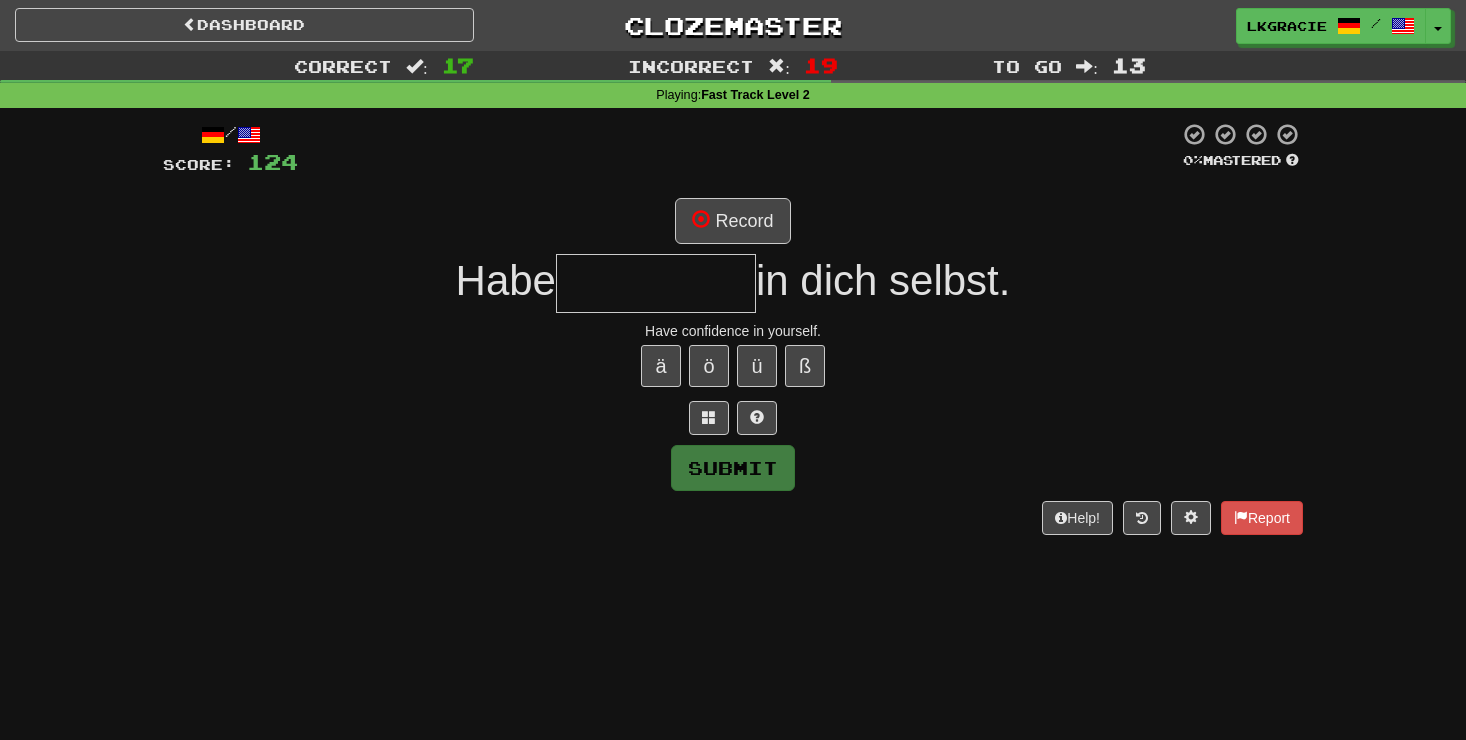 scroll, scrollTop: 0, scrollLeft: 0, axis: both 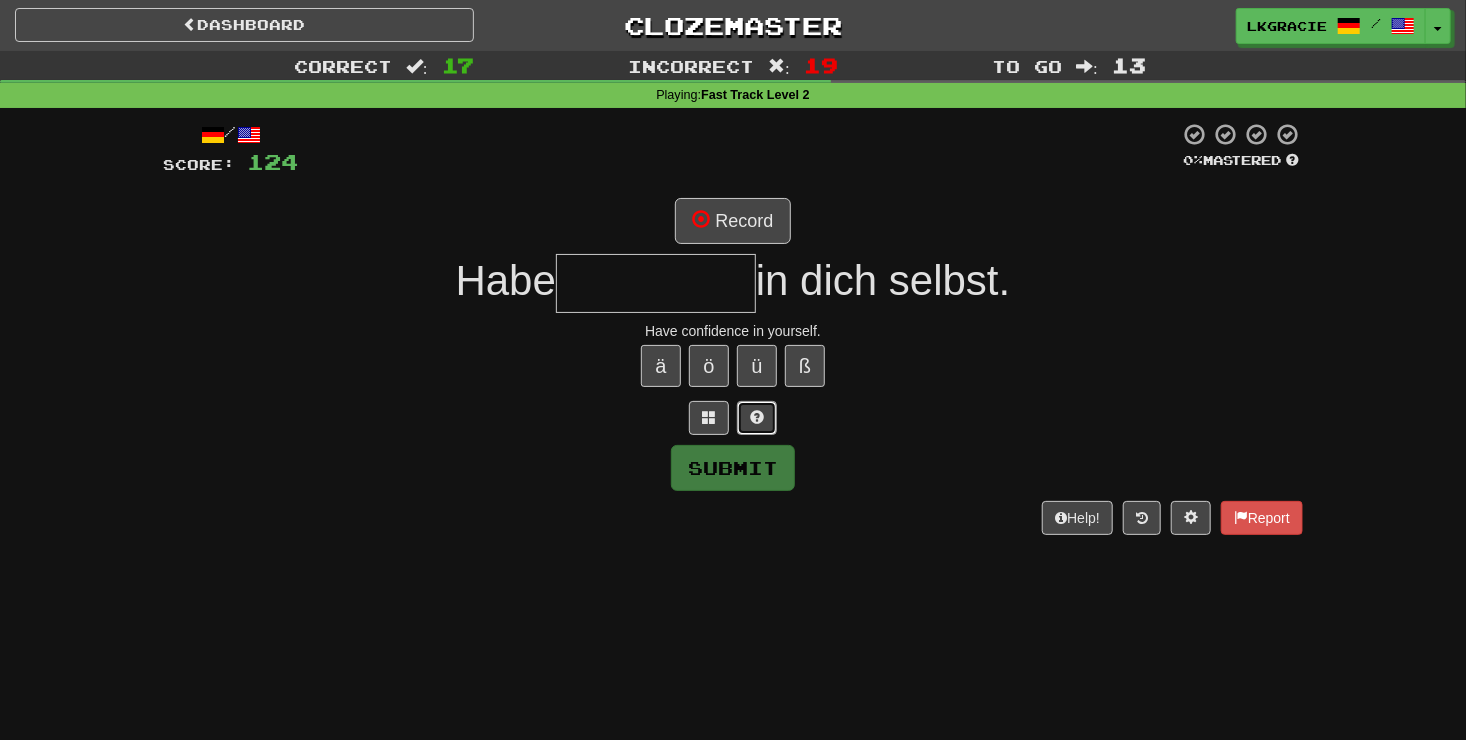 click at bounding box center (757, 418) 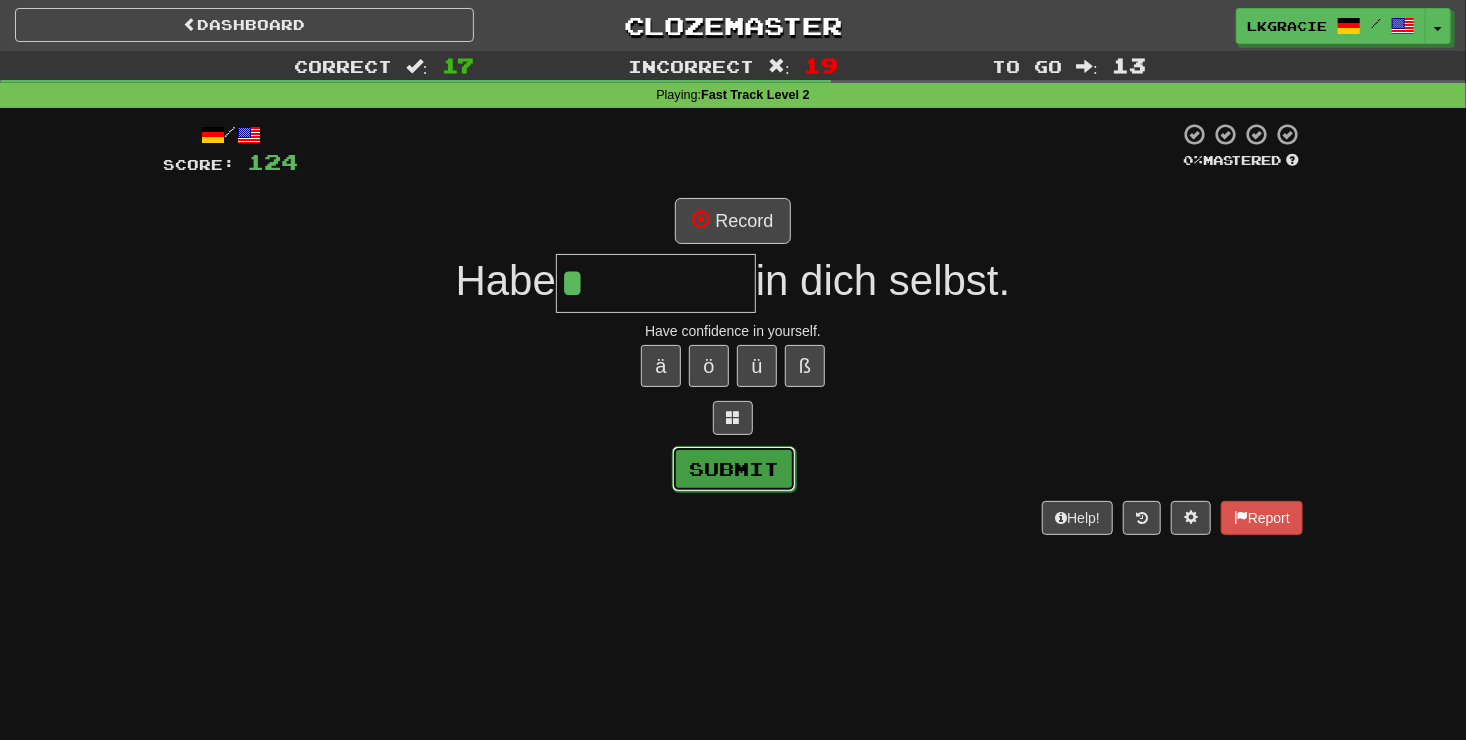 click on "Submit" at bounding box center (734, 469) 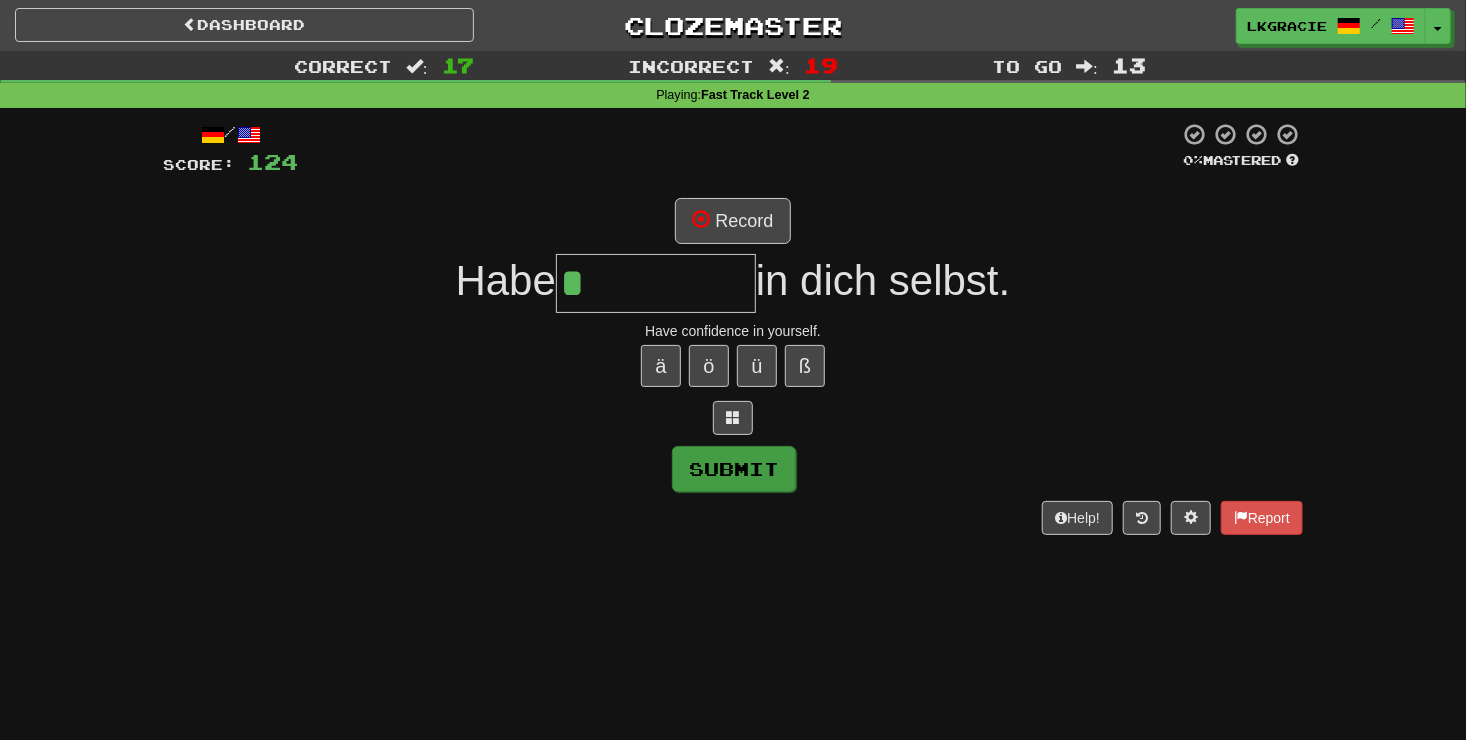 type on "*********" 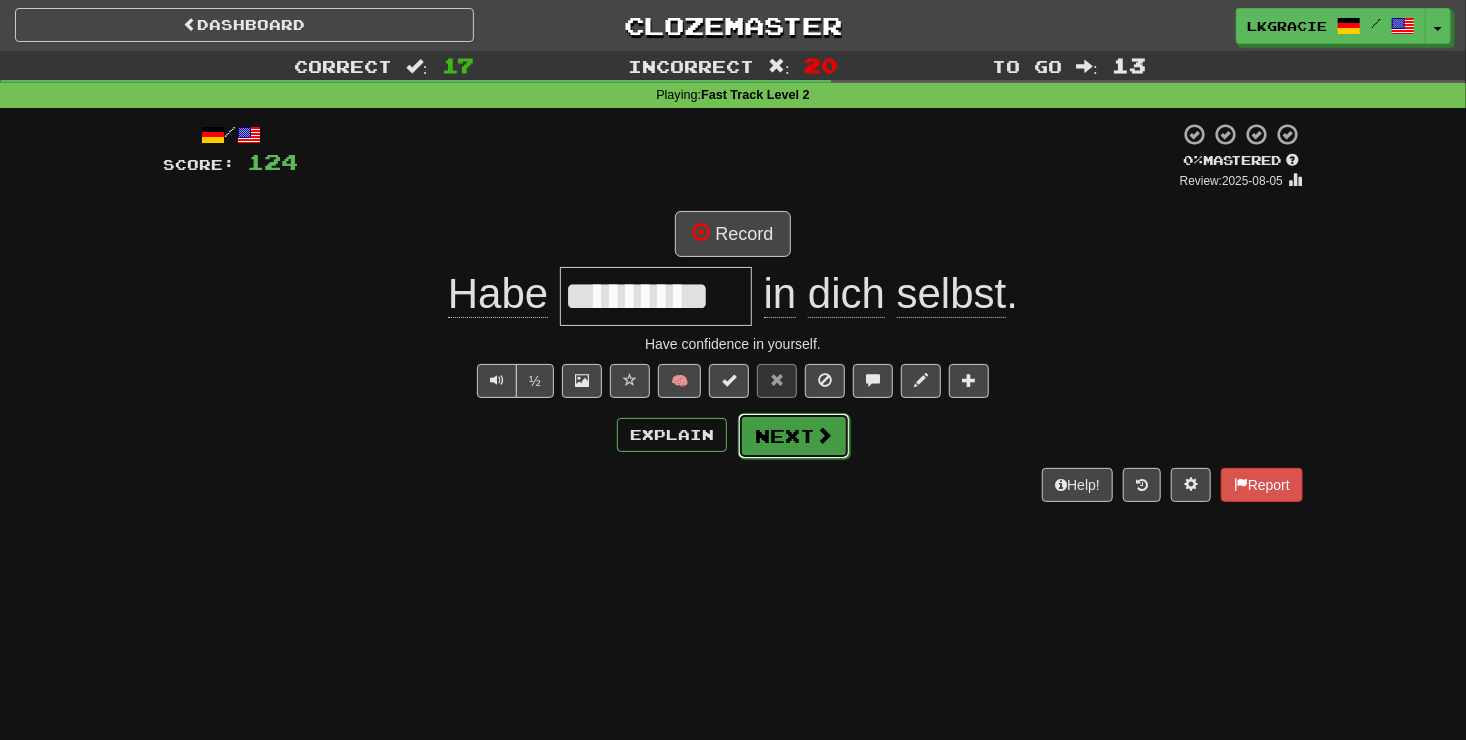 click on "Next" at bounding box center [794, 436] 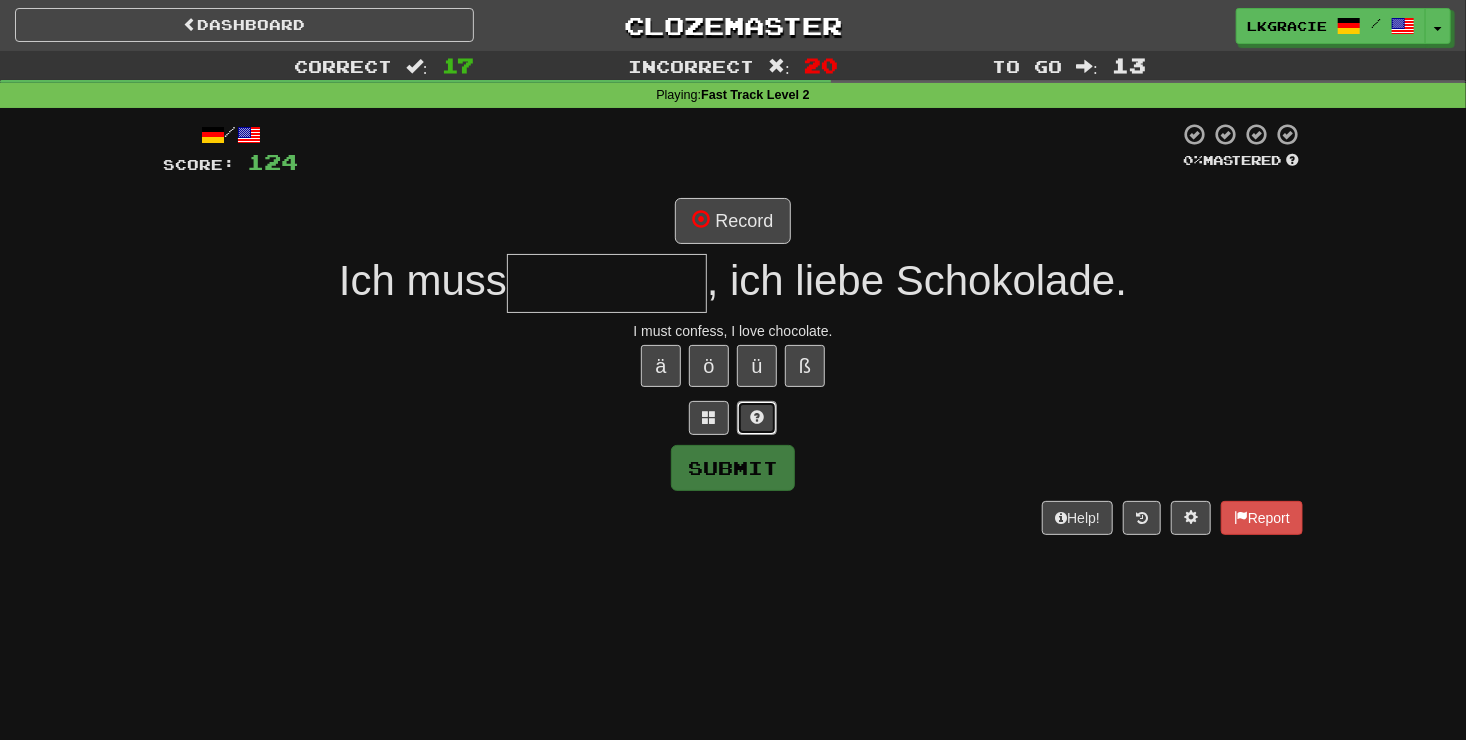 click at bounding box center (757, 417) 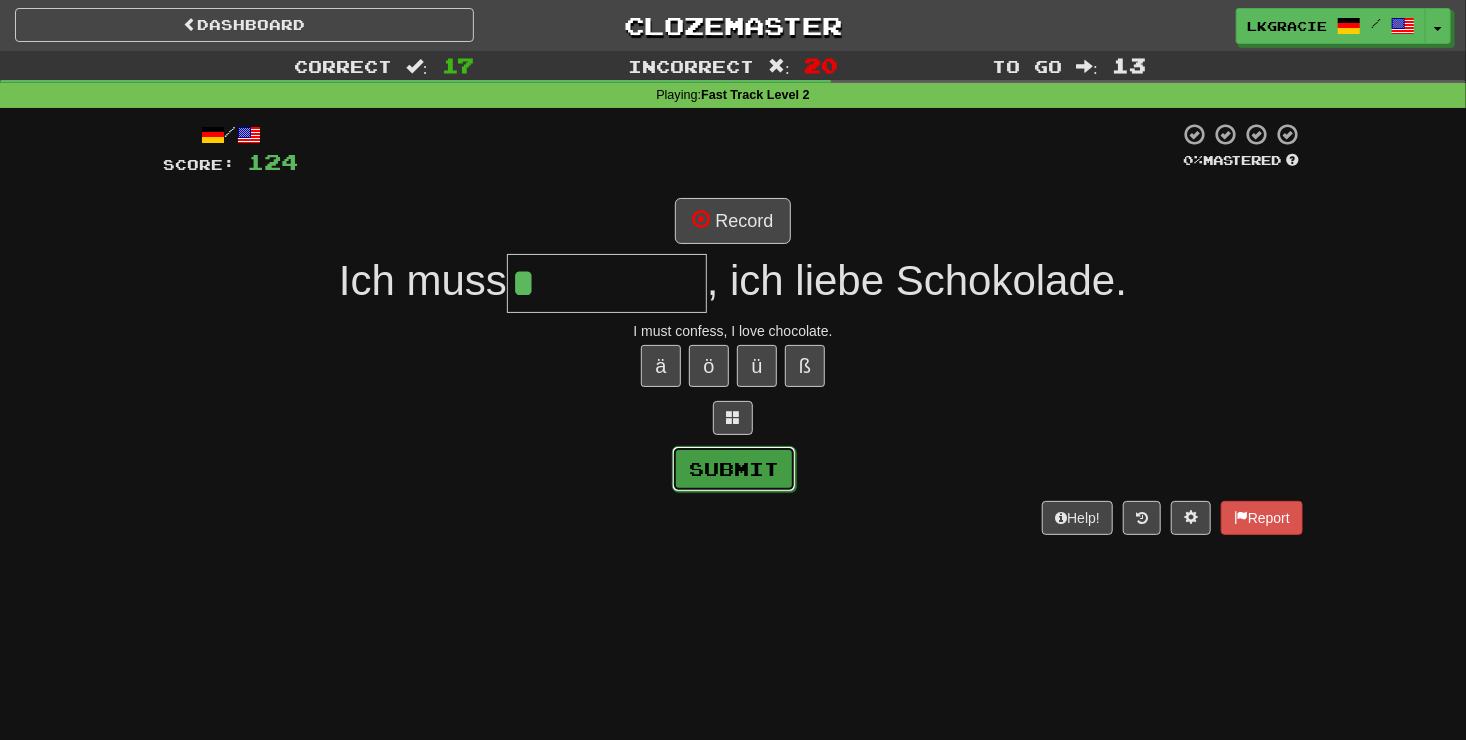 click on "Submit" at bounding box center [734, 469] 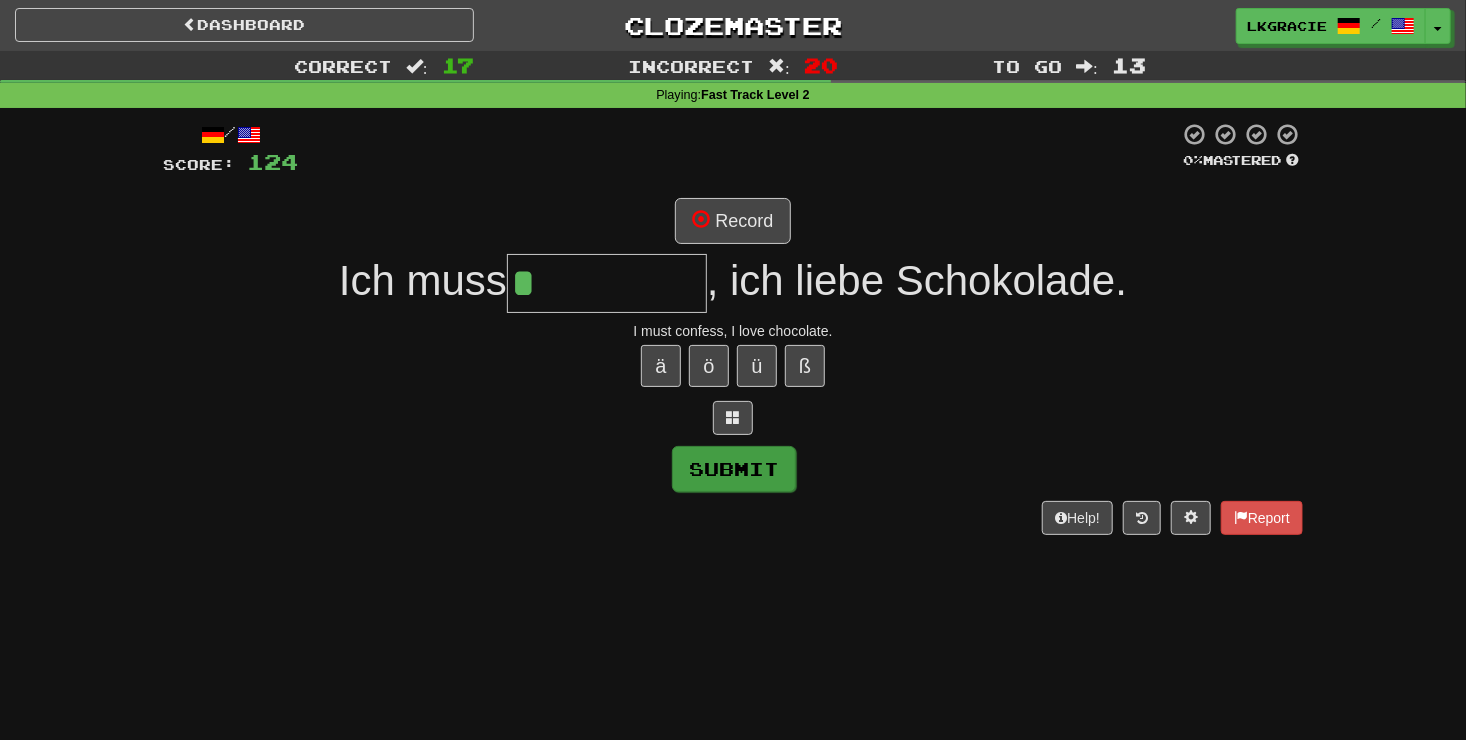 type on "********" 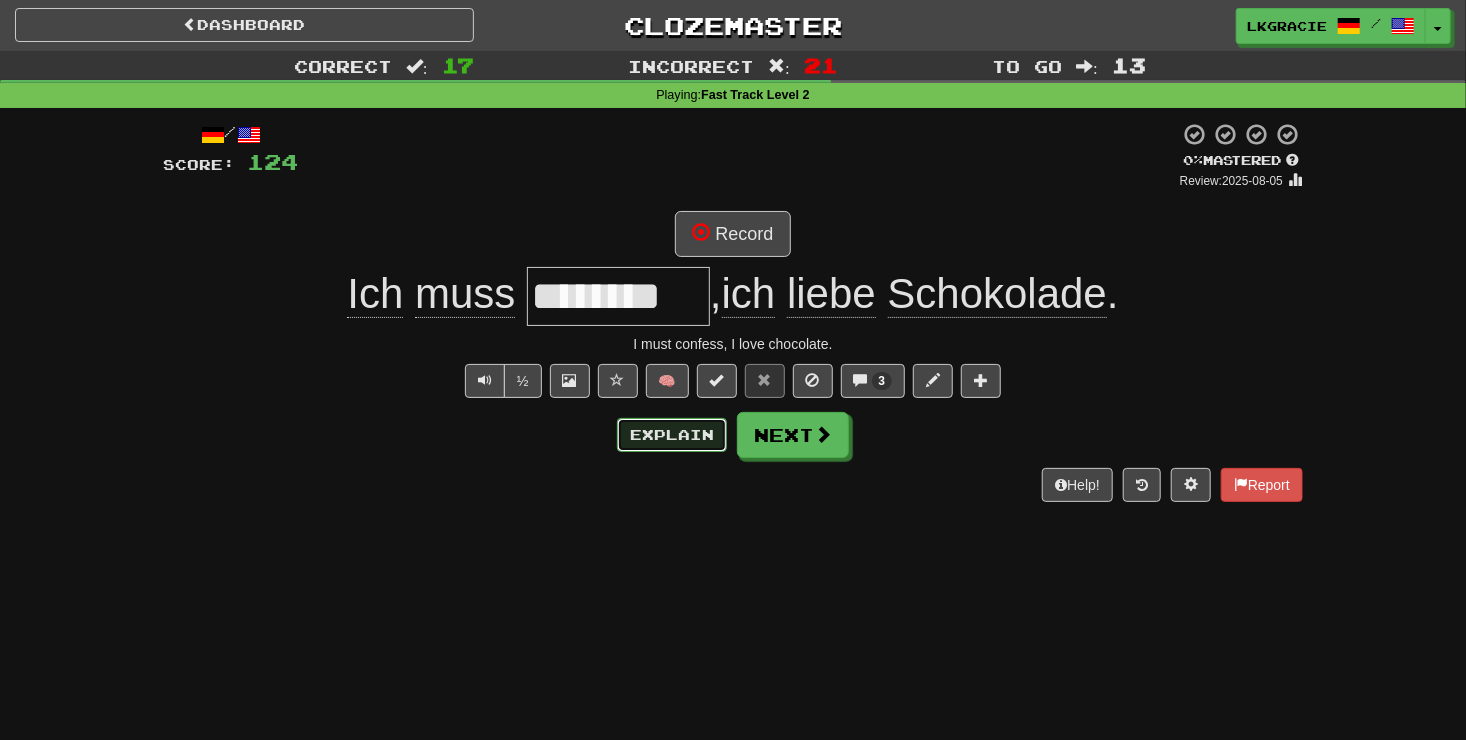 click on "Explain" at bounding box center [672, 435] 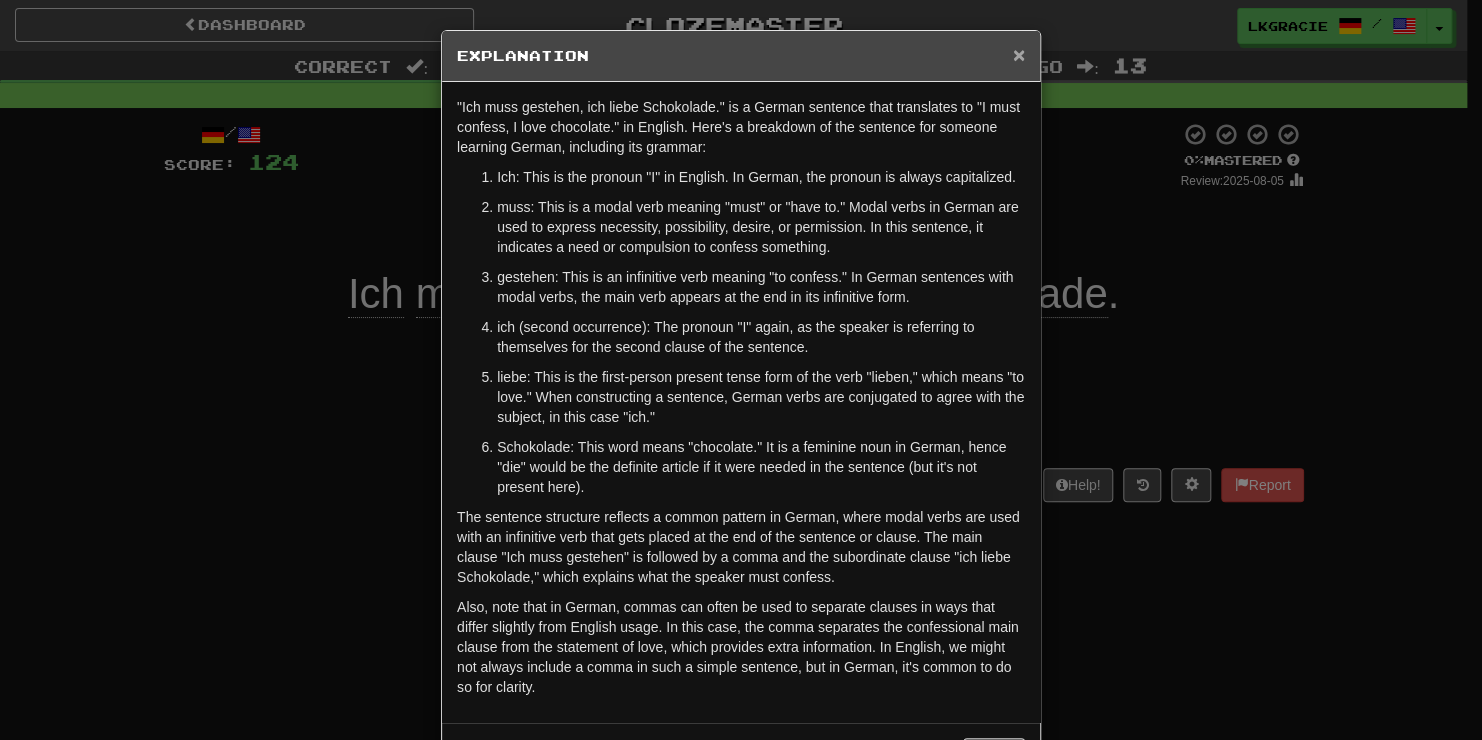 click on "×" at bounding box center [1019, 54] 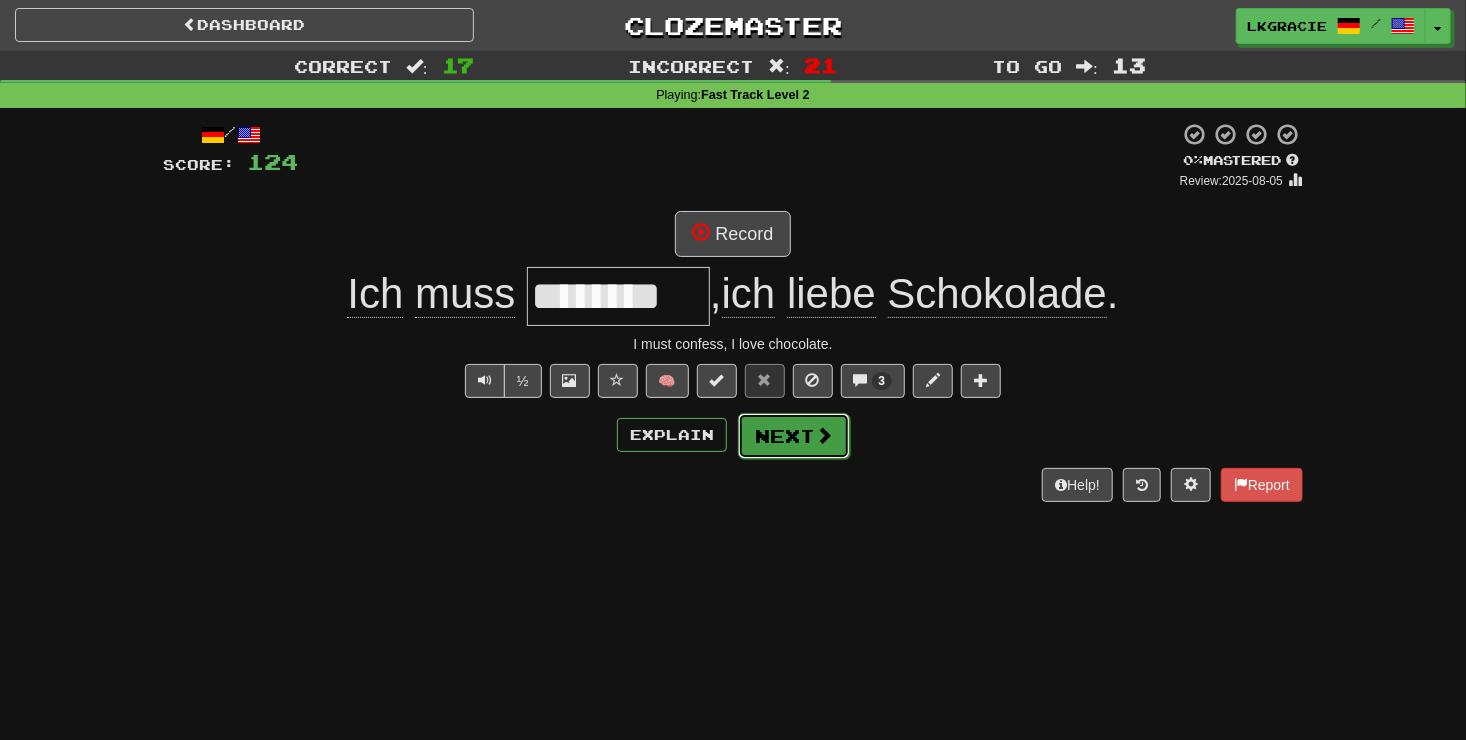 click on "Next" at bounding box center (794, 436) 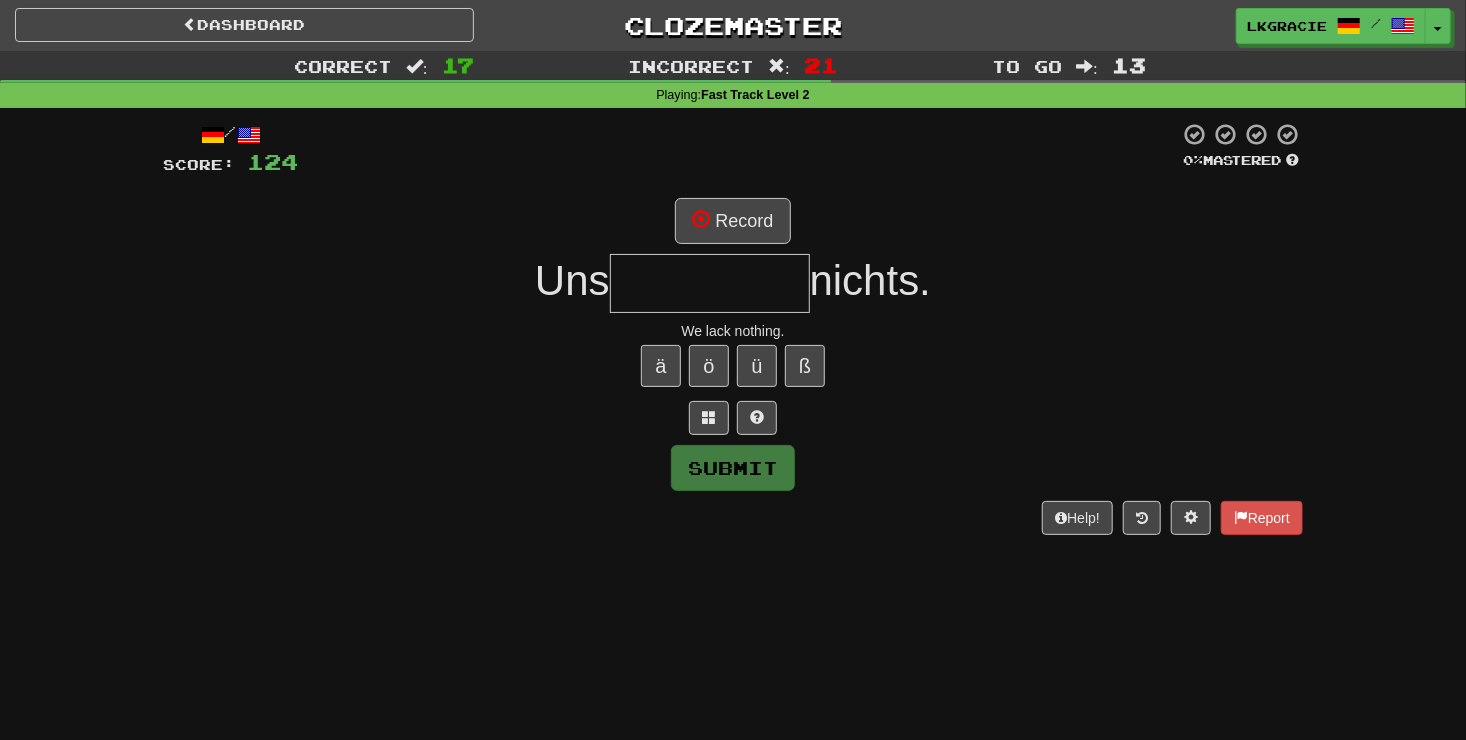 click on "Submit" at bounding box center [733, 468] 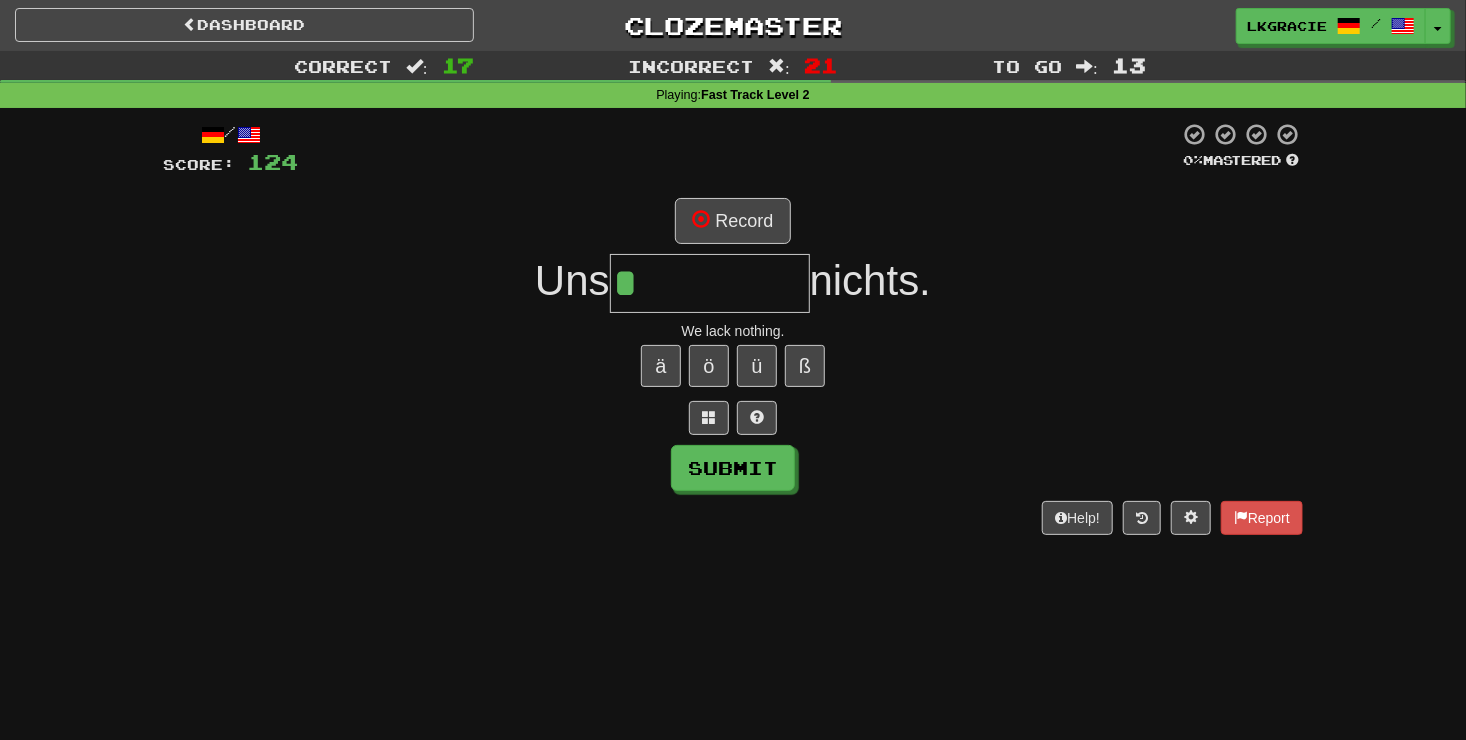 click on "*" at bounding box center [710, 283] 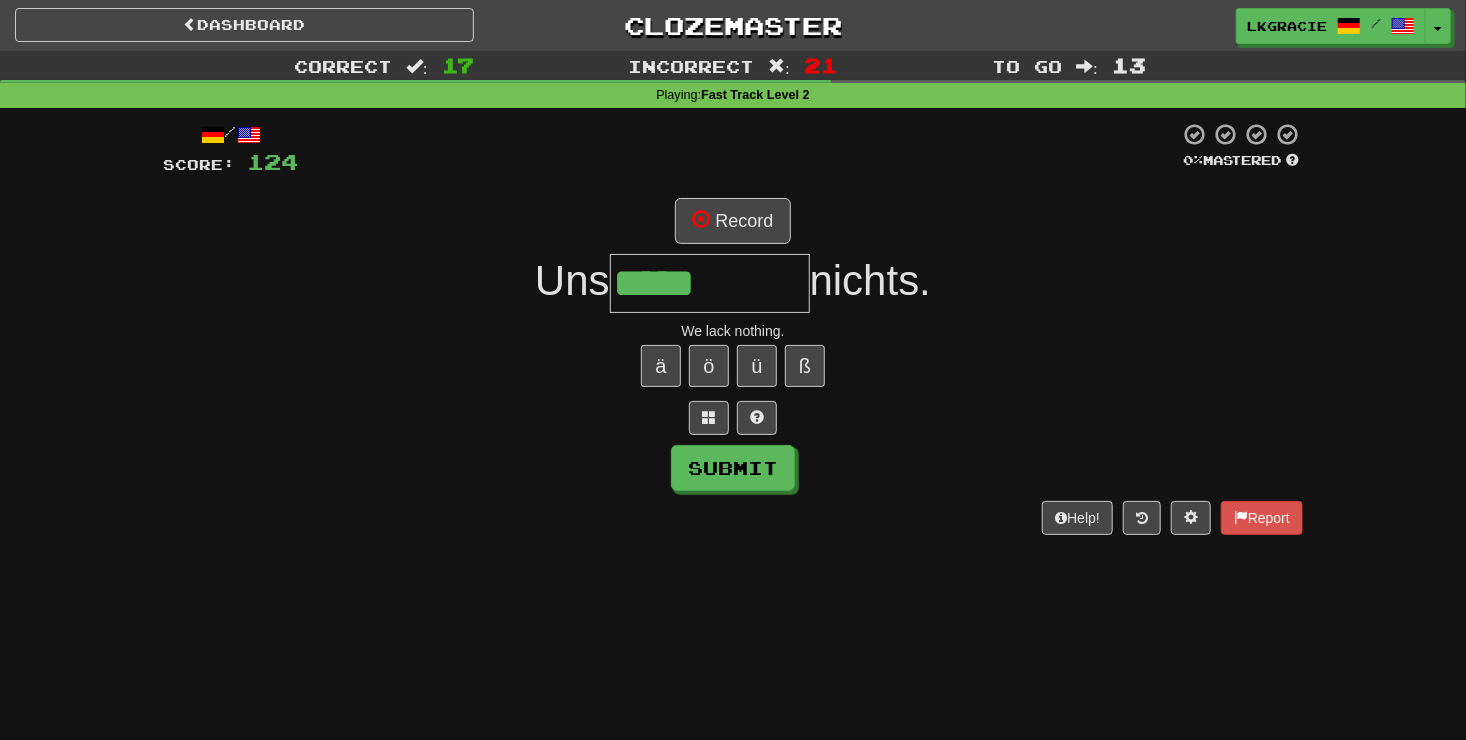 type on "*****" 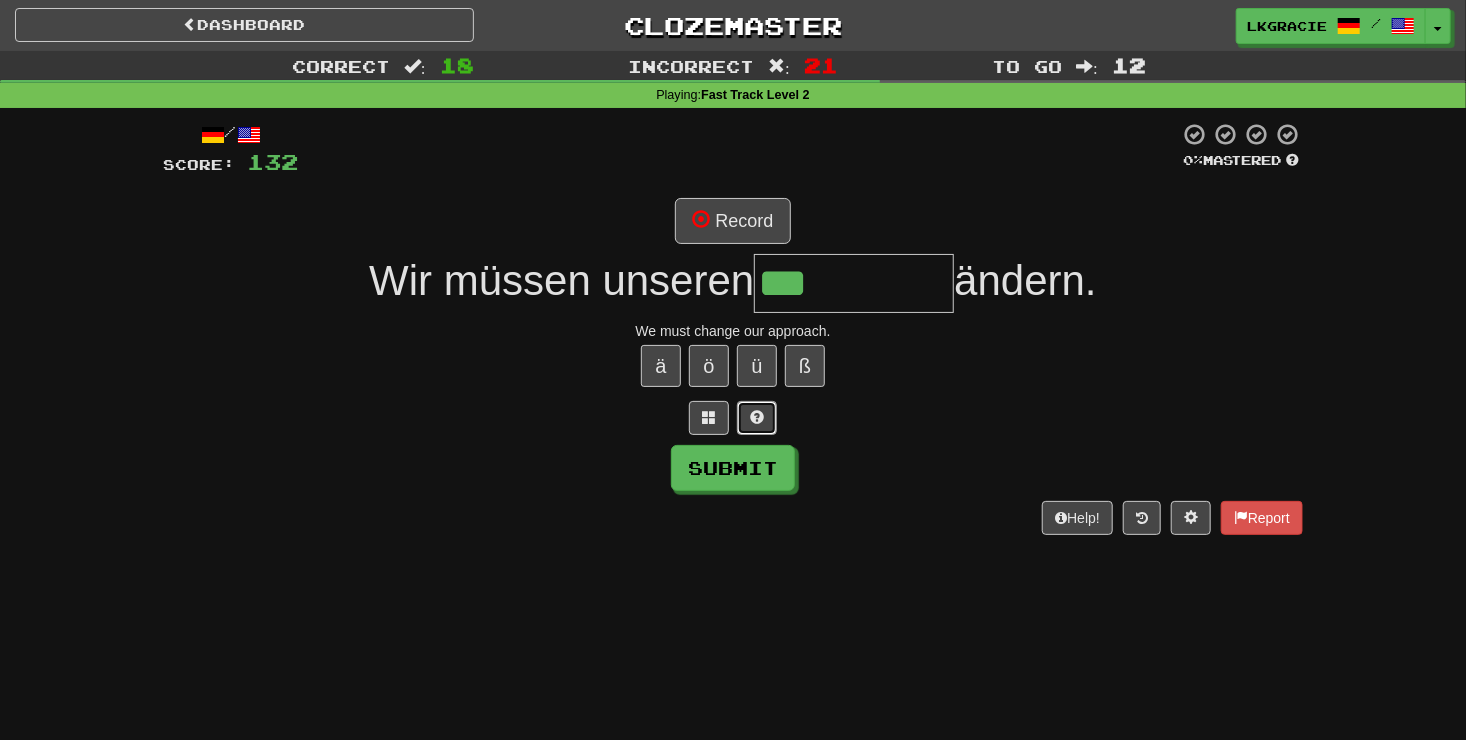 click at bounding box center [757, 418] 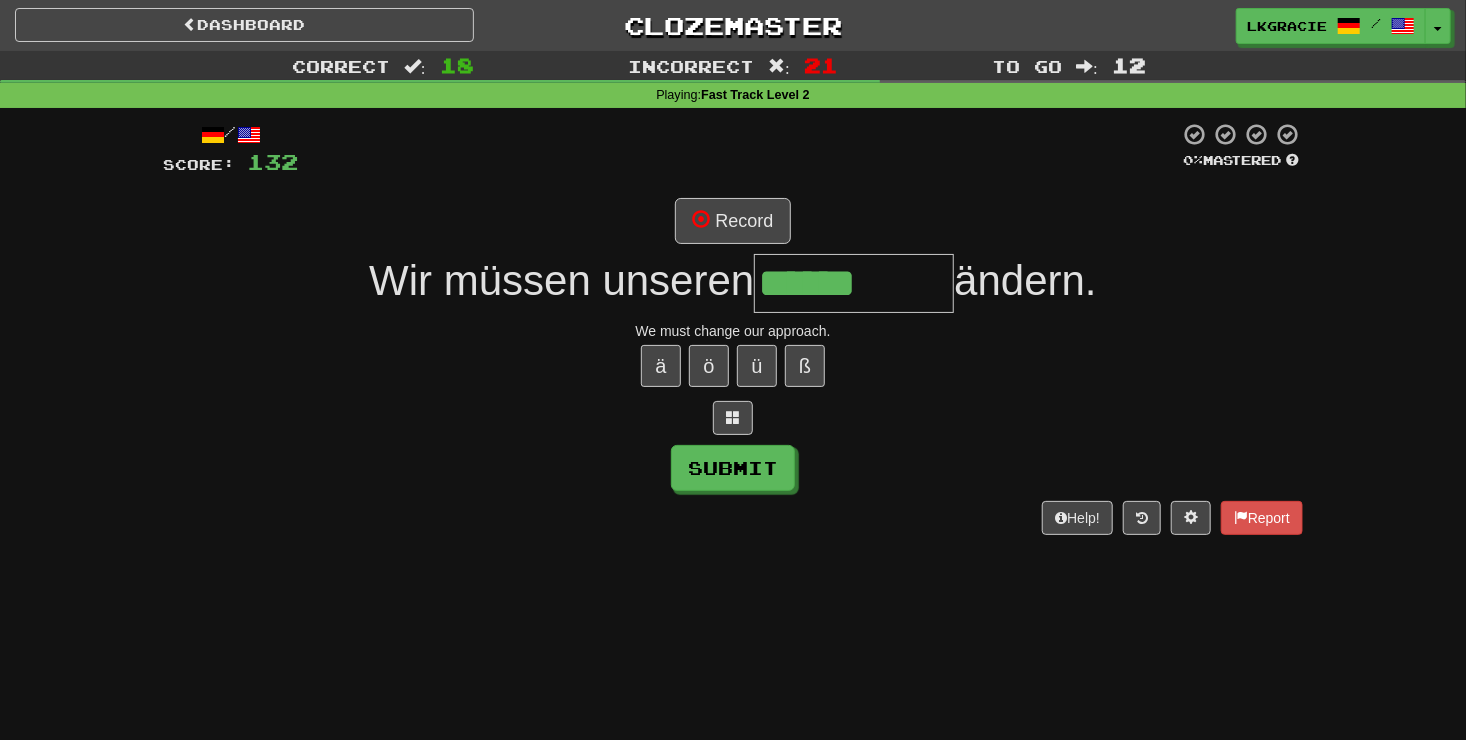 type on "******" 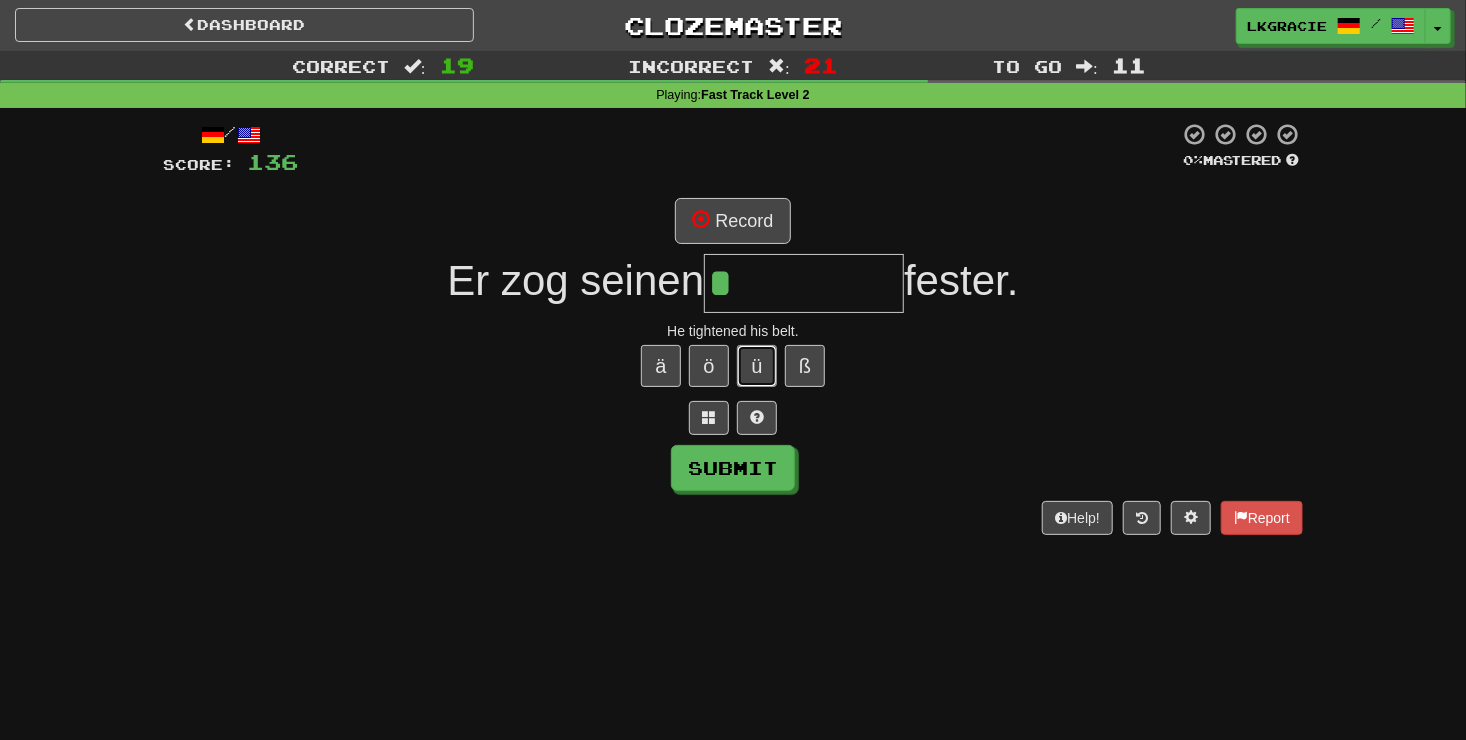 click on "ü" at bounding box center [757, 366] 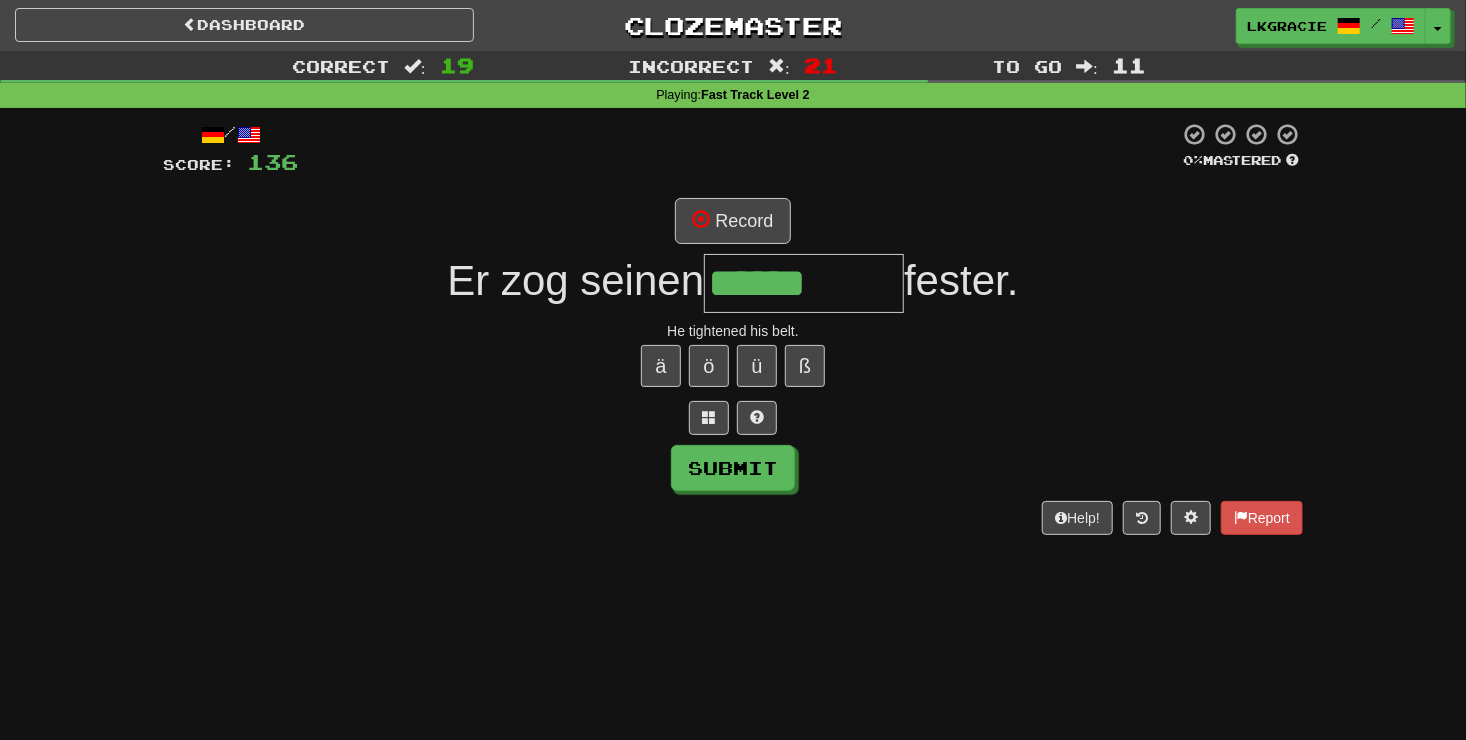 type on "******" 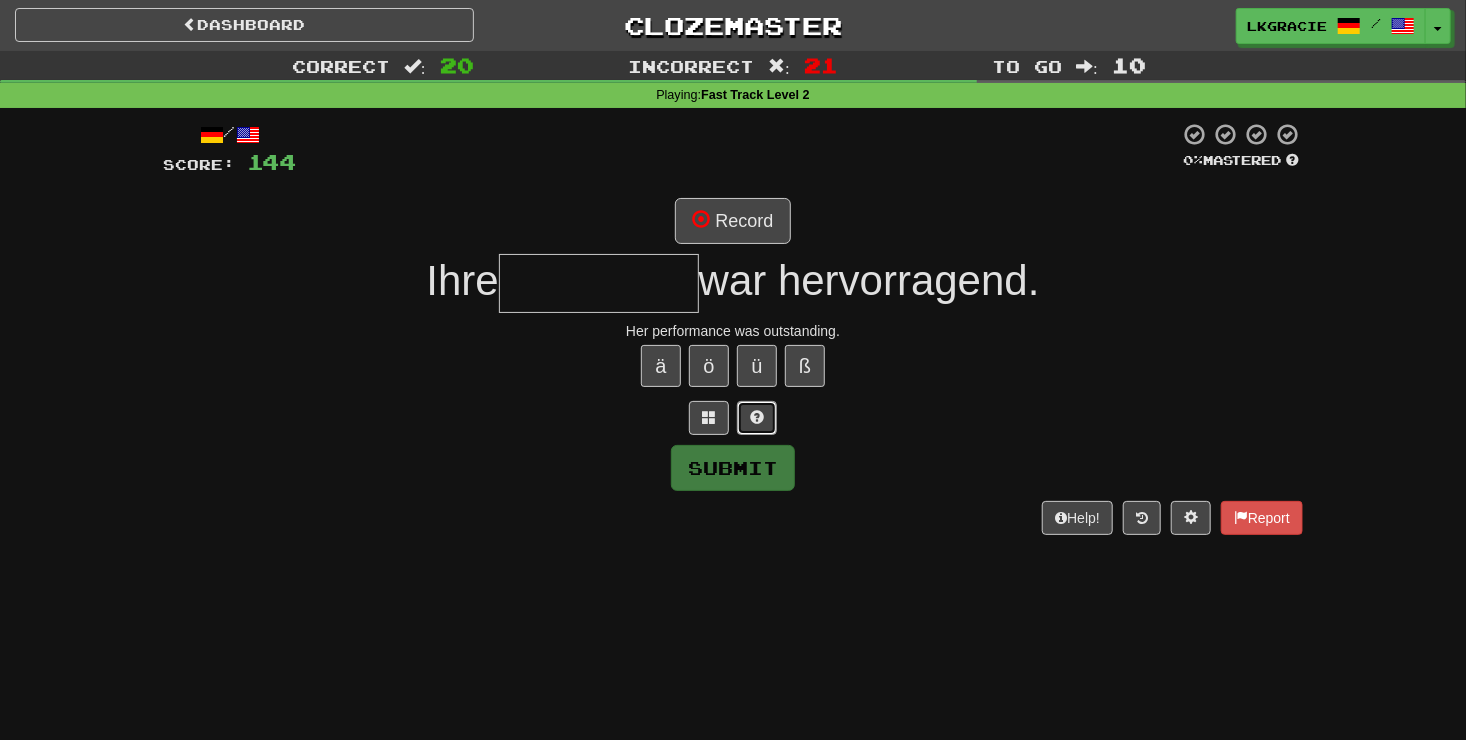 click at bounding box center (757, 417) 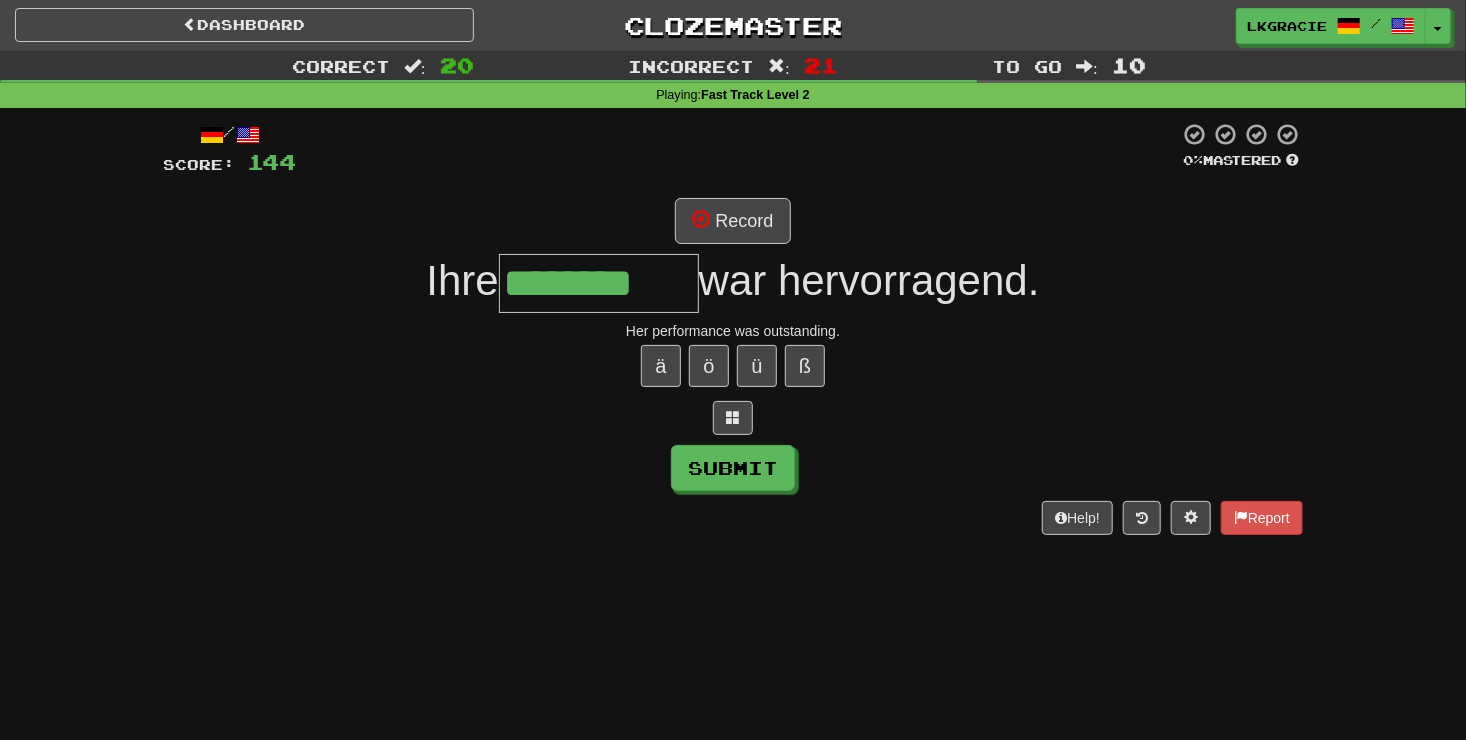 type on "********" 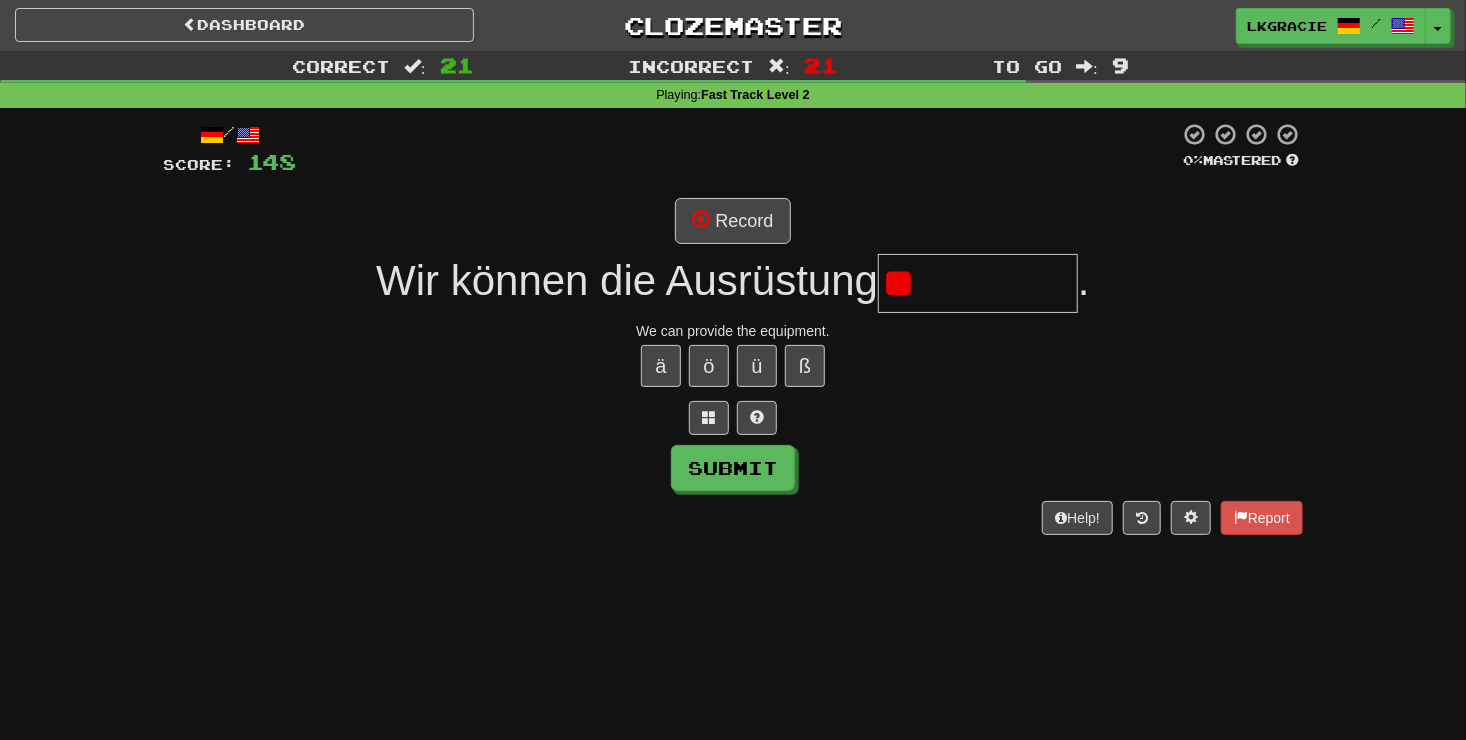 type on "*" 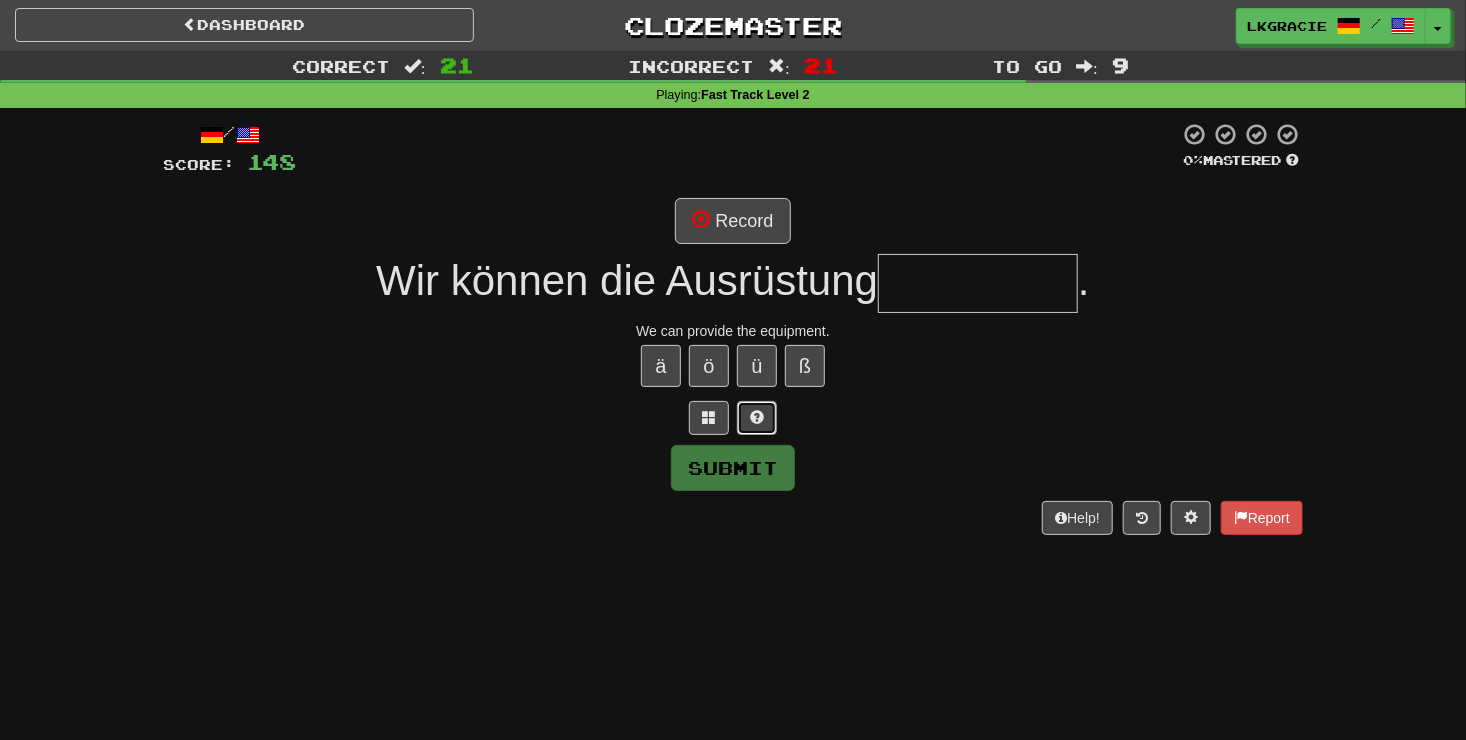 click at bounding box center [757, 417] 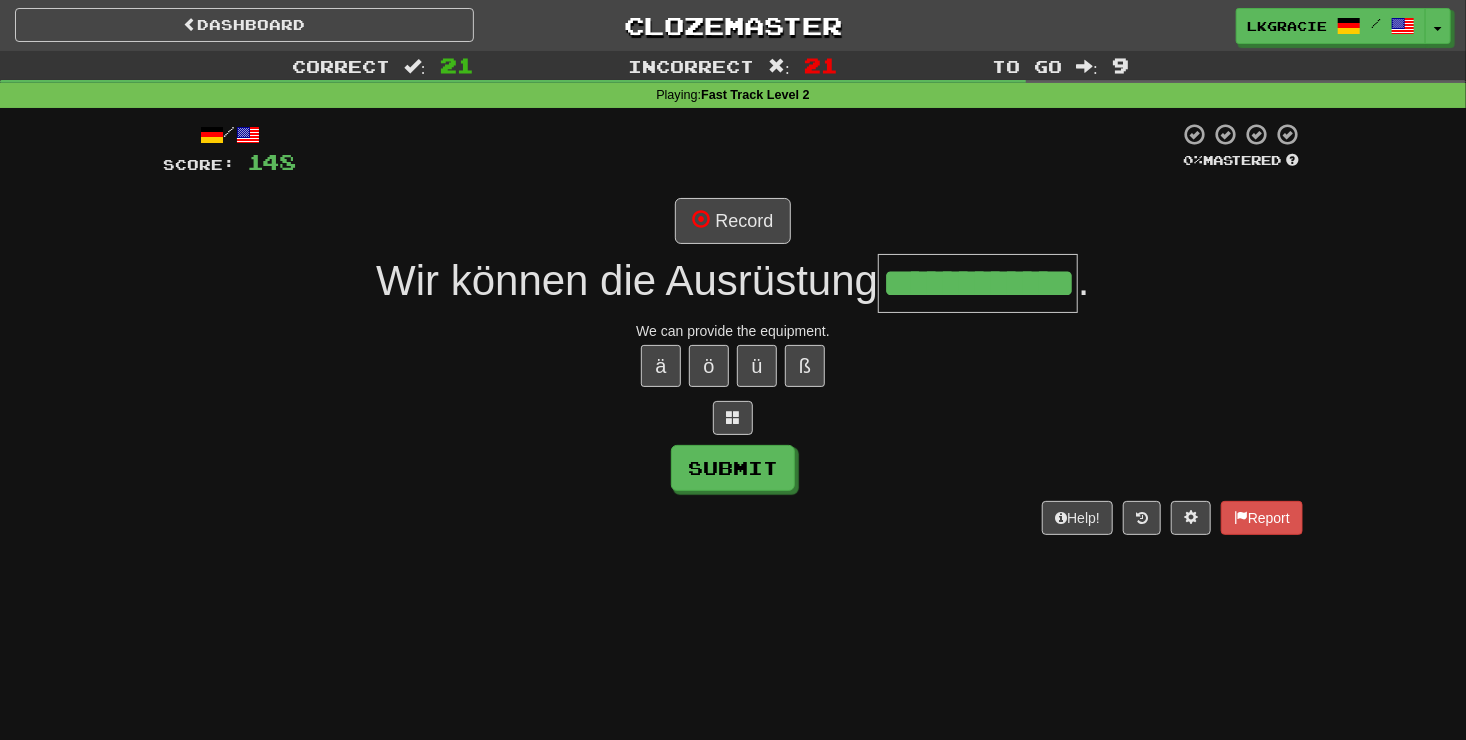 scroll, scrollTop: 0, scrollLeft: 33, axis: horizontal 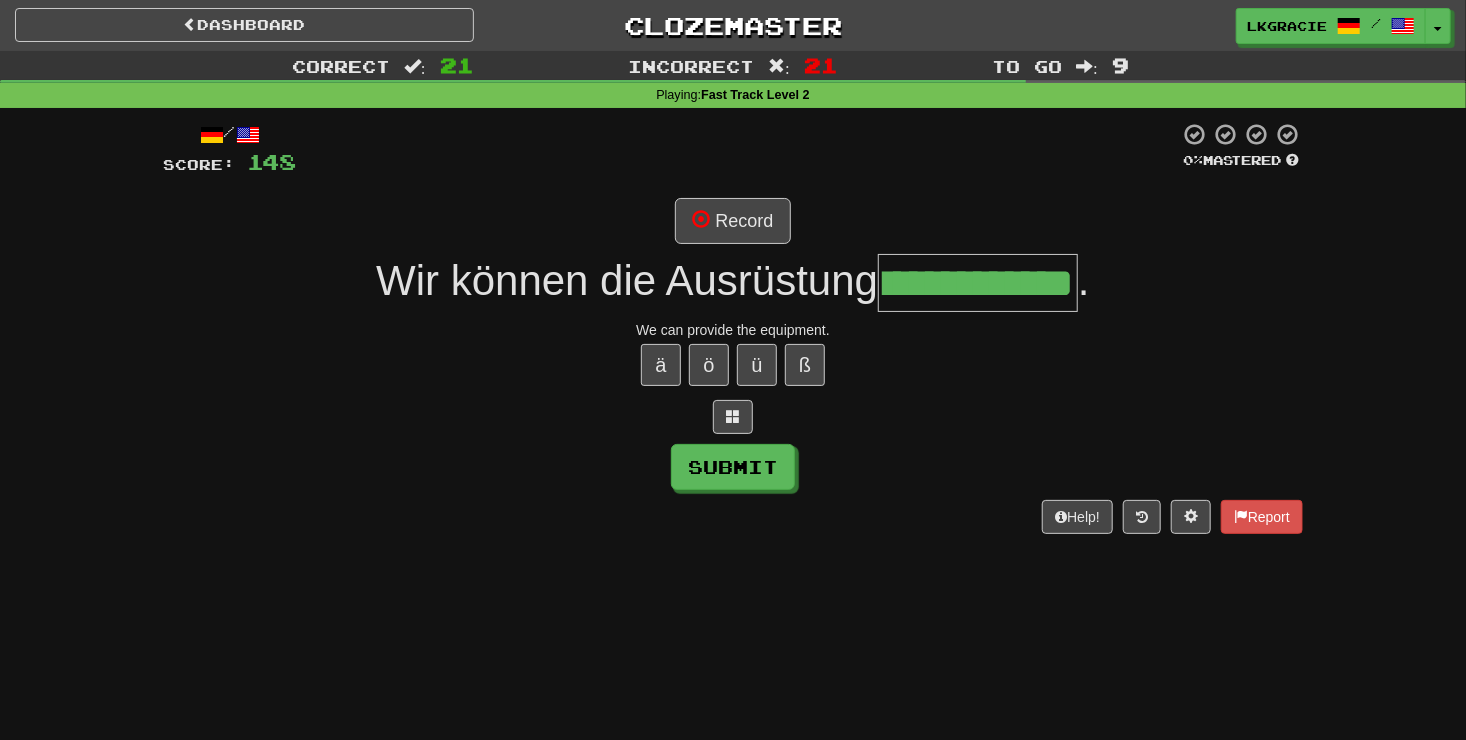 type on "**********" 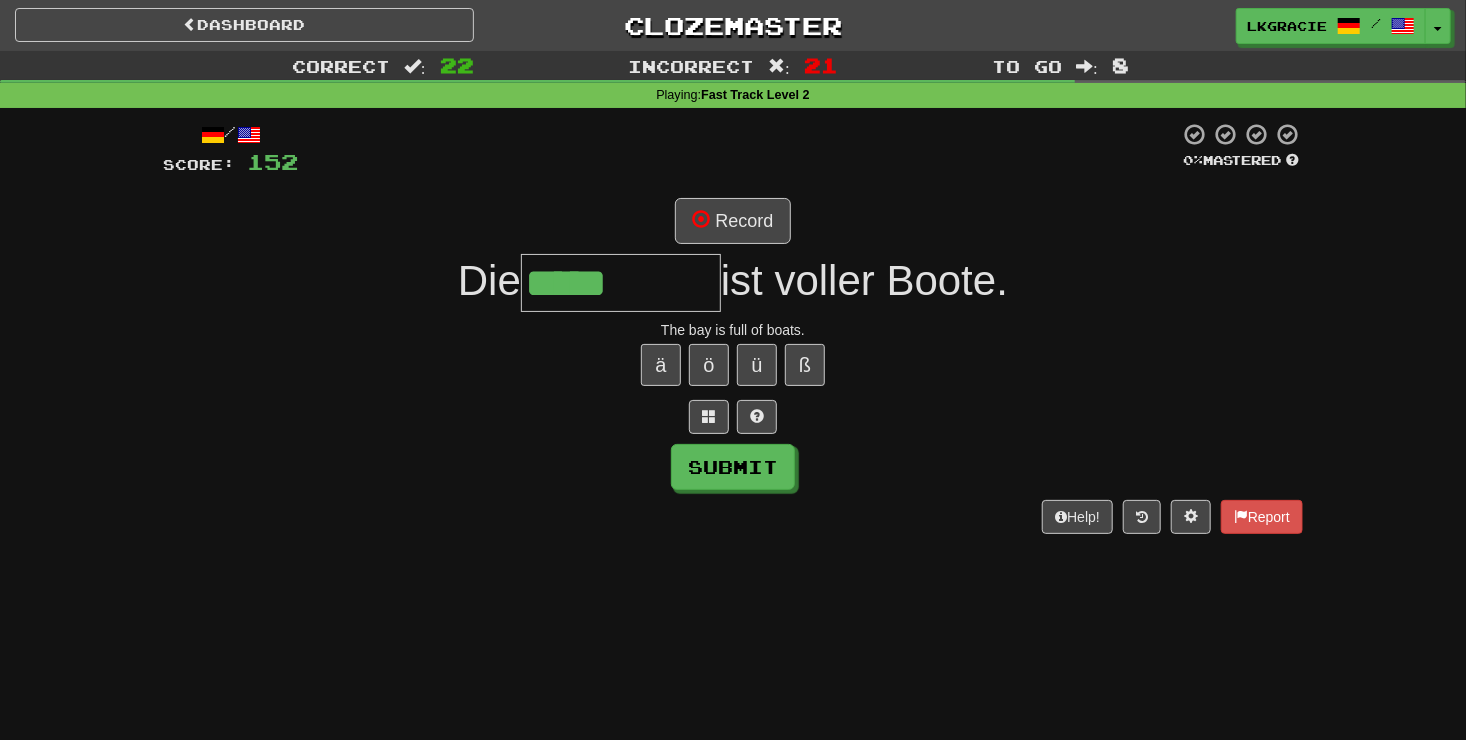 type on "*****" 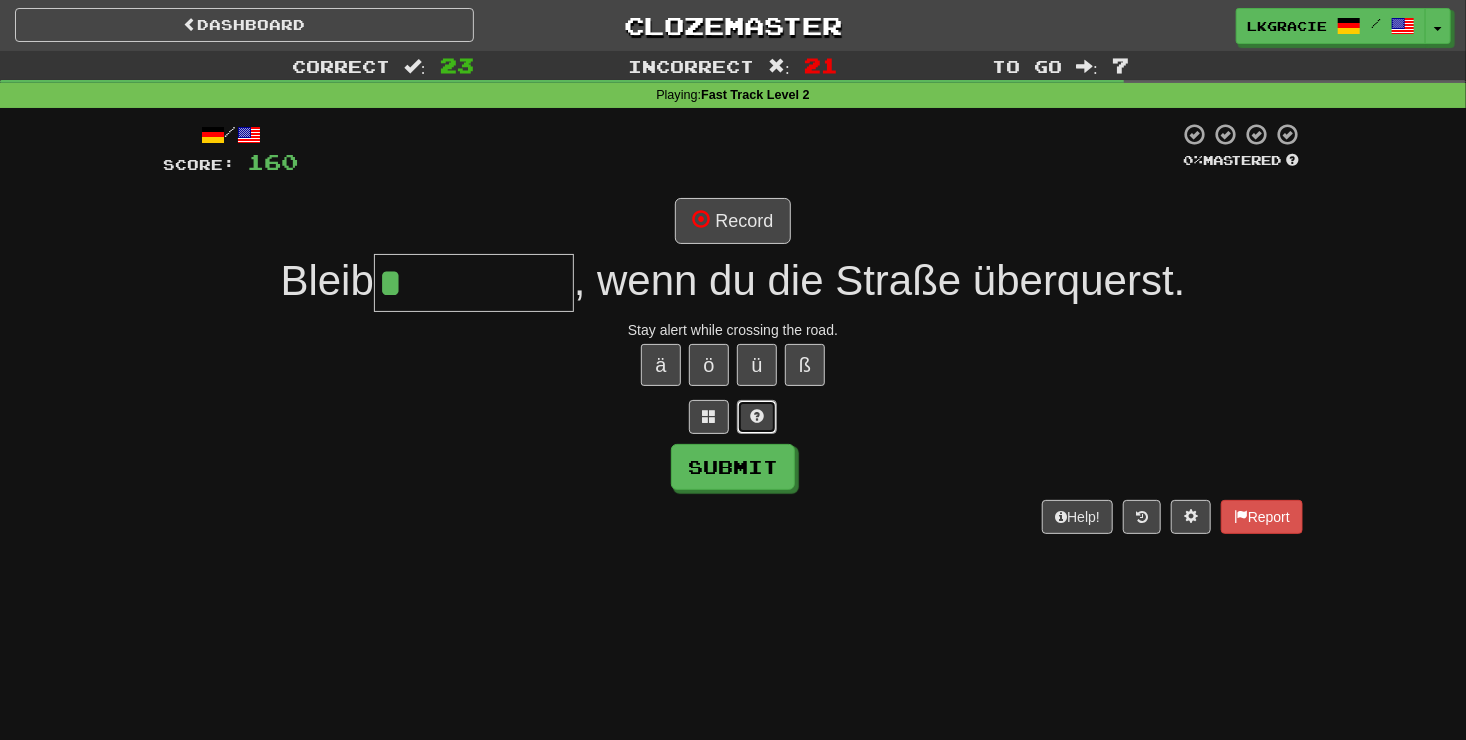 click at bounding box center [757, 416] 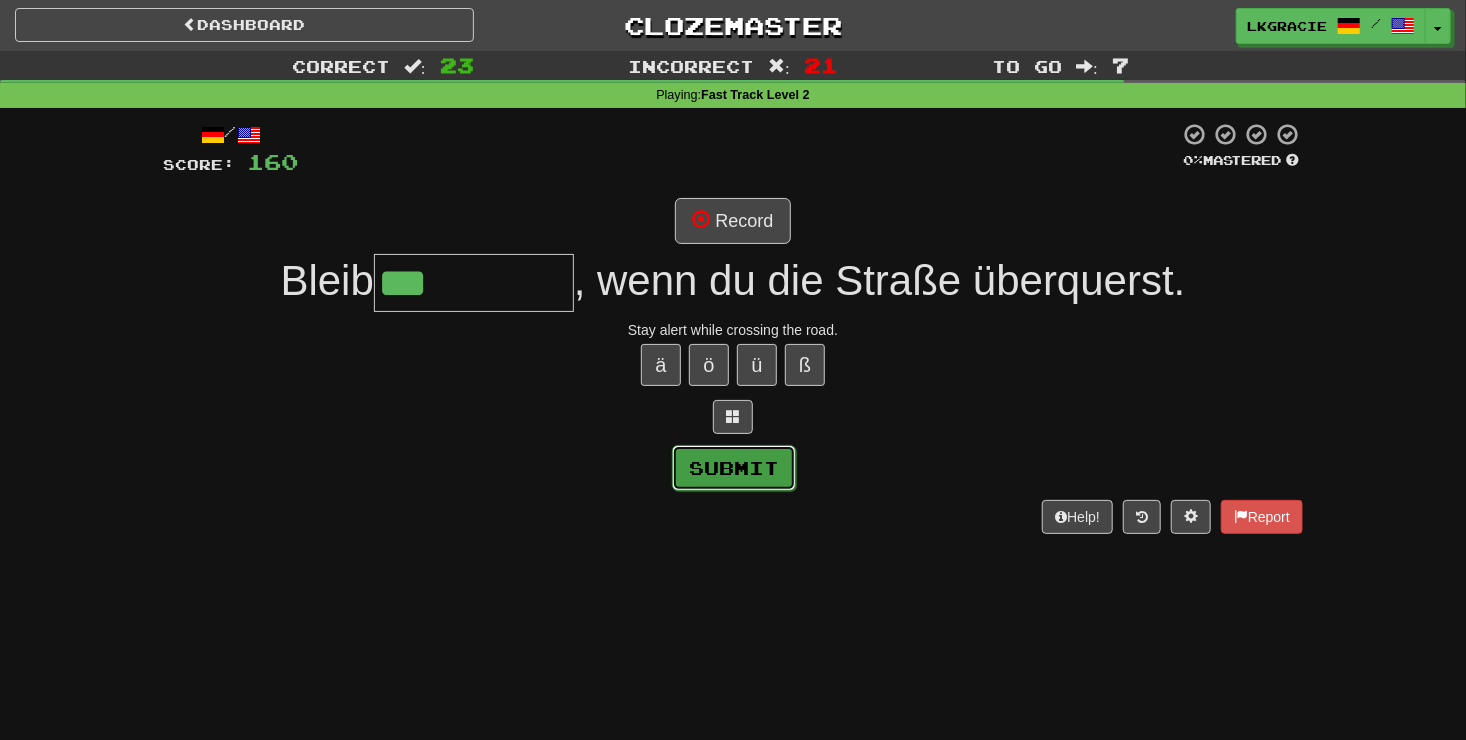 click on "Submit" at bounding box center [734, 468] 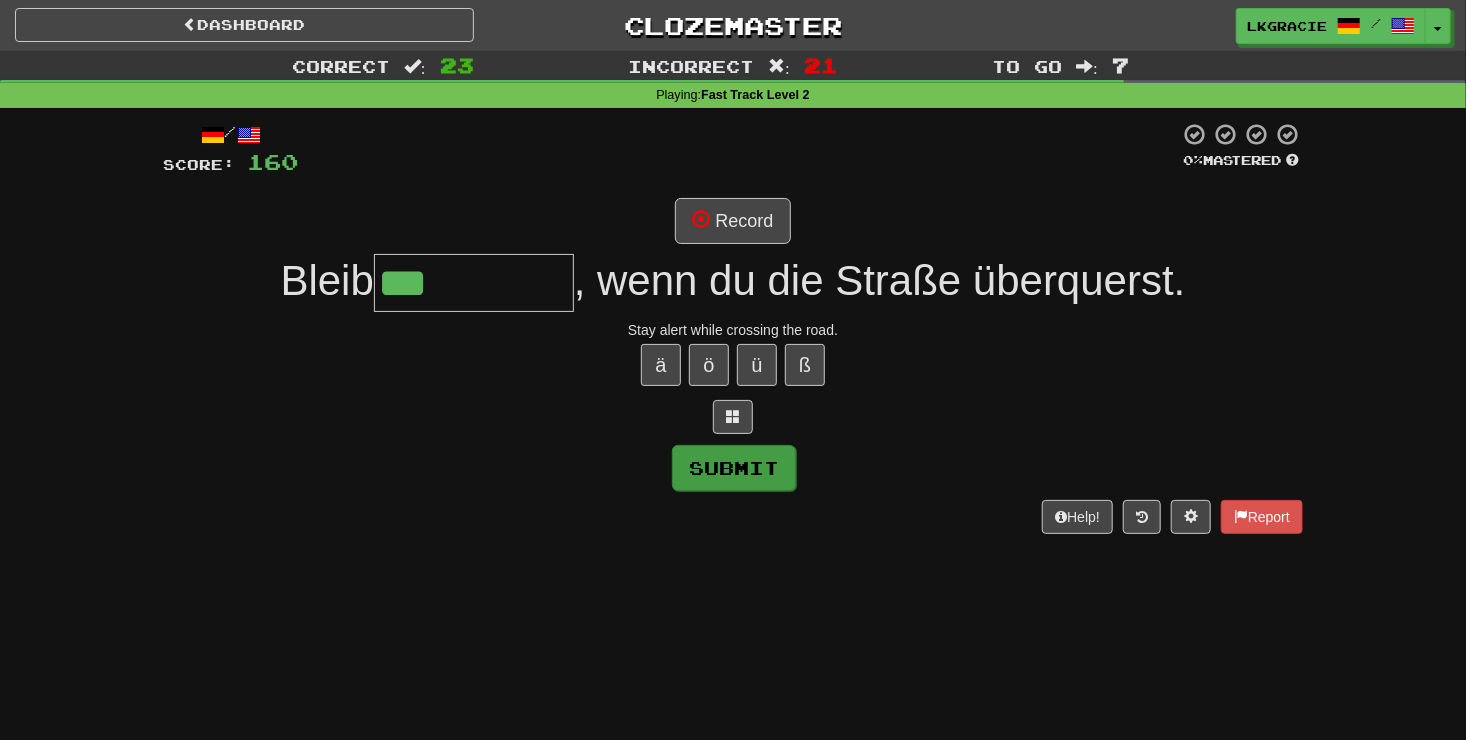type on "**********" 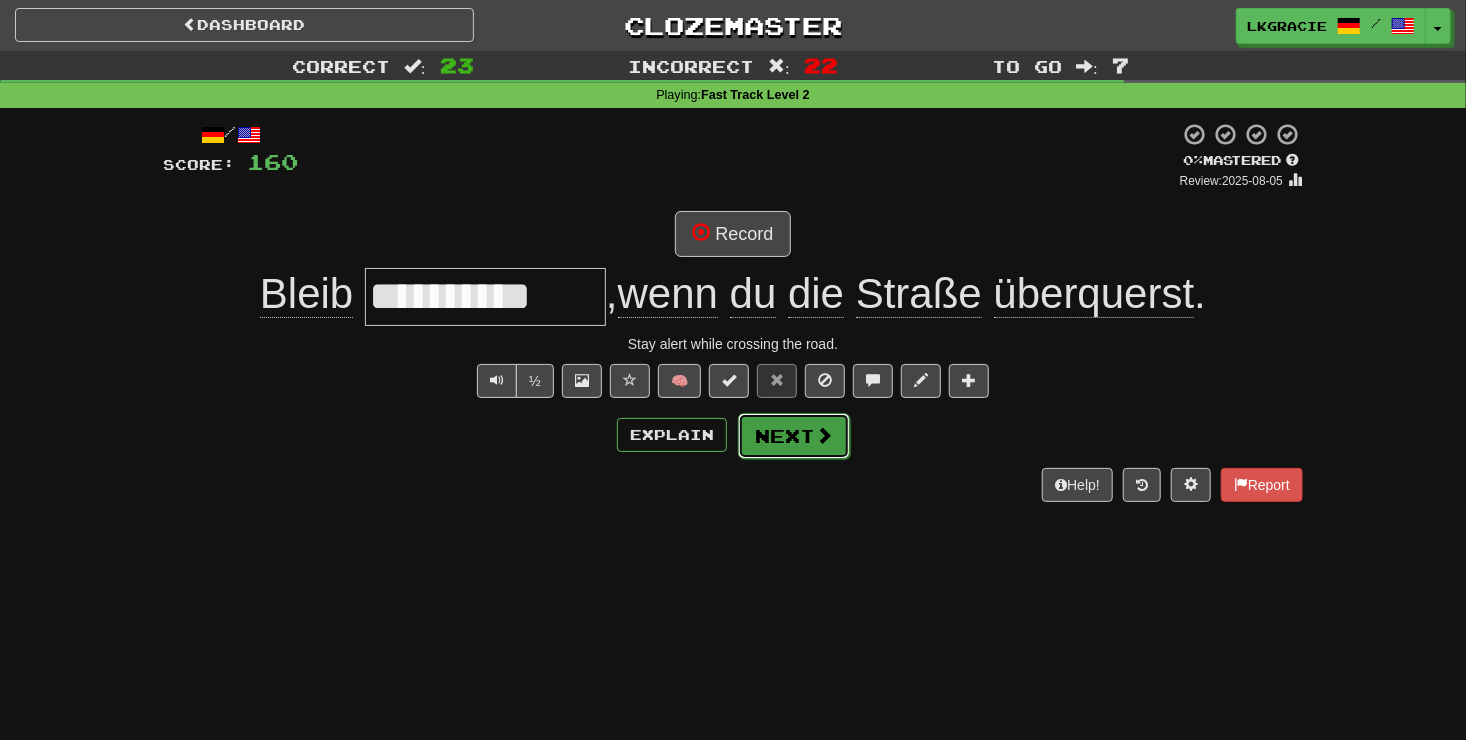 click on "Next" at bounding box center (794, 436) 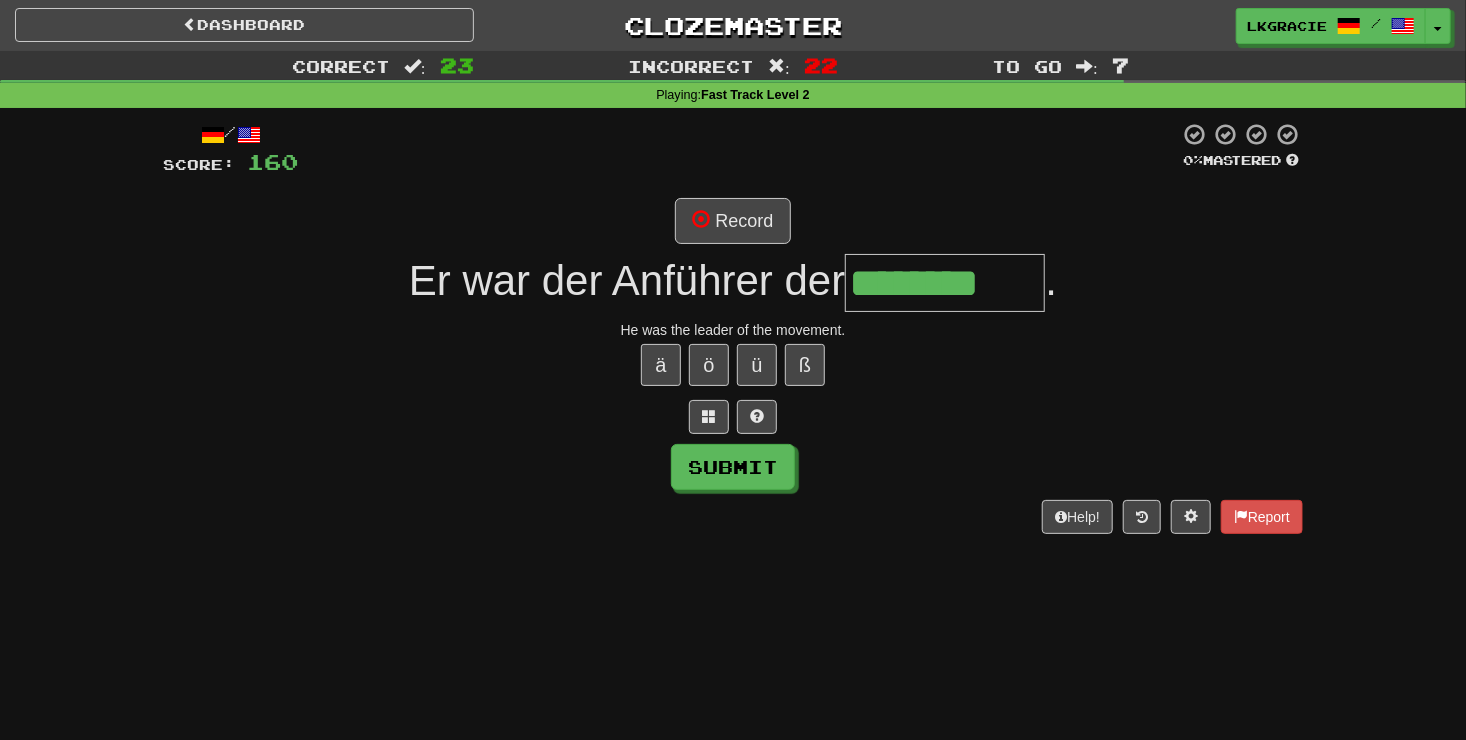type on "********" 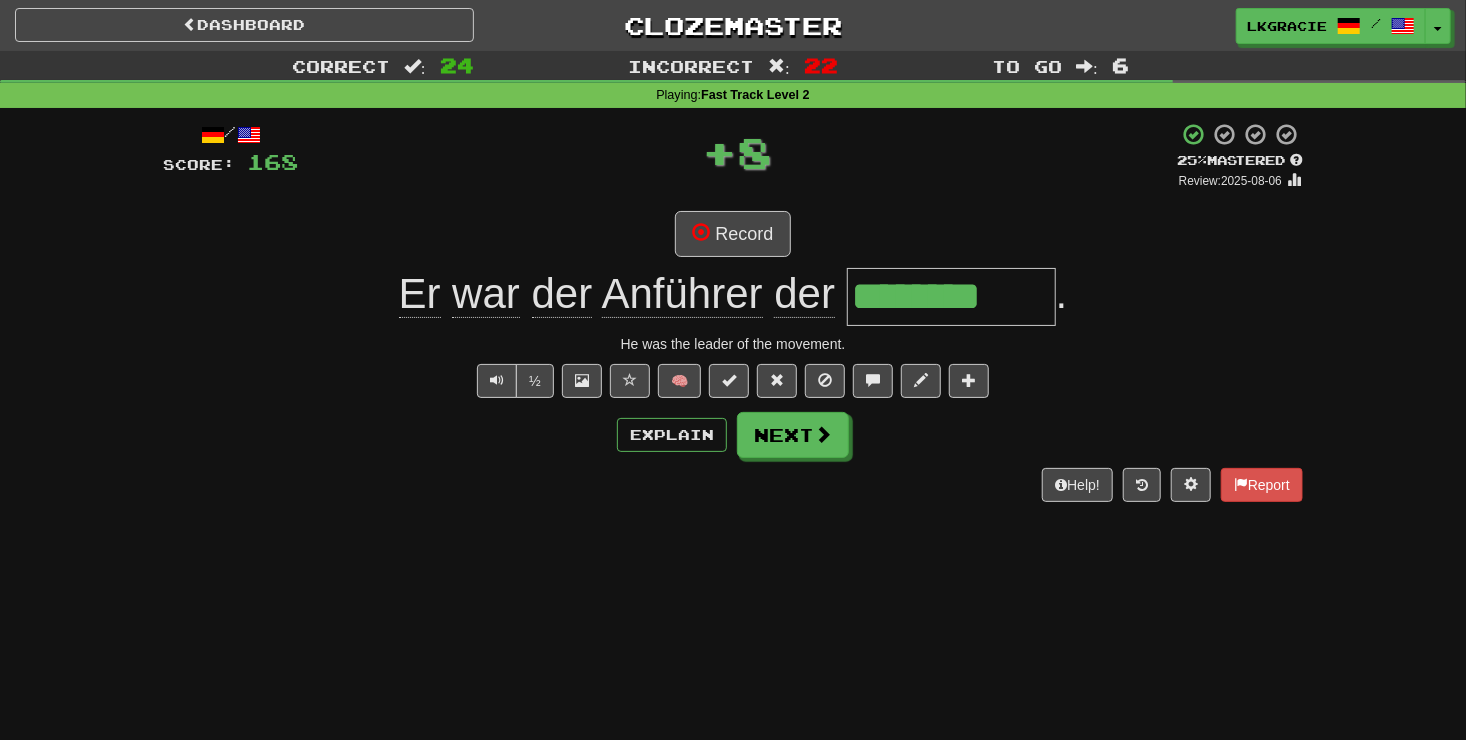 scroll, scrollTop: 0, scrollLeft: 0, axis: both 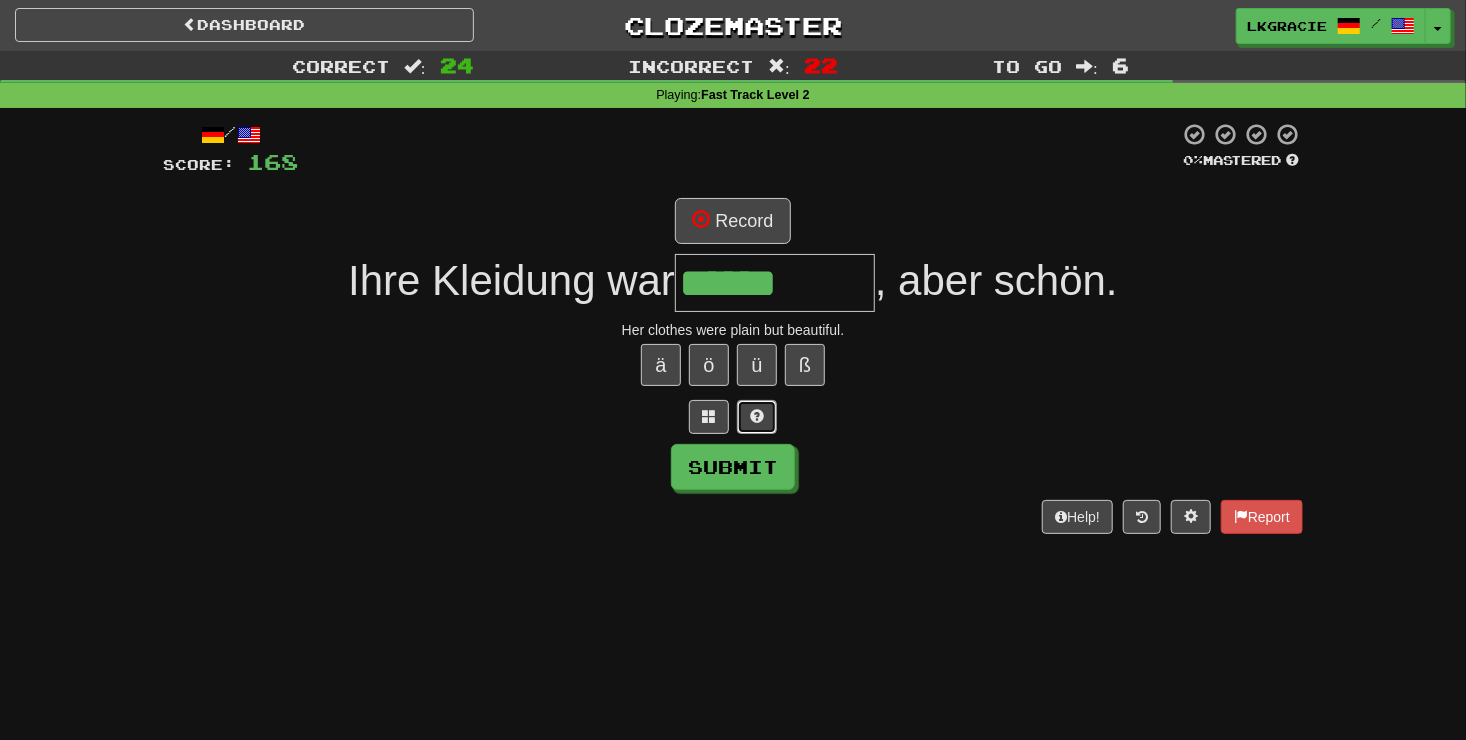 click at bounding box center (757, 417) 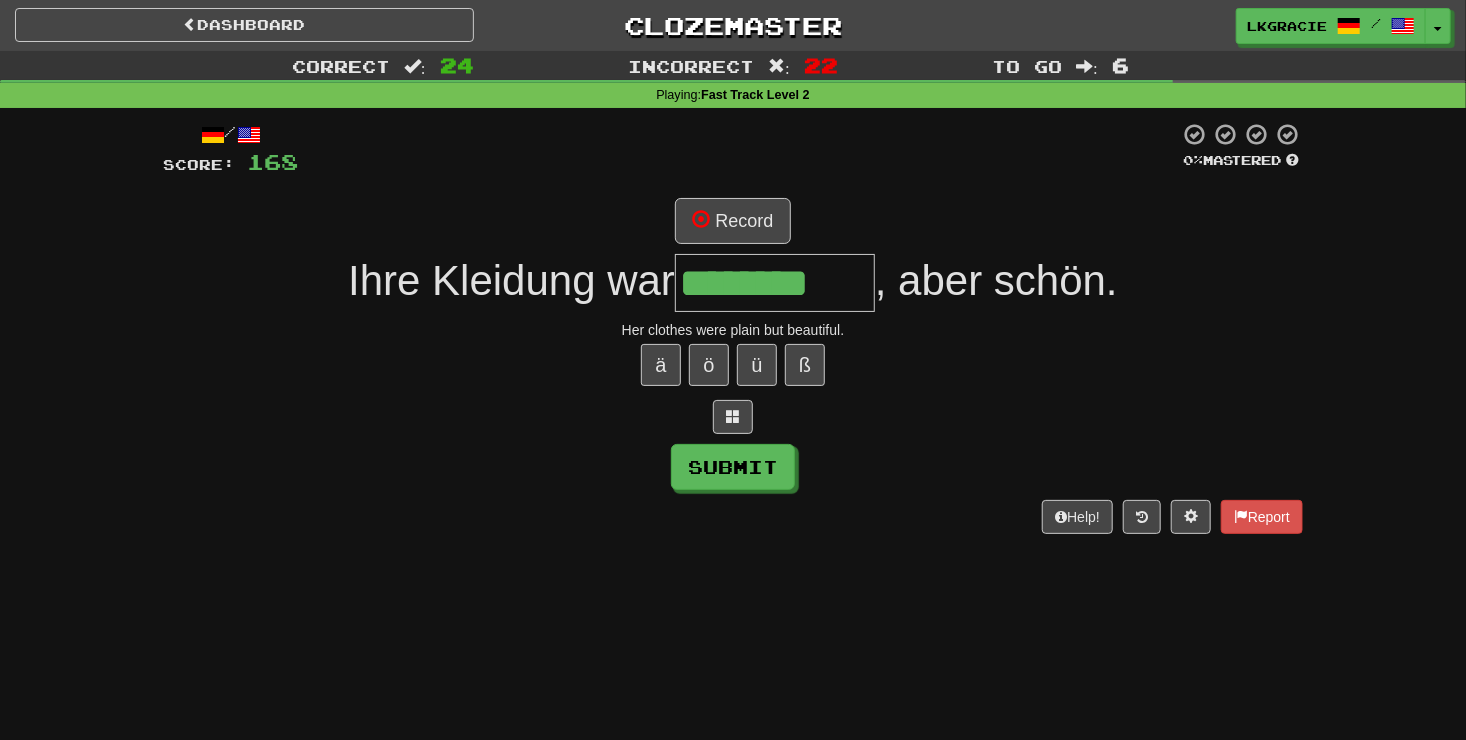 type on "********" 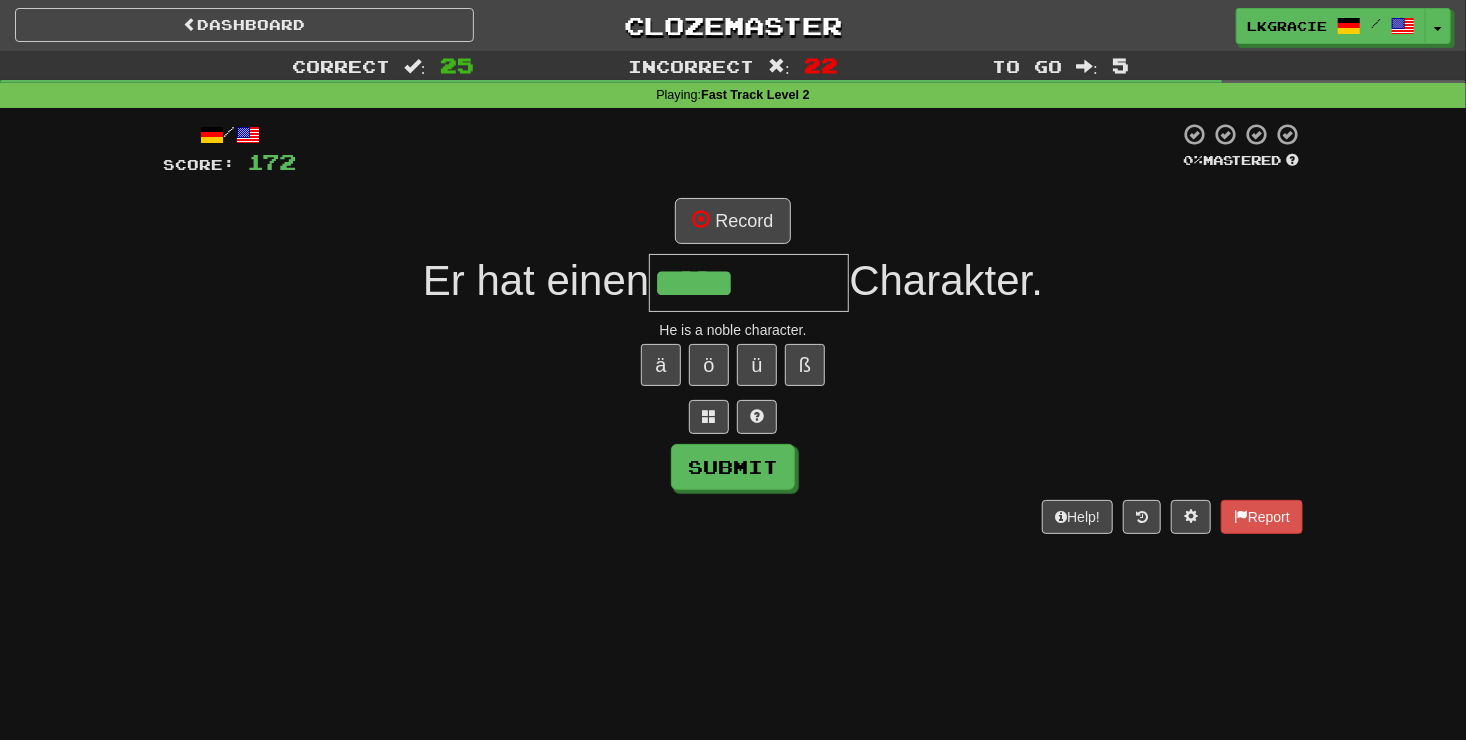 type on "*****" 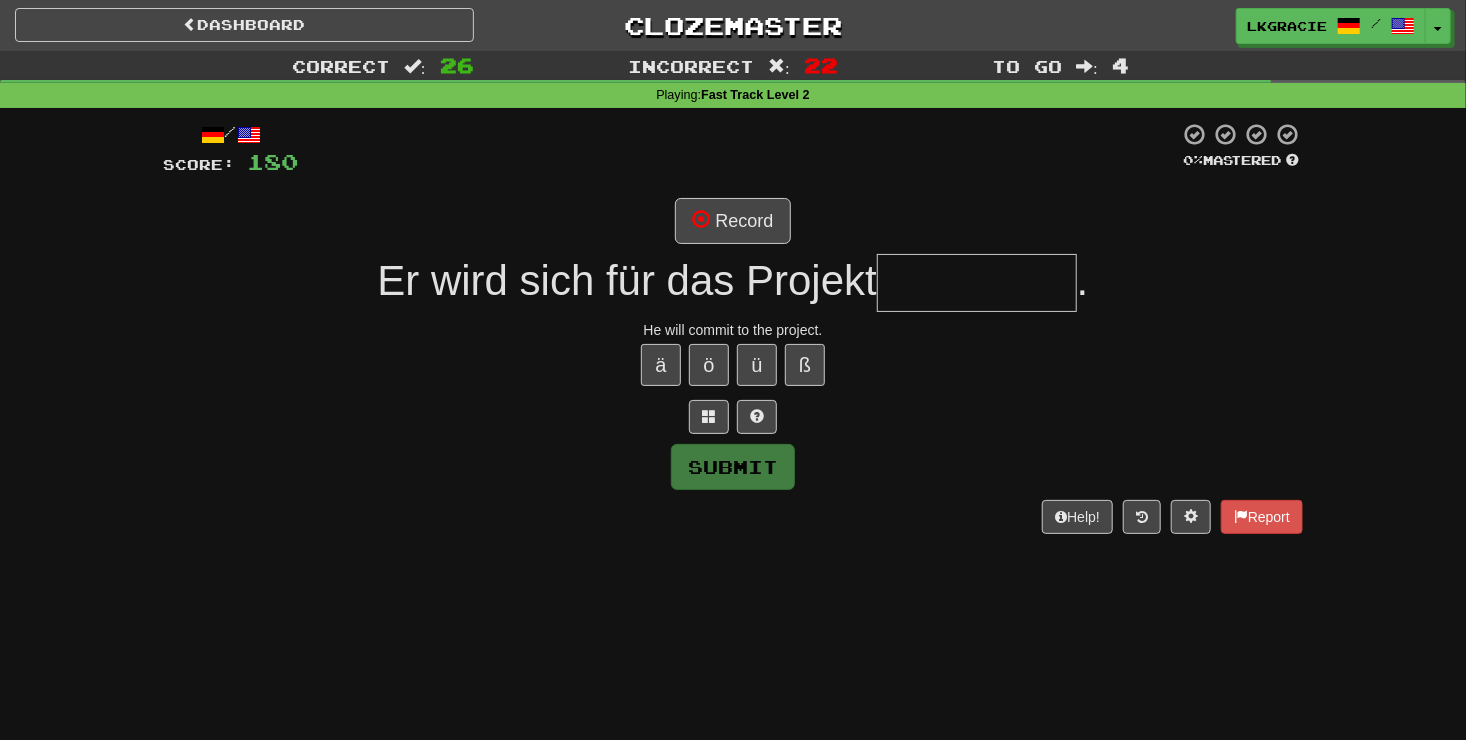 type on "*" 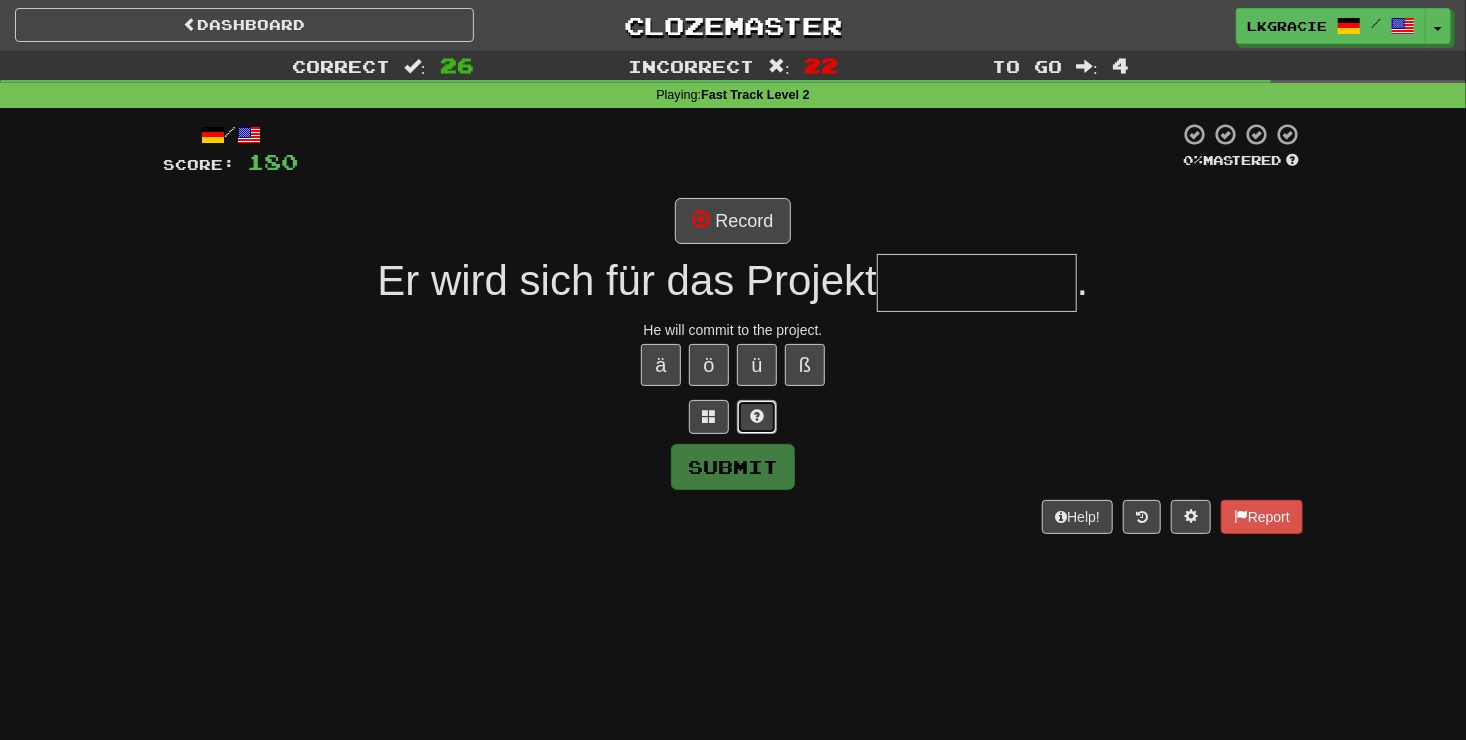 click at bounding box center (757, 416) 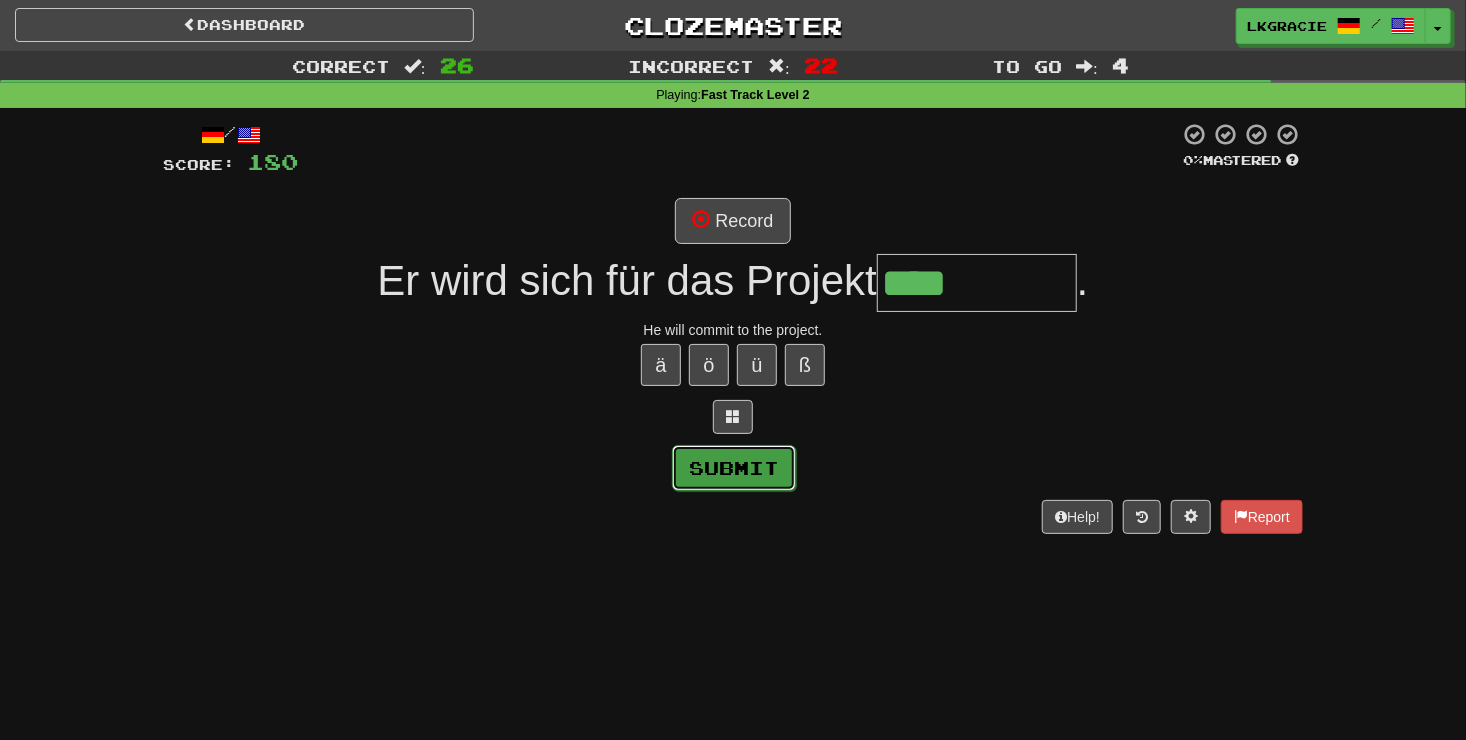 click on "Submit" at bounding box center (734, 468) 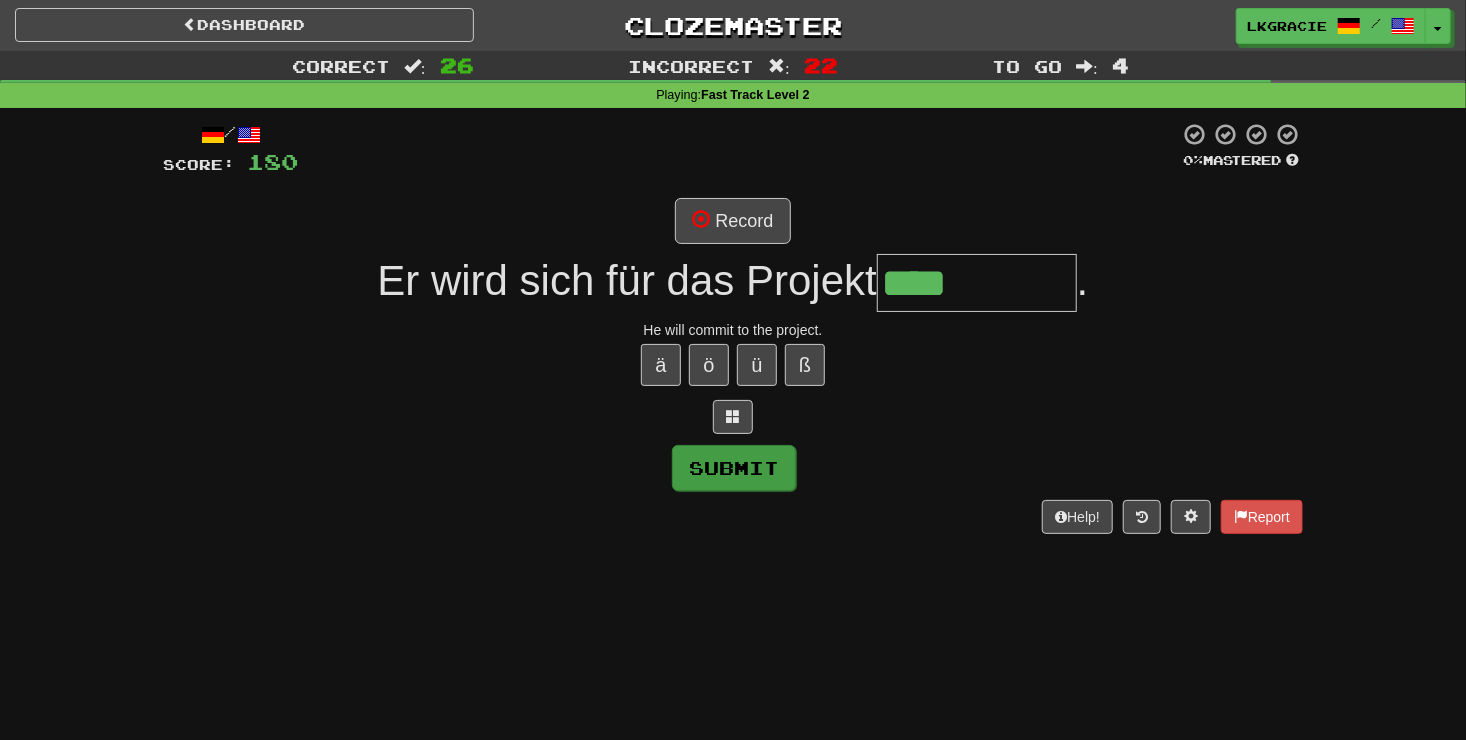 type on "*********" 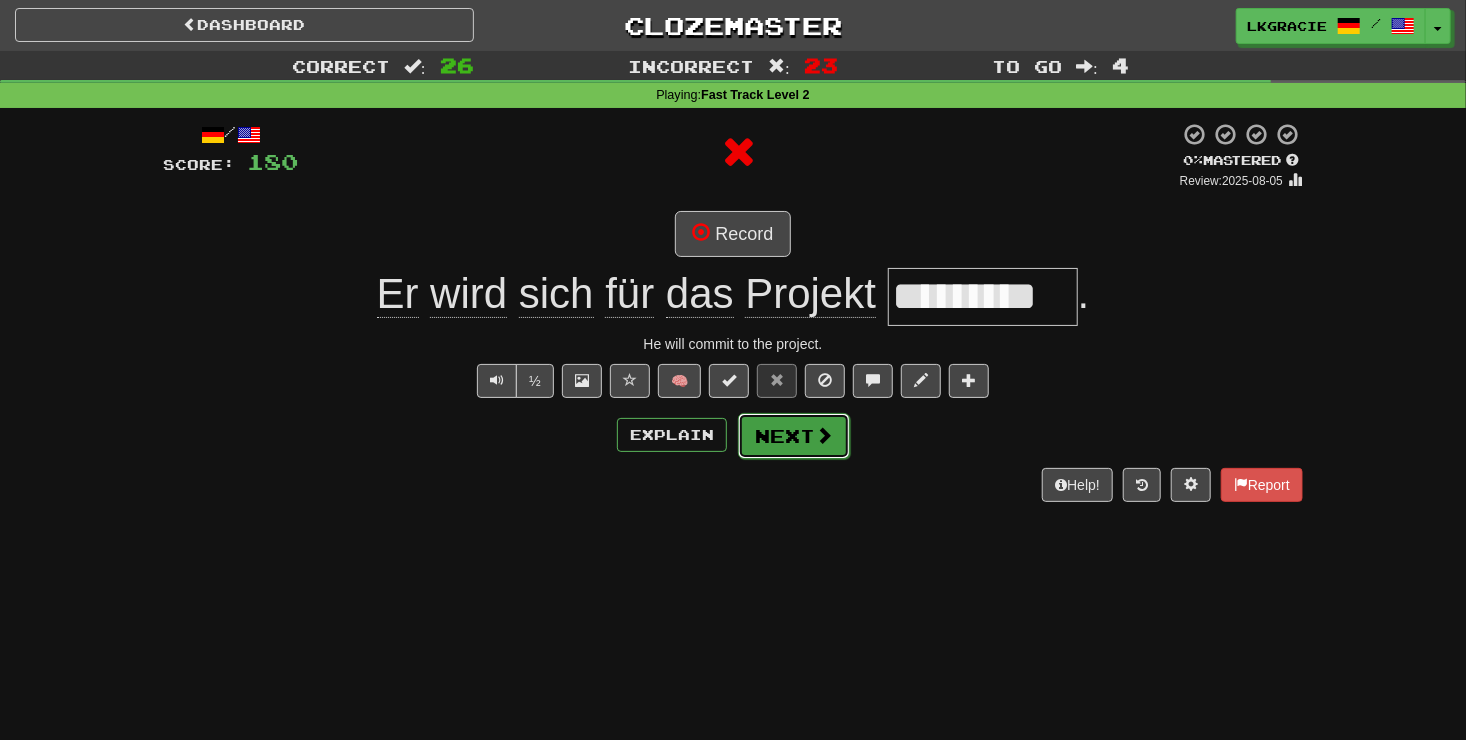 click on "Next" at bounding box center (794, 436) 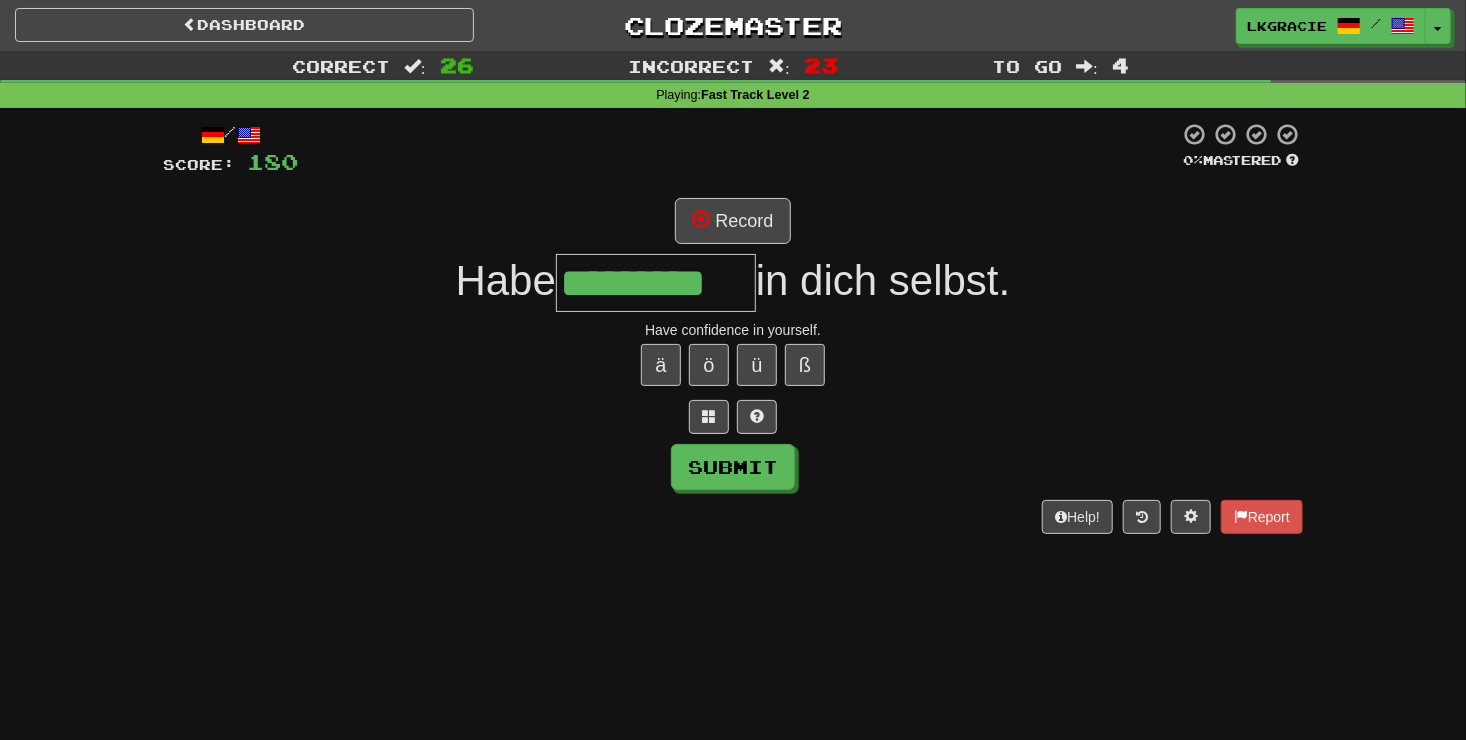 type on "*********" 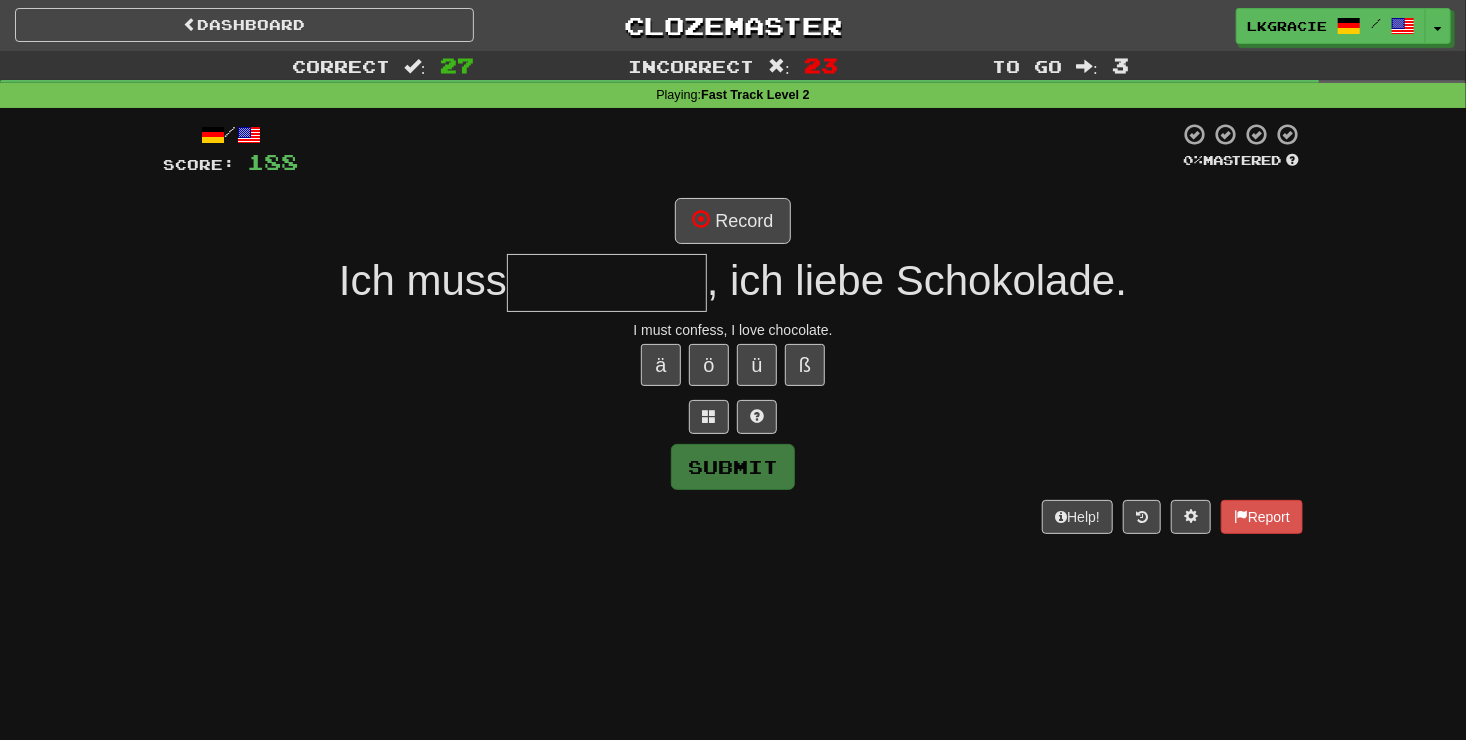 type on "*" 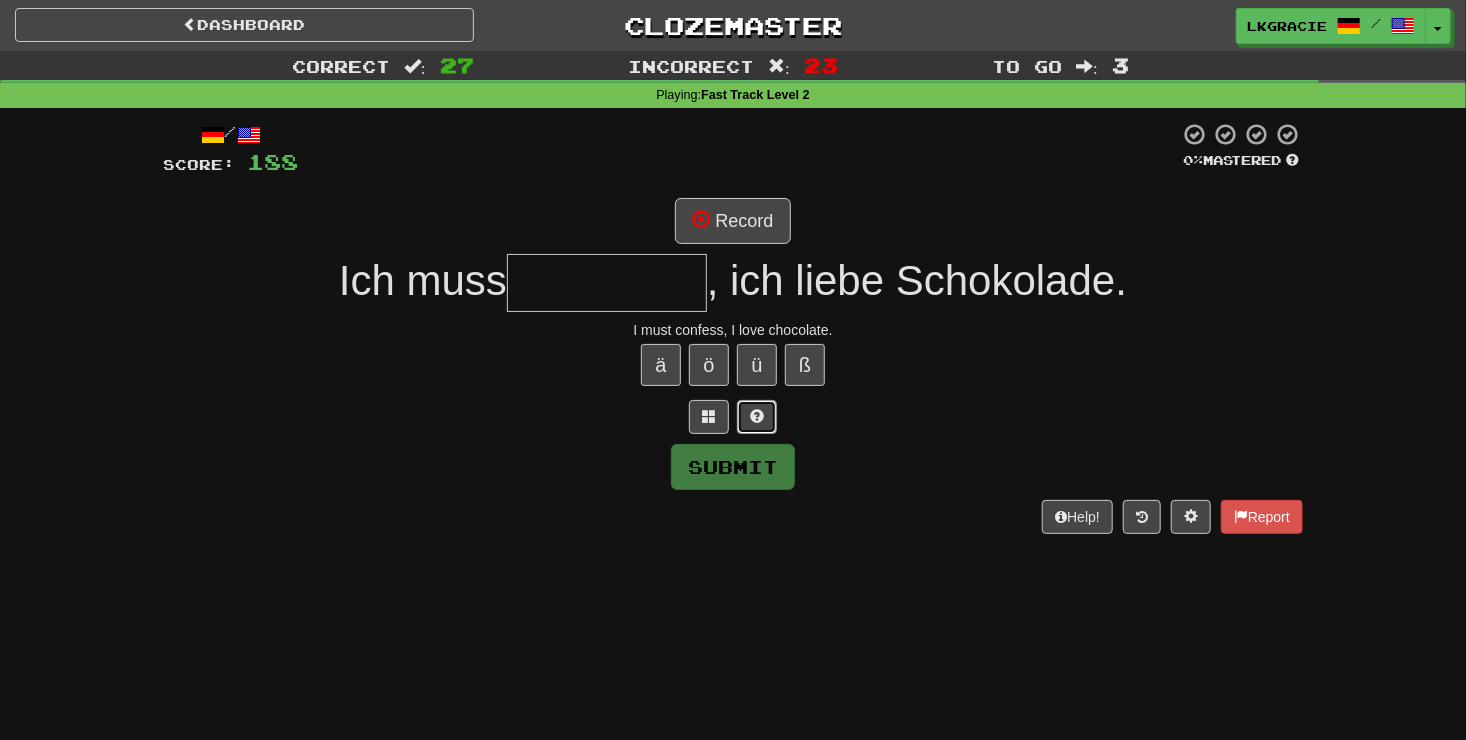 click at bounding box center [757, 417] 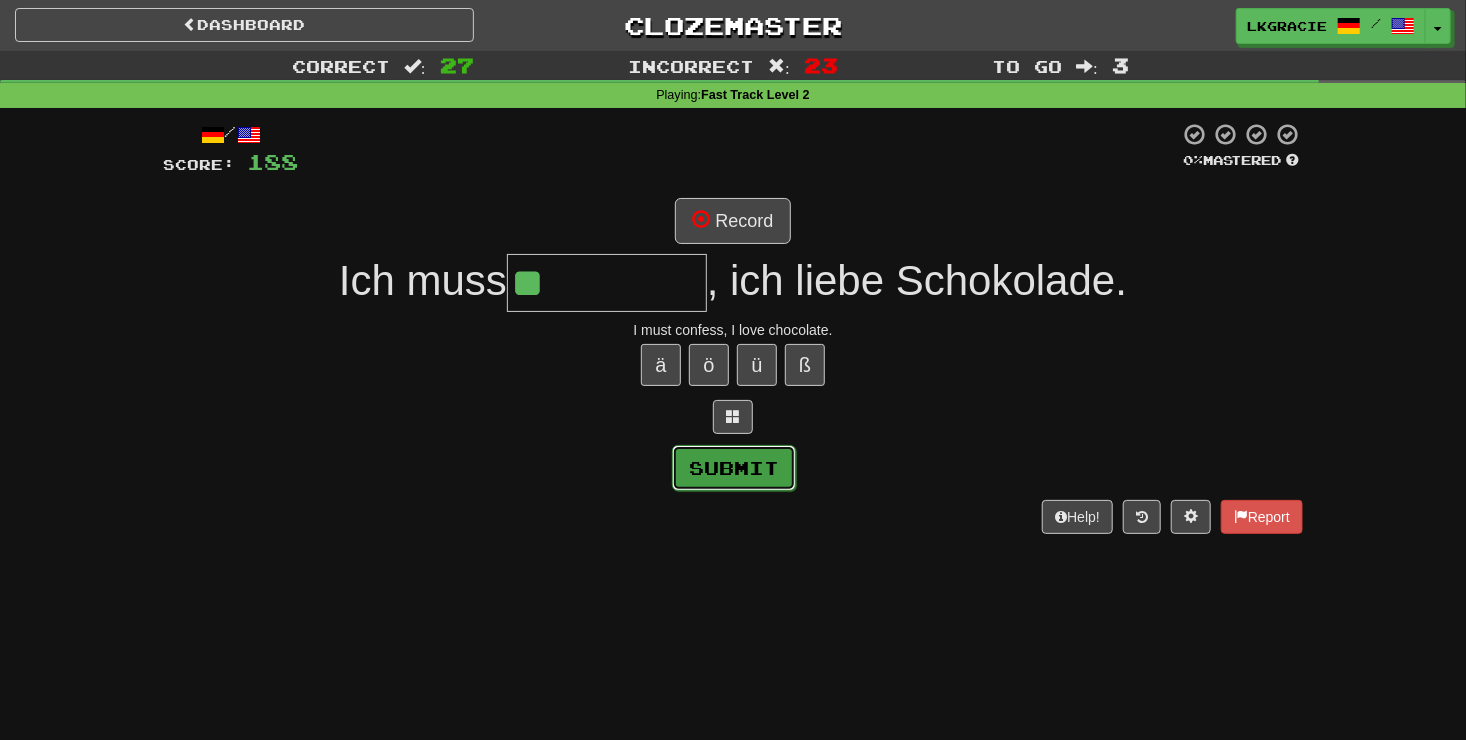click on "Submit" at bounding box center (734, 468) 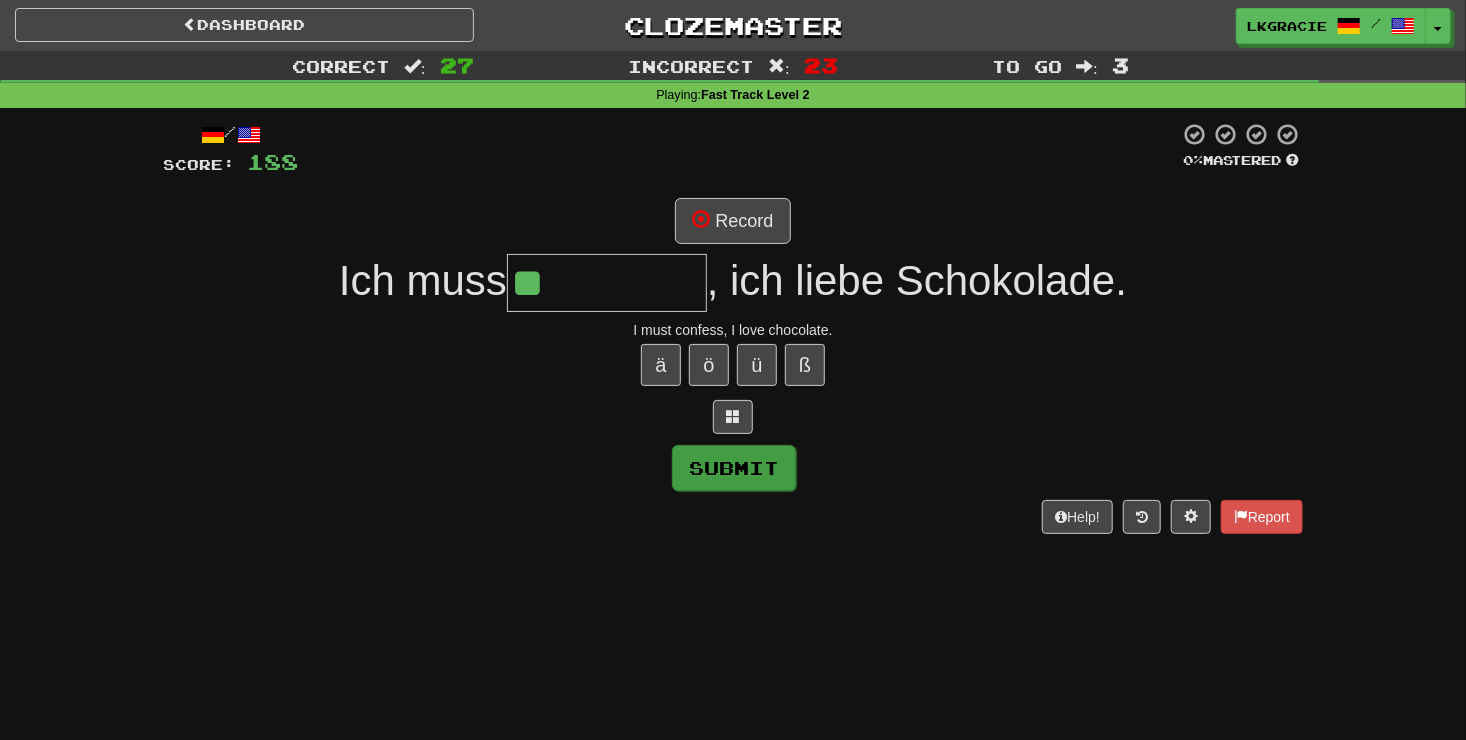 type on "********" 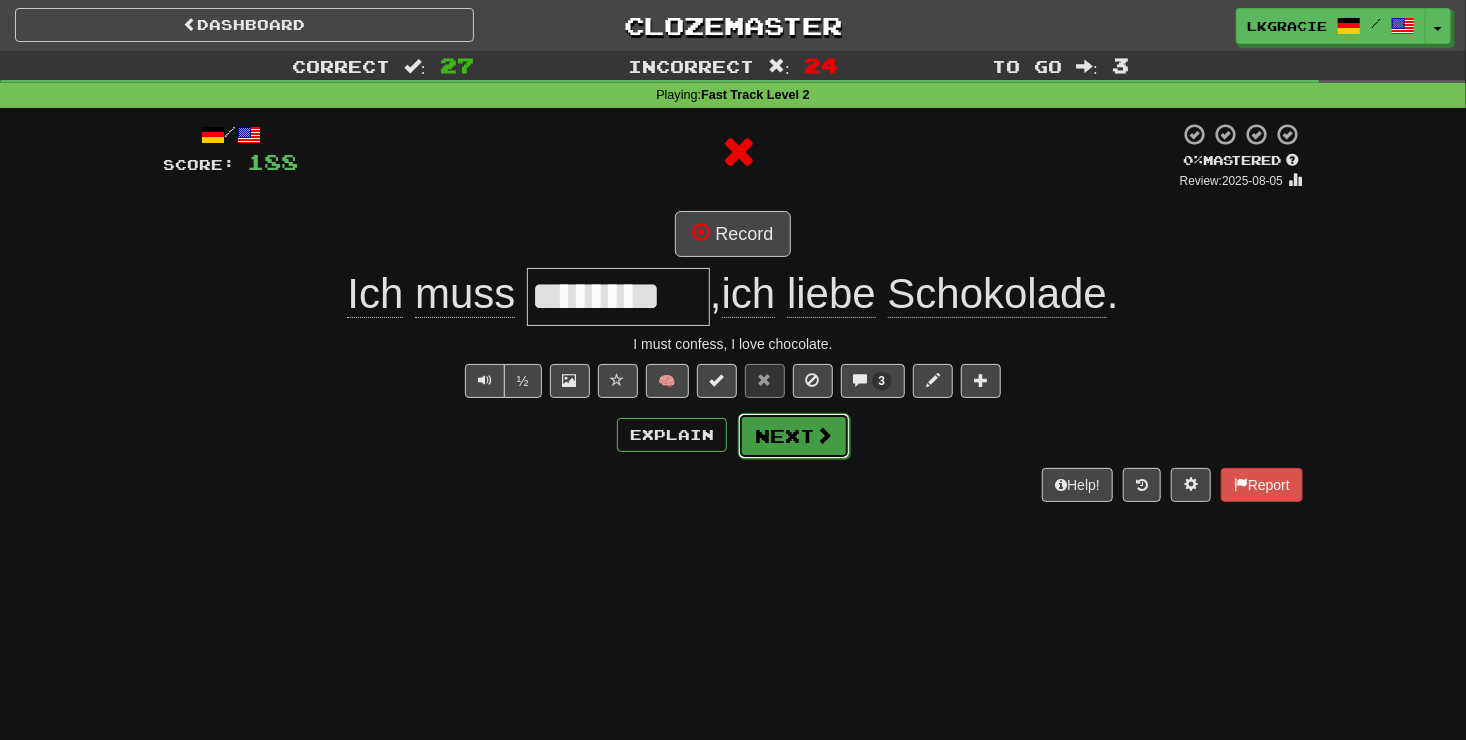 click at bounding box center (824, 435) 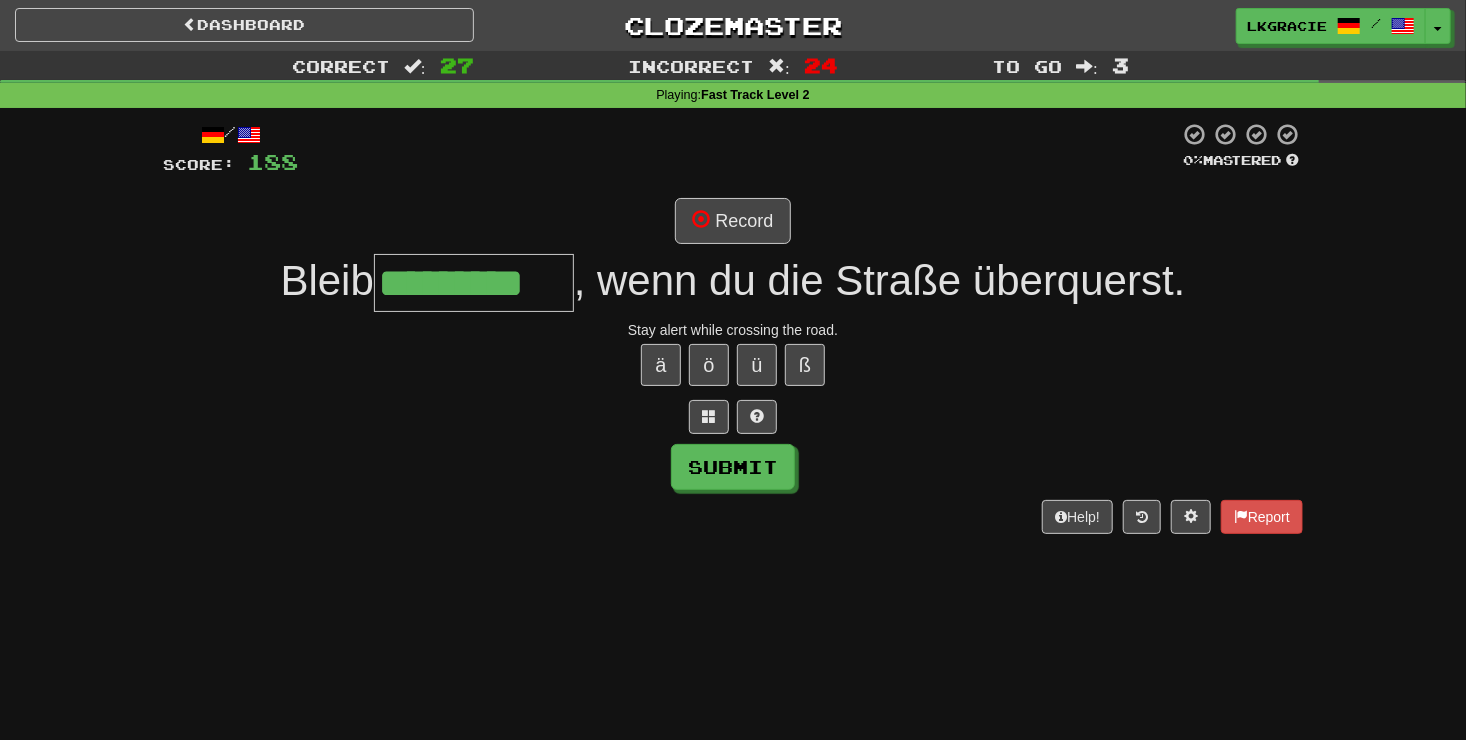 scroll, scrollTop: 0, scrollLeft: 38, axis: horizontal 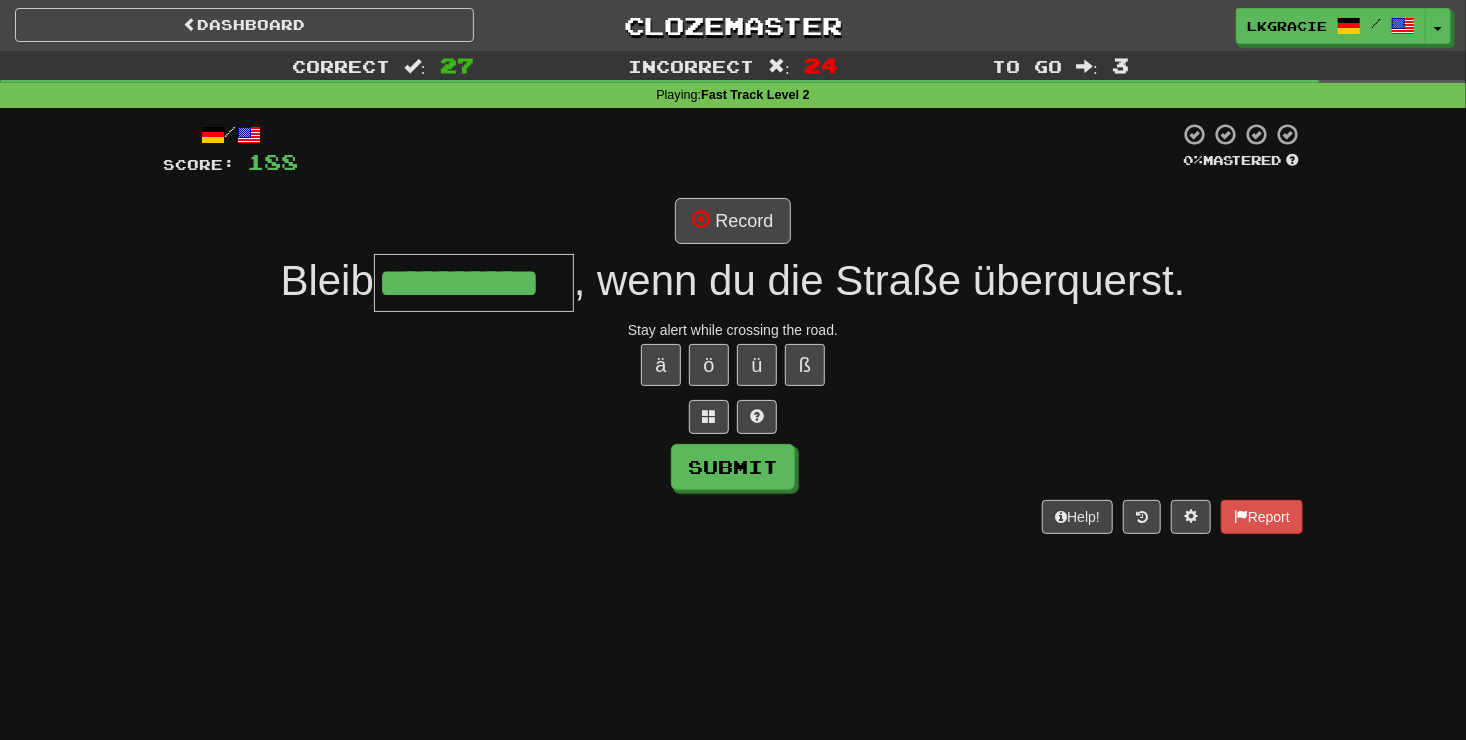 type on "**********" 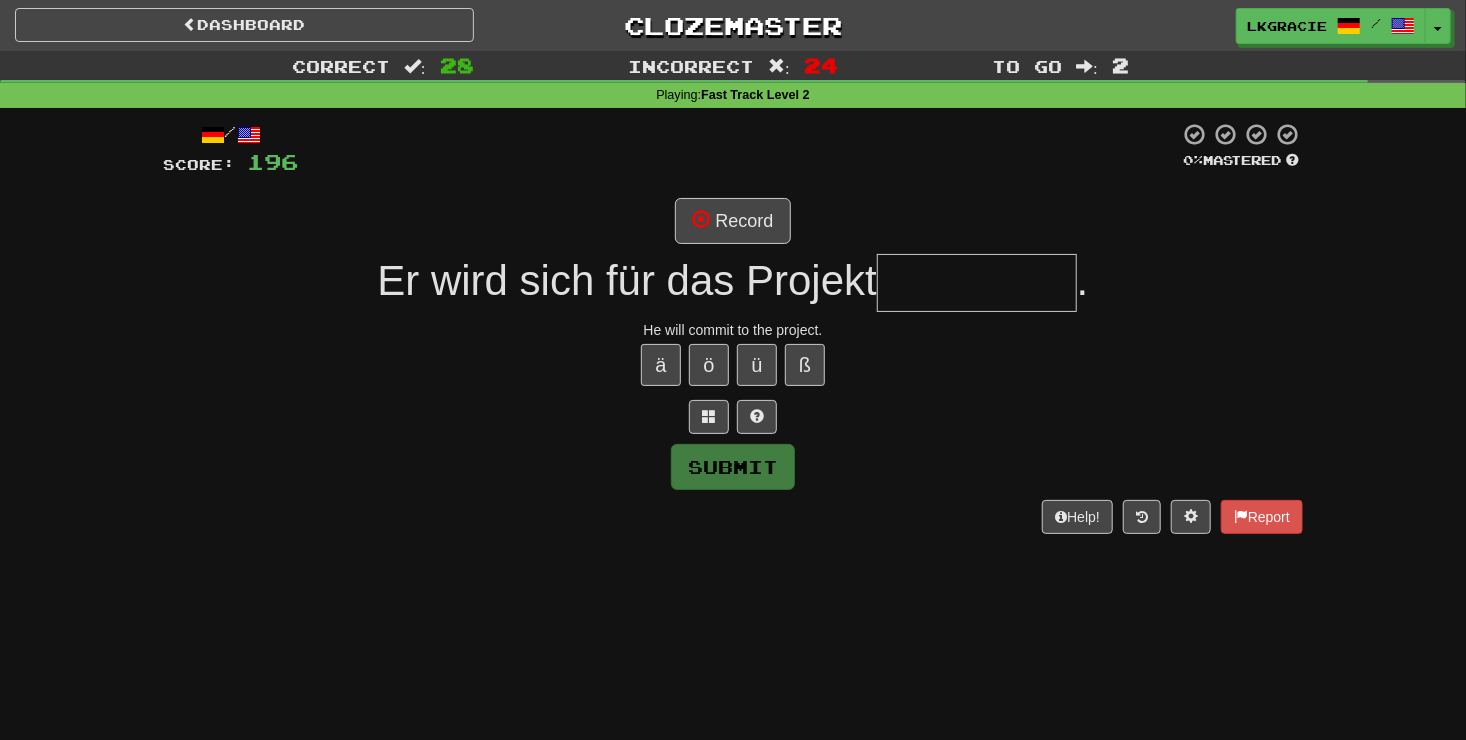 type on "*" 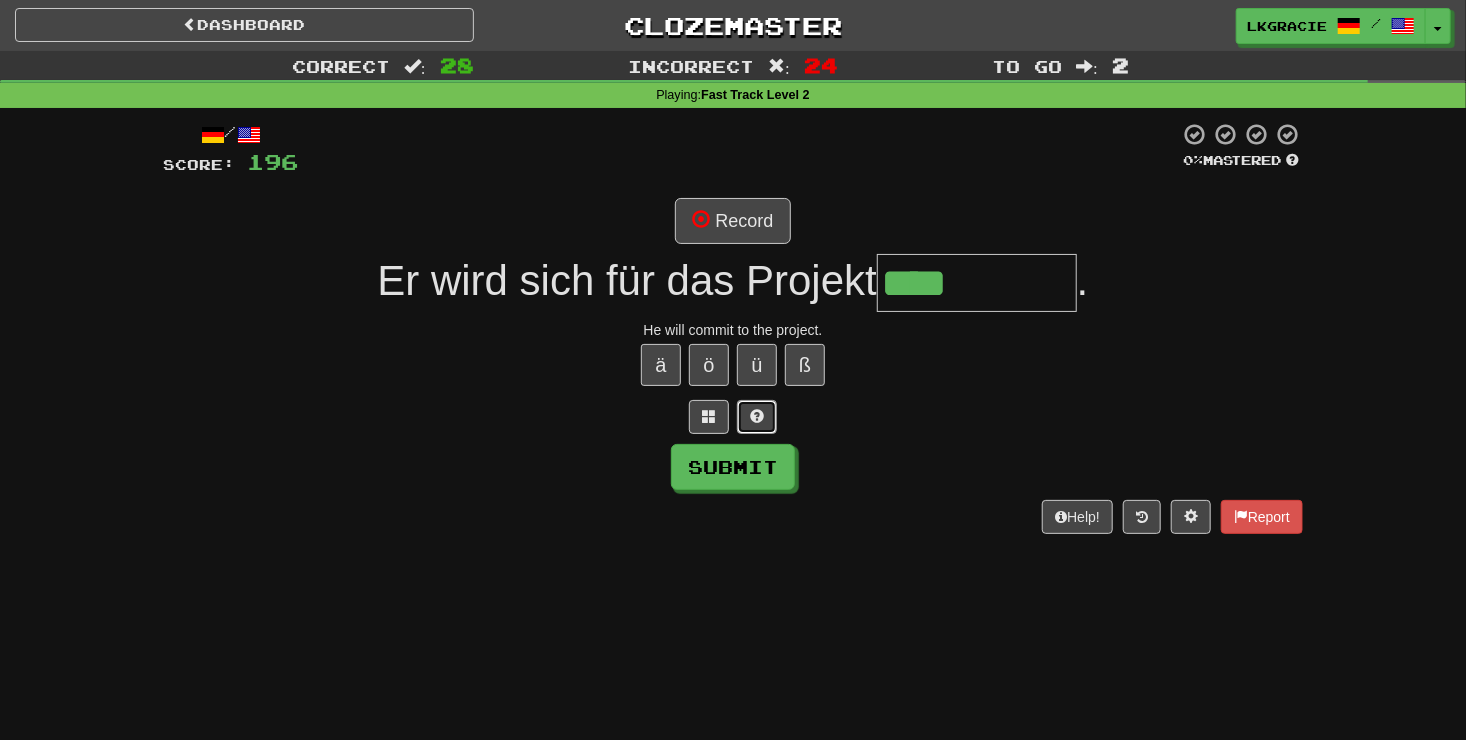 click at bounding box center [757, 417] 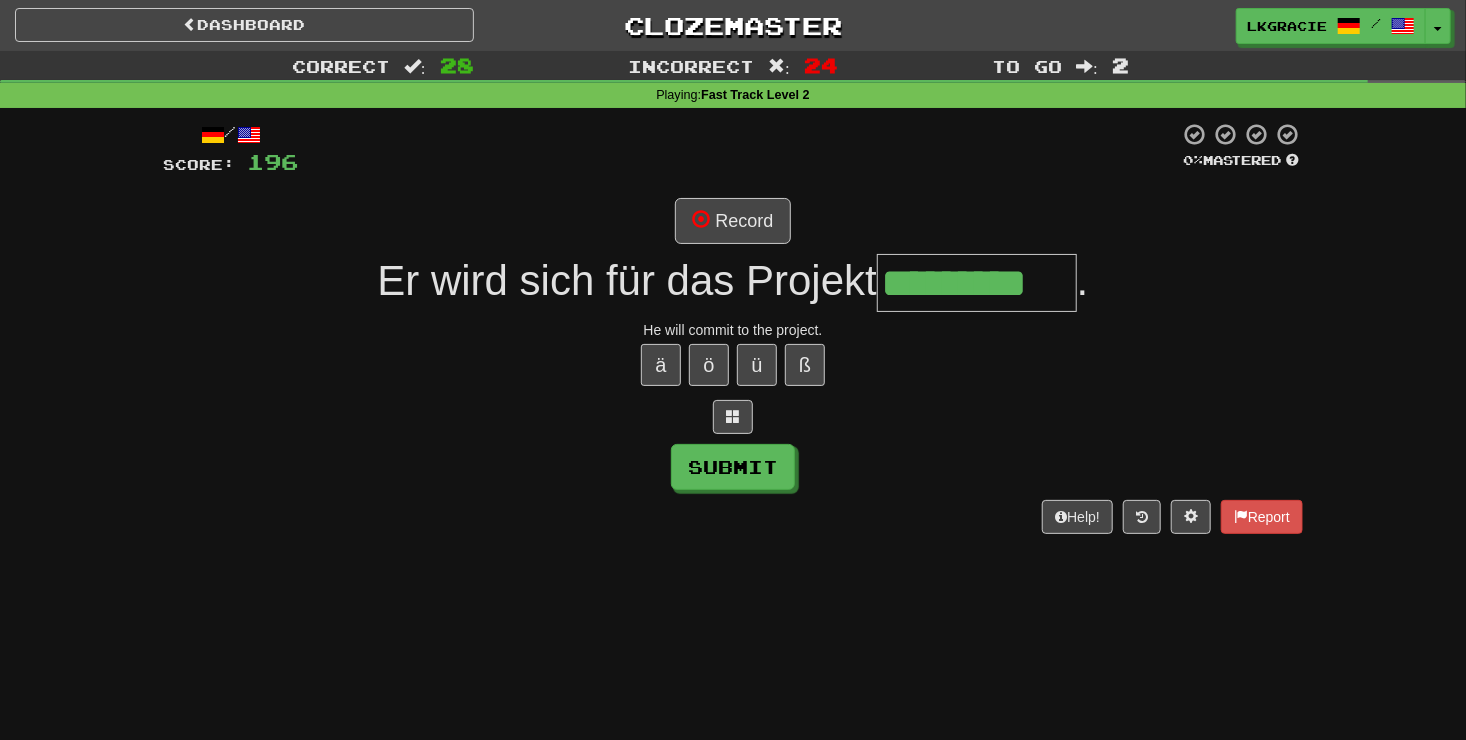 type on "*********" 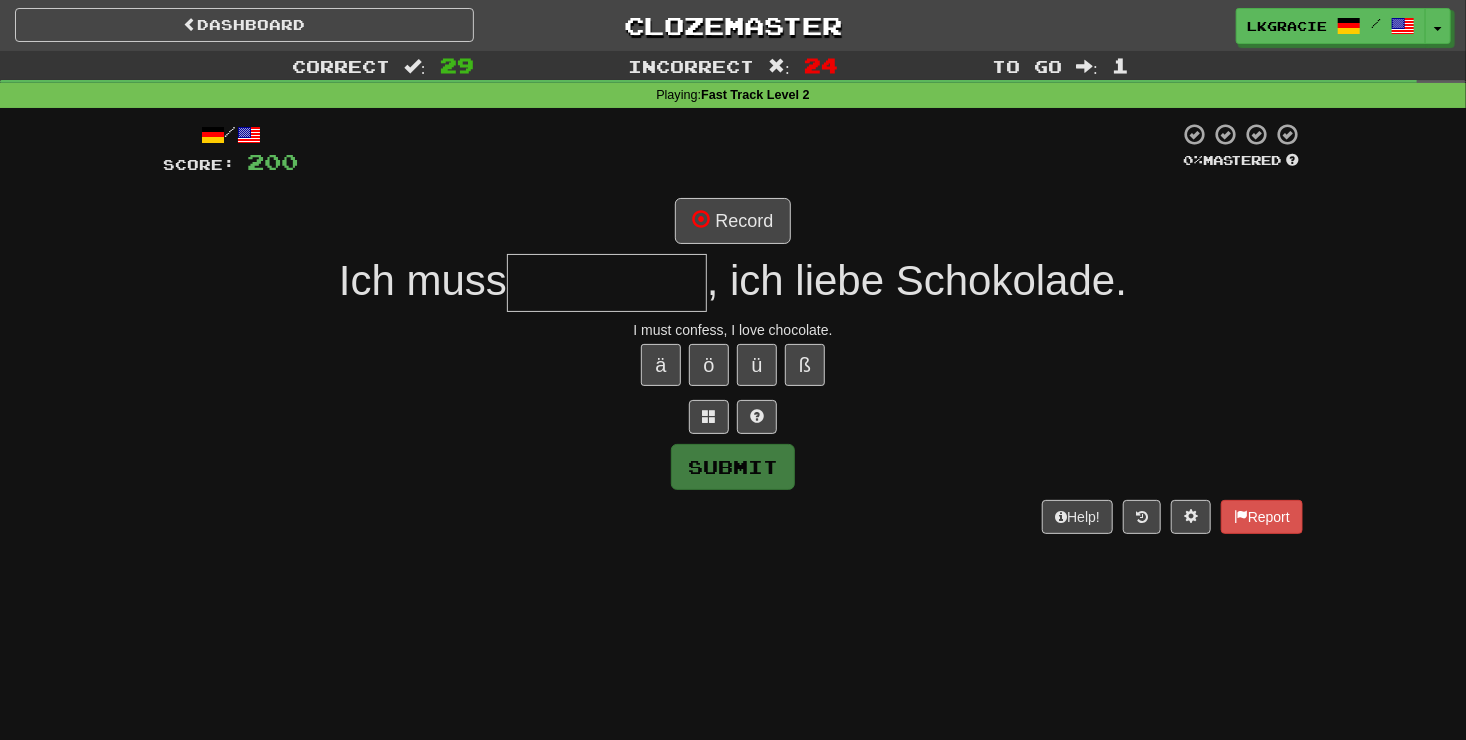 type on "*" 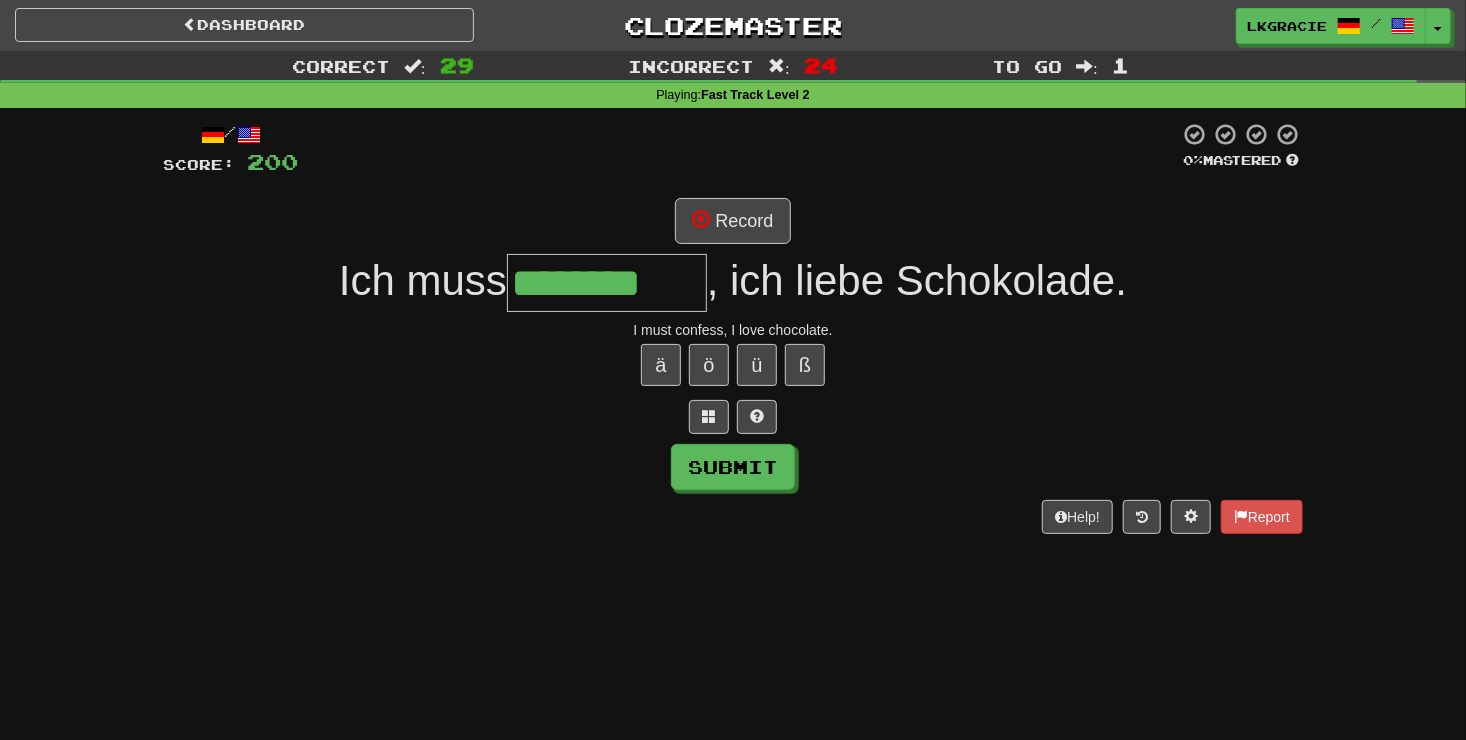 type on "********" 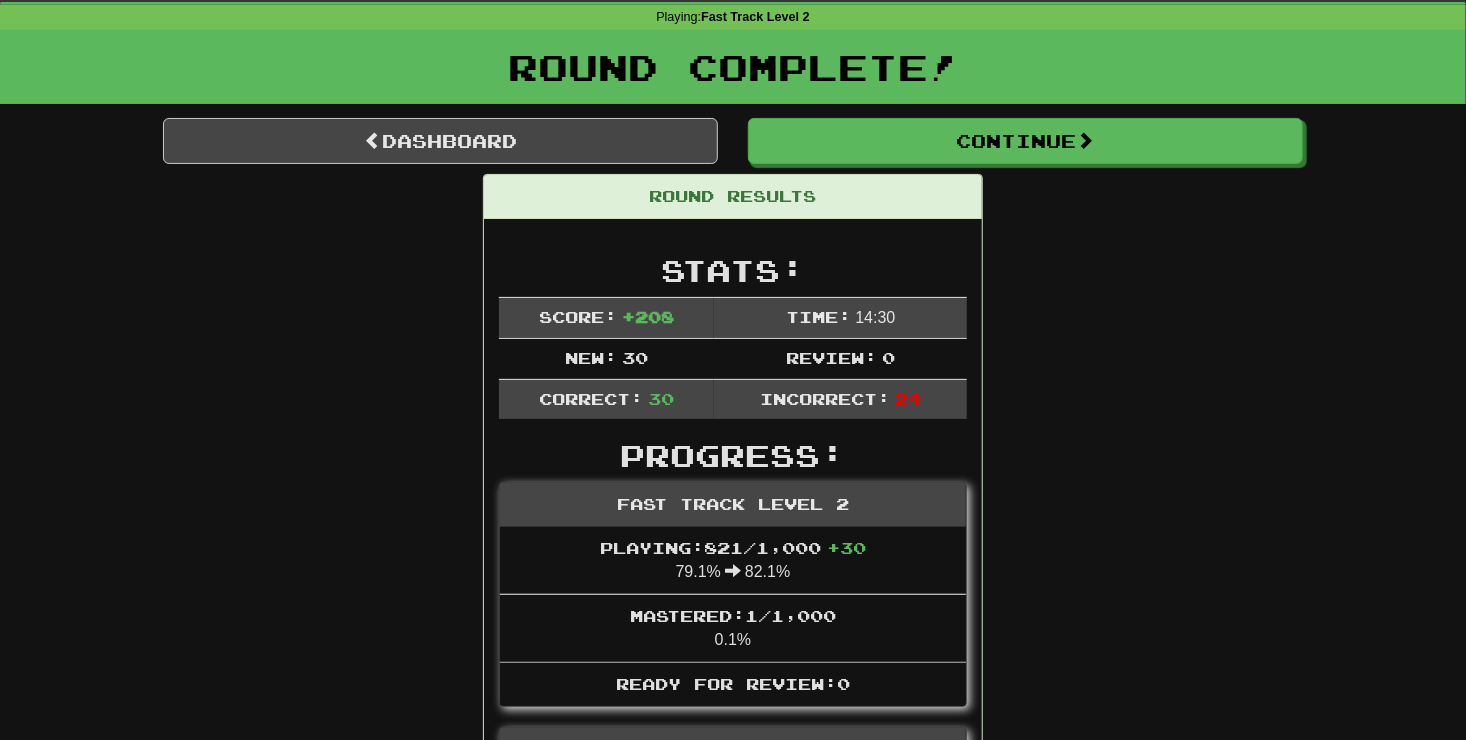 scroll, scrollTop: 44, scrollLeft: 0, axis: vertical 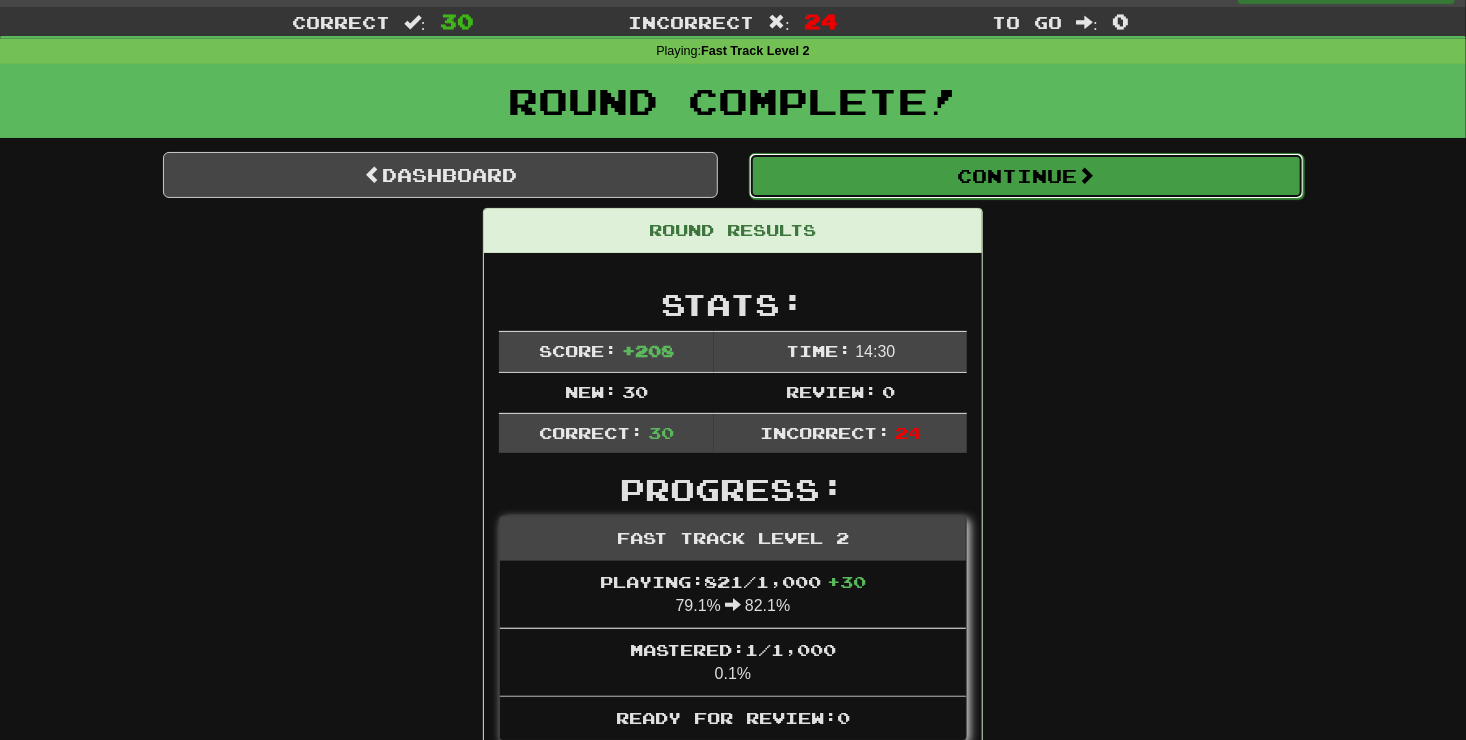 click on "Continue" at bounding box center (1026, 176) 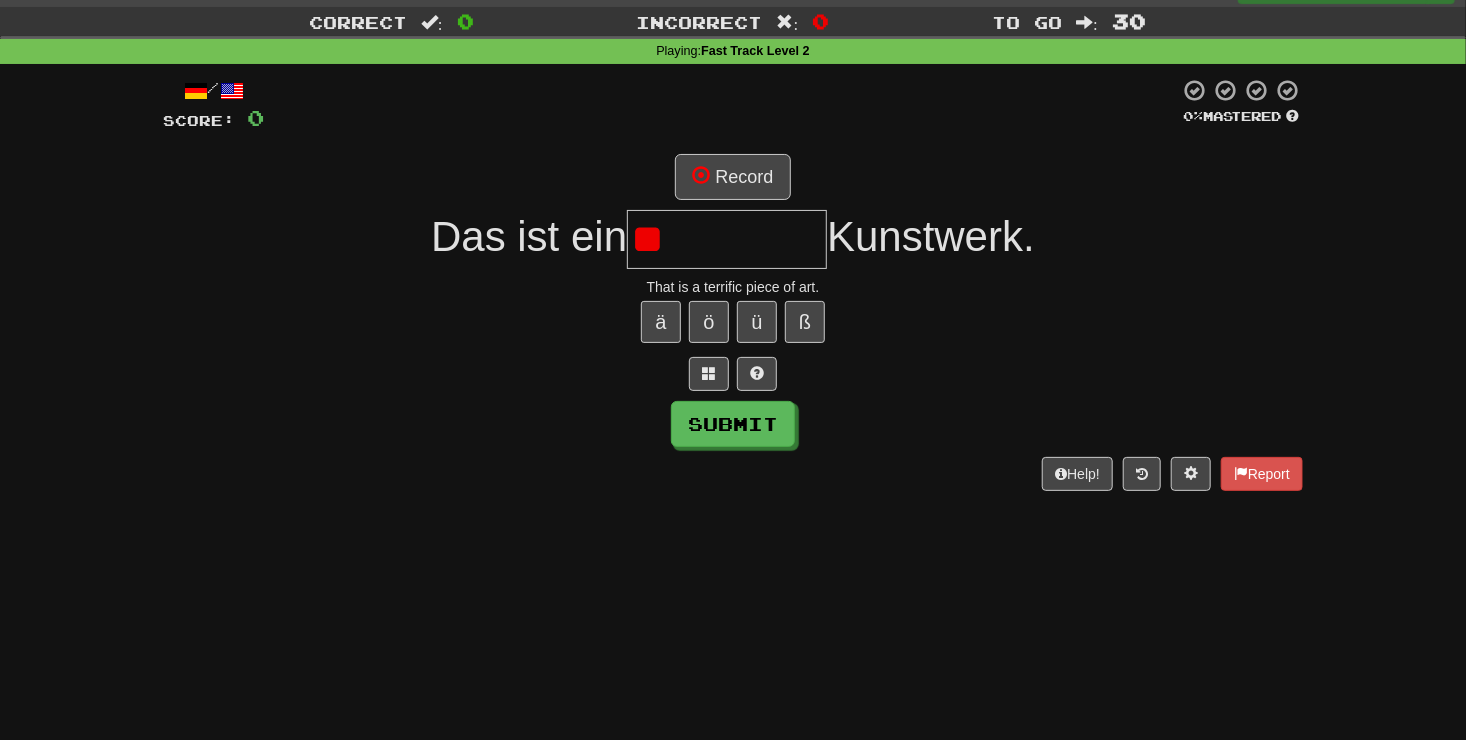 type on "*" 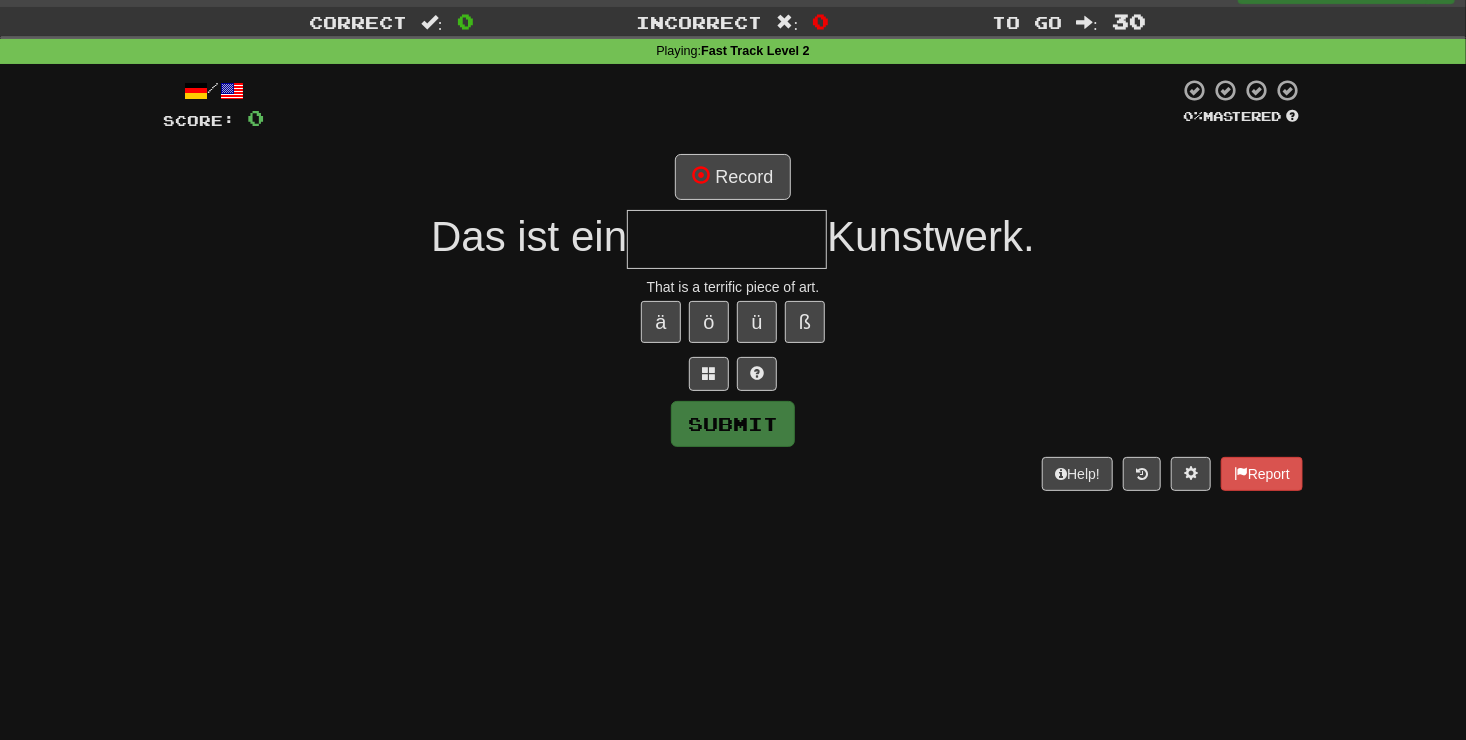 type on "*" 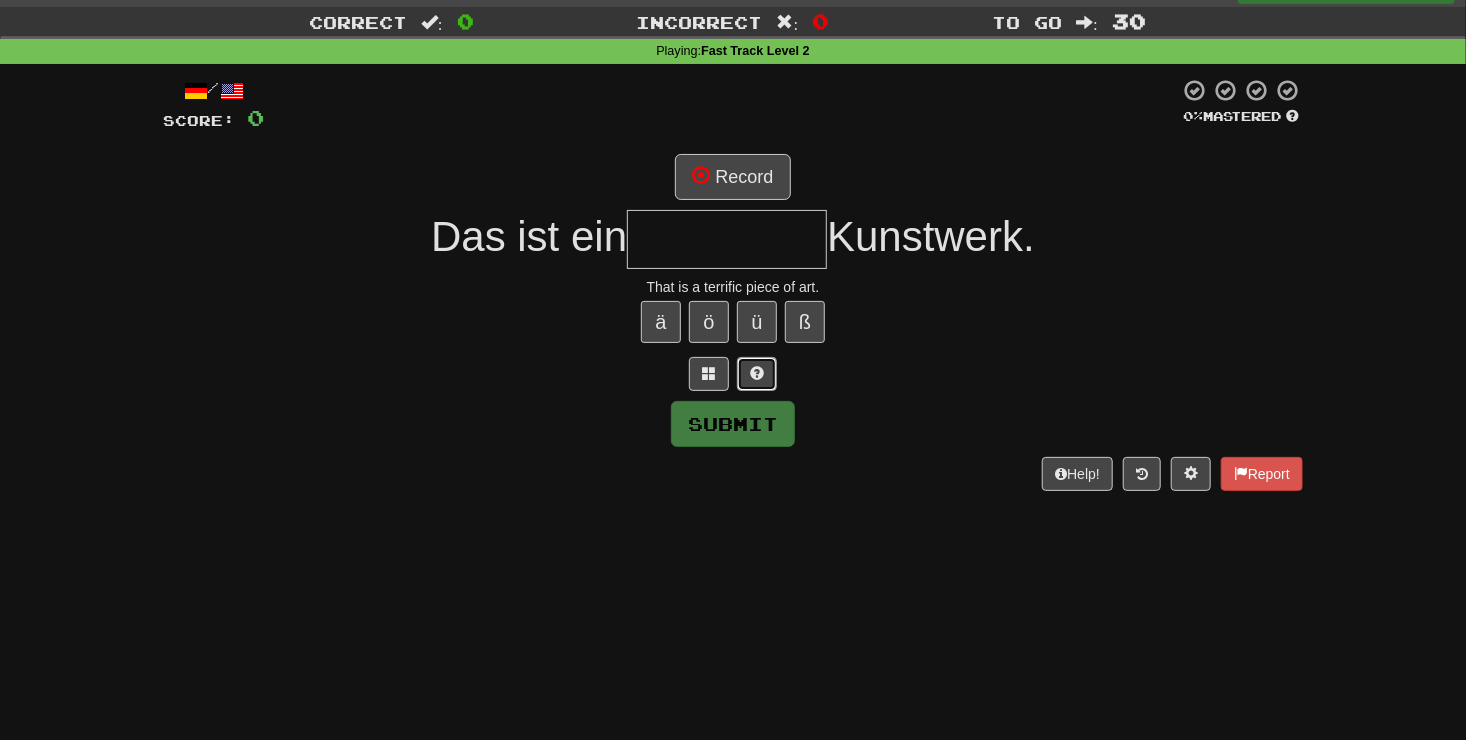 click at bounding box center [757, 373] 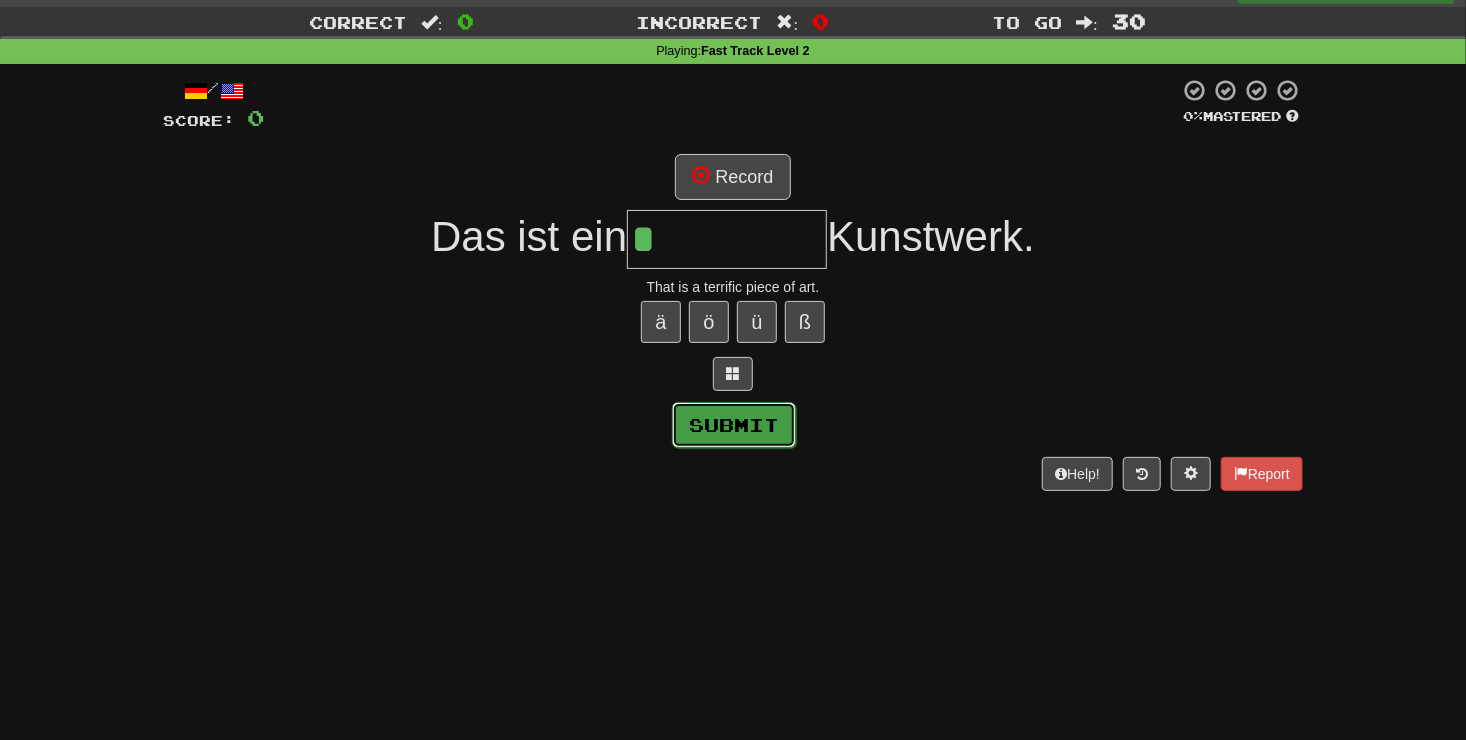 click on "Submit" at bounding box center (734, 425) 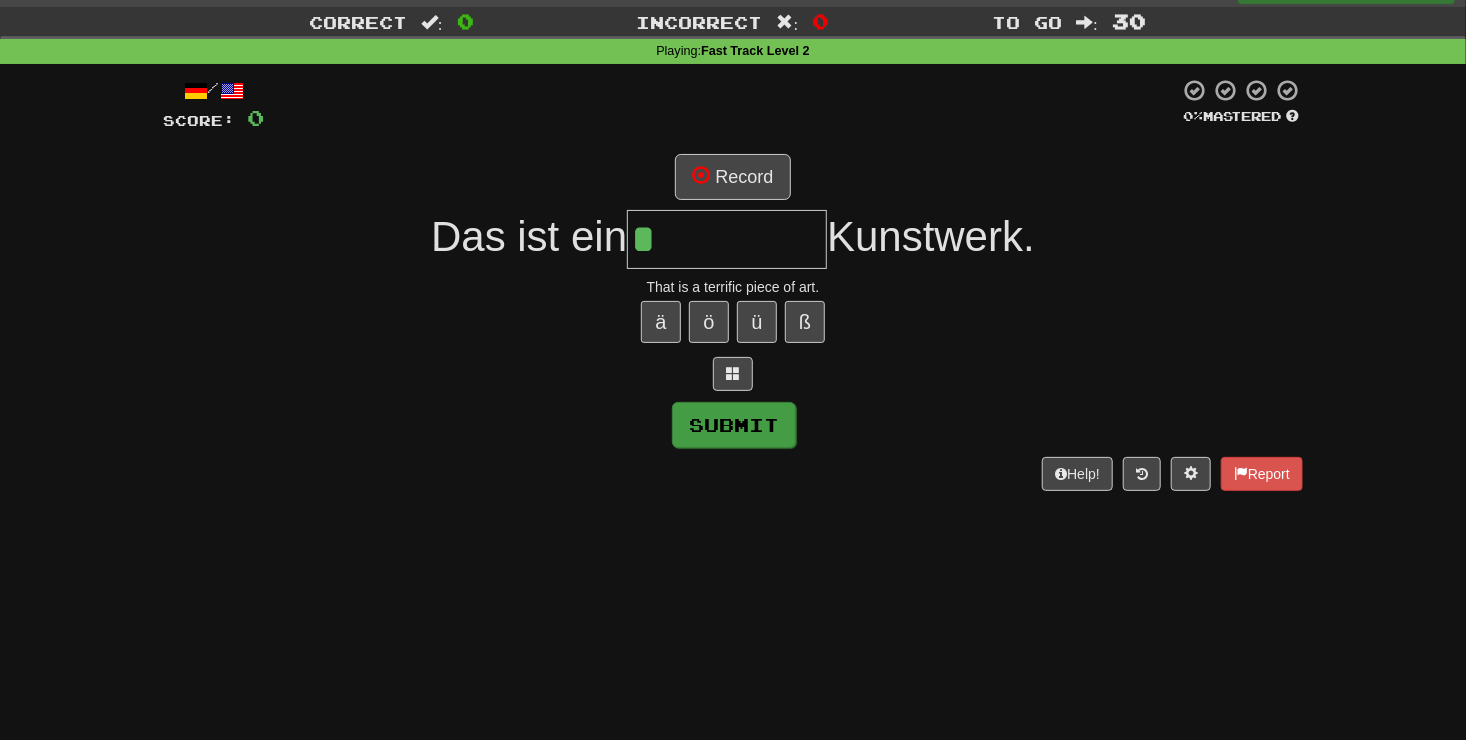 type on "**********" 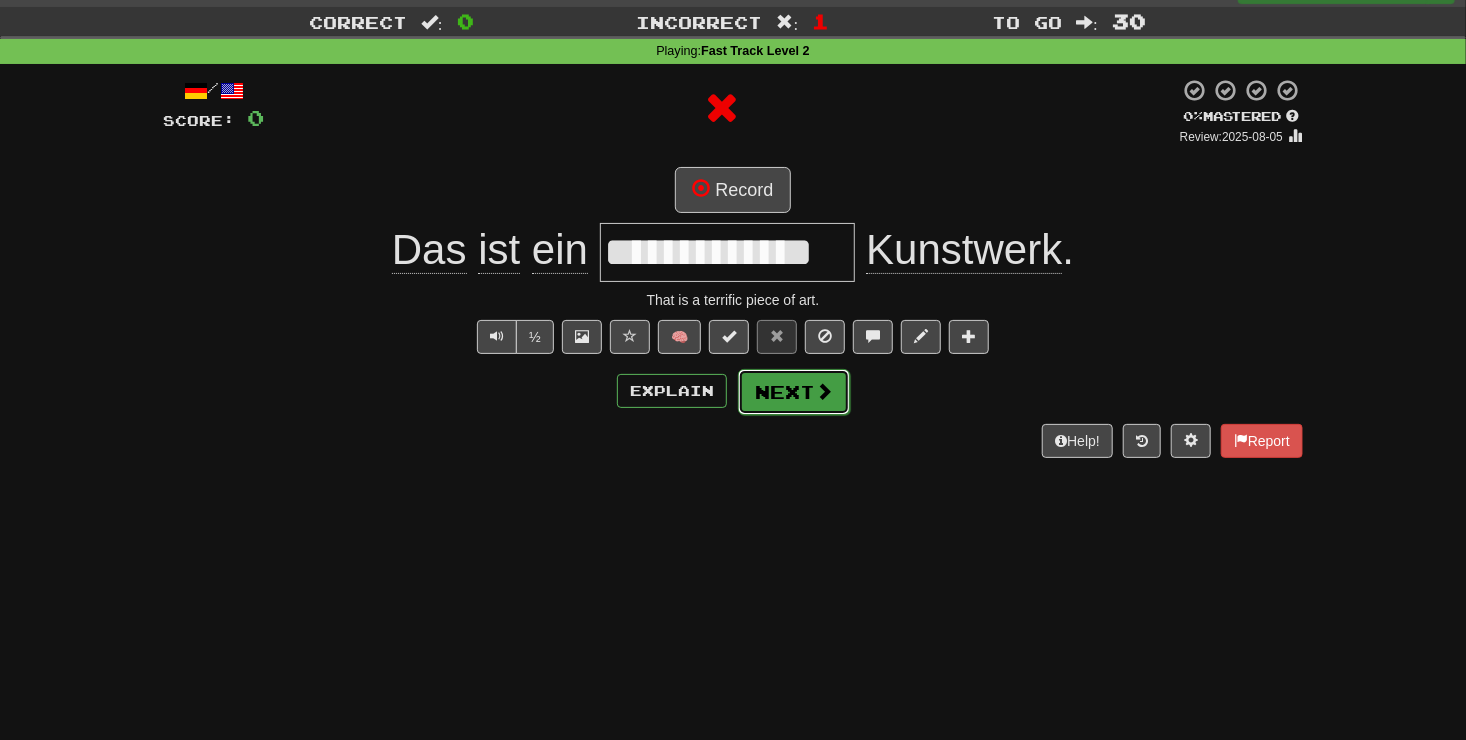 click on "Next" at bounding box center (794, 392) 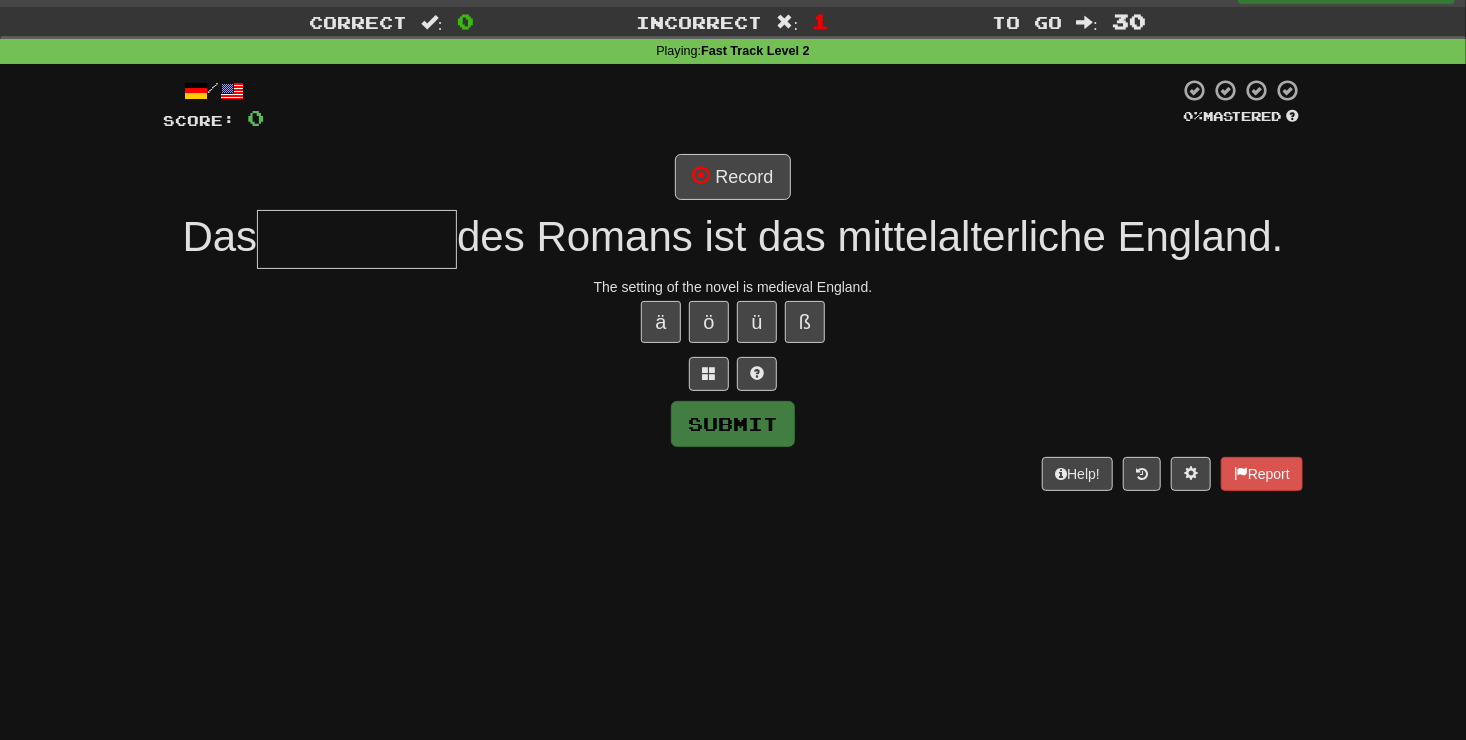 type on "*" 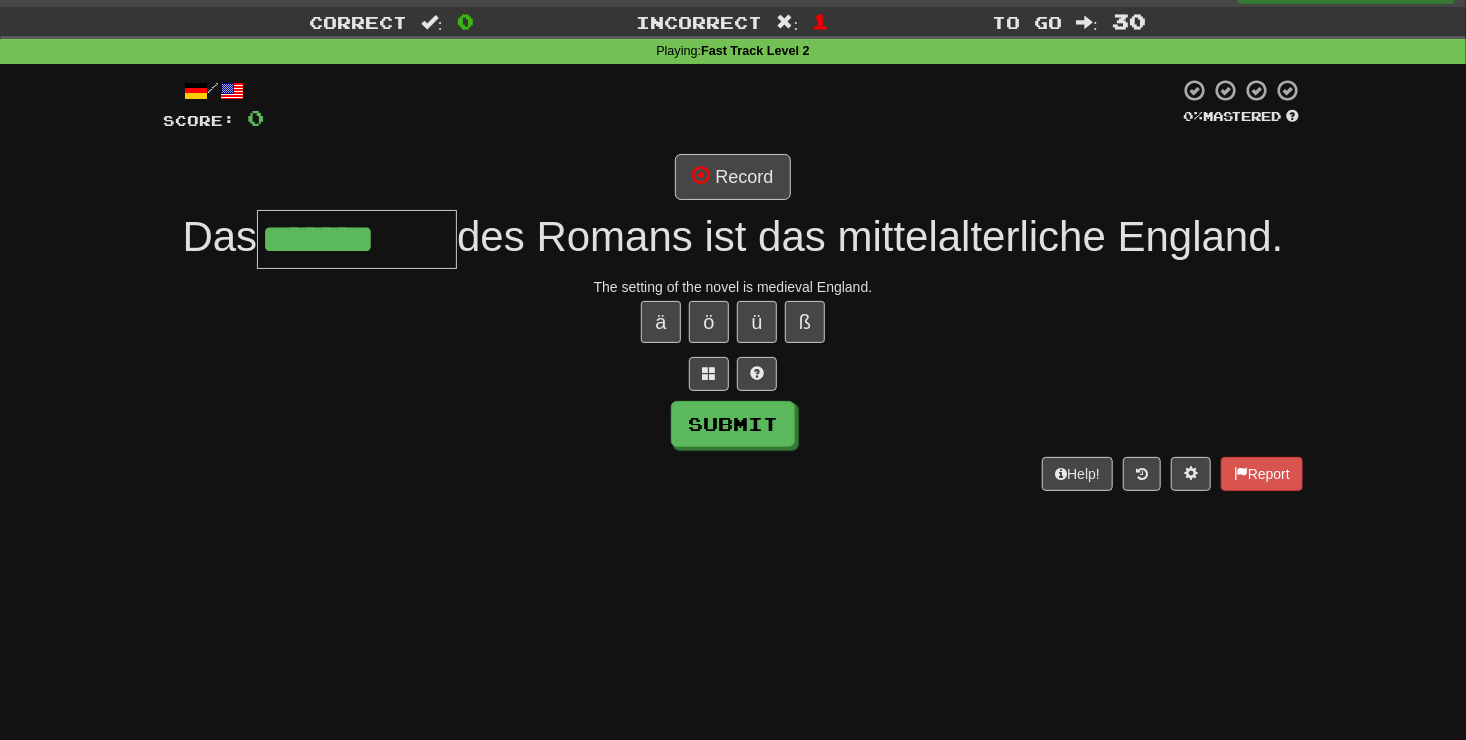 type on "*******" 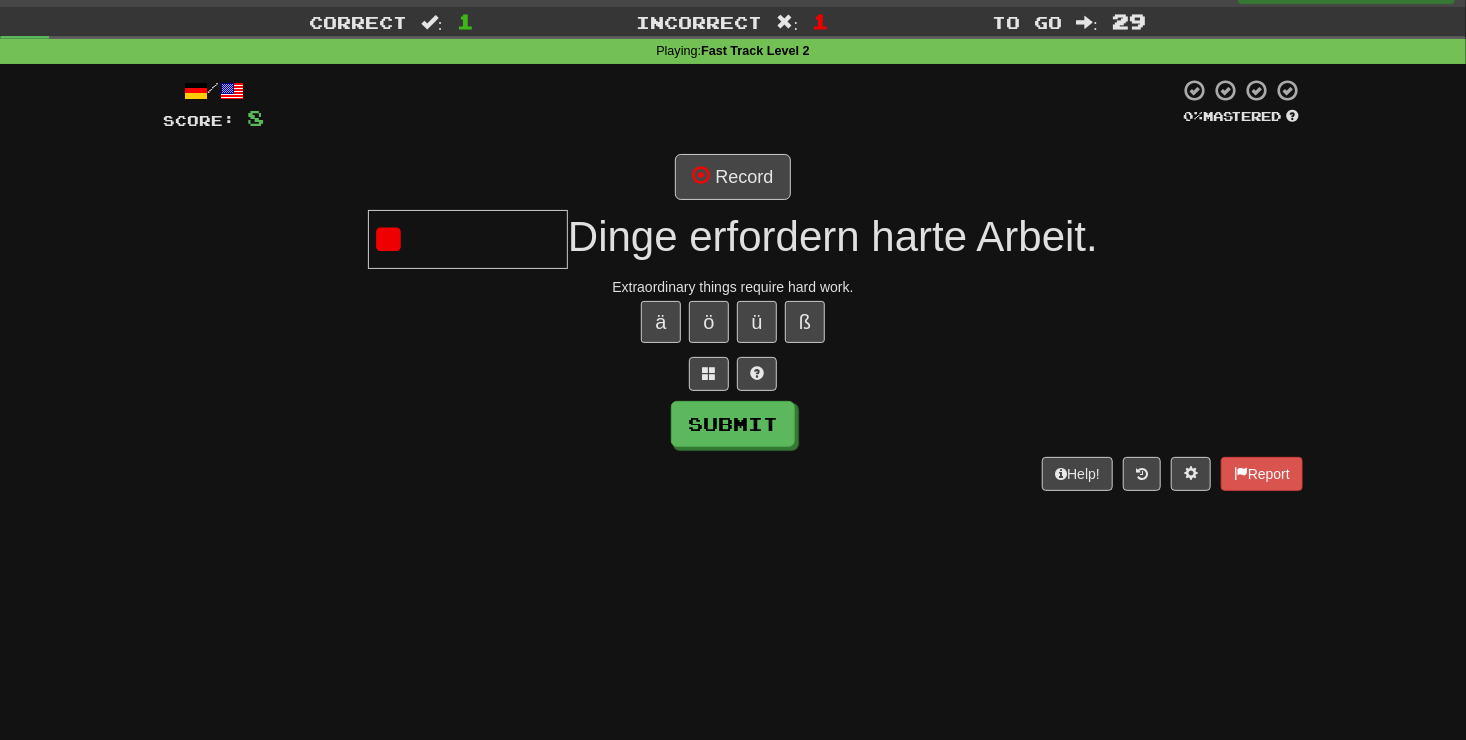 type on "*" 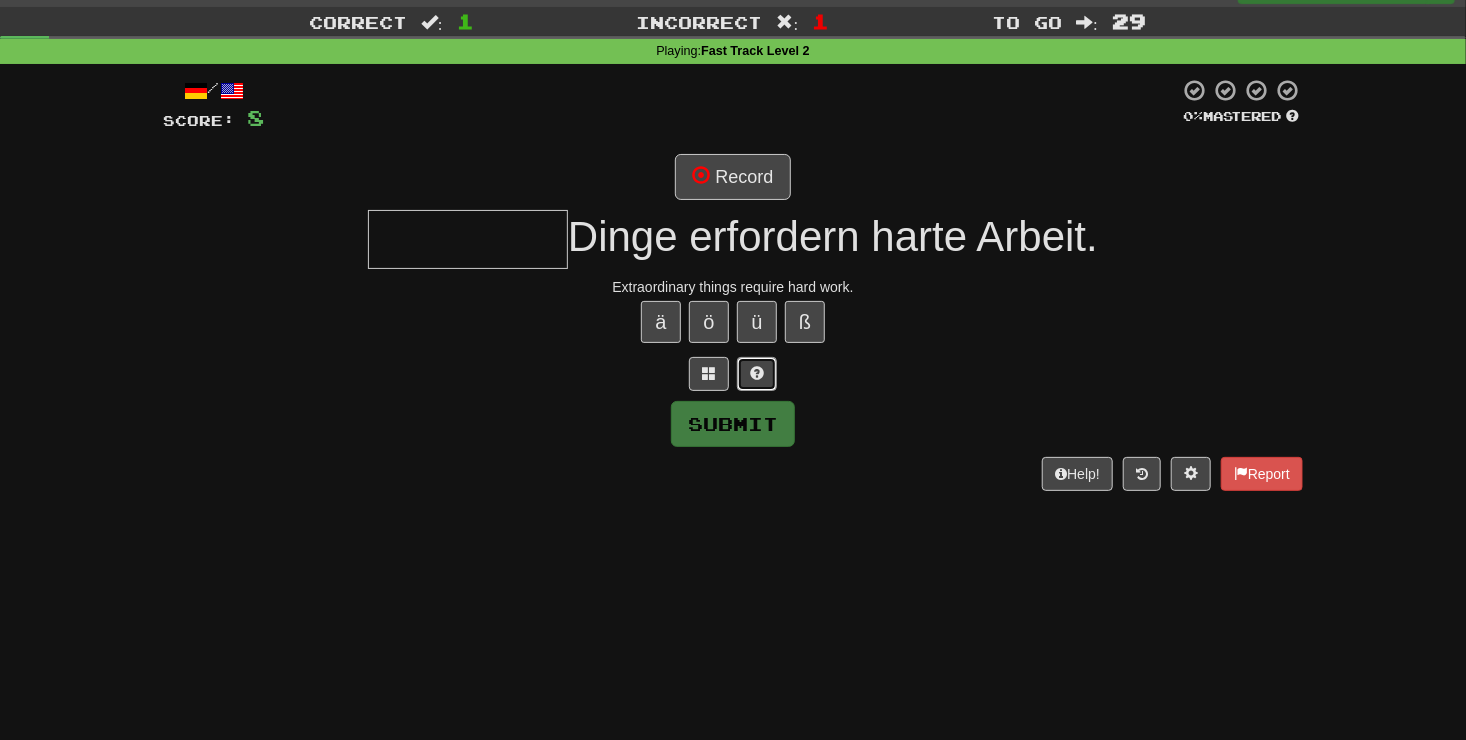 click at bounding box center (757, 374) 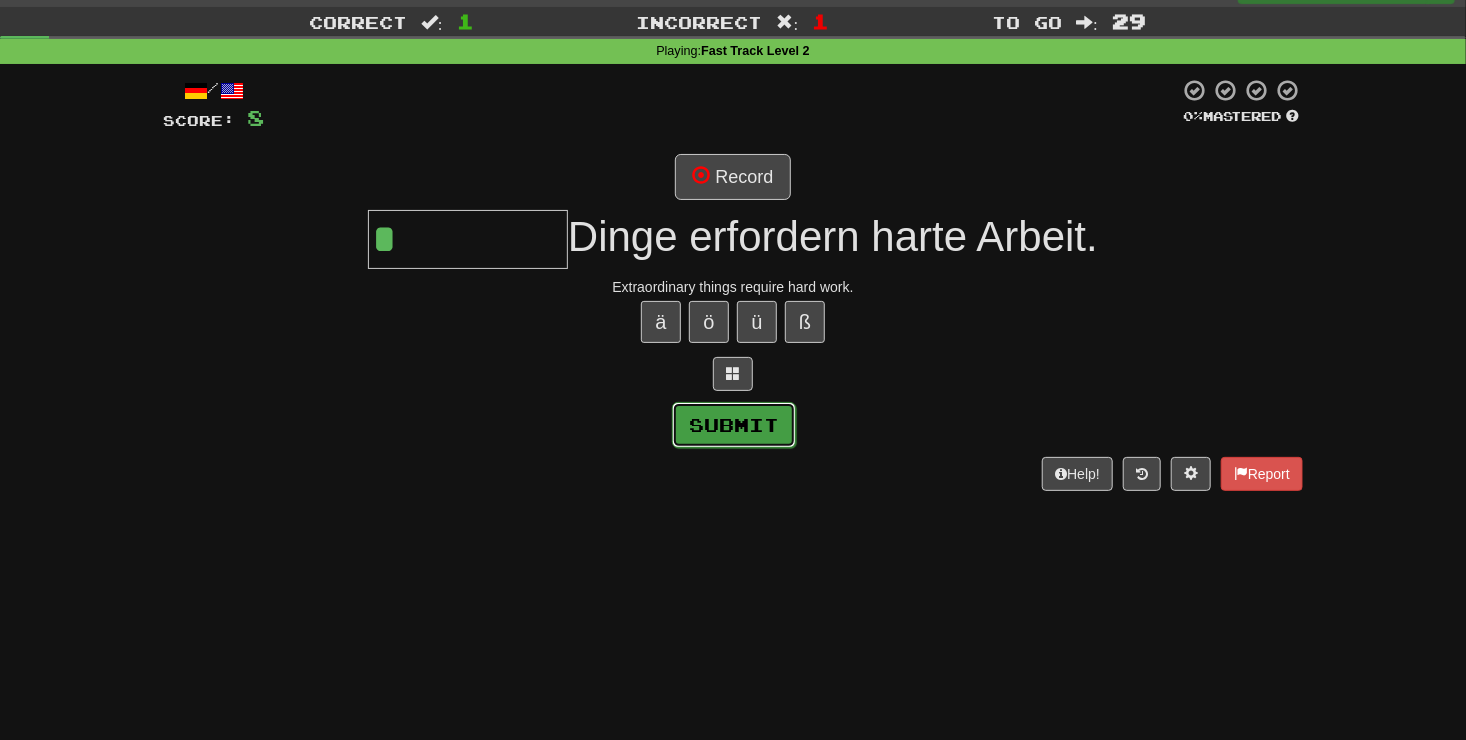click on "Submit" at bounding box center (734, 425) 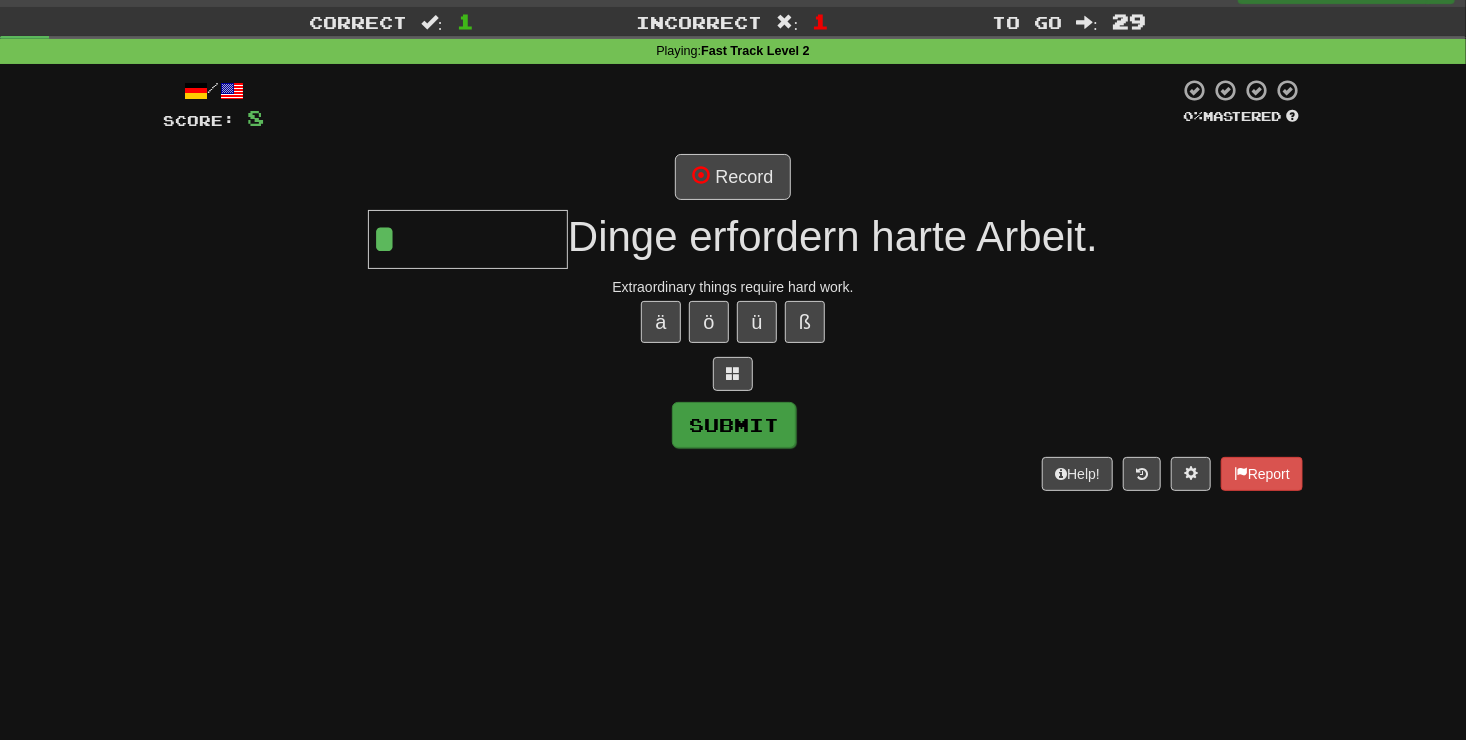 type on "**********" 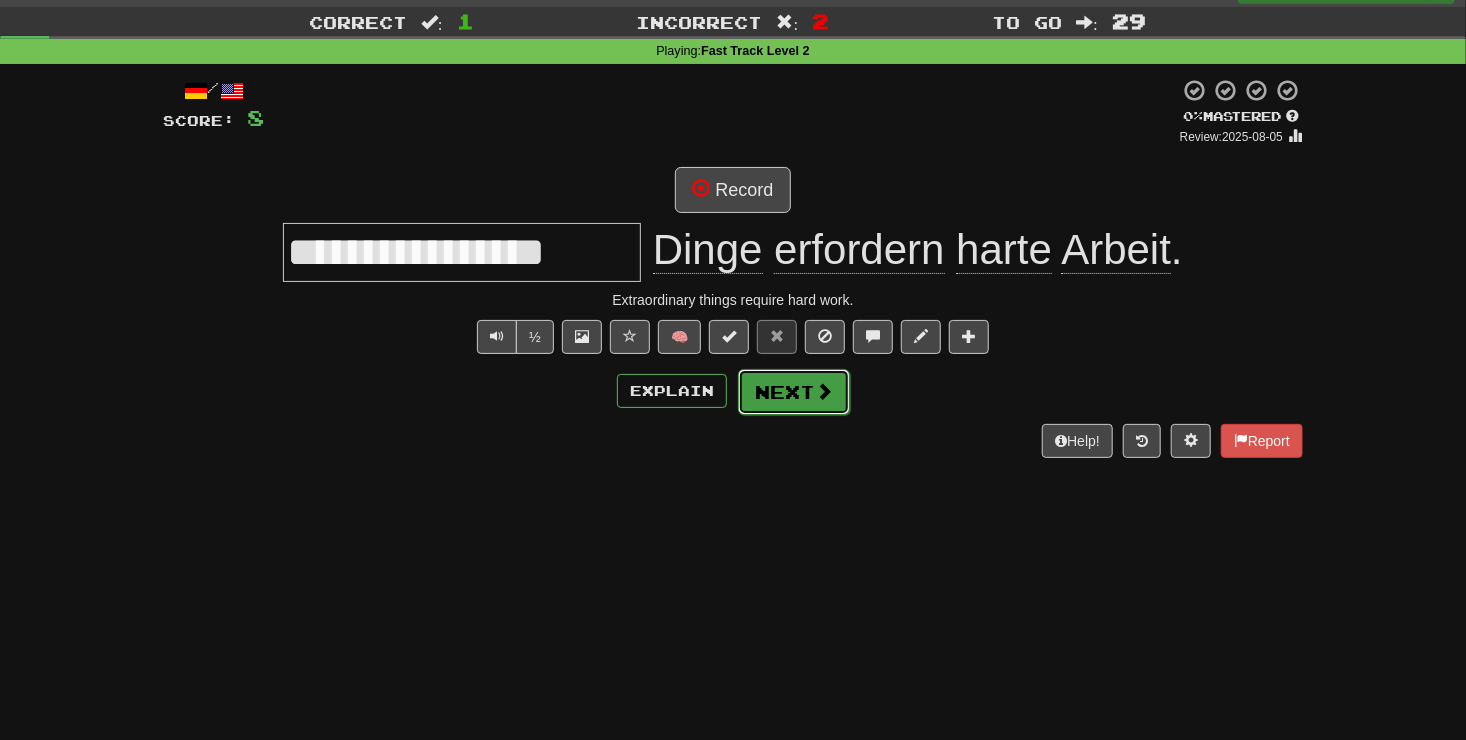 click on "Next" at bounding box center [794, 392] 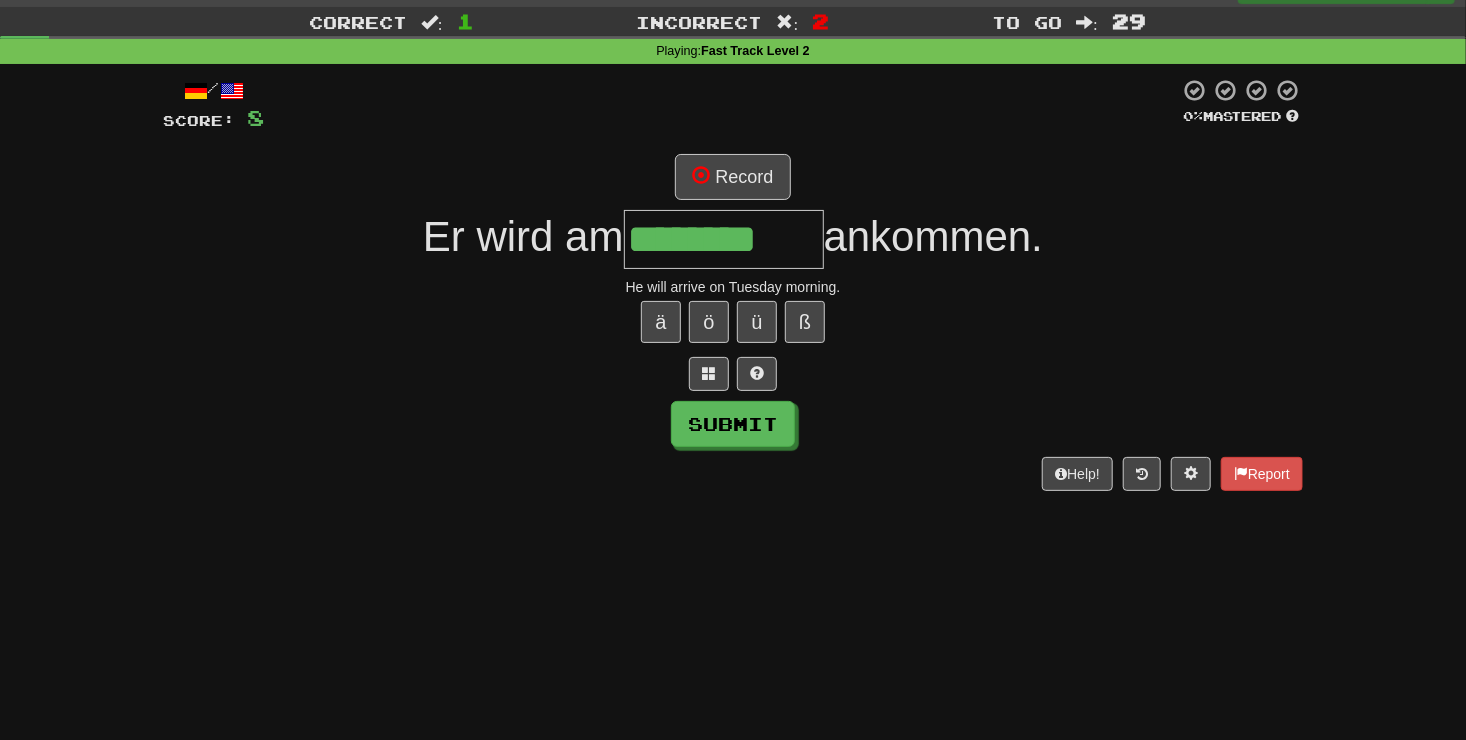 type on "**********" 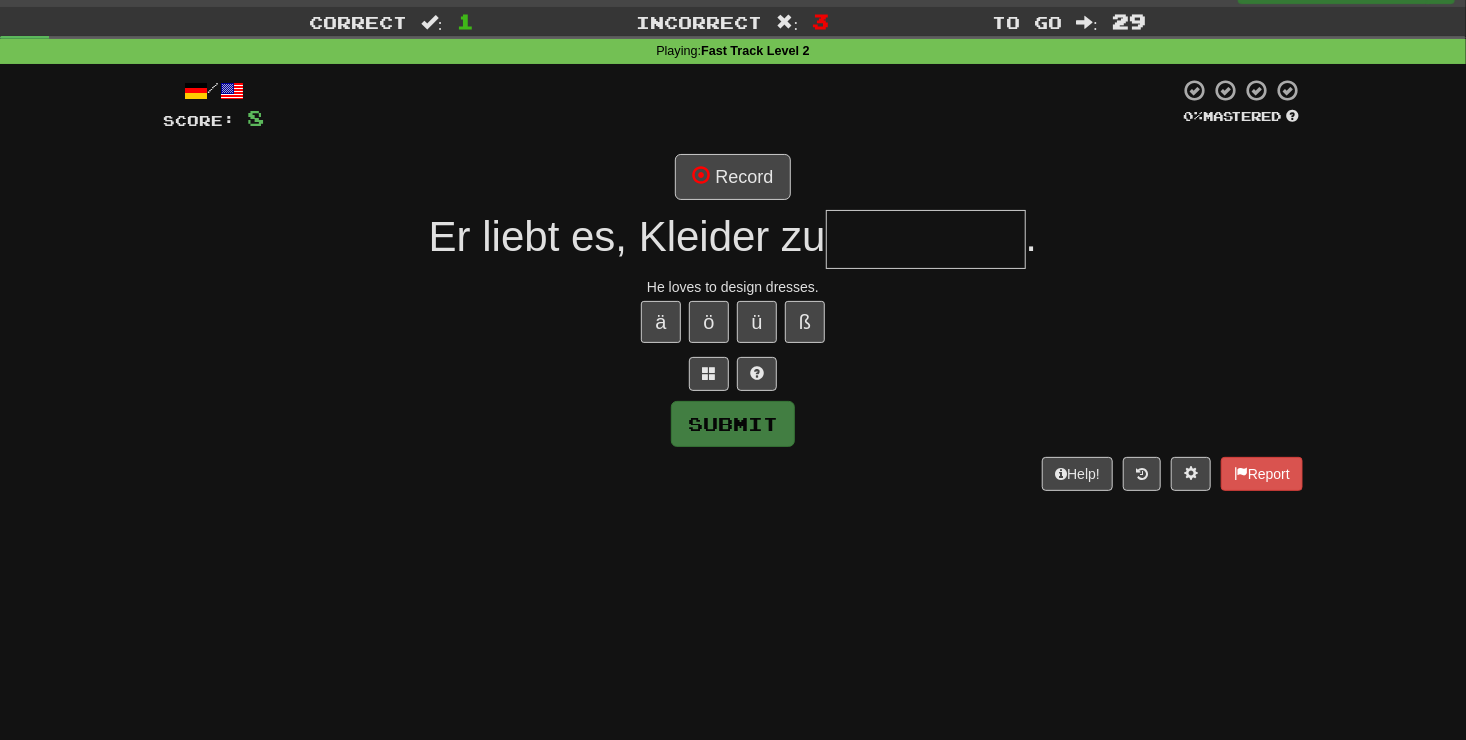 type on "*" 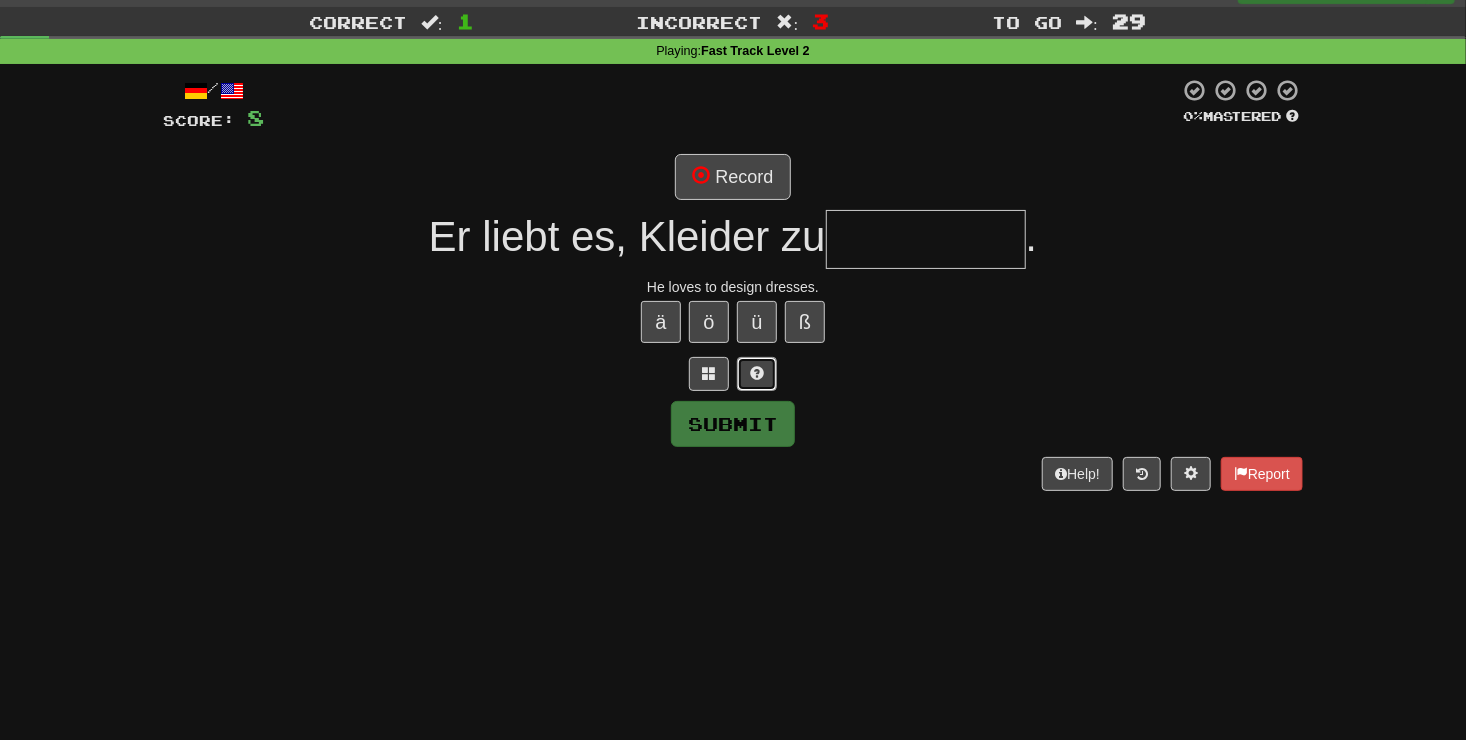 click at bounding box center (757, 373) 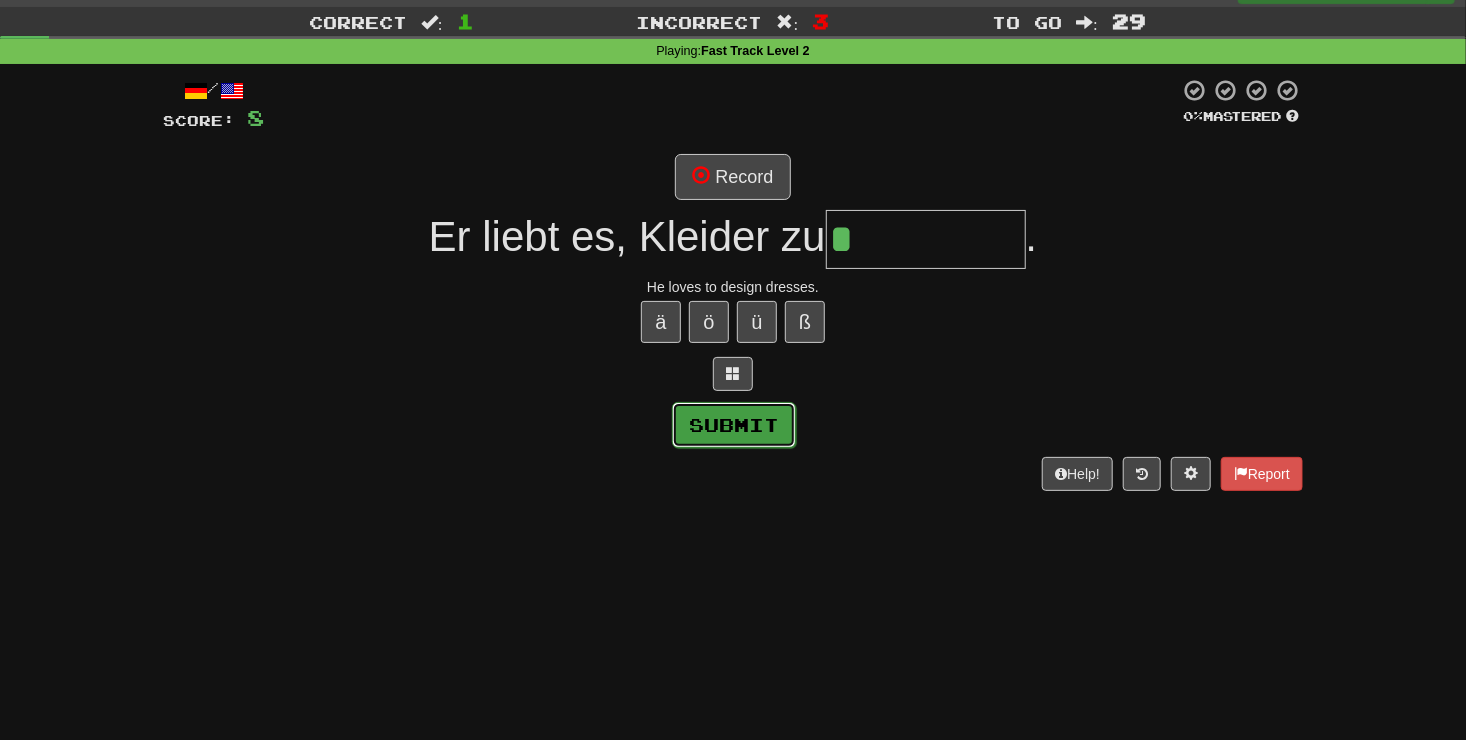 click on "Submit" at bounding box center [734, 425] 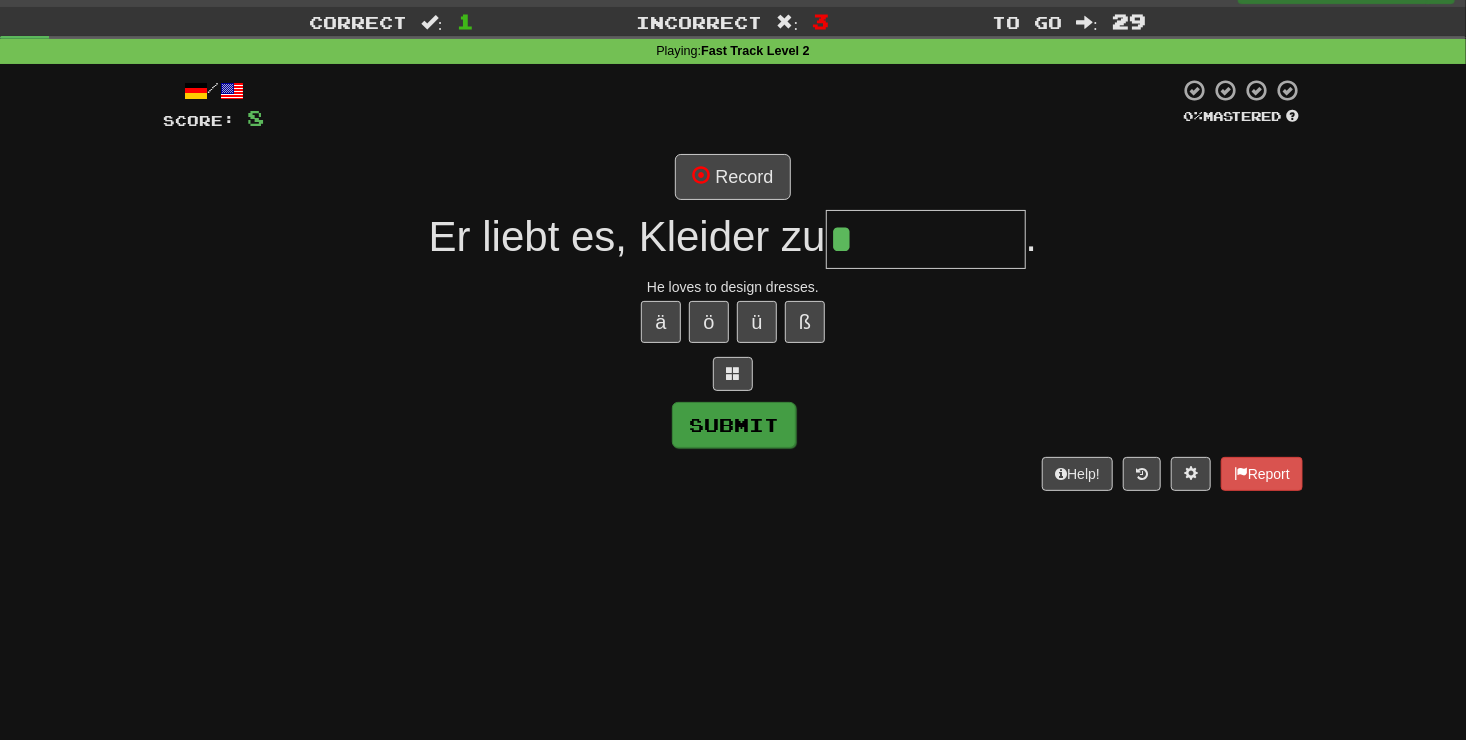 type on "*********" 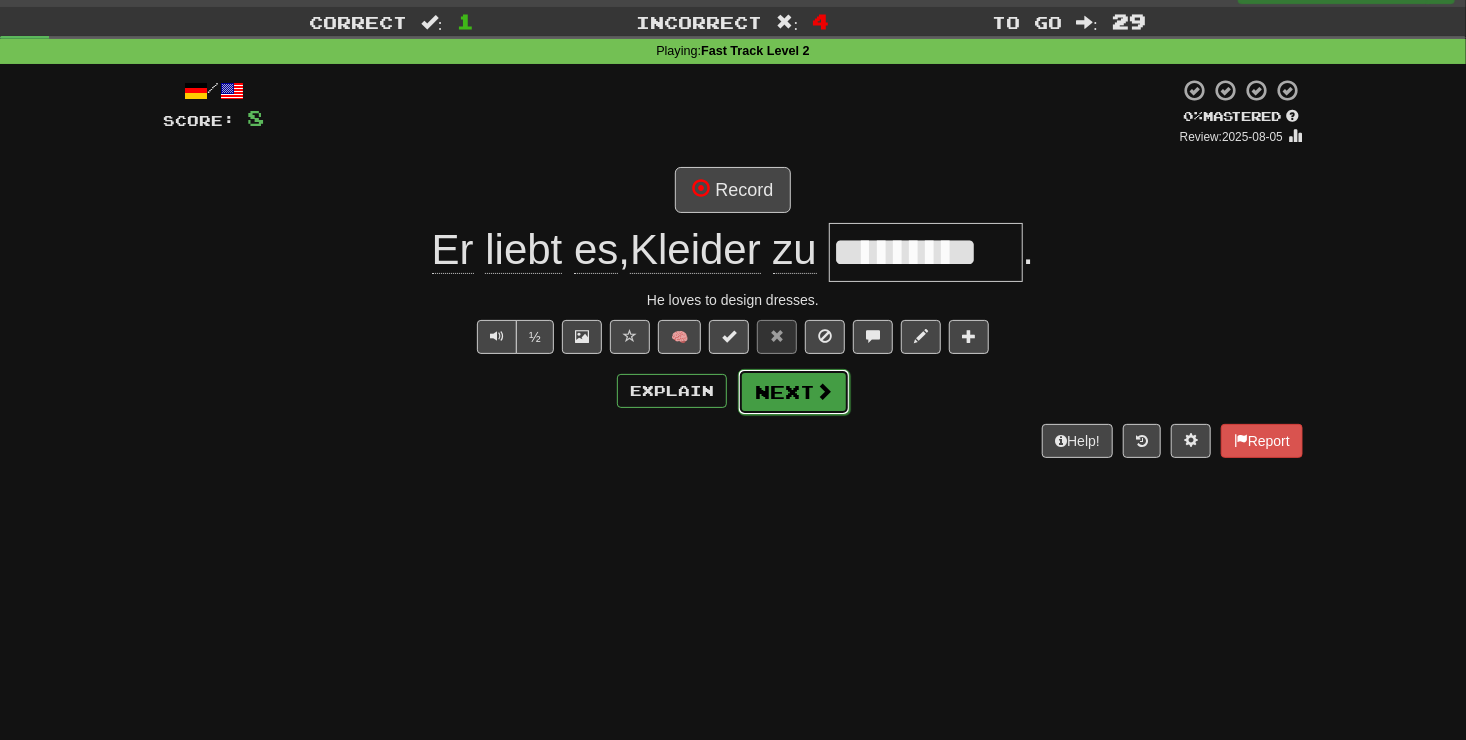 click at bounding box center (824, 391) 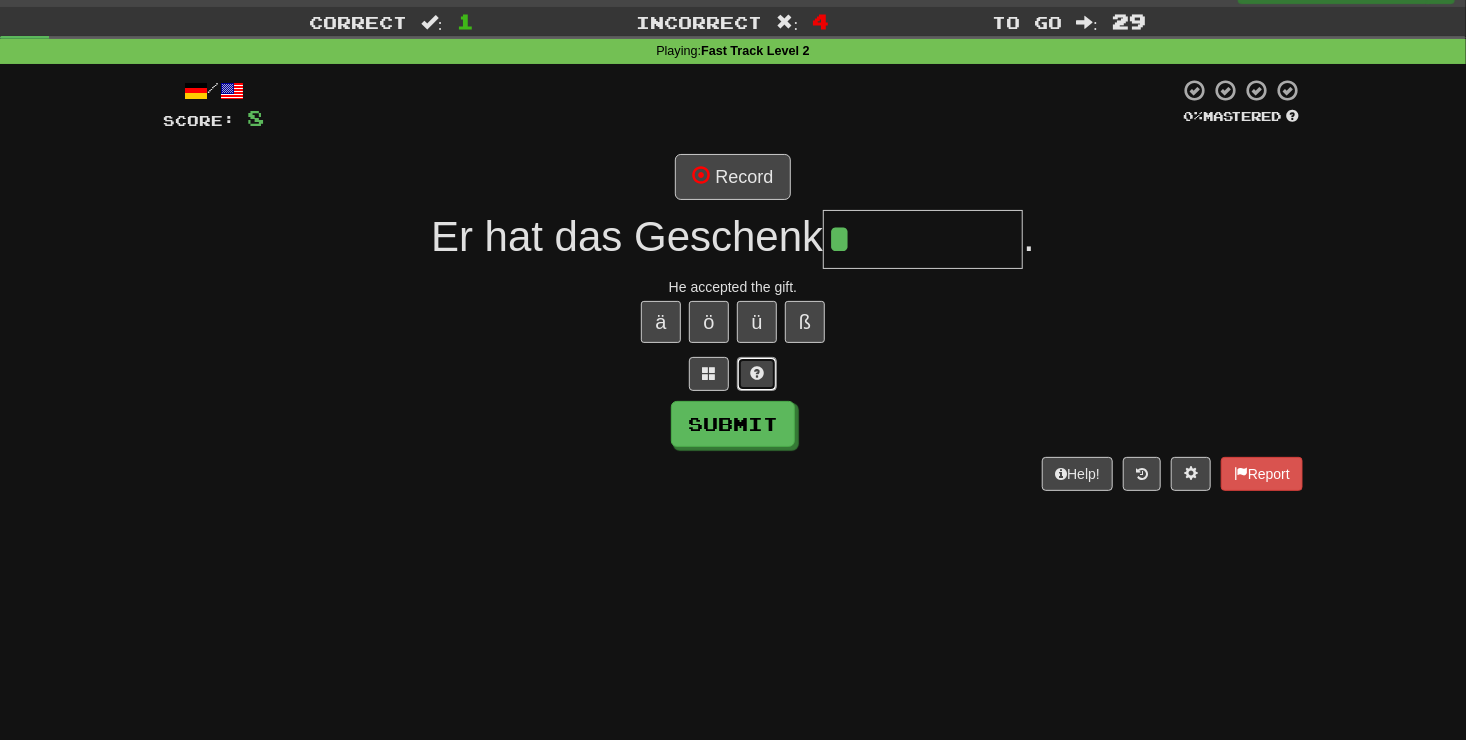 click at bounding box center (757, 374) 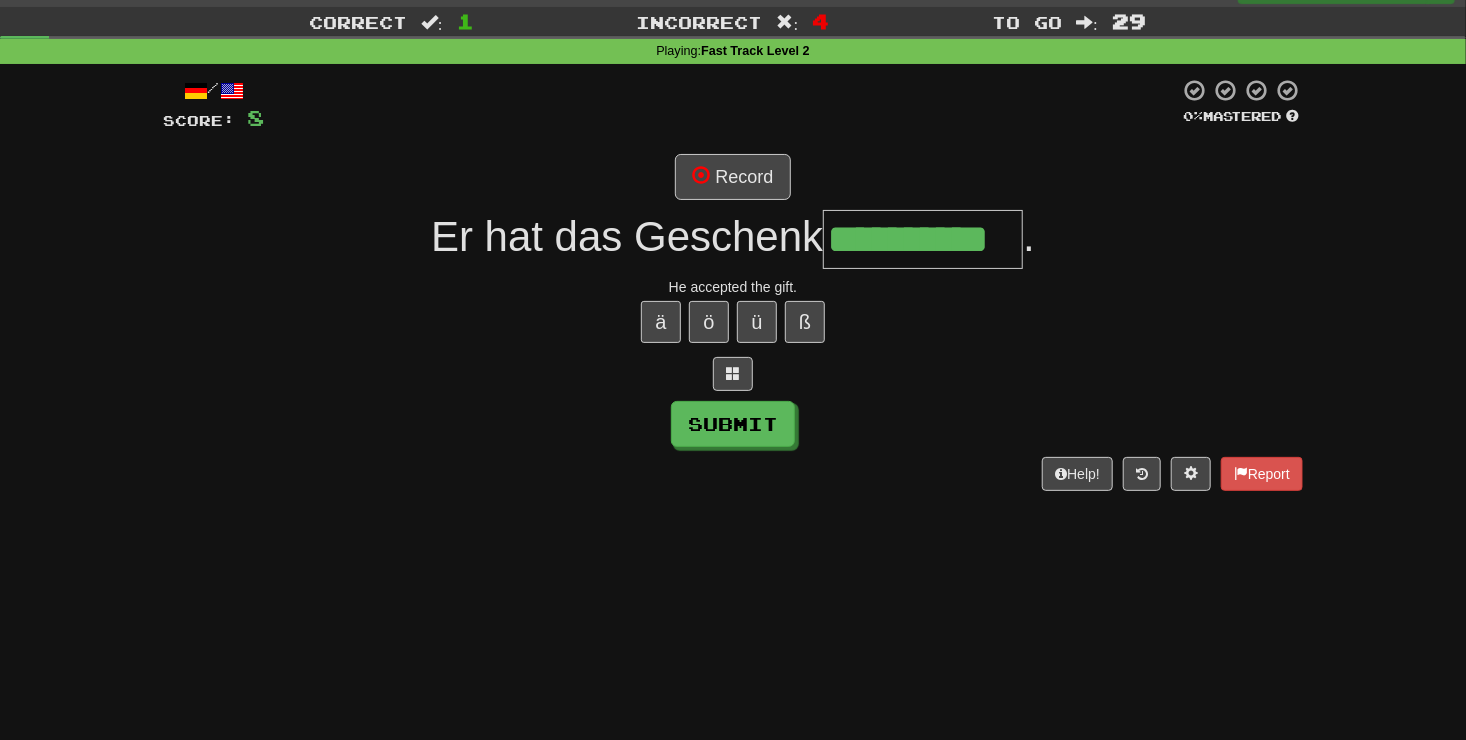 type on "**********" 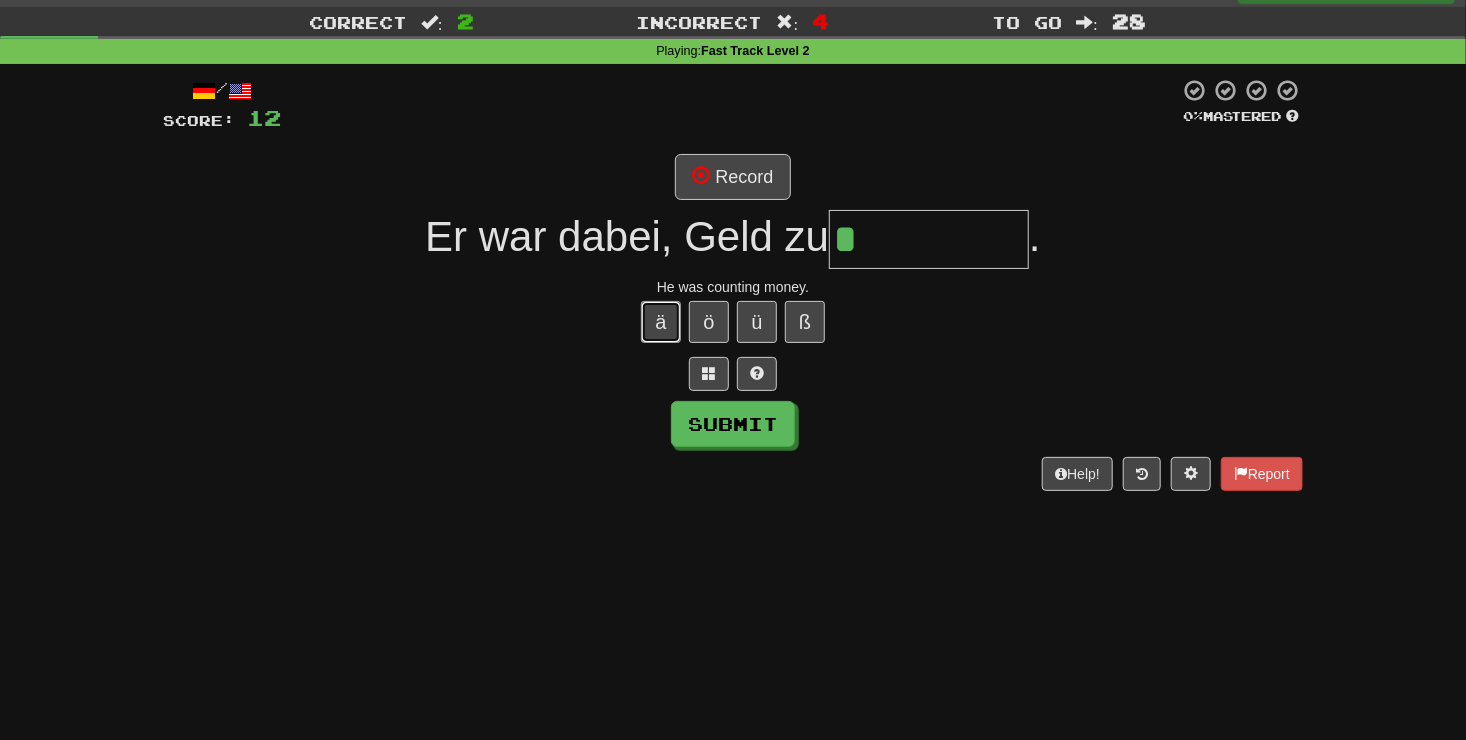 click on "ä" at bounding box center [661, 322] 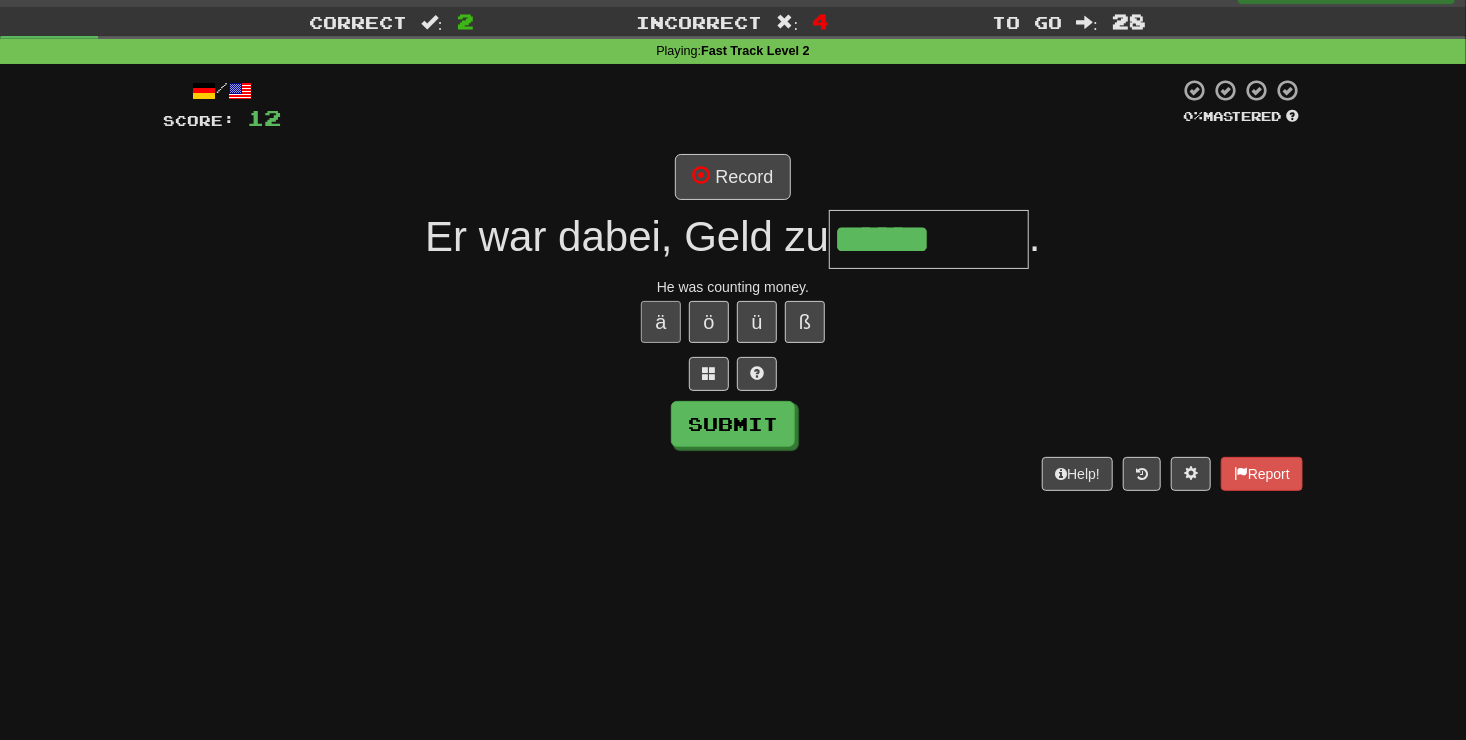 type on "******" 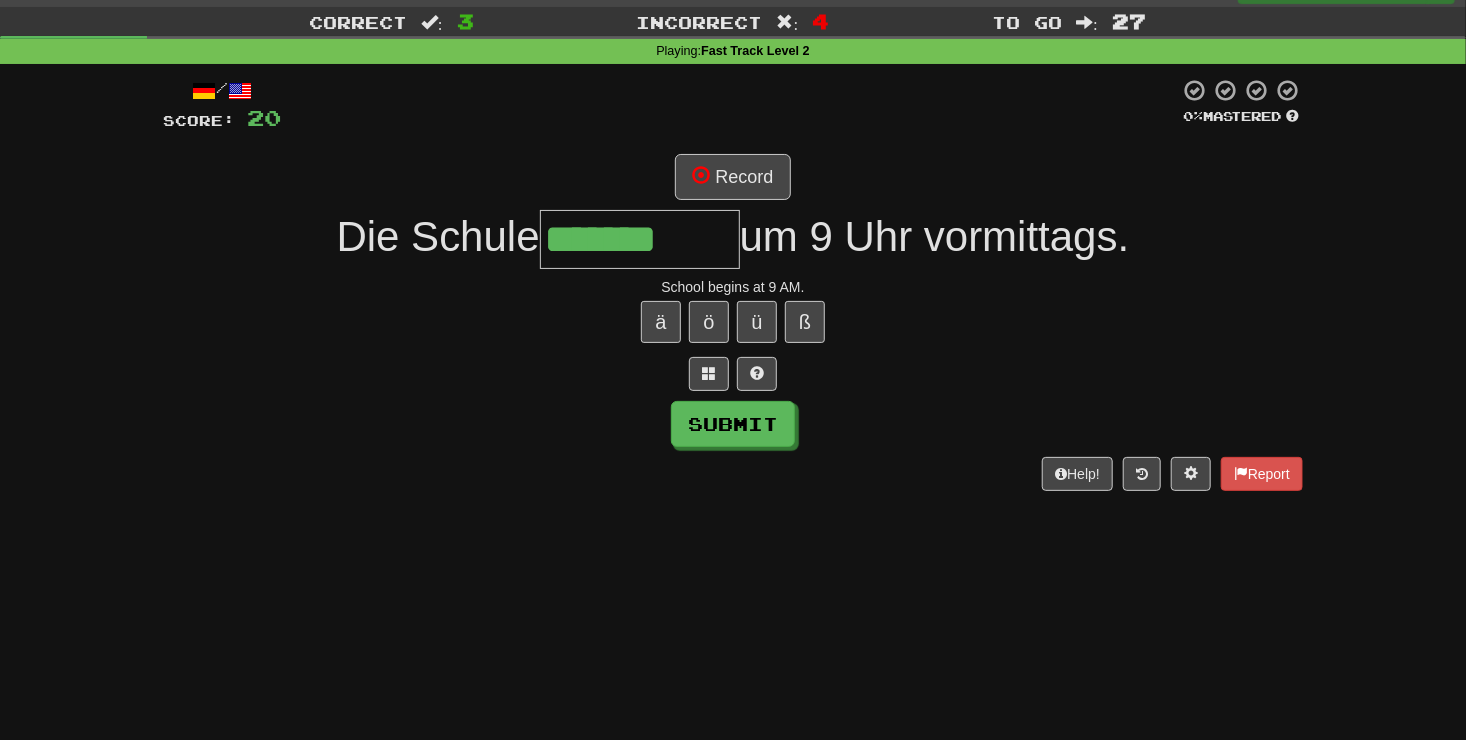type on "*******" 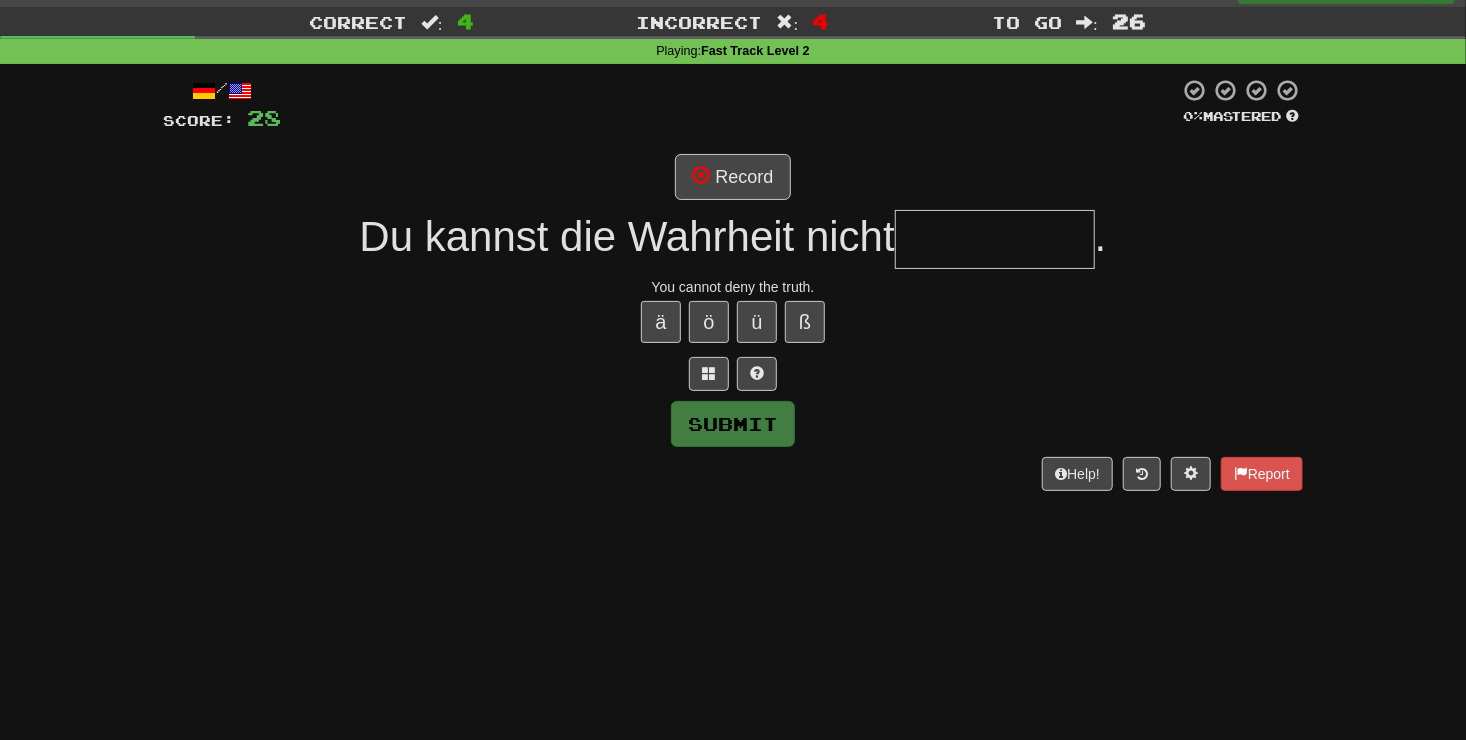 type on "*" 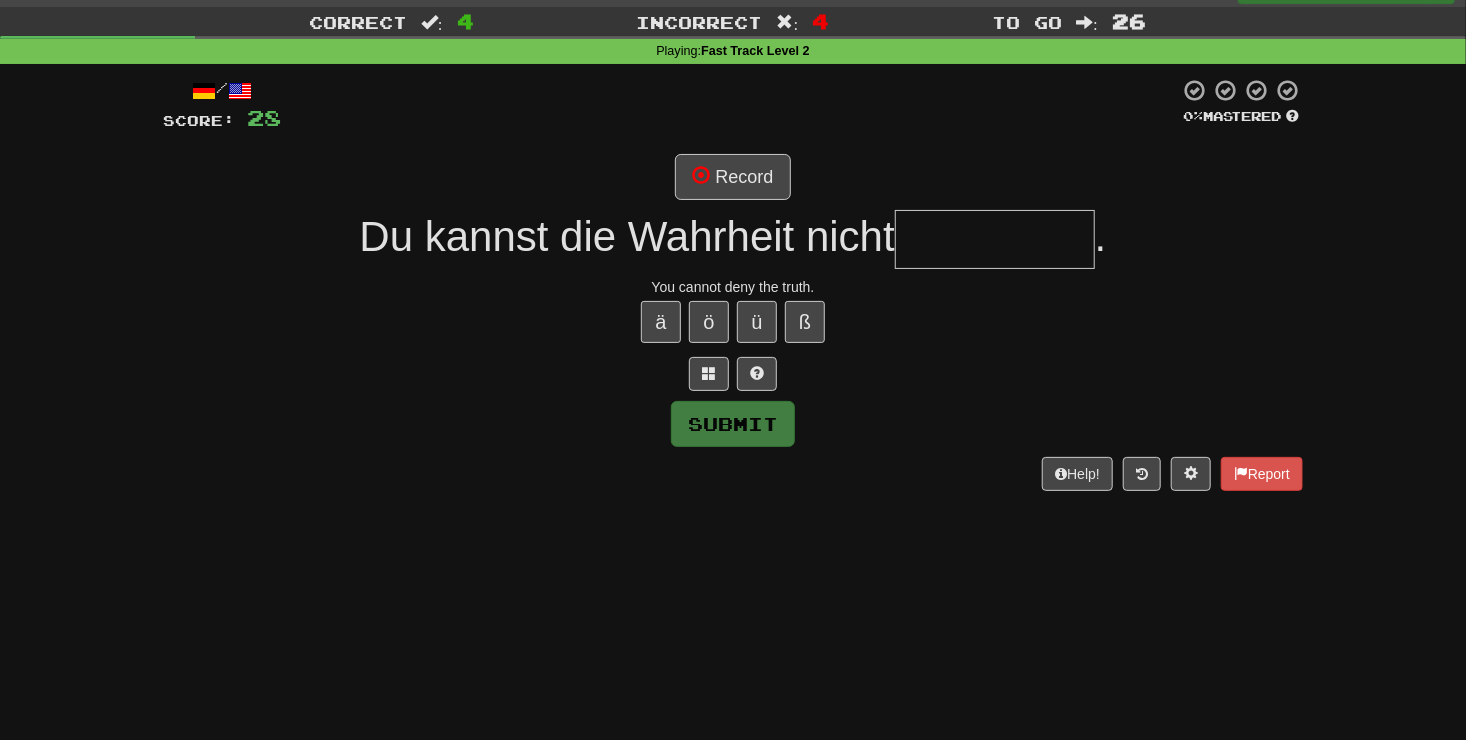 type on "*" 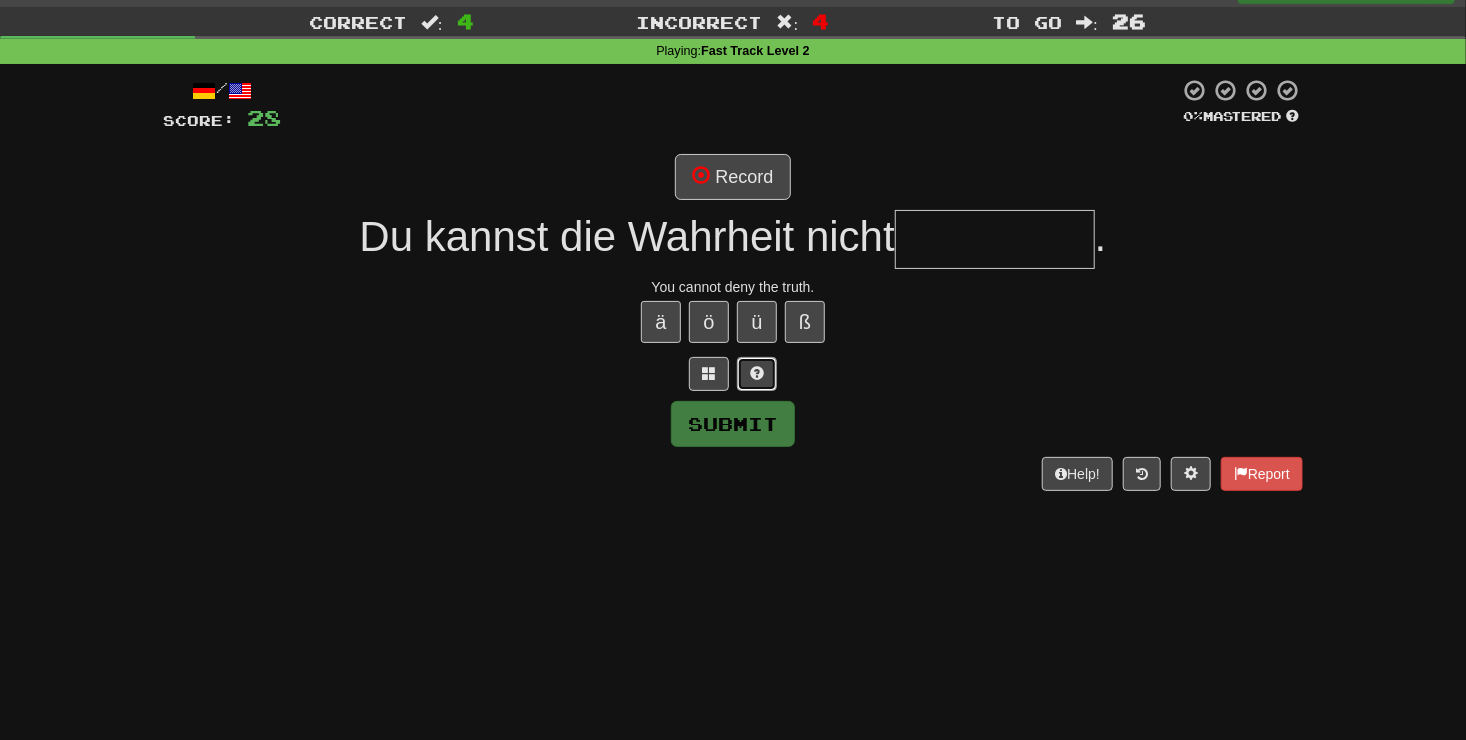 click at bounding box center [757, 373] 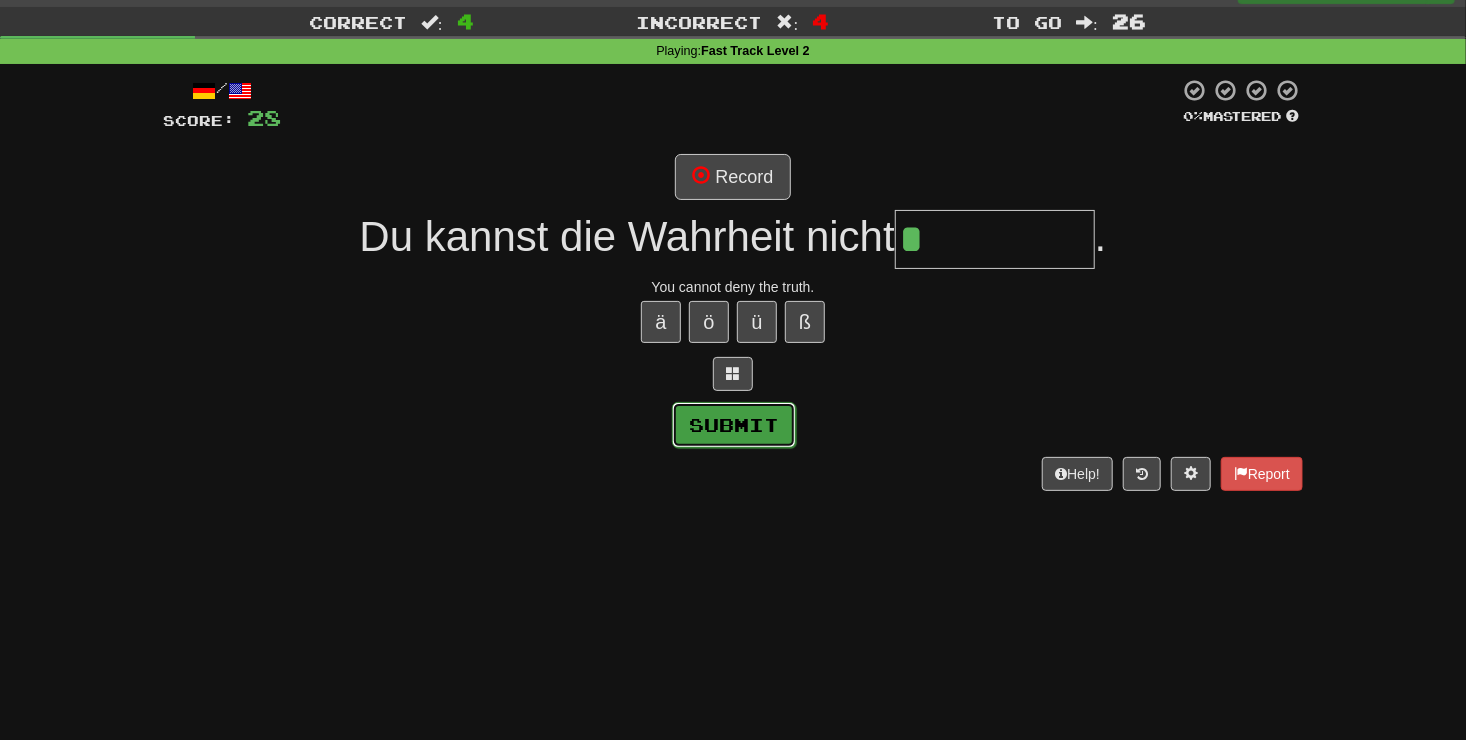 click on "Submit" at bounding box center [734, 425] 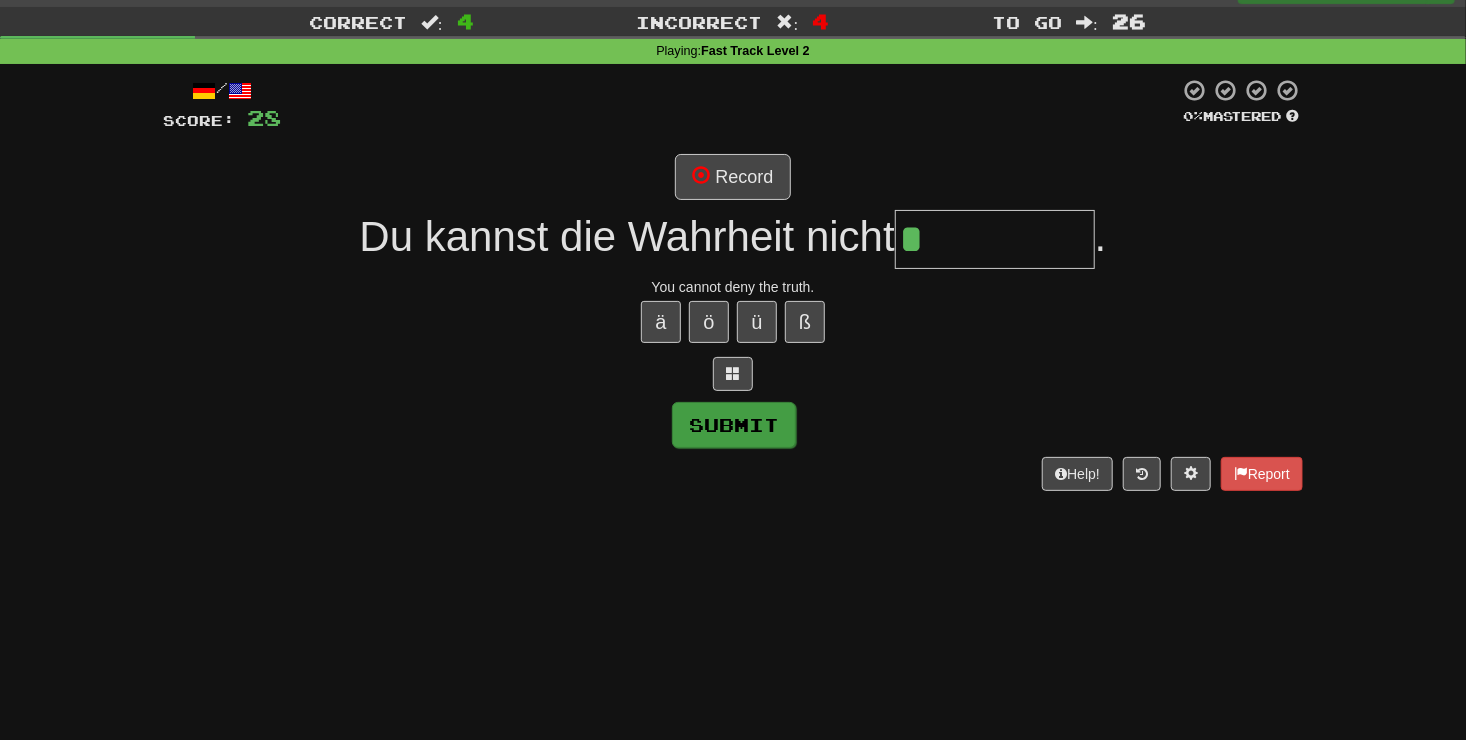 type on "*******" 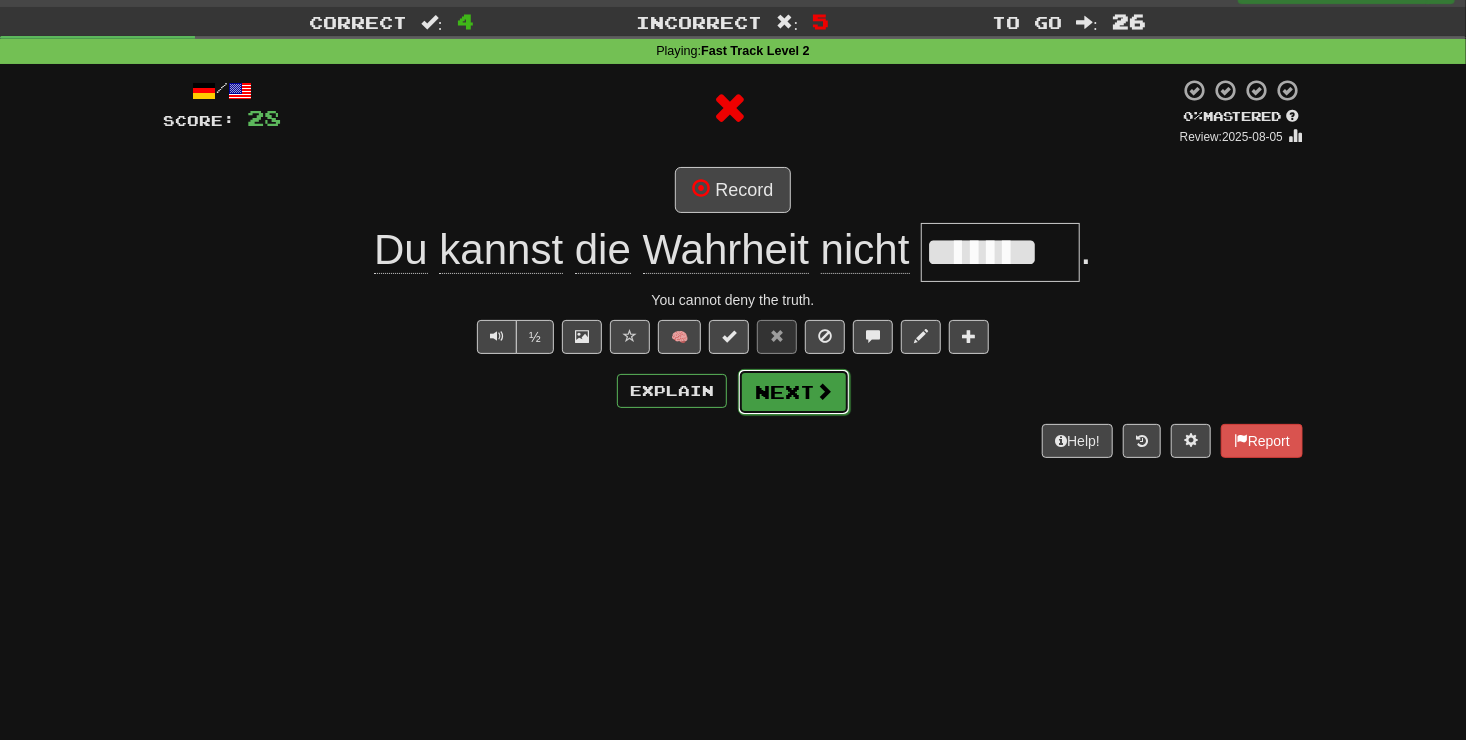 click on "Next" at bounding box center (794, 392) 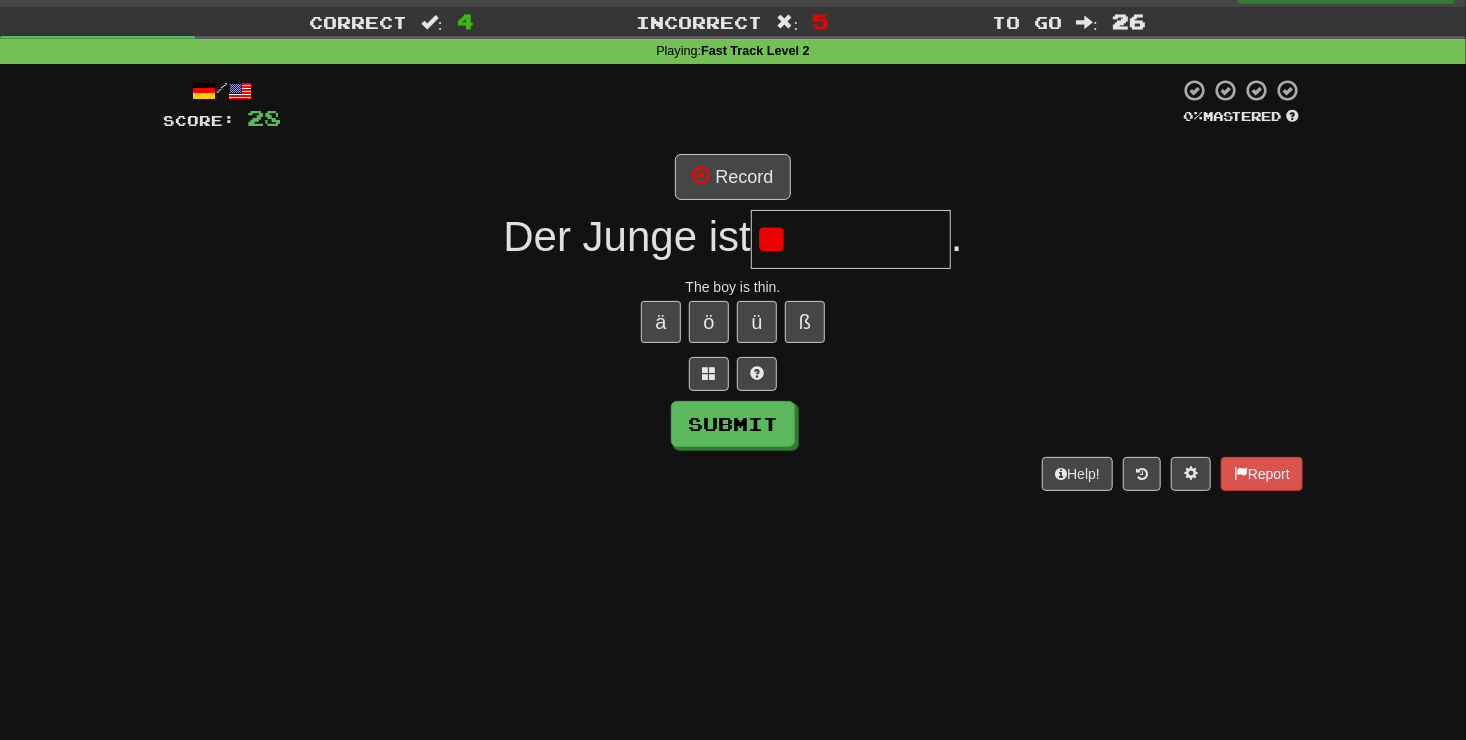 type on "*" 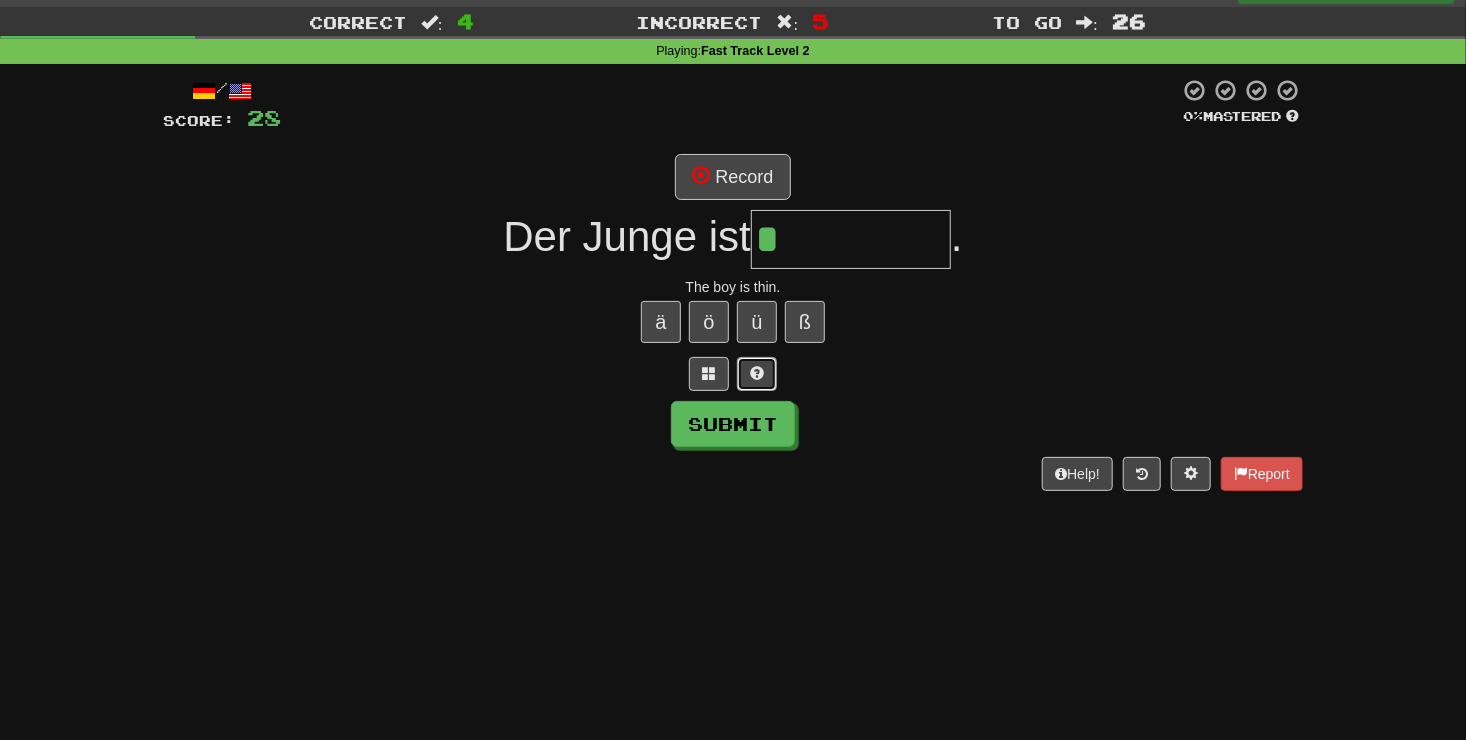 click at bounding box center (757, 373) 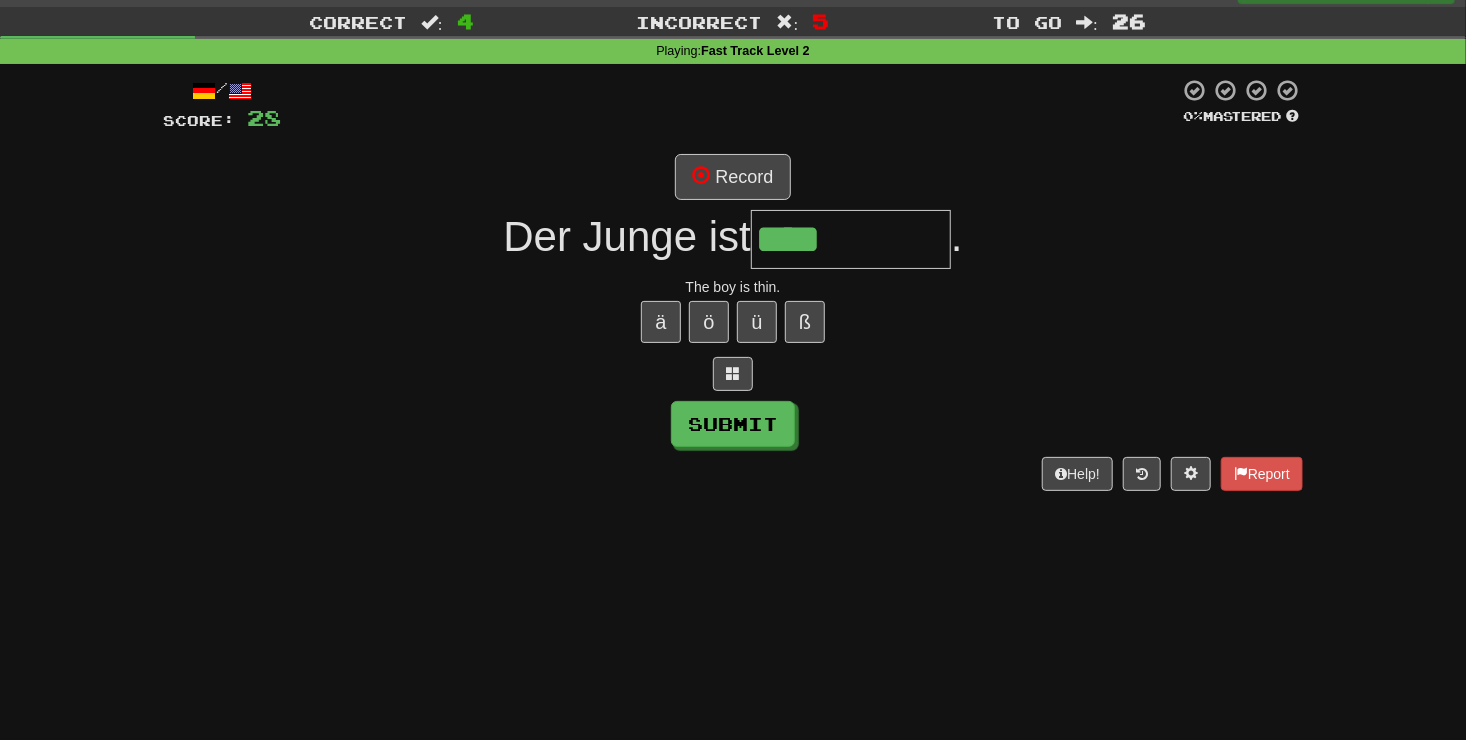 type on "****" 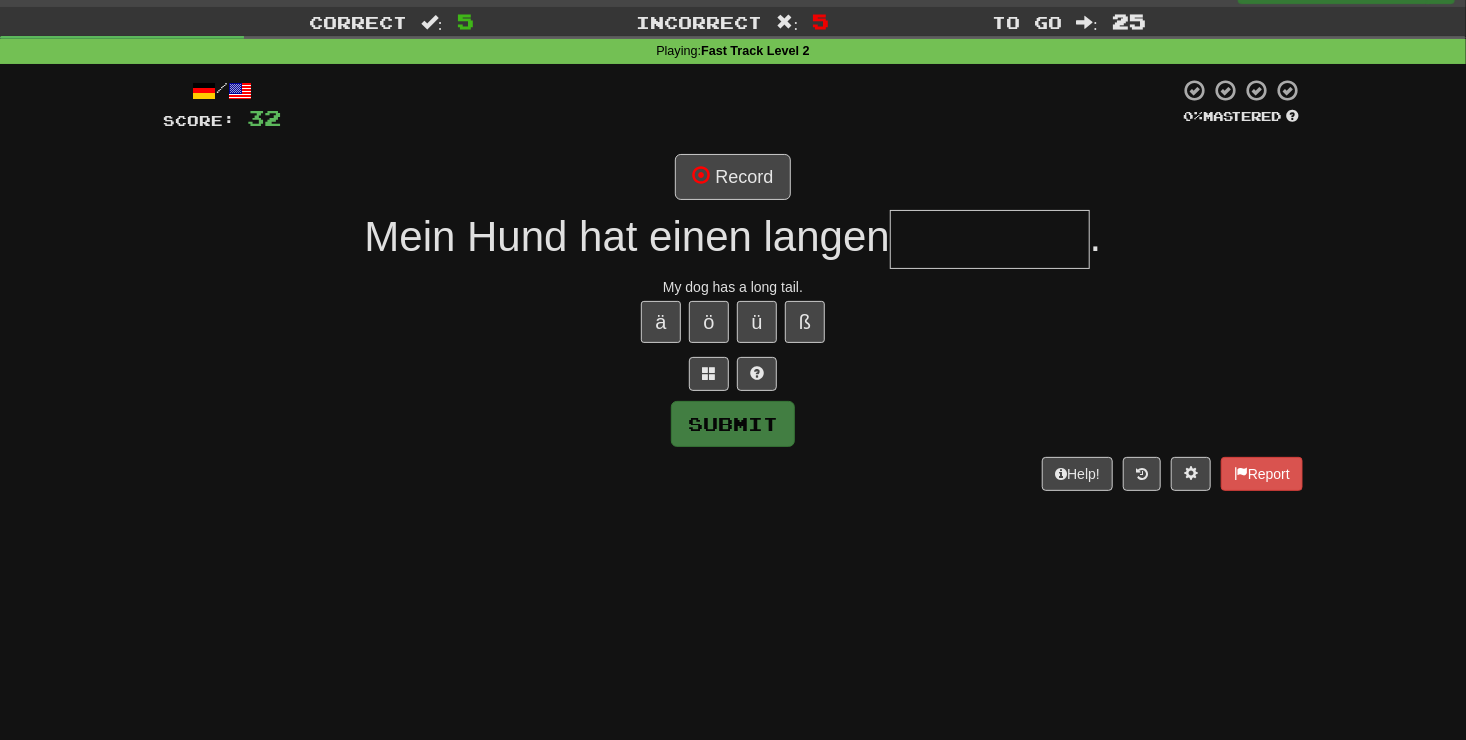 type on "*" 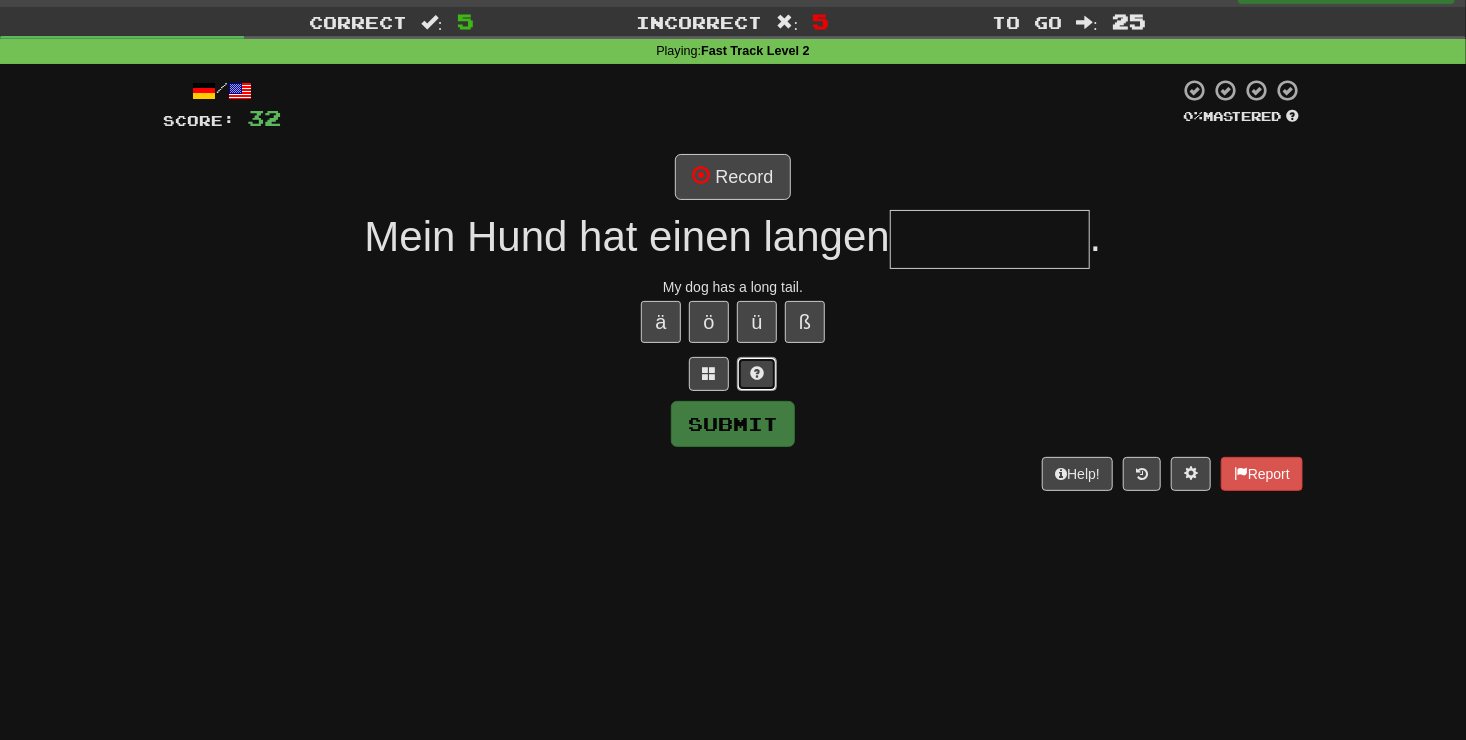 click at bounding box center (757, 374) 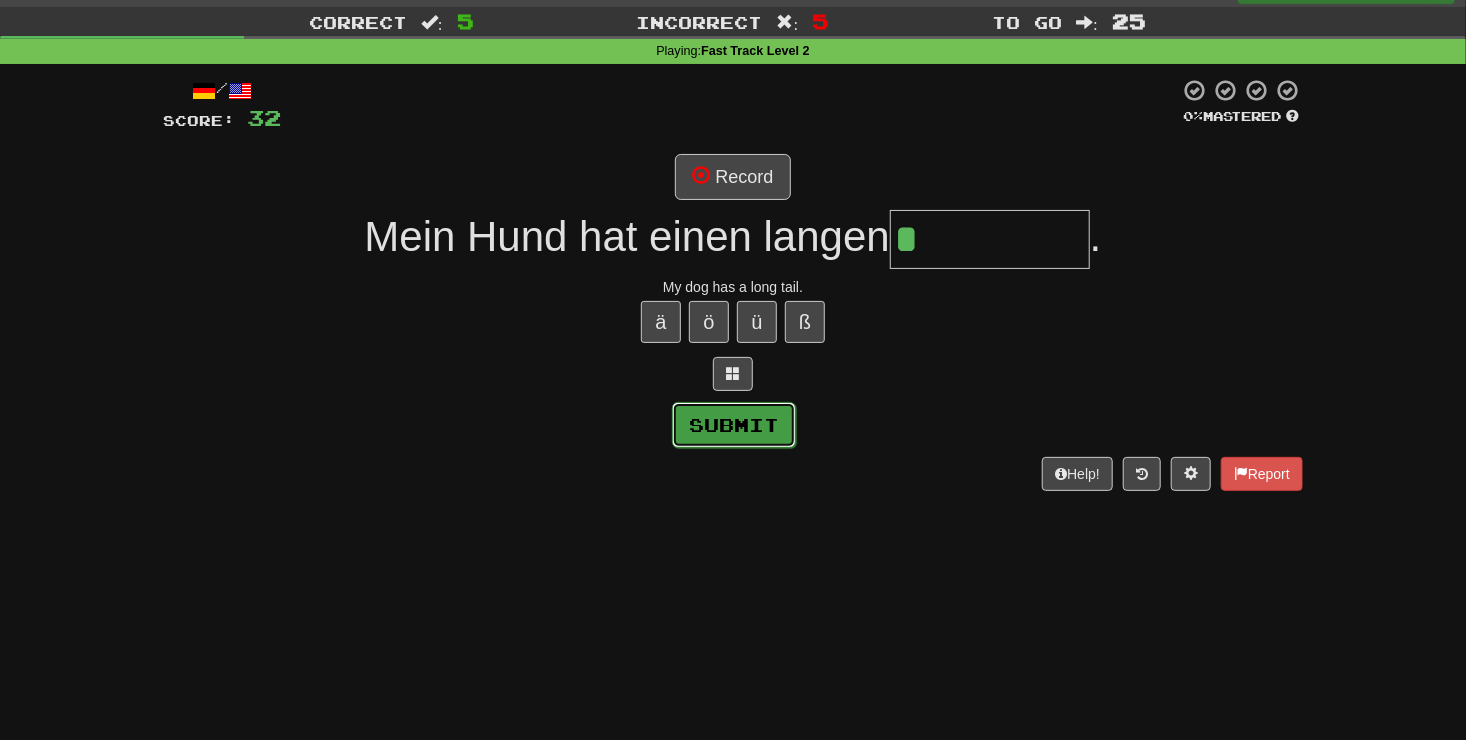 click on "Submit" at bounding box center (734, 425) 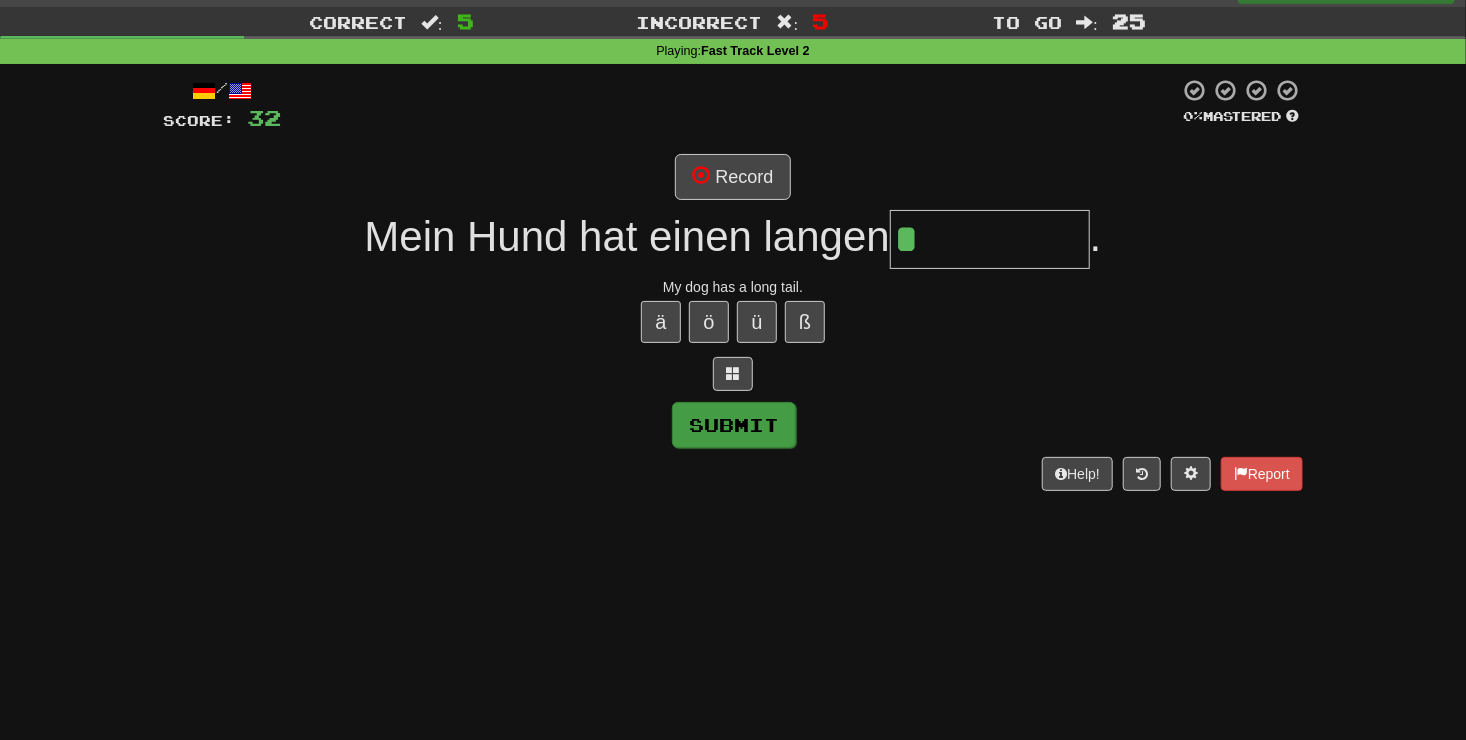 type on "*******" 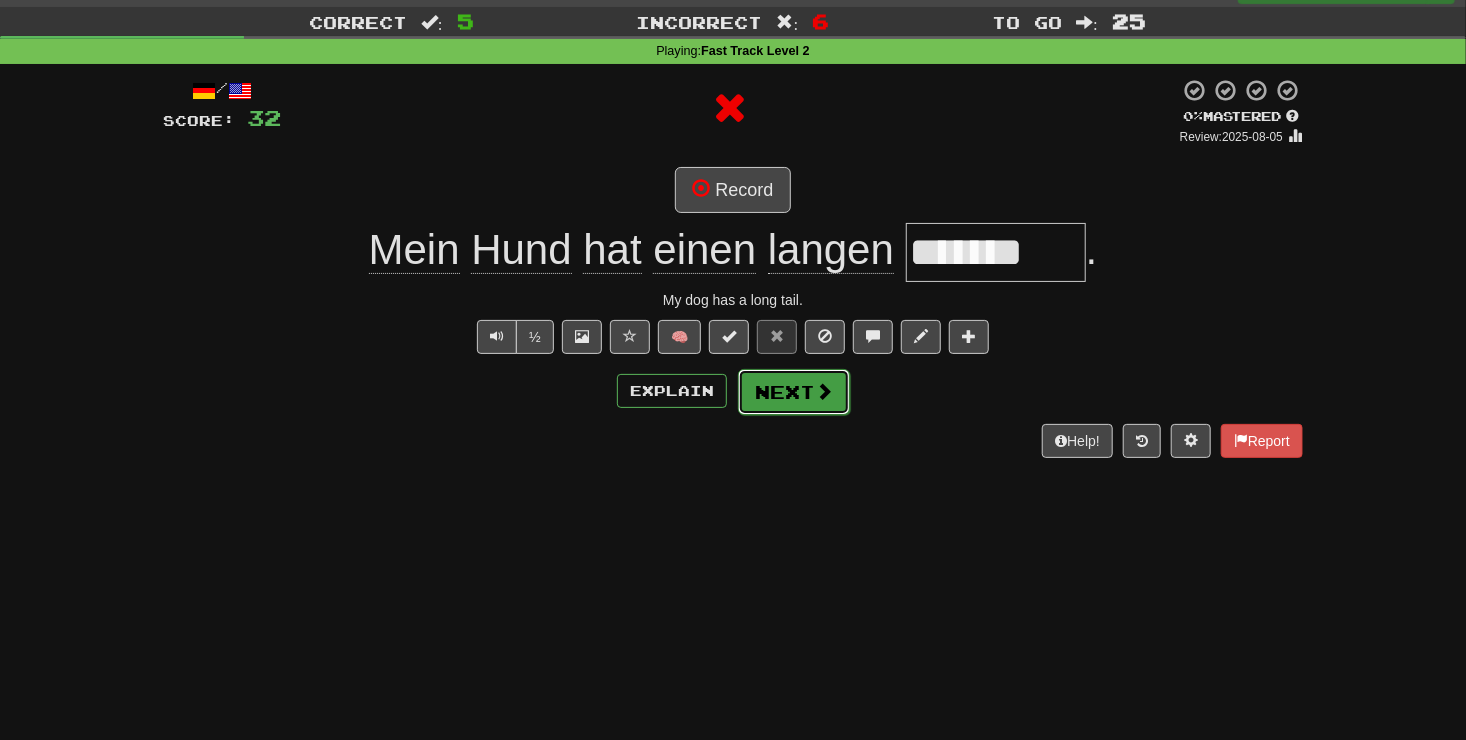 click at bounding box center (824, 391) 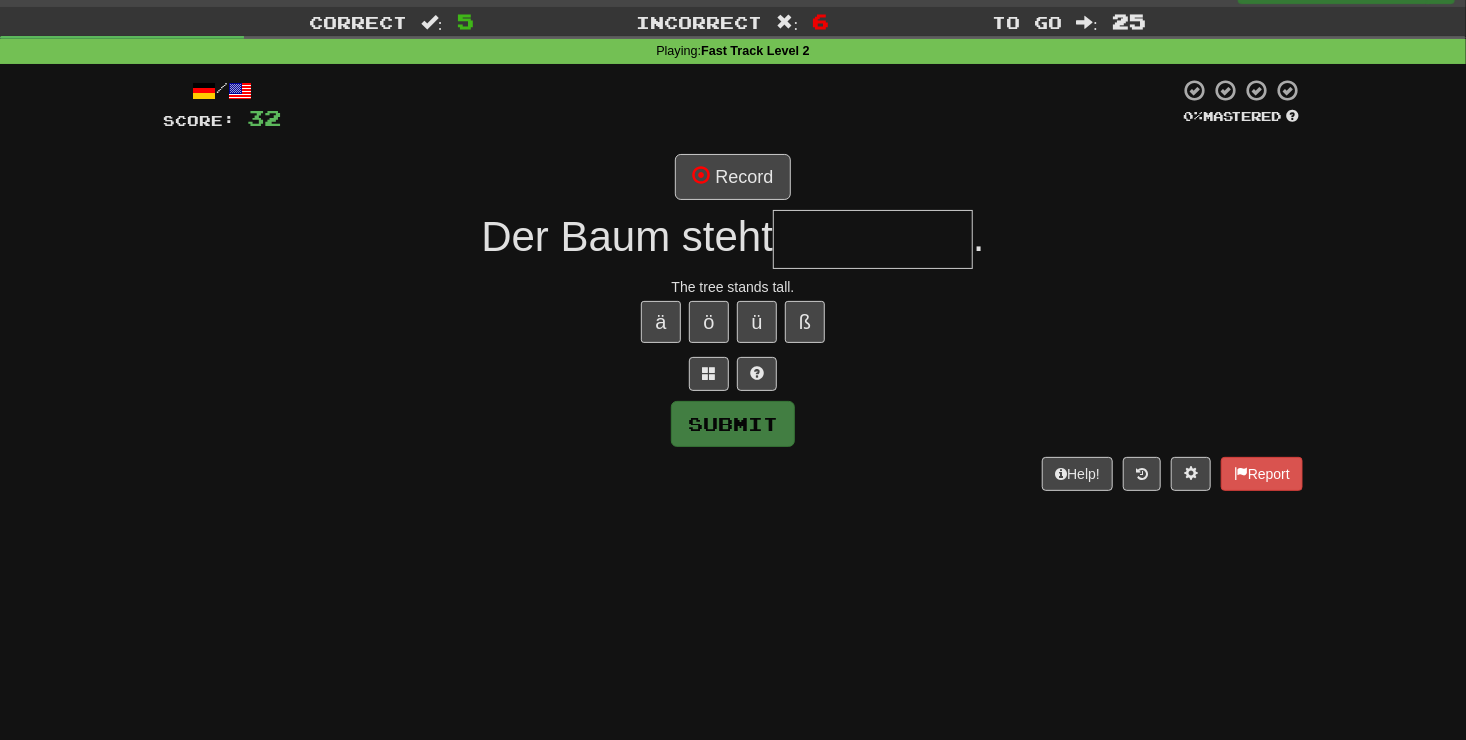 type on "*" 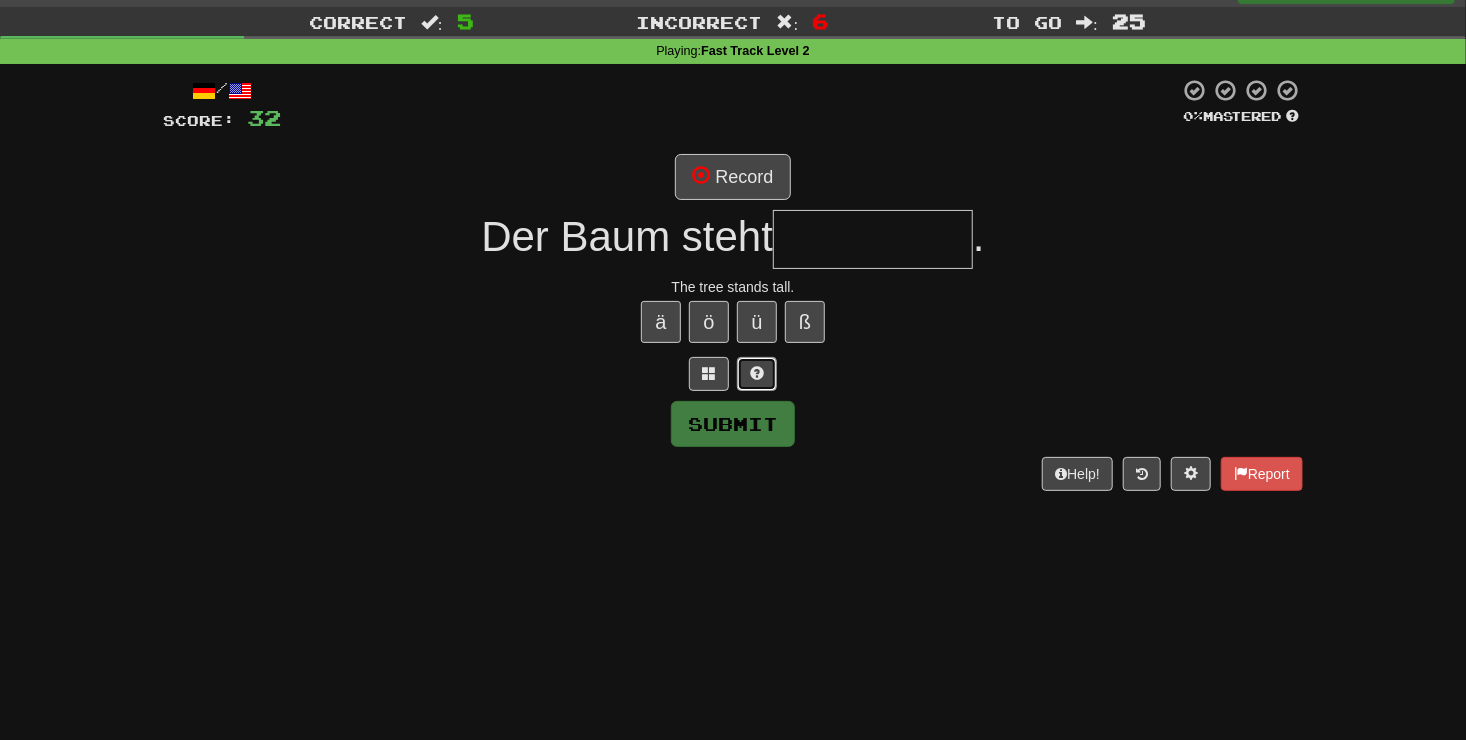 click at bounding box center [757, 374] 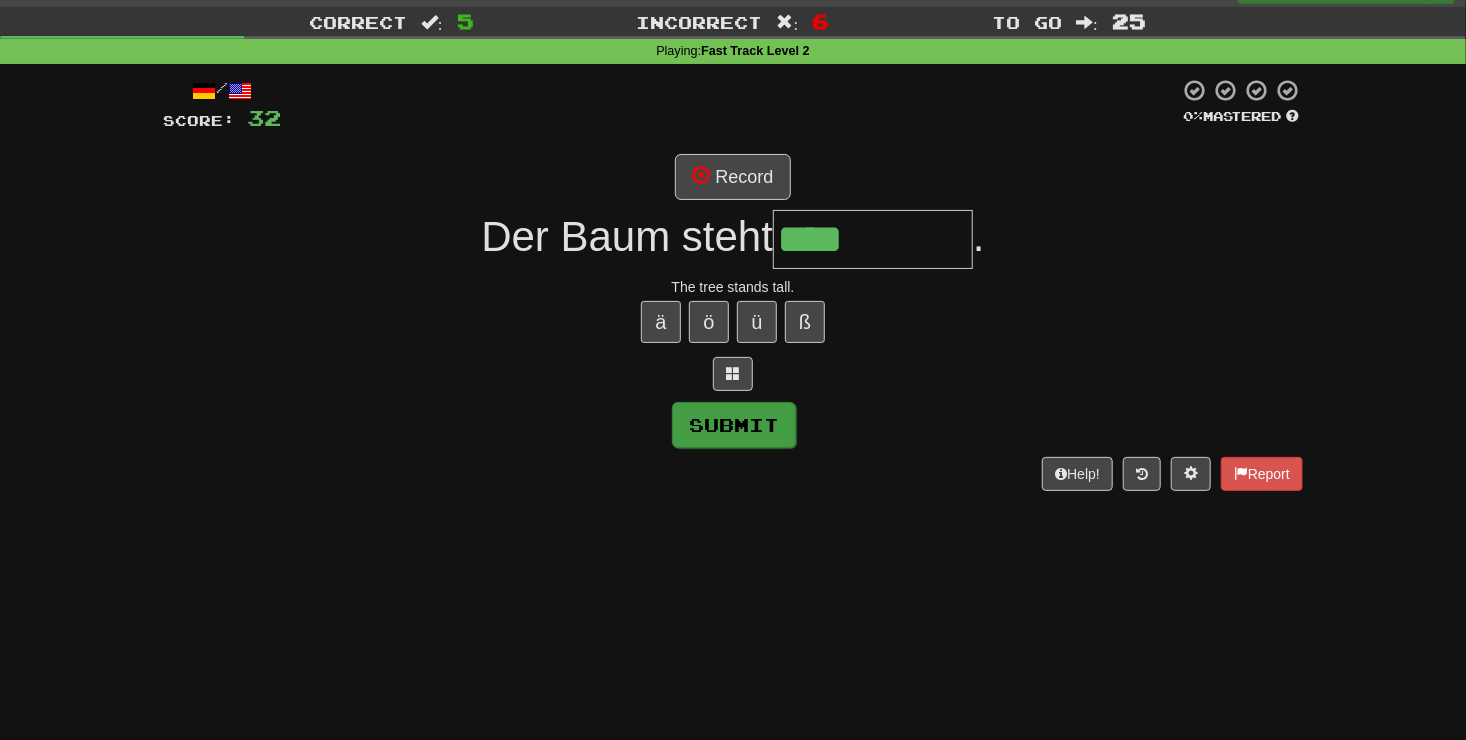 type on "****" 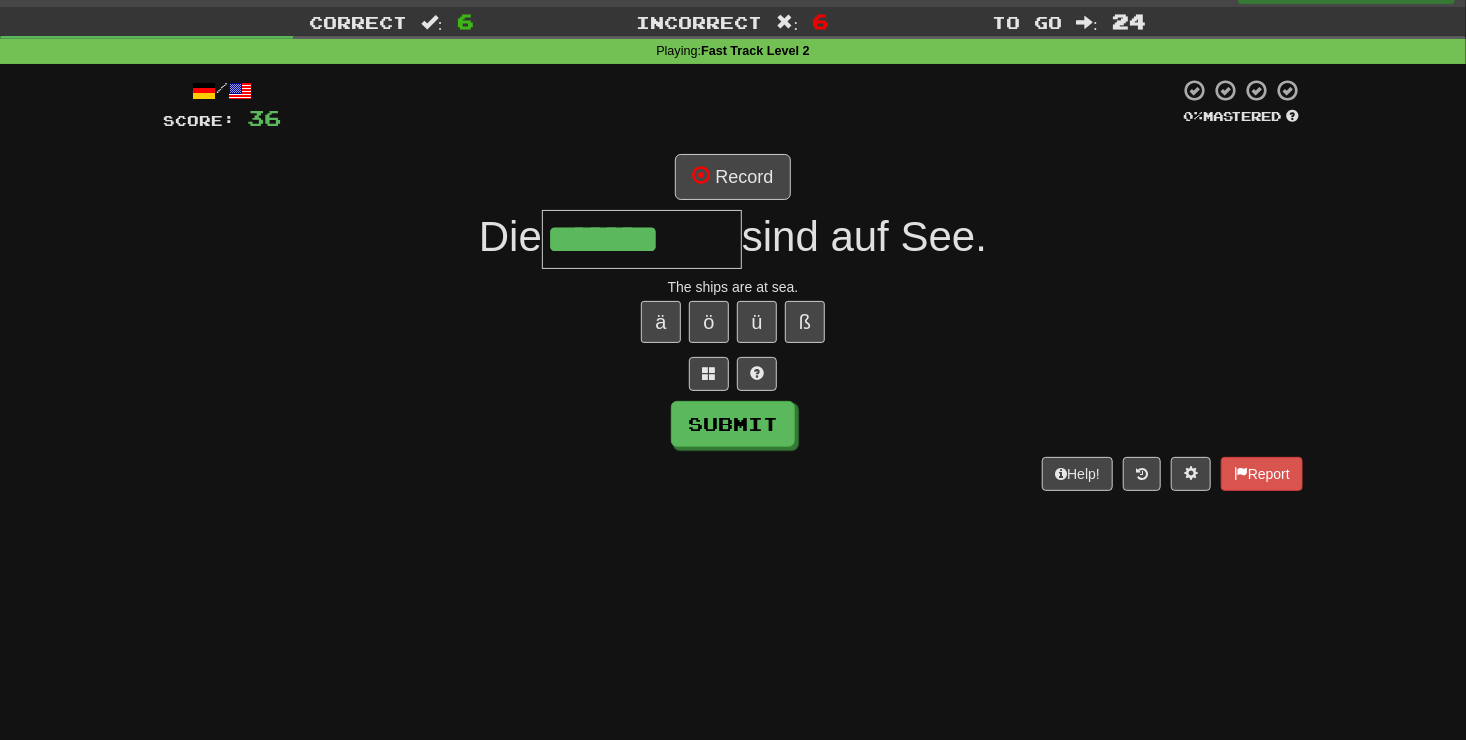 type on "*******" 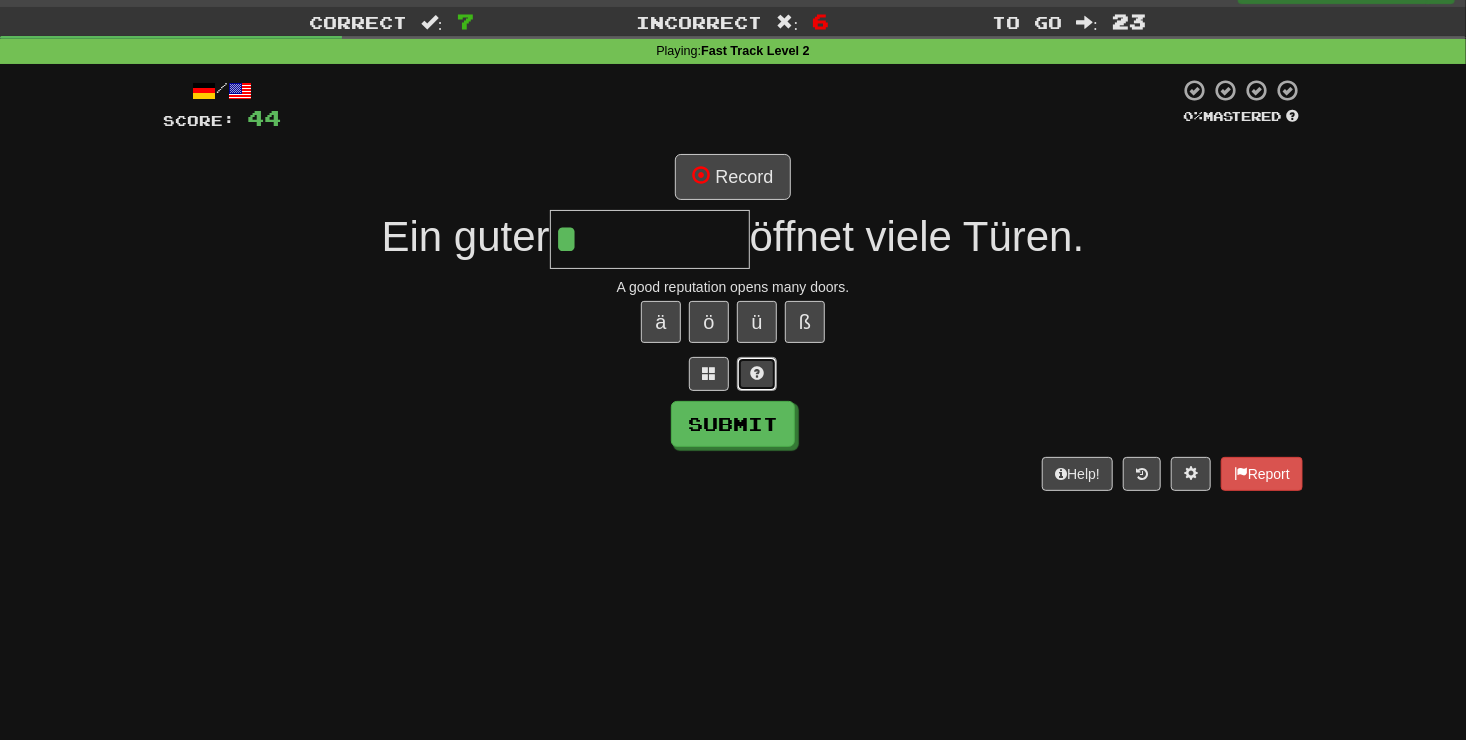 click at bounding box center (757, 374) 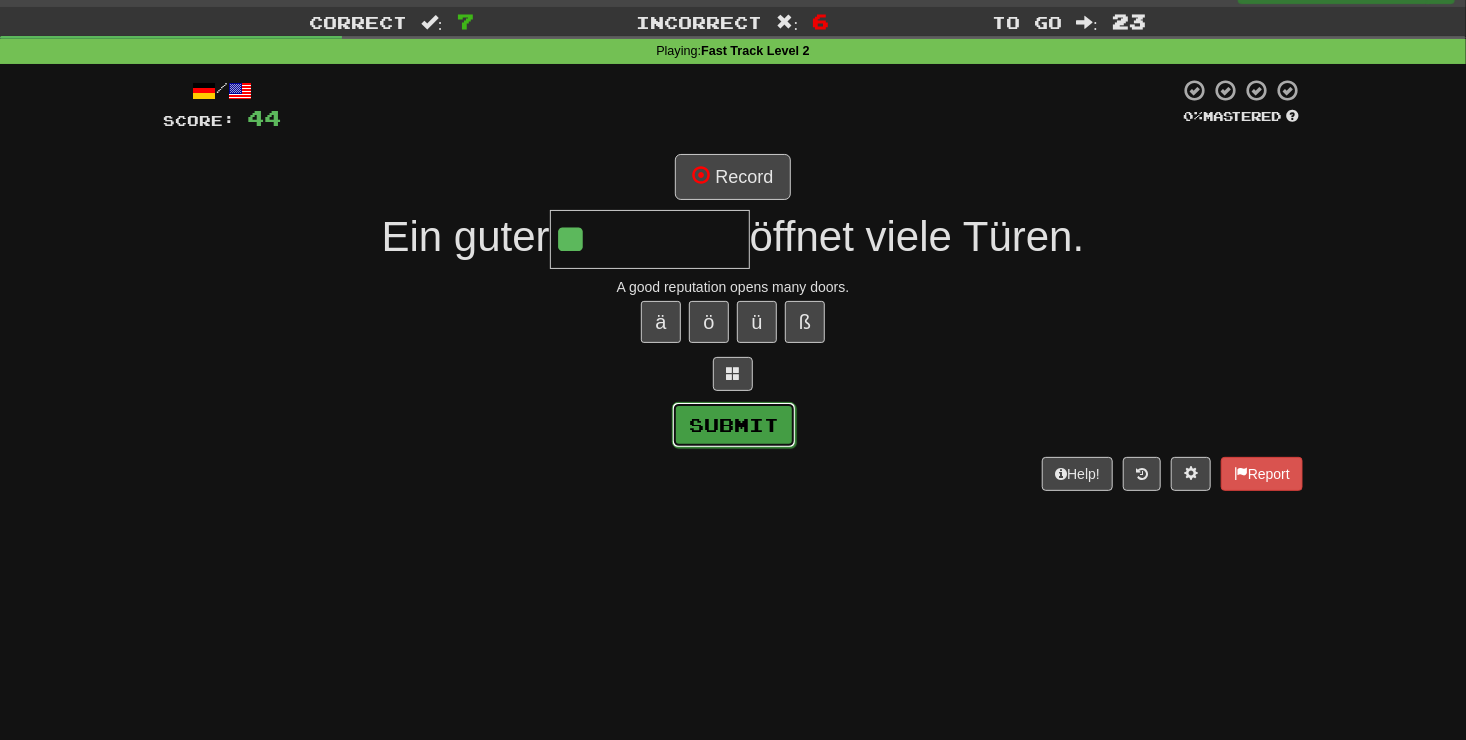 click on "Submit" at bounding box center (734, 425) 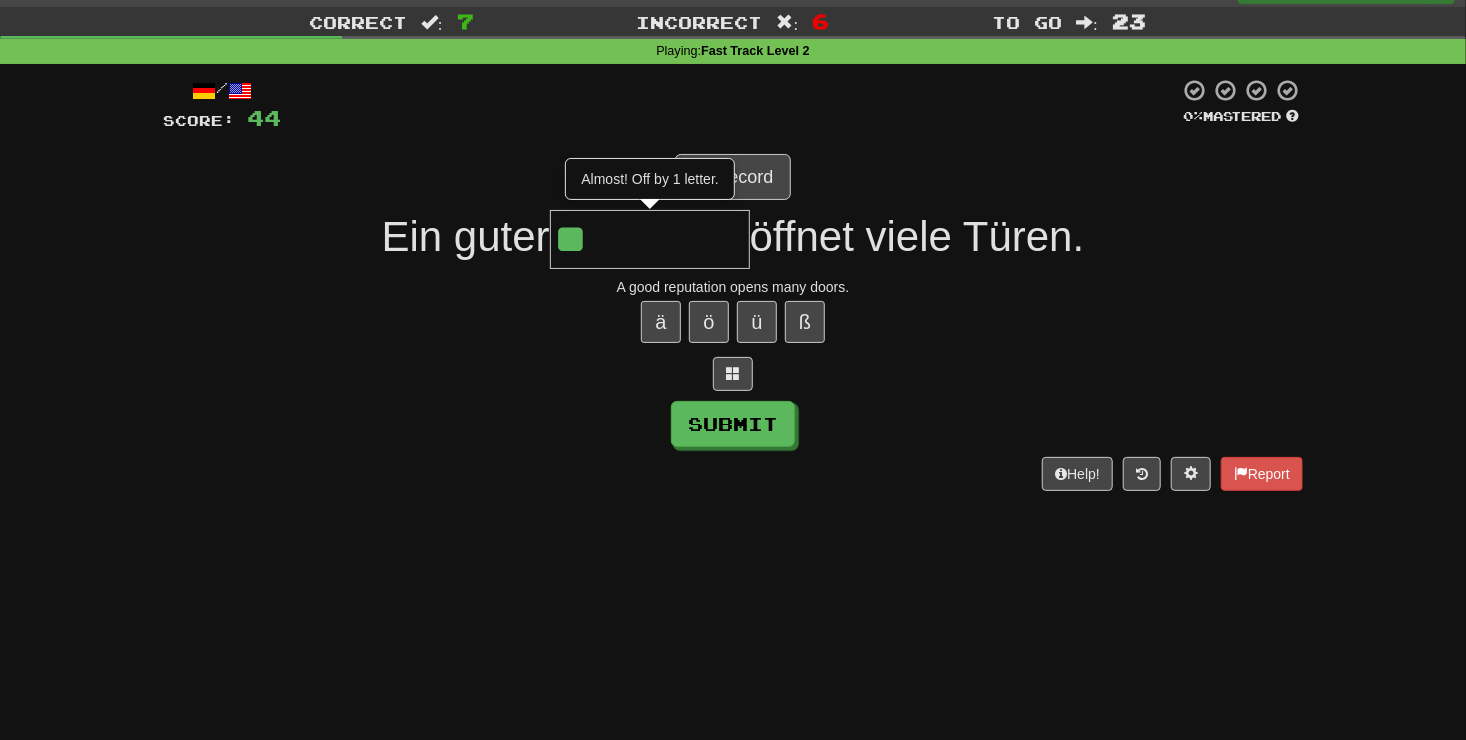 click on "**" at bounding box center (650, 239) 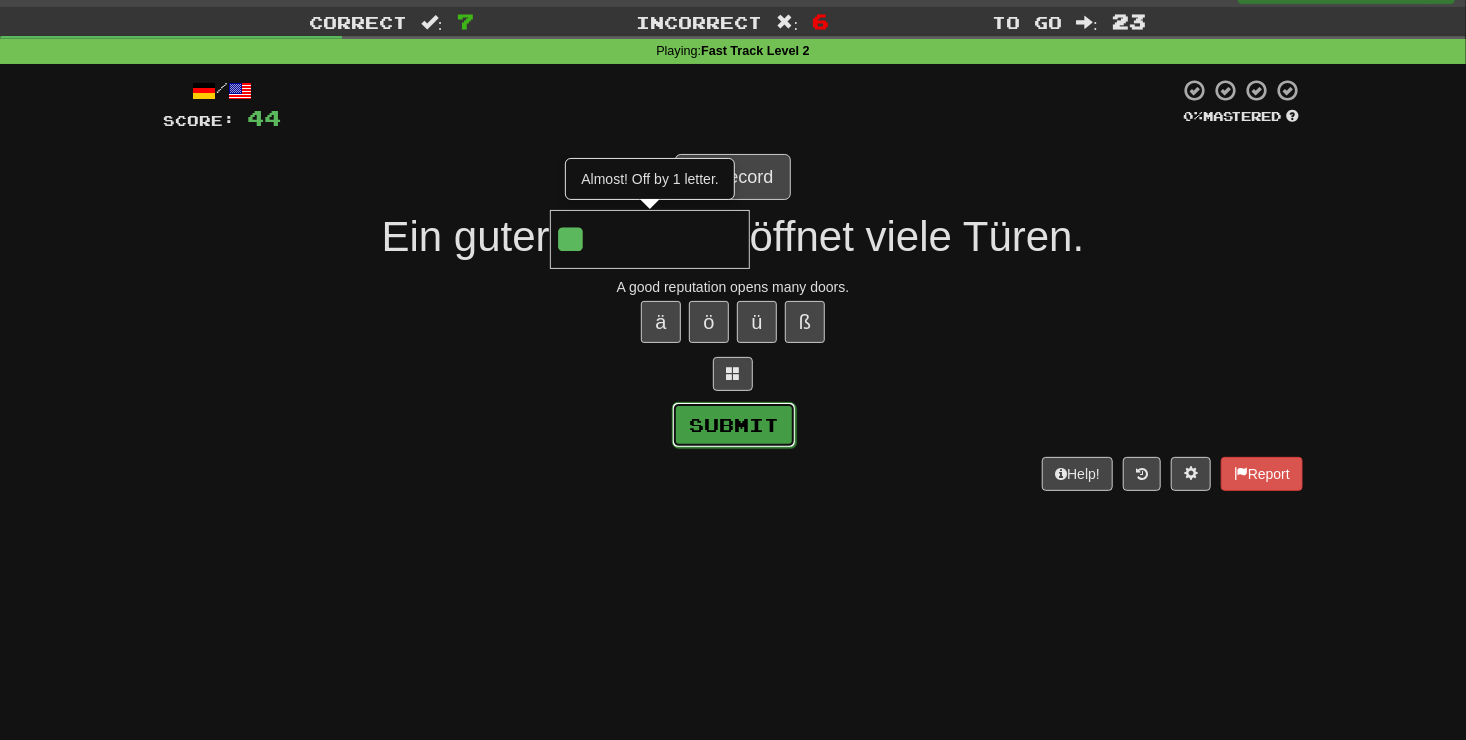 click on "Submit" at bounding box center [734, 425] 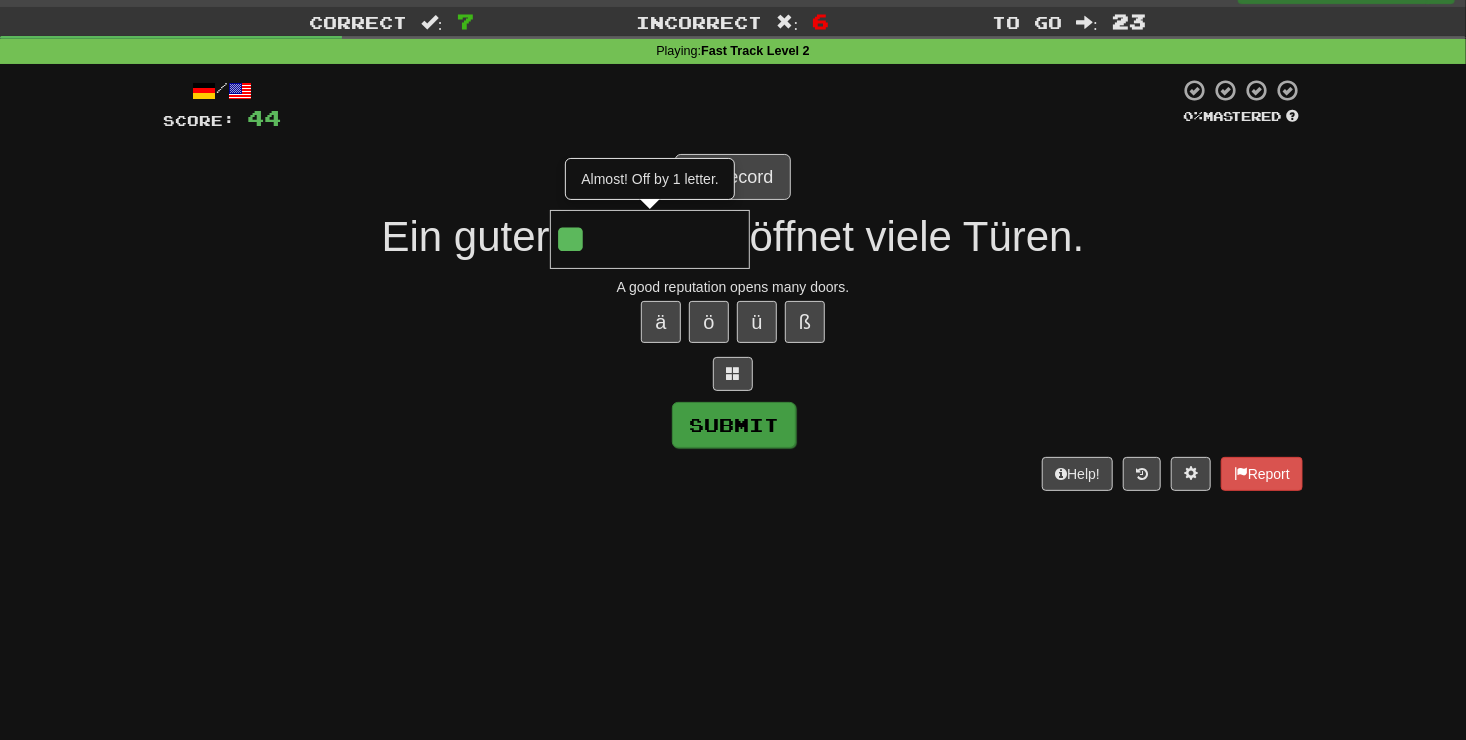 type on "***" 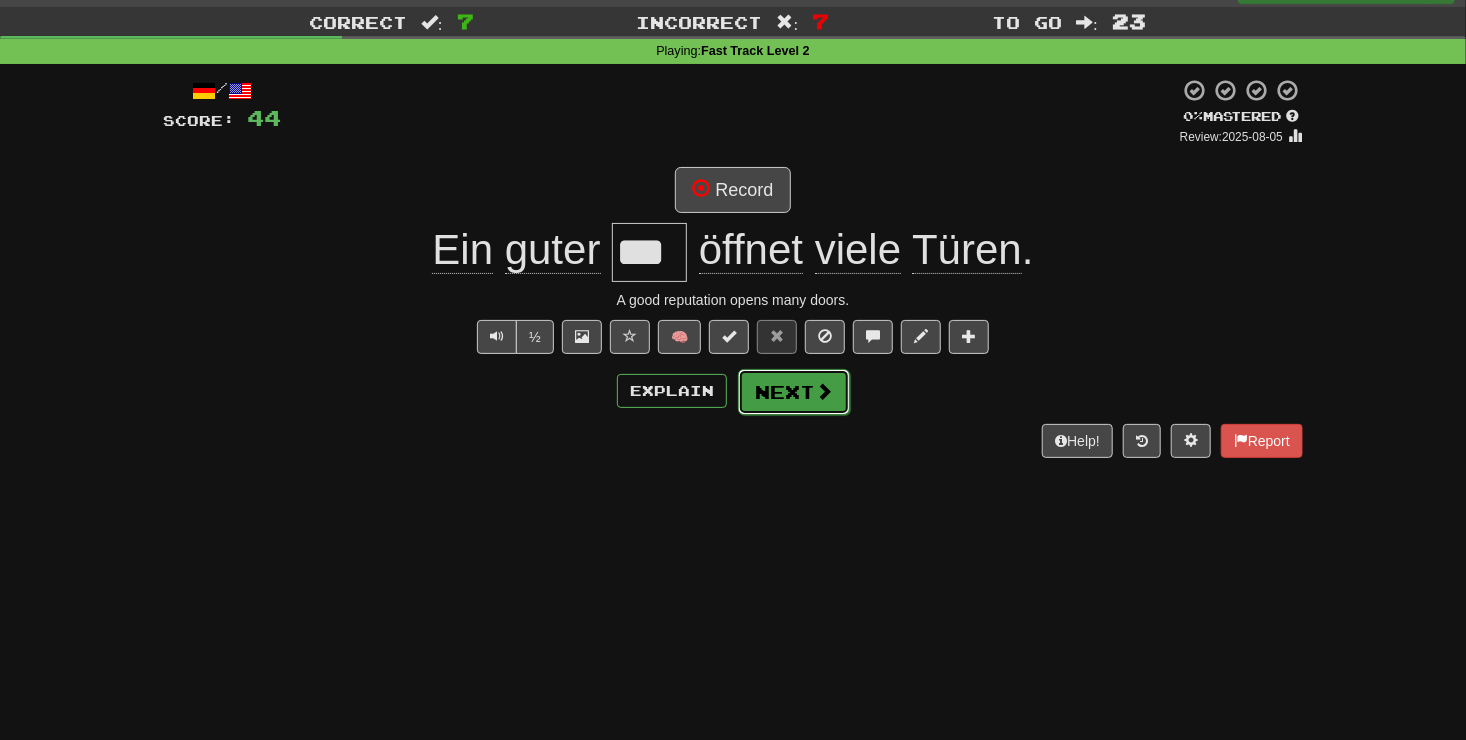 click on "Next" at bounding box center (794, 392) 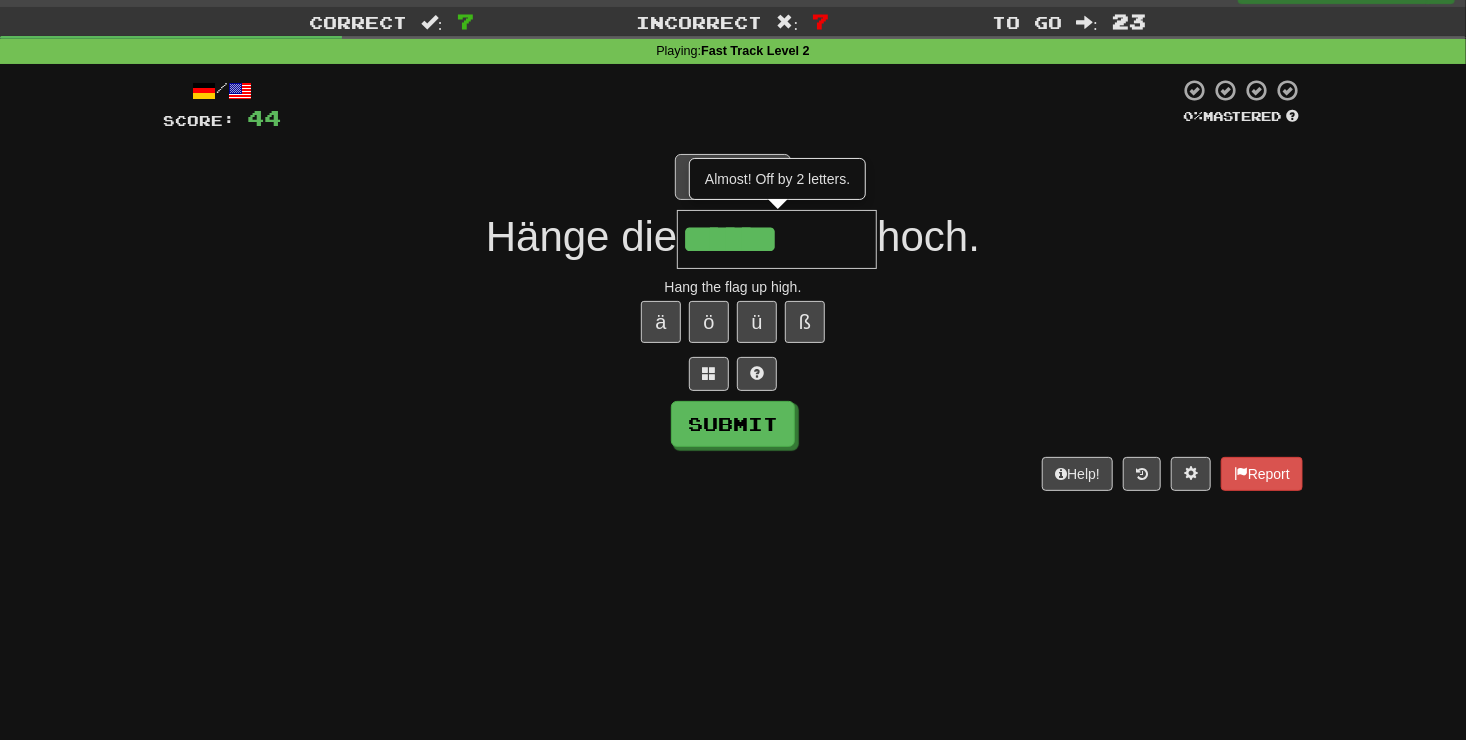 type on "******" 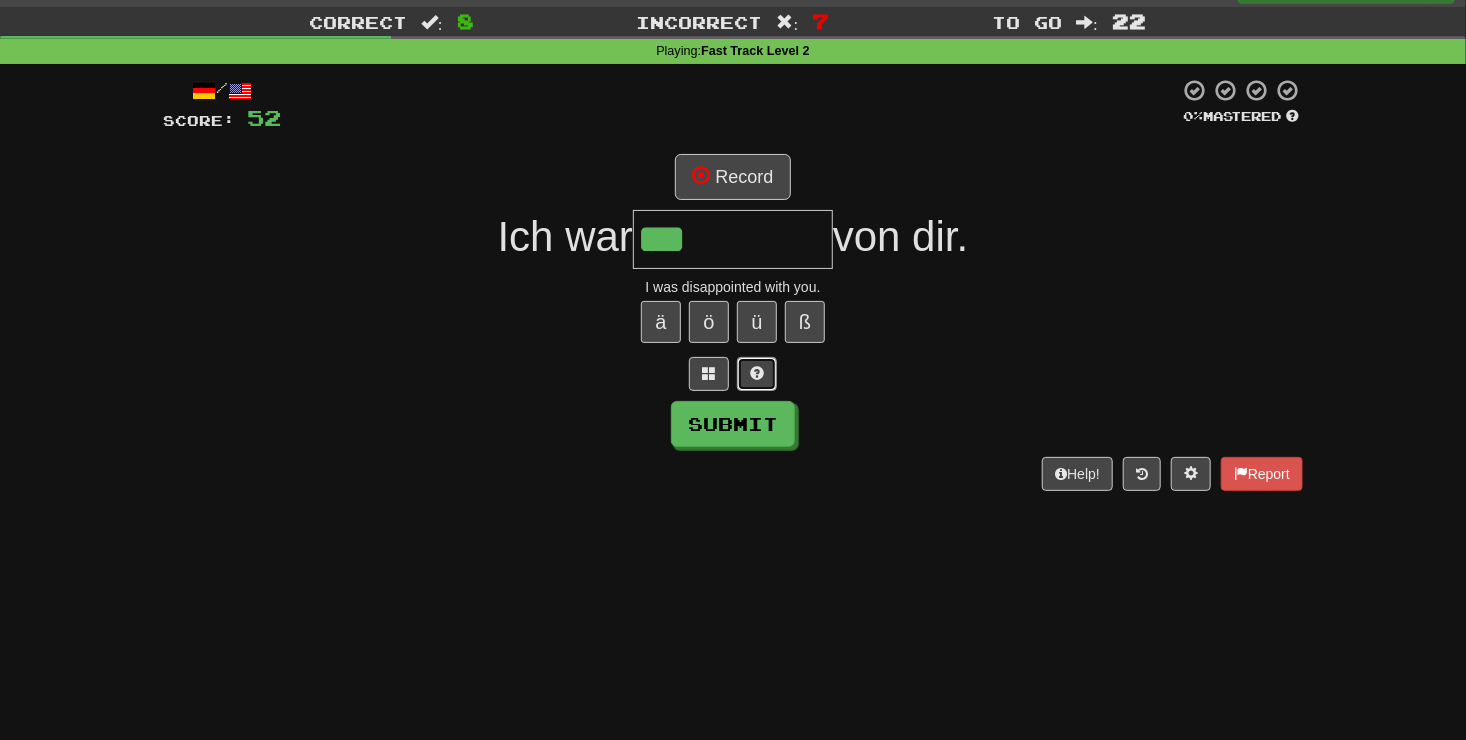 click at bounding box center (757, 373) 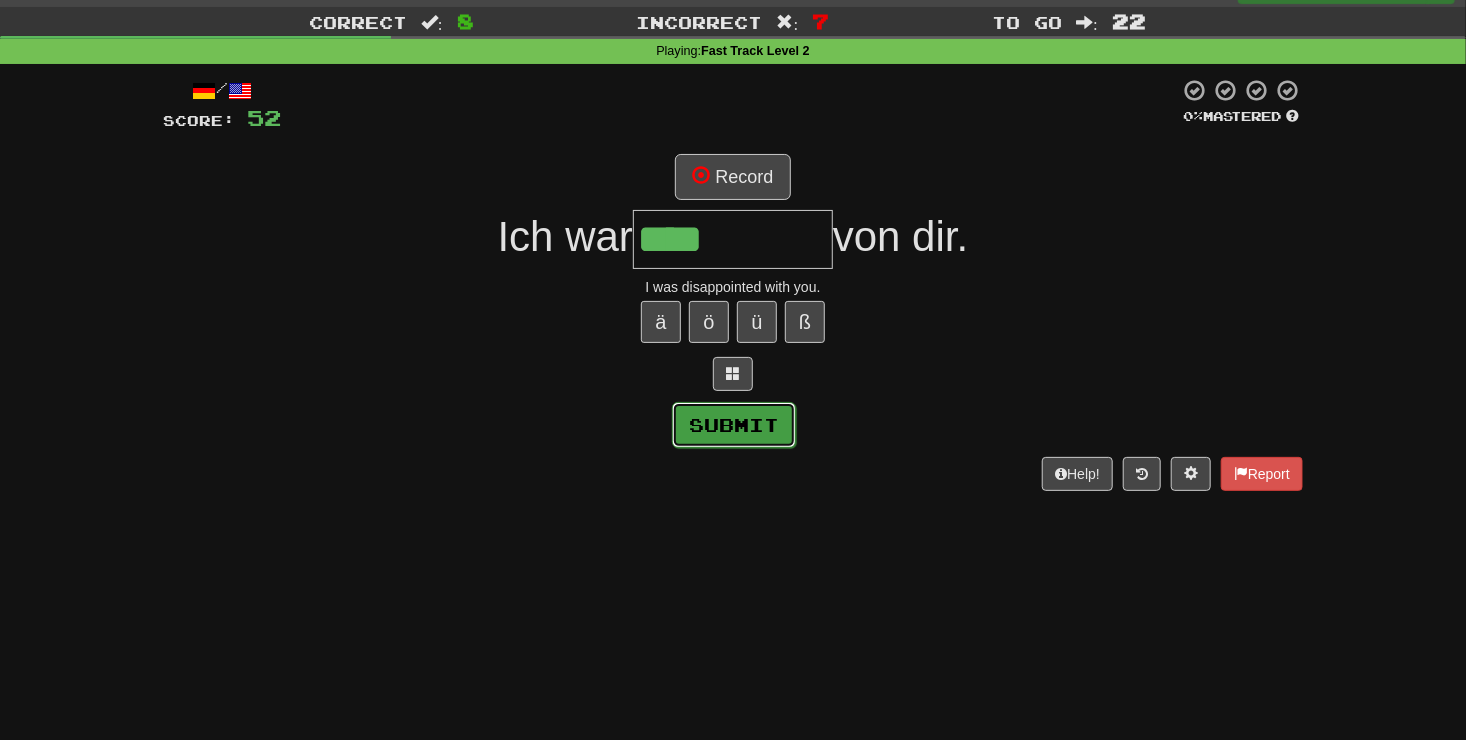 click on "Submit" at bounding box center (734, 425) 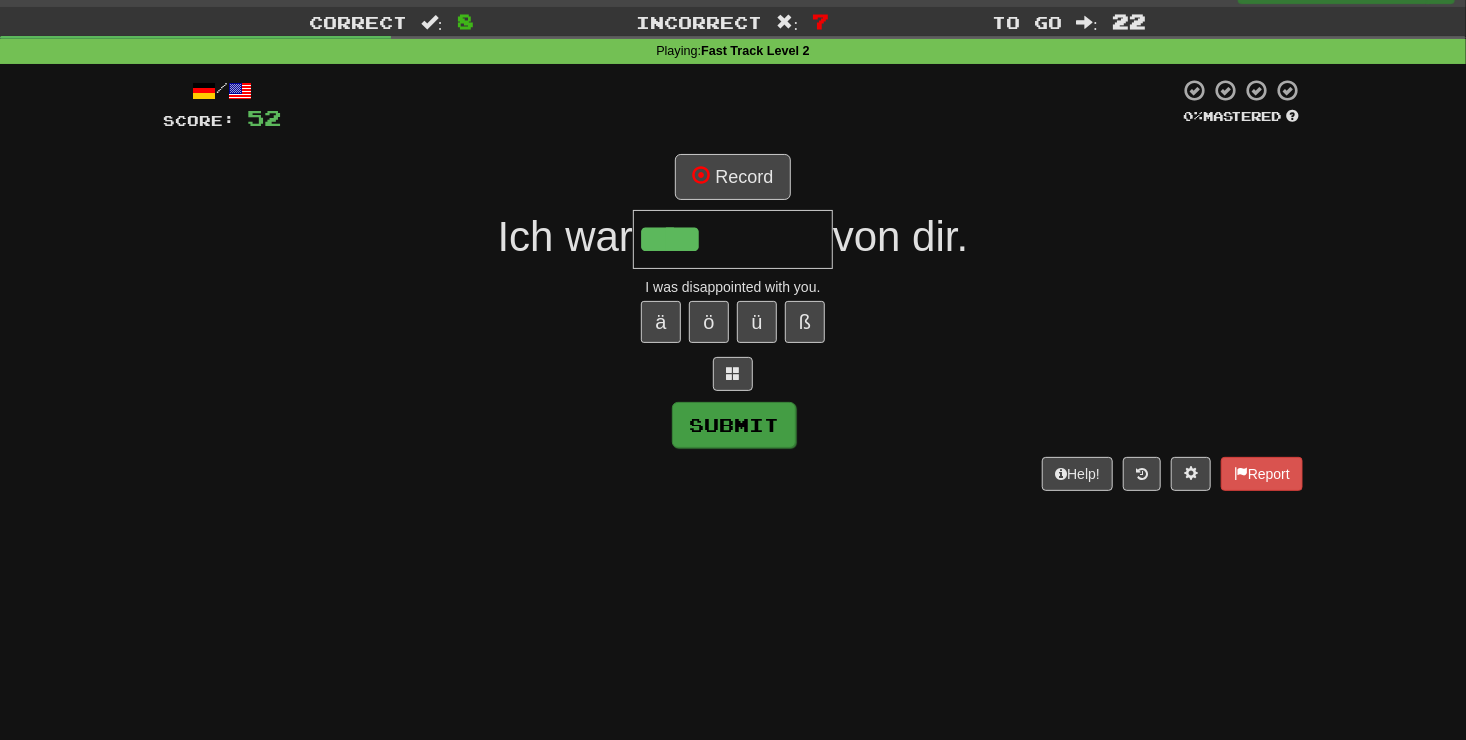type on "**********" 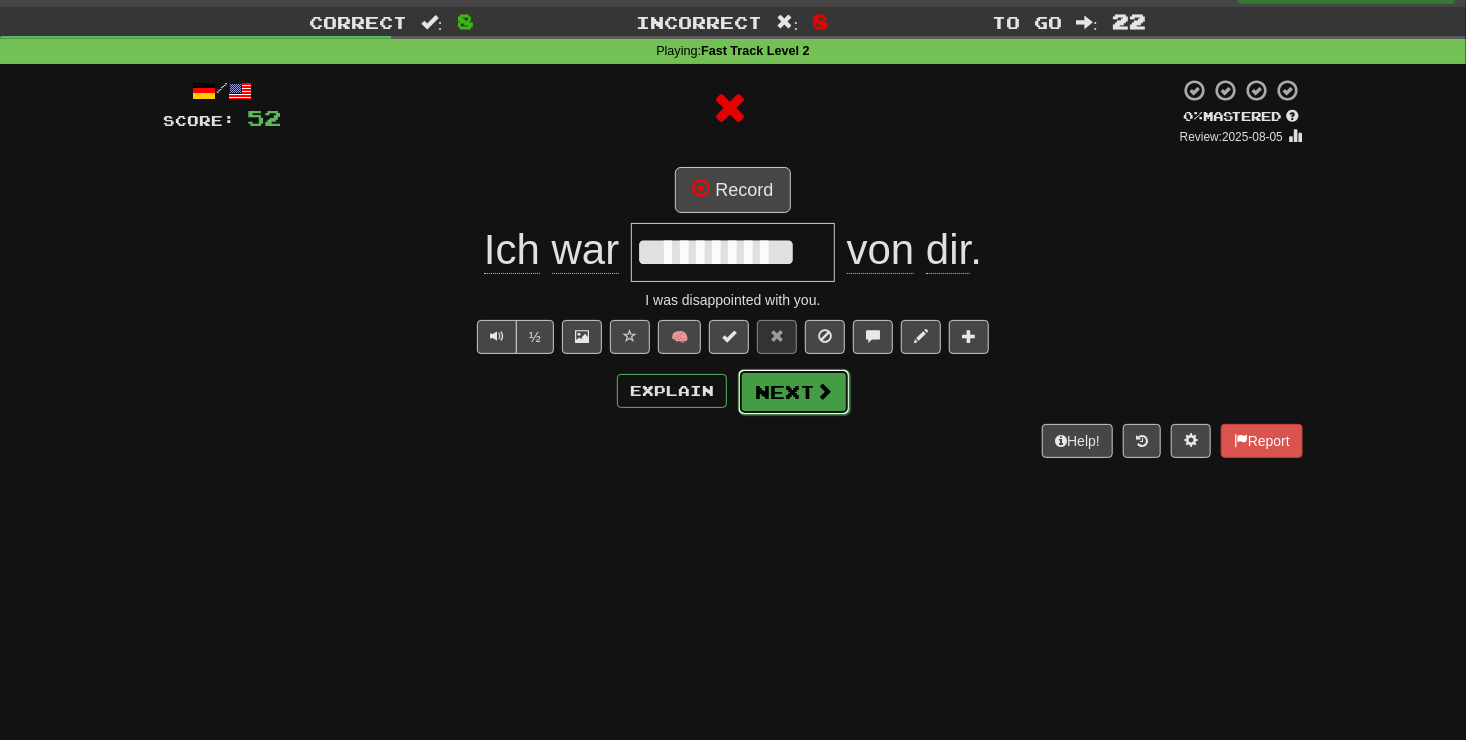 click on "Next" at bounding box center [794, 392] 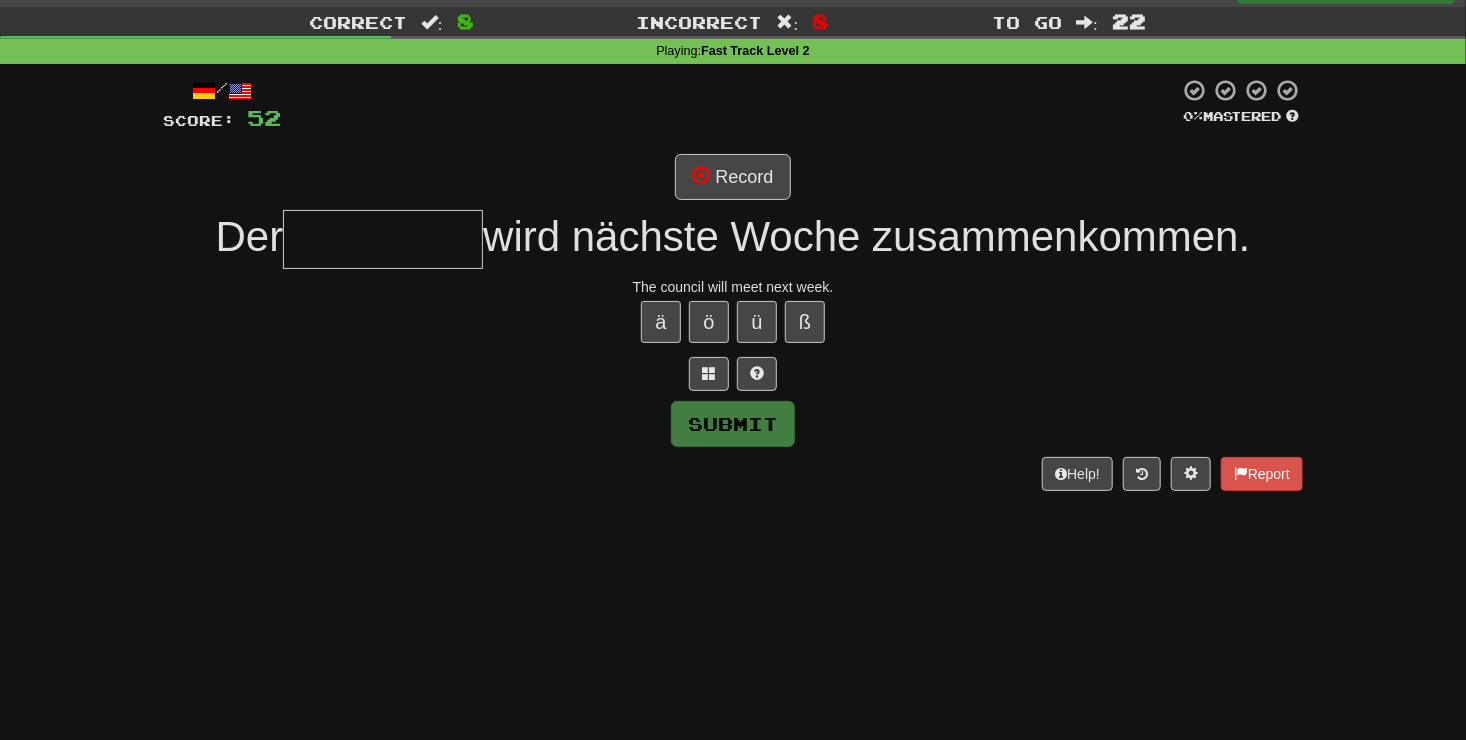 type on "*" 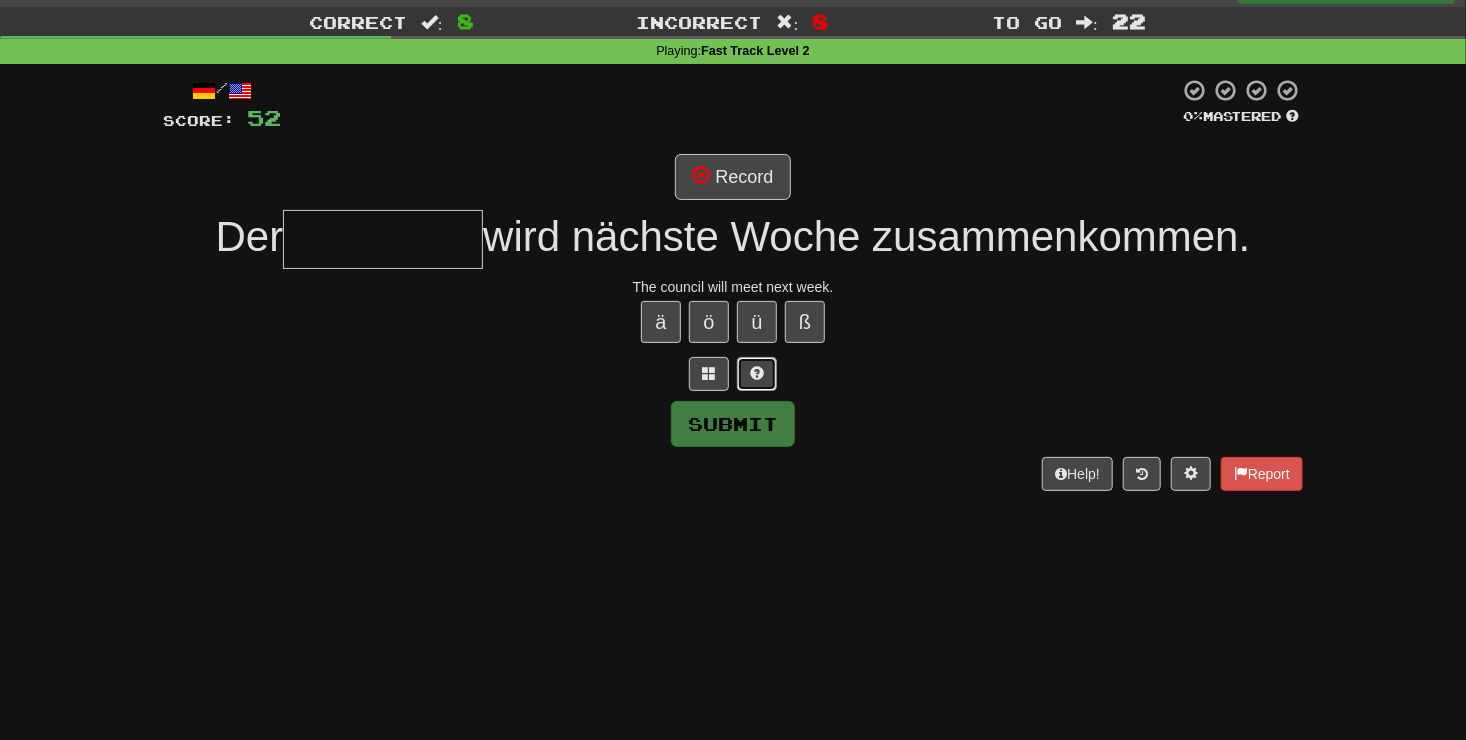click at bounding box center [757, 374] 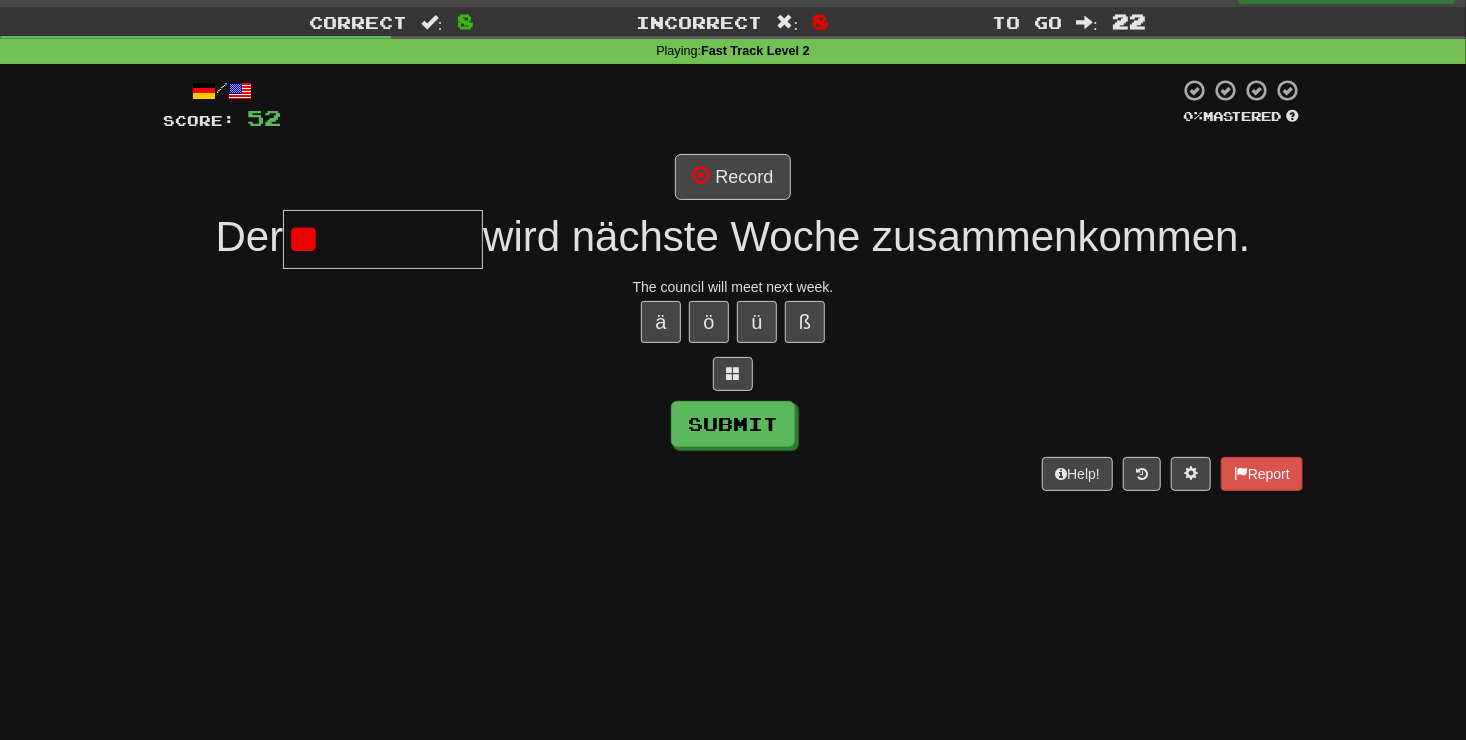type on "*" 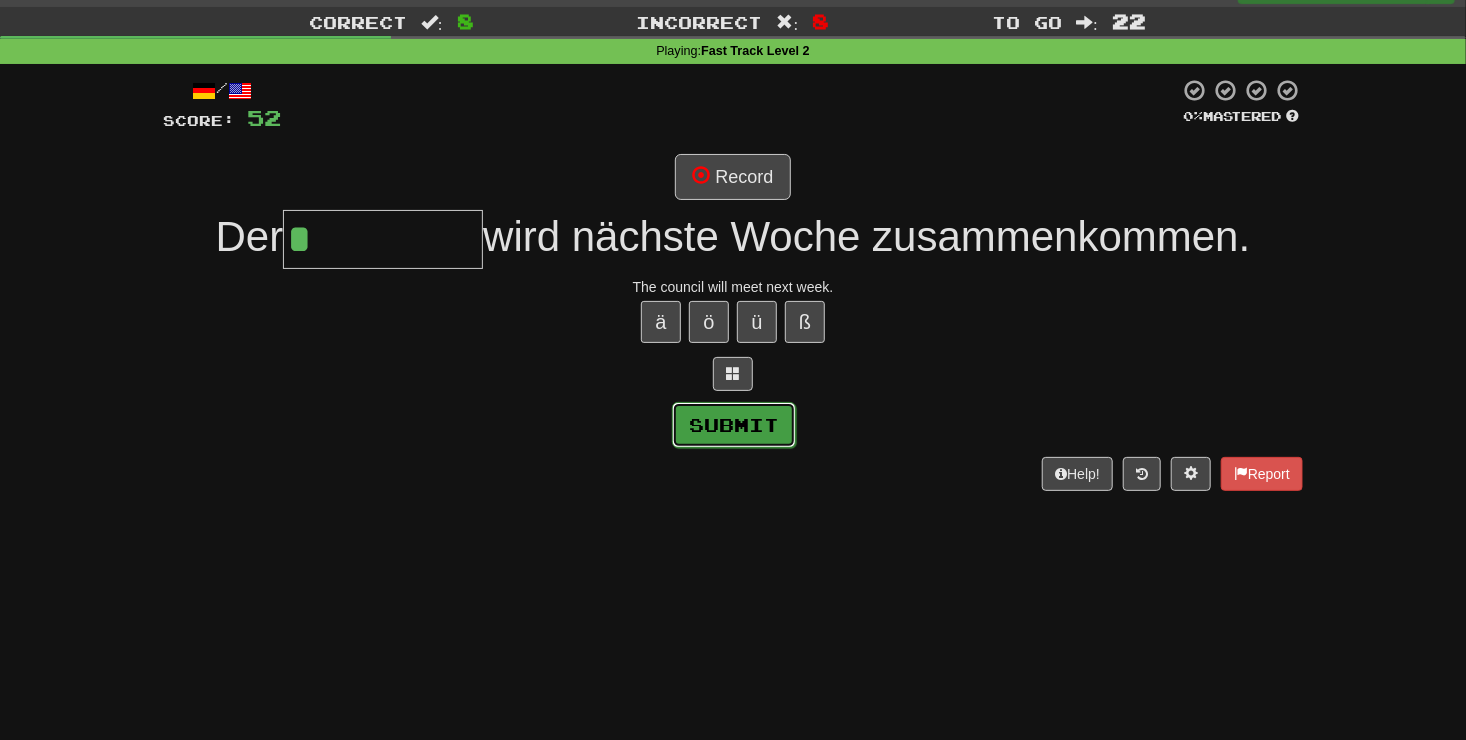 click on "Submit" at bounding box center [734, 425] 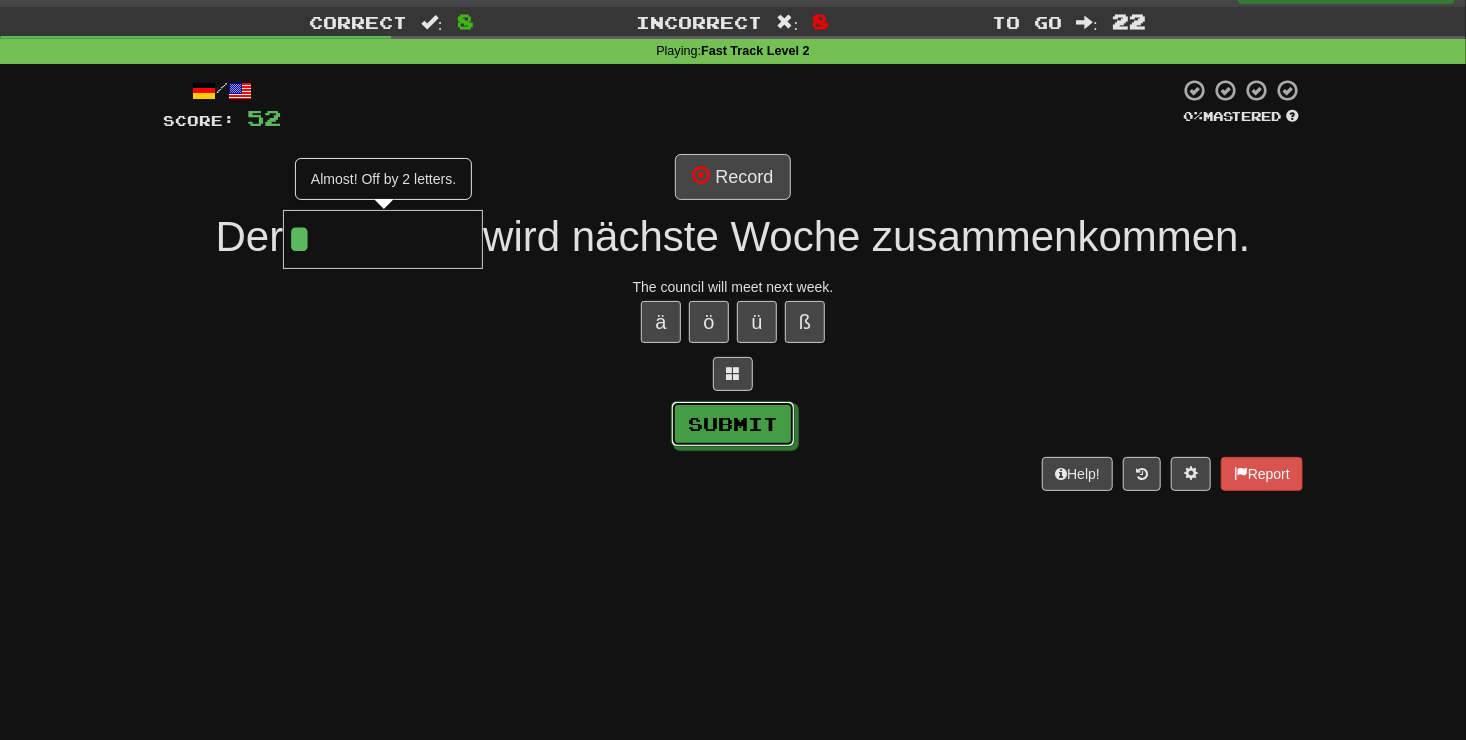 type 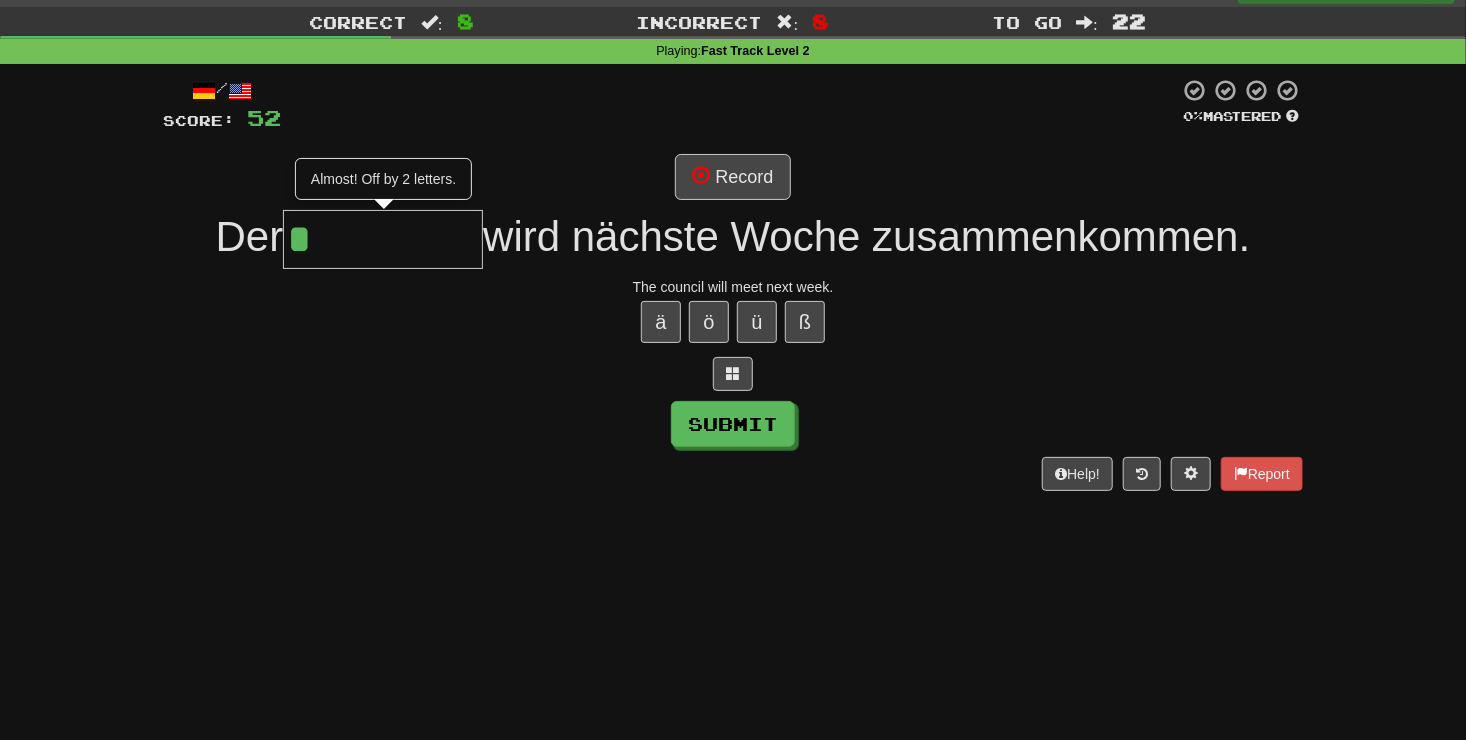 click on "*" at bounding box center (383, 239) 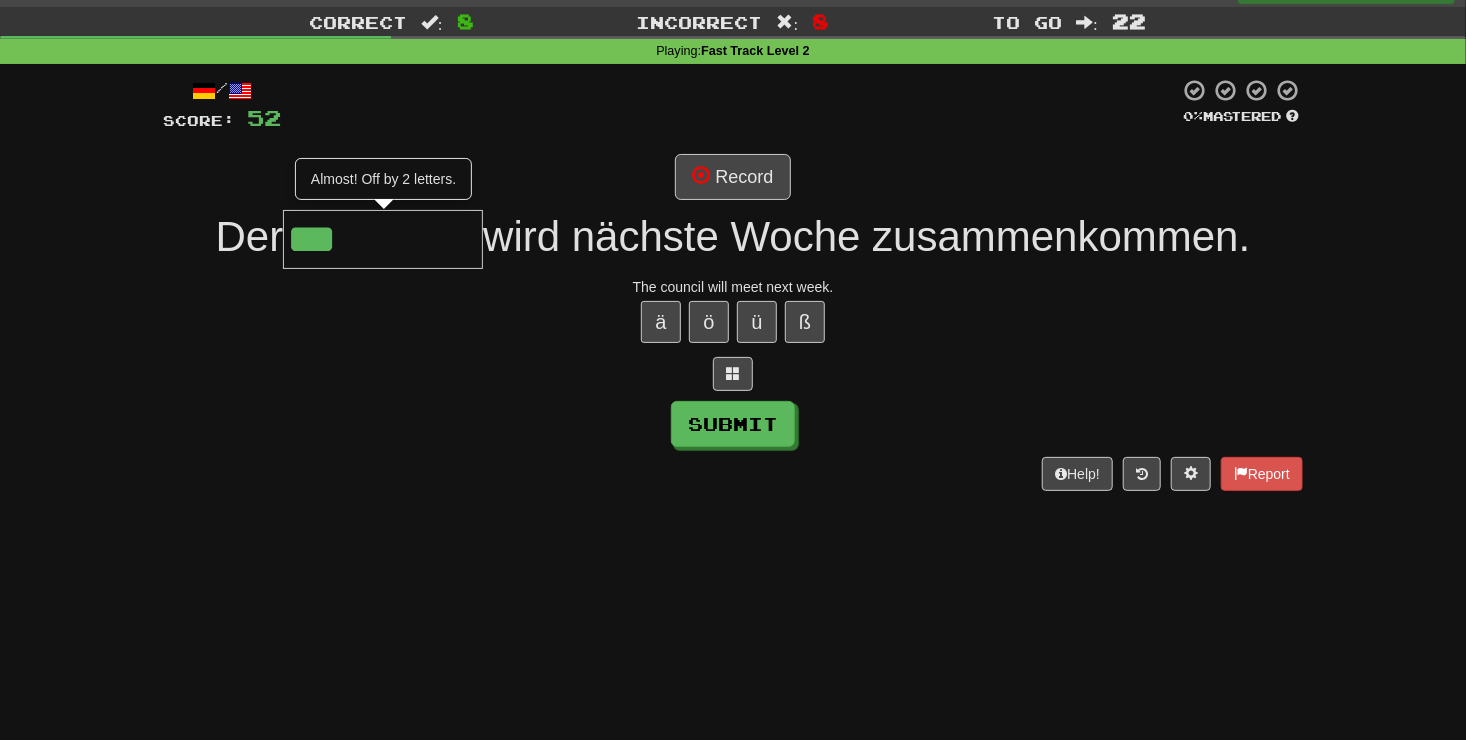 type on "***" 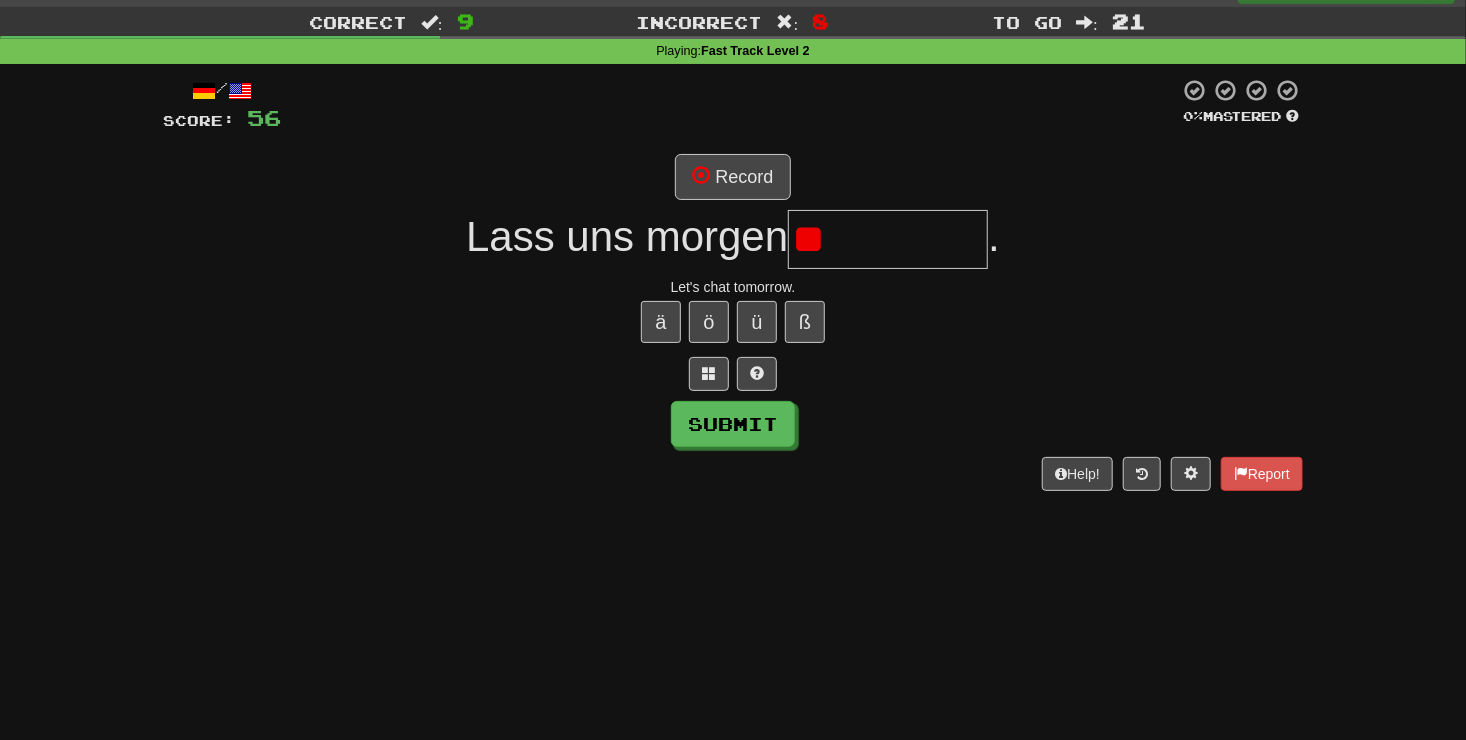 type on "*" 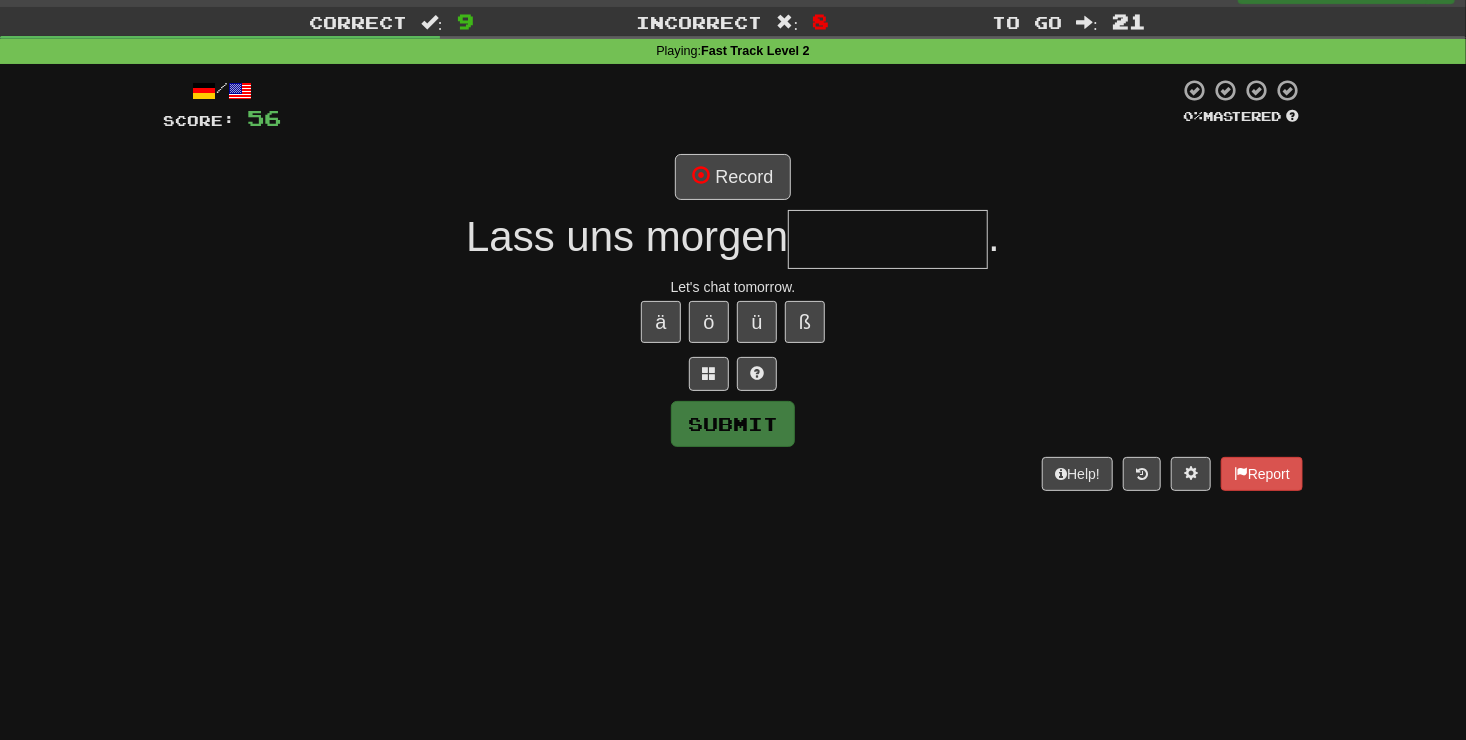 type on "*" 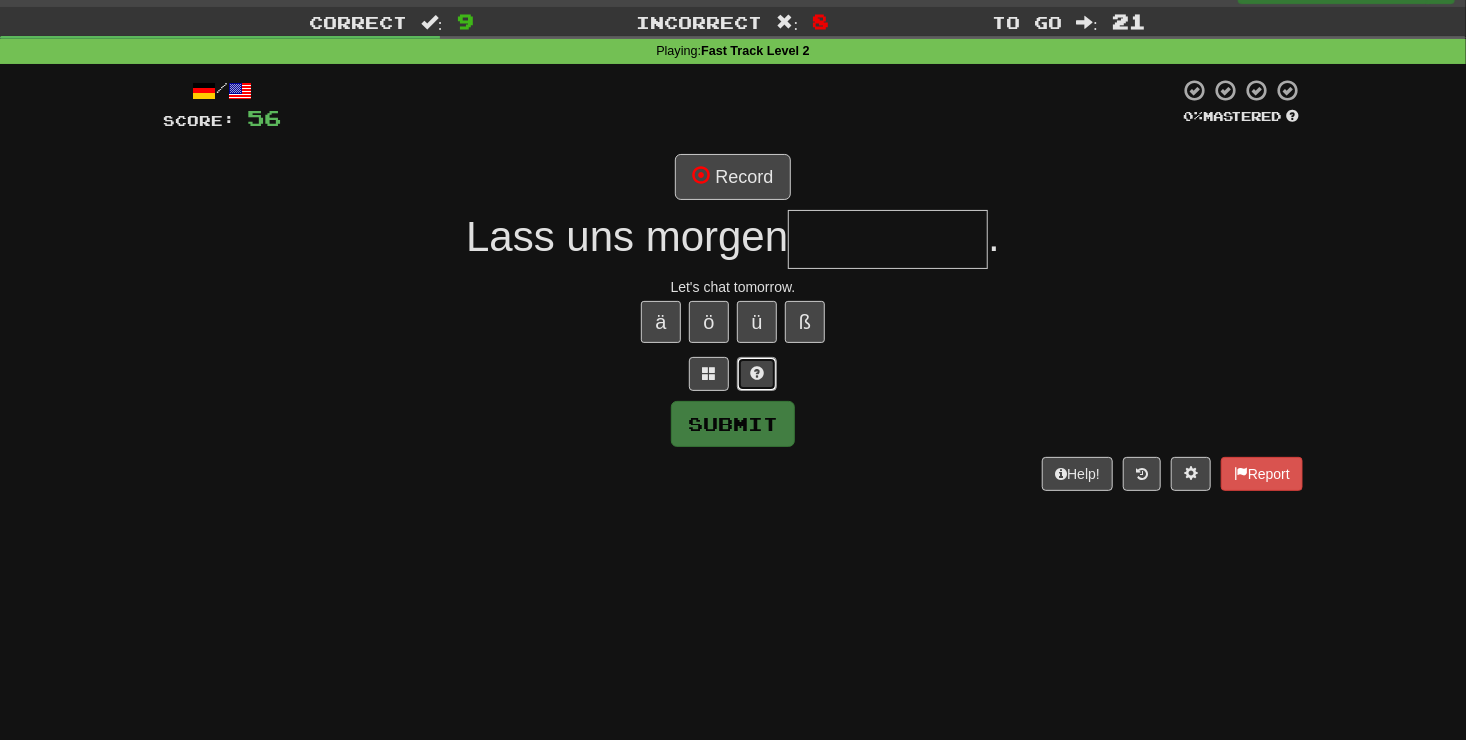 click at bounding box center [757, 373] 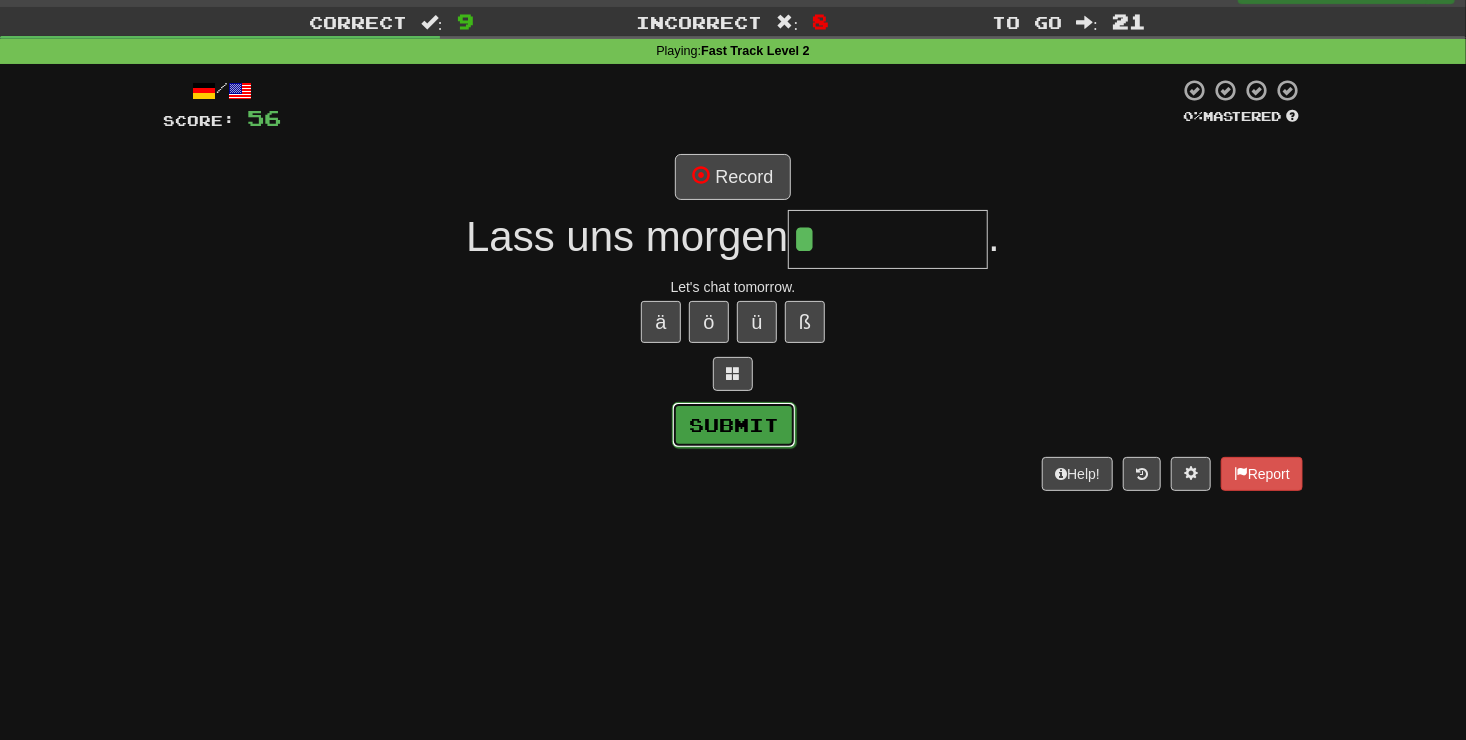 click on "Submit" at bounding box center (734, 425) 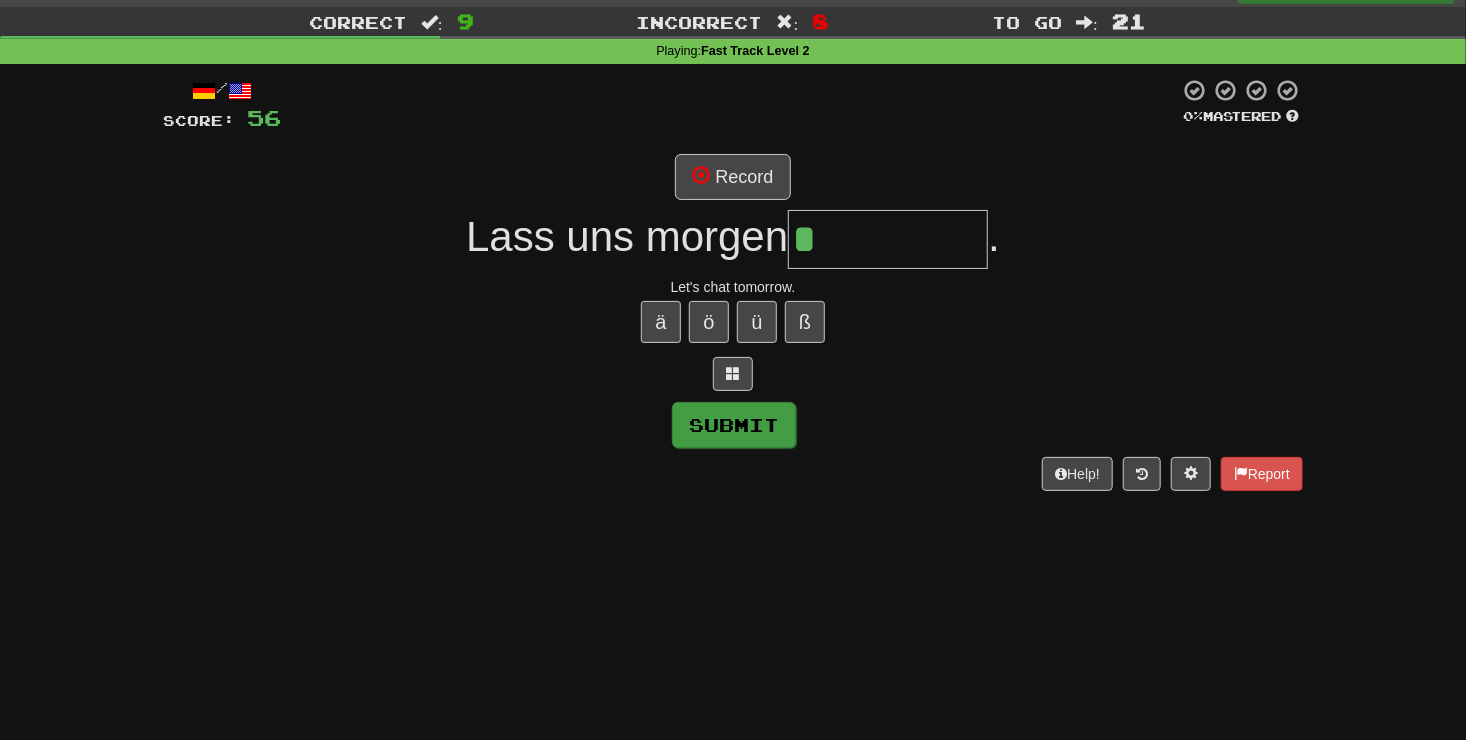 type on "********" 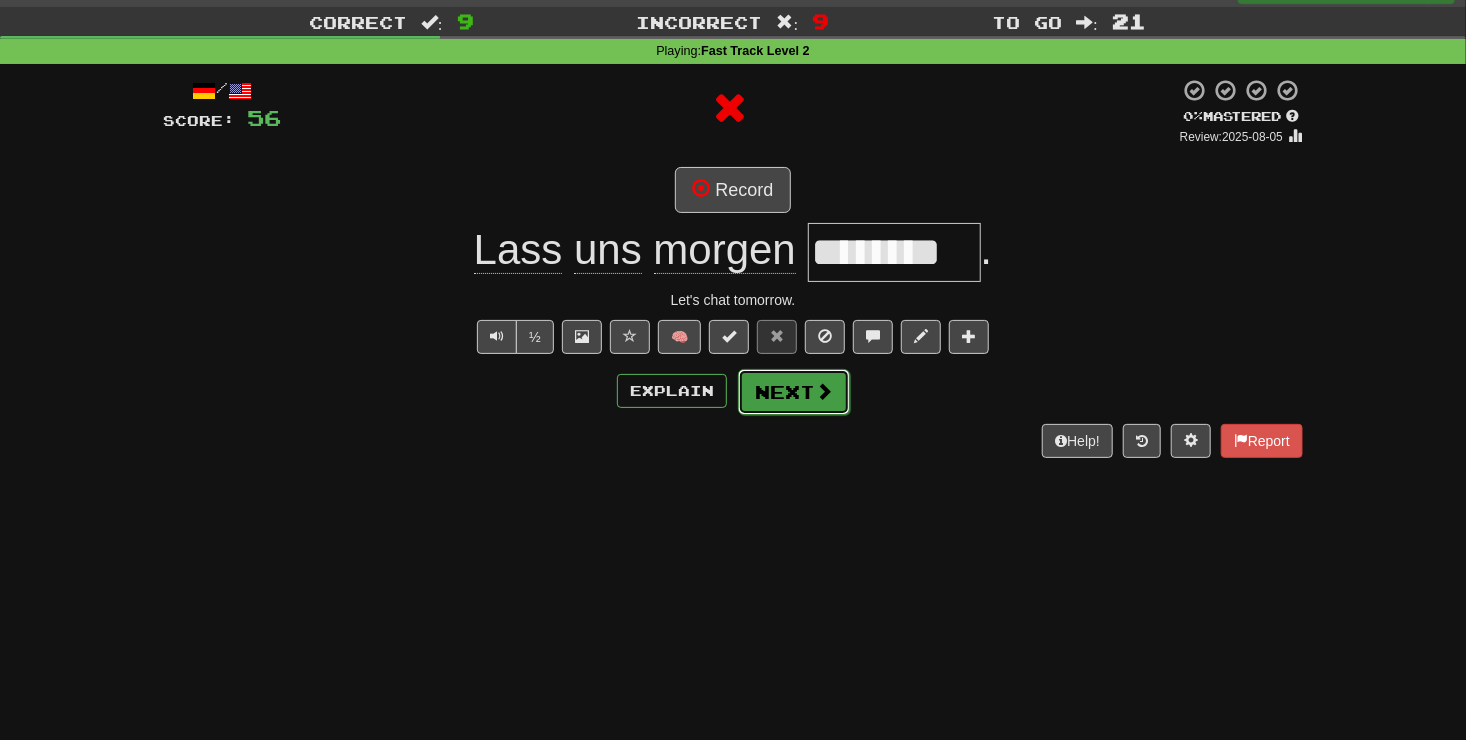 click at bounding box center [824, 391] 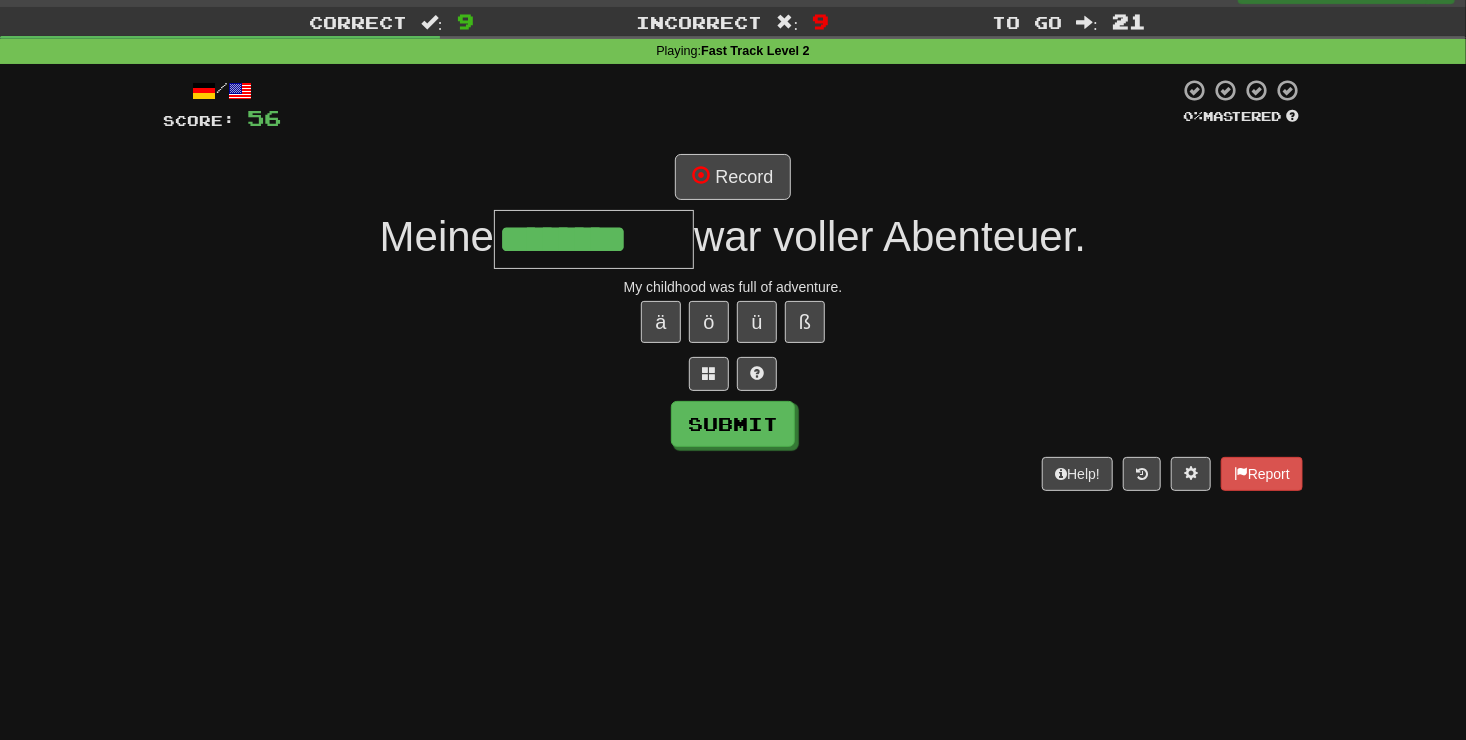 type on "********" 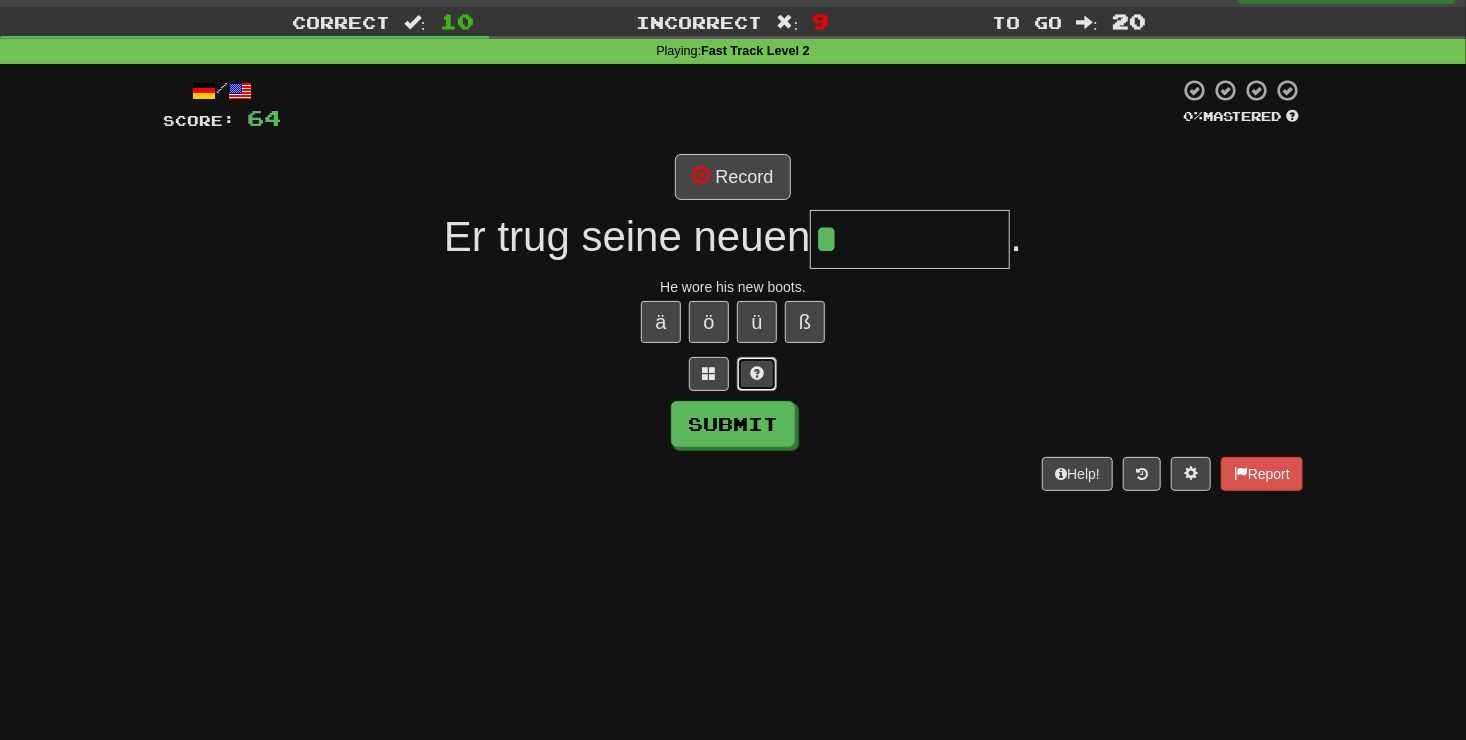 click at bounding box center [757, 373] 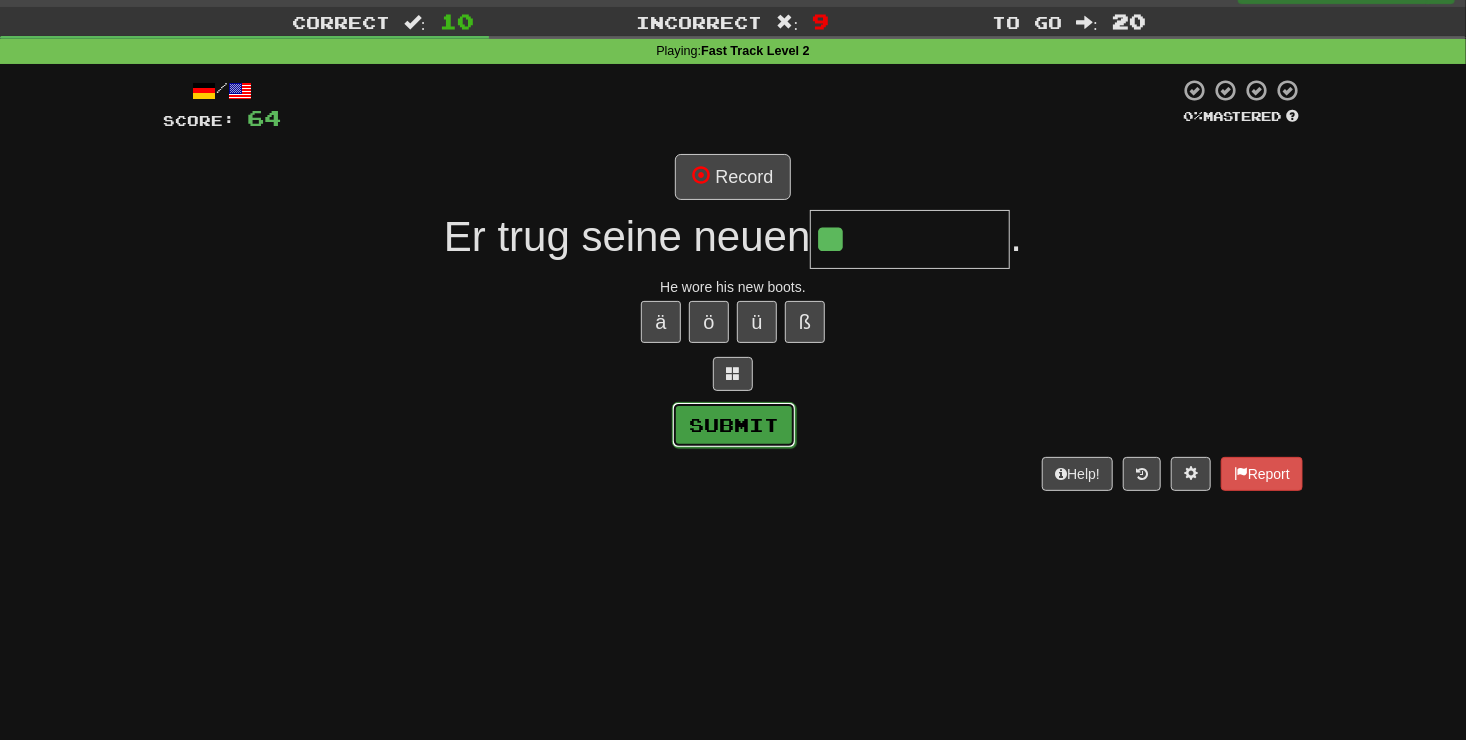 click on "Submit" at bounding box center [734, 425] 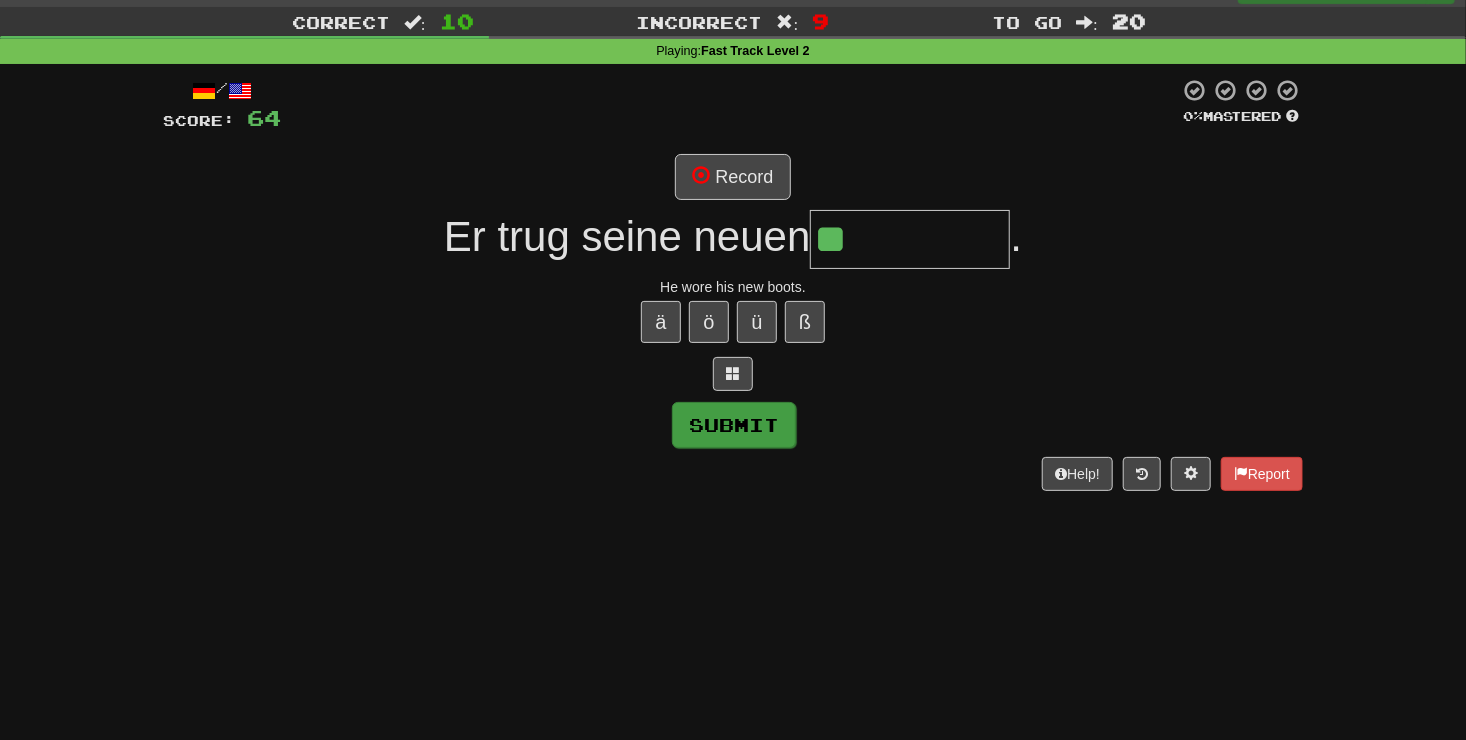 type on "*******" 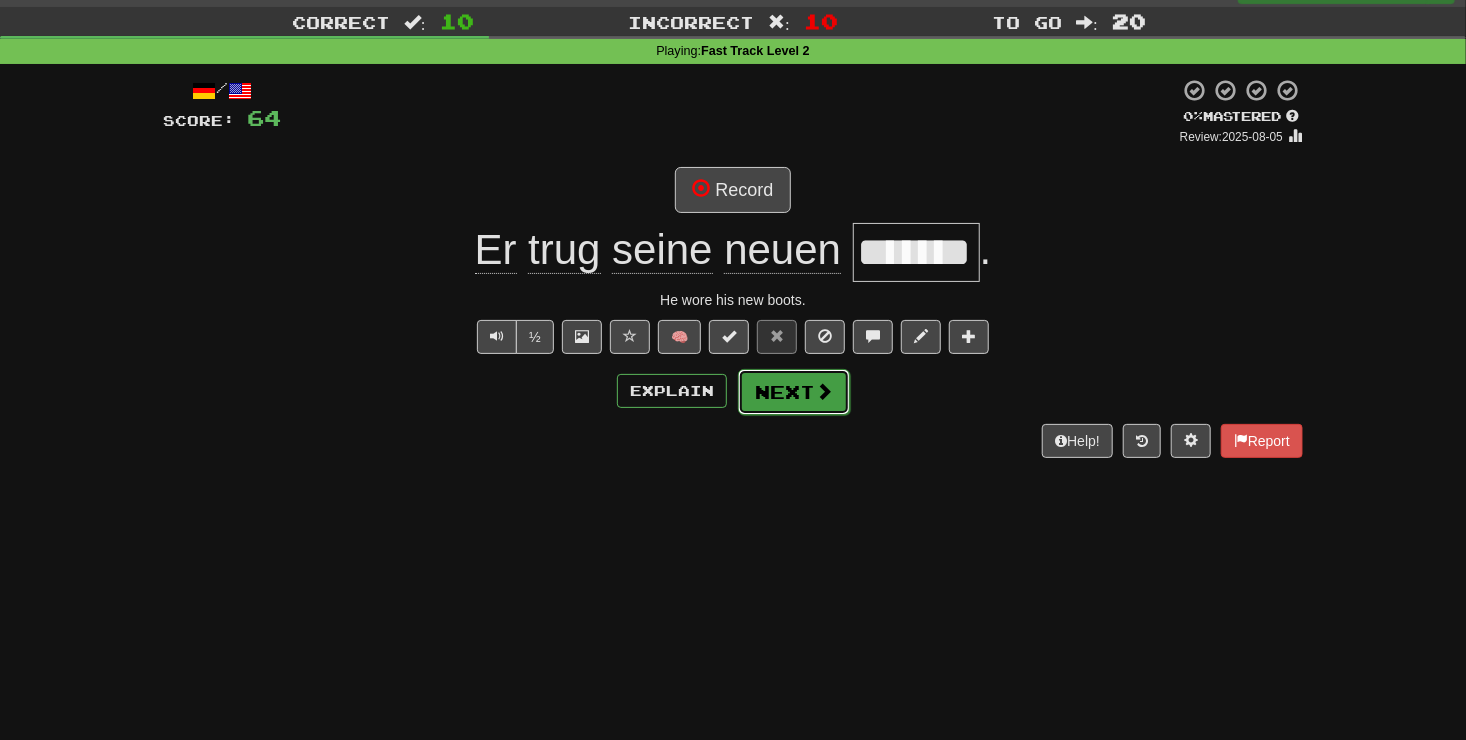 click at bounding box center [824, 391] 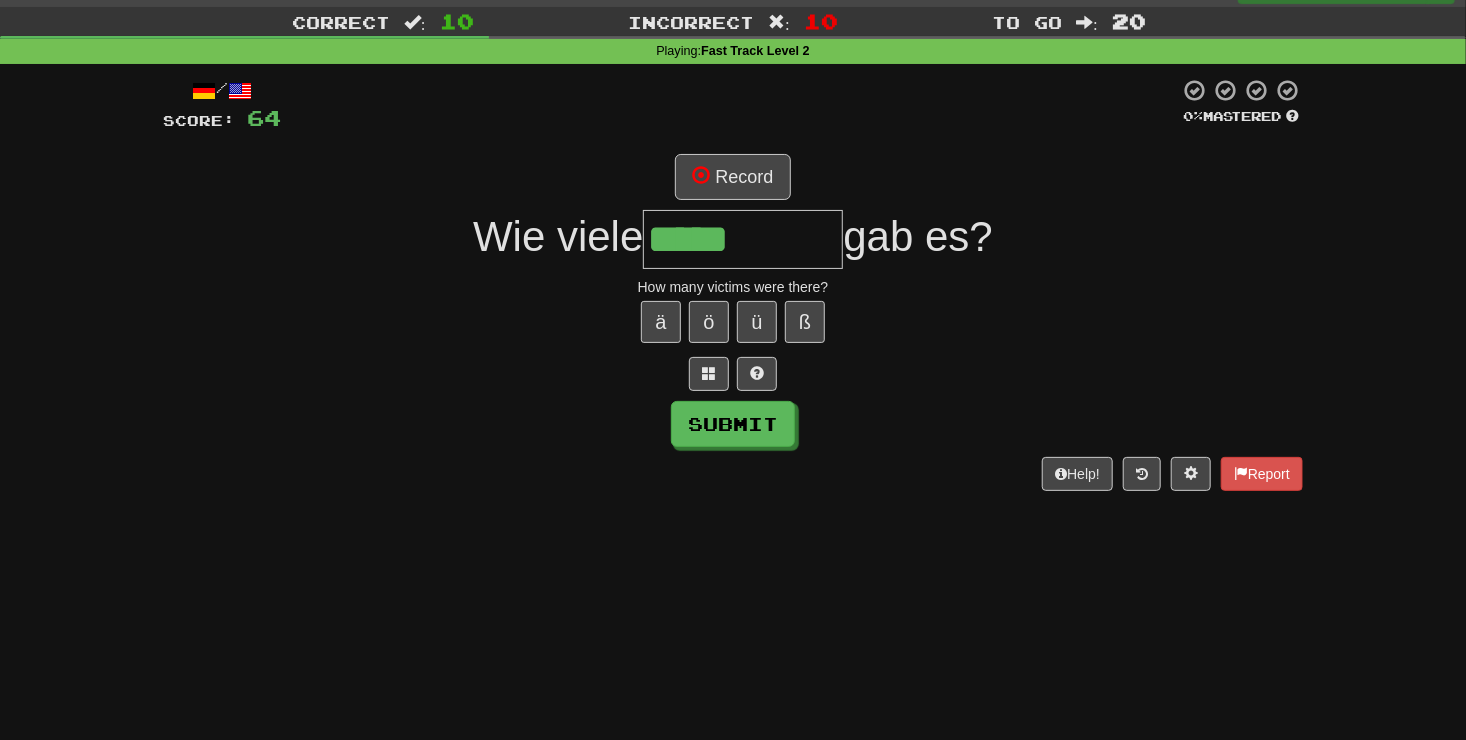 type on "*****" 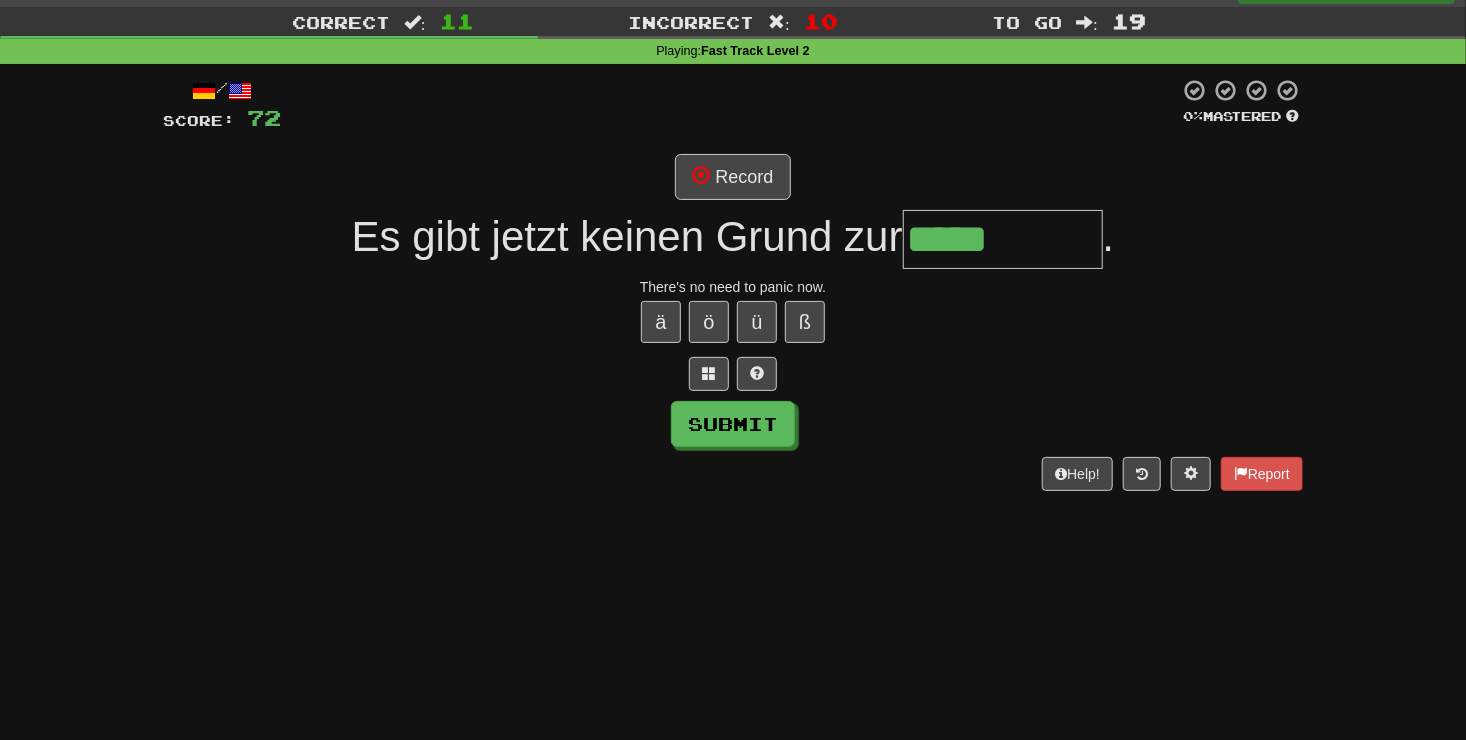 type on "*****" 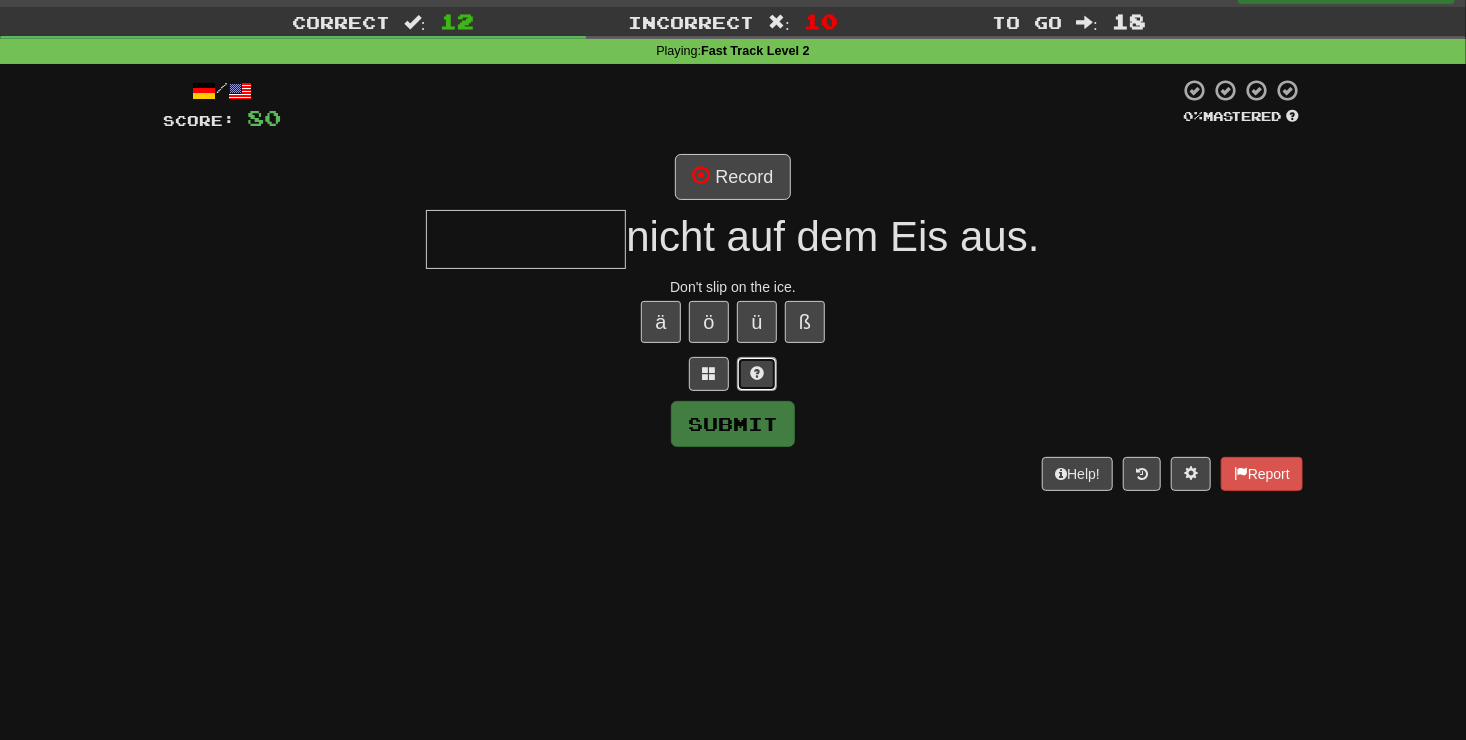 click at bounding box center (757, 373) 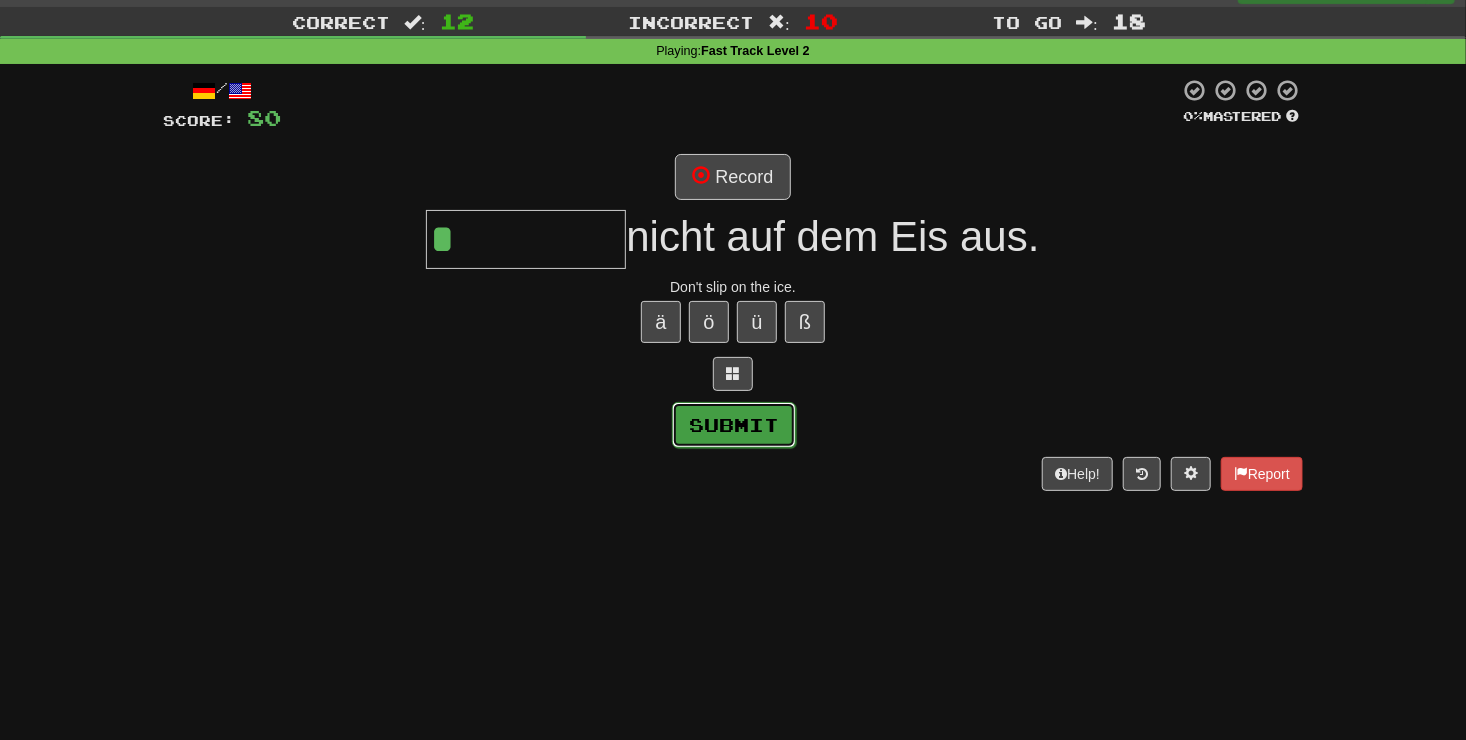 click on "Submit" at bounding box center [734, 425] 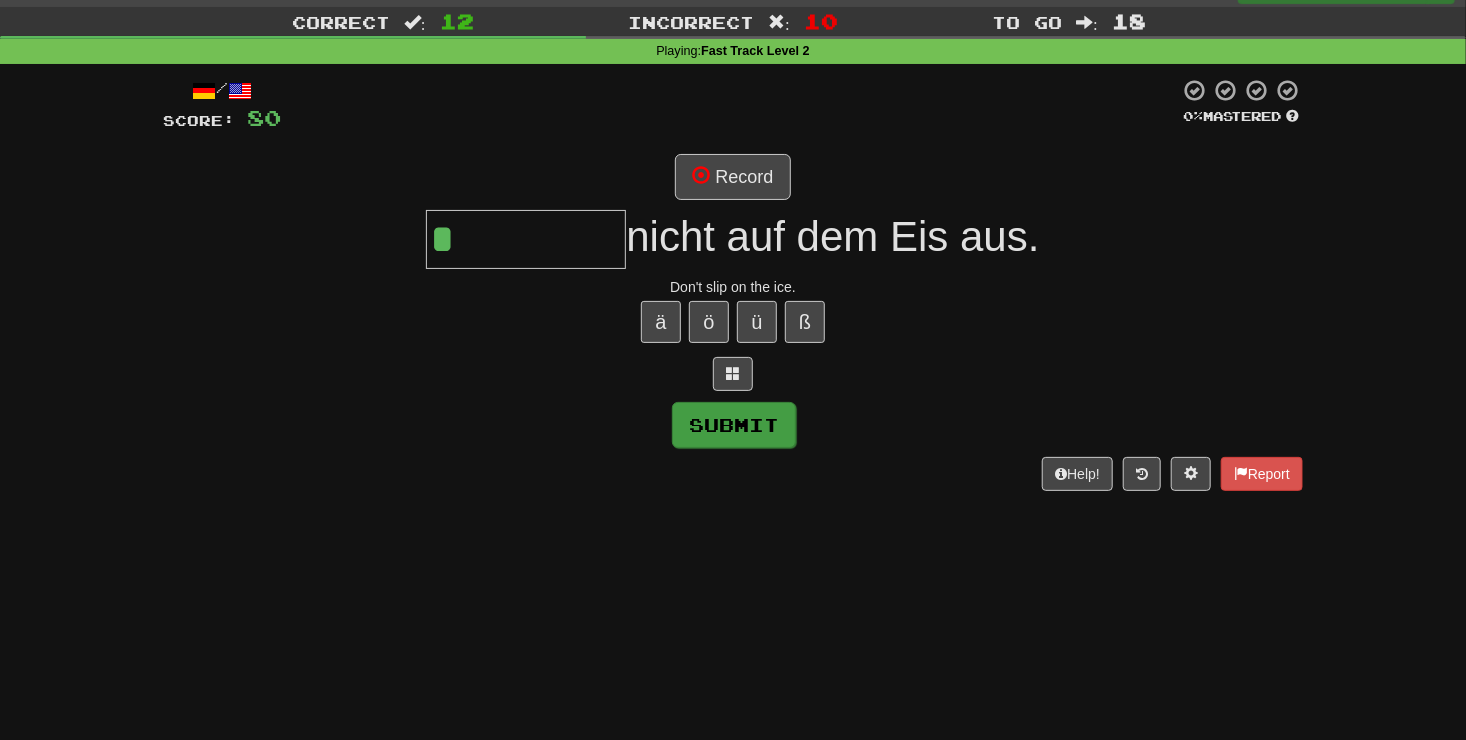 type on "******" 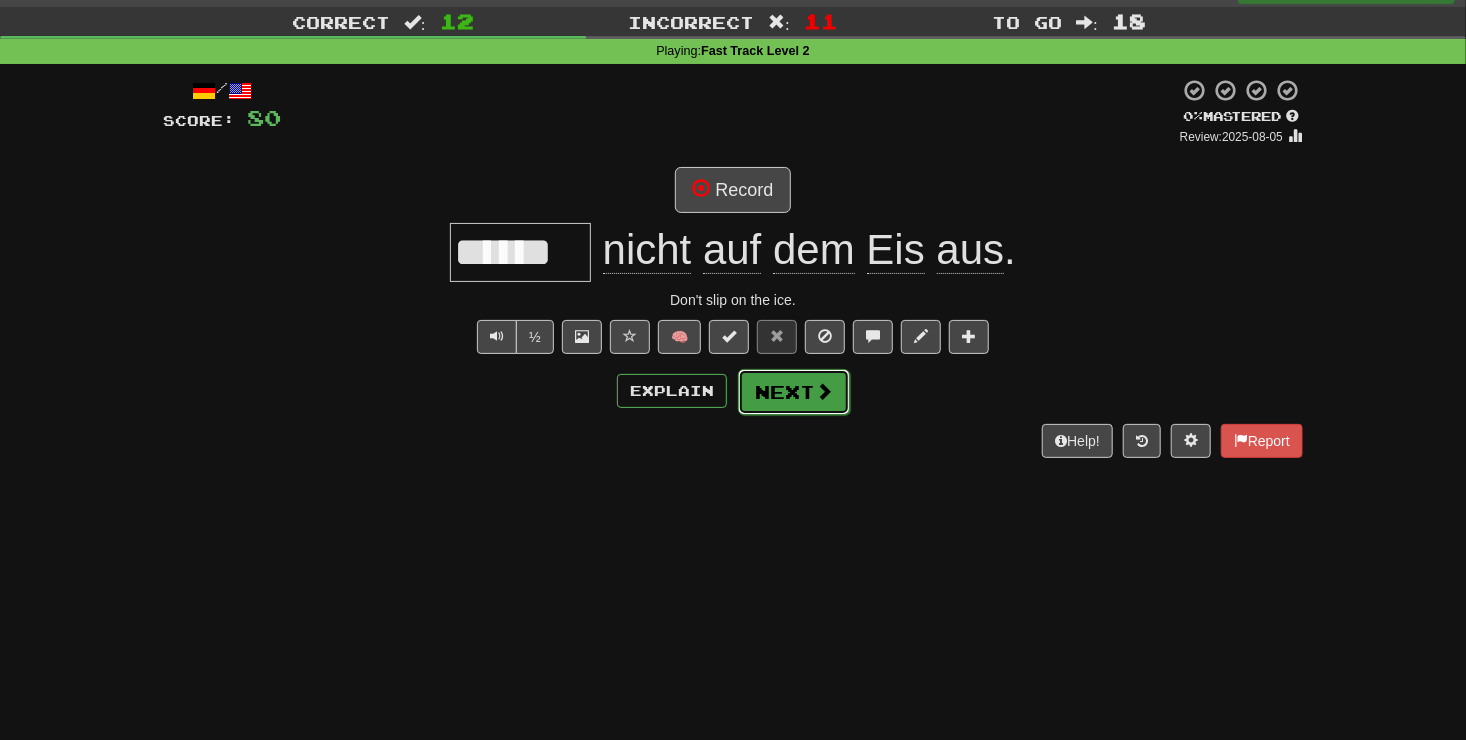 click at bounding box center (824, 391) 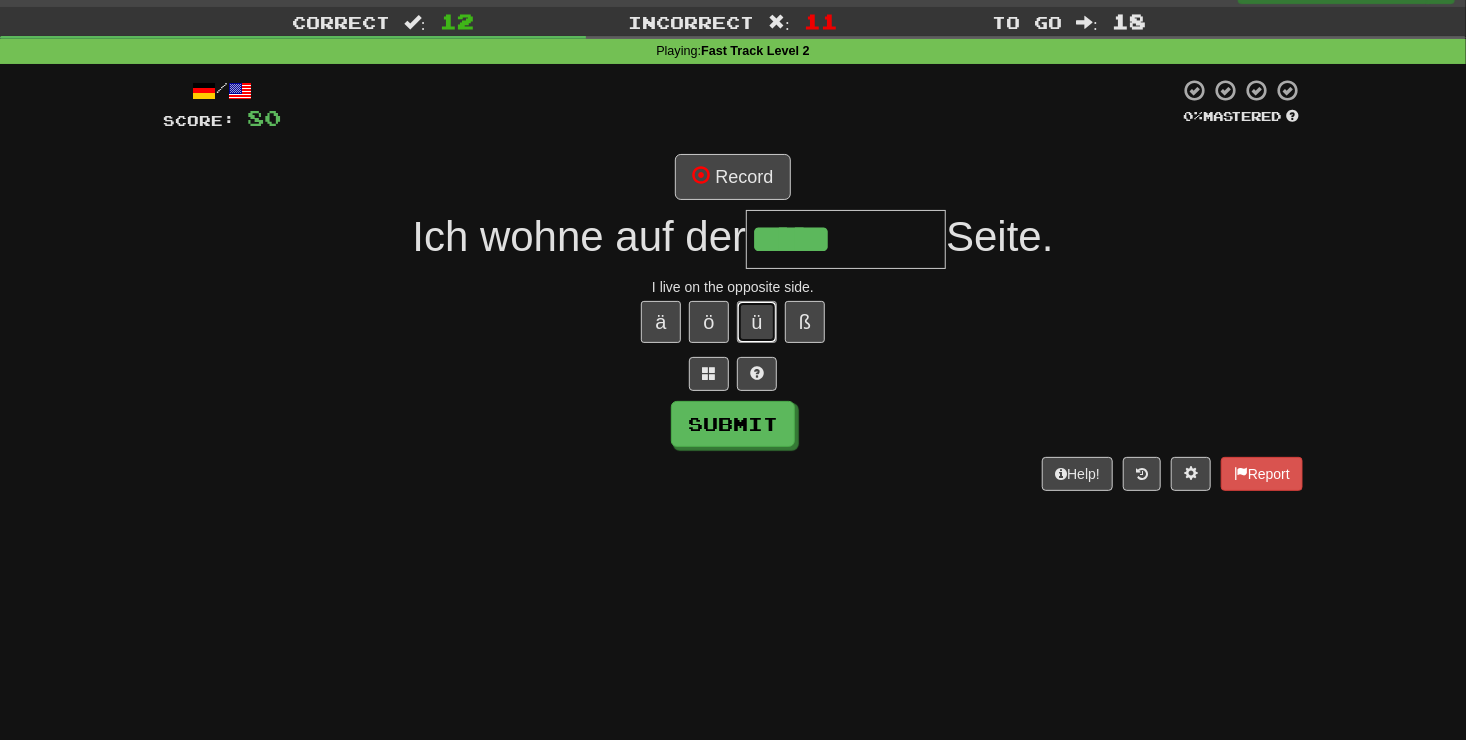 click on "ü" at bounding box center [757, 322] 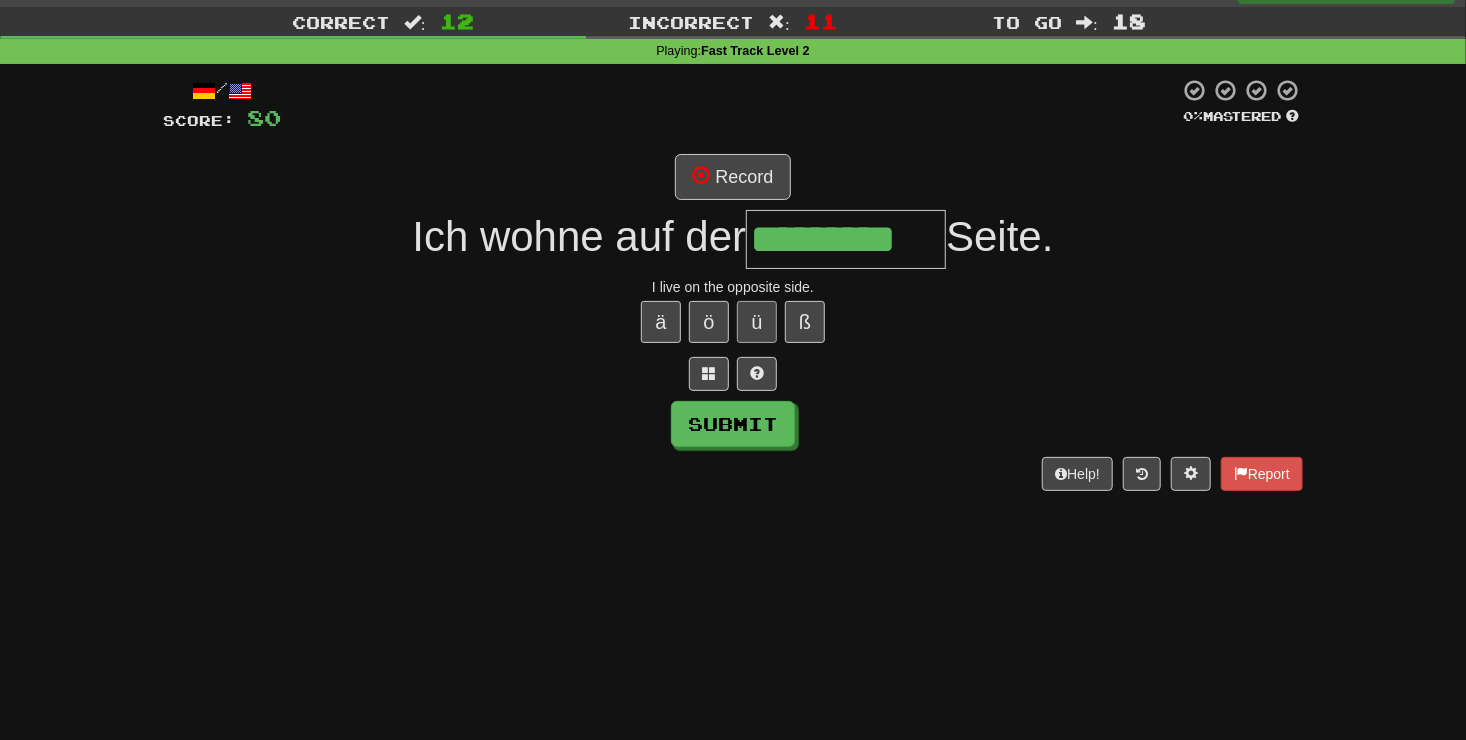 scroll, scrollTop: 0, scrollLeft: 8, axis: horizontal 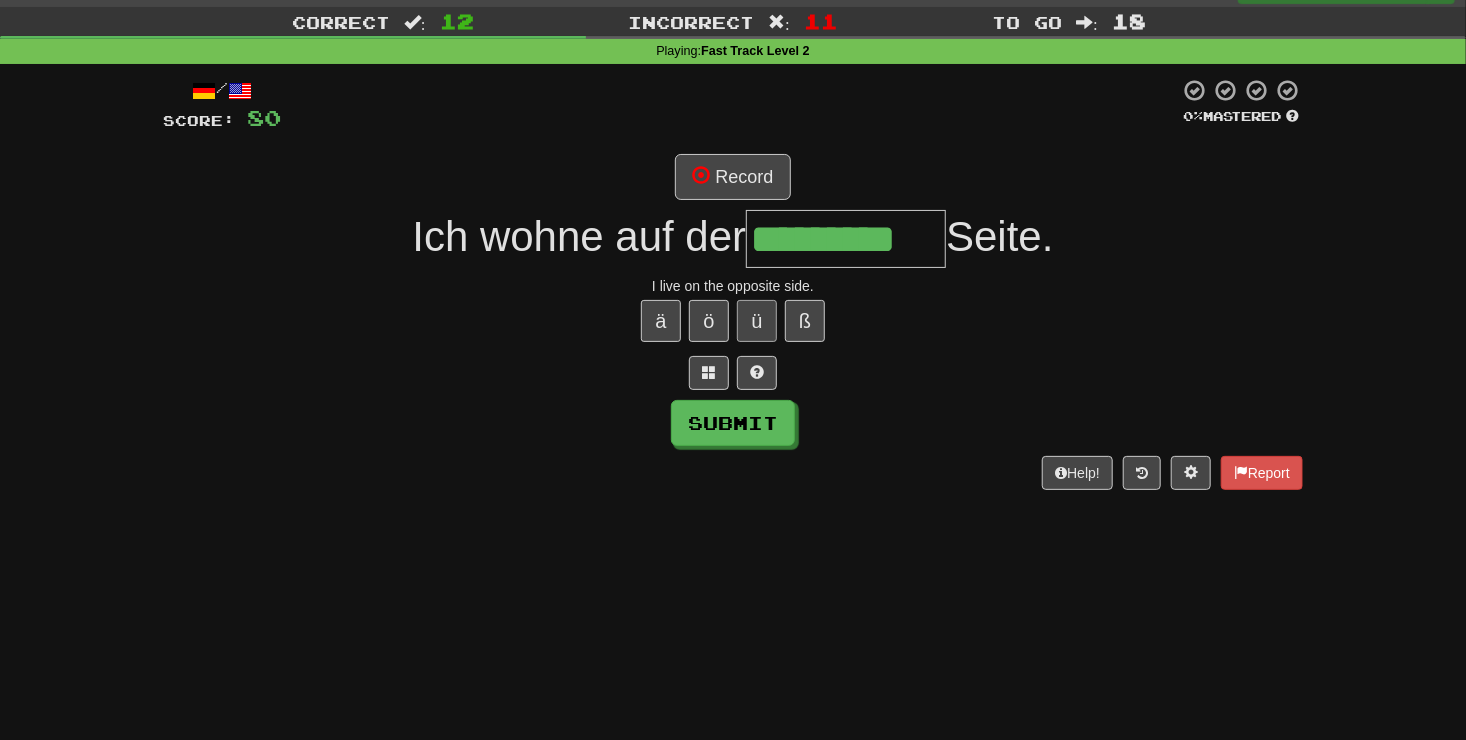 type on "**********" 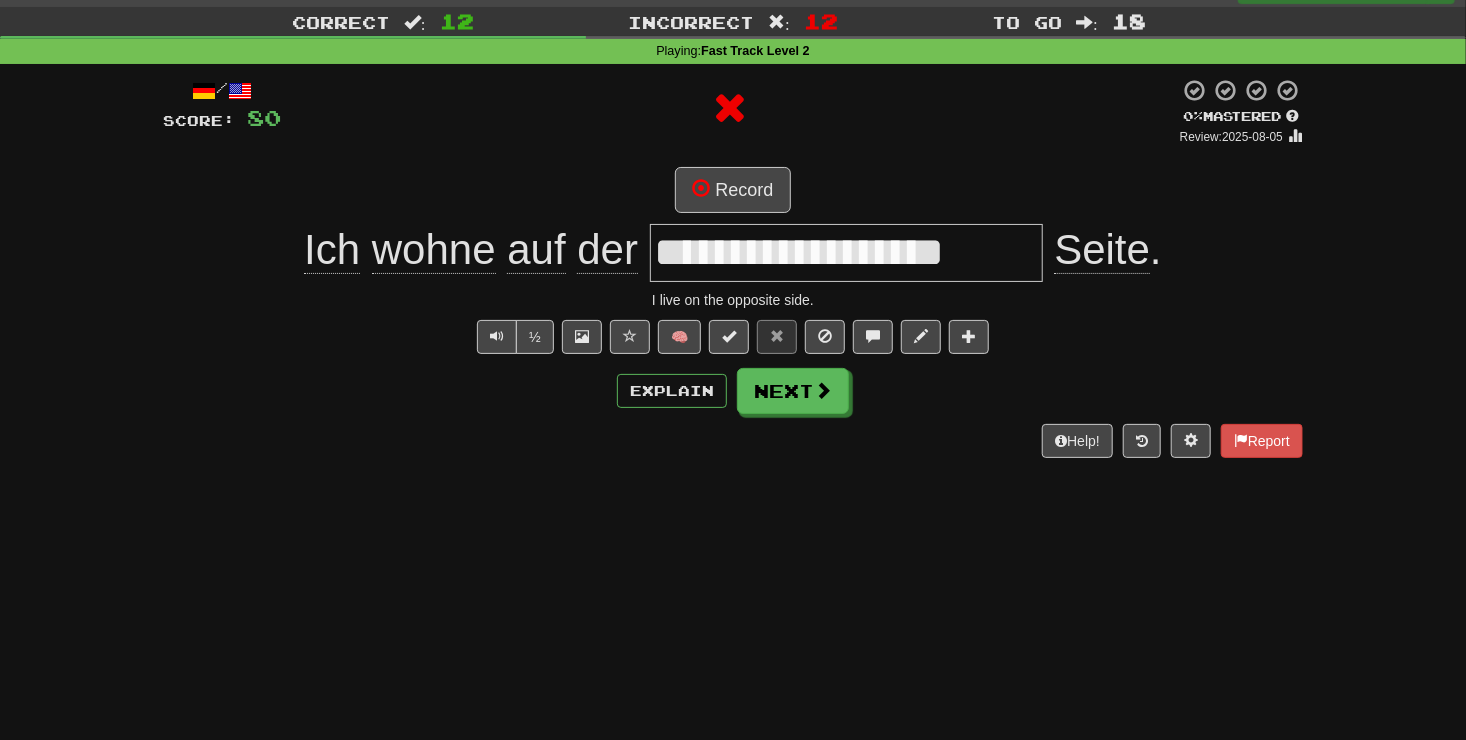 scroll, scrollTop: 0, scrollLeft: 0, axis: both 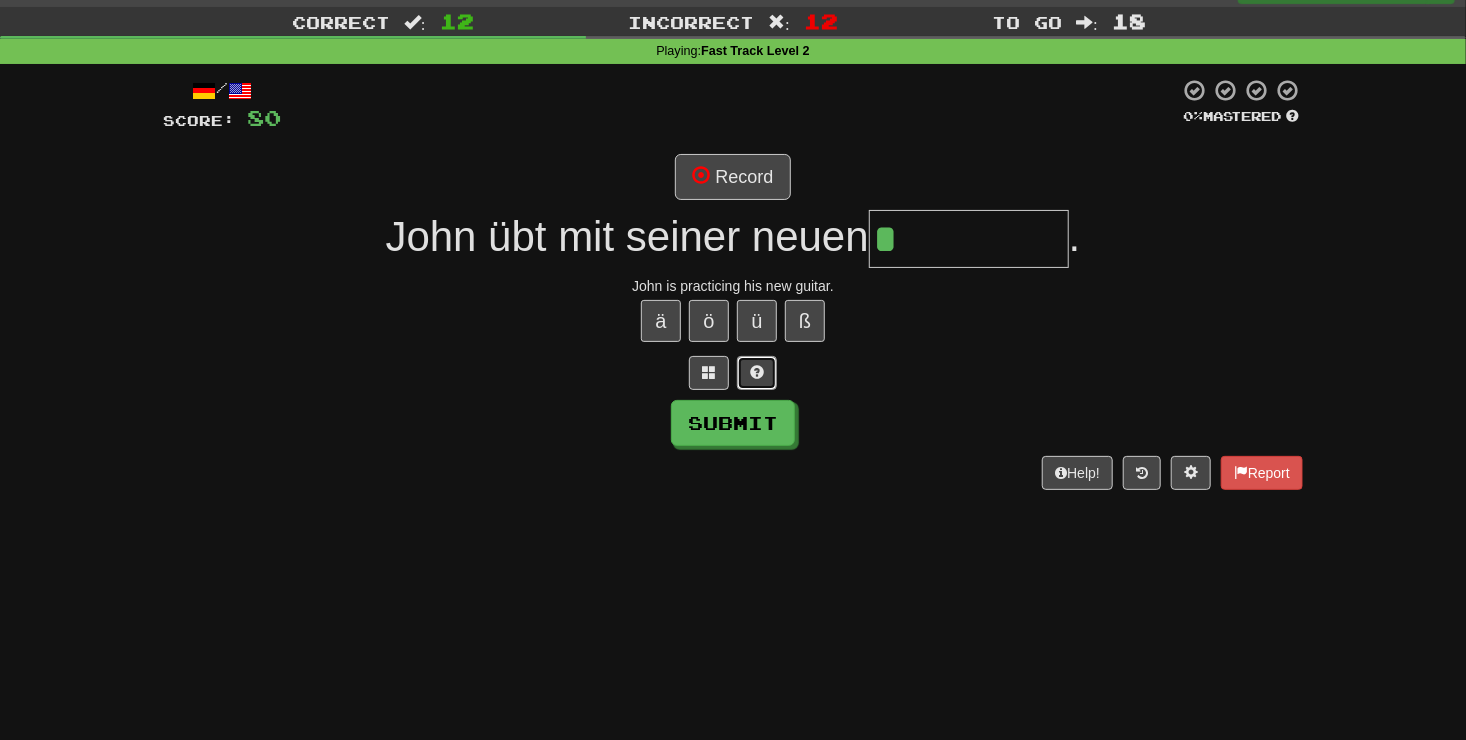 click at bounding box center (757, 373) 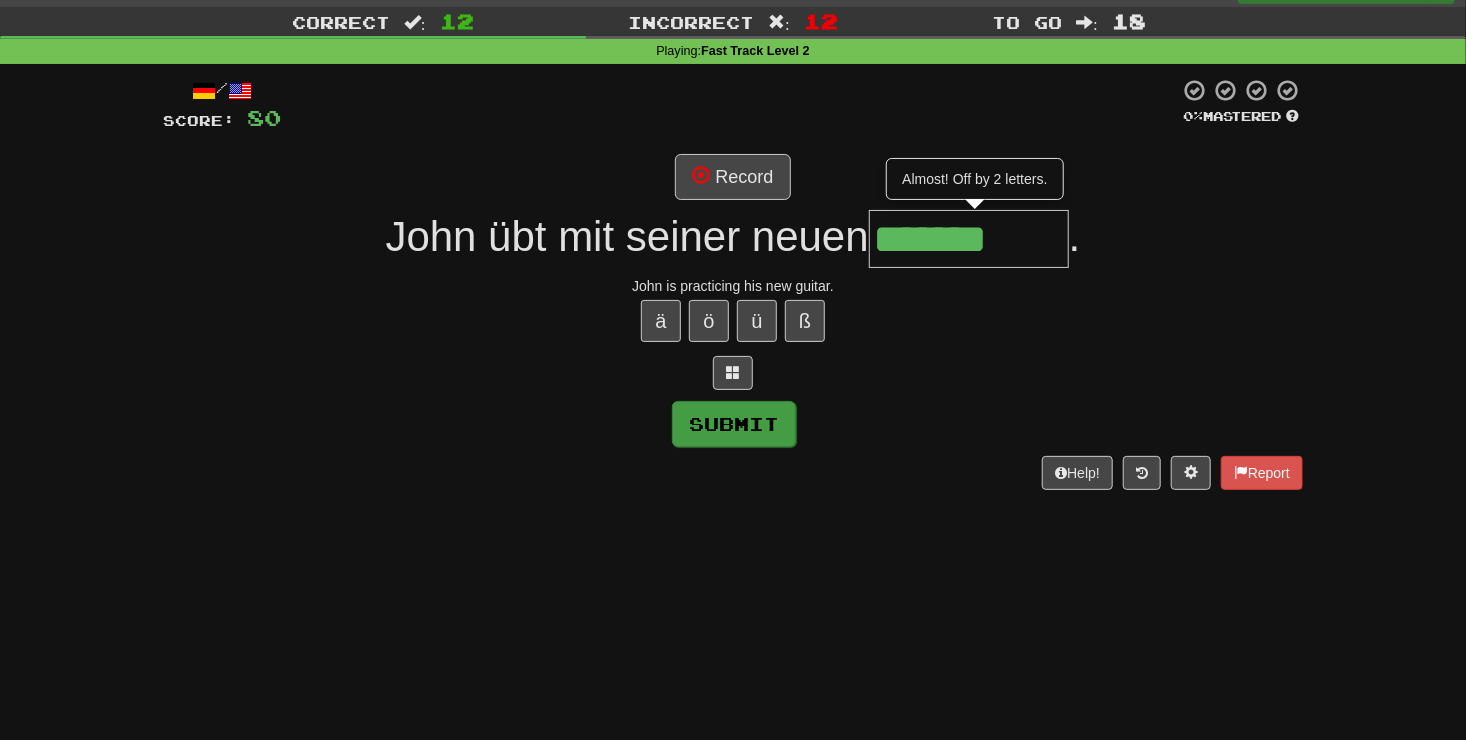 type on "*******" 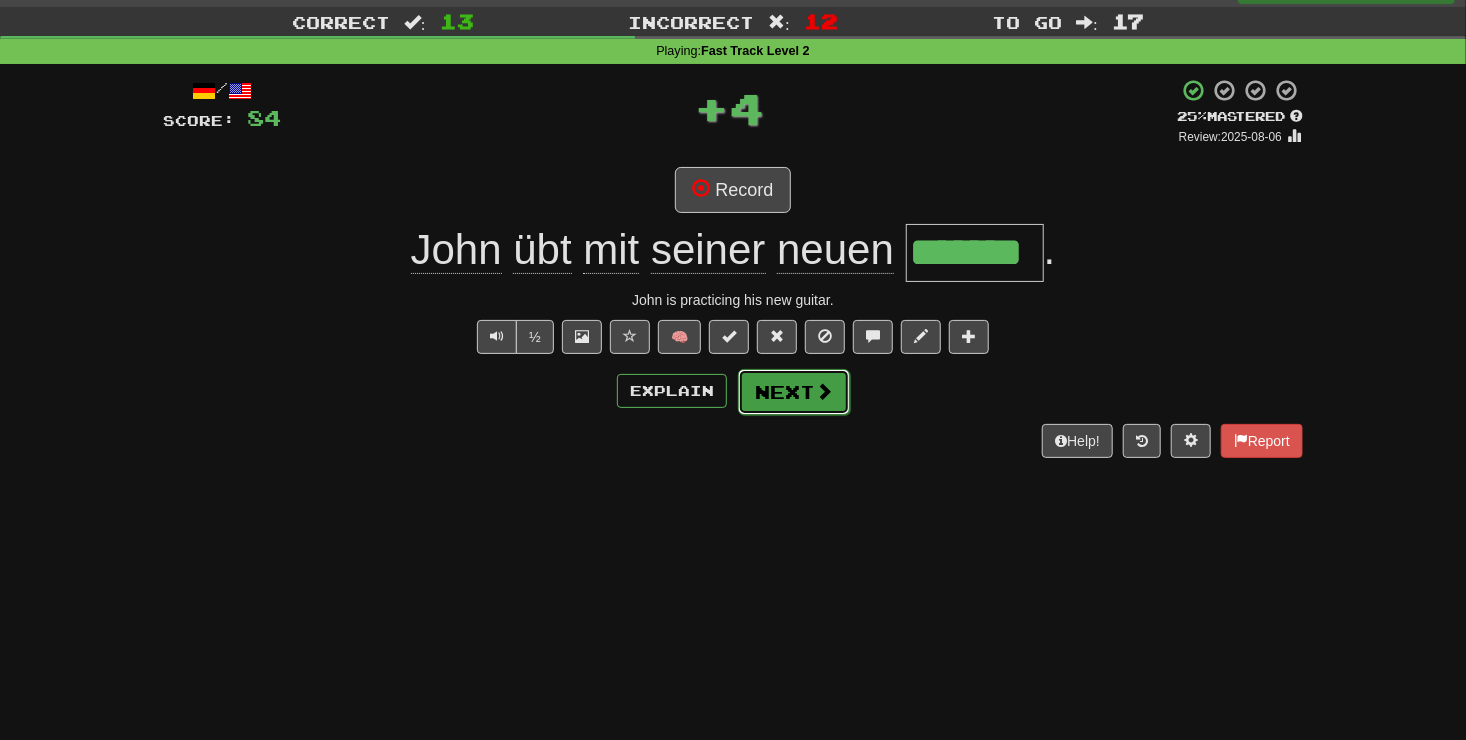 click on "Next" at bounding box center (794, 392) 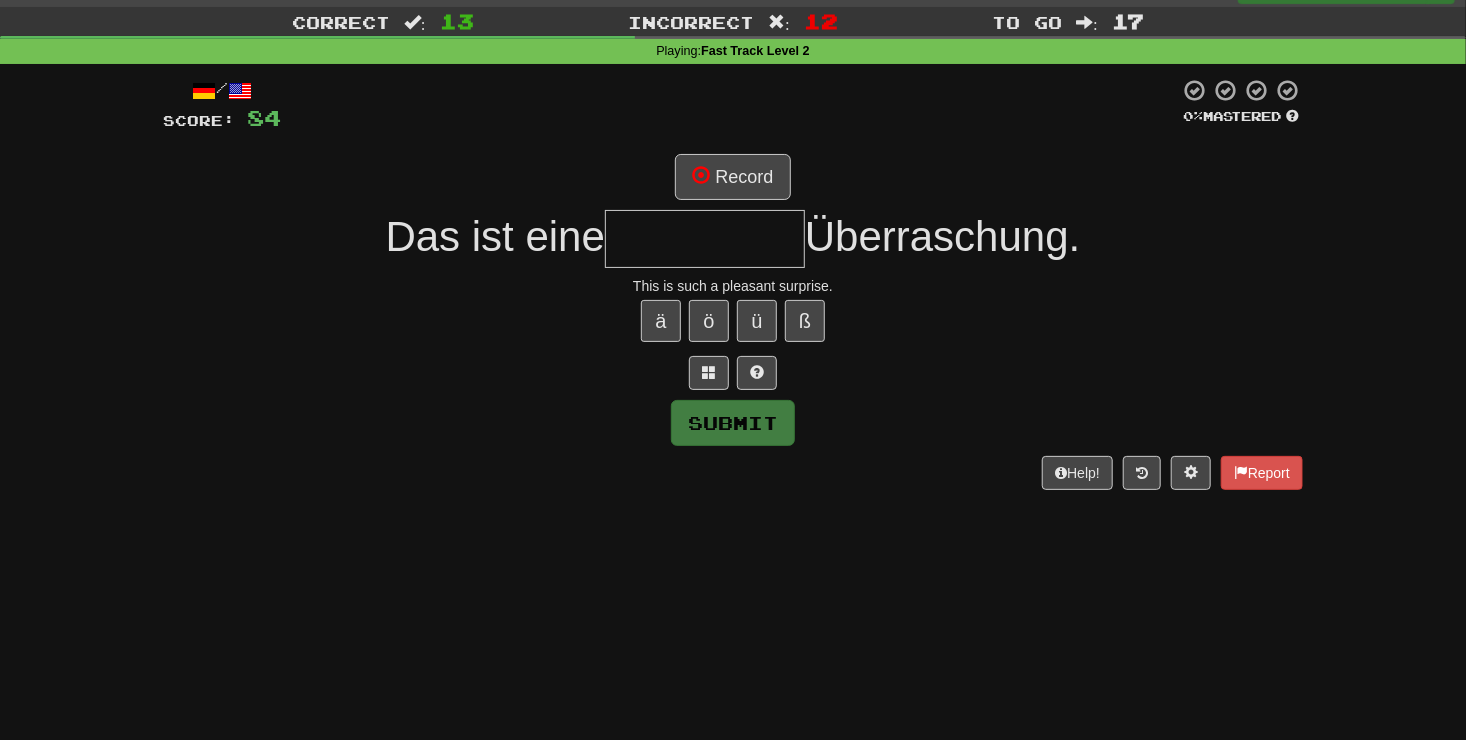 type on "*" 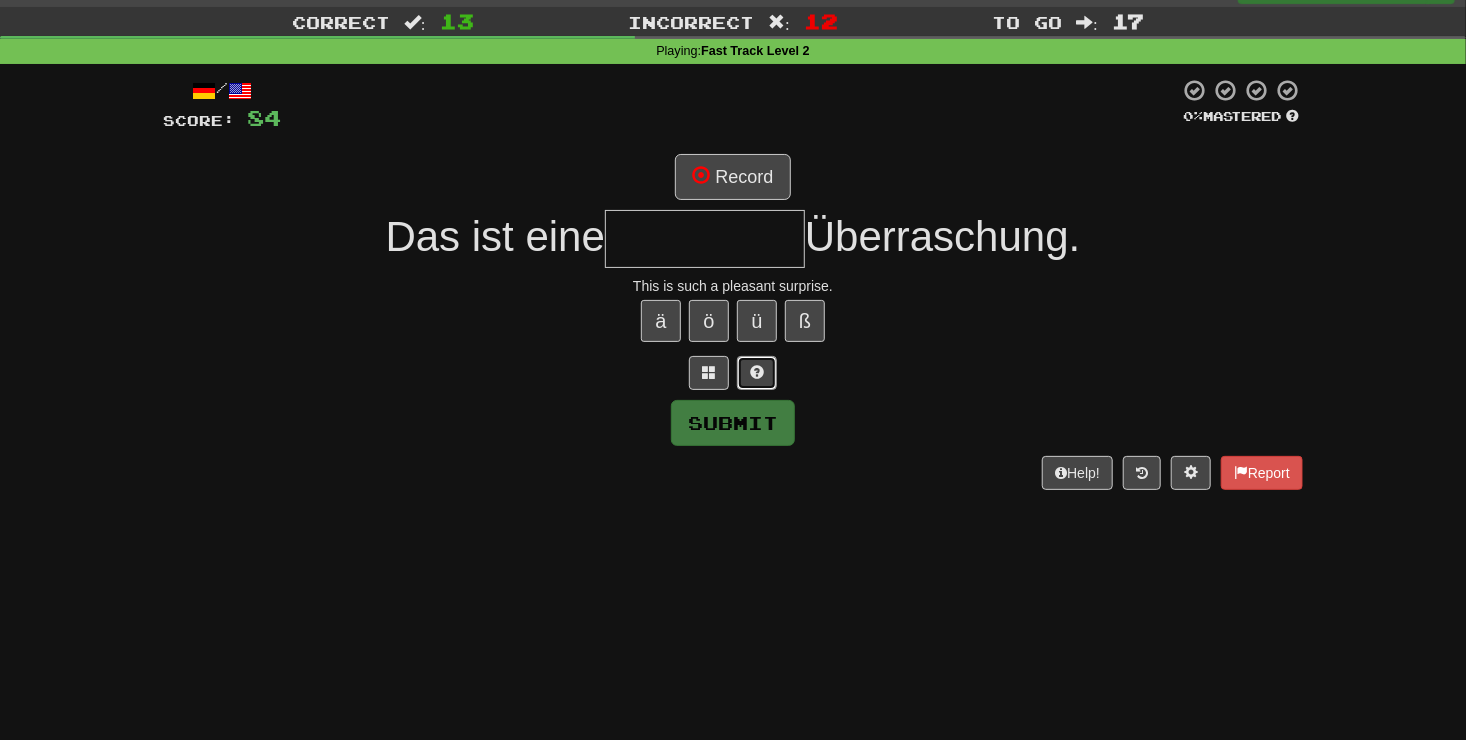 click at bounding box center (757, 373) 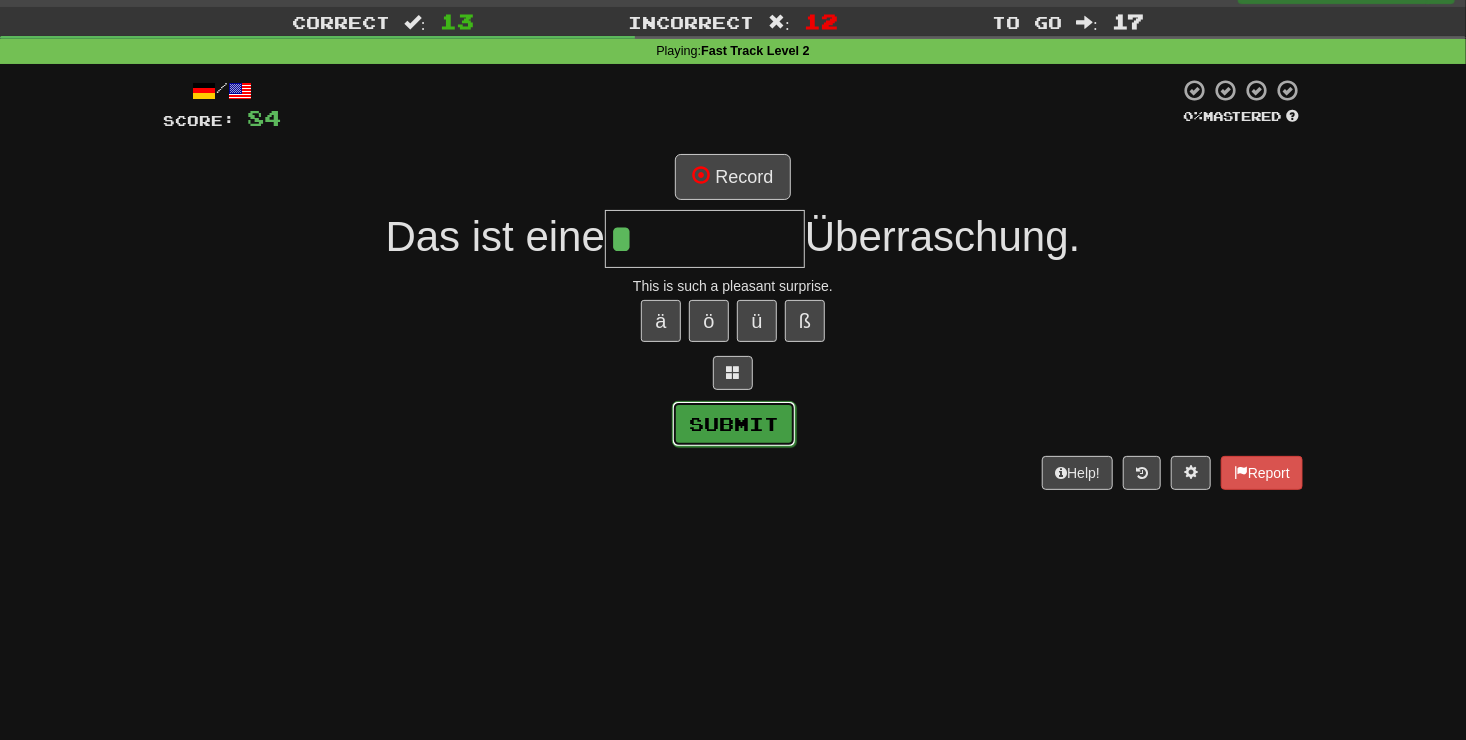 click on "Submit" at bounding box center (734, 424) 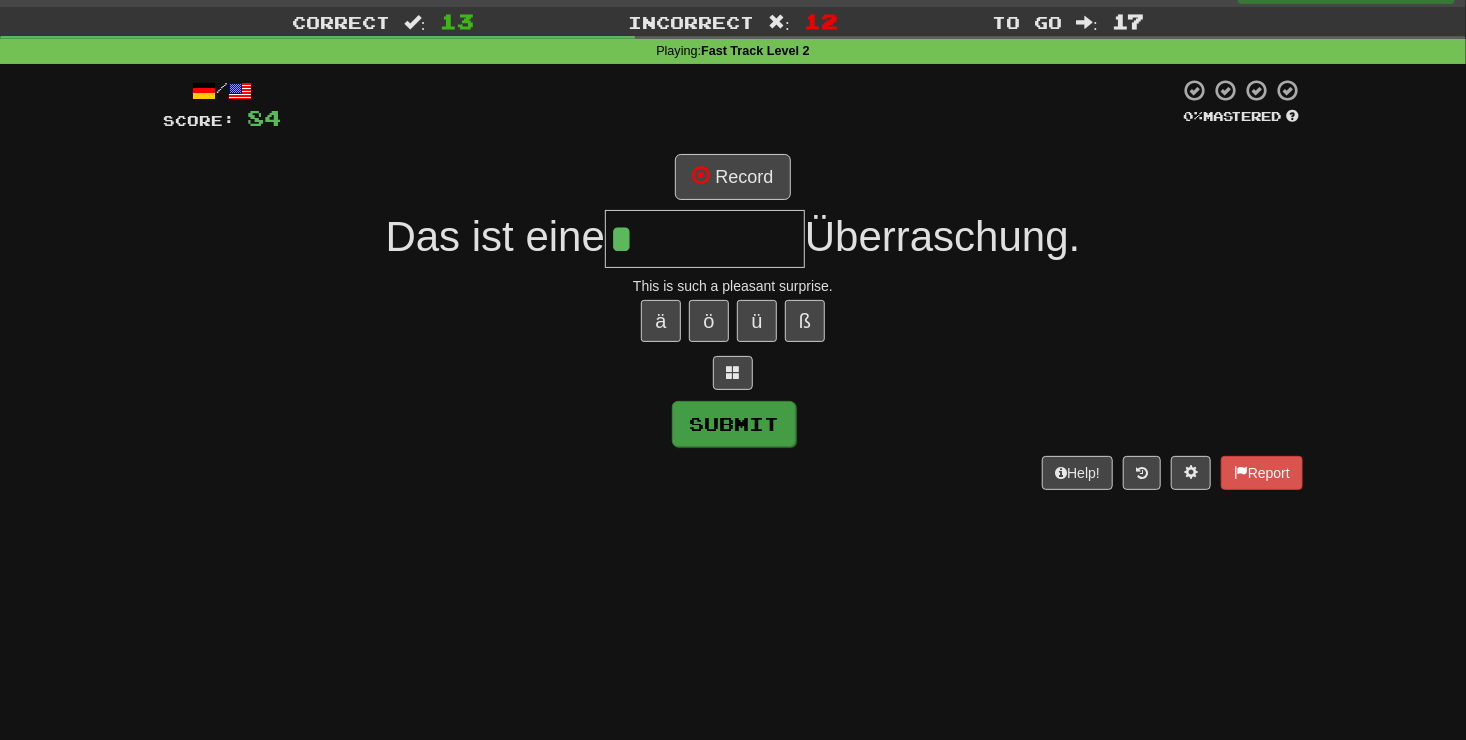 type on "*********" 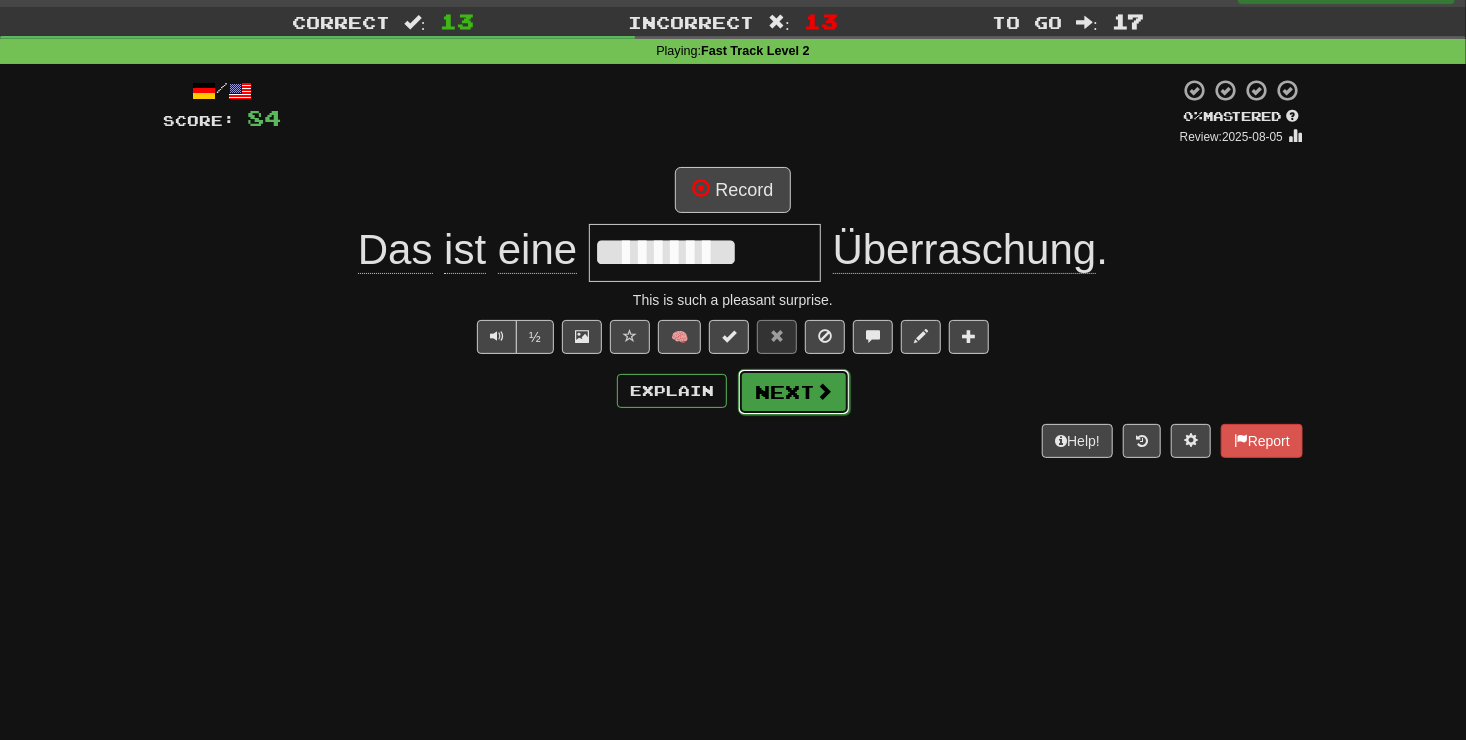click on "Next" at bounding box center (794, 392) 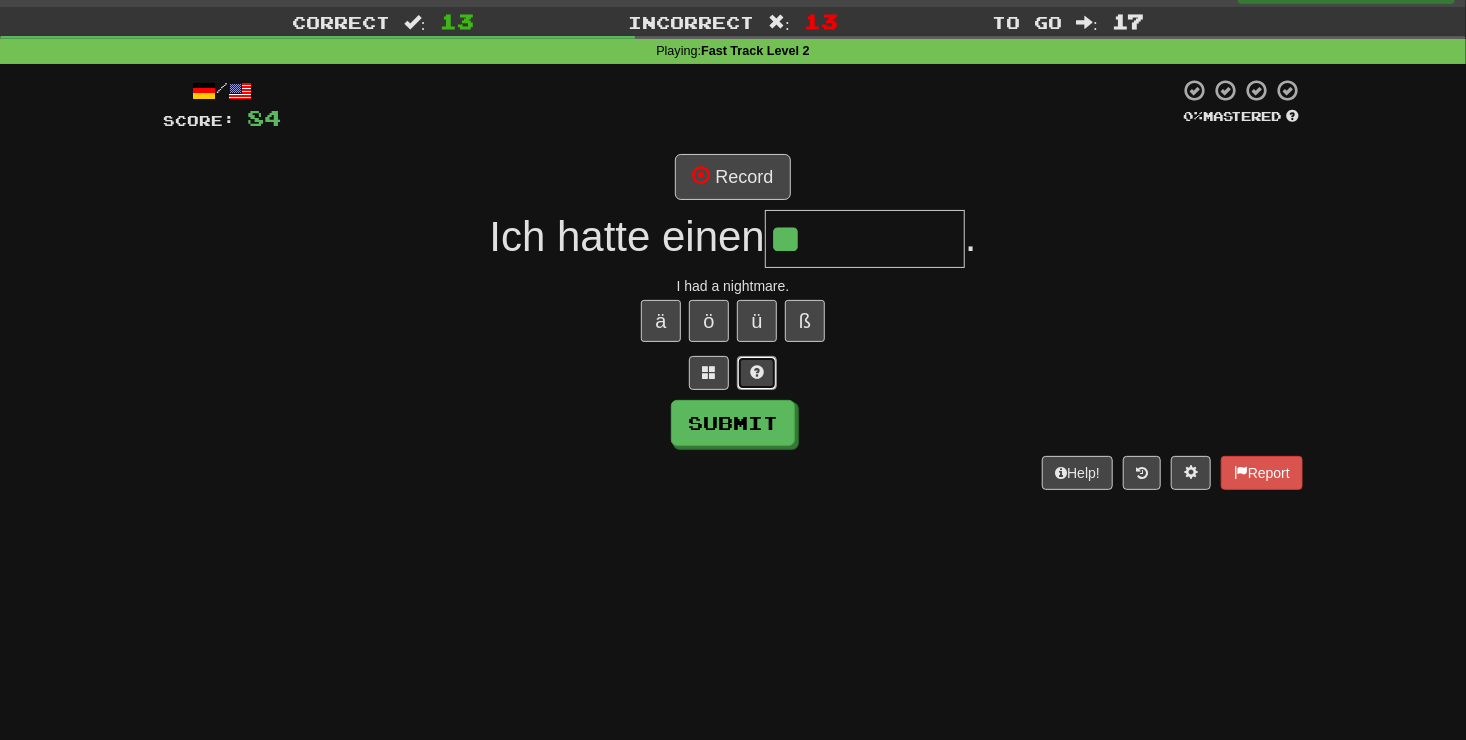 click at bounding box center [757, 372] 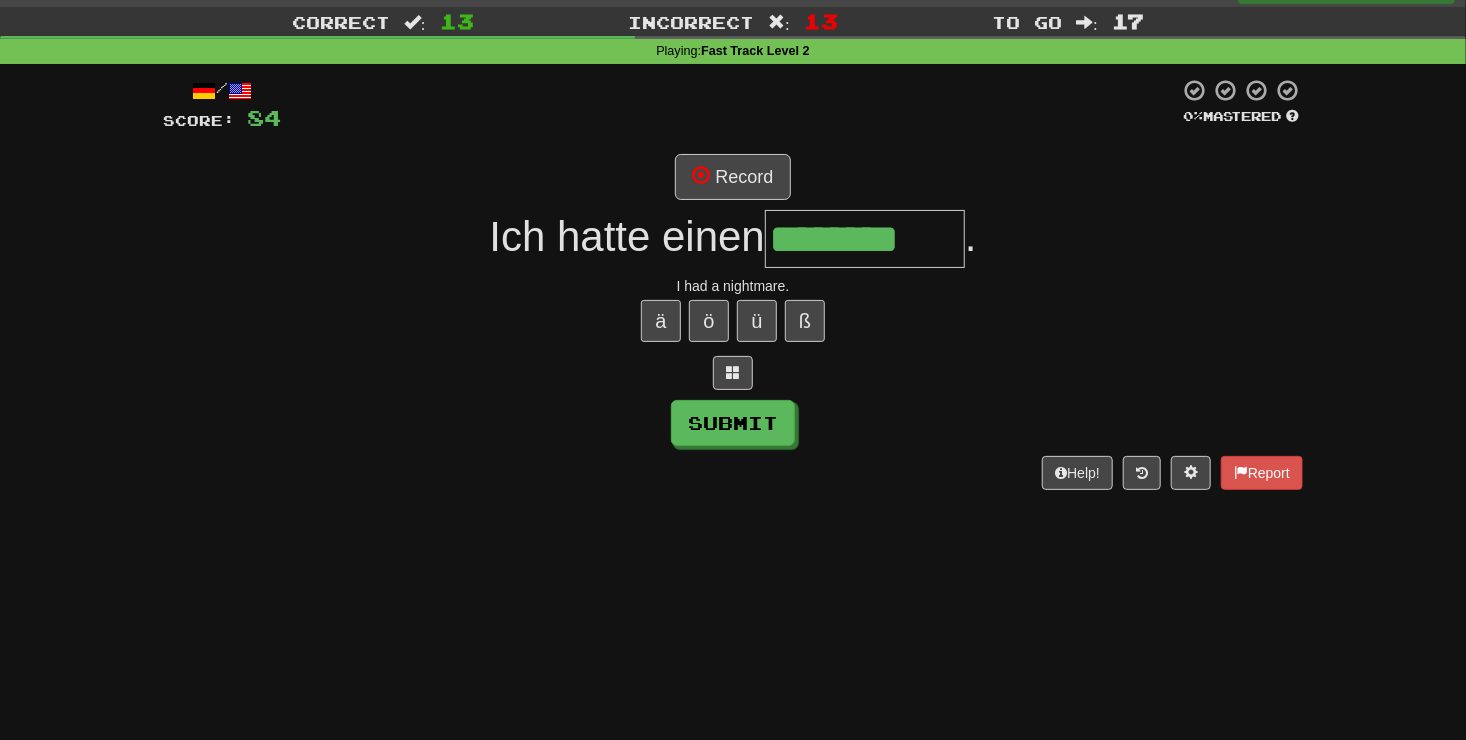 type on "********" 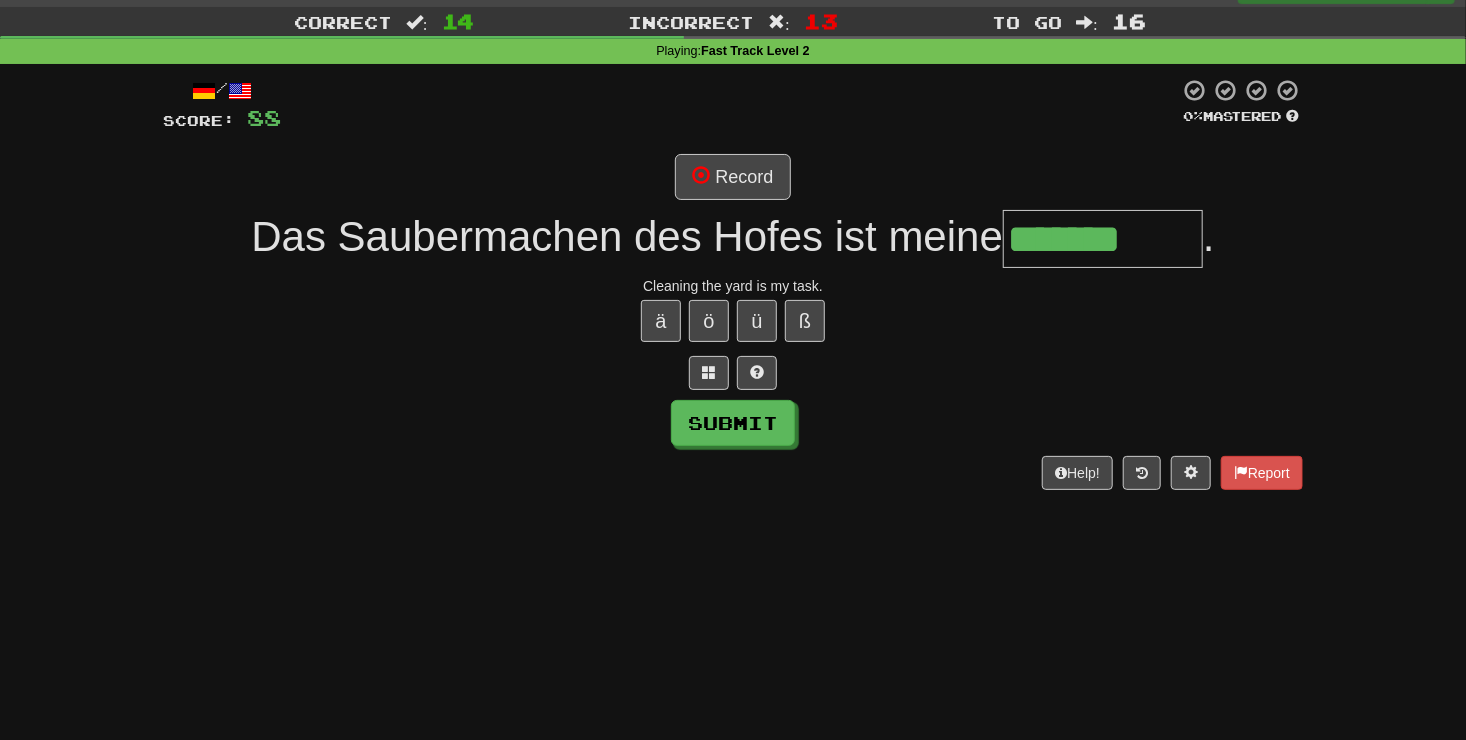 type on "*******" 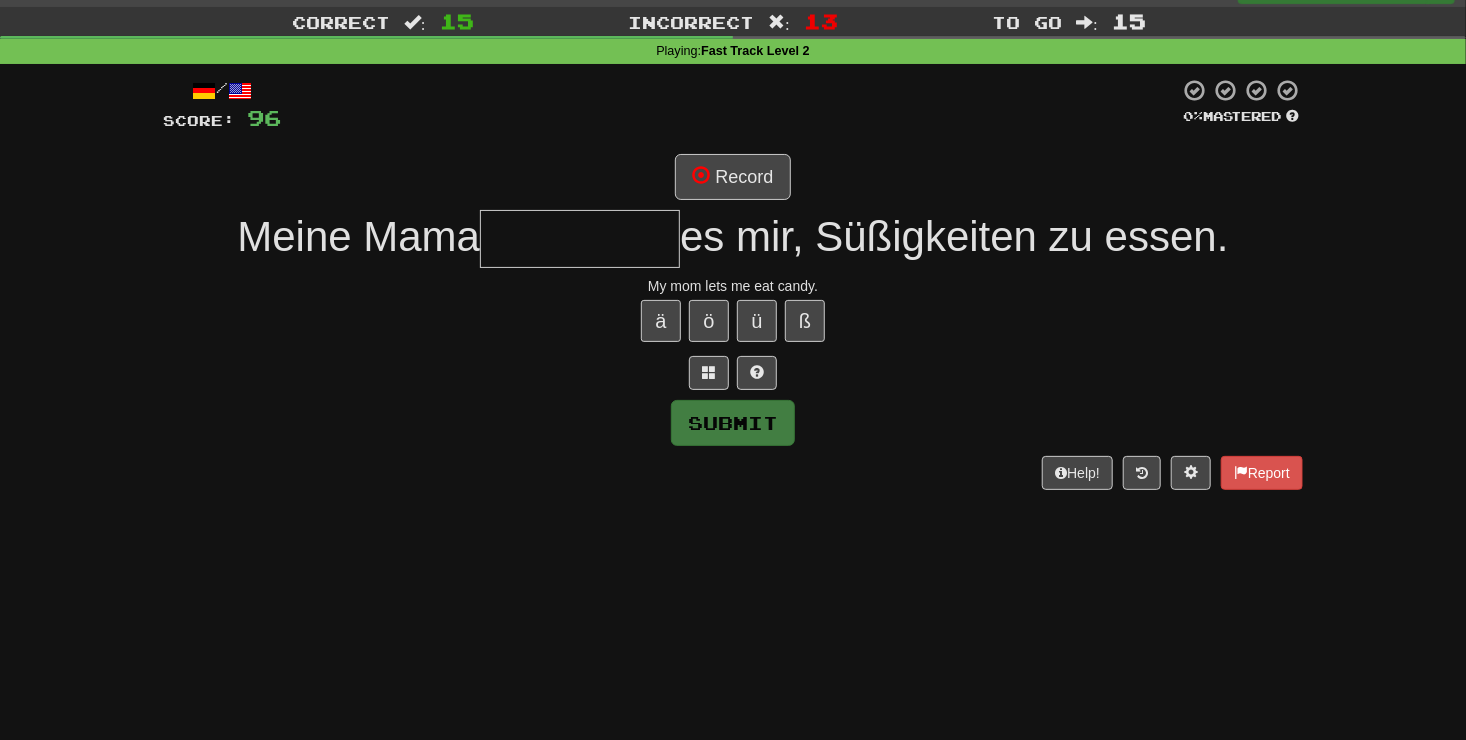 type on "*" 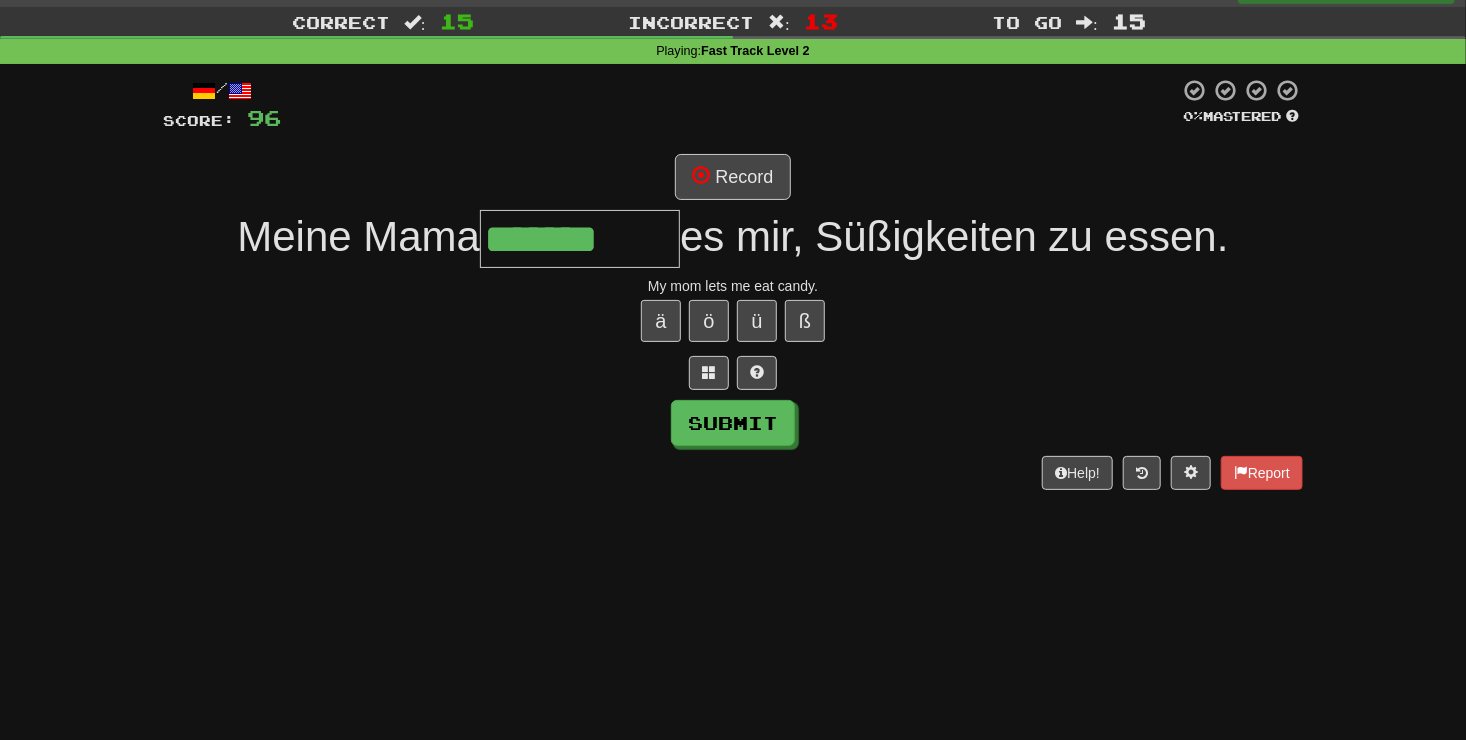 type on "*******" 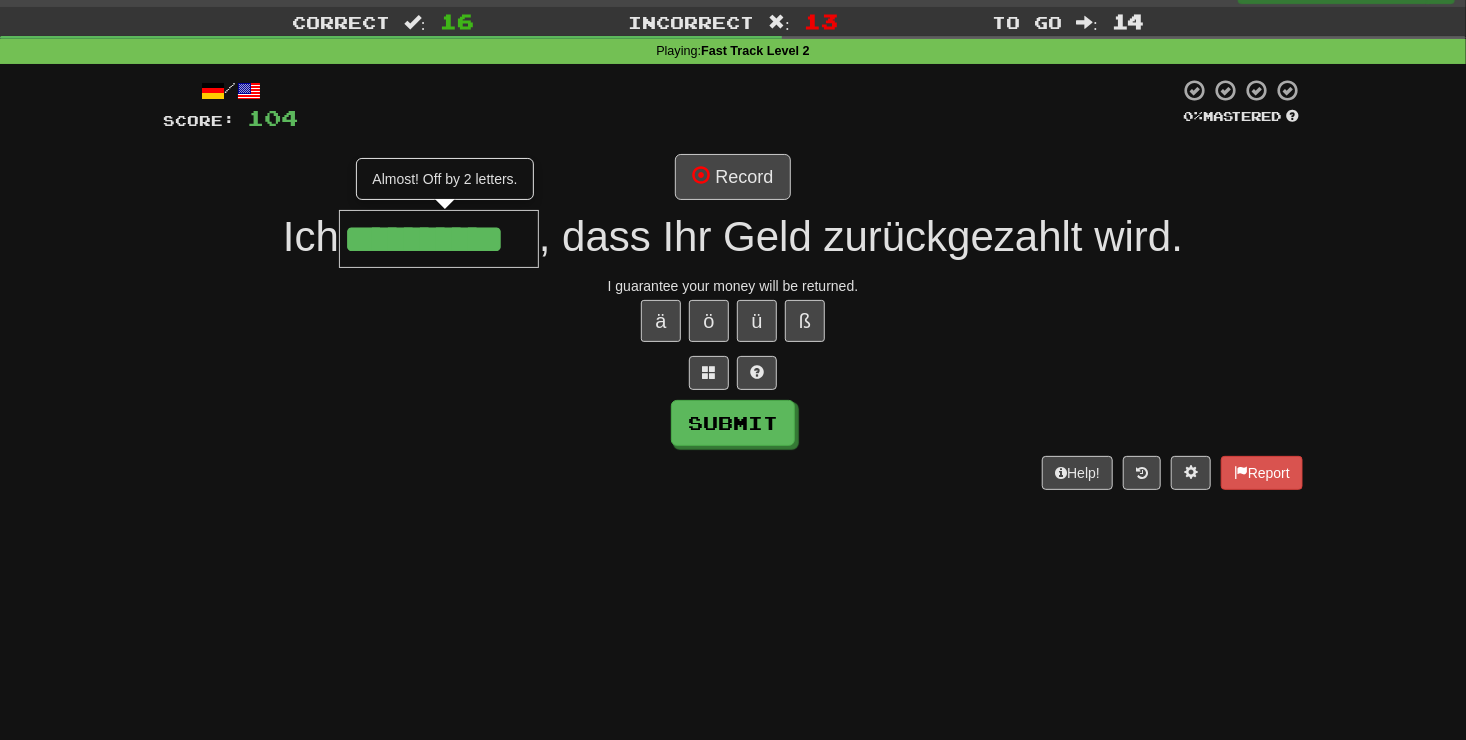 type on "**********" 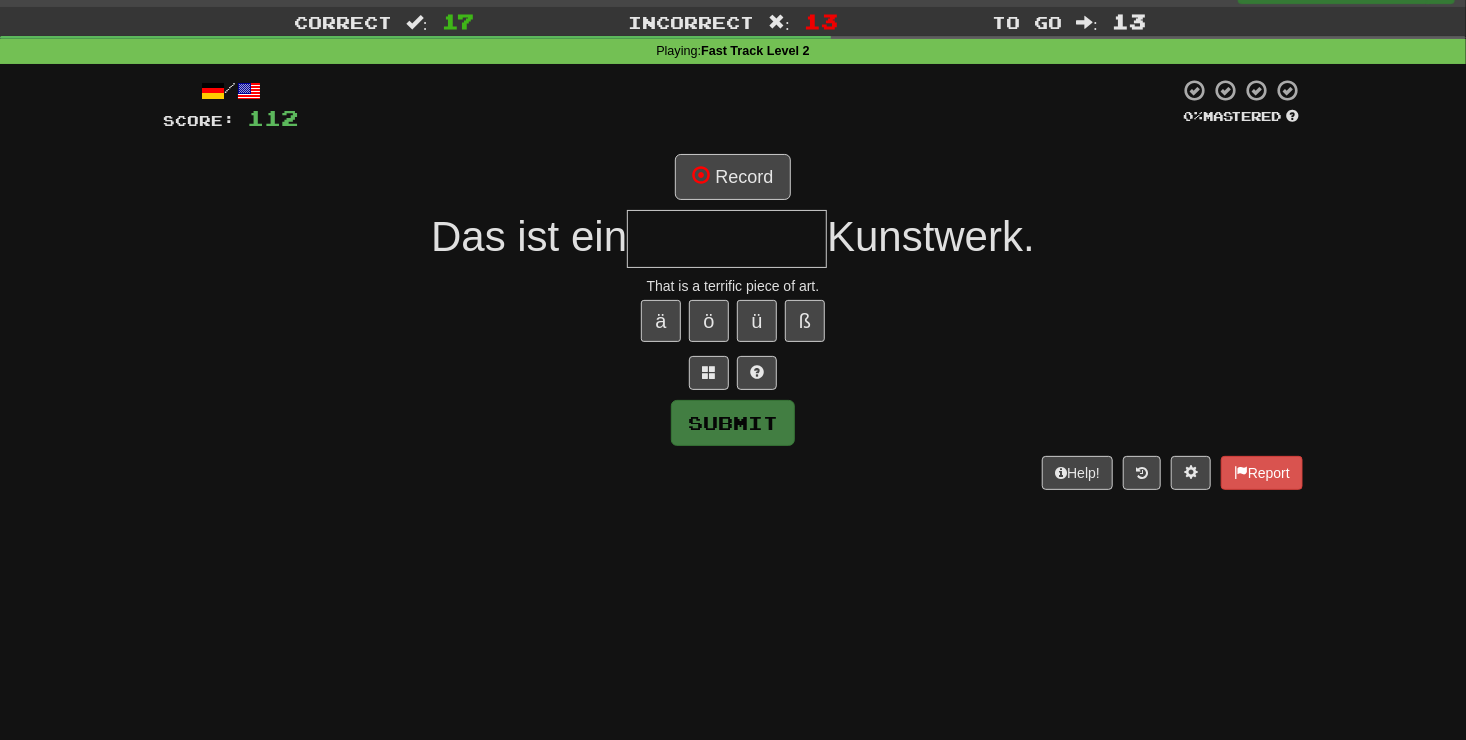 type on "*" 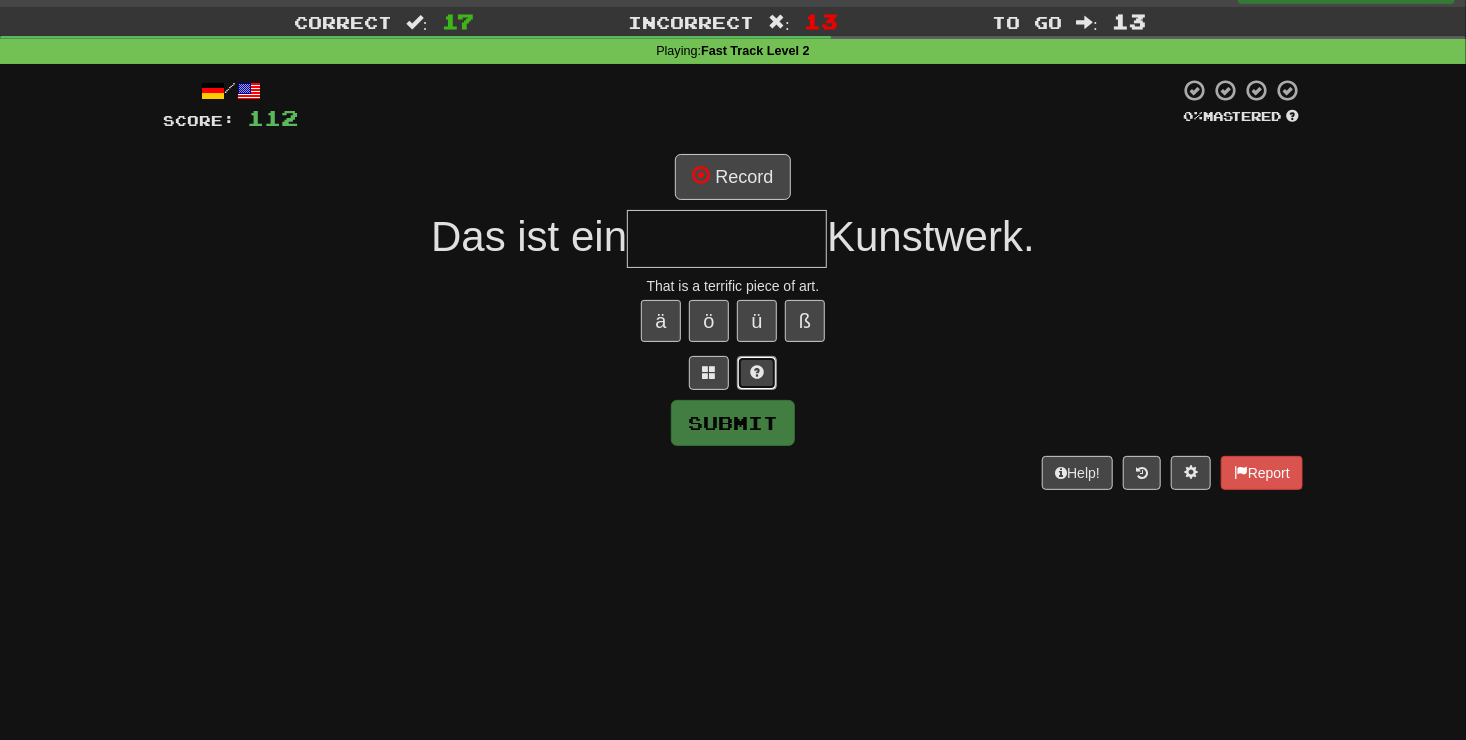click at bounding box center (757, 372) 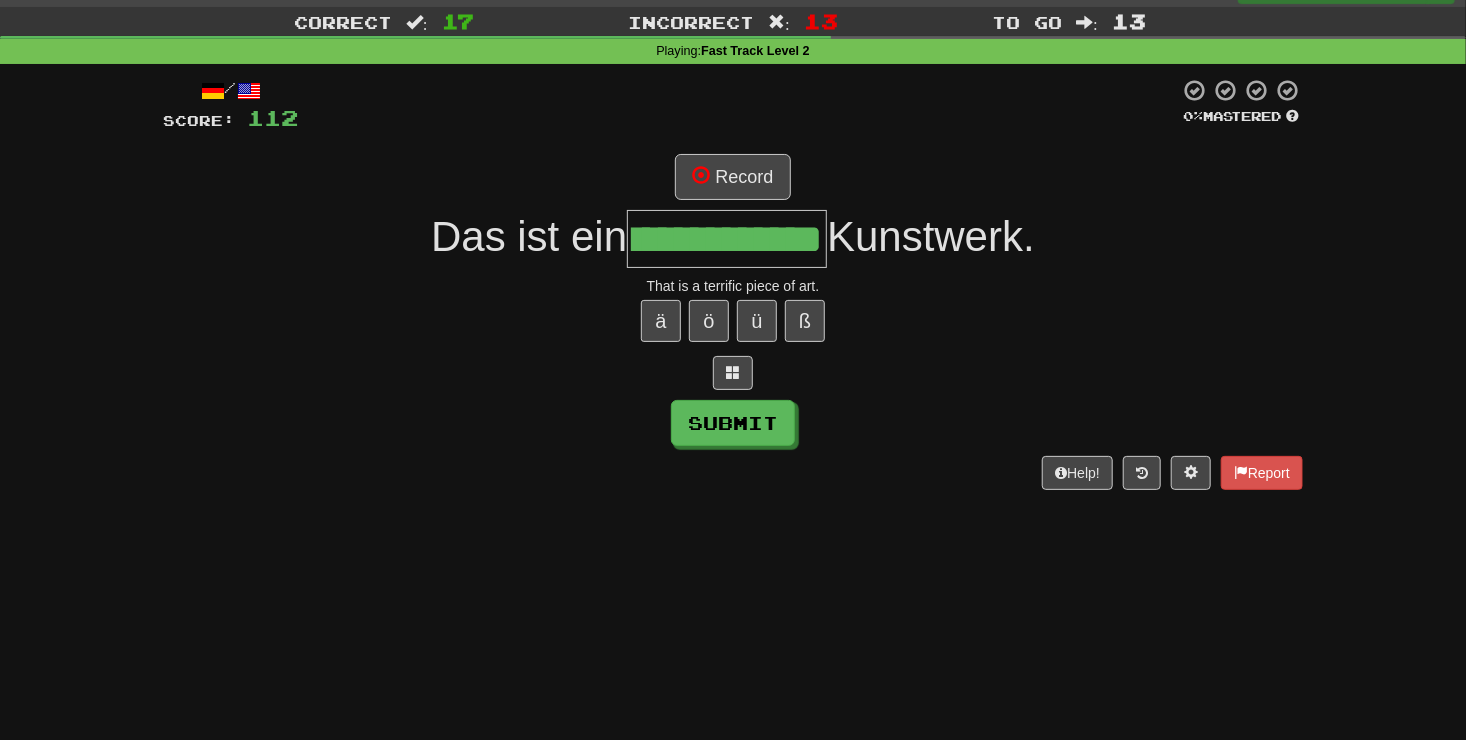 scroll, scrollTop: 0, scrollLeft: 52, axis: horizontal 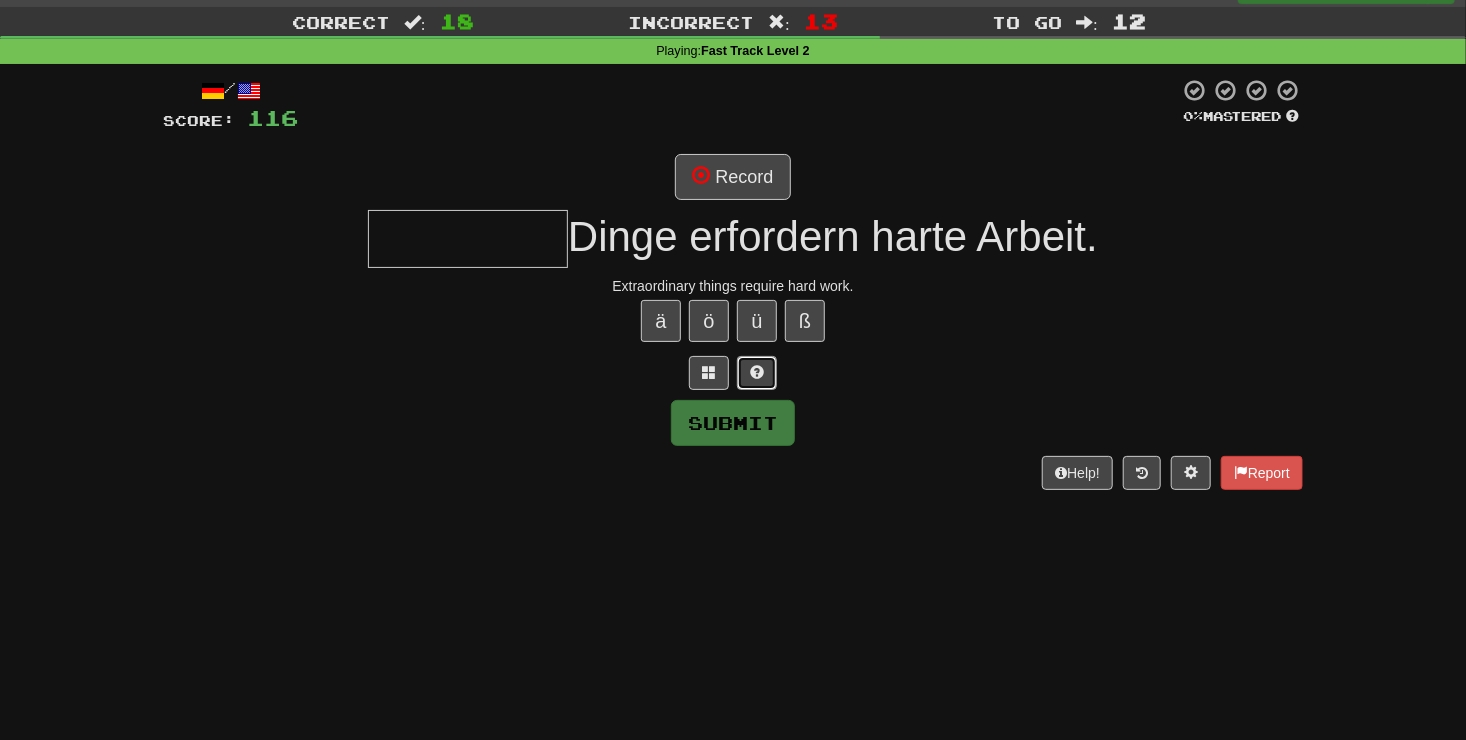 click at bounding box center (757, 373) 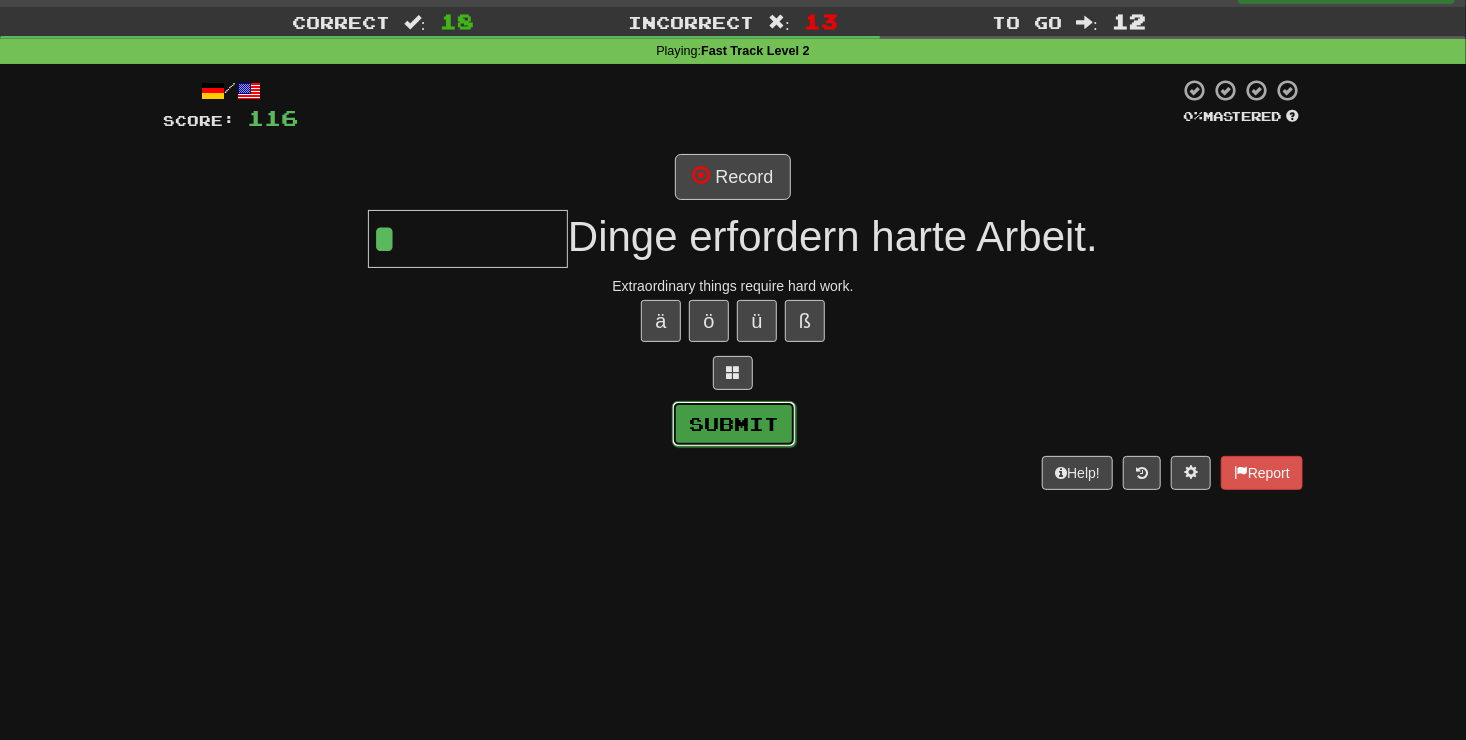 click on "Submit" at bounding box center (734, 424) 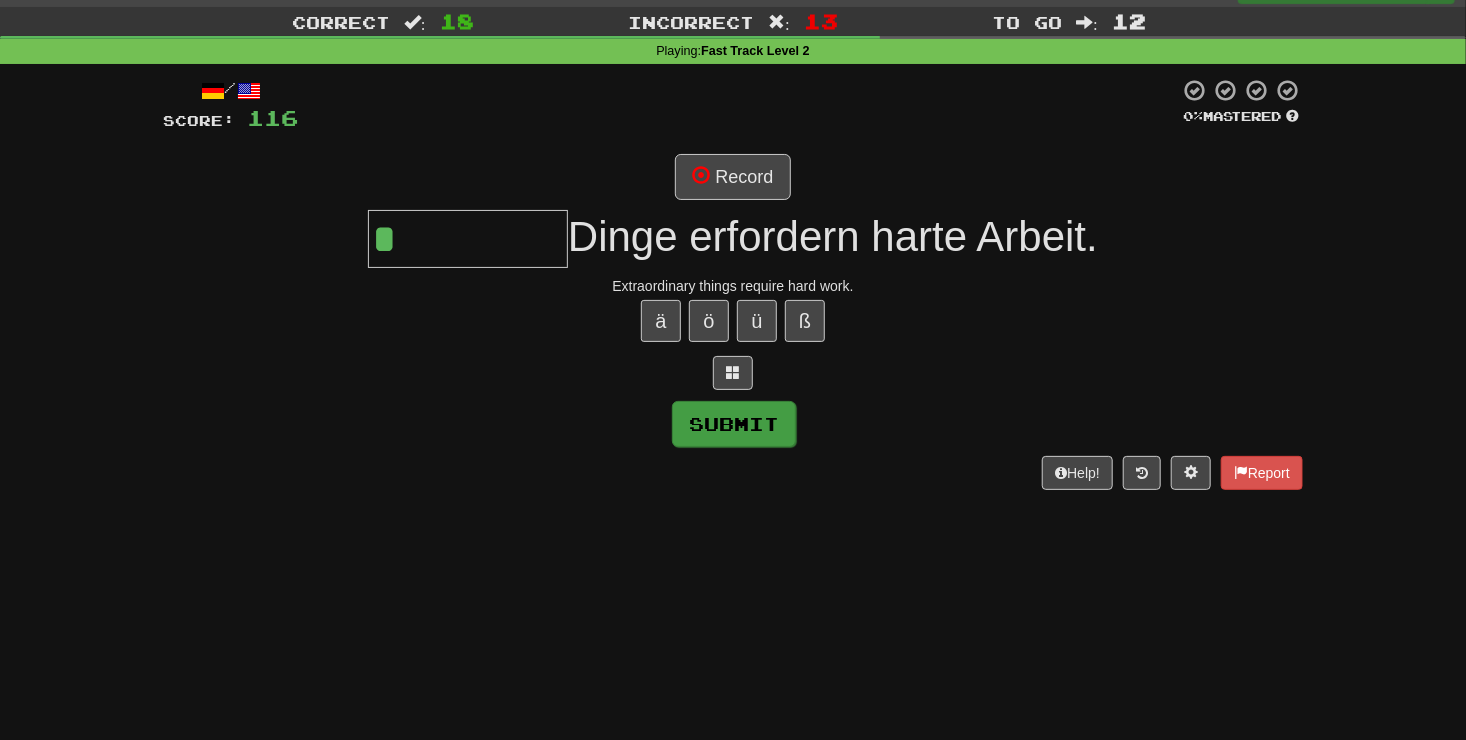 type on "**********" 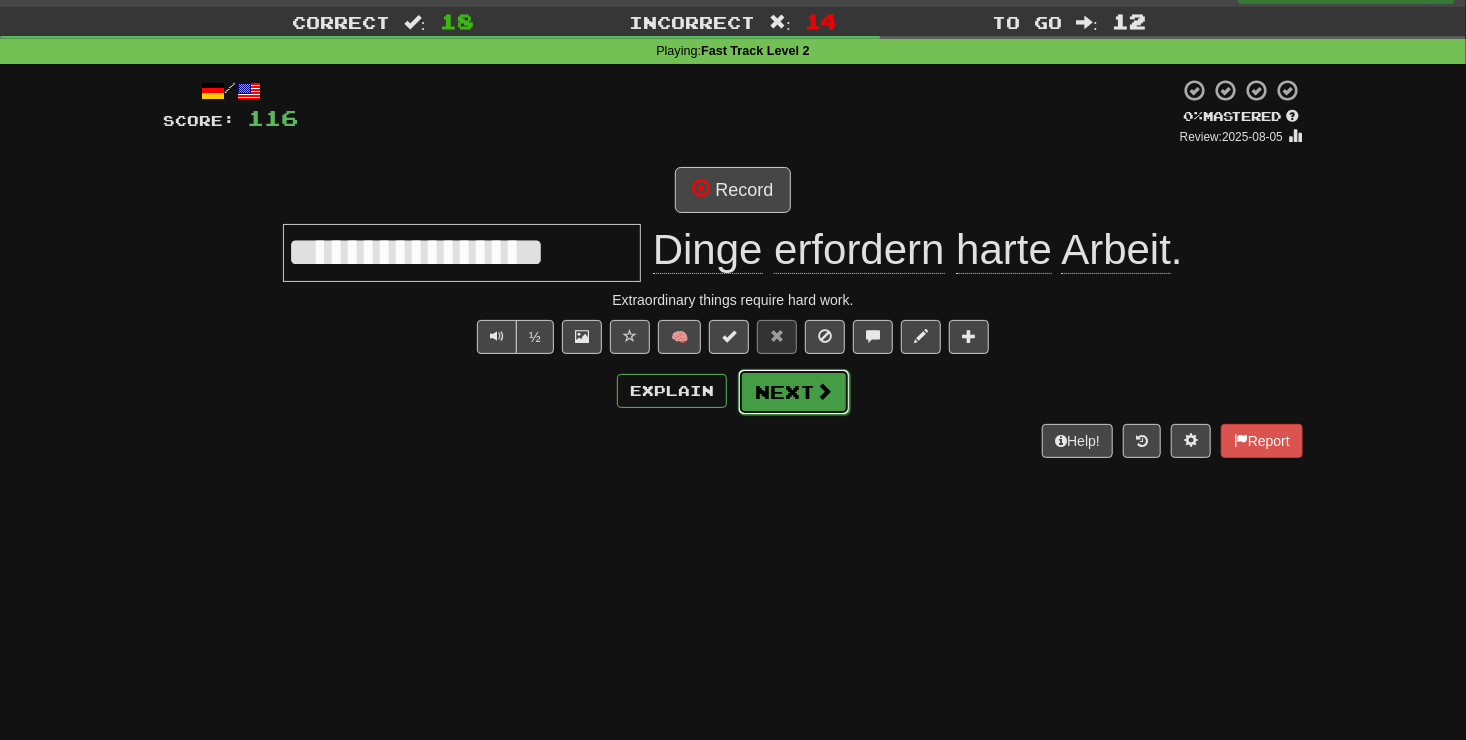 click on "Next" at bounding box center [794, 392] 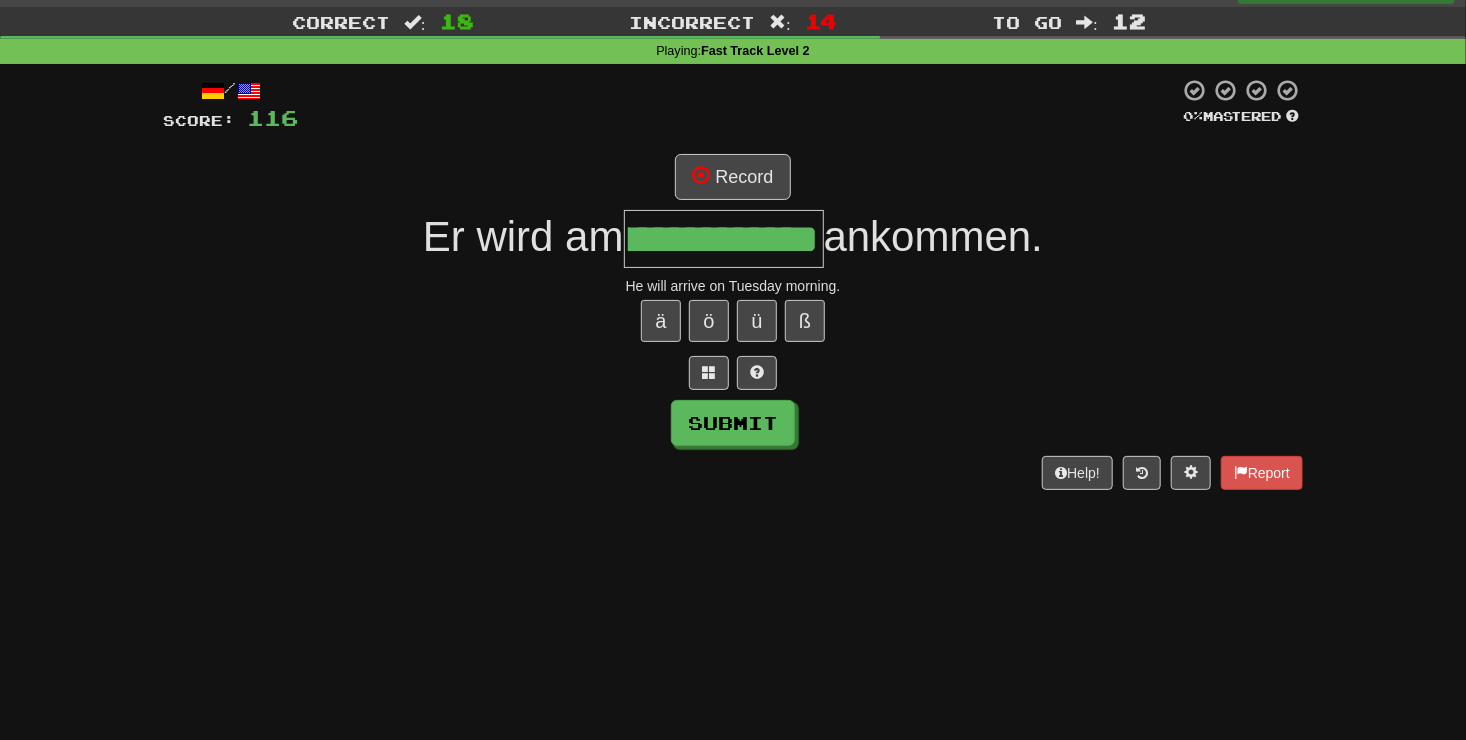 scroll, scrollTop: 0, scrollLeft: 108, axis: horizontal 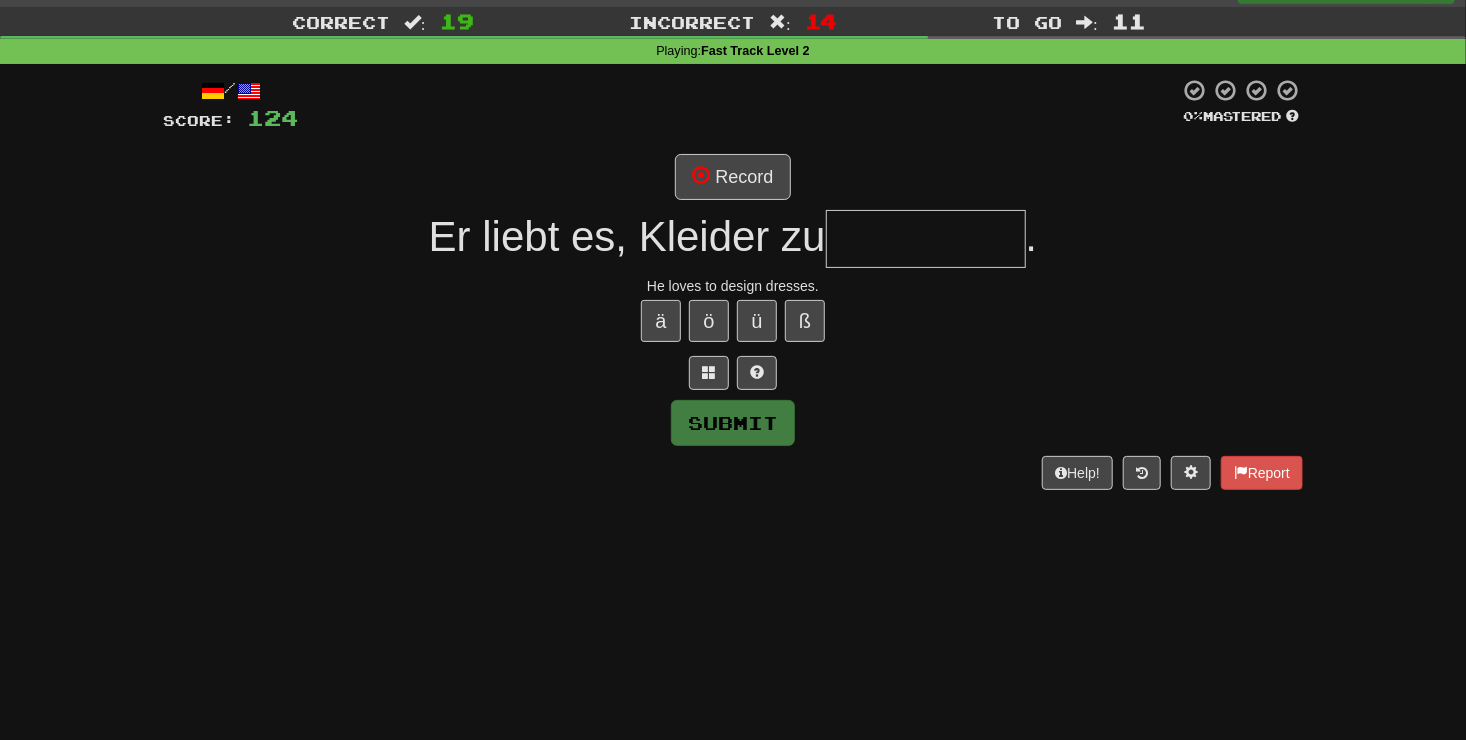type on "*" 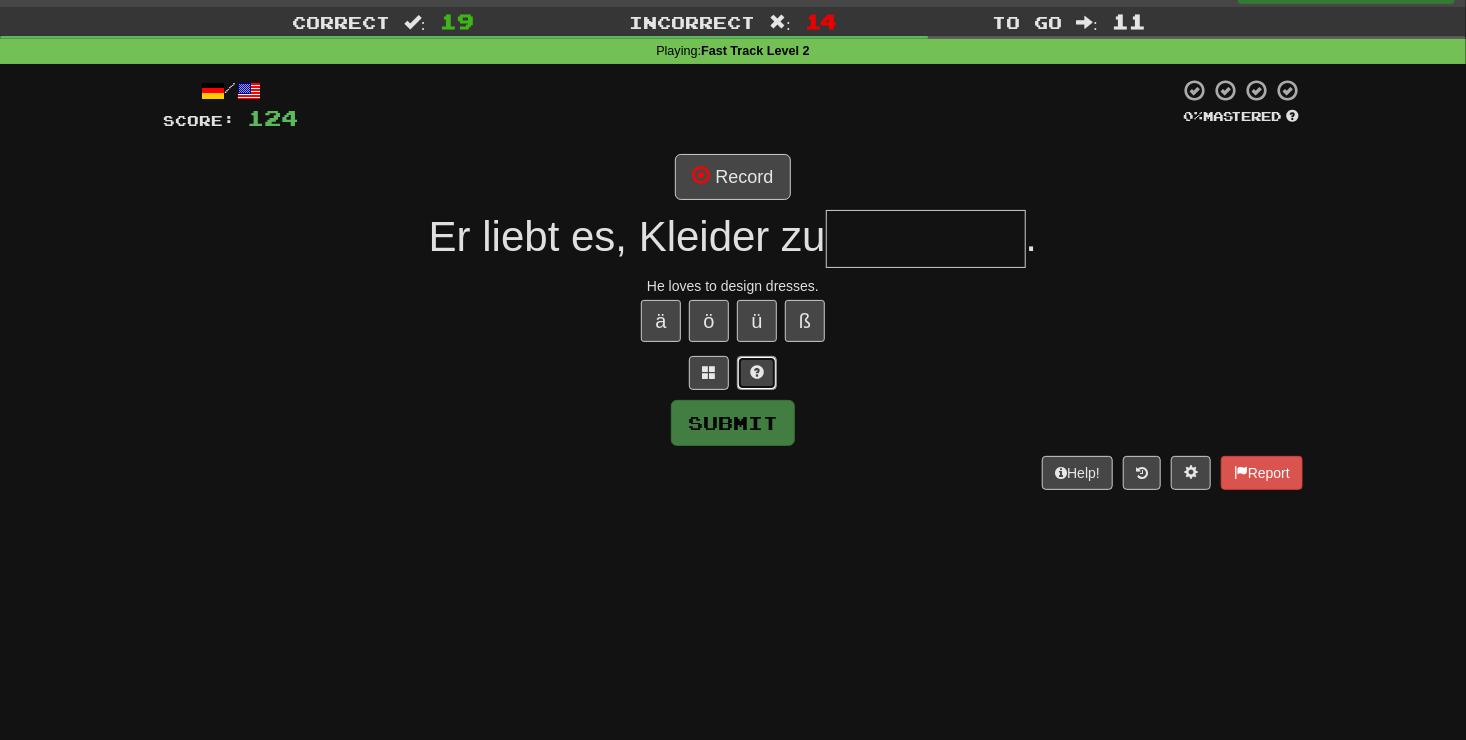 click at bounding box center (757, 373) 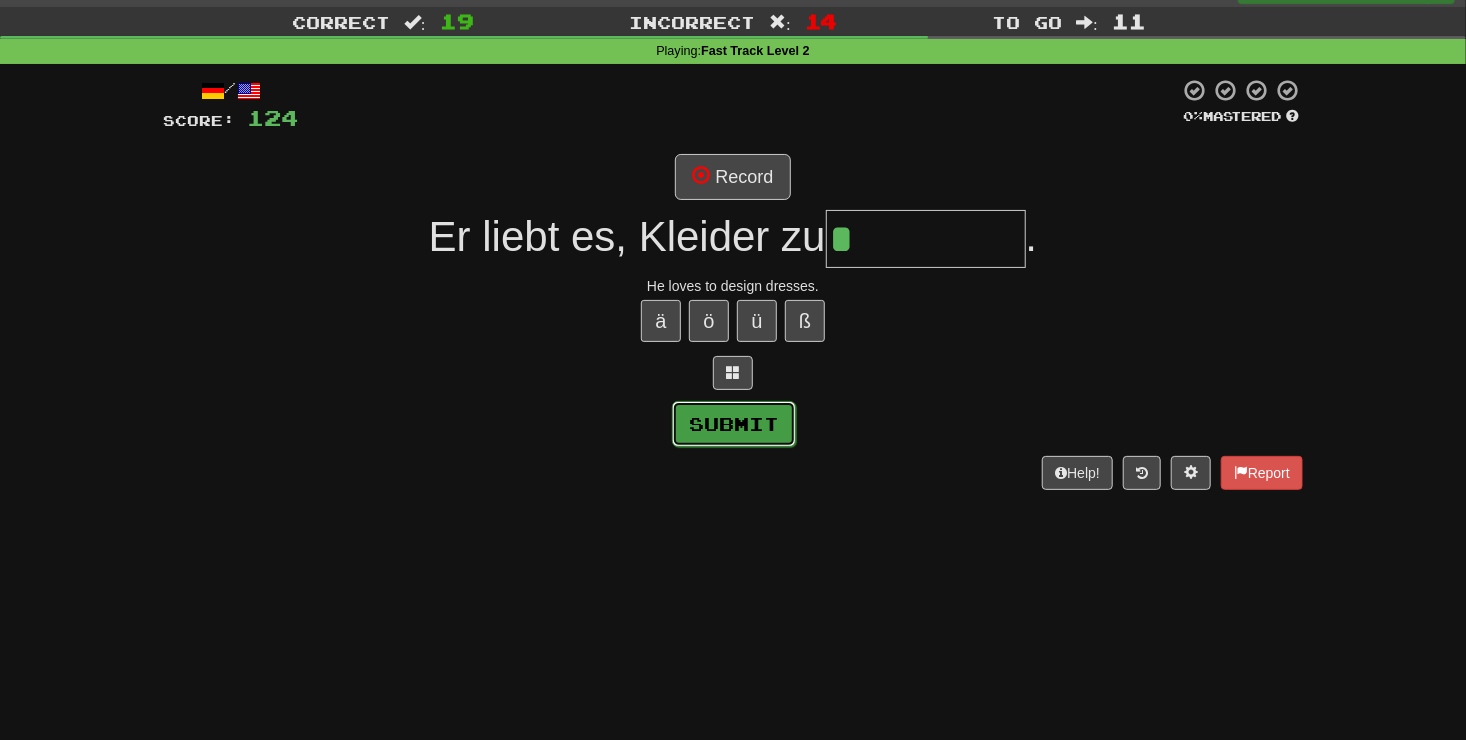 click on "Submit" at bounding box center (734, 424) 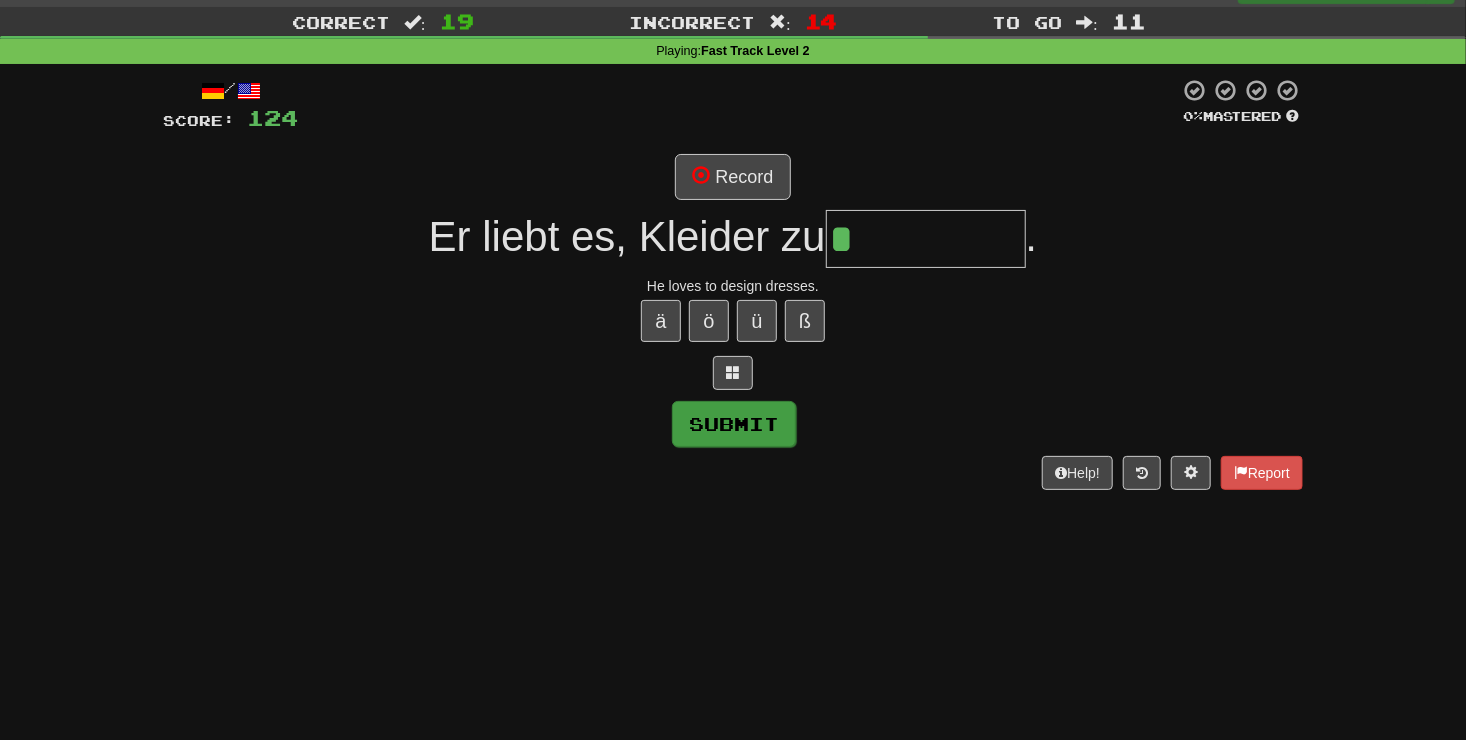 type on "*********" 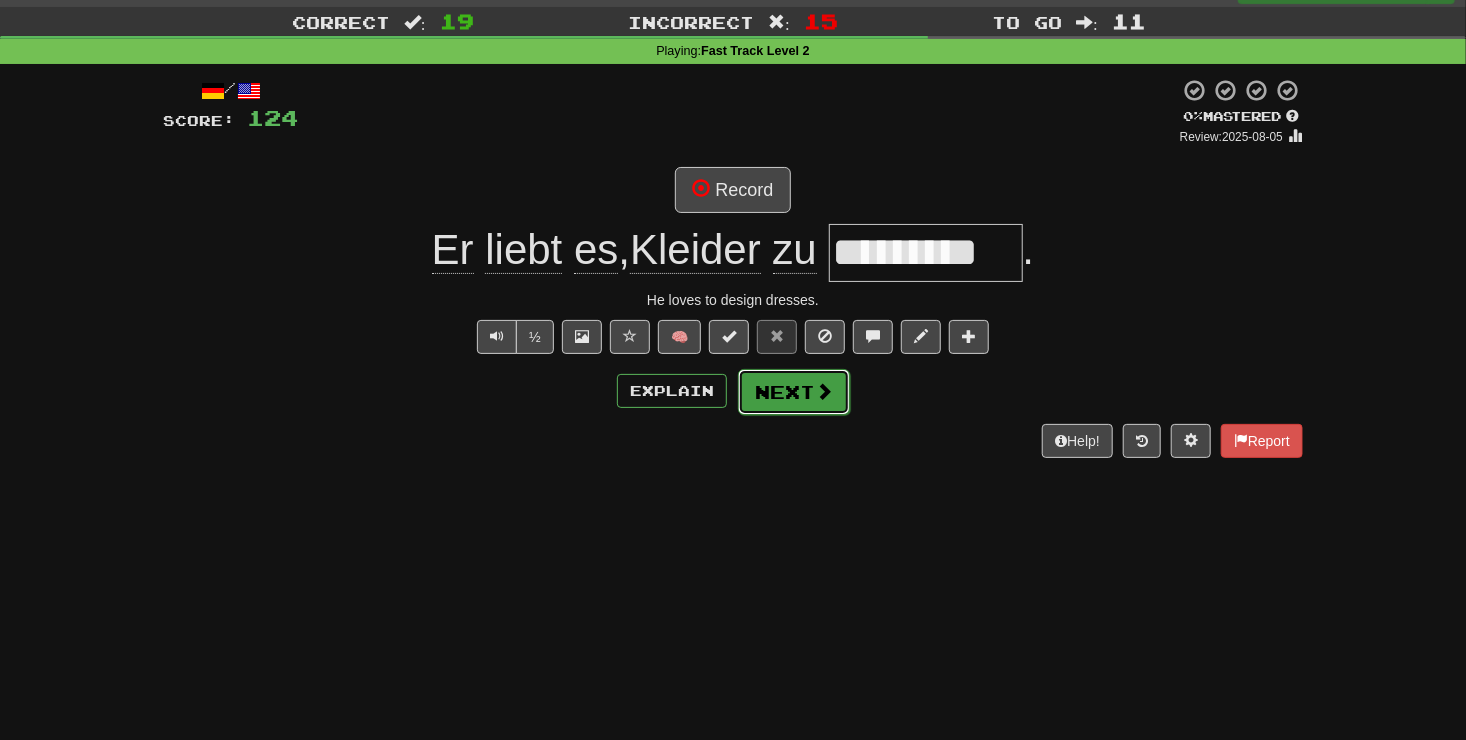 click on "Next" at bounding box center [794, 392] 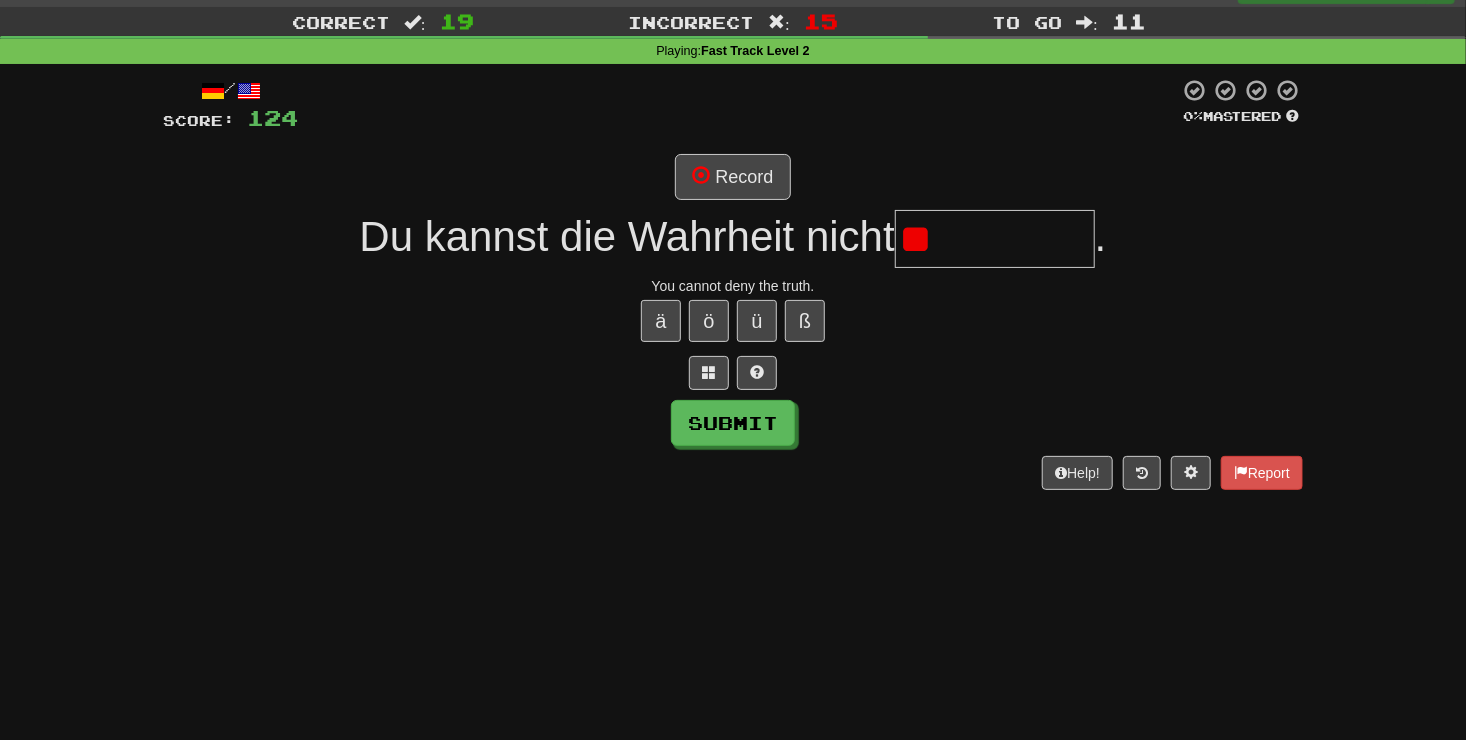 type on "*" 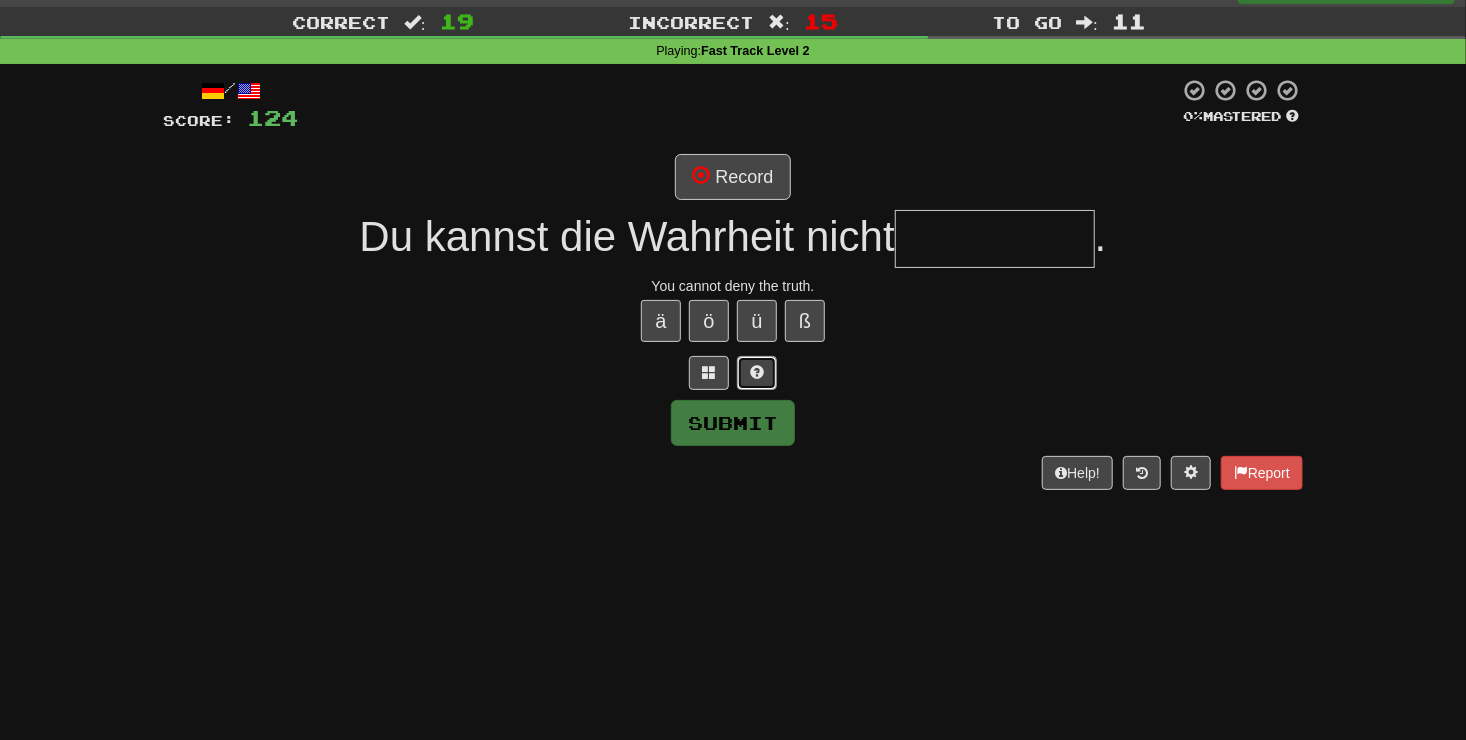 click at bounding box center [757, 373] 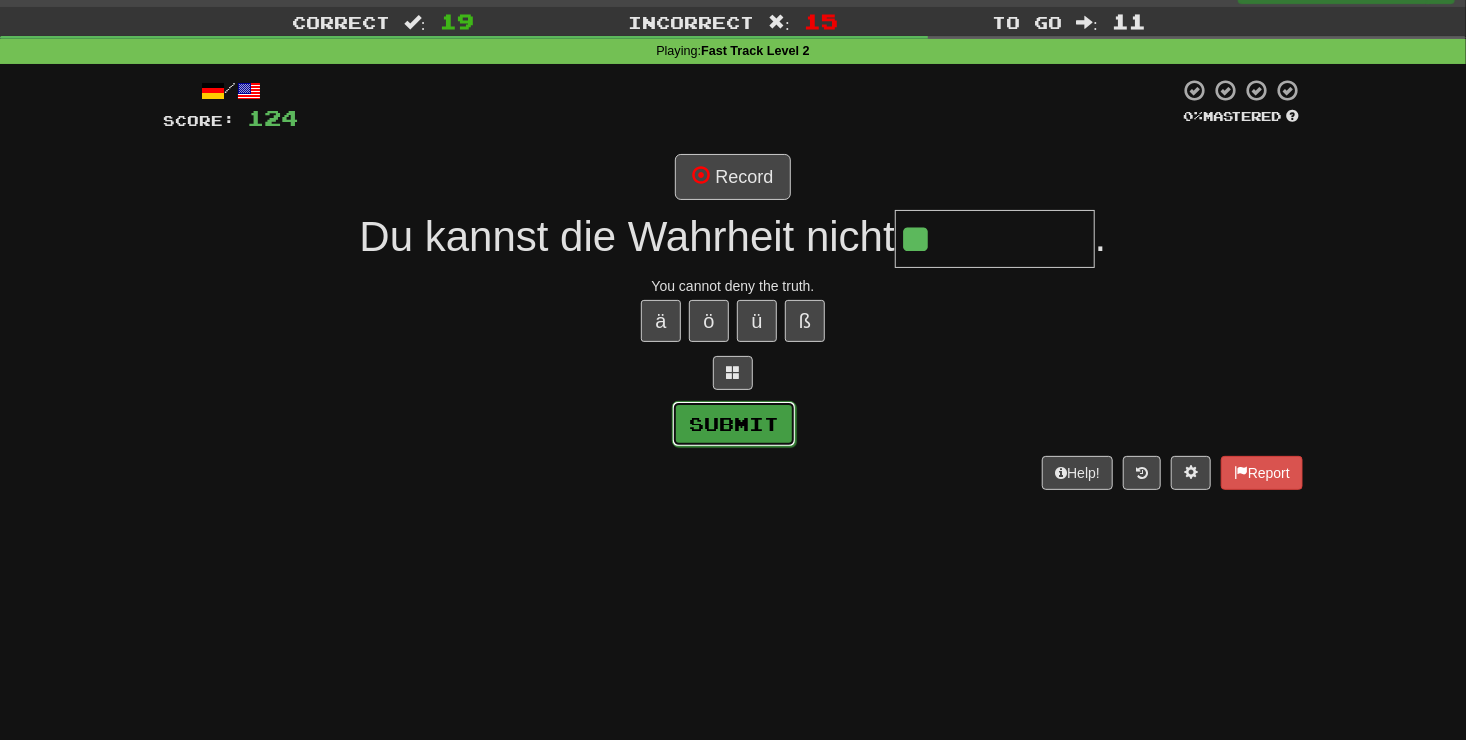 click on "Submit" at bounding box center (734, 424) 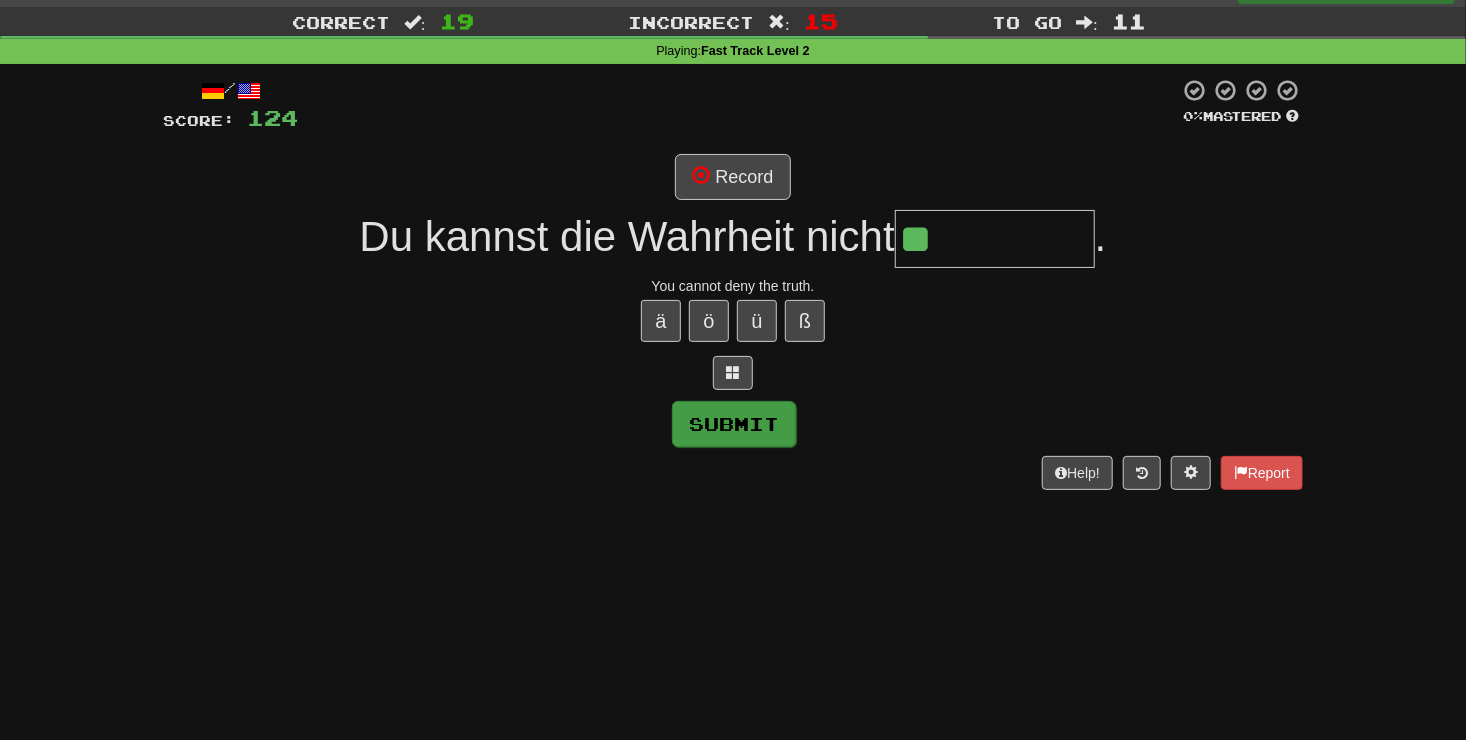 type on "*******" 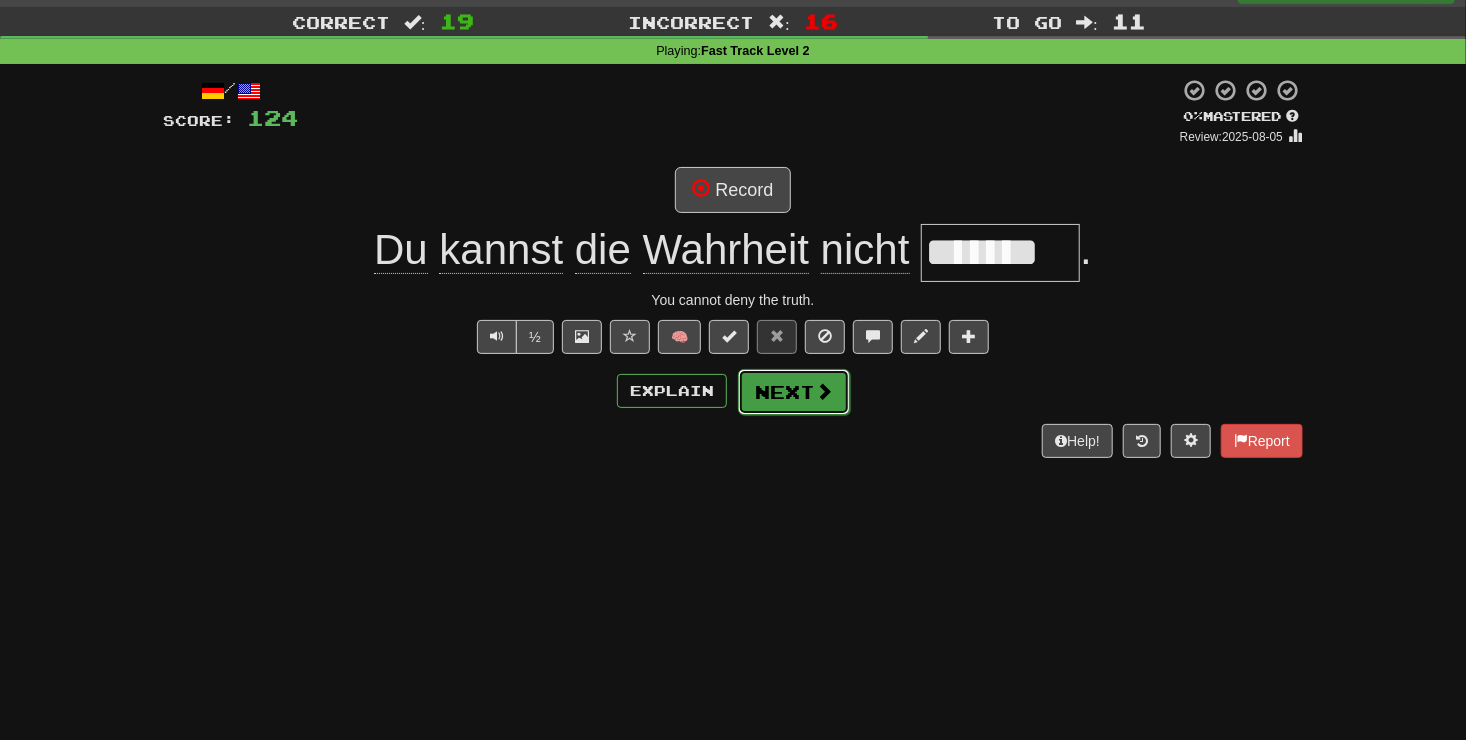 click on "Next" at bounding box center (794, 392) 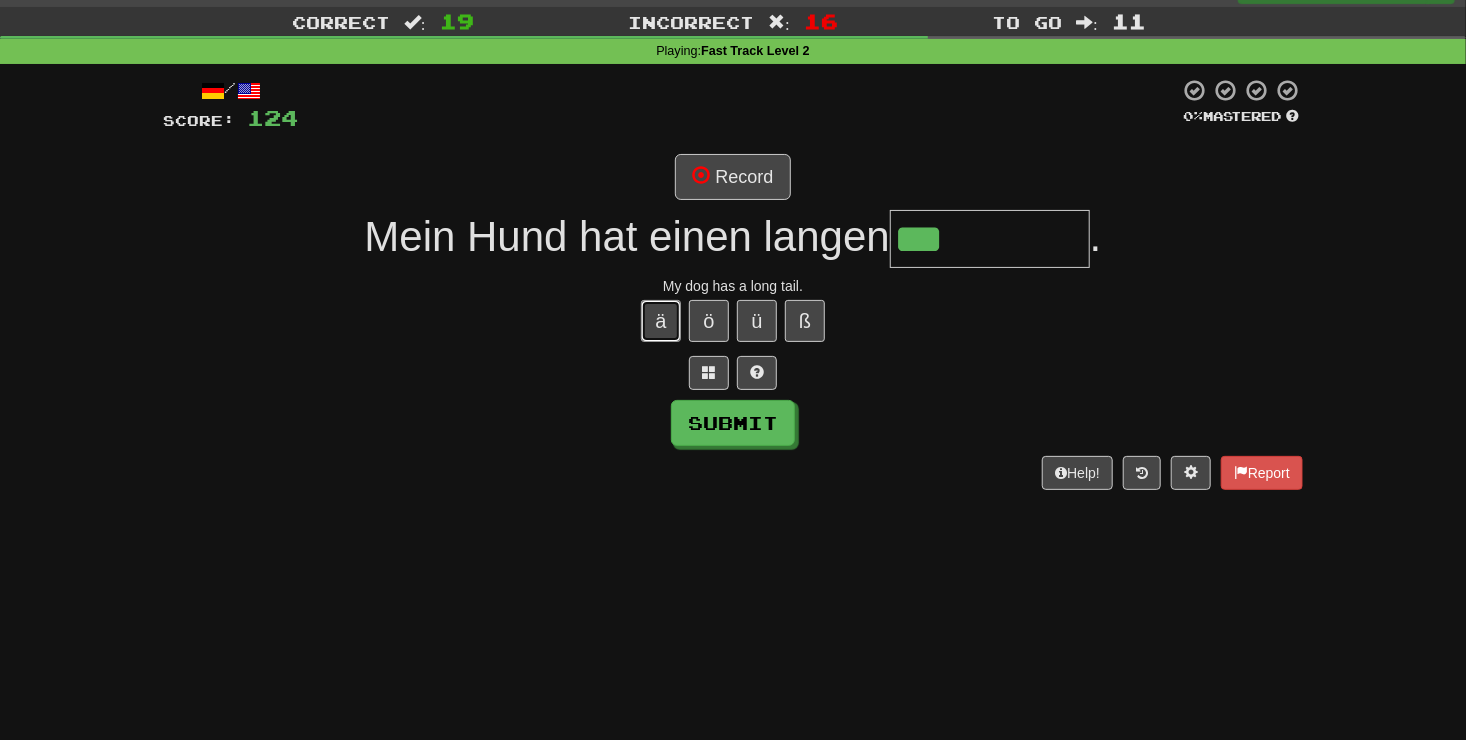 click on "ä" at bounding box center [661, 321] 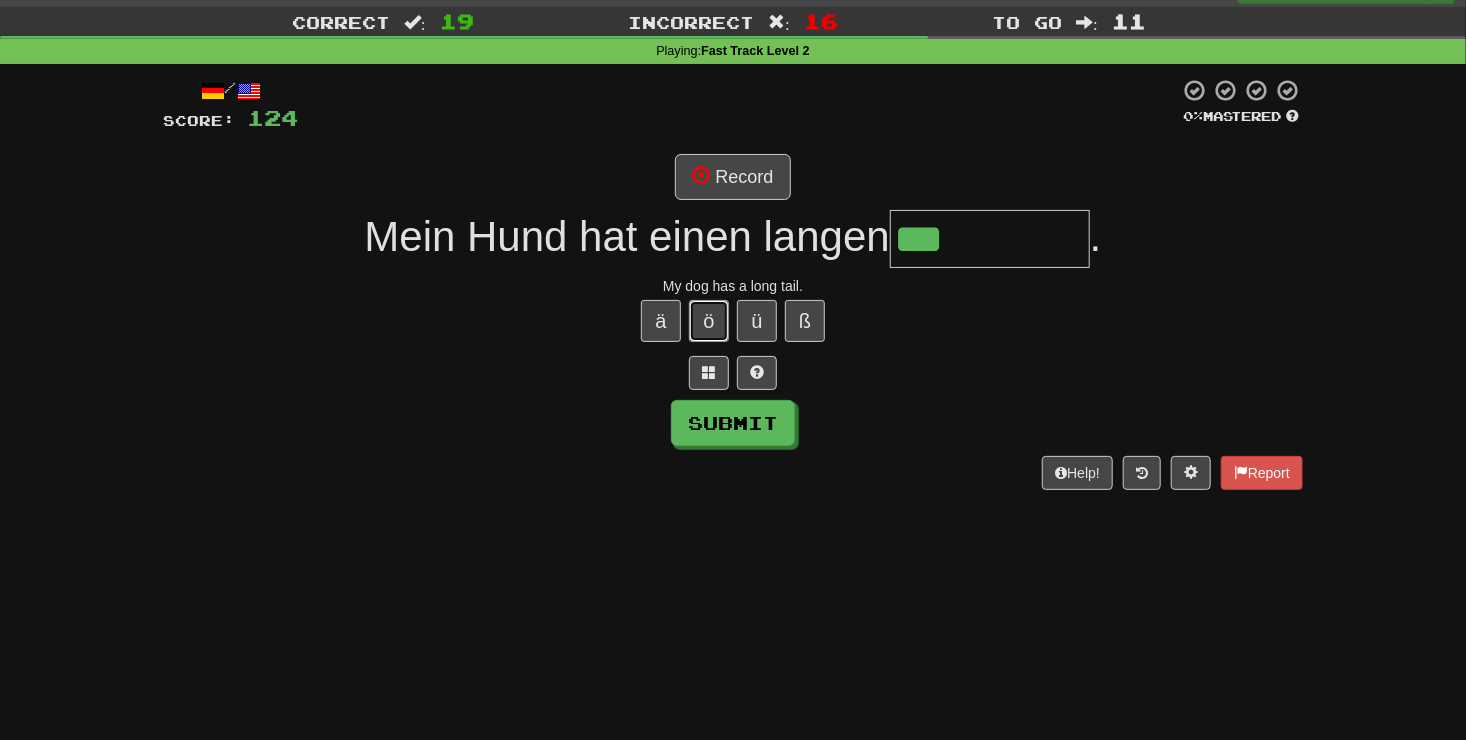 click on "ö" at bounding box center [709, 321] 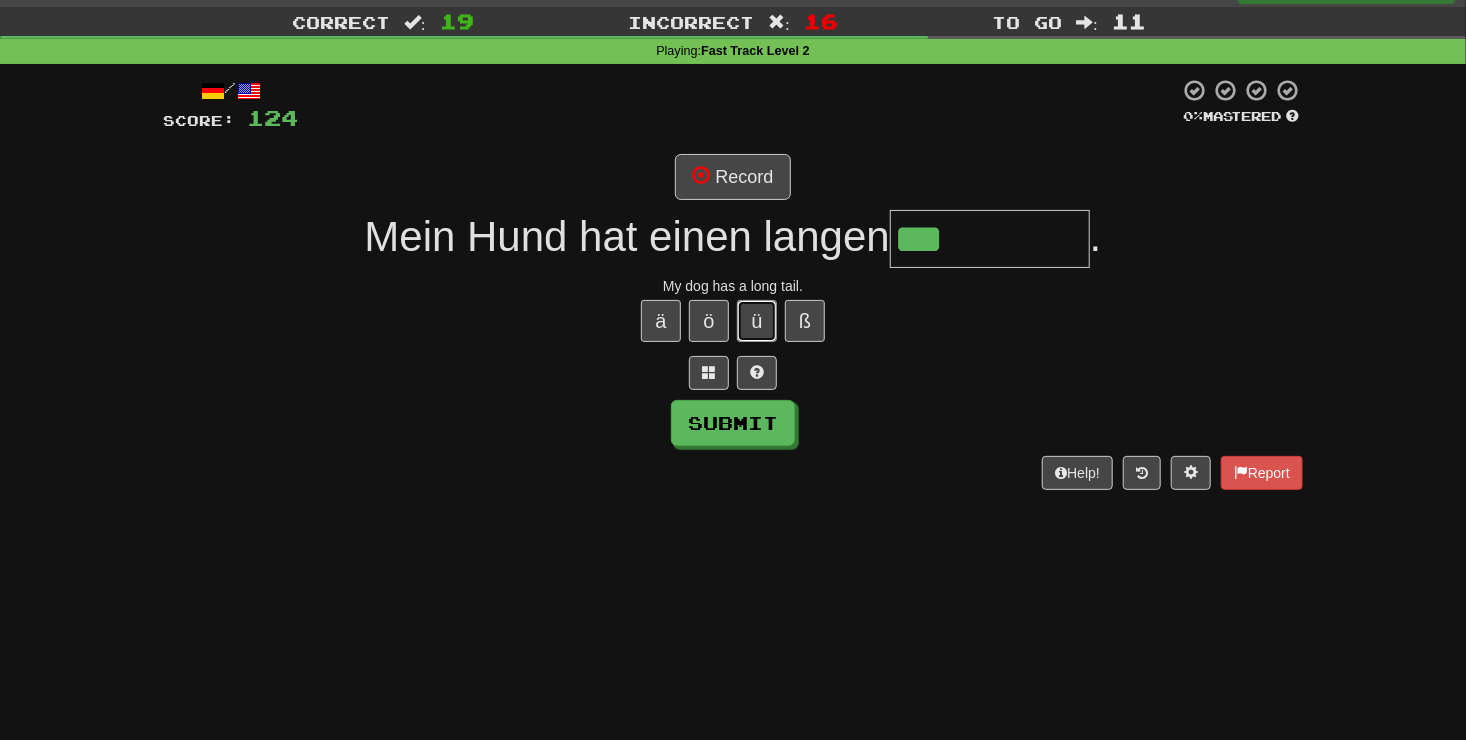 click on "ü" at bounding box center [757, 321] 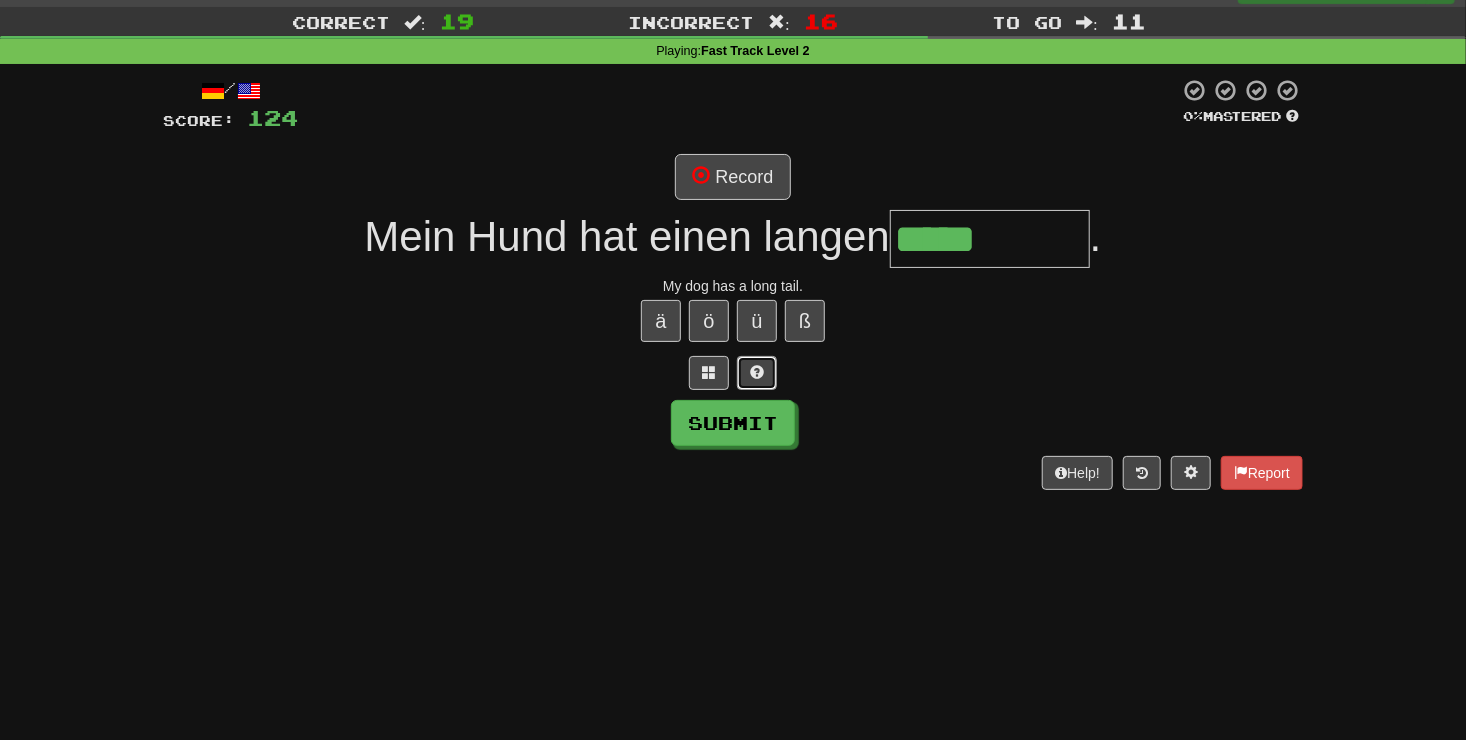 click at bounding box center [757, 373] 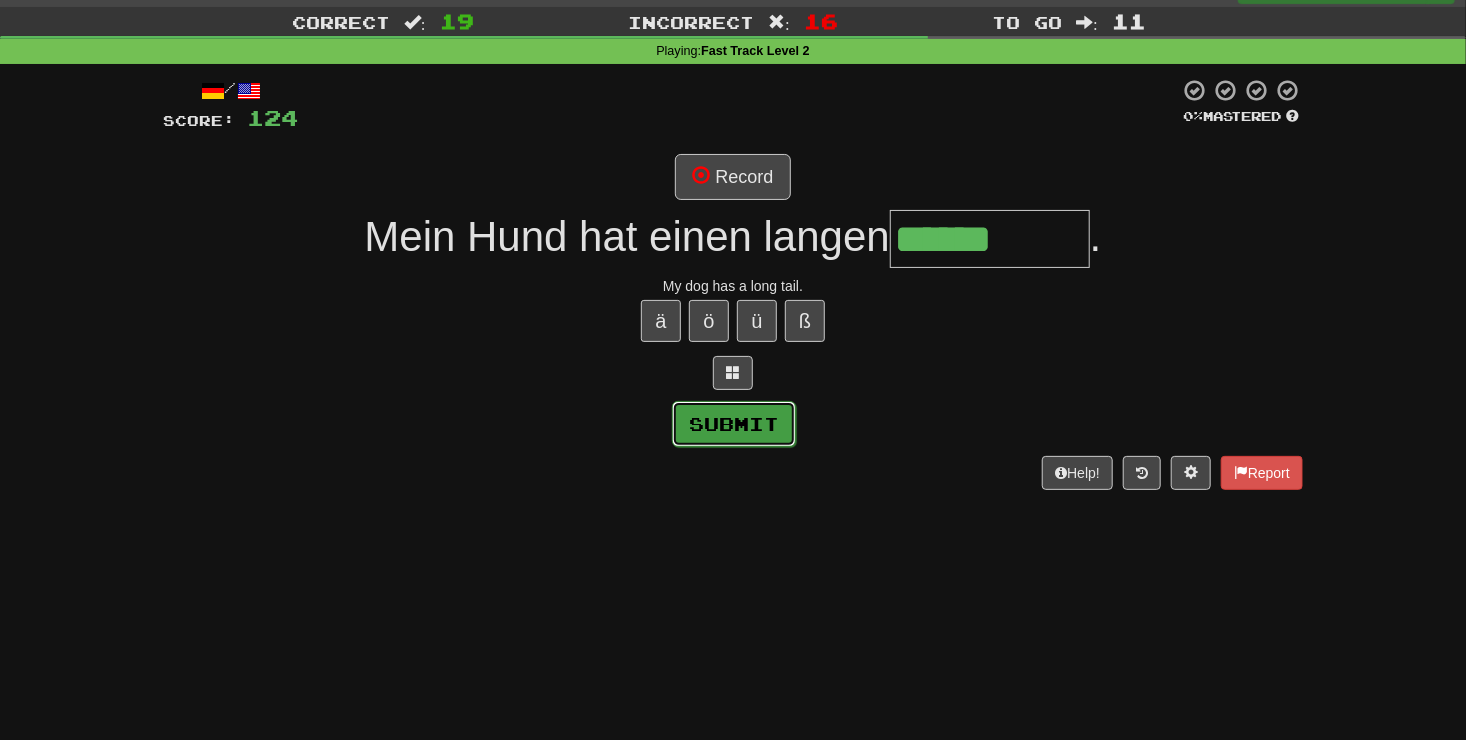 click on "Submit" at bounding box center [734, 424] 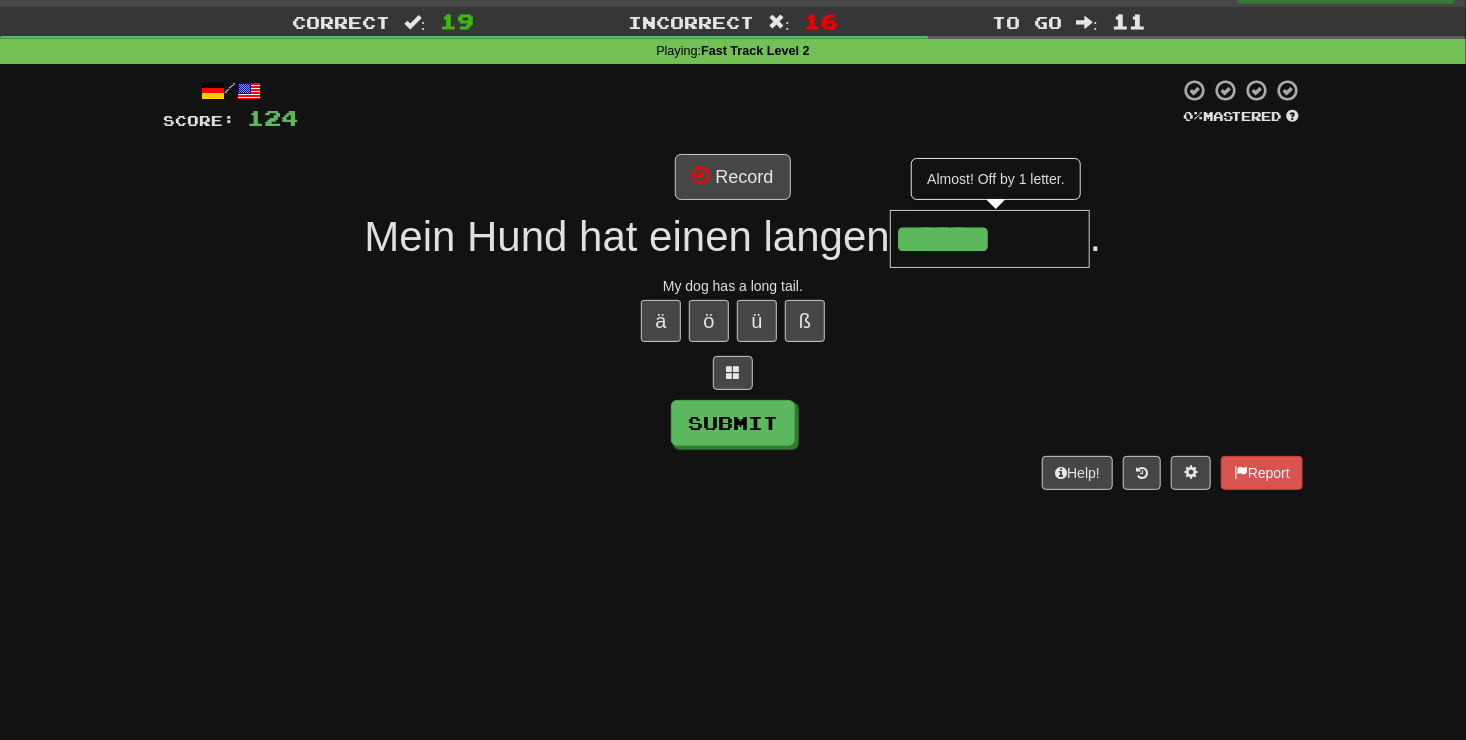 click on "******" at bounding box center (990, 239) 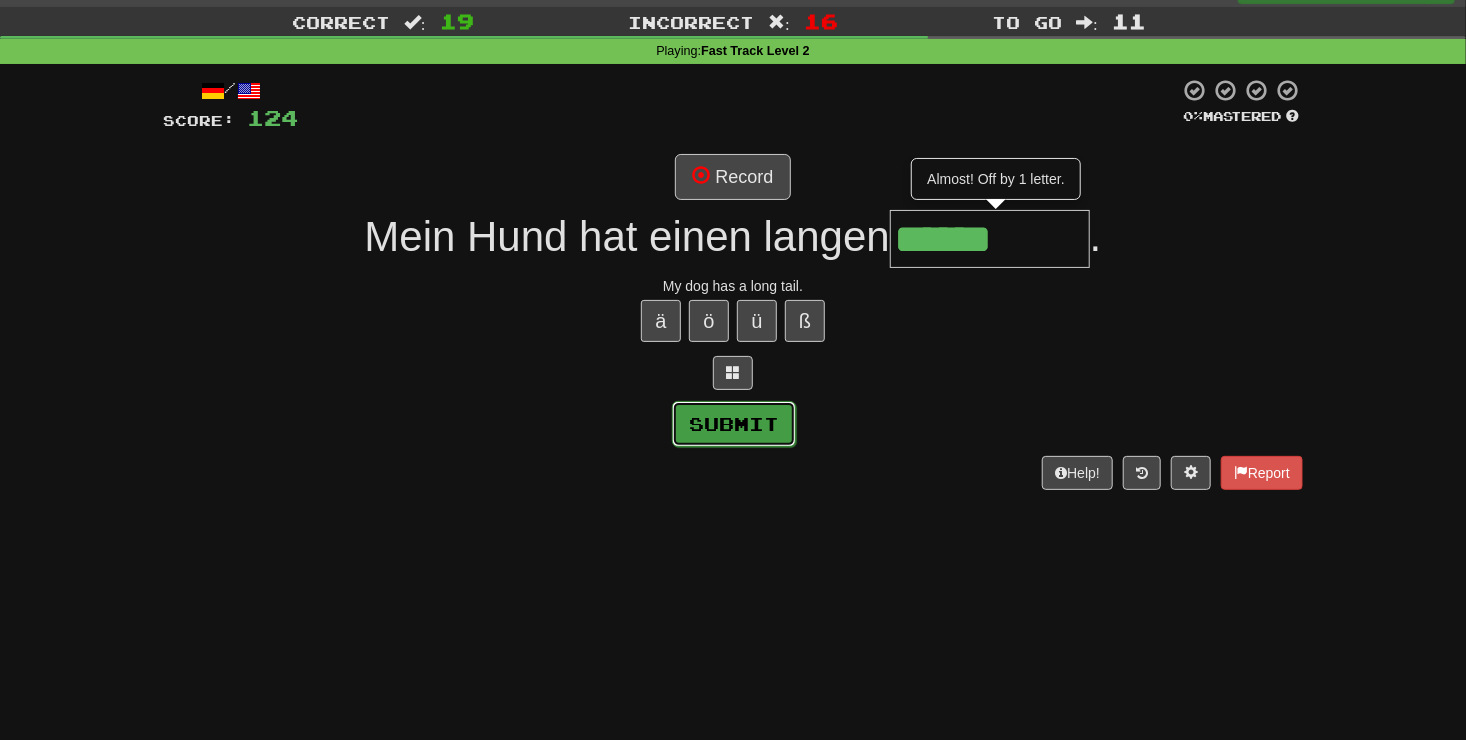 click on "Submit" at bounding box center [734, 424] 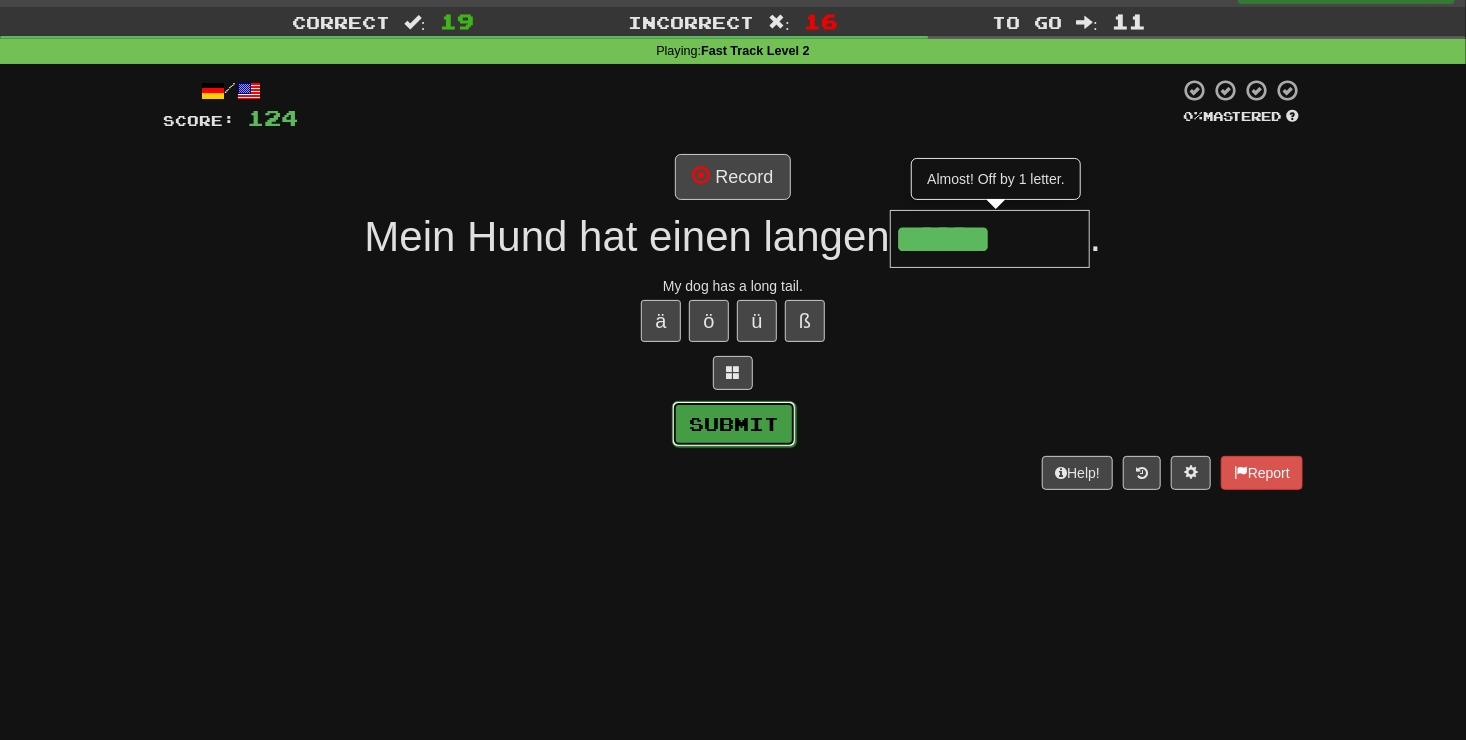 click on "Submit" at bounding box center [734, 424] 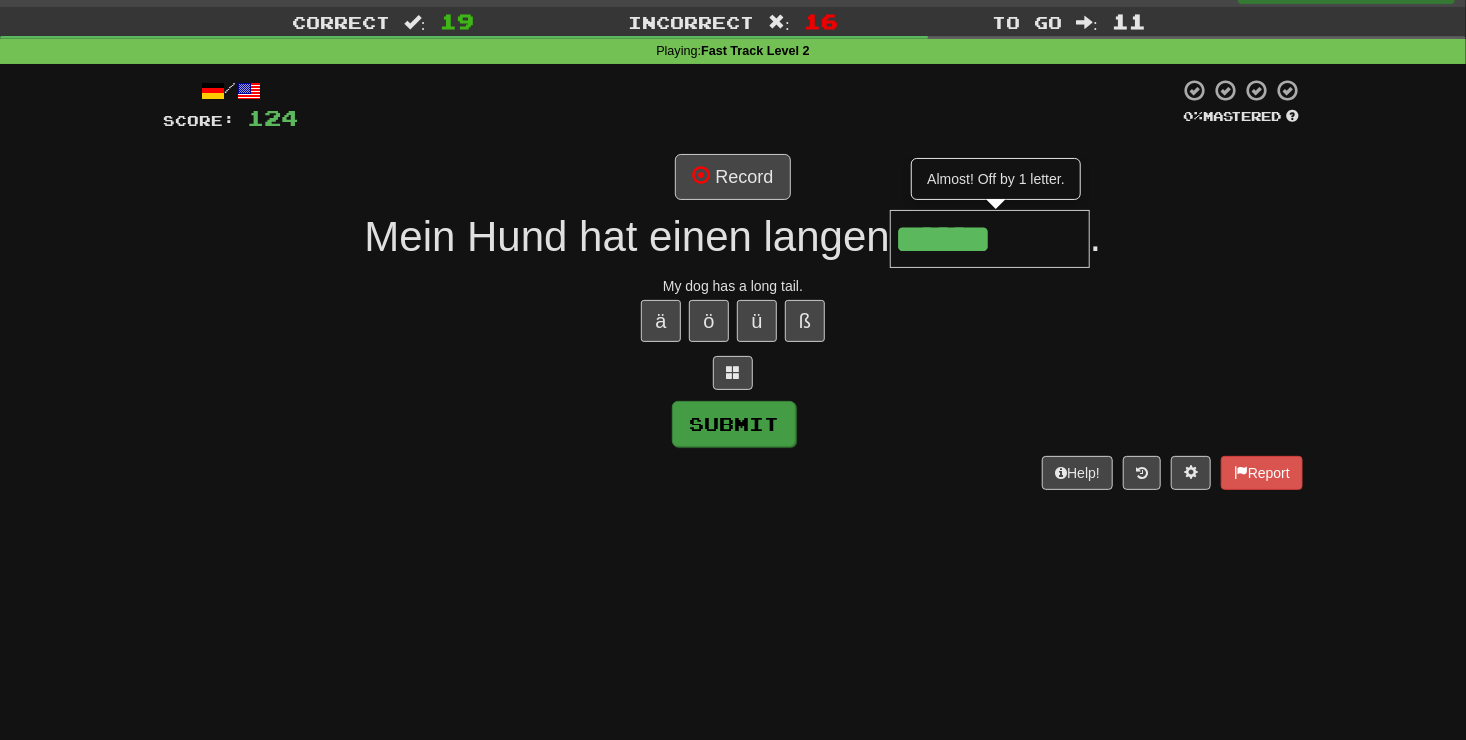 type on "*******" 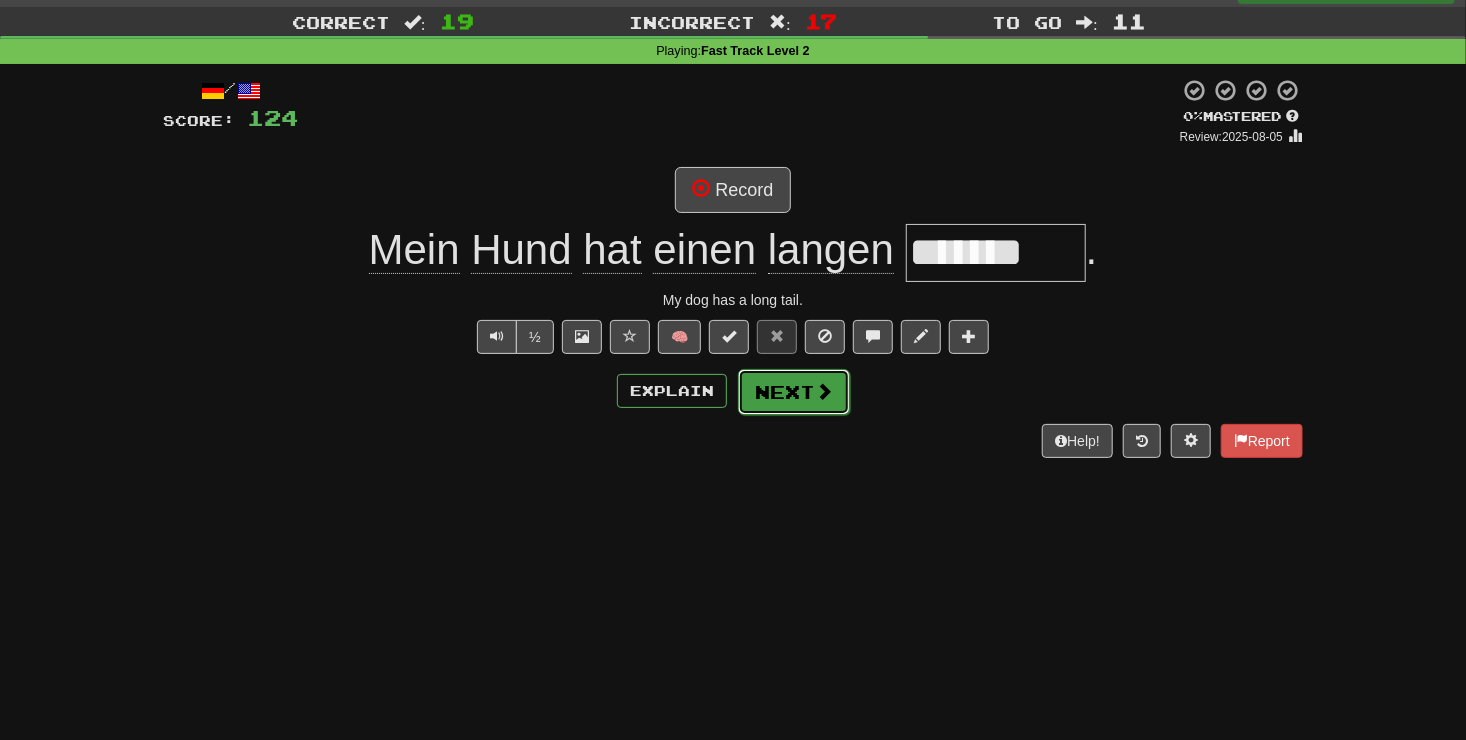 click on "Next" at bounding box center [794, 392] 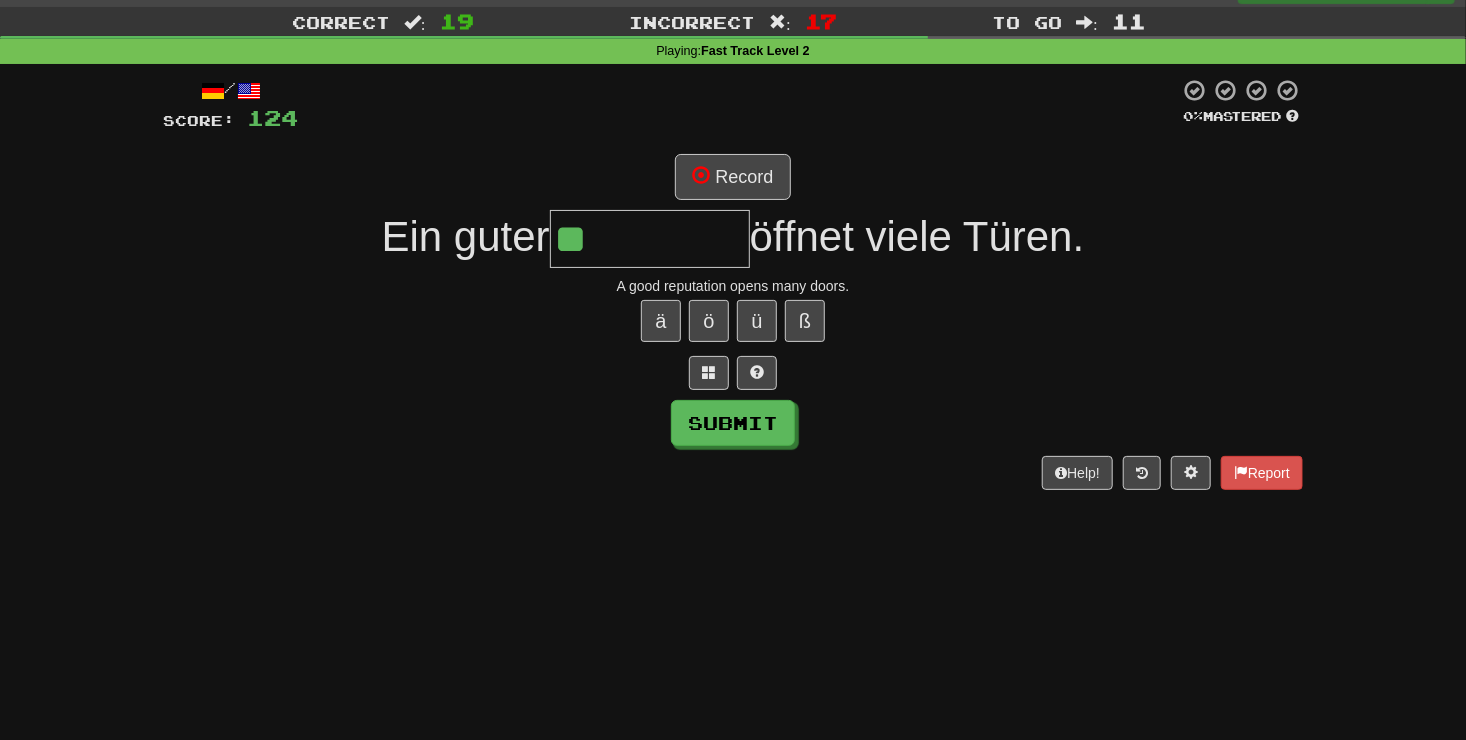 type on "*" 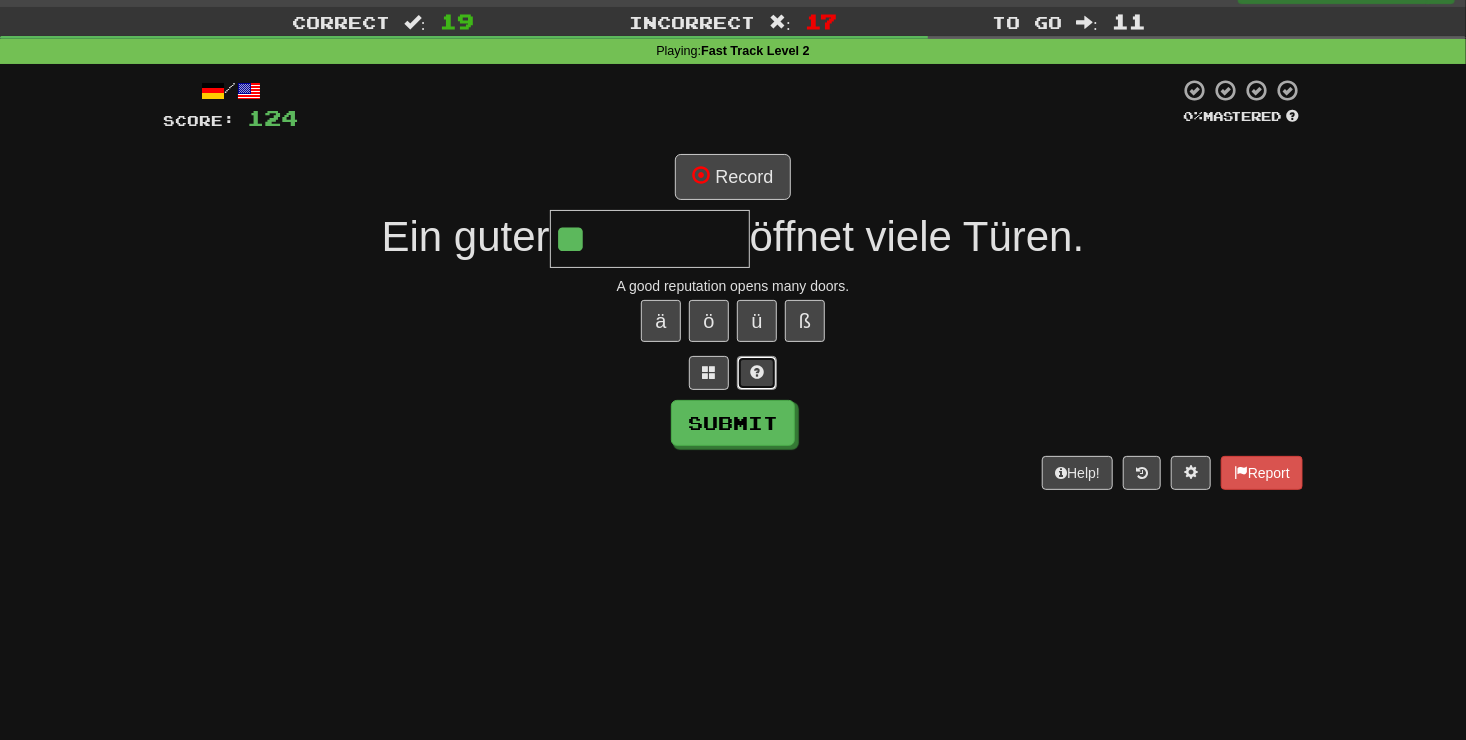 click at bounding box center (757, 373) 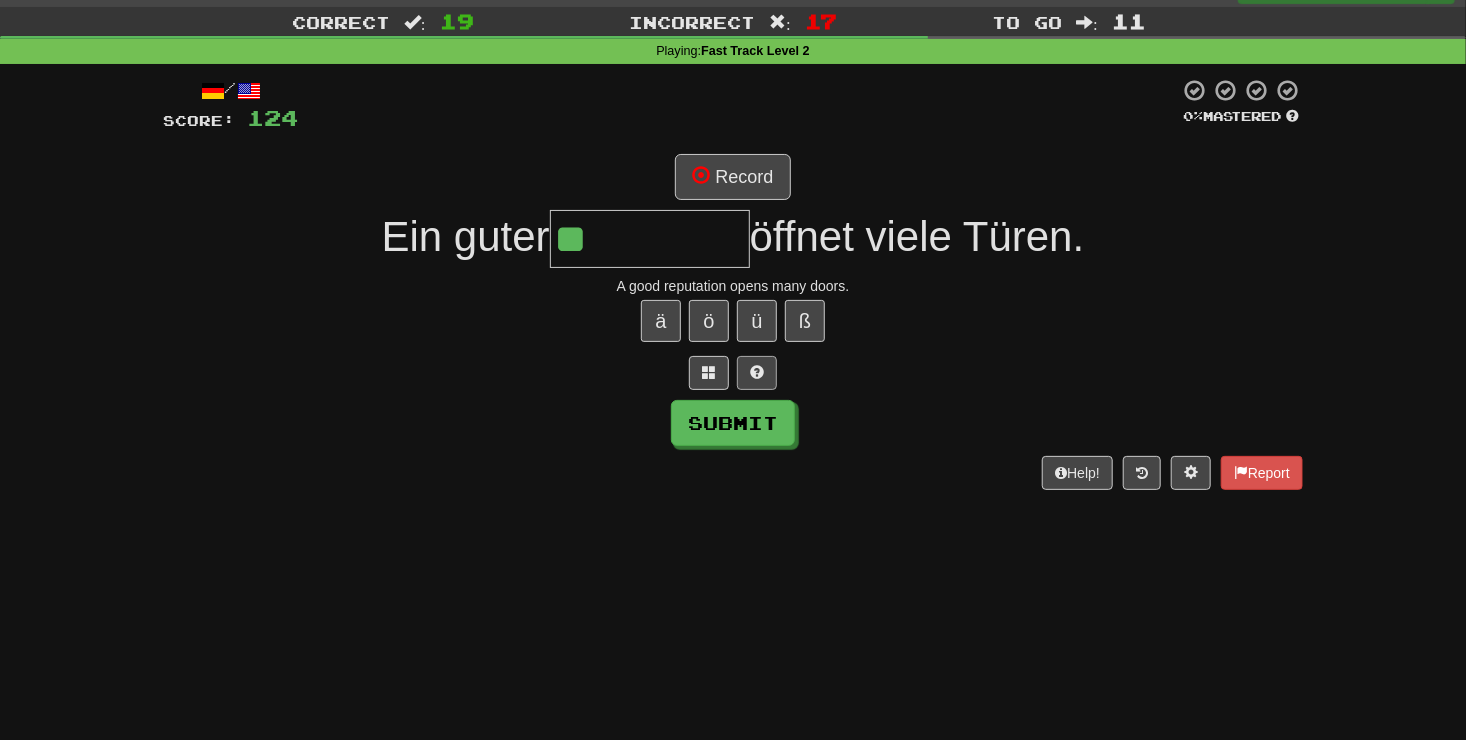 type on "***" 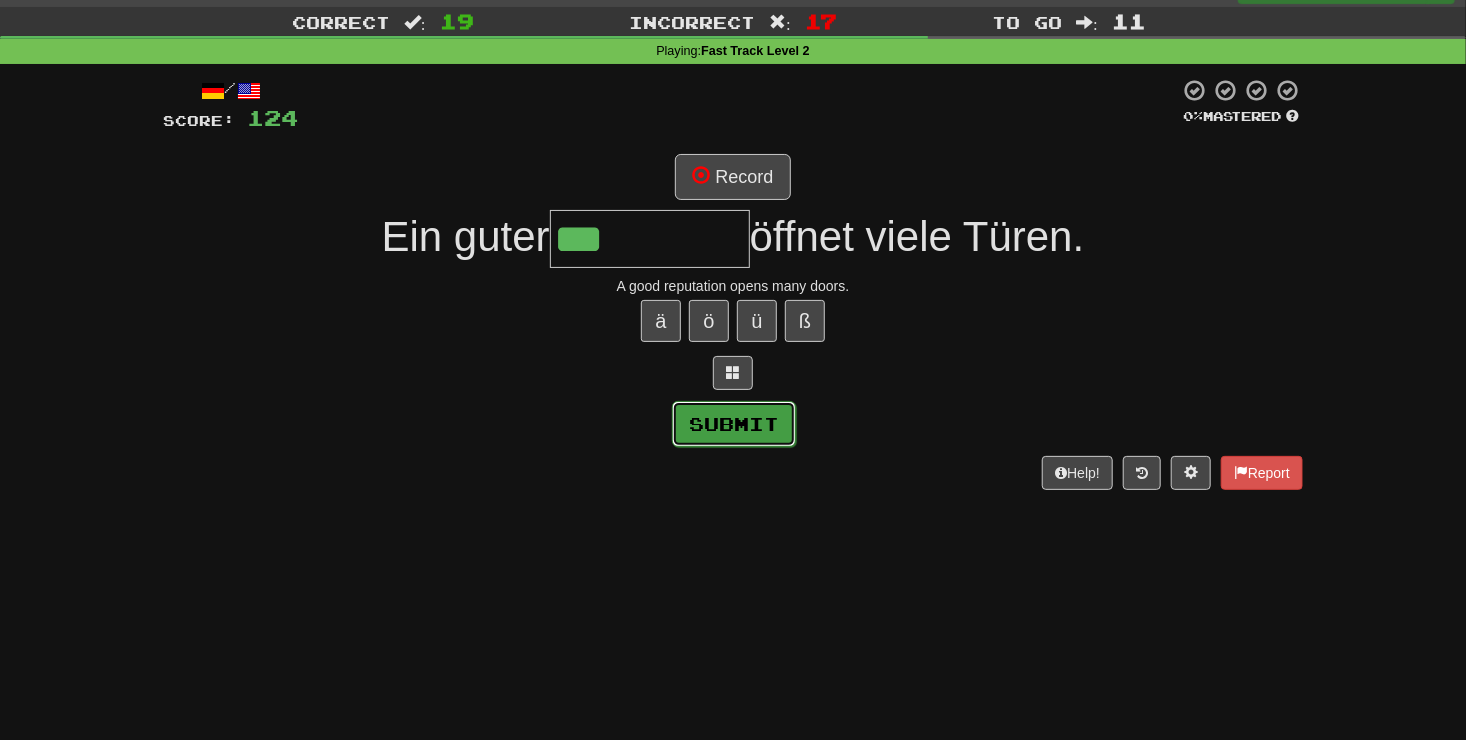 click on "Submit" at bounding box center (734, 424) 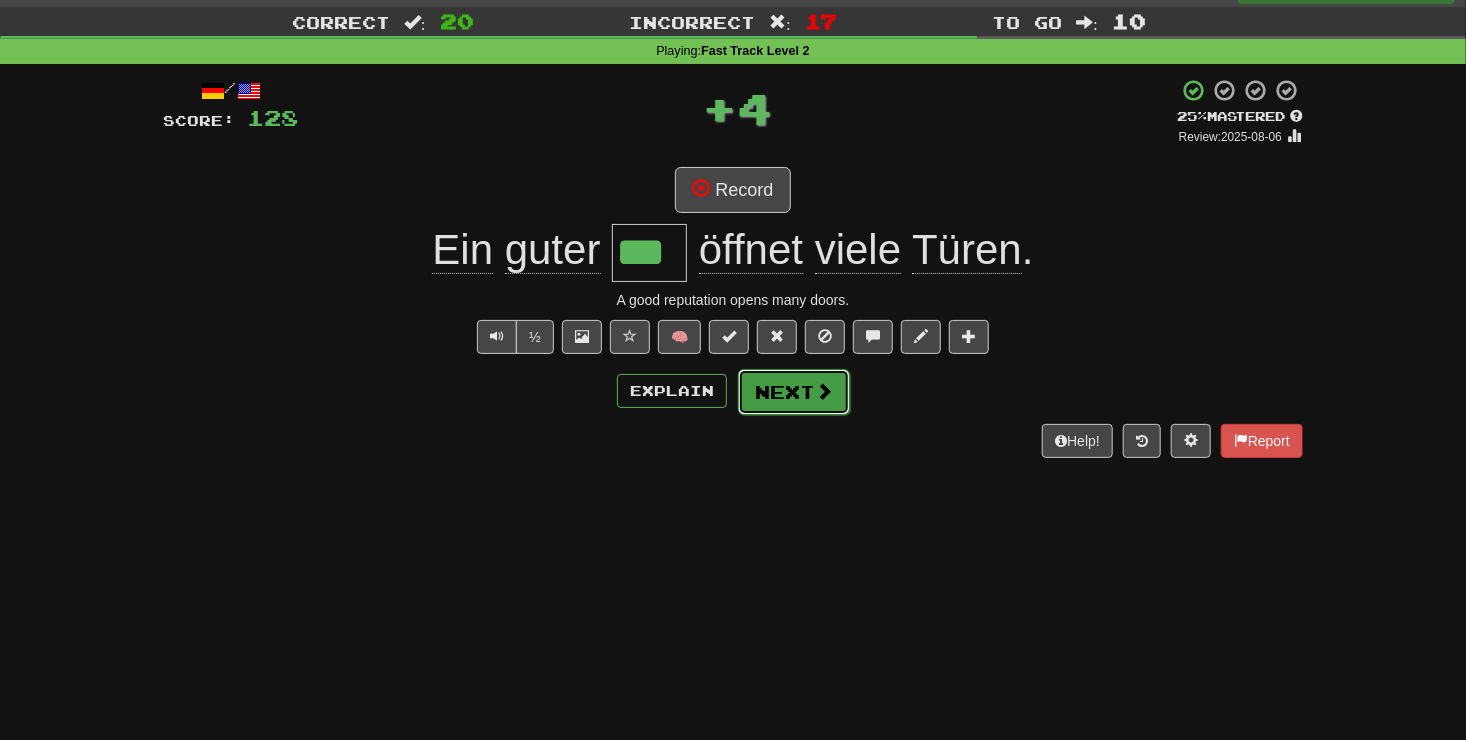 click at bounding box center [824, 391] 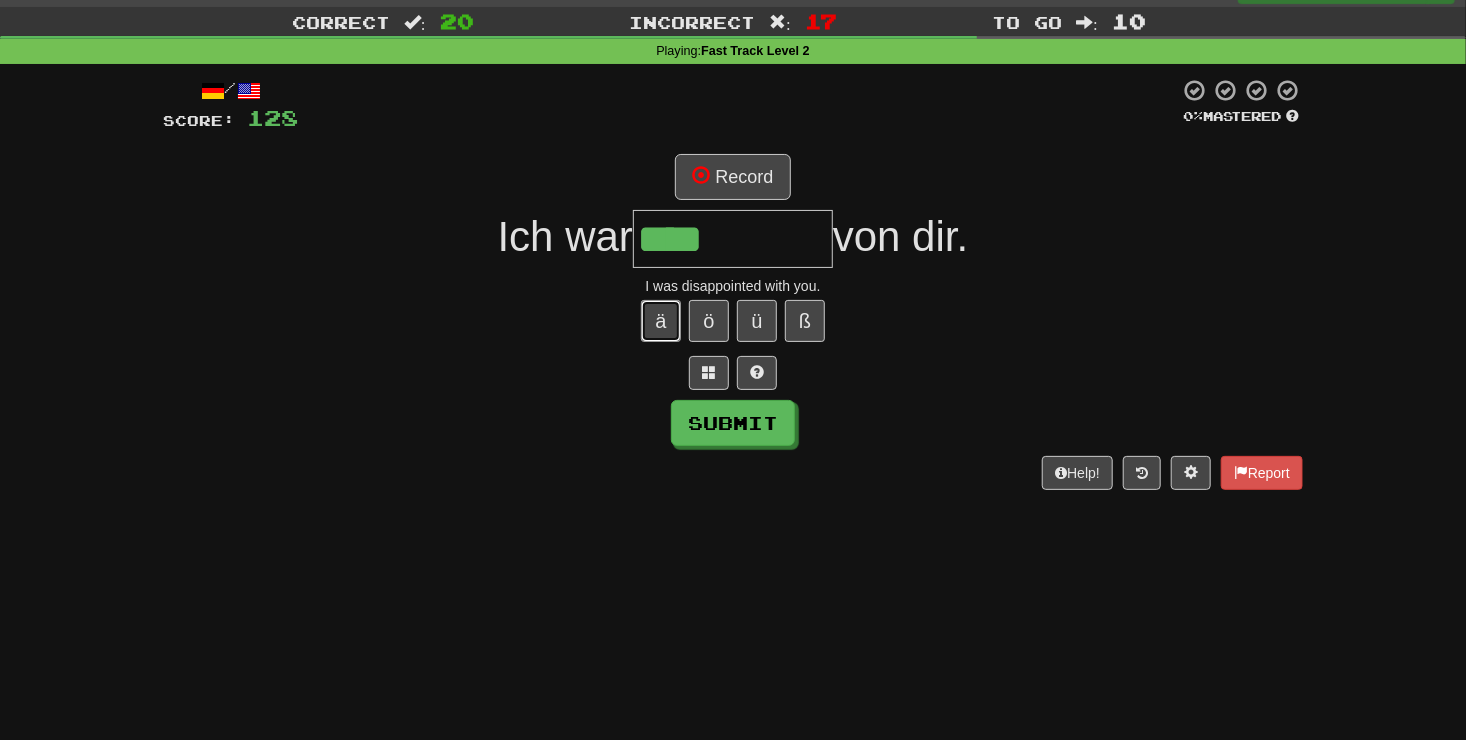 click on "ä" at bounding box center [661, 321] 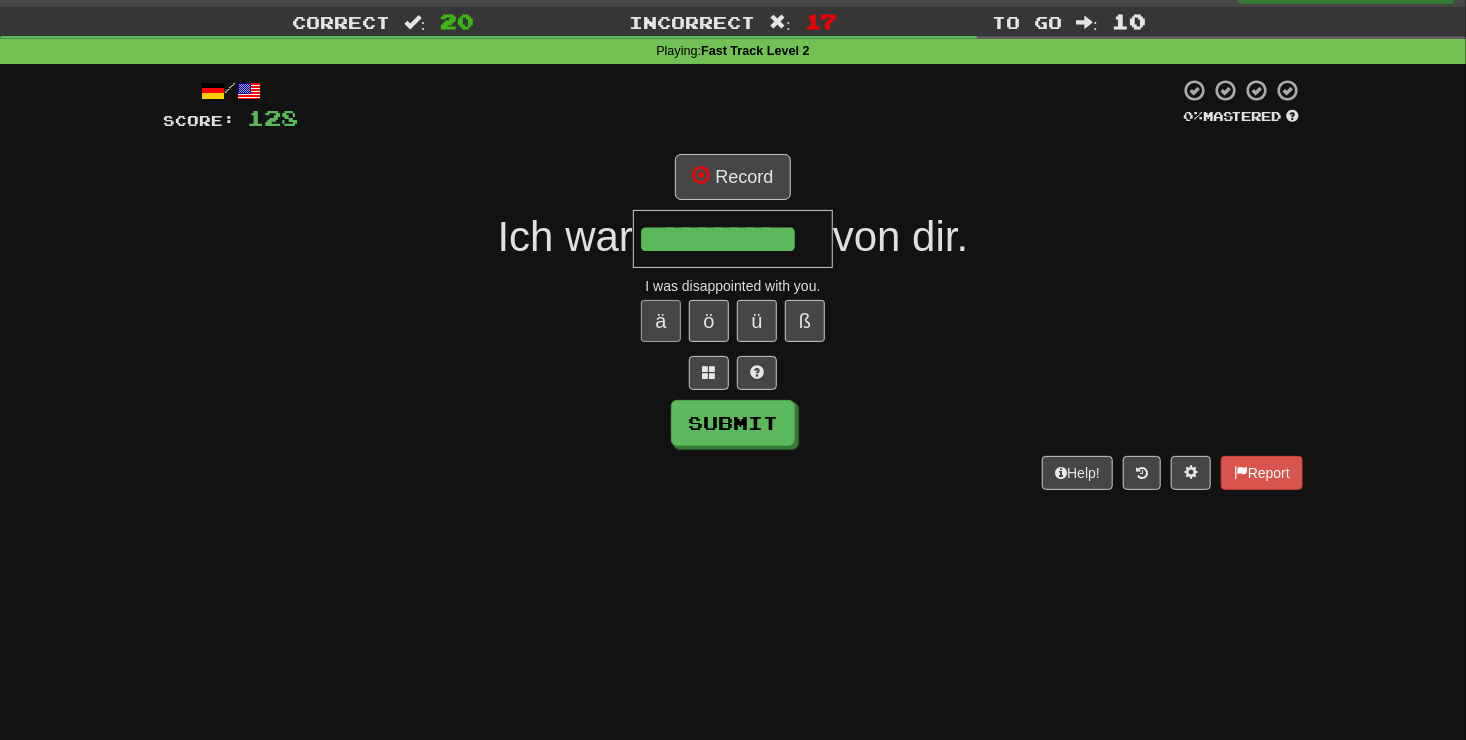 type on "**********" 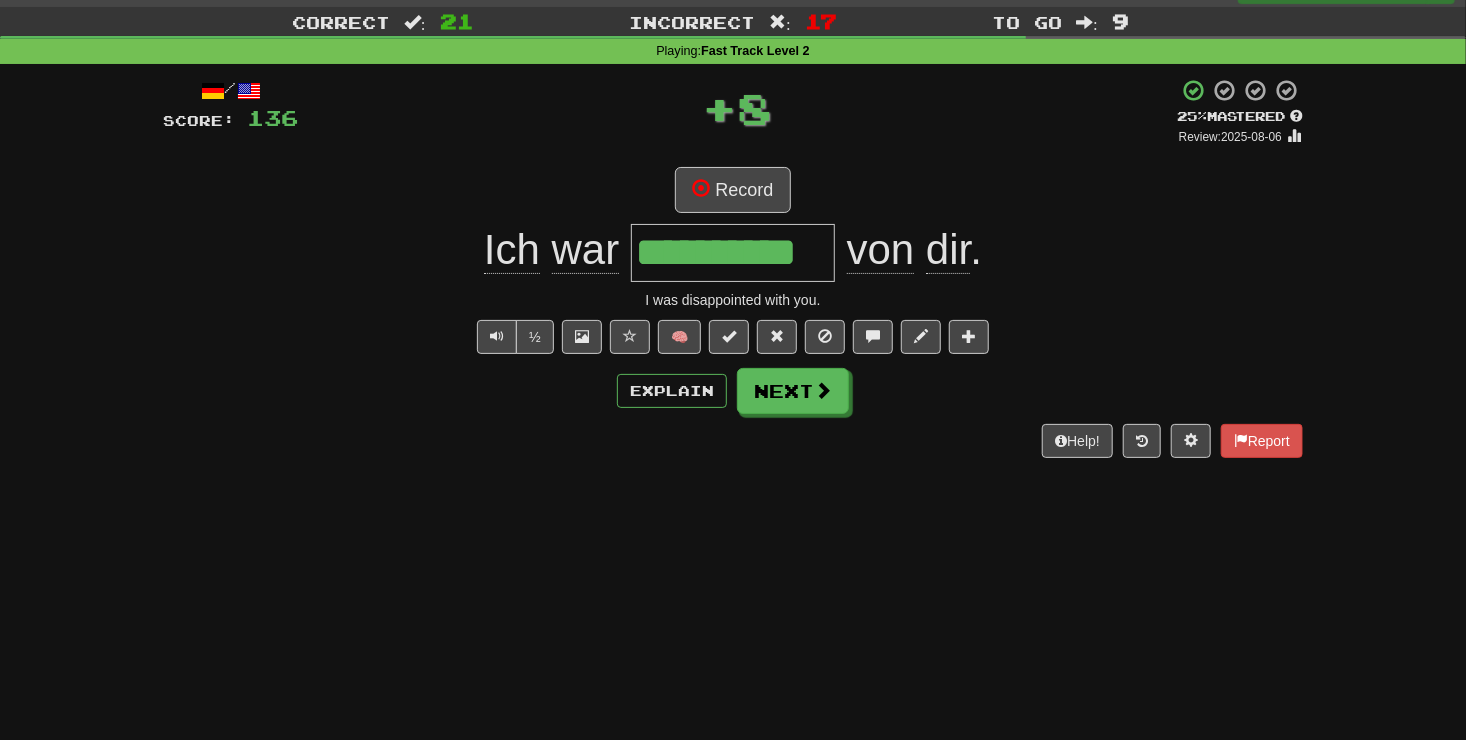 scroll, scrollTop: 0, scrollLeft: 0, axis: both 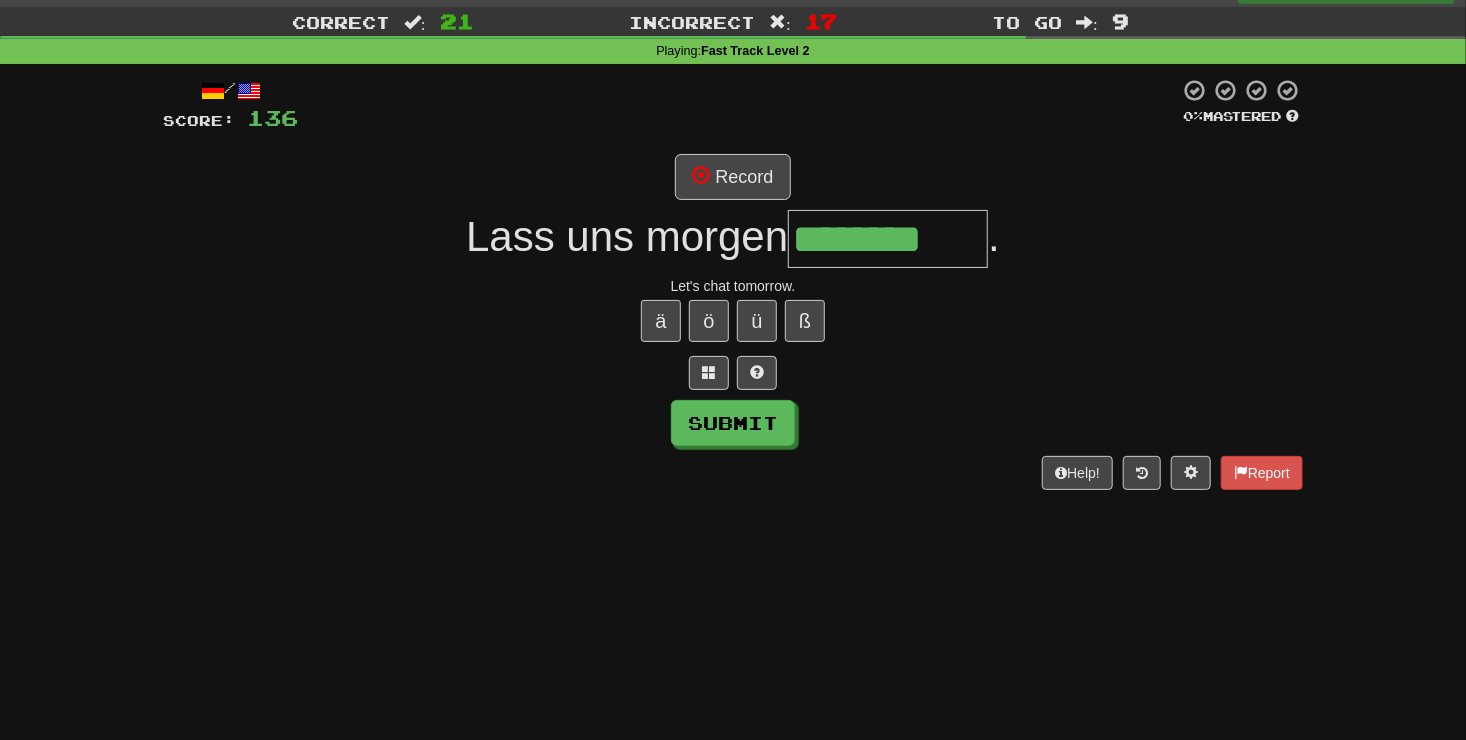type on "********" 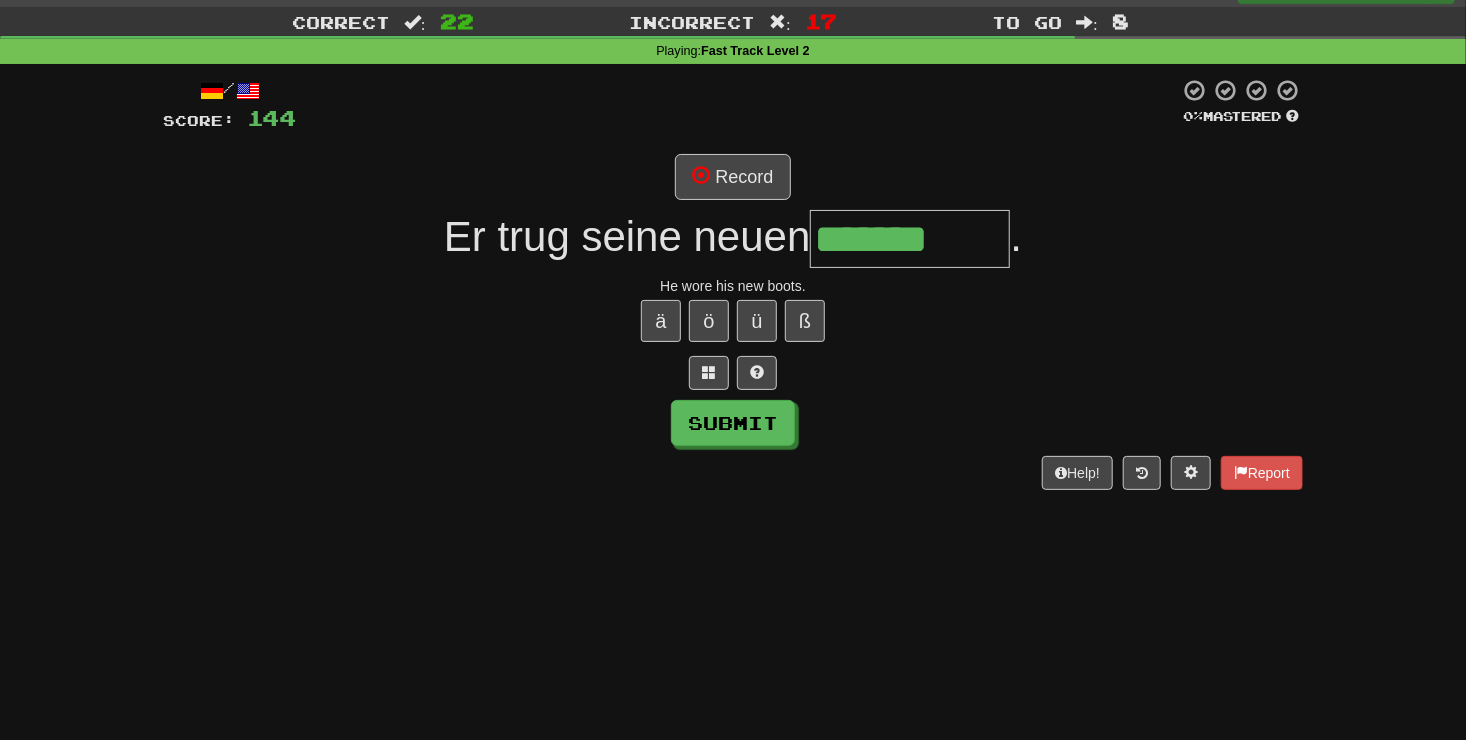 type on "*******" 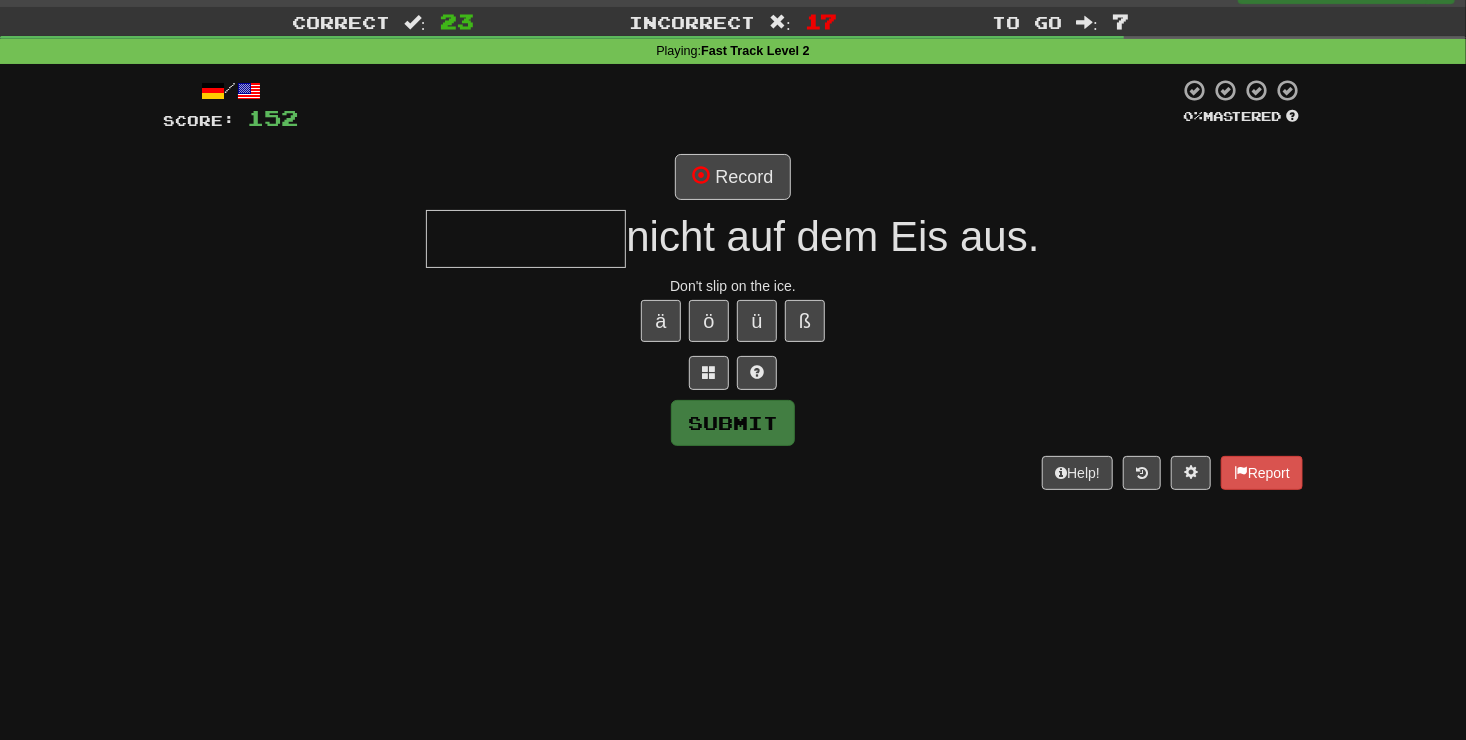 type on "*" 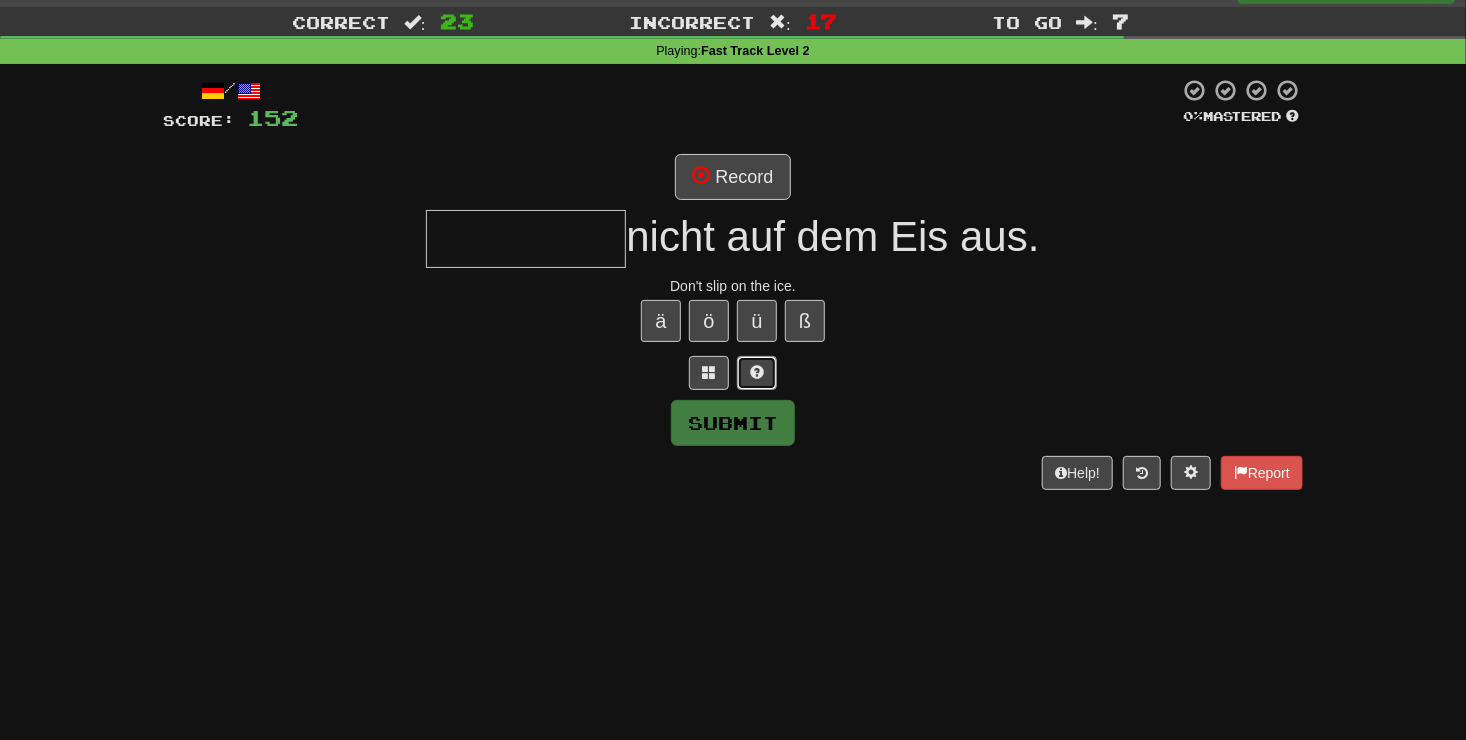 click at bounding box center (757, 373) 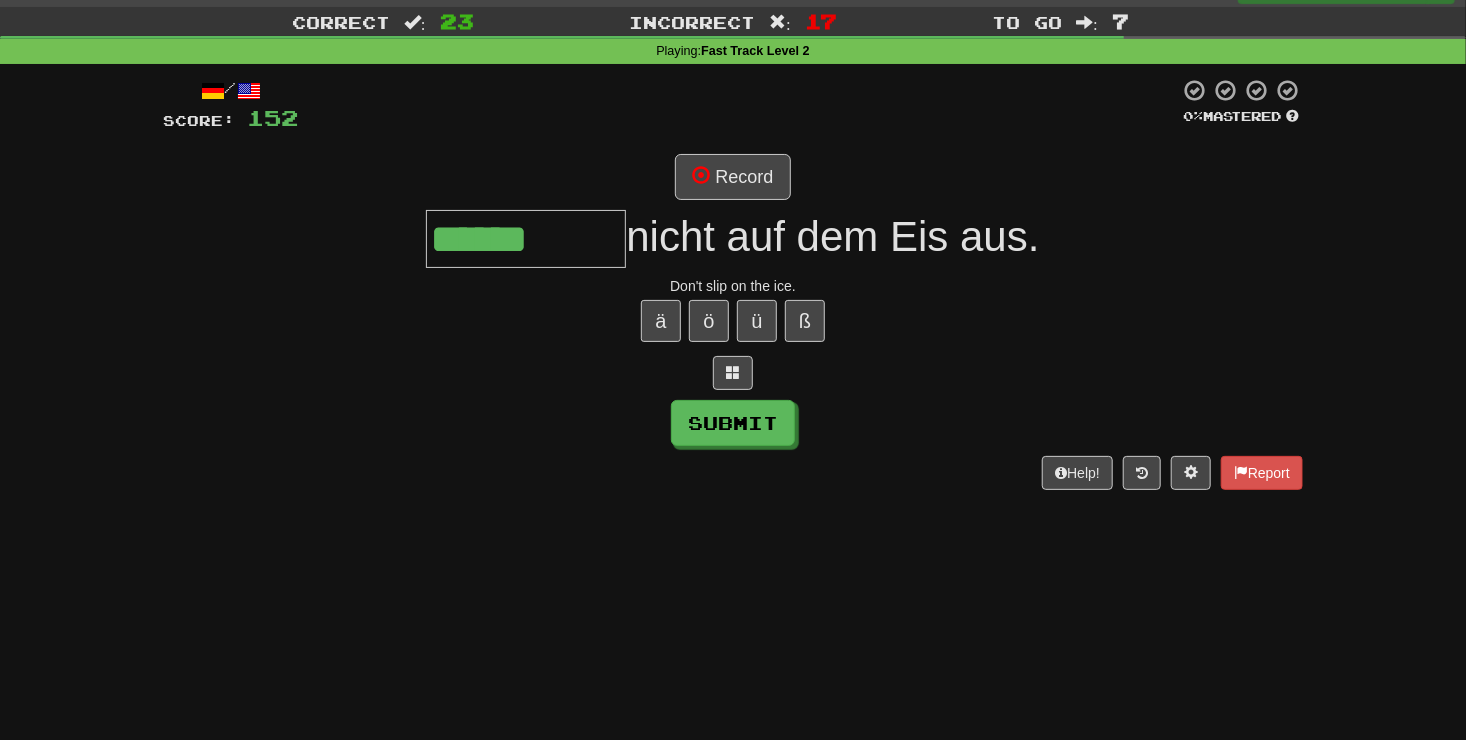 type on "******" 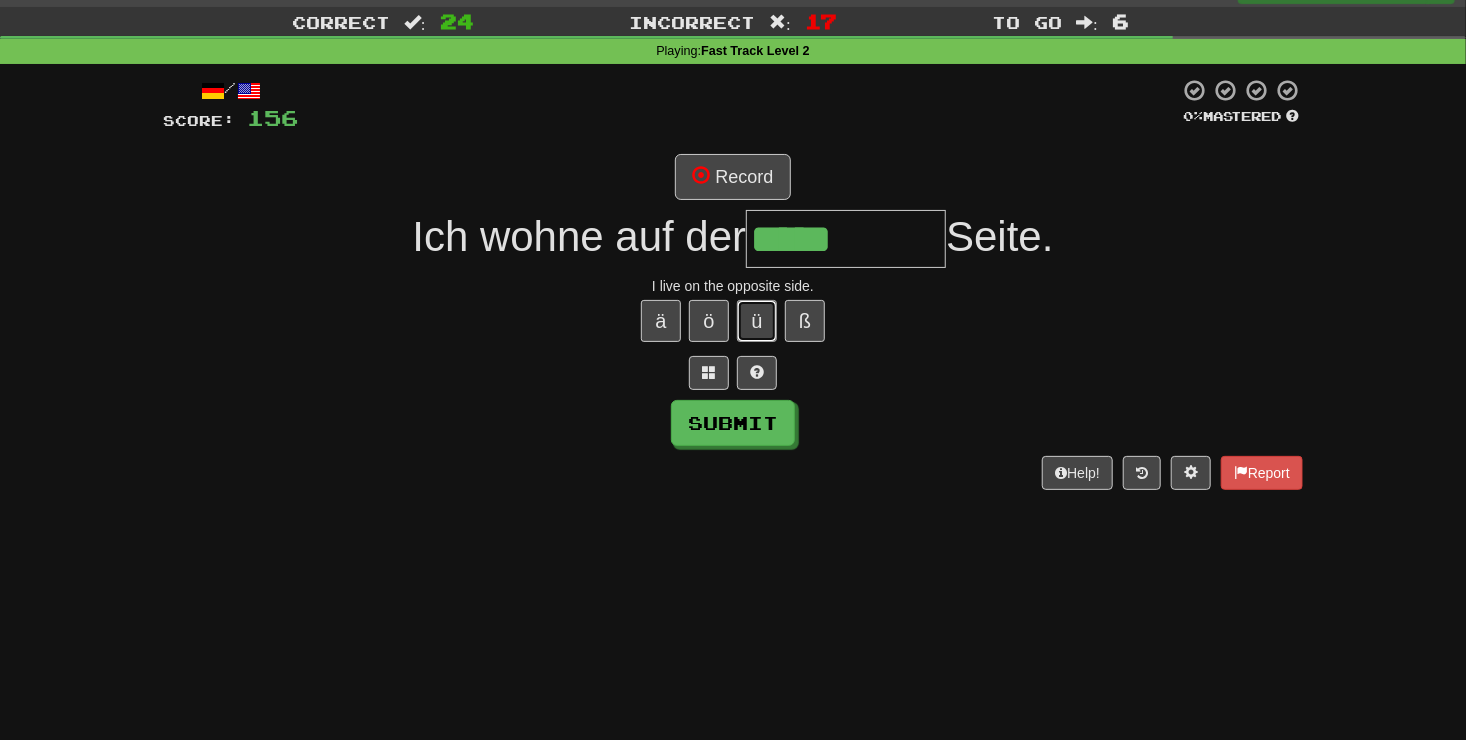click on "ü" at bounding box center (757, 321) 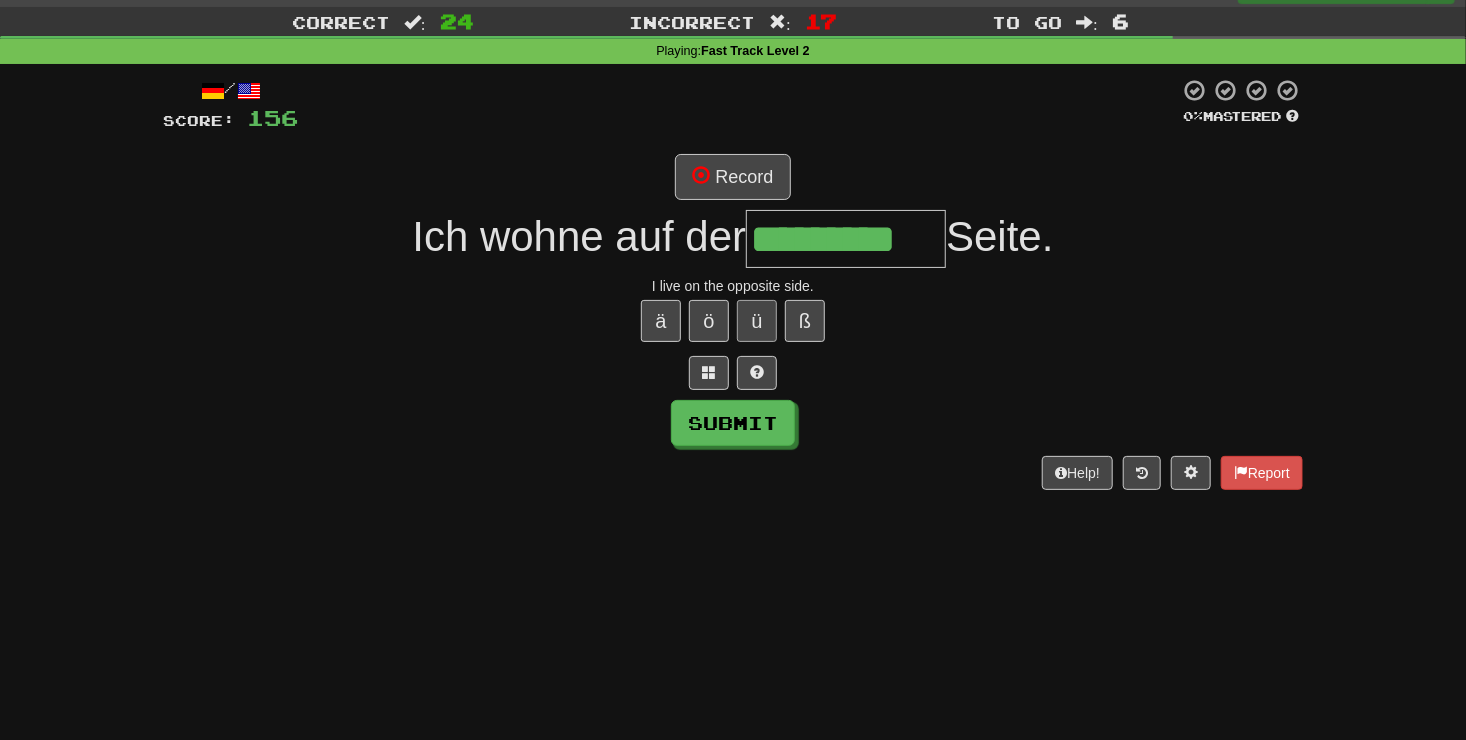 scroll, scrollTop: 0, scrollLeft: 8, axis: horizontal 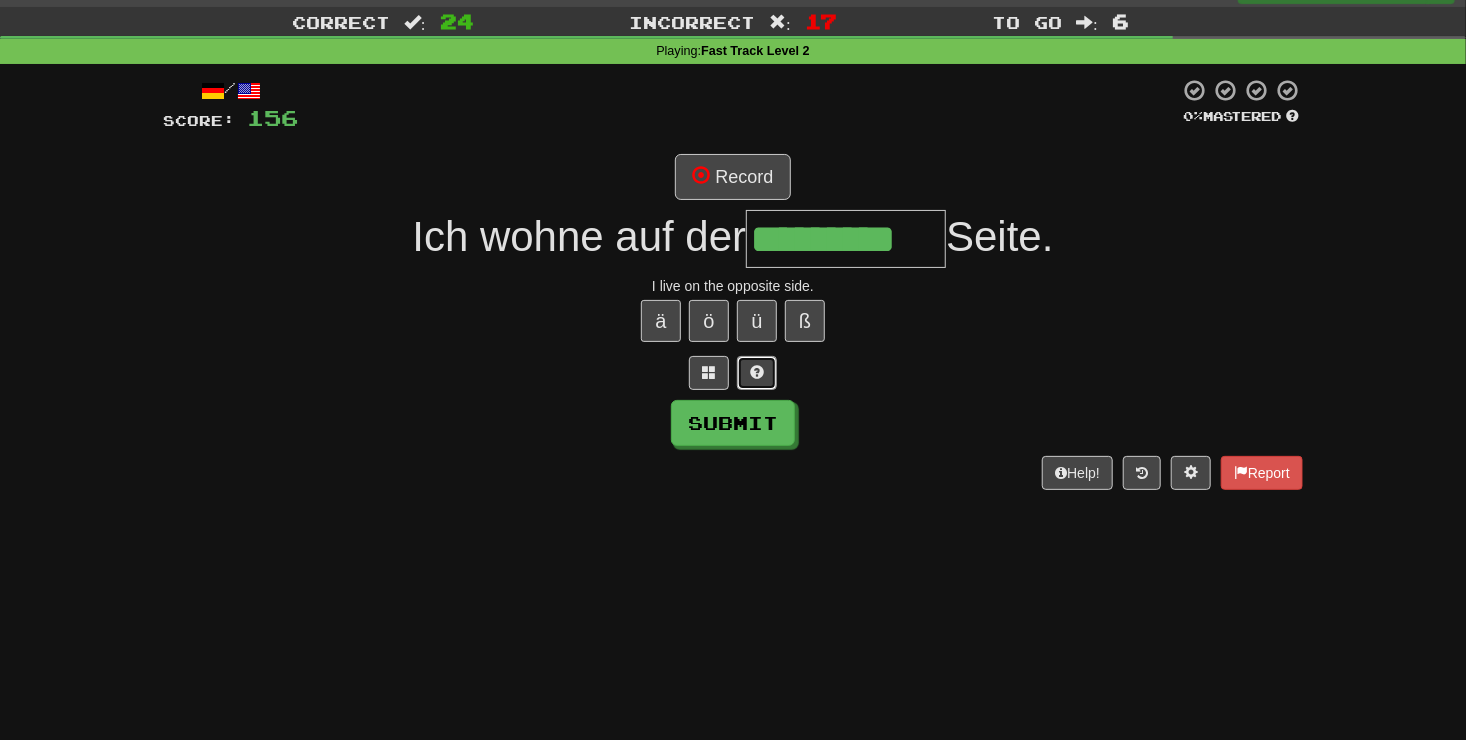 click at bounding box center (757, 372) 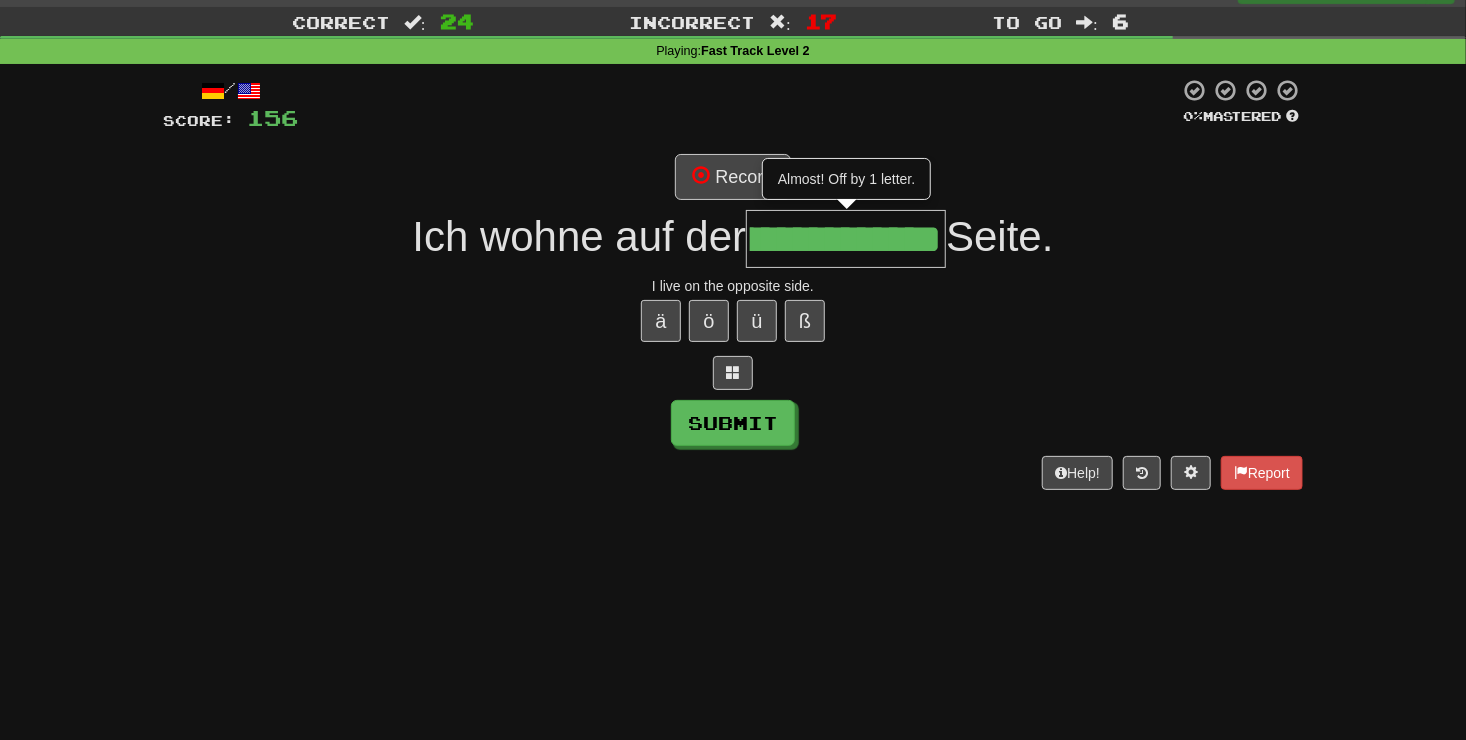 scroll, scrollTop: 0, scrollLeft: 190, axis: horizontal 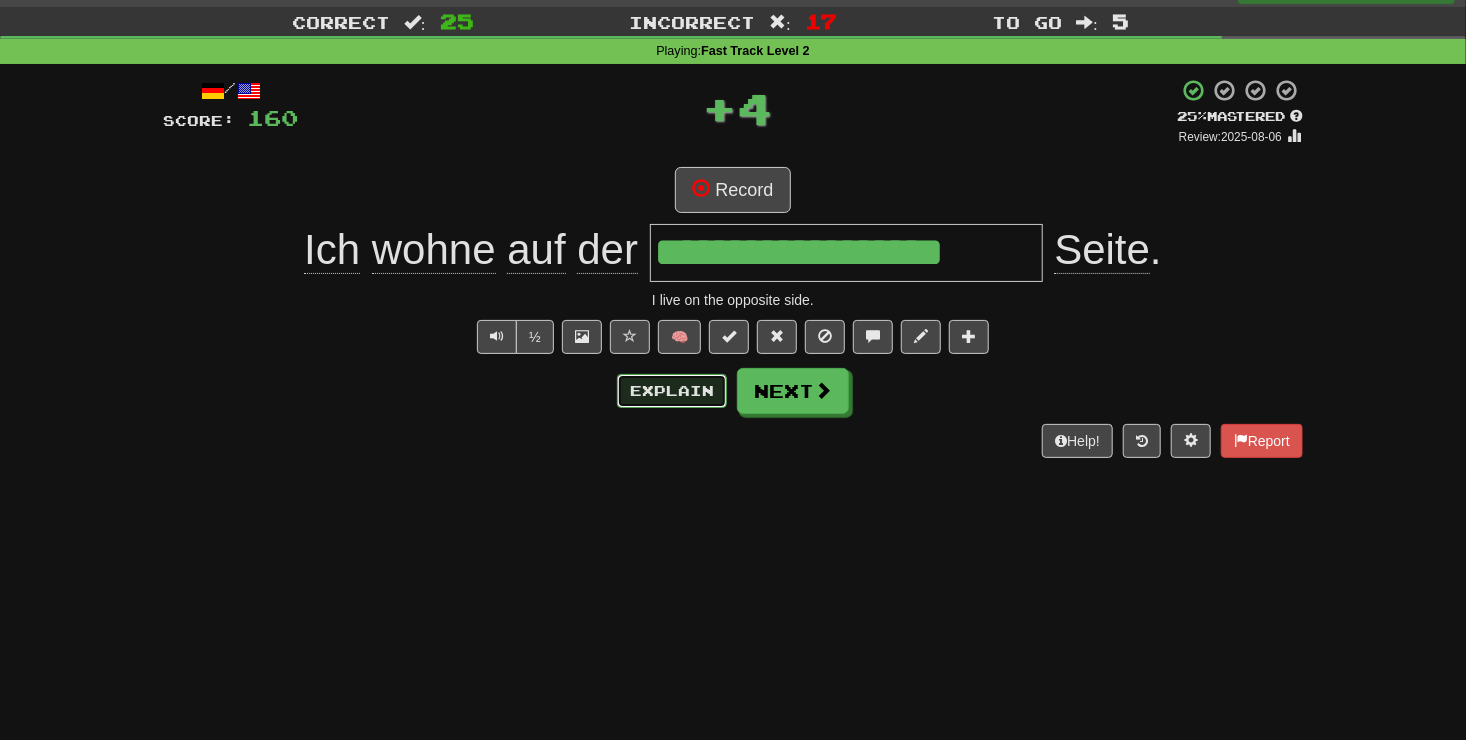 click on "Explain" at bounding box center [672, 391] 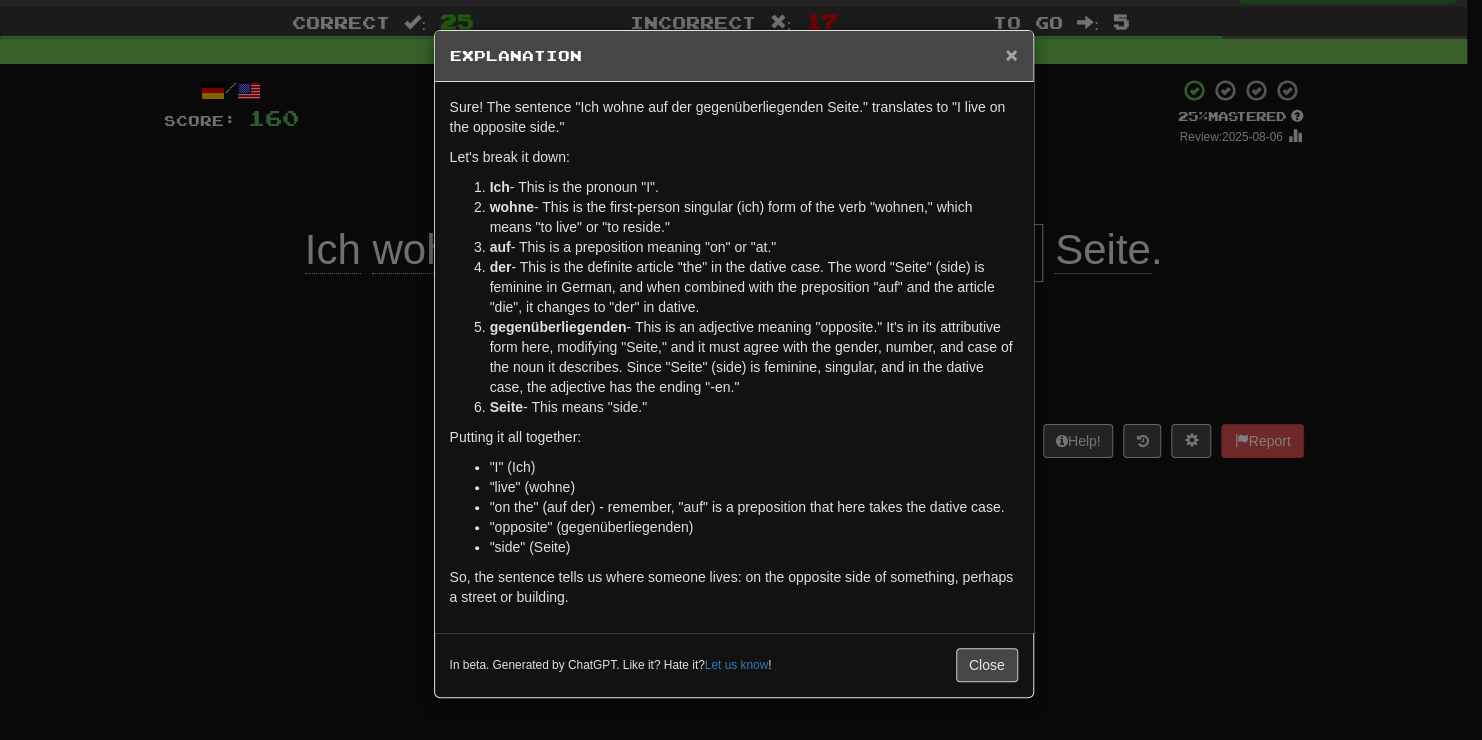 click on "×" at bounding box center [1011, 54] 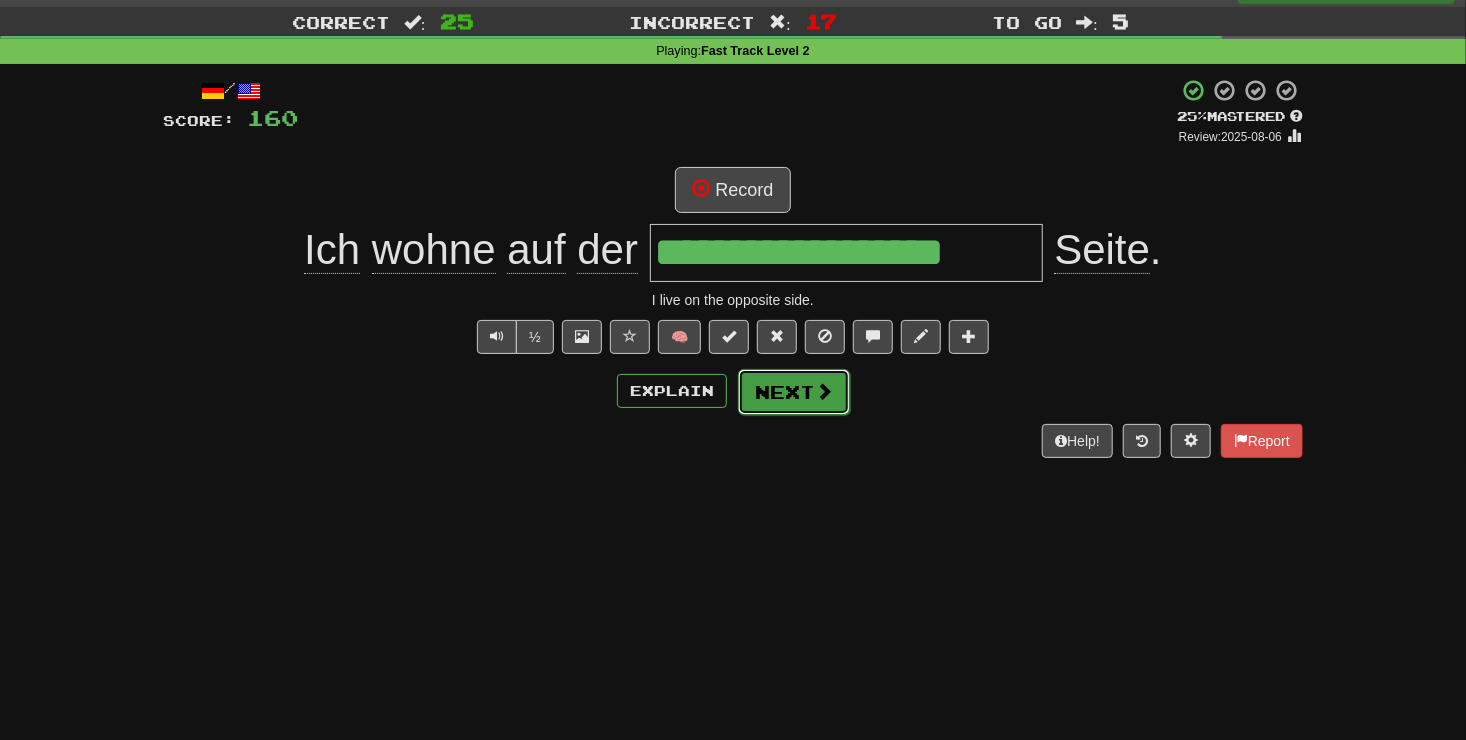 click at bounding box center [824, 391] 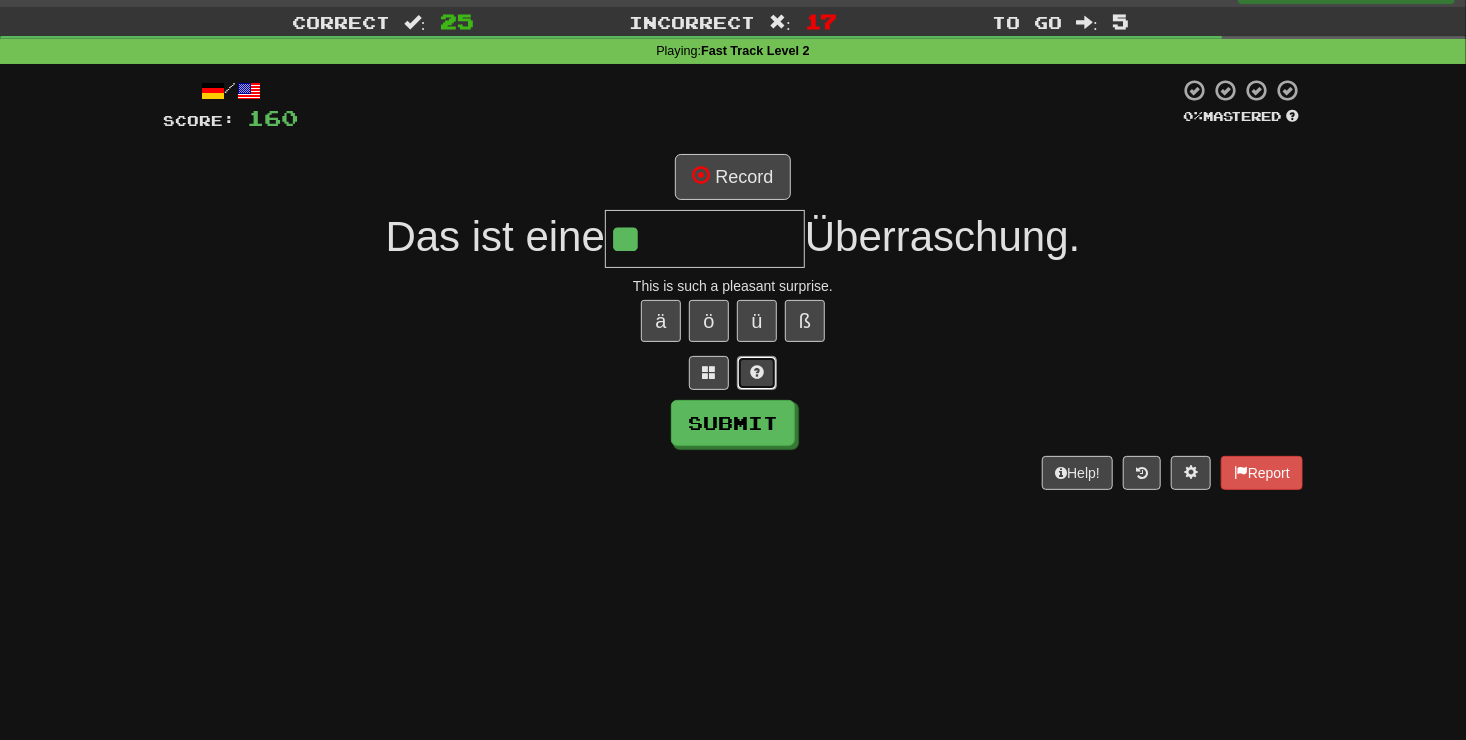 click at bounding box center [757, 372] 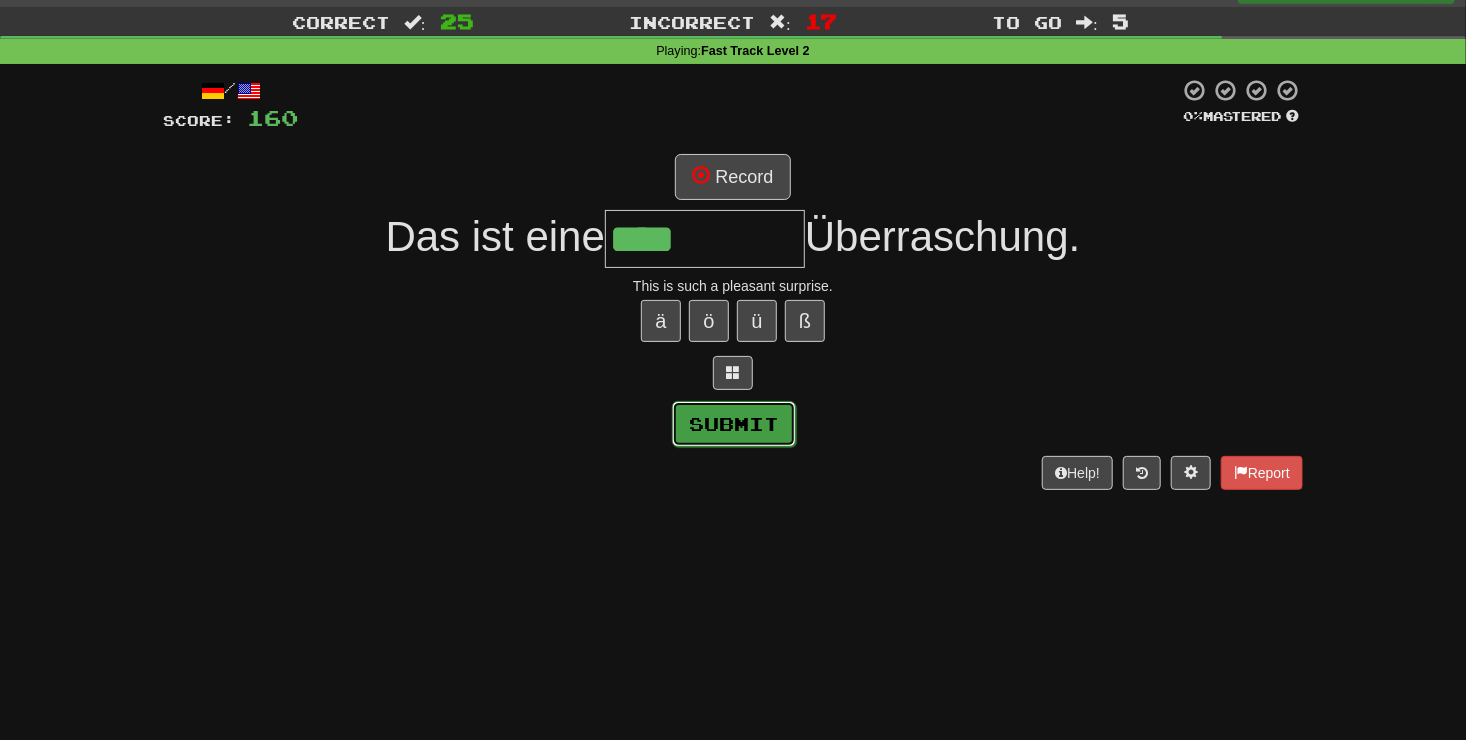 click on "Submit" at bounding box center (734, 424) 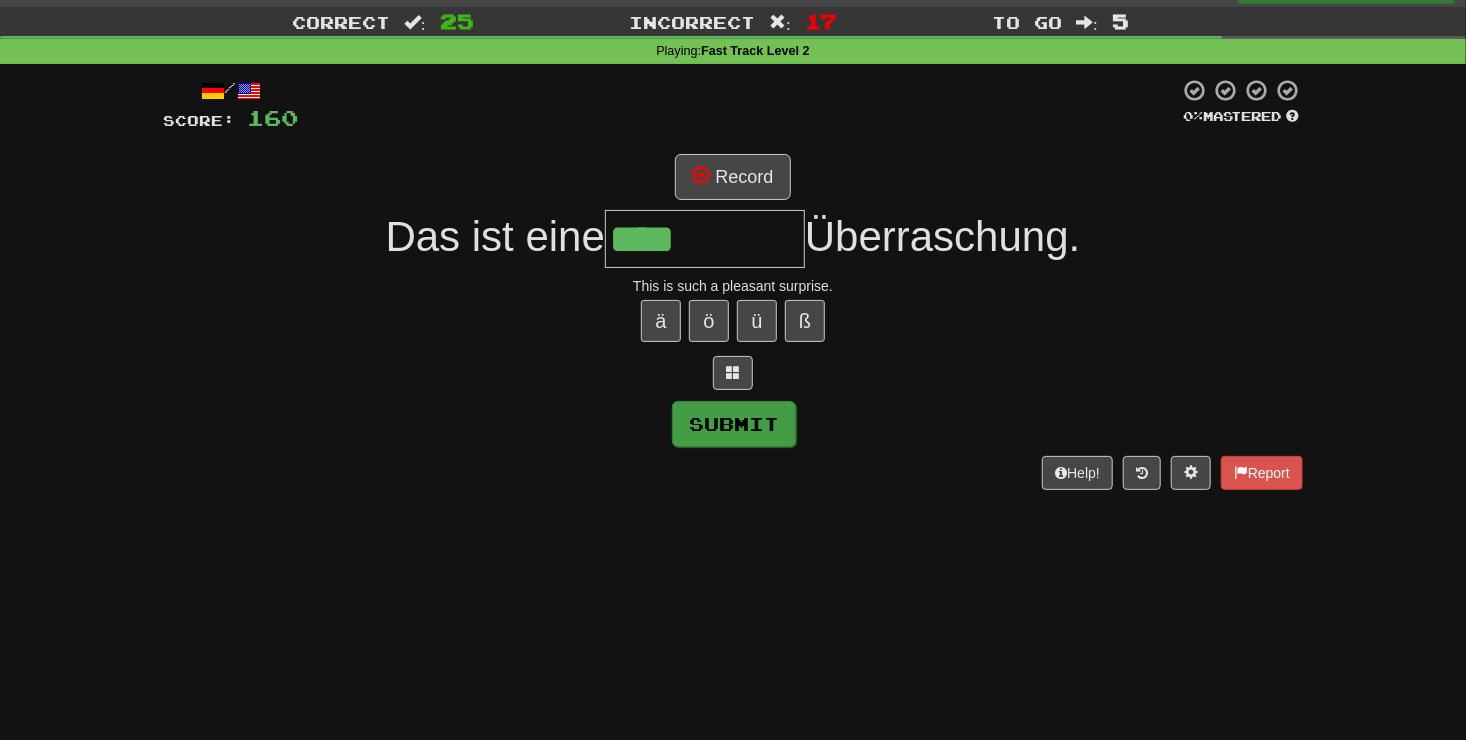 type on "*********" 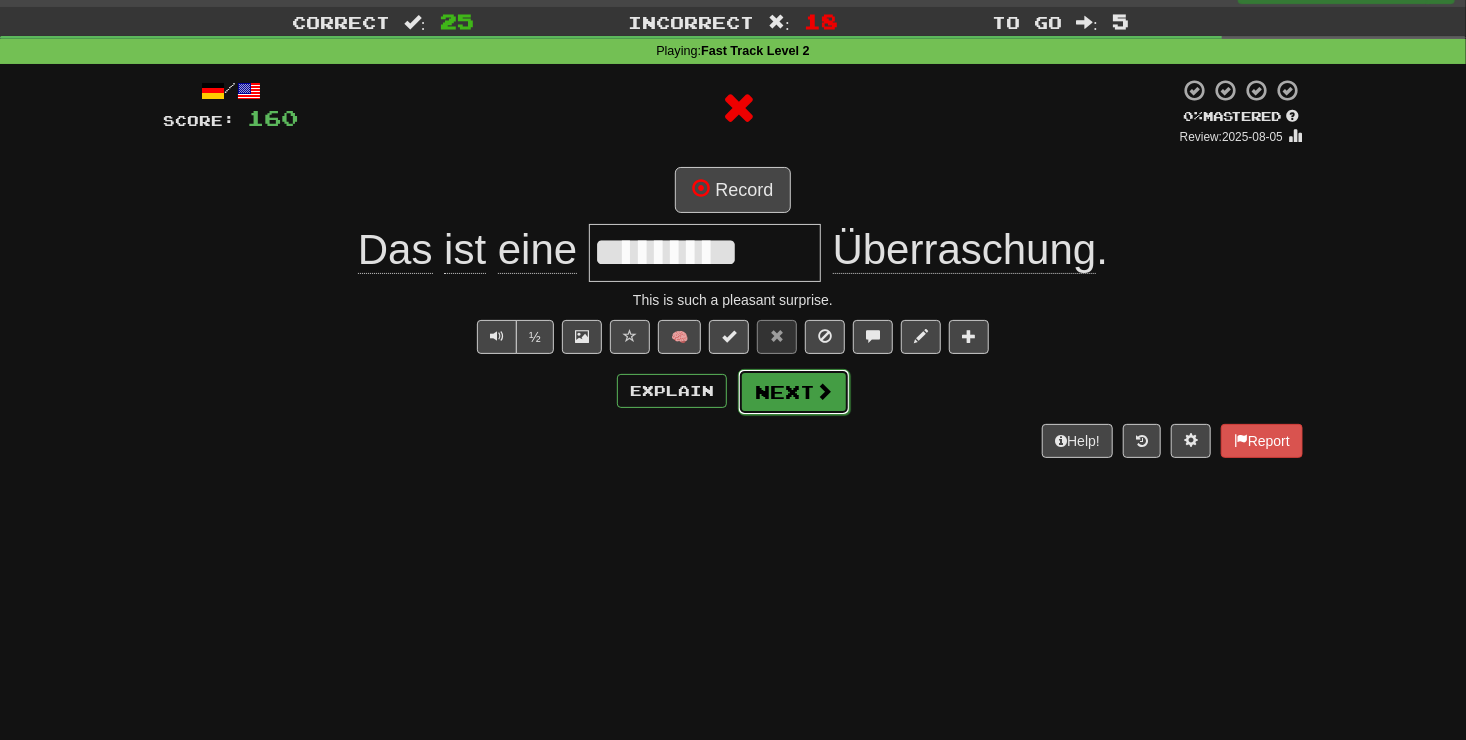 click on "Next" at bounding box center [794, 392] 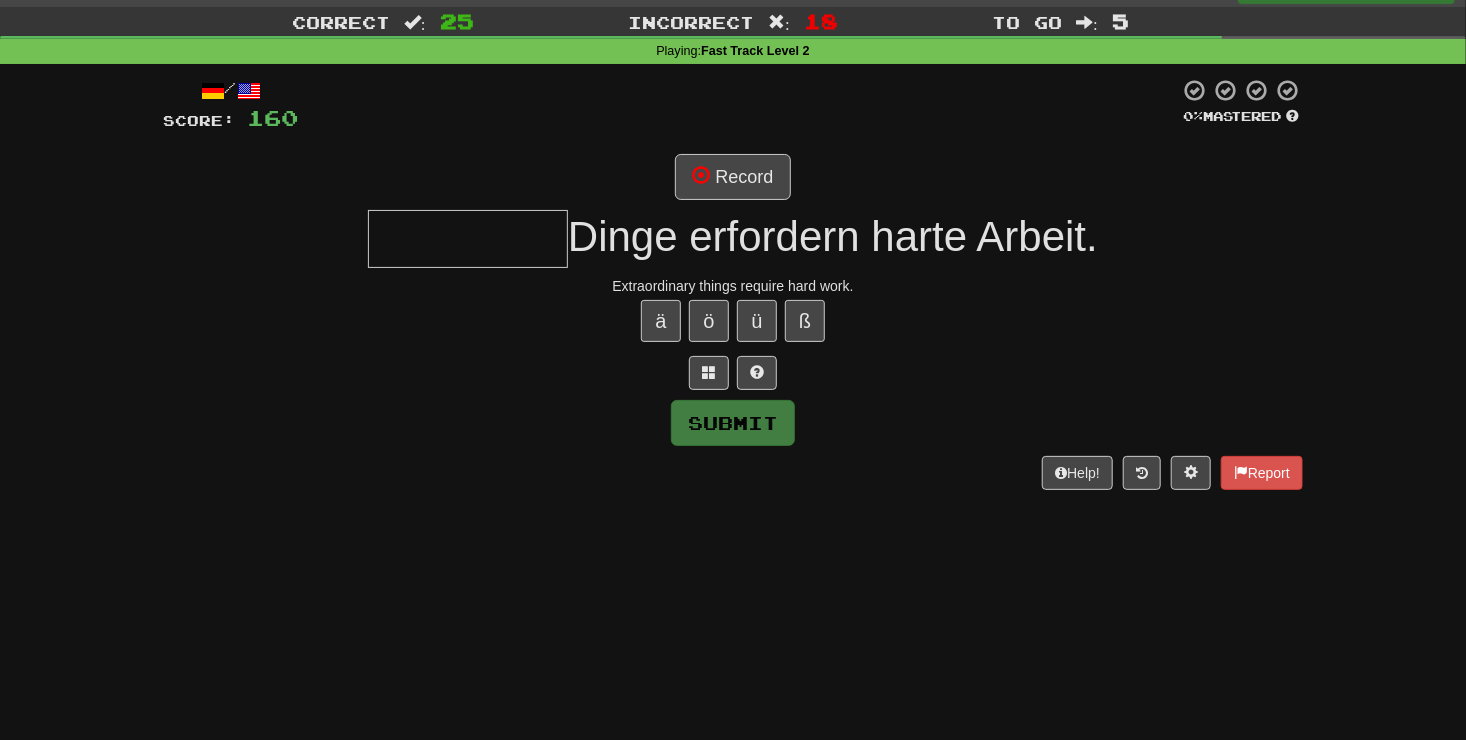 type on "*" 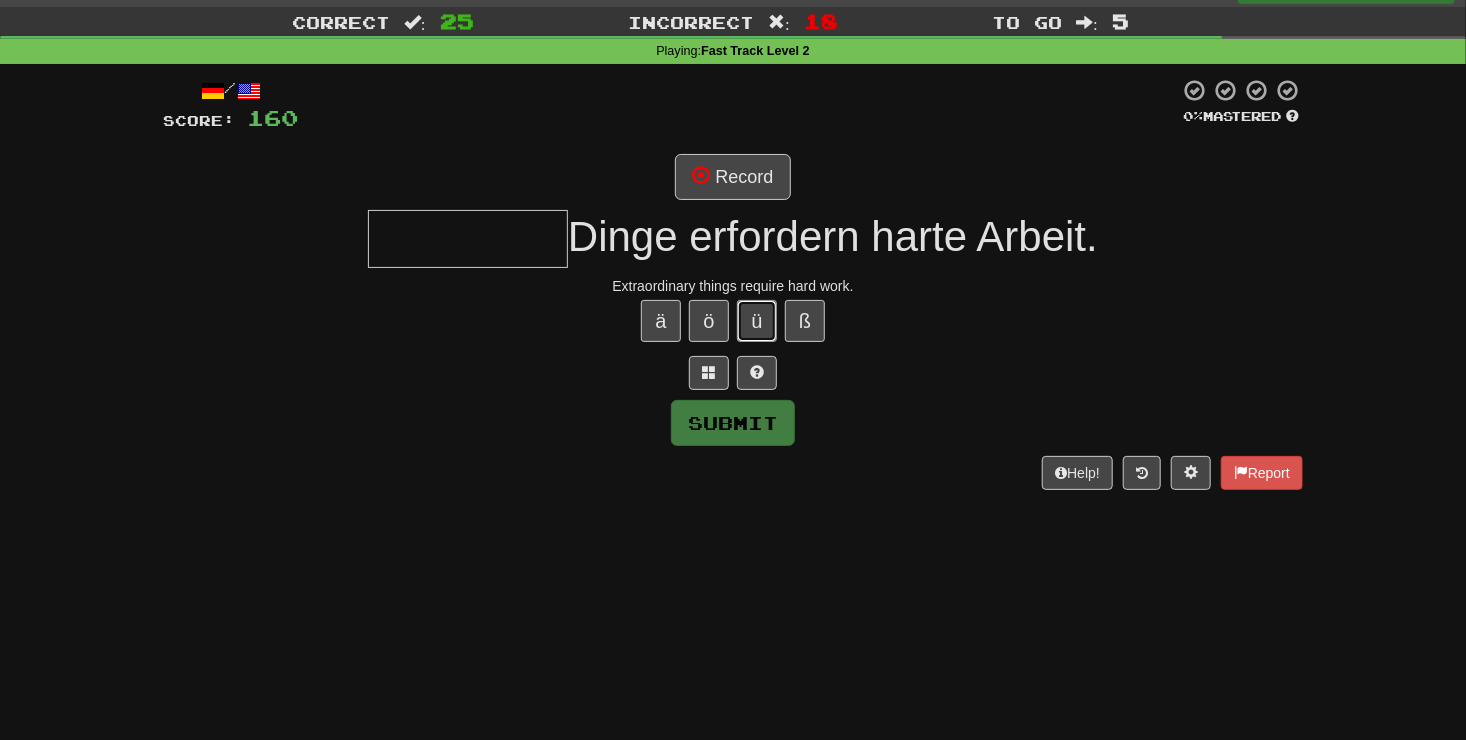 click on "ü" at bounding box center [757, 321] 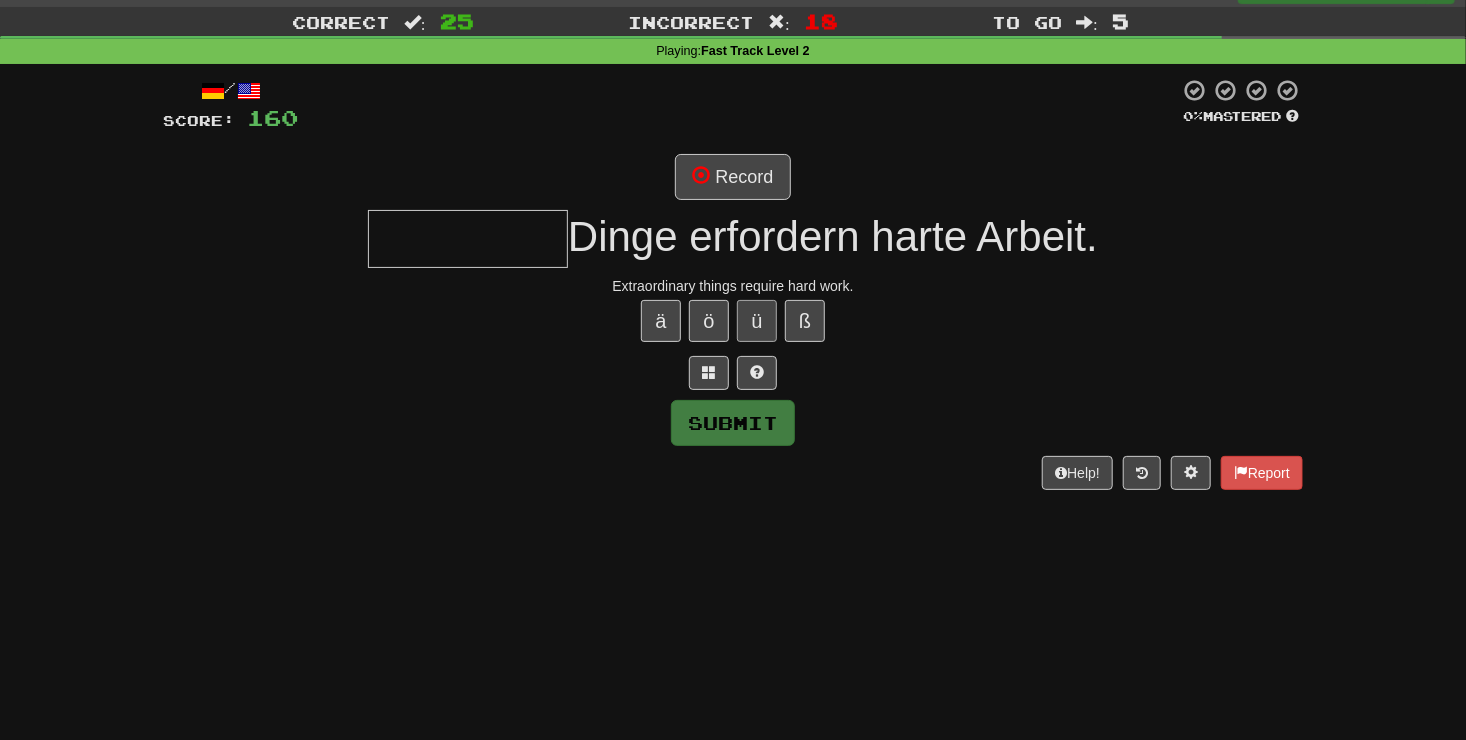 type on "*" 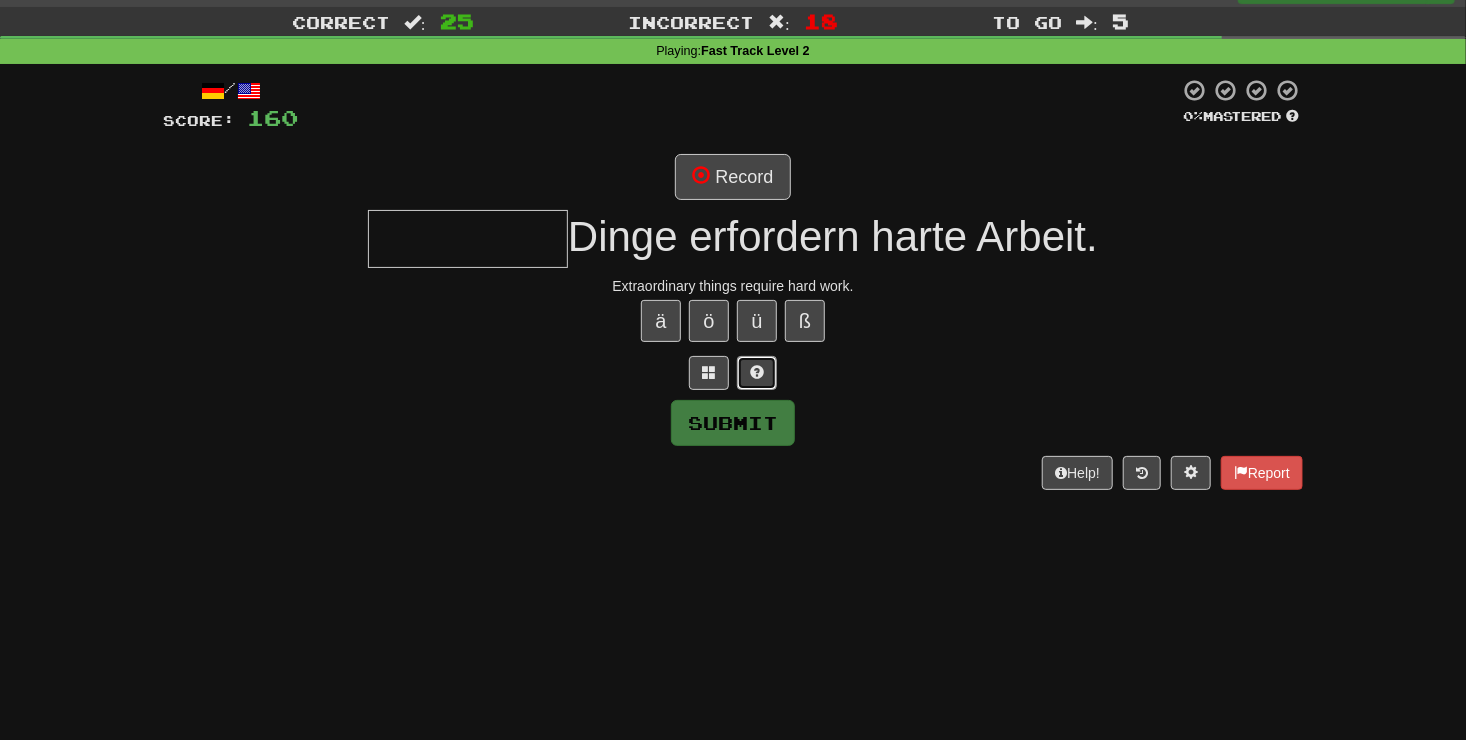click at bounding box center (757, 373) 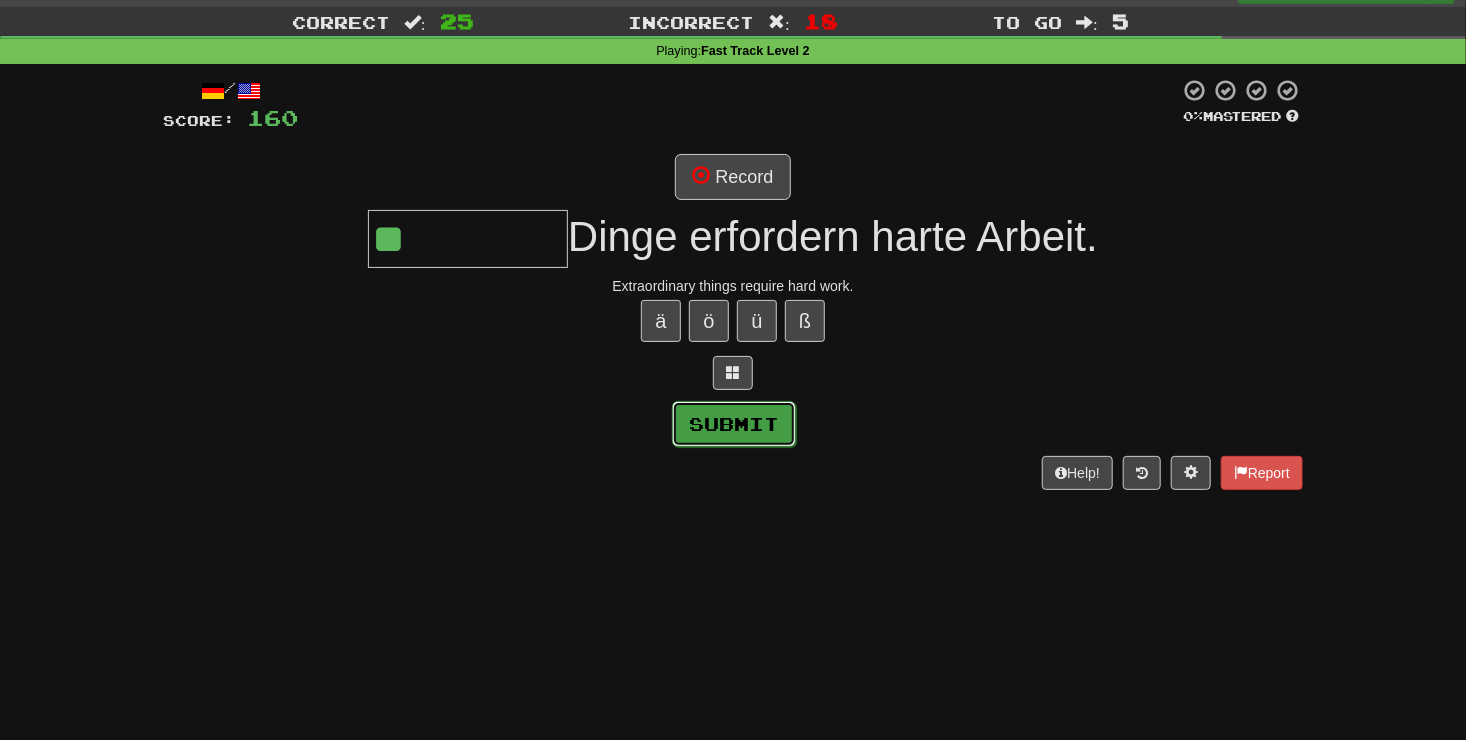 click on "Submit" at bounding box center (734, 424) 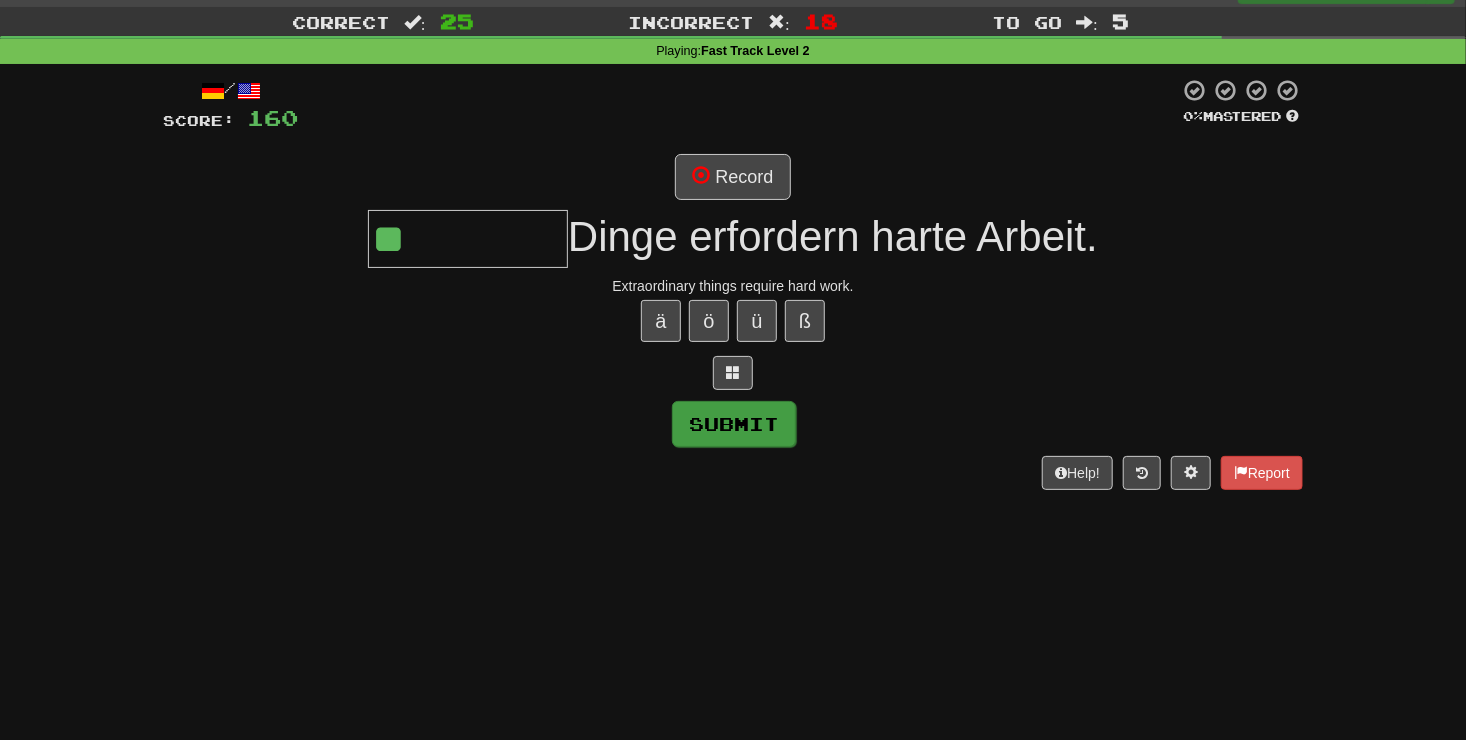 type on "**********" 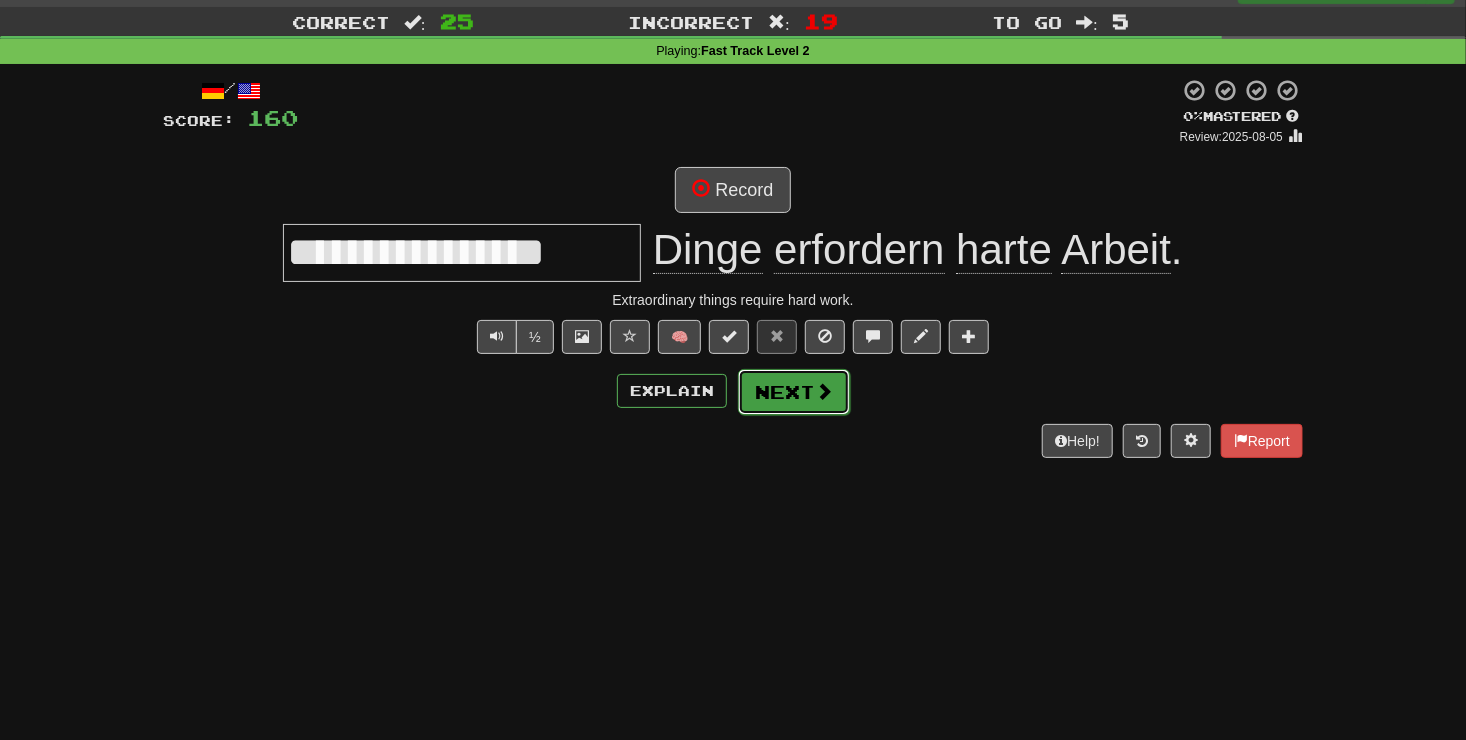 click on "Next" at bounding box center [794, 392] 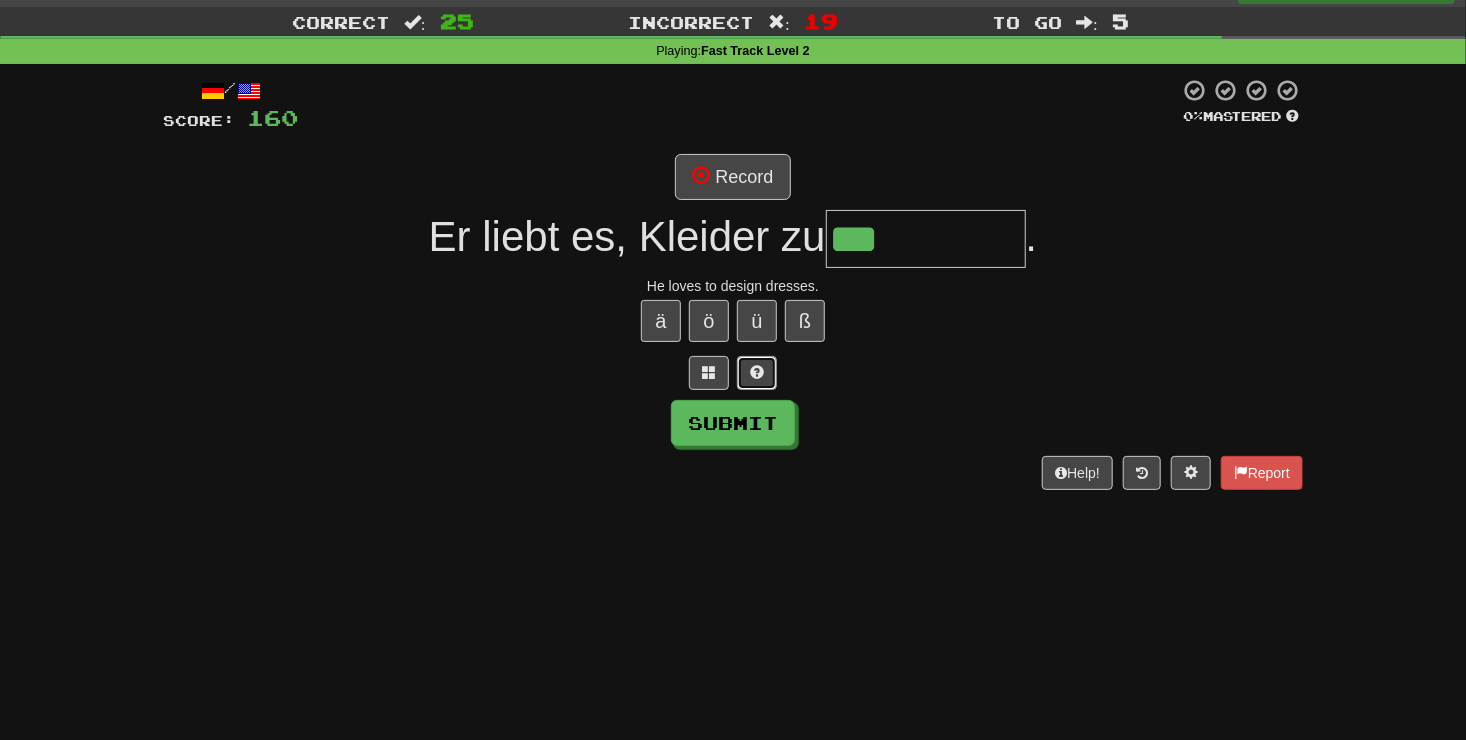 click at bounding box center [757, 373] 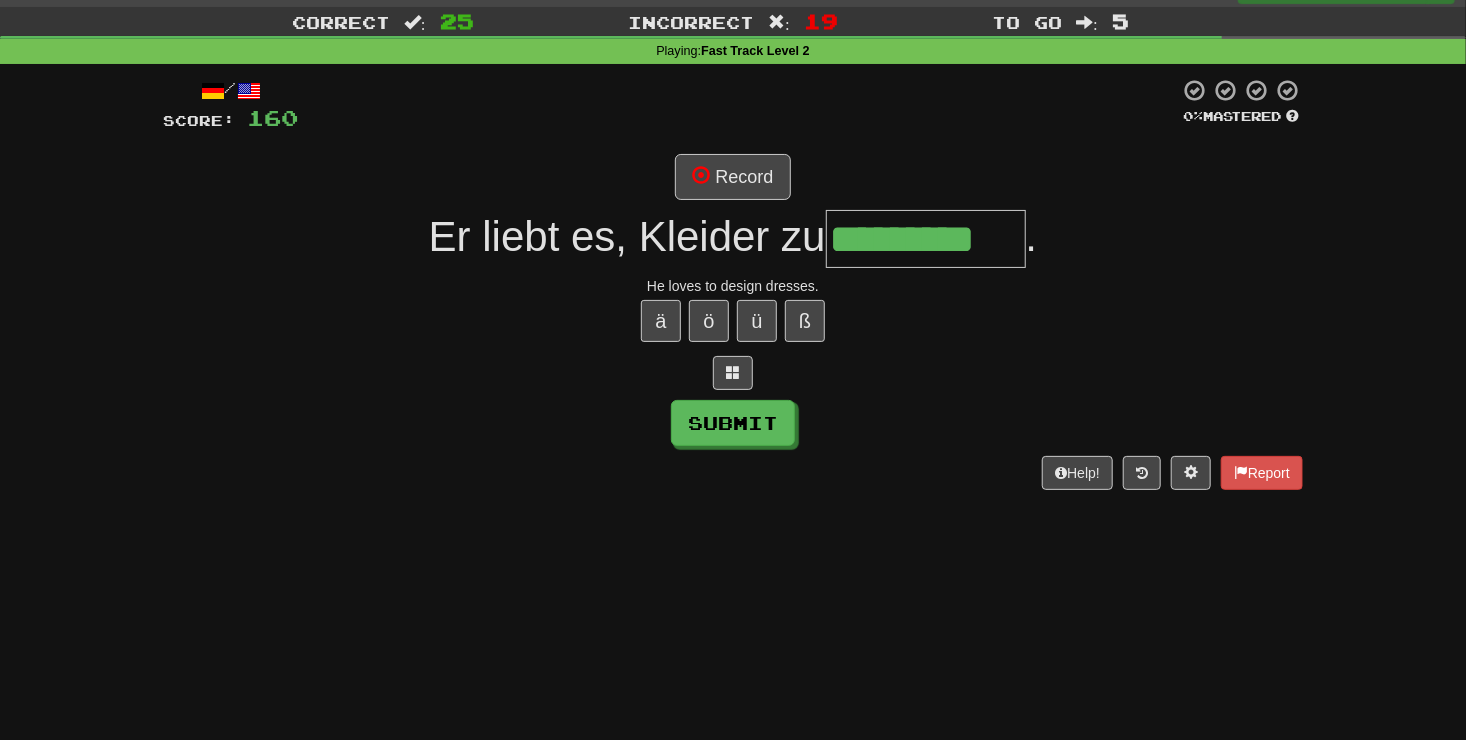 type on "*********" 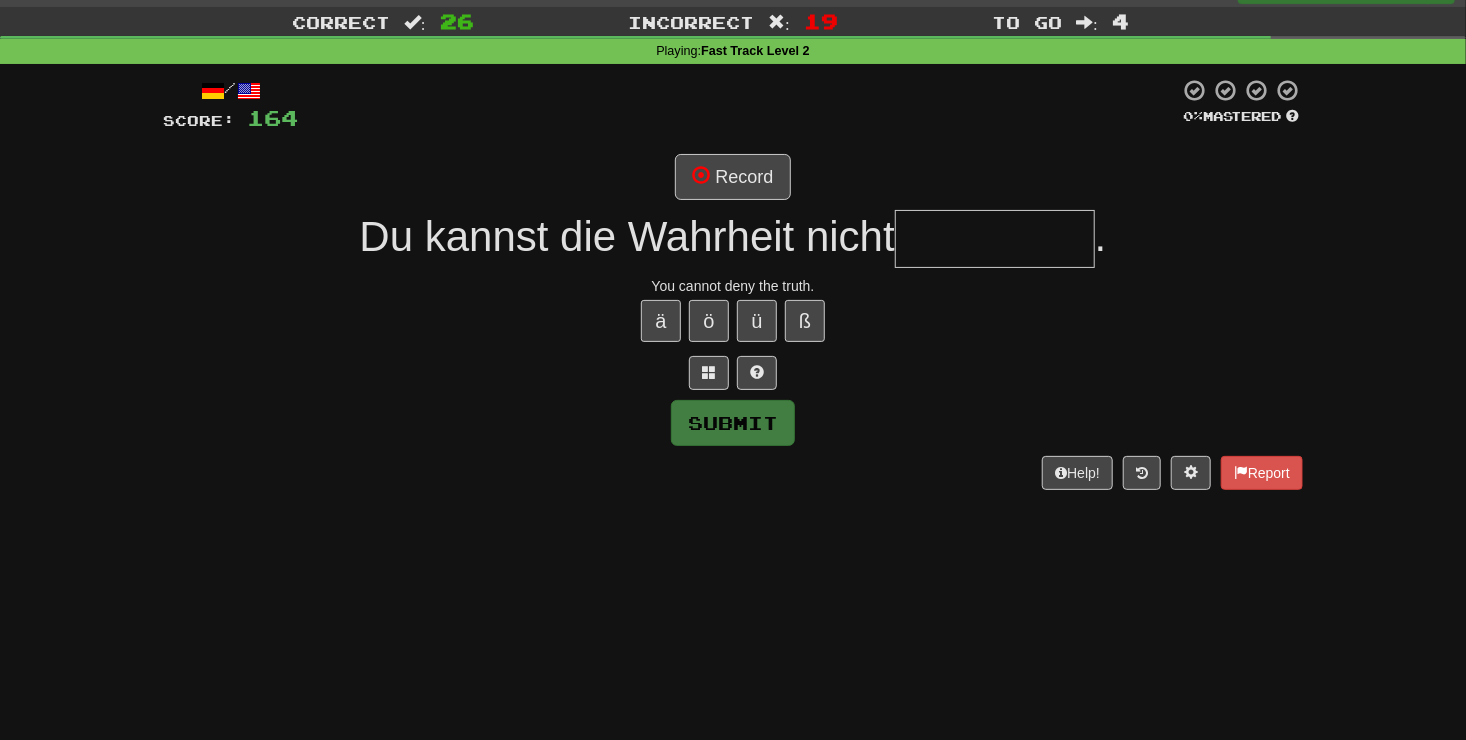 type on "*" 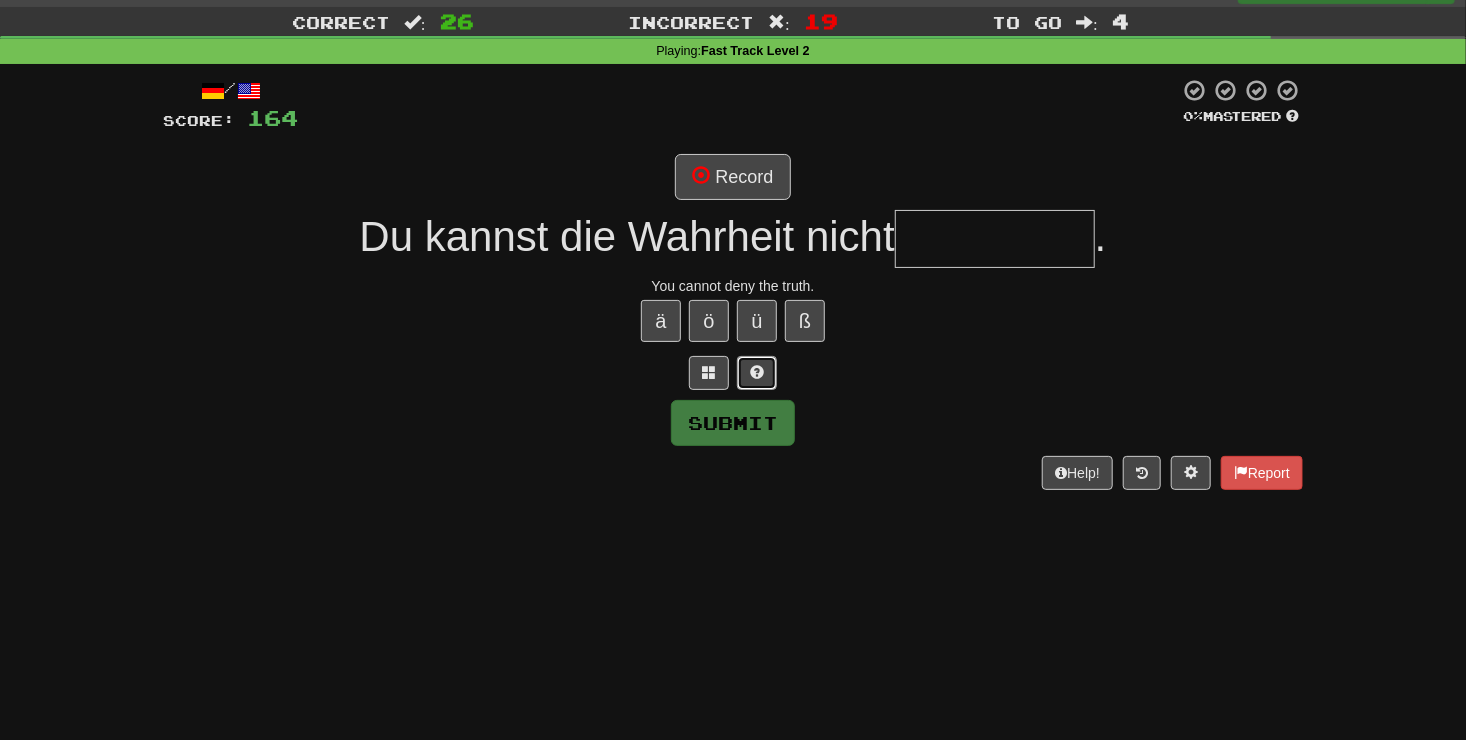 click at bounding box center (757, 372) 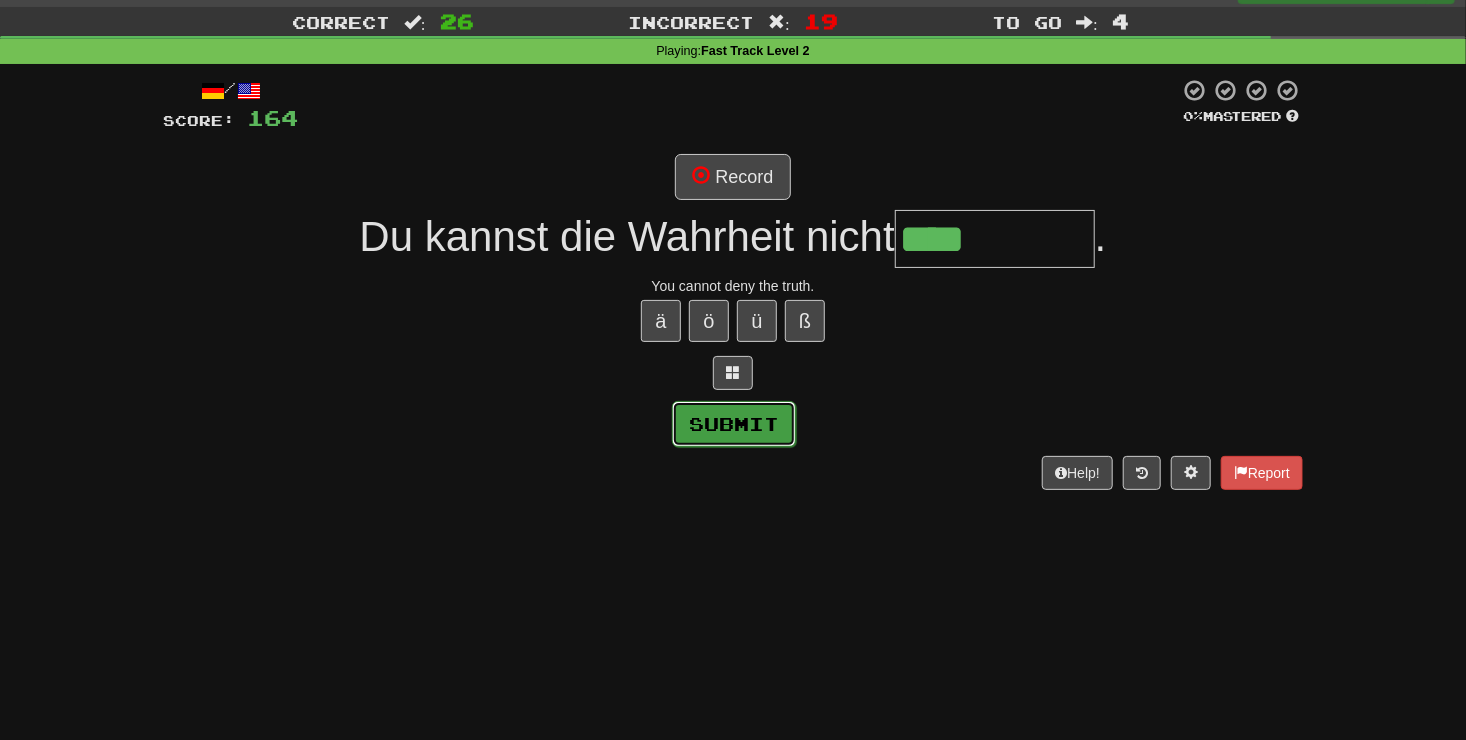 click on "Submit" at bounding box center (734, 424) 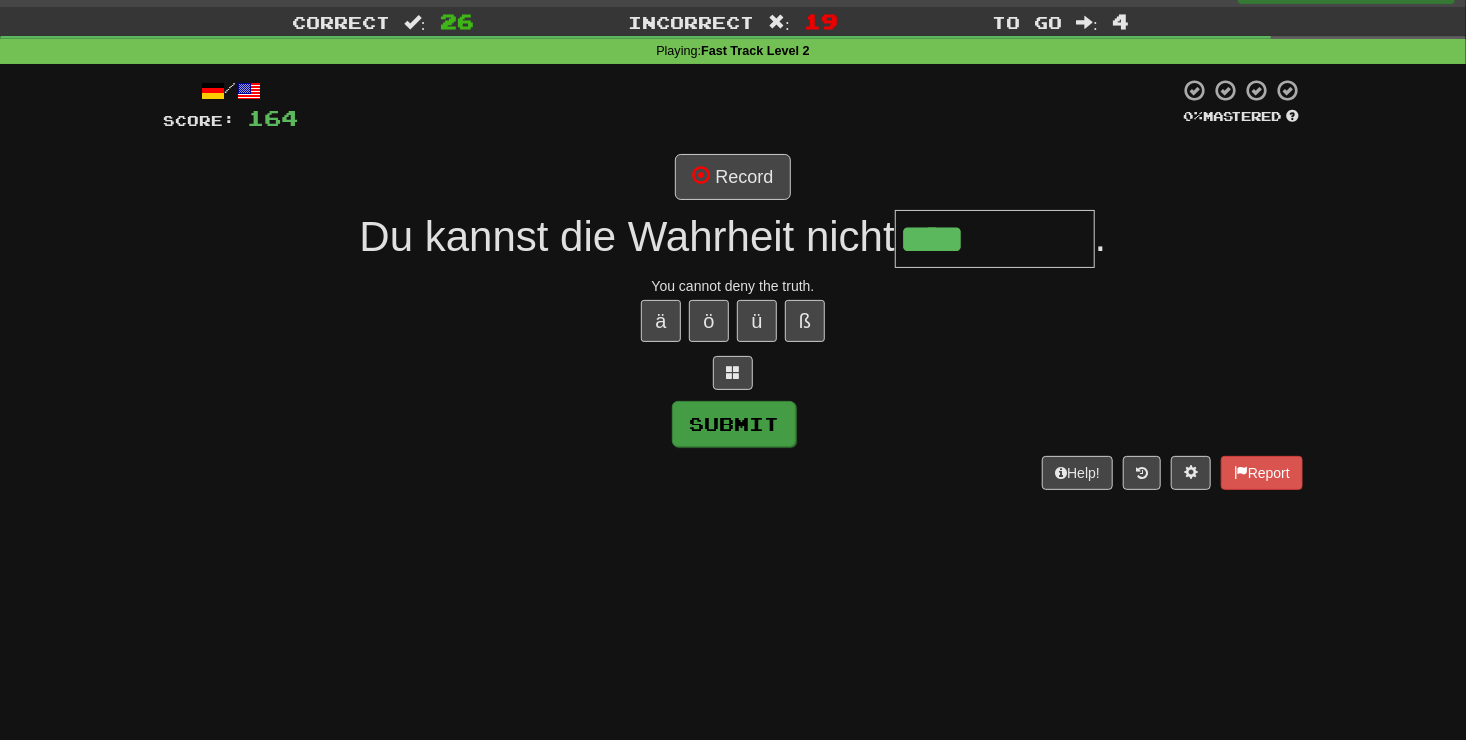 type on "*******" 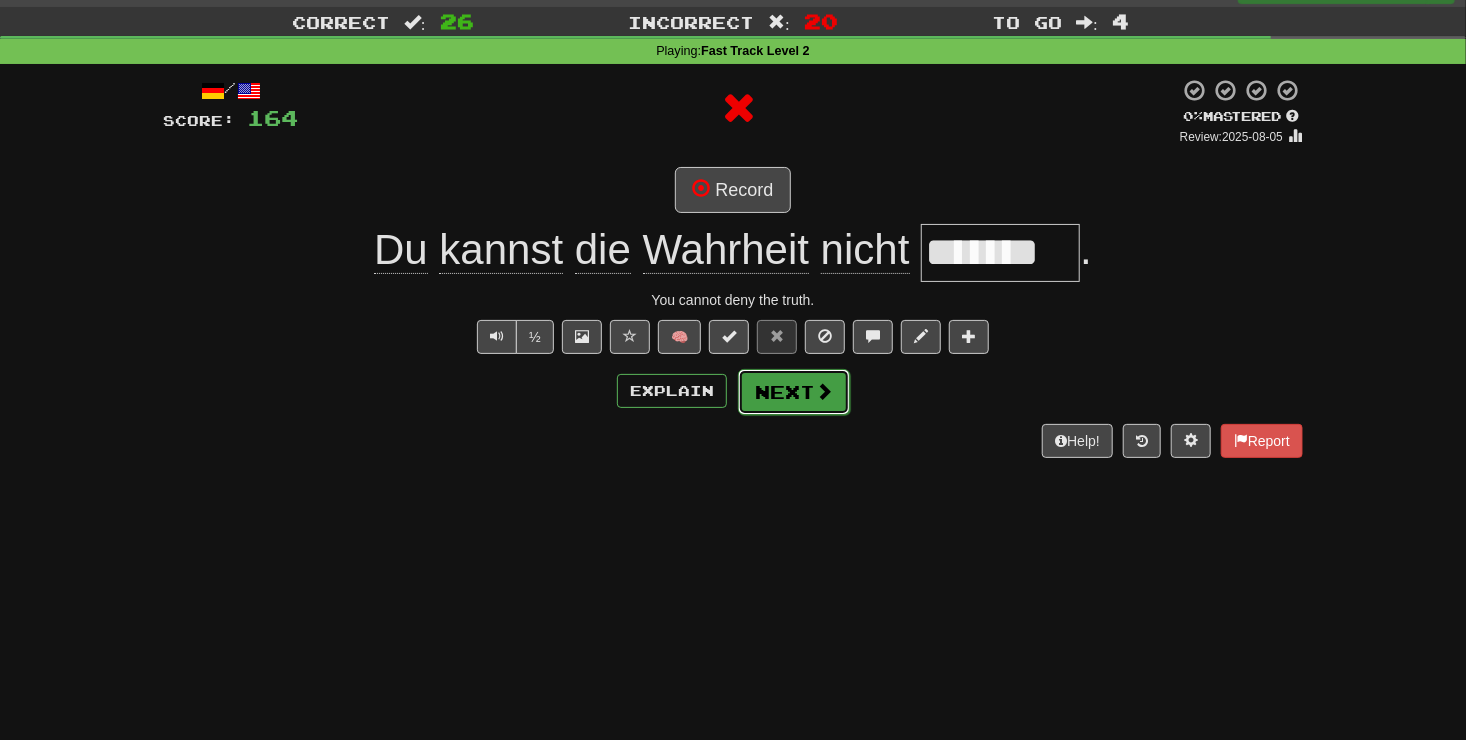 click on "Next" at bounding box center (794, 392) 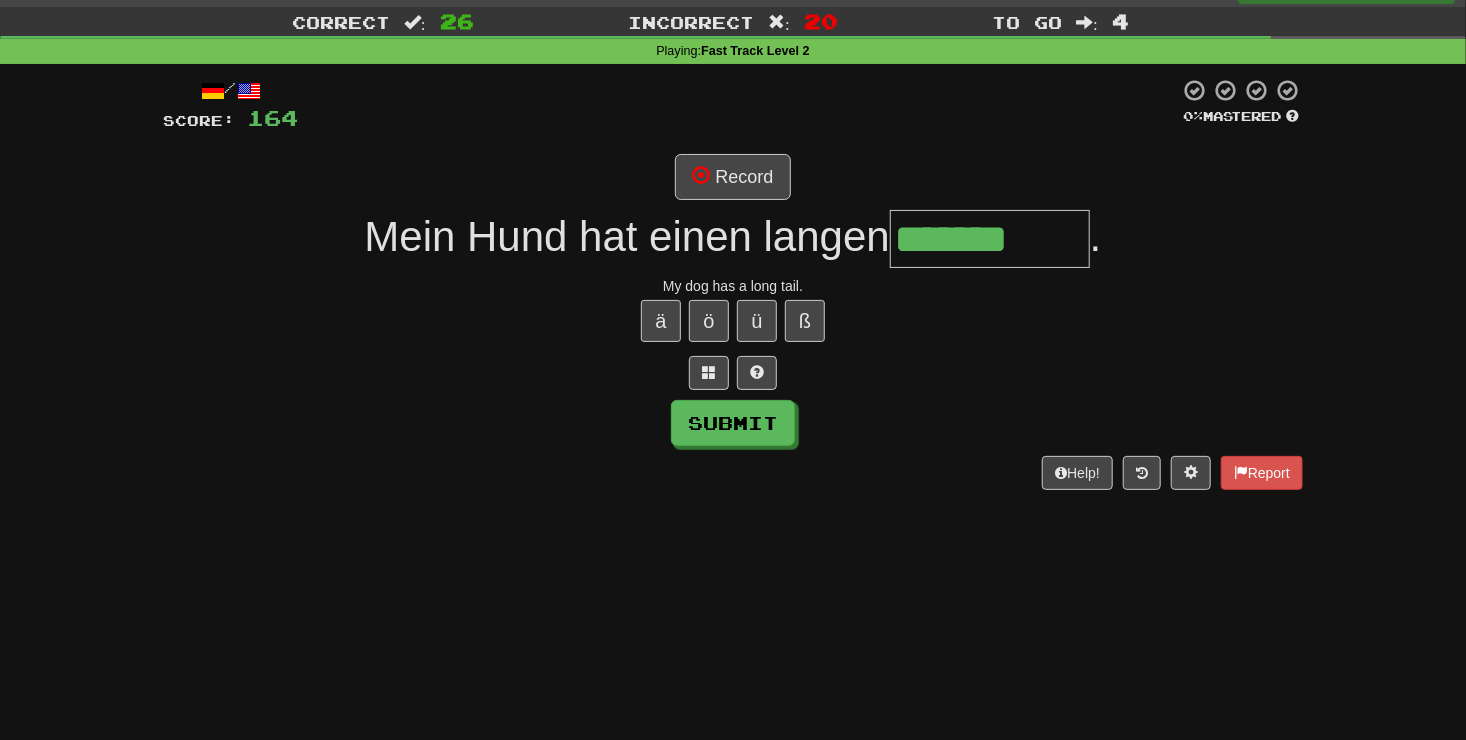 type on "*******" 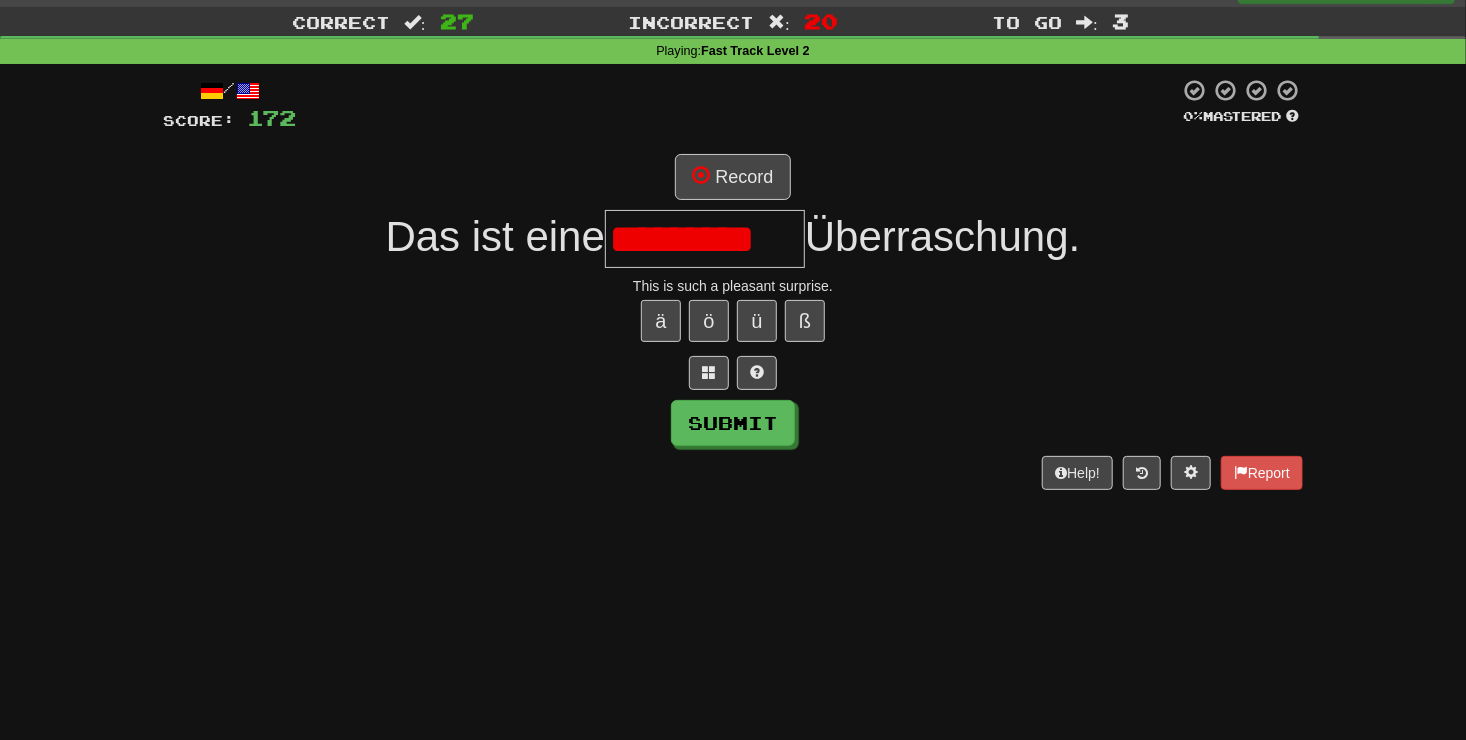 scroll, scrollTop: 0, scrollLeft: 28, axis: horizontal 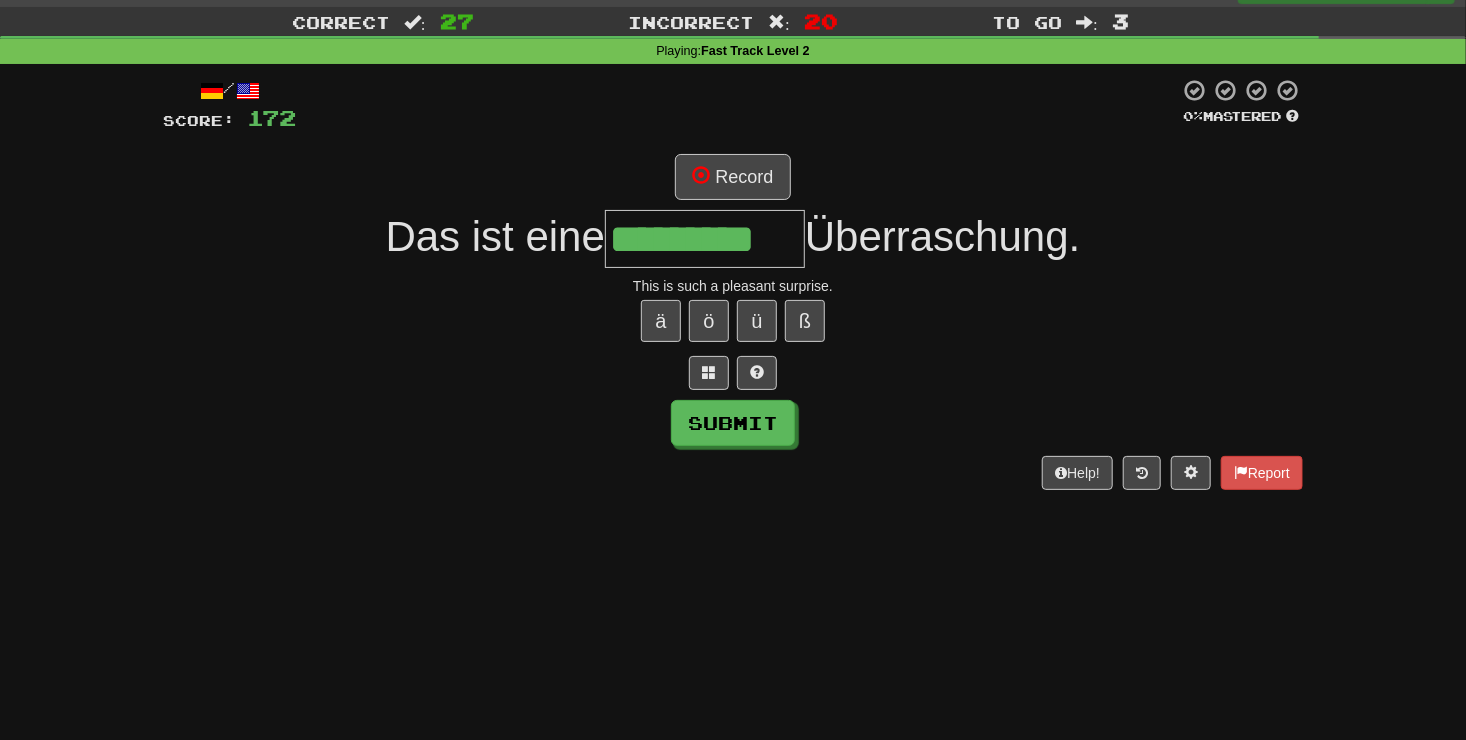 type on "*********" 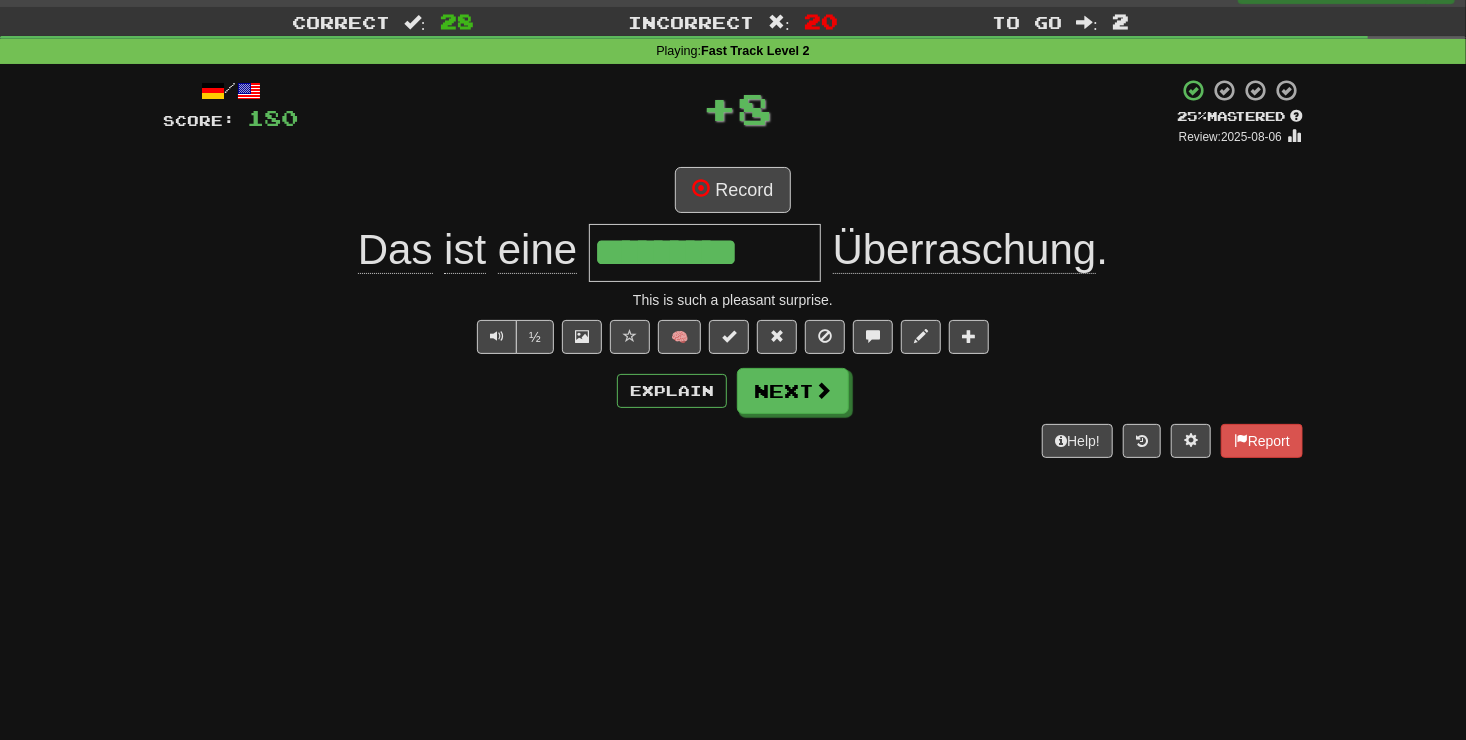 scroll, scrollTop: 0, scrollLeft: 0, axis: both 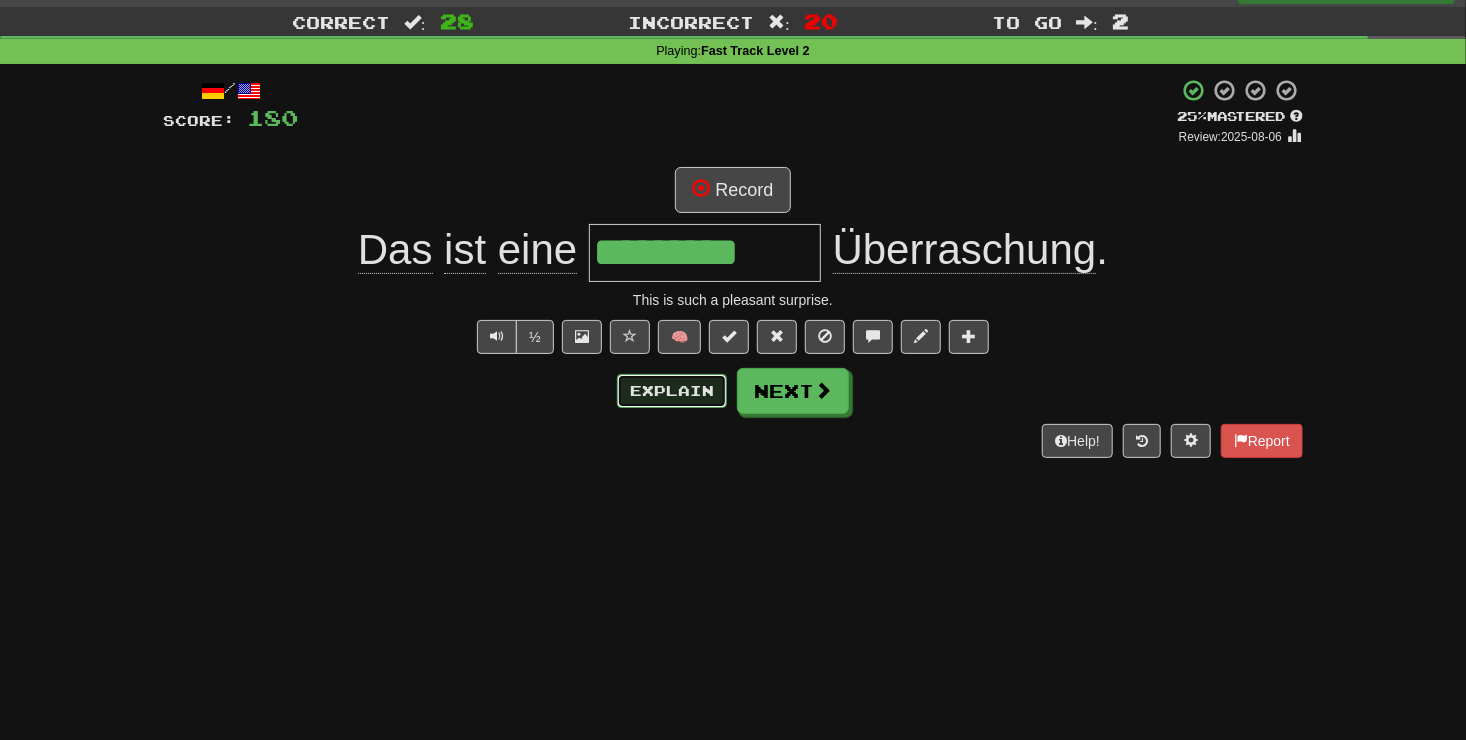 click on "Explain" at bounding box center [672, 391] 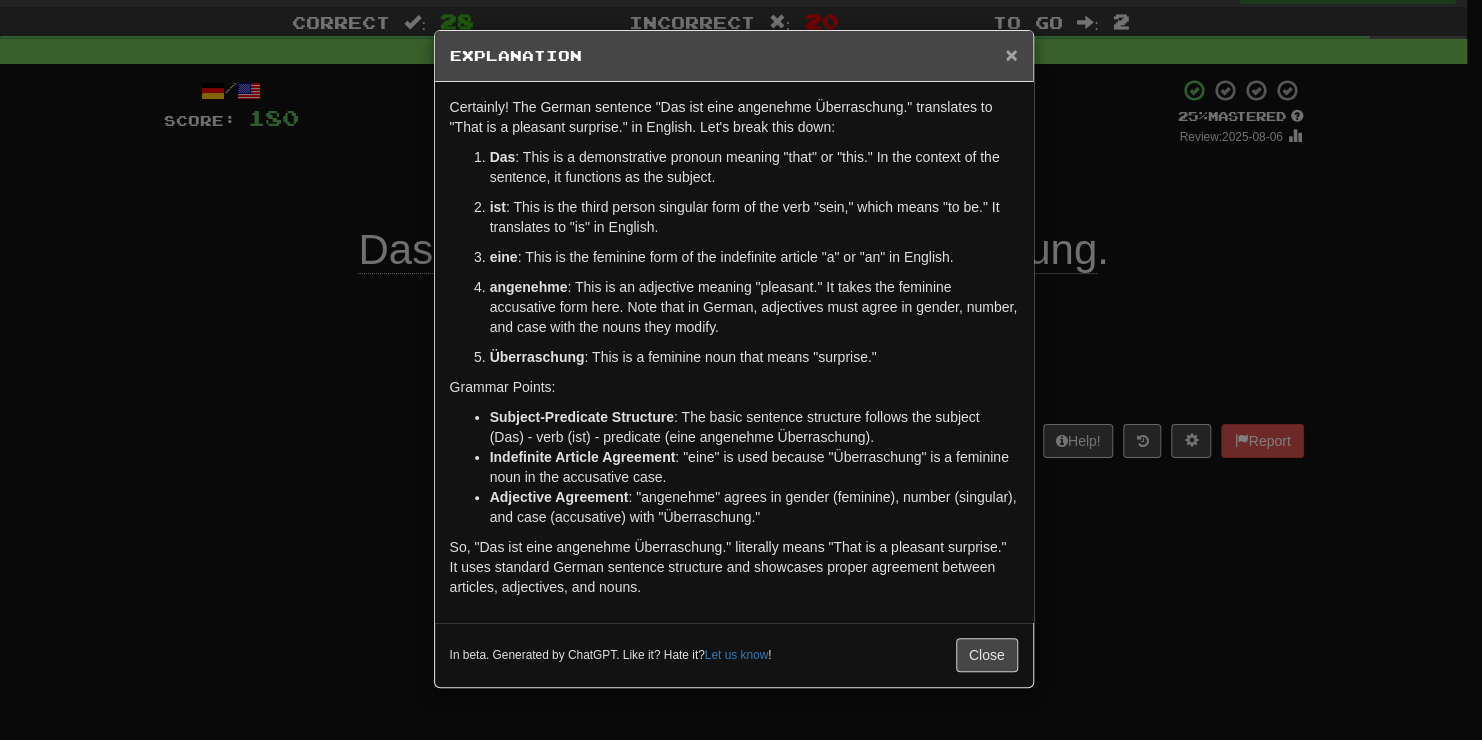 click on "×" at bounding box center [1011, 54] 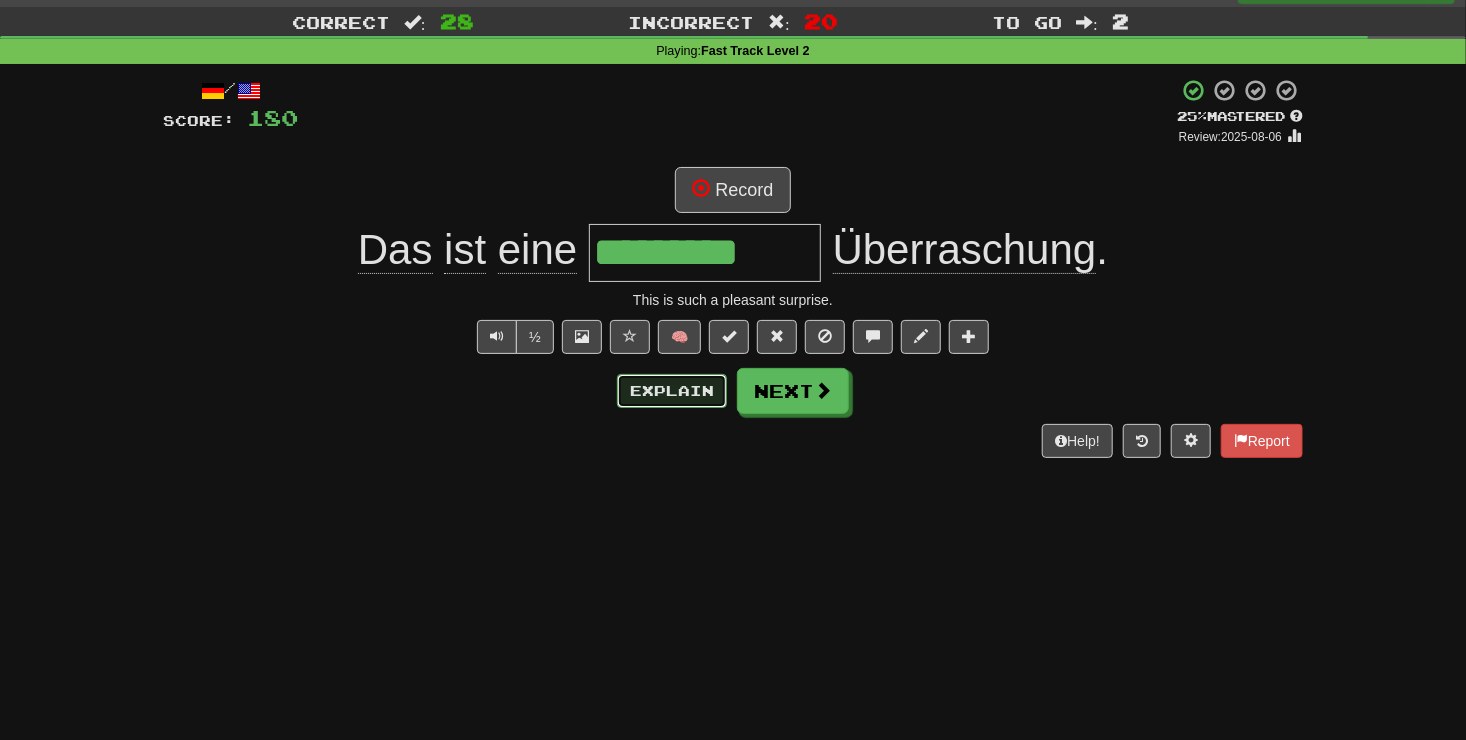 click on "Explain" at bounding box center (672, 391) 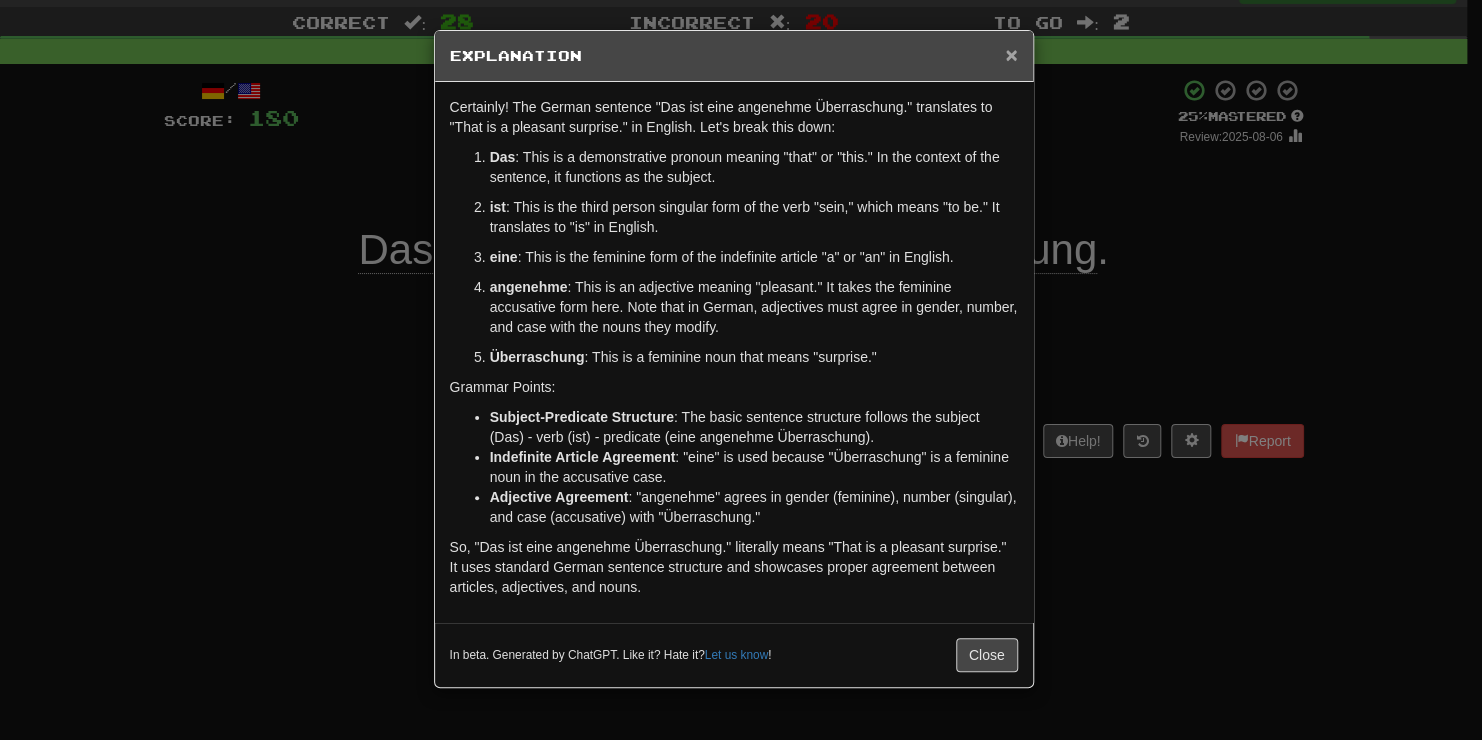 click on "×" at bounding box center (1011, 54) 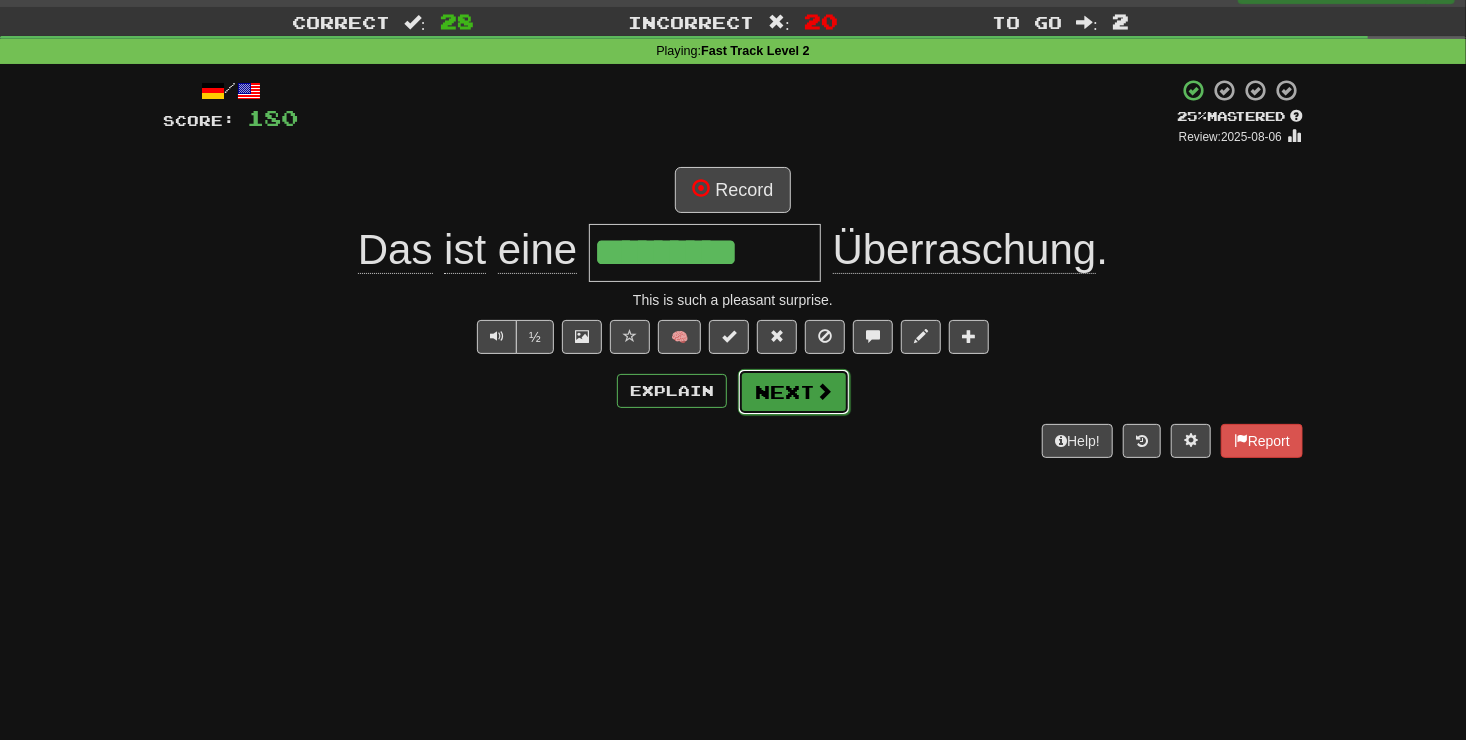 click on "Next" at bounding box center (794, 392) 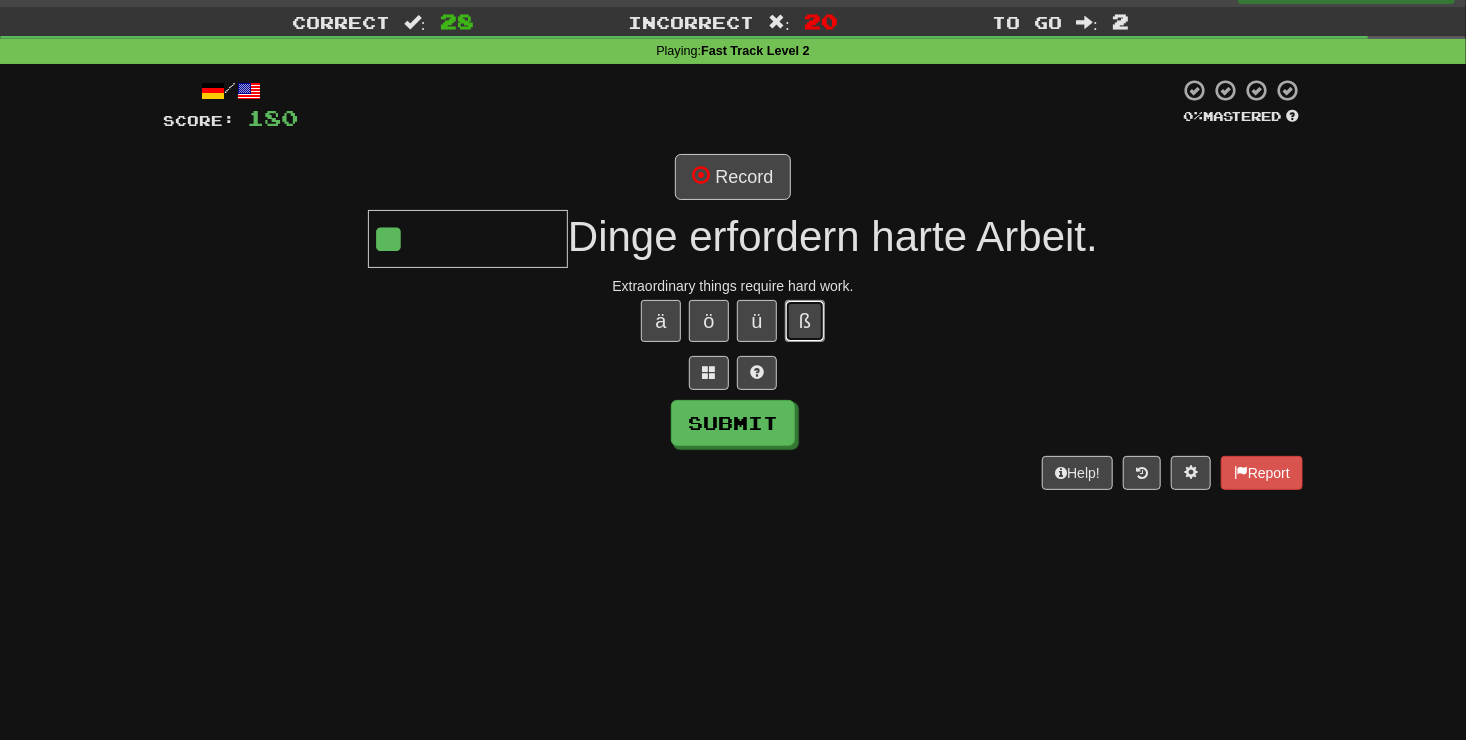 click on "ß" at bounding box center (805, 321) 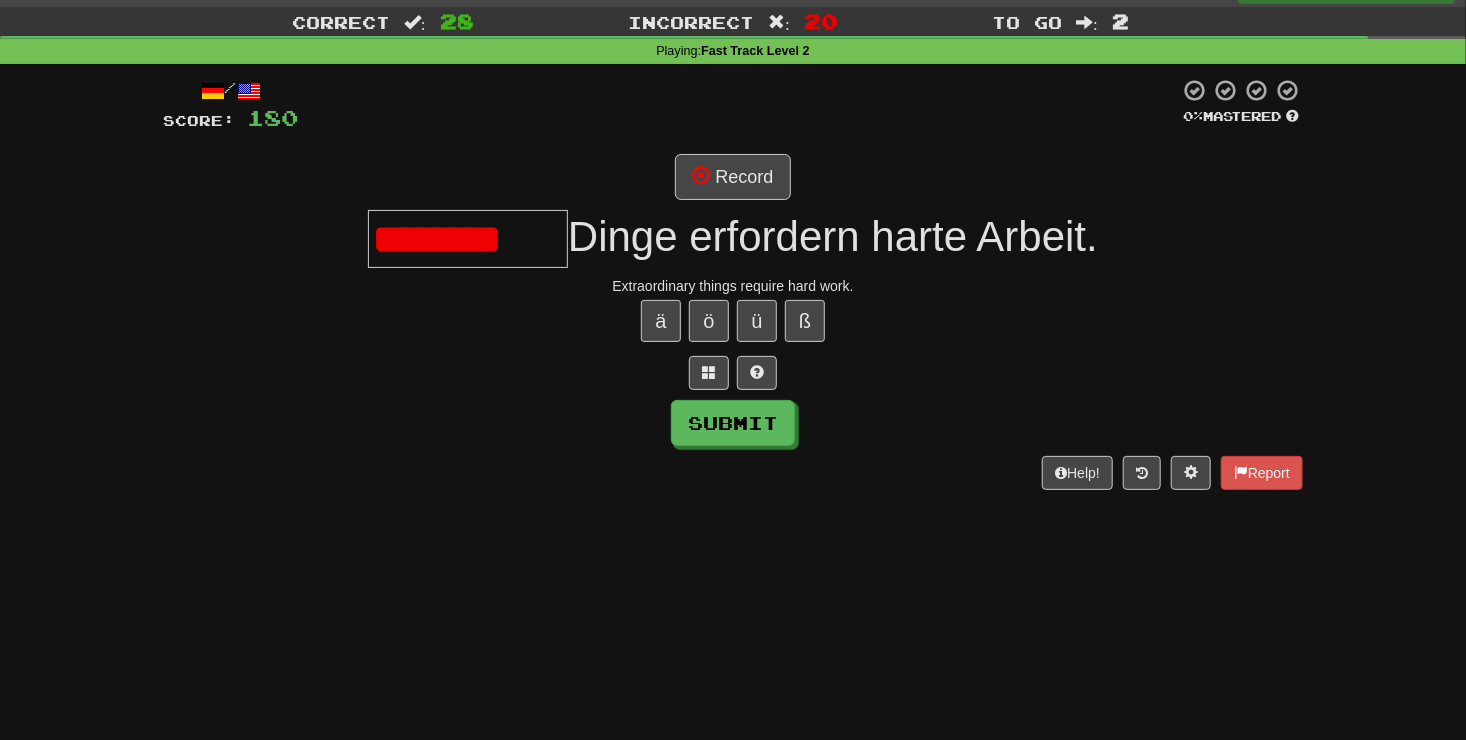 scroll, scrollTop: 0, scrollLeft: 0, axis: both 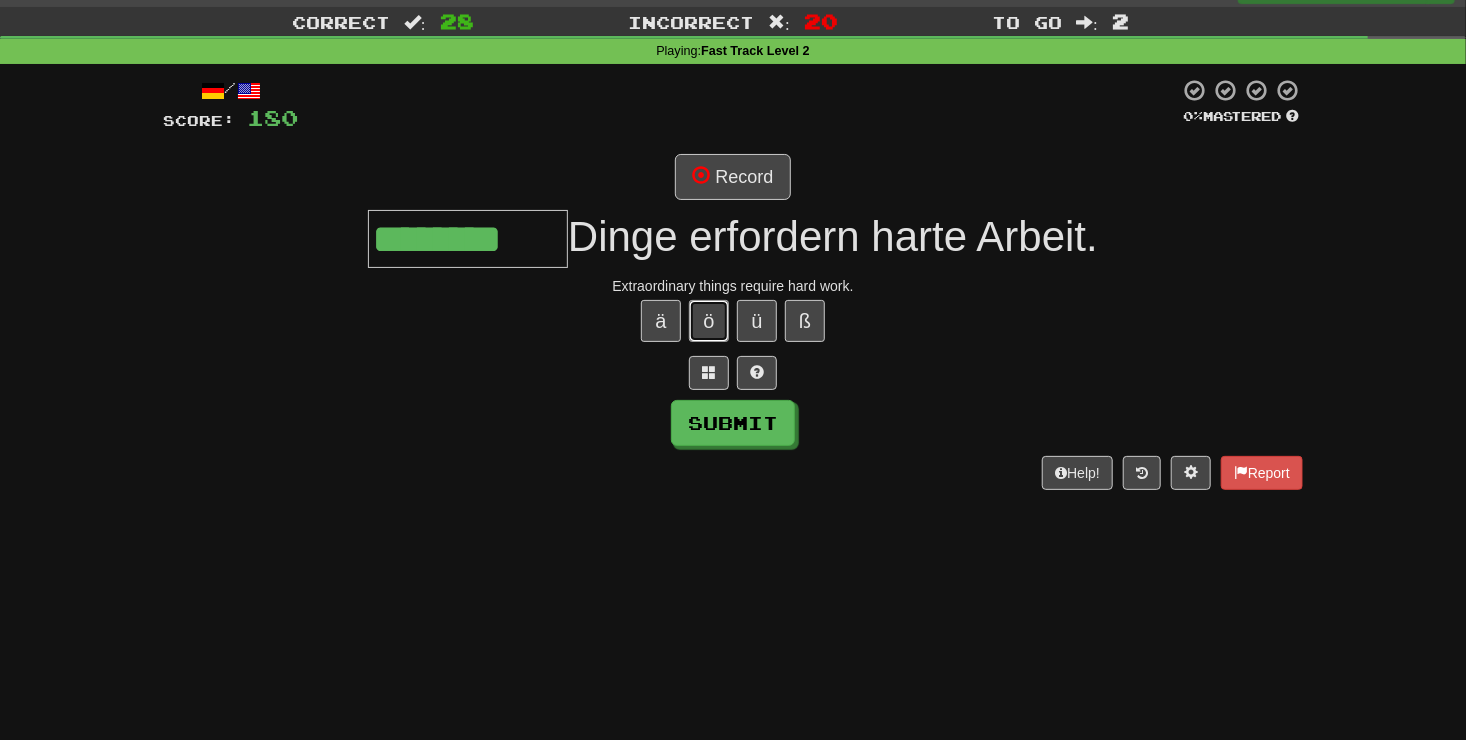 click on "ö" at bounding box center (709, 321) 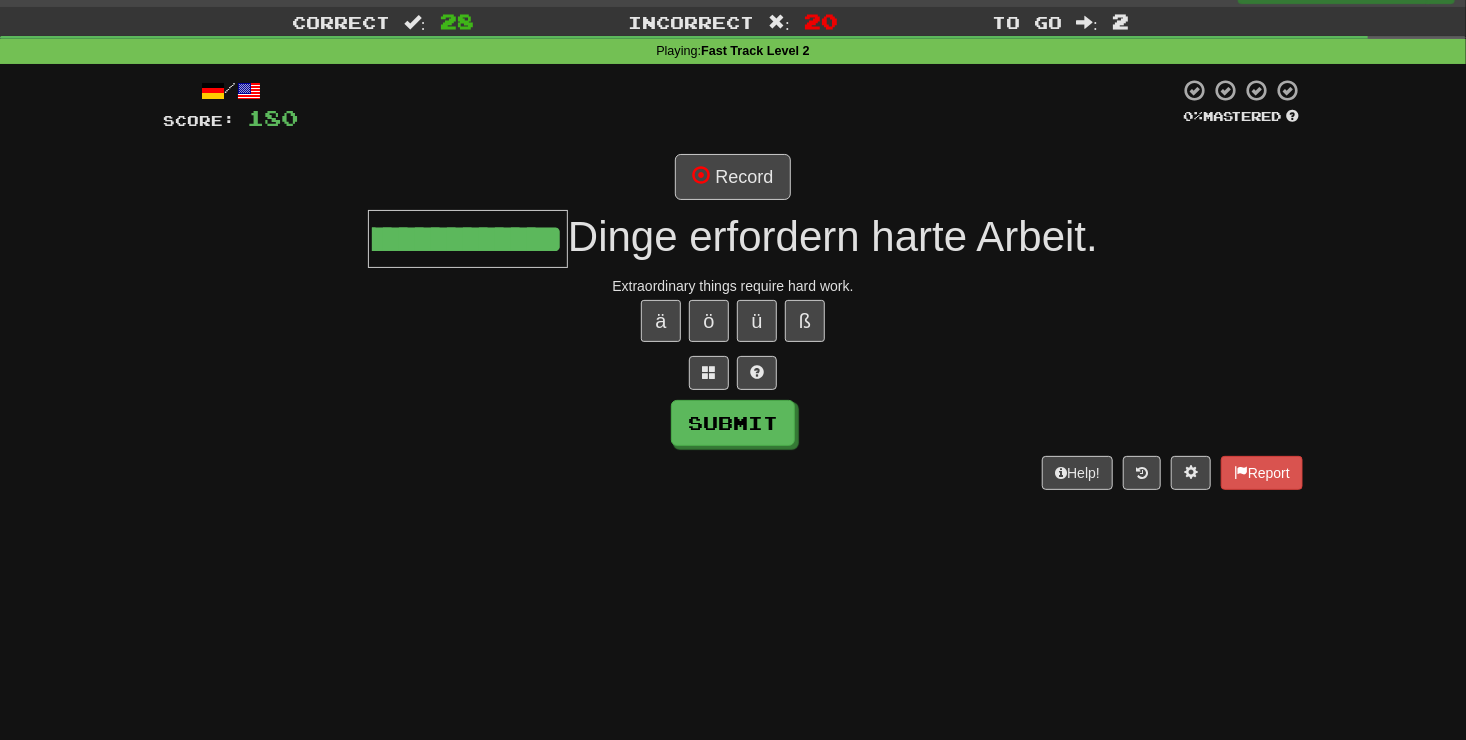 scroll, scrollTop: 0, scrollLeft: 150, axis: horizontal 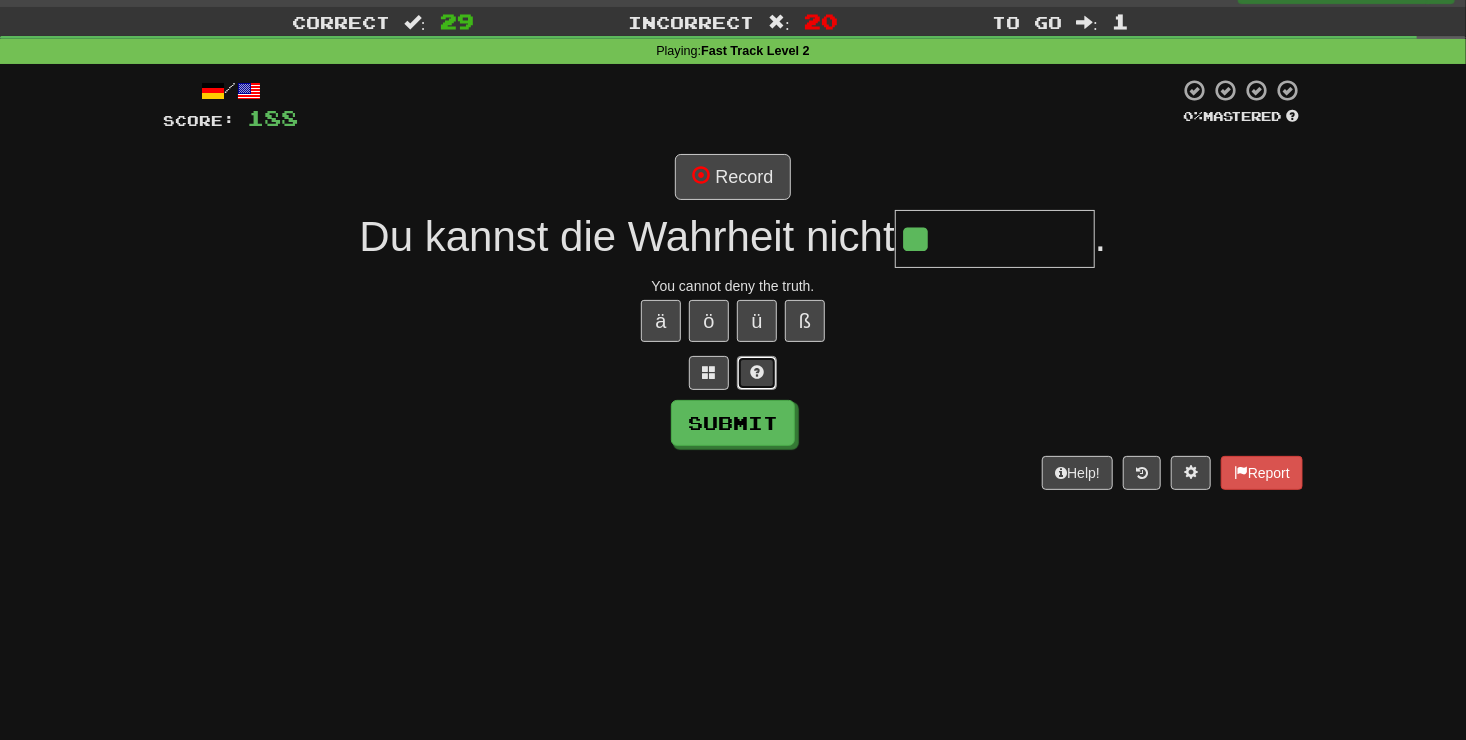 click at bounding box center [757, 373] 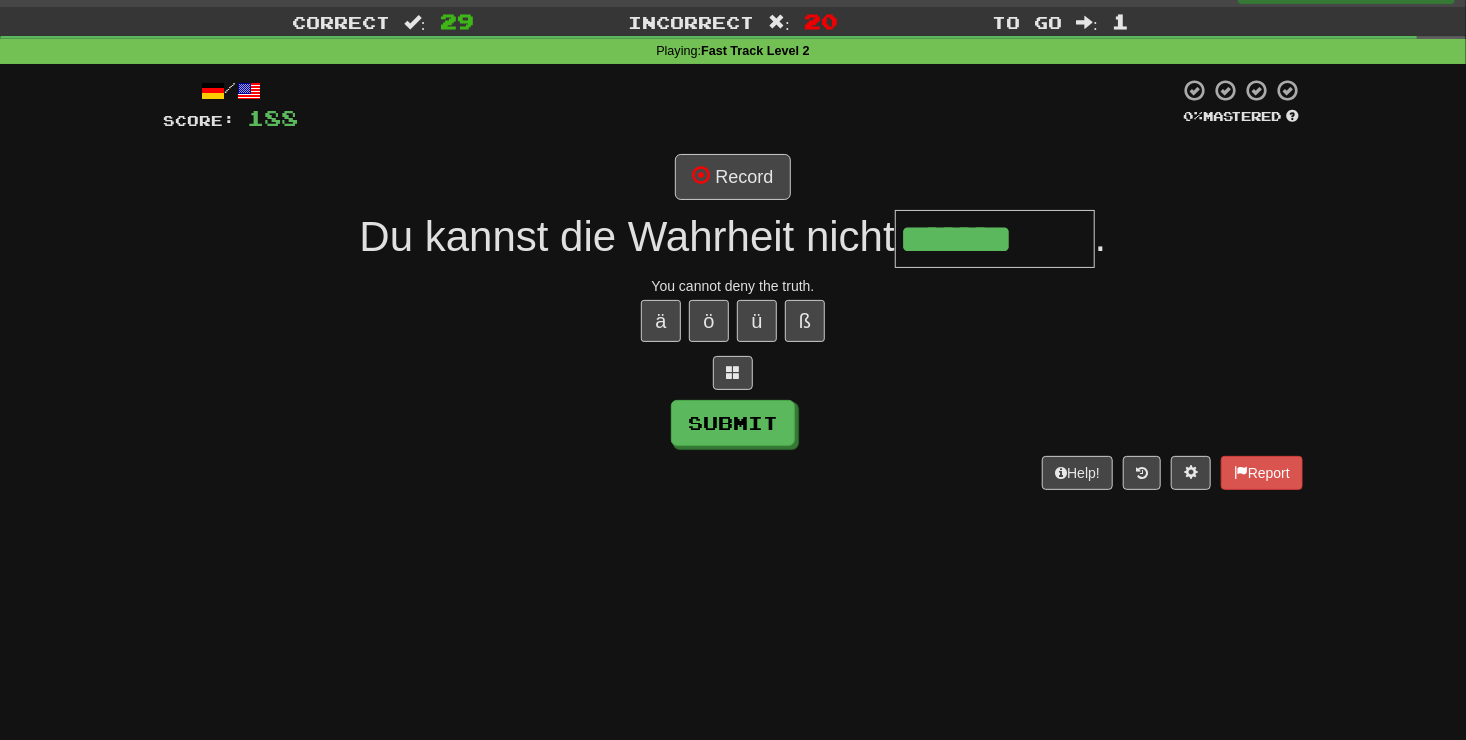 type on "*******" 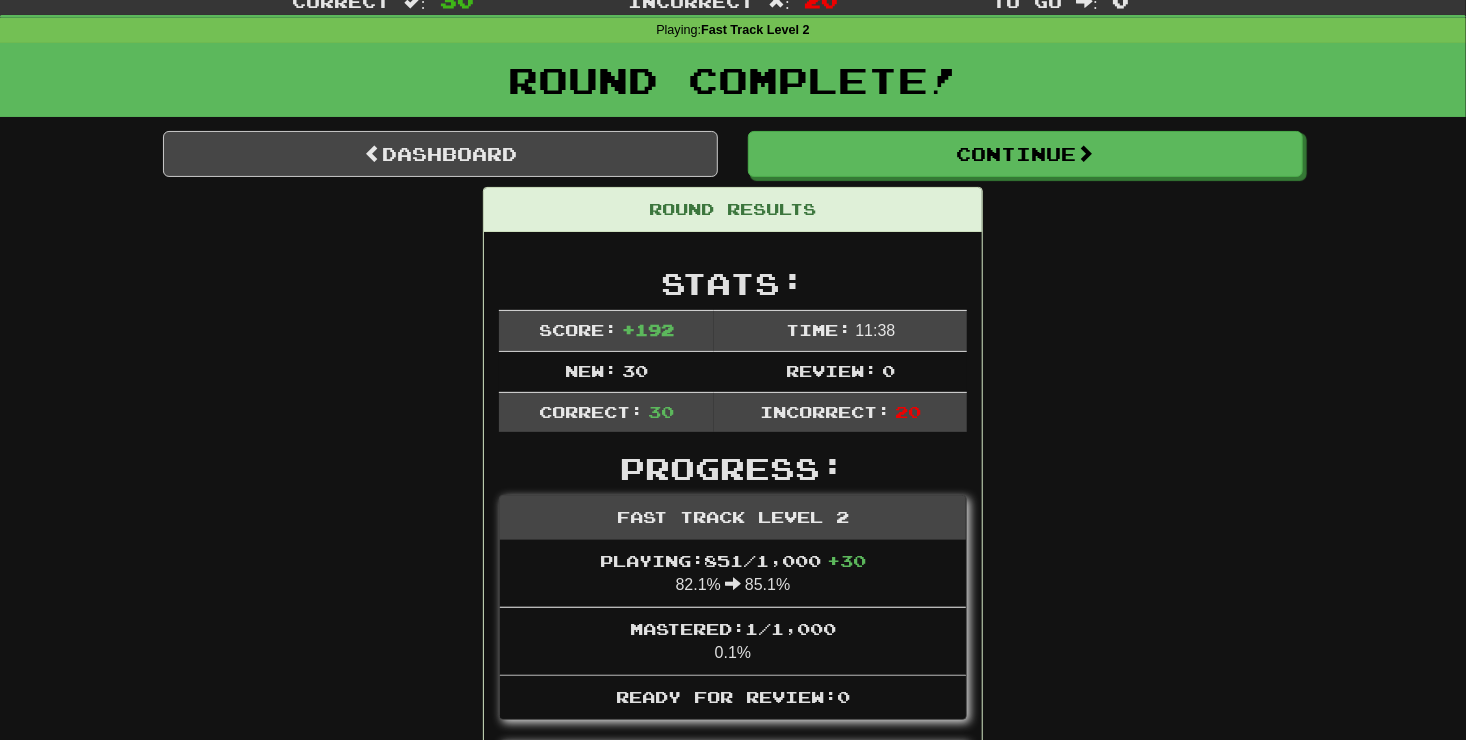 scroll, scrollTop: 0, scrollLeft: 0, axis: both 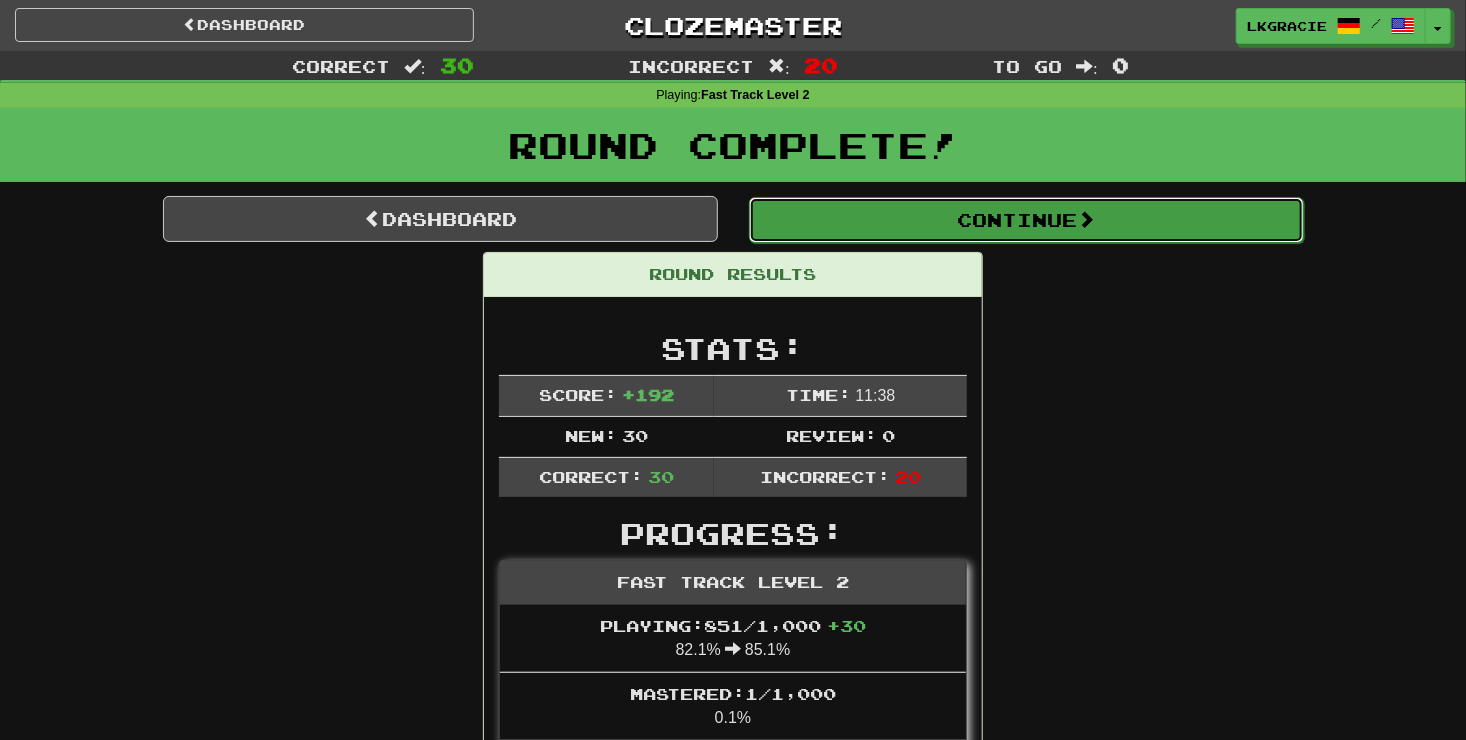 click on "Continue" at bounding box center (1026, 220) 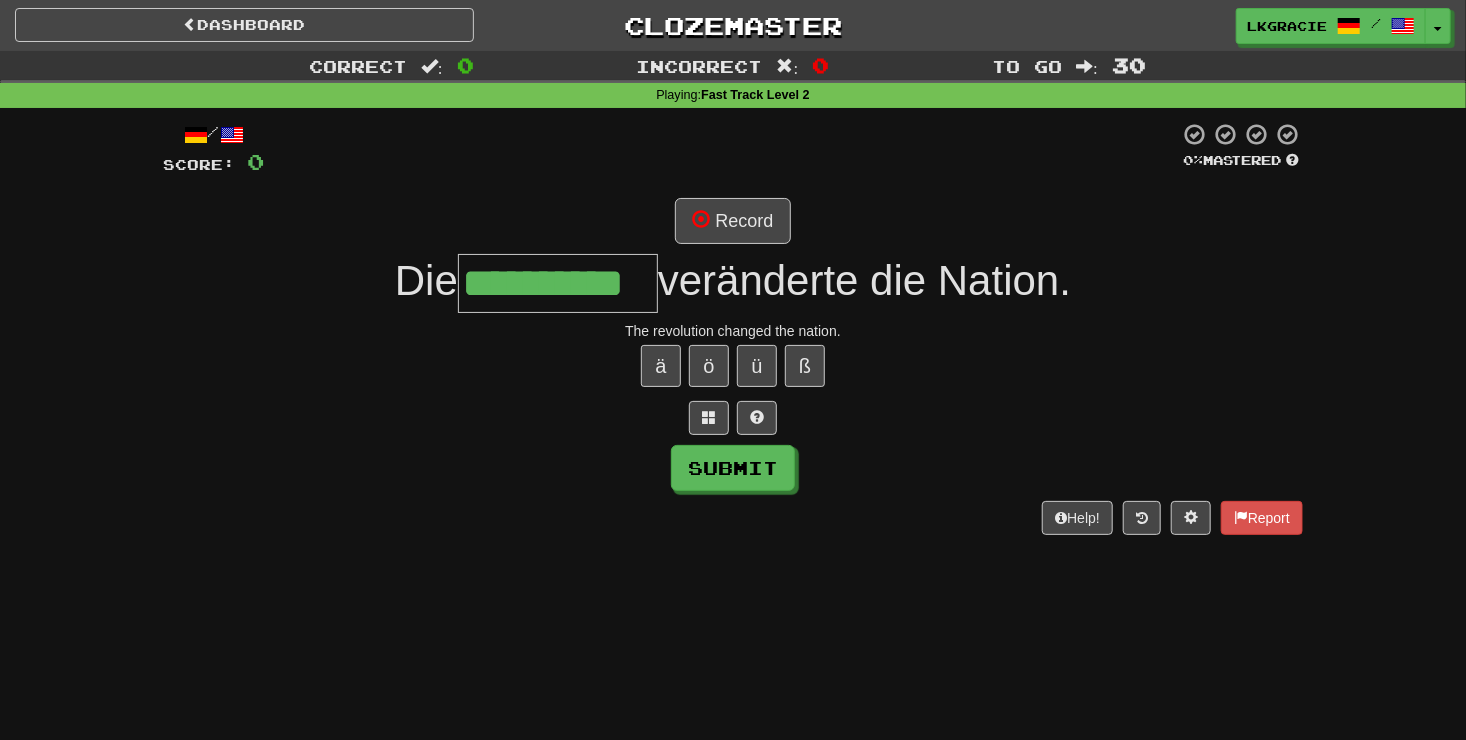 type on "**********" 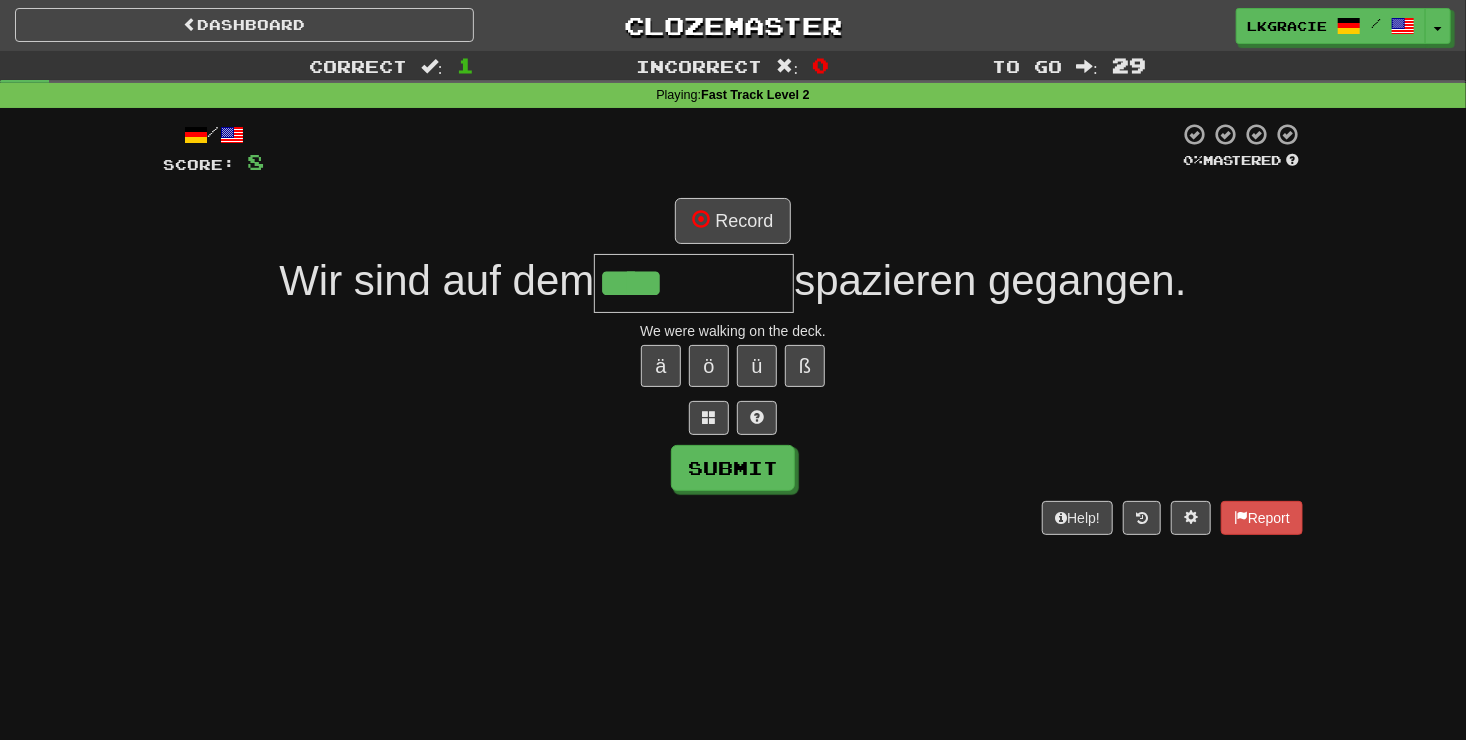 type on "****" 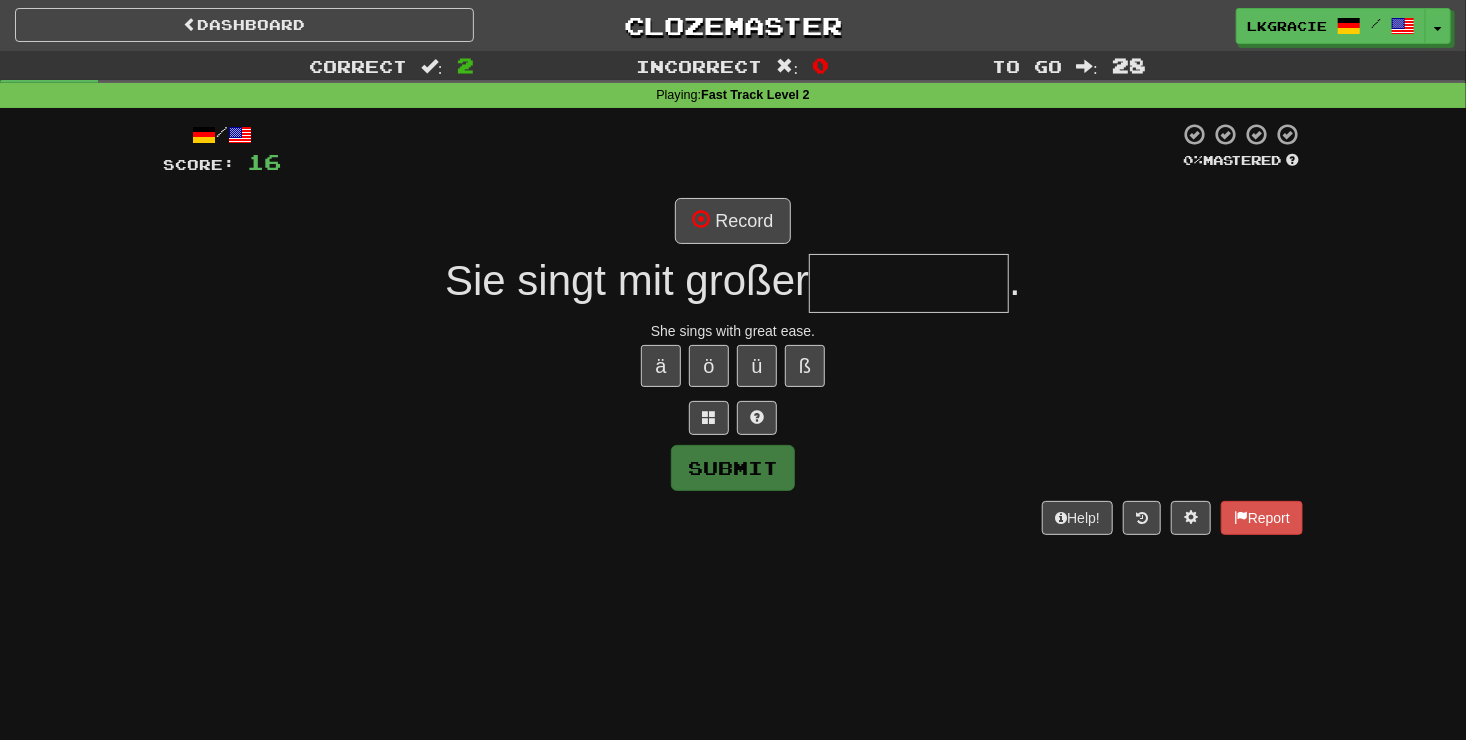 type on "*" 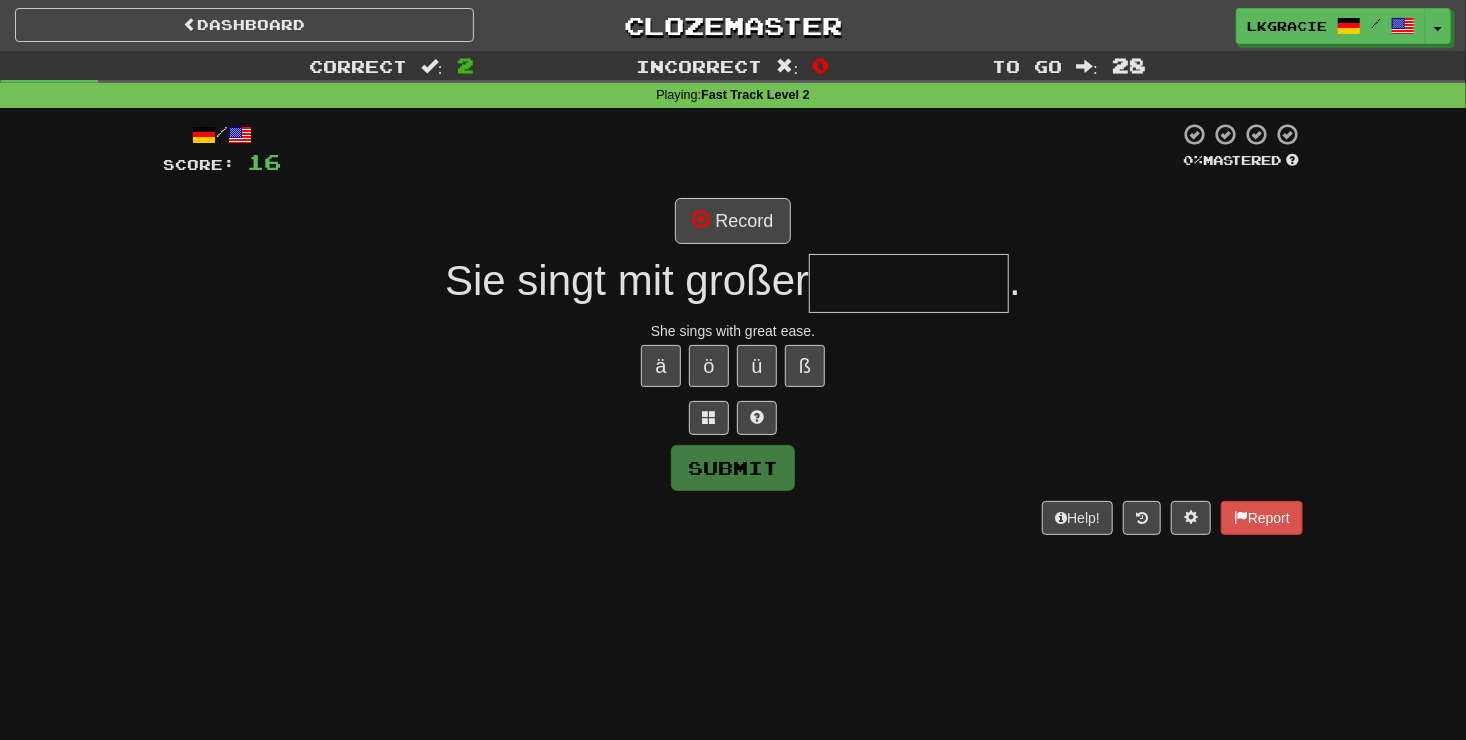 type on "*" 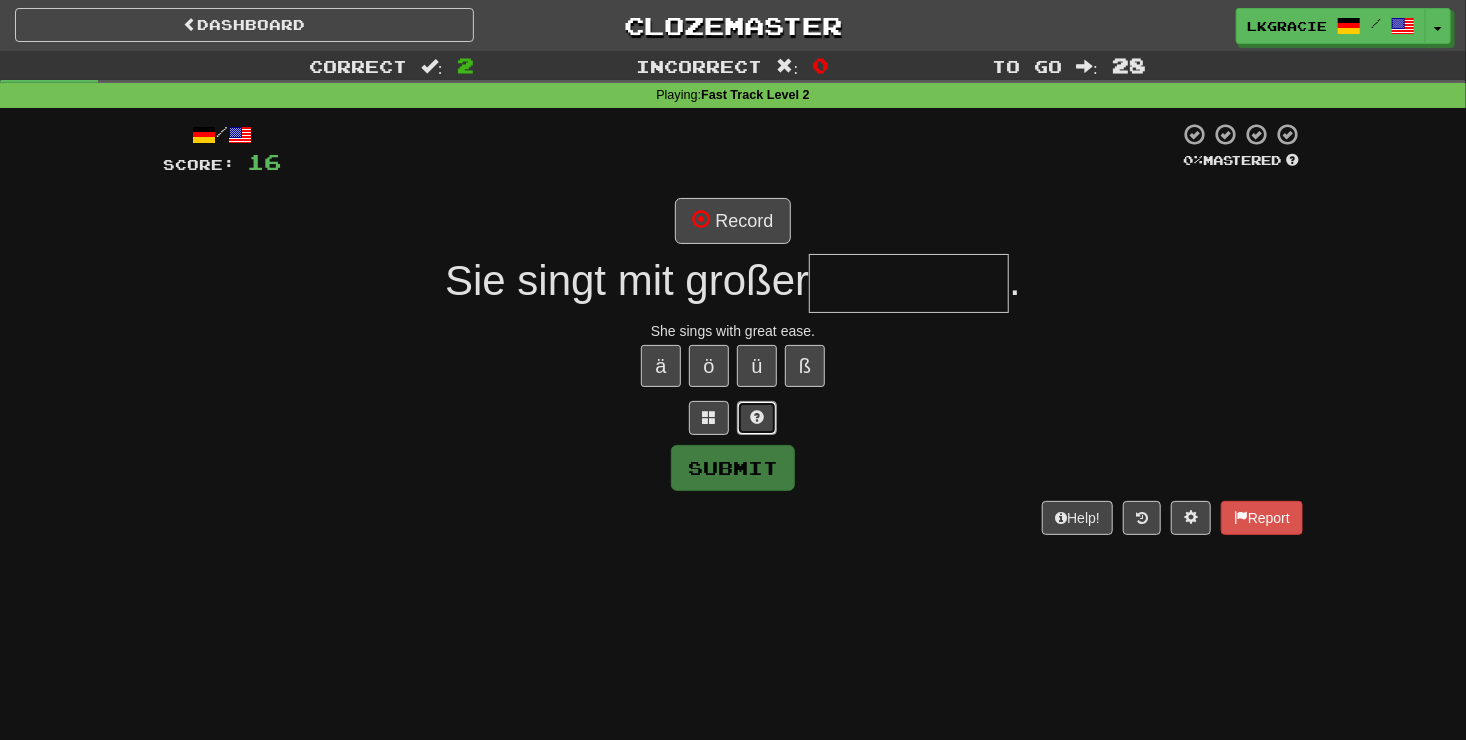 click at bounding box center [757, 418] 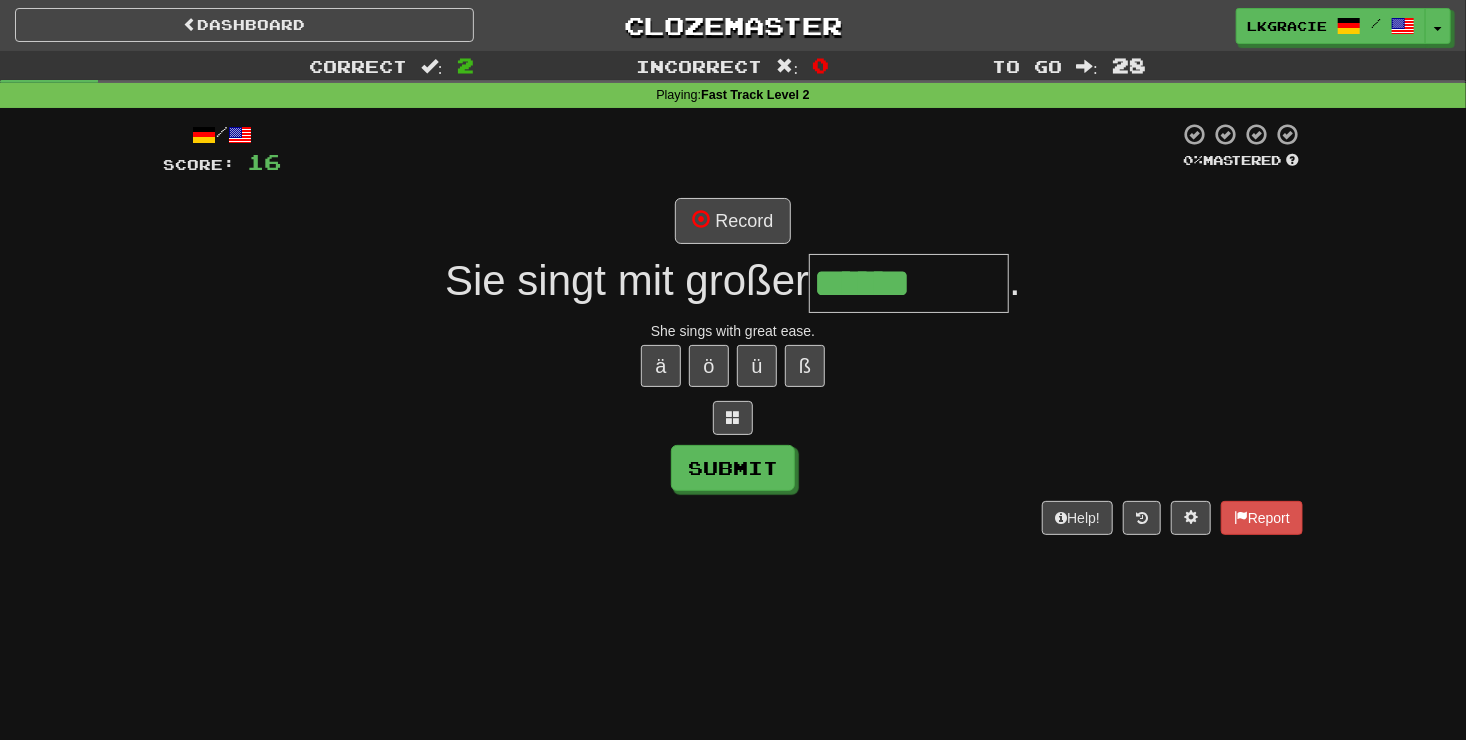type on "**********" 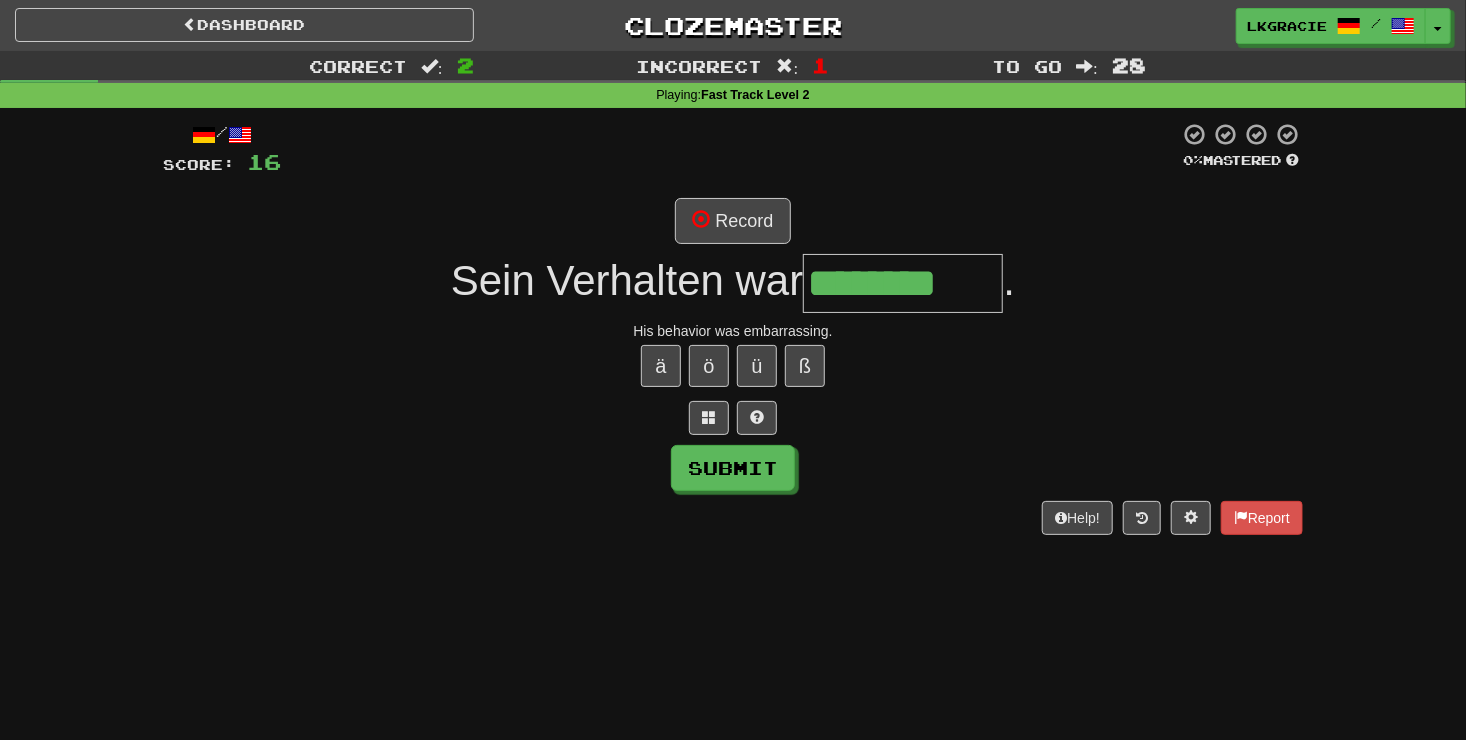 type on "********" 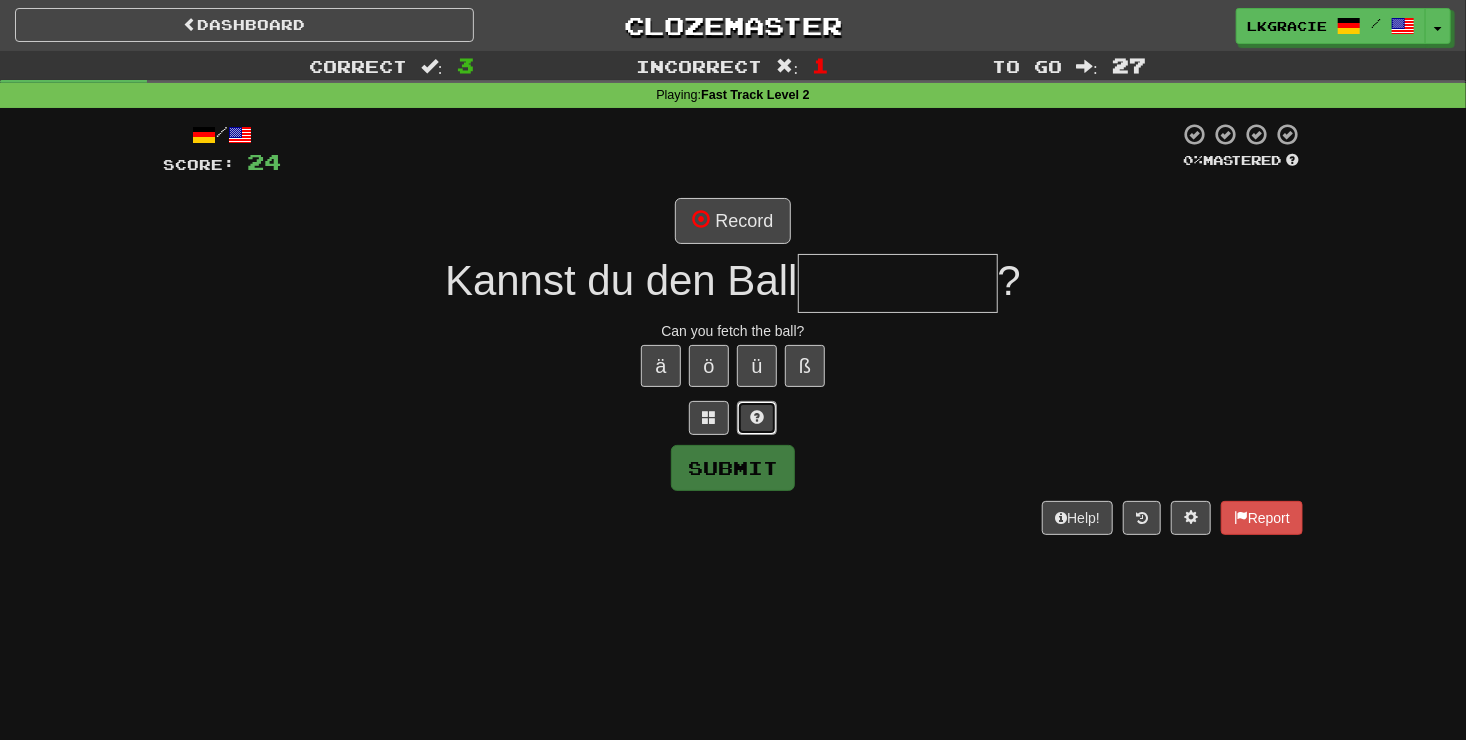 click at bounding box center [757, 418] 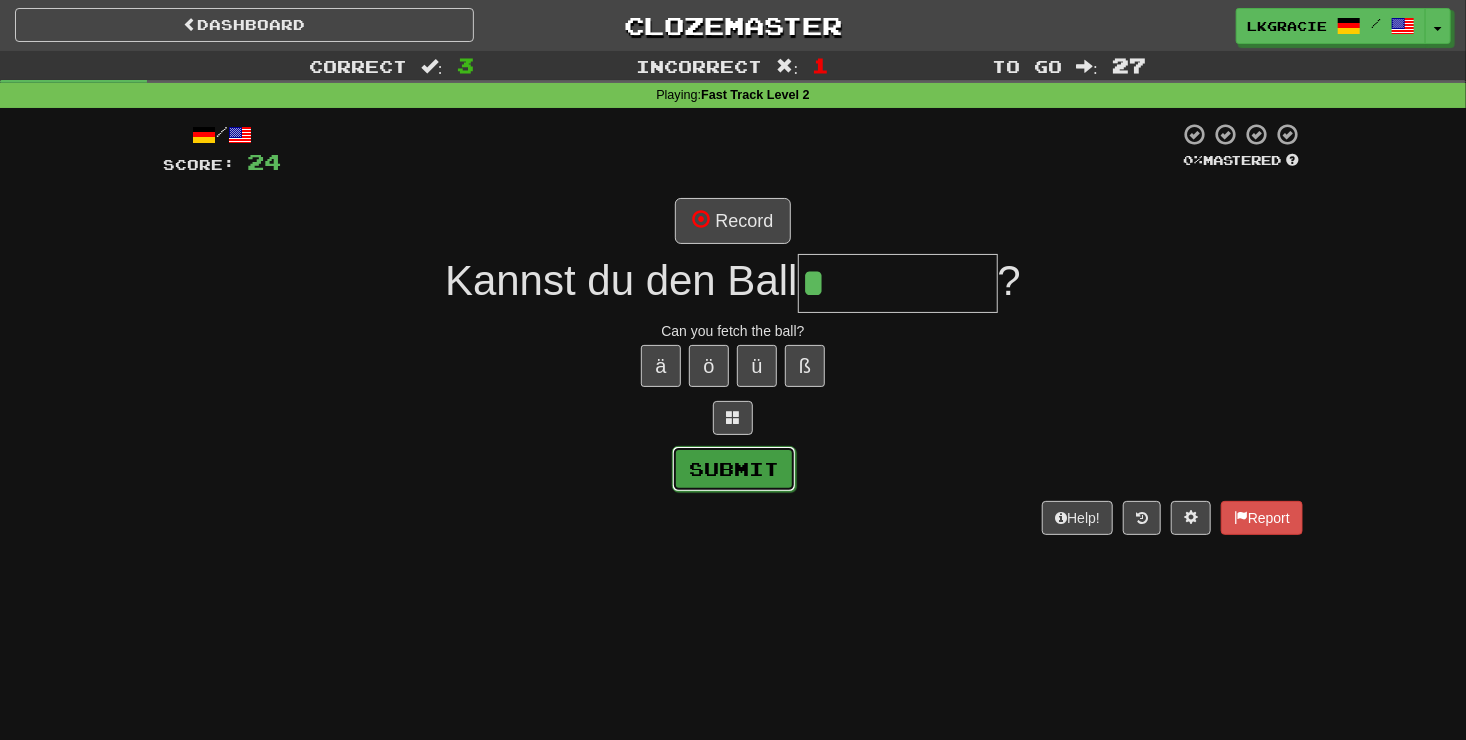 click on "Submit" at bounding box center (734, 469) 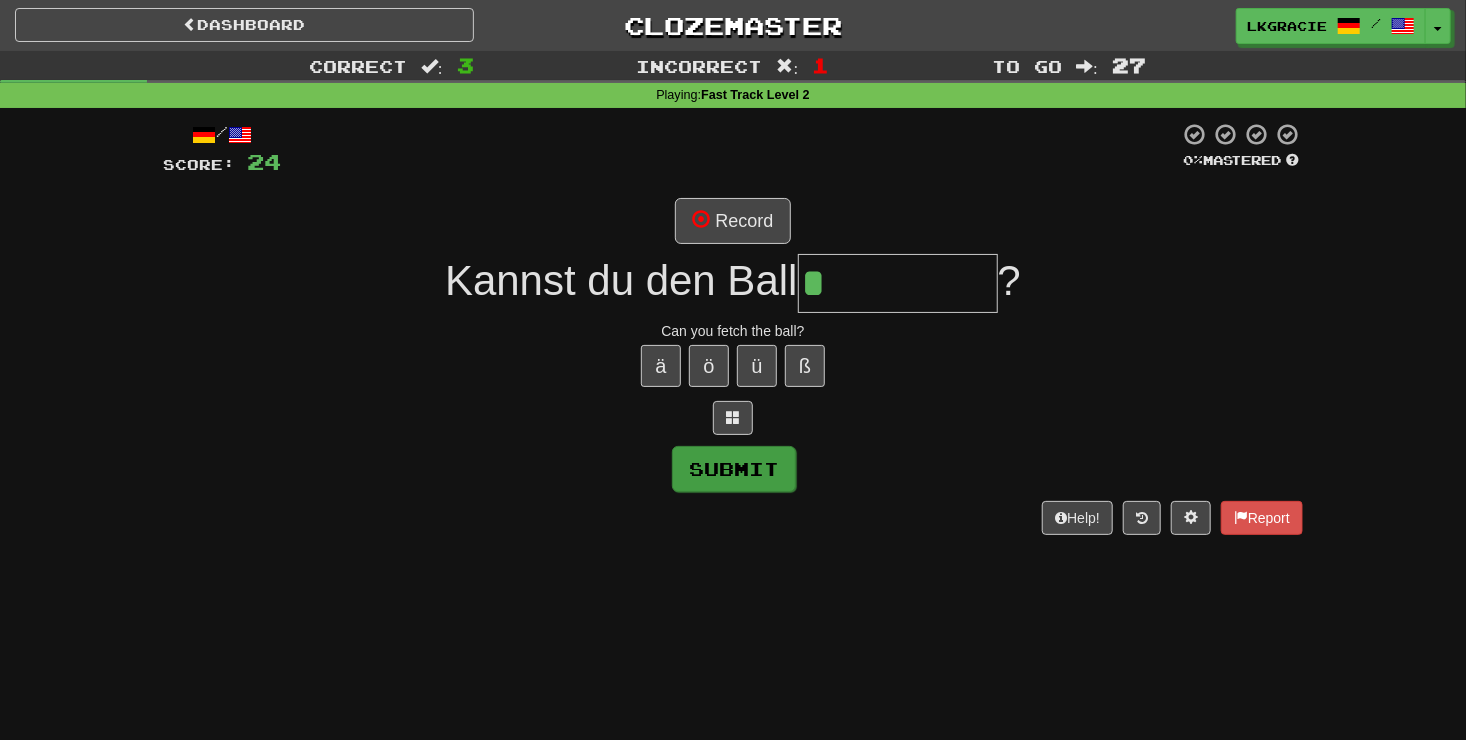 type on "*****" 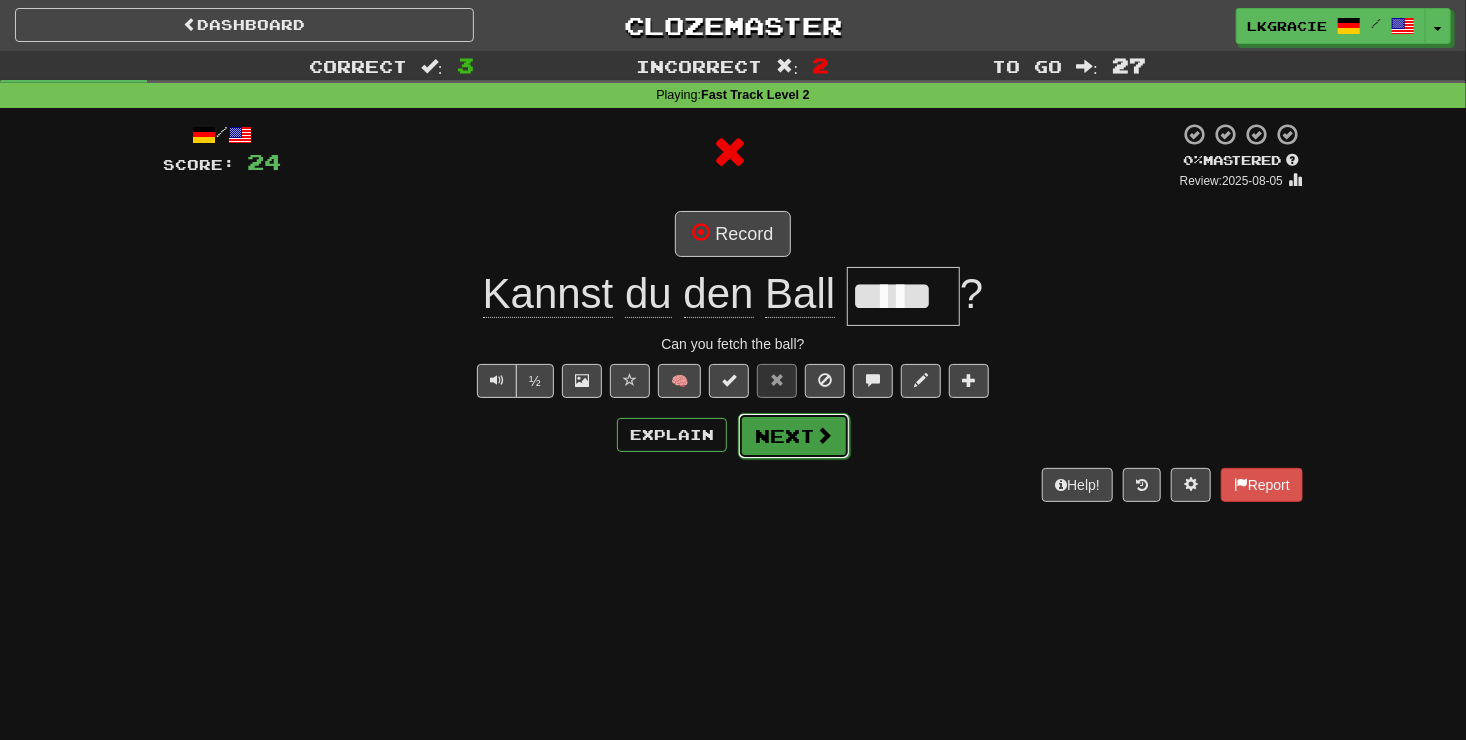 click on "Next" at bounding box center (794, 436) 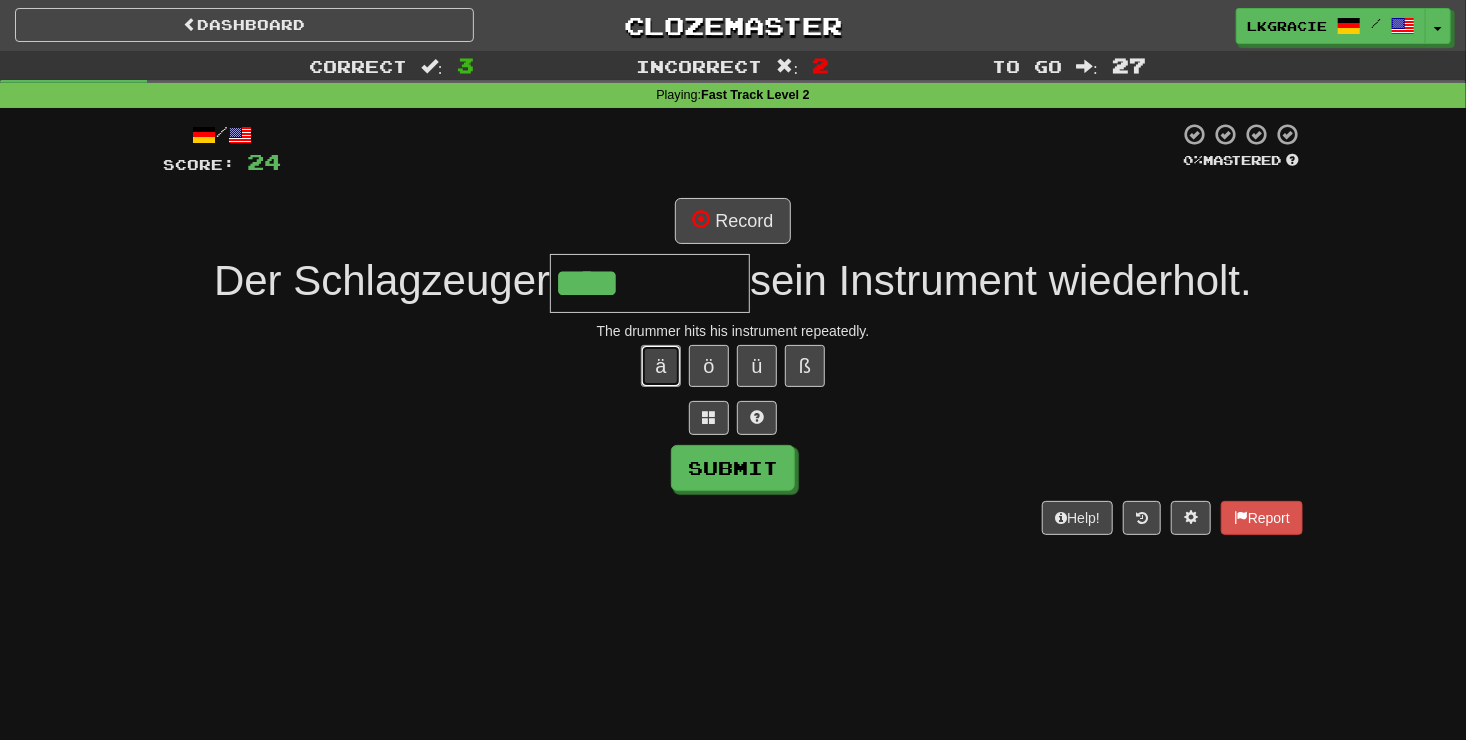 click on "ä" at bounding box center [661, 366] 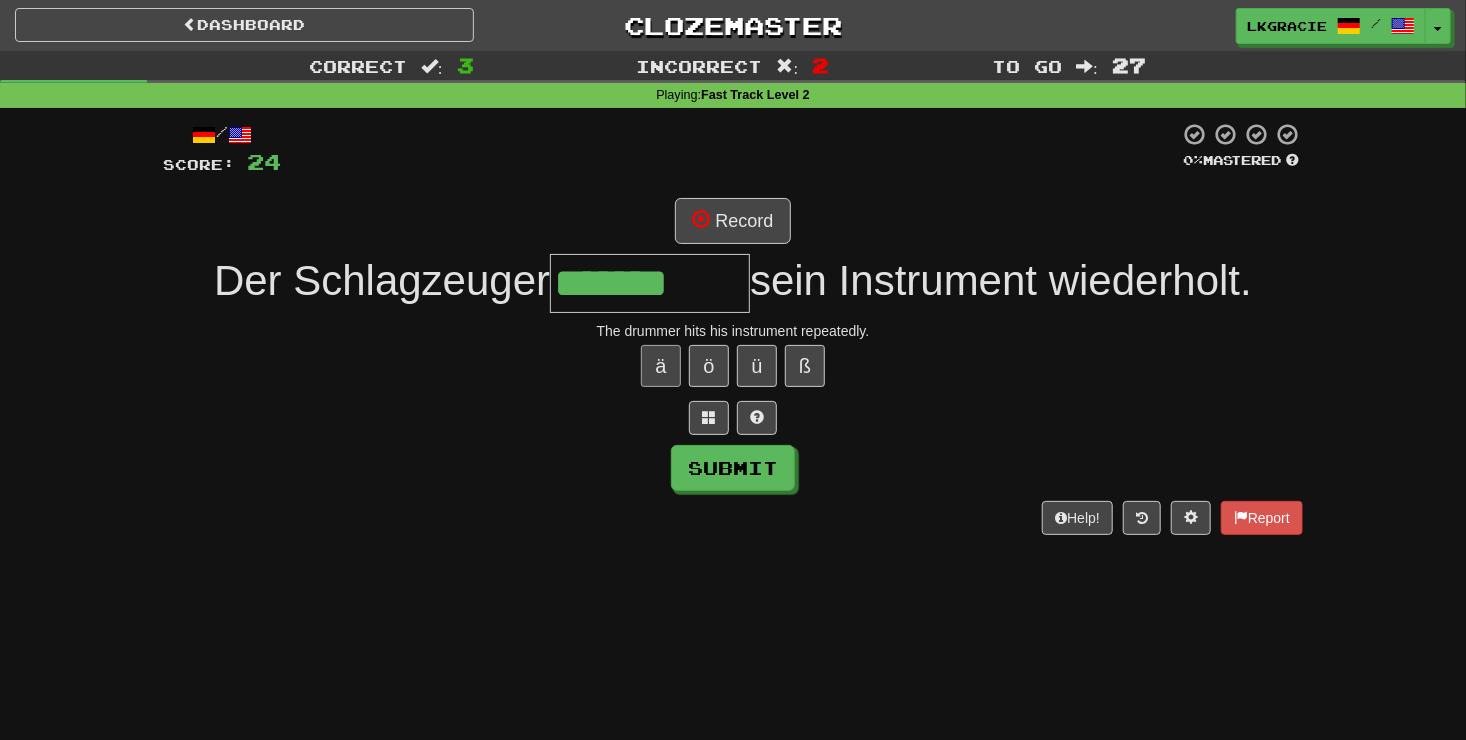 type on "*******" 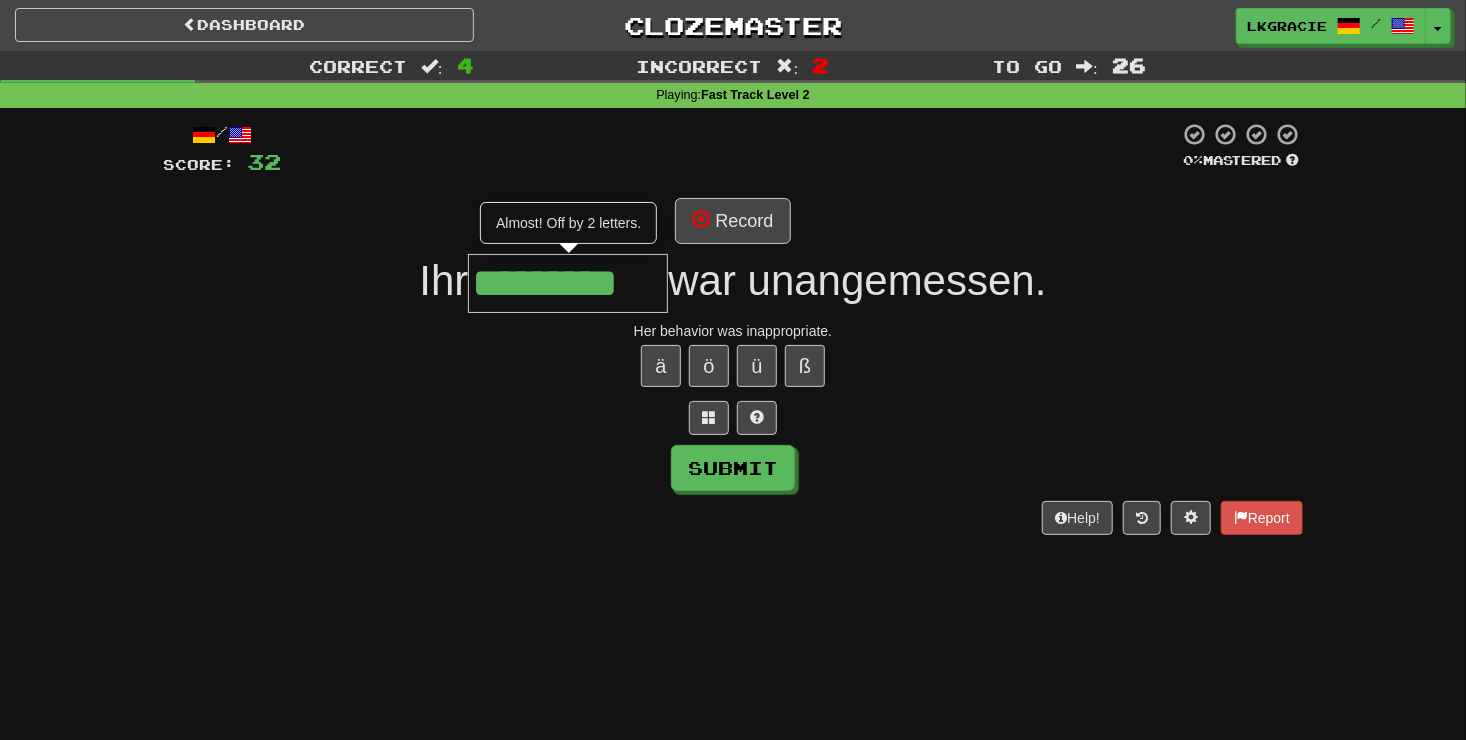 type on "*********" 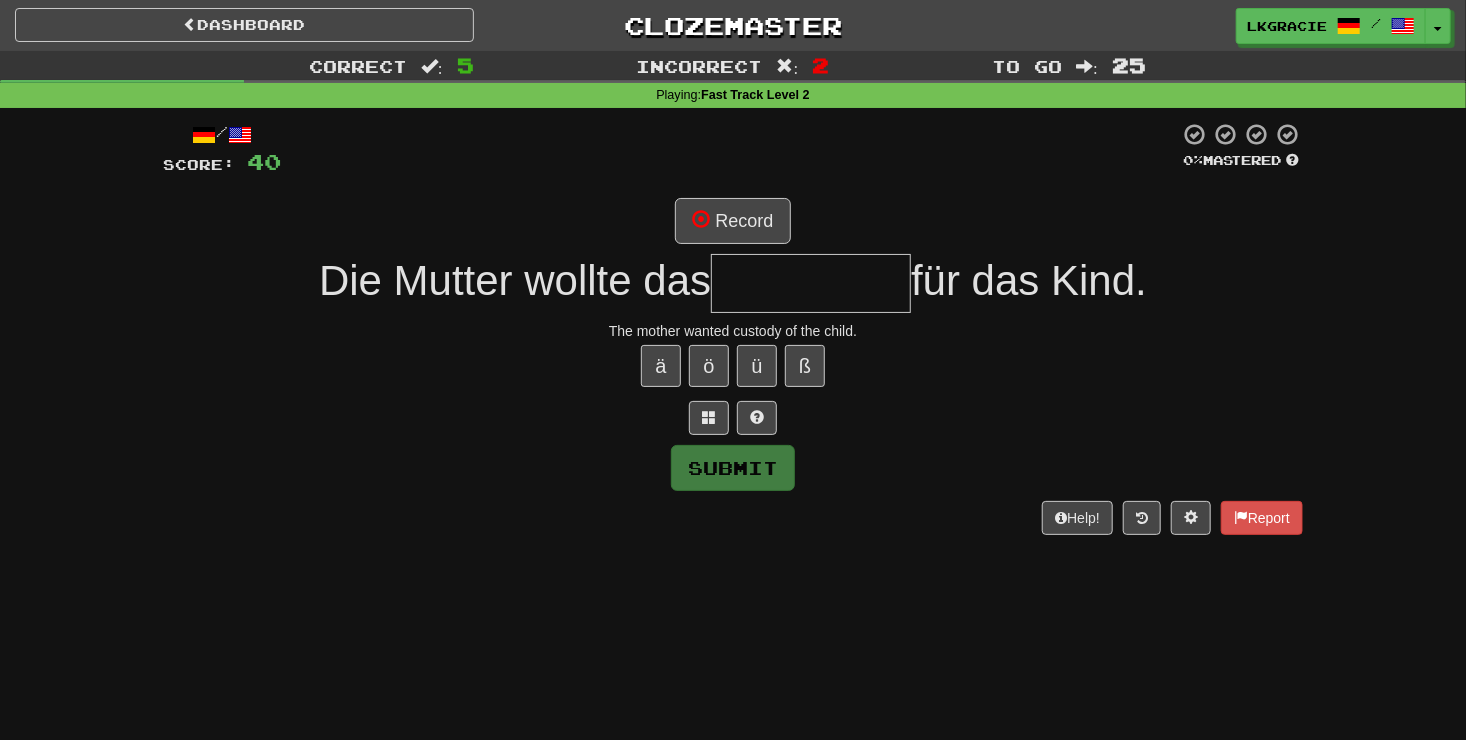 type on "*" 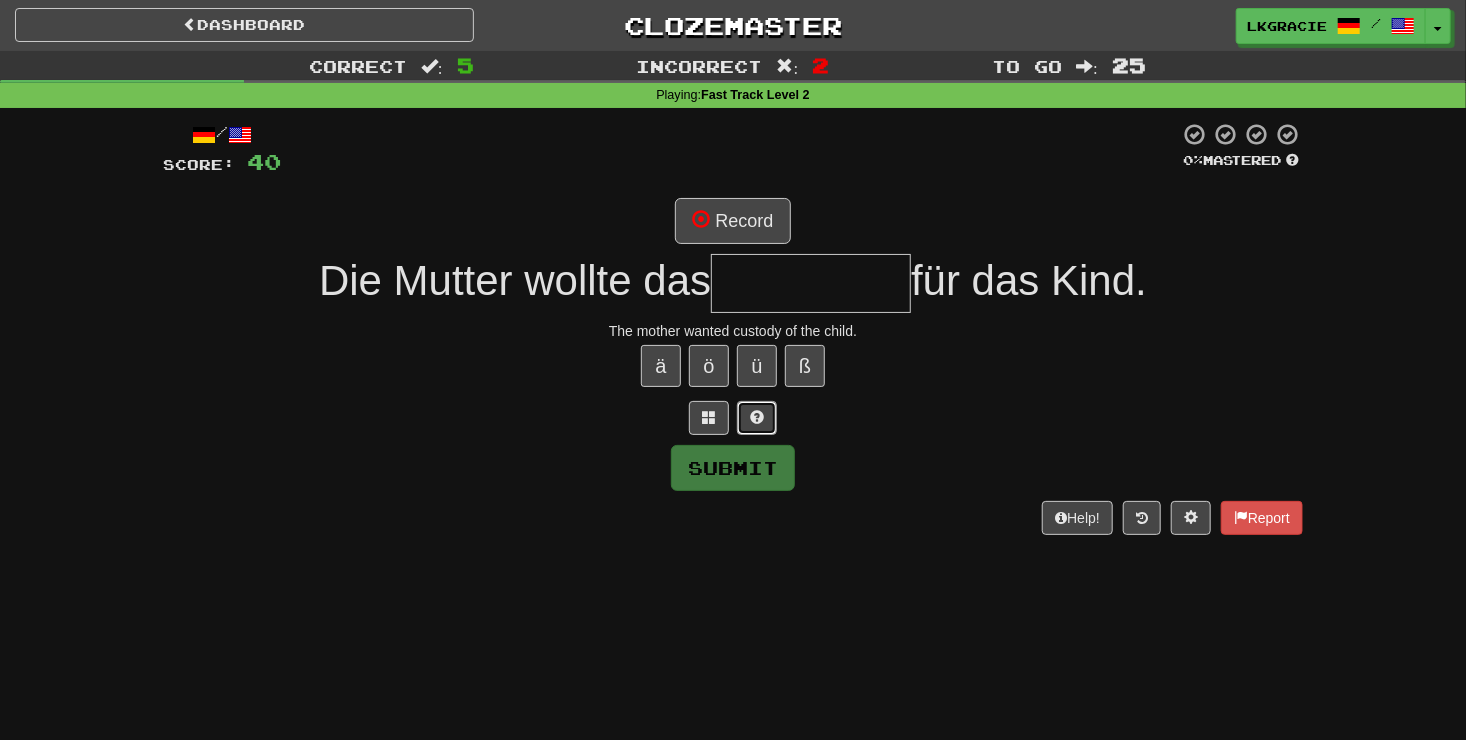 click at bounding box center (757, 418) 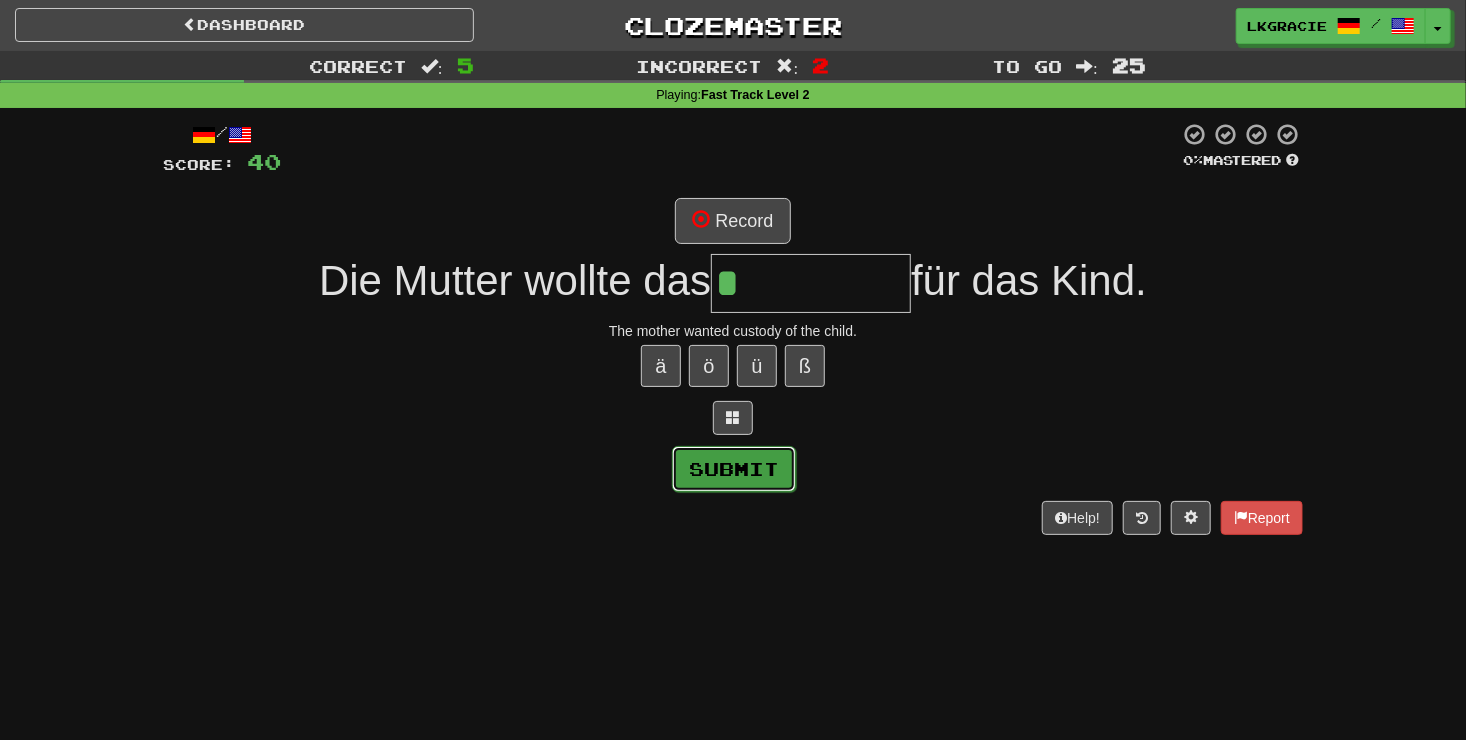 click on "Submit" at bounding box center (734, 469) 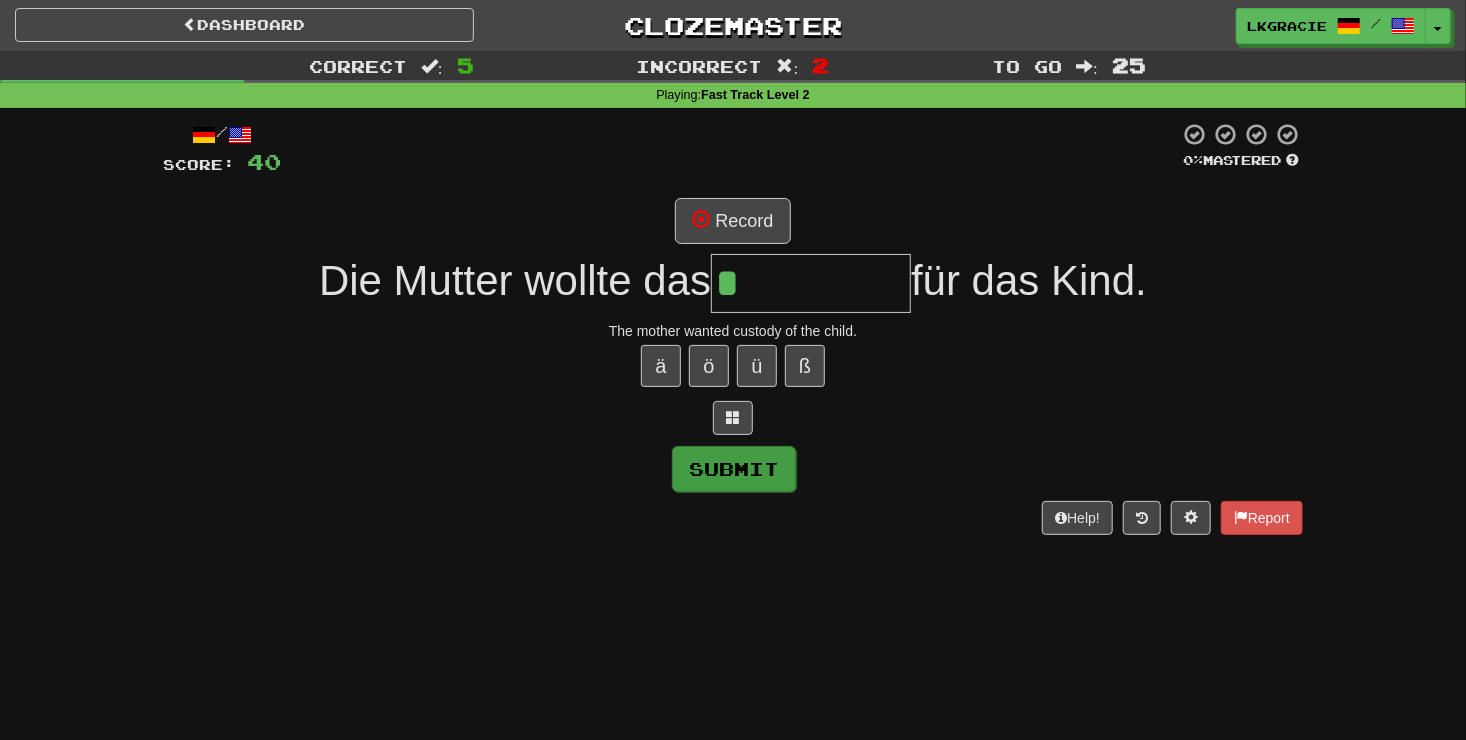 type on "**********" 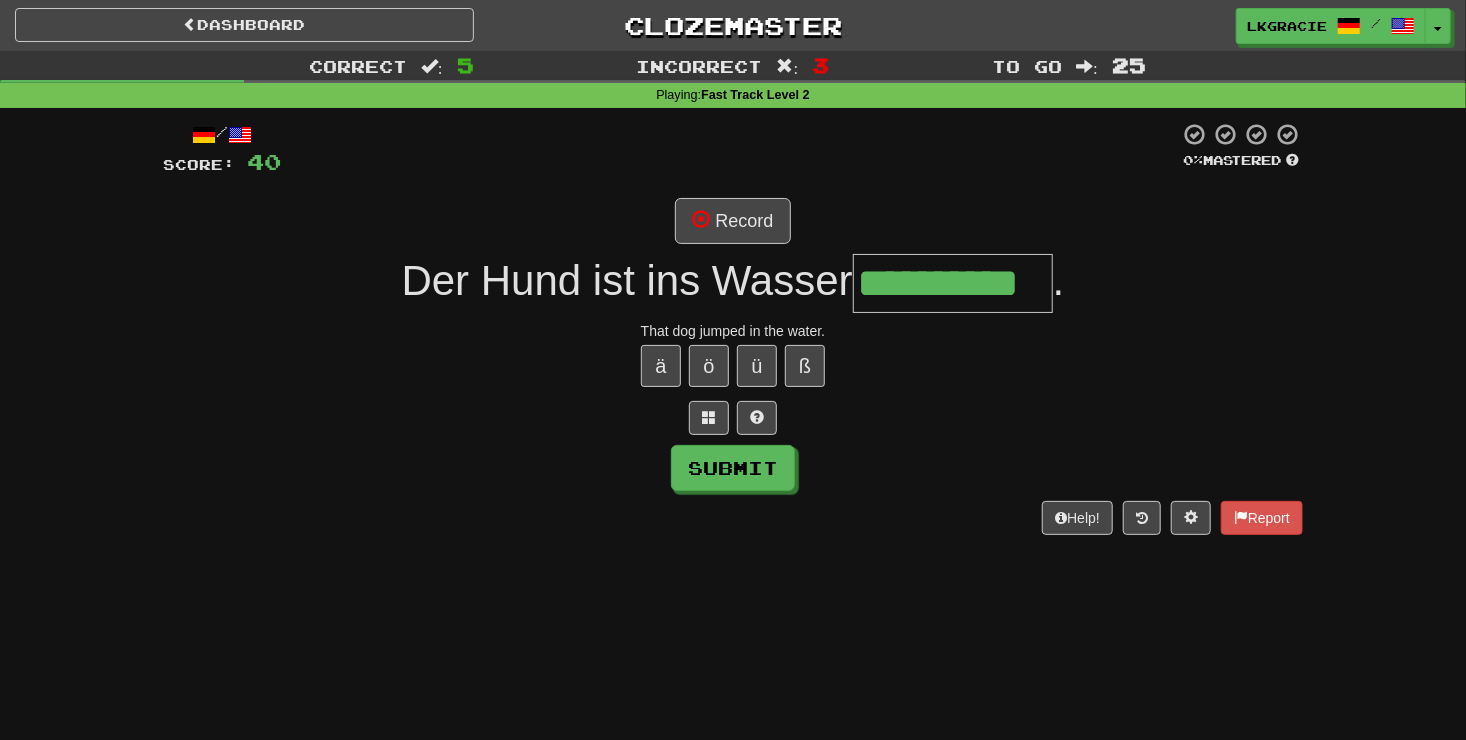 scroll, scrollTop: 0, scrollLeft: 28, axis: horizontal 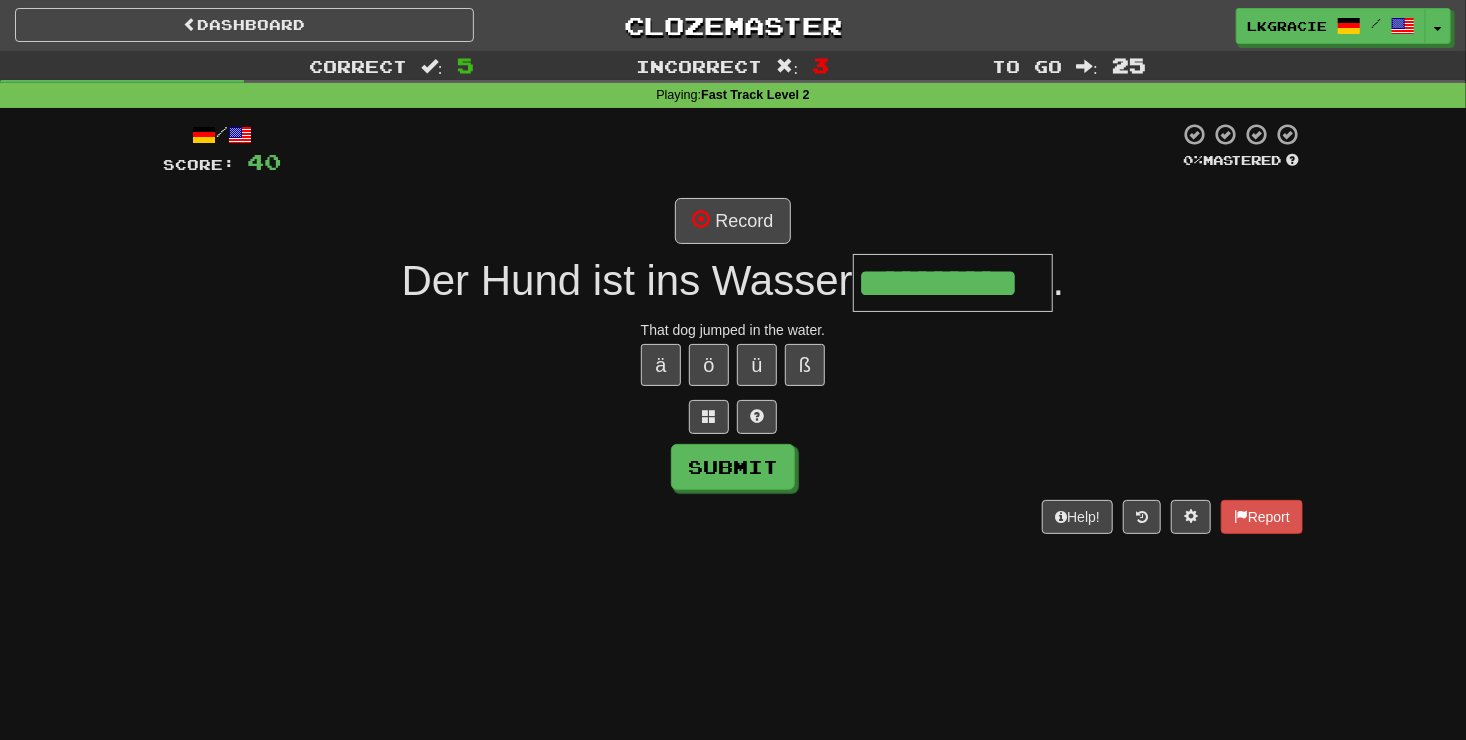 type on "**********" 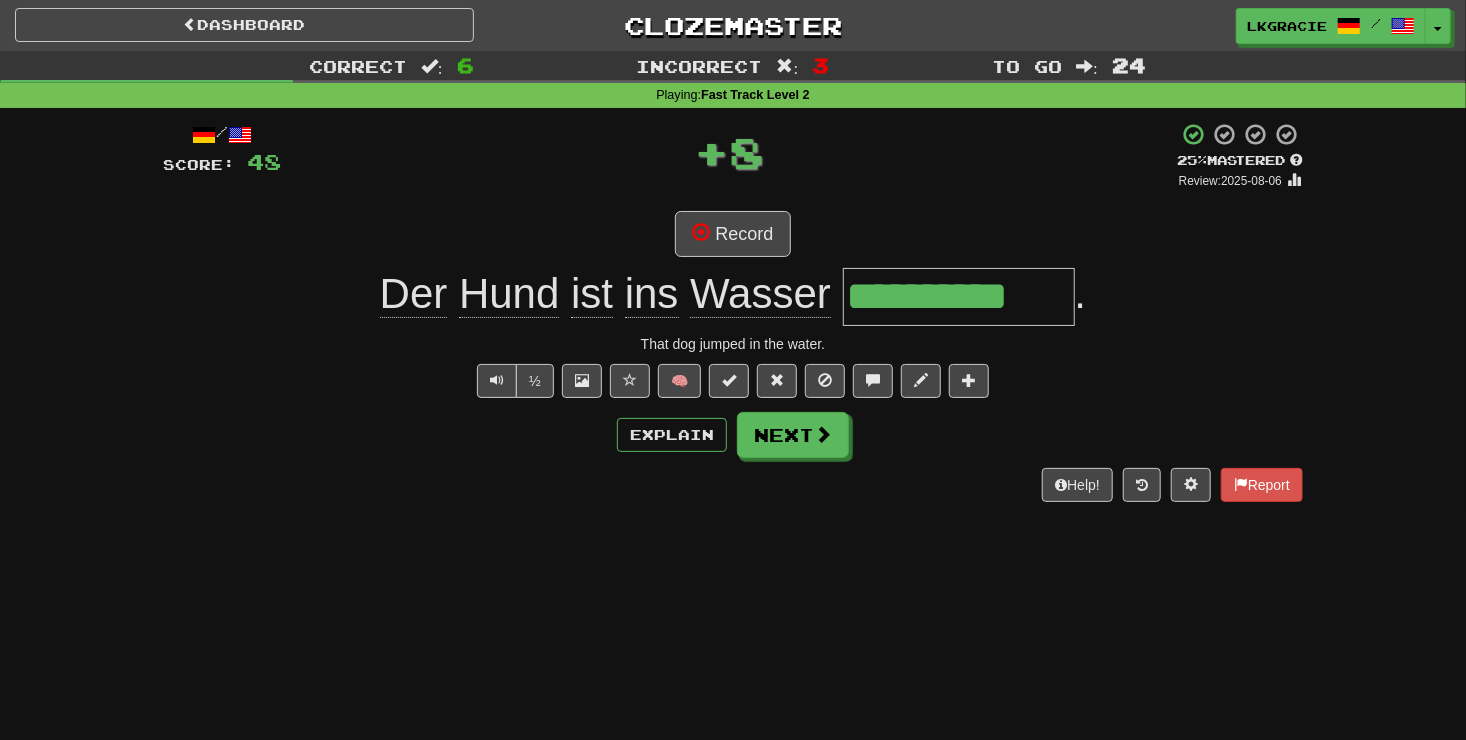 scroll, scrollTop: 0, scrollLeft: 0, axis: both 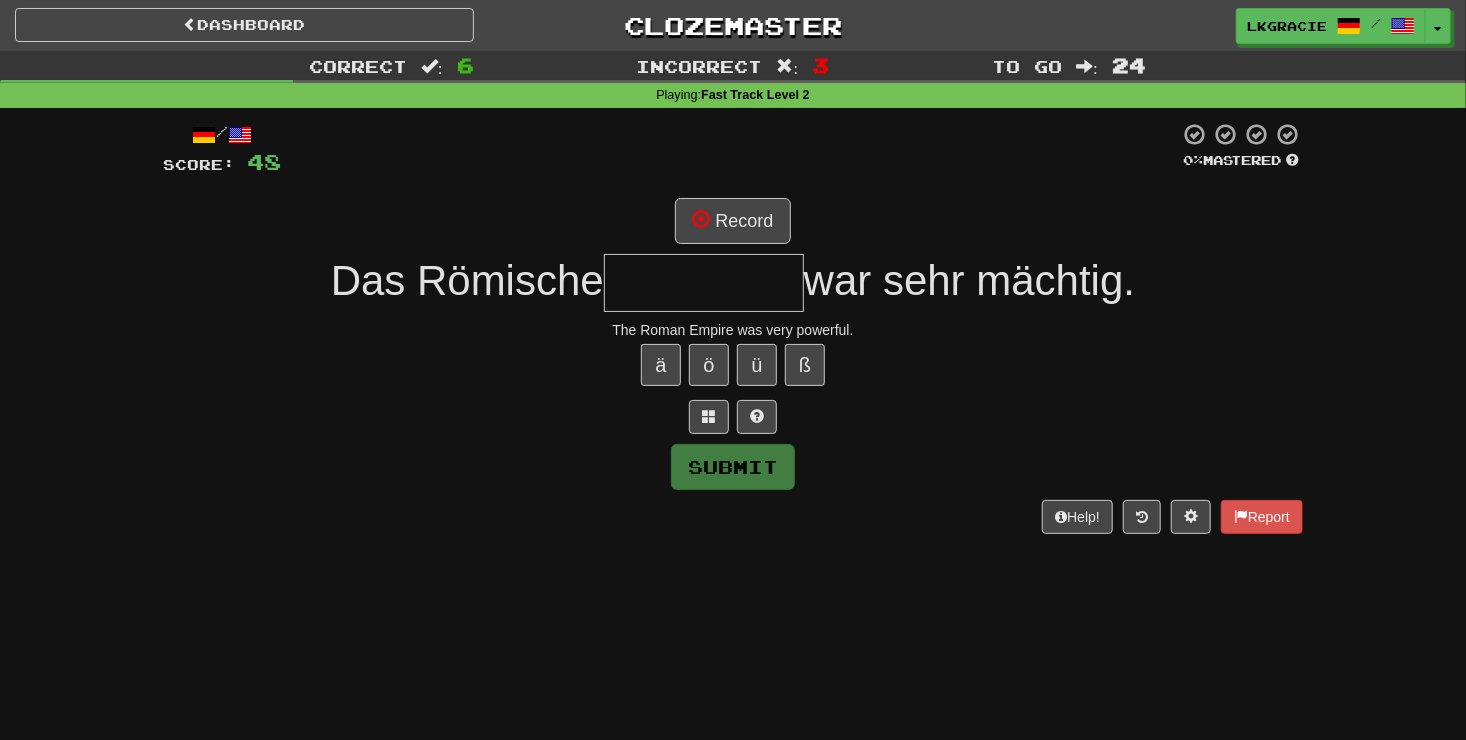 type on "*" 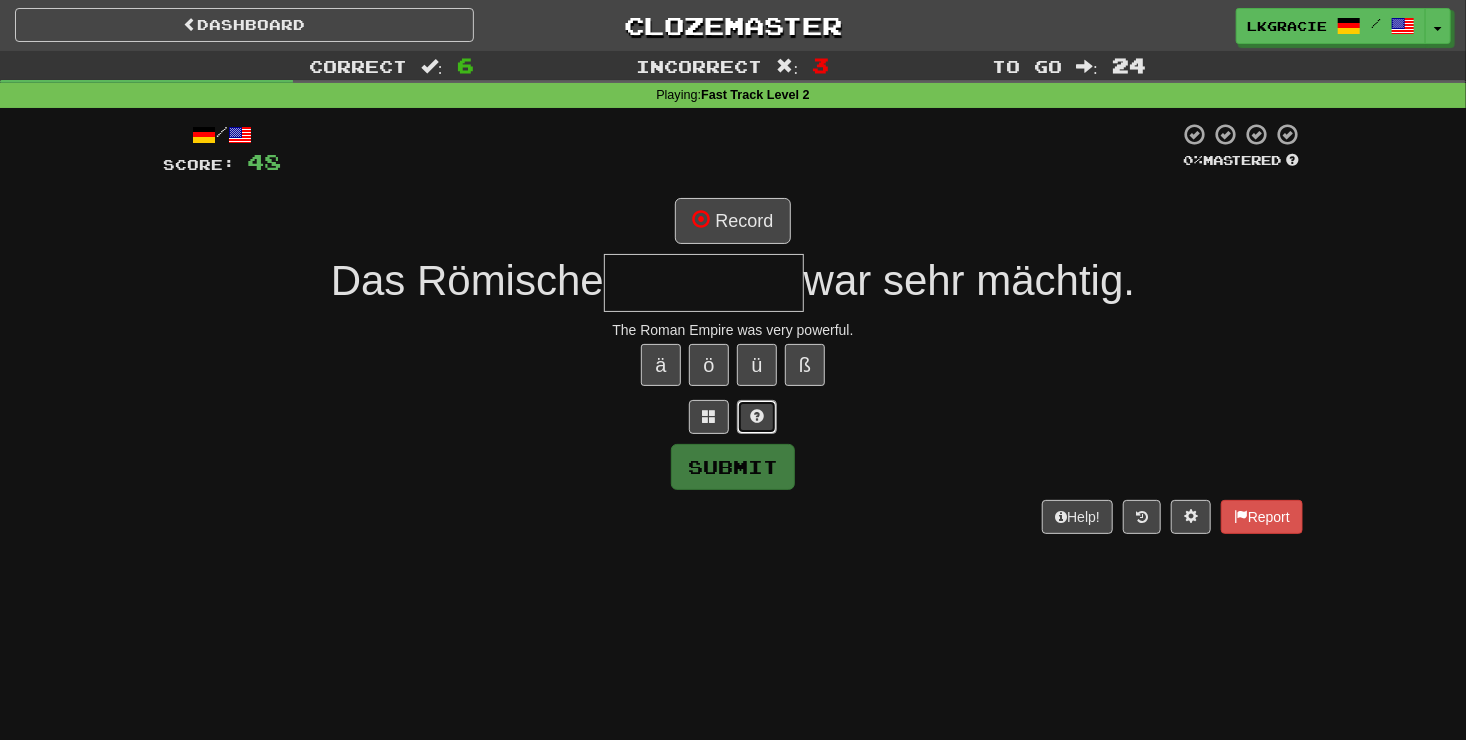 click at bounding box center (757, 417) 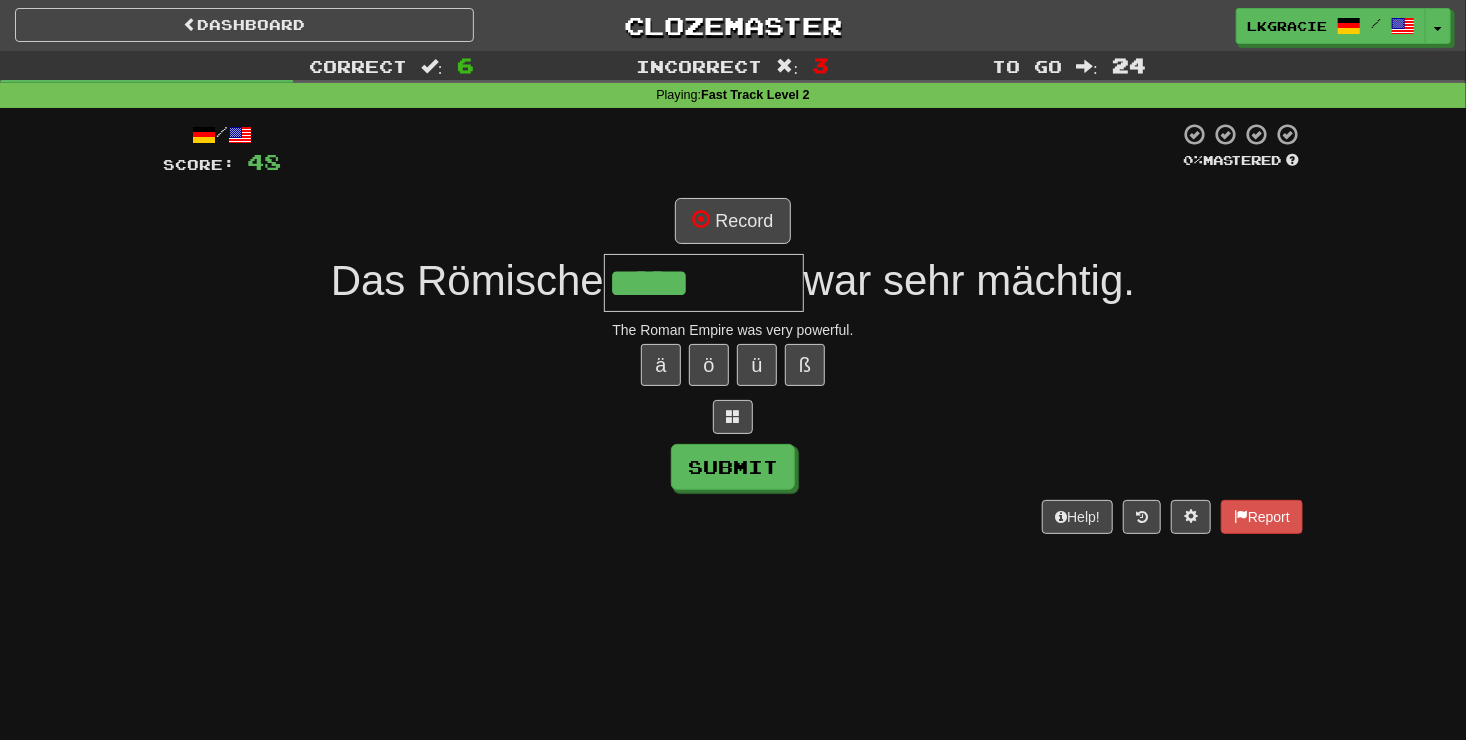 type on "*****" 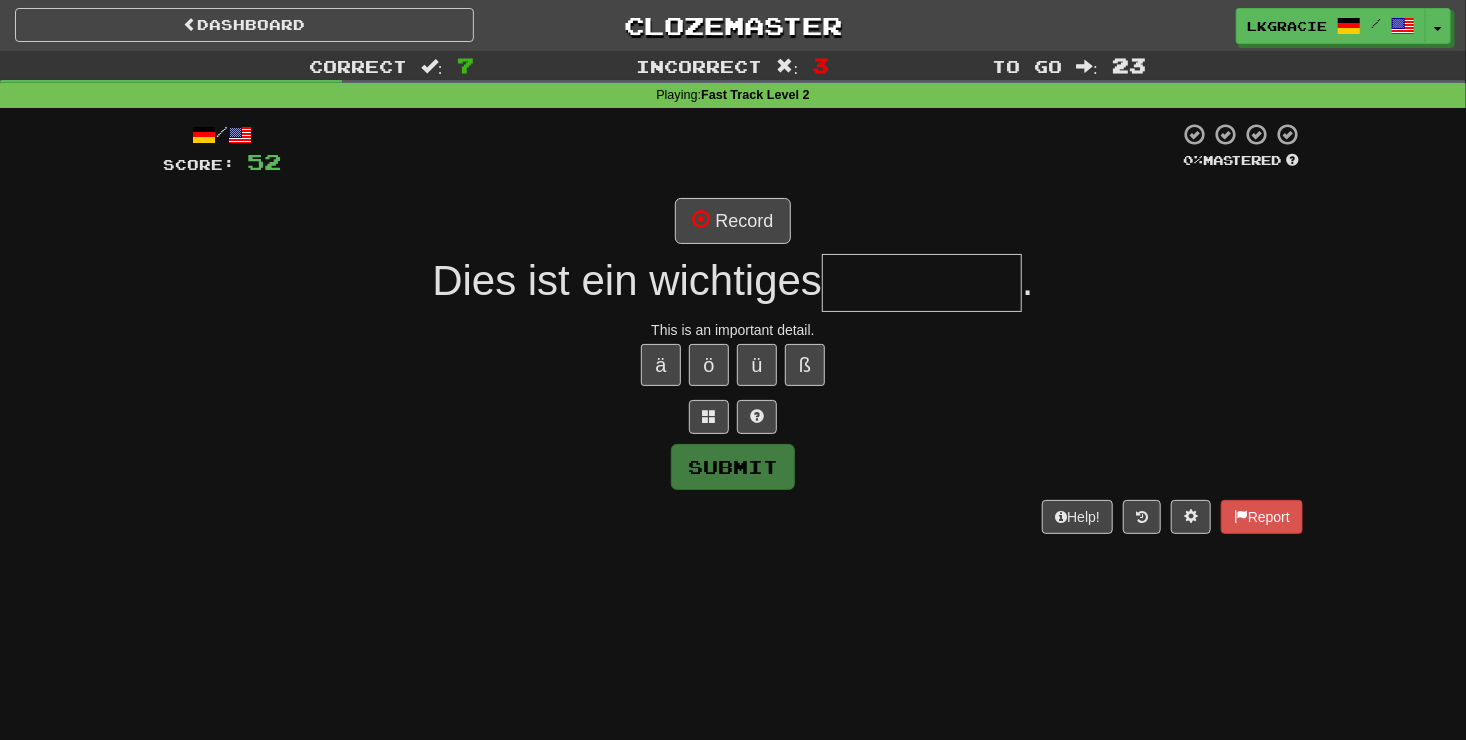type on "*" 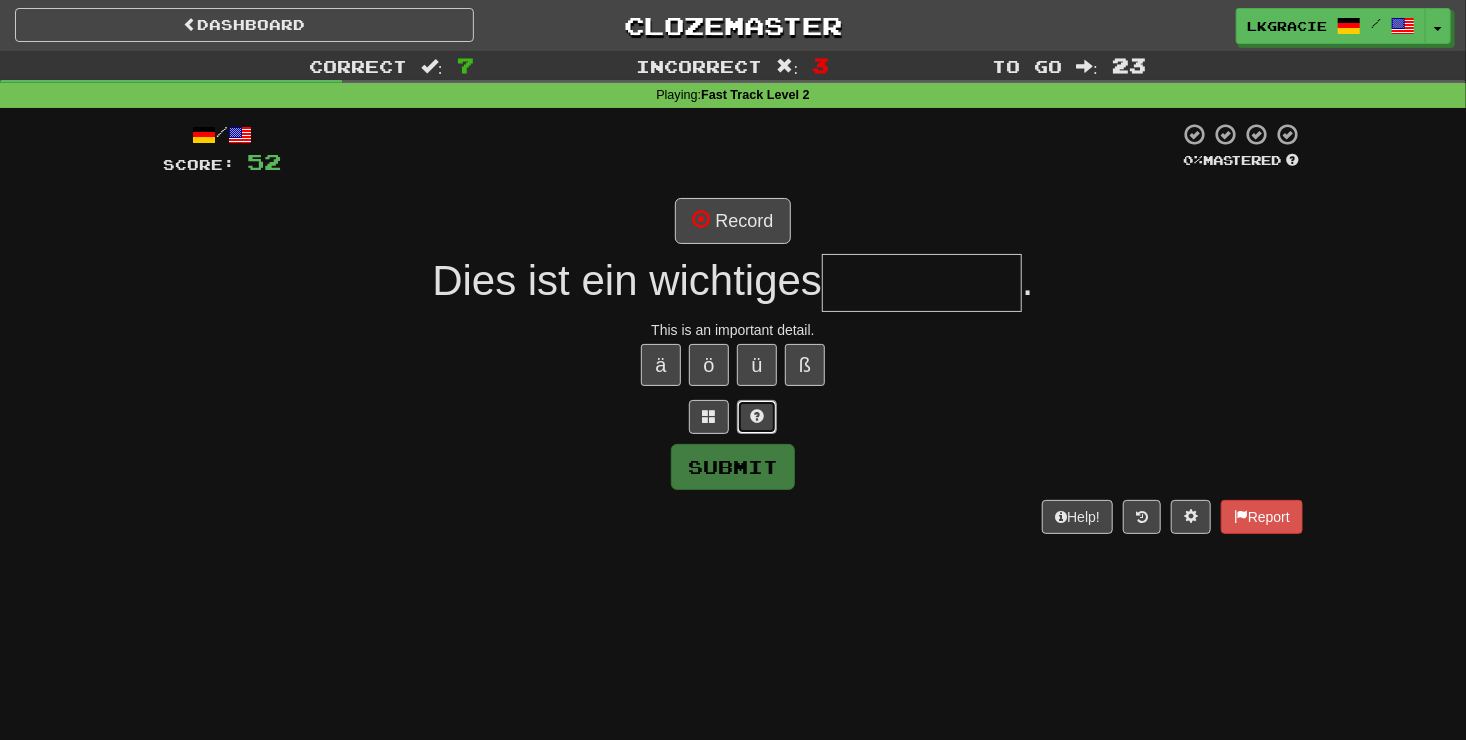 click at bounding box center (757, 416) 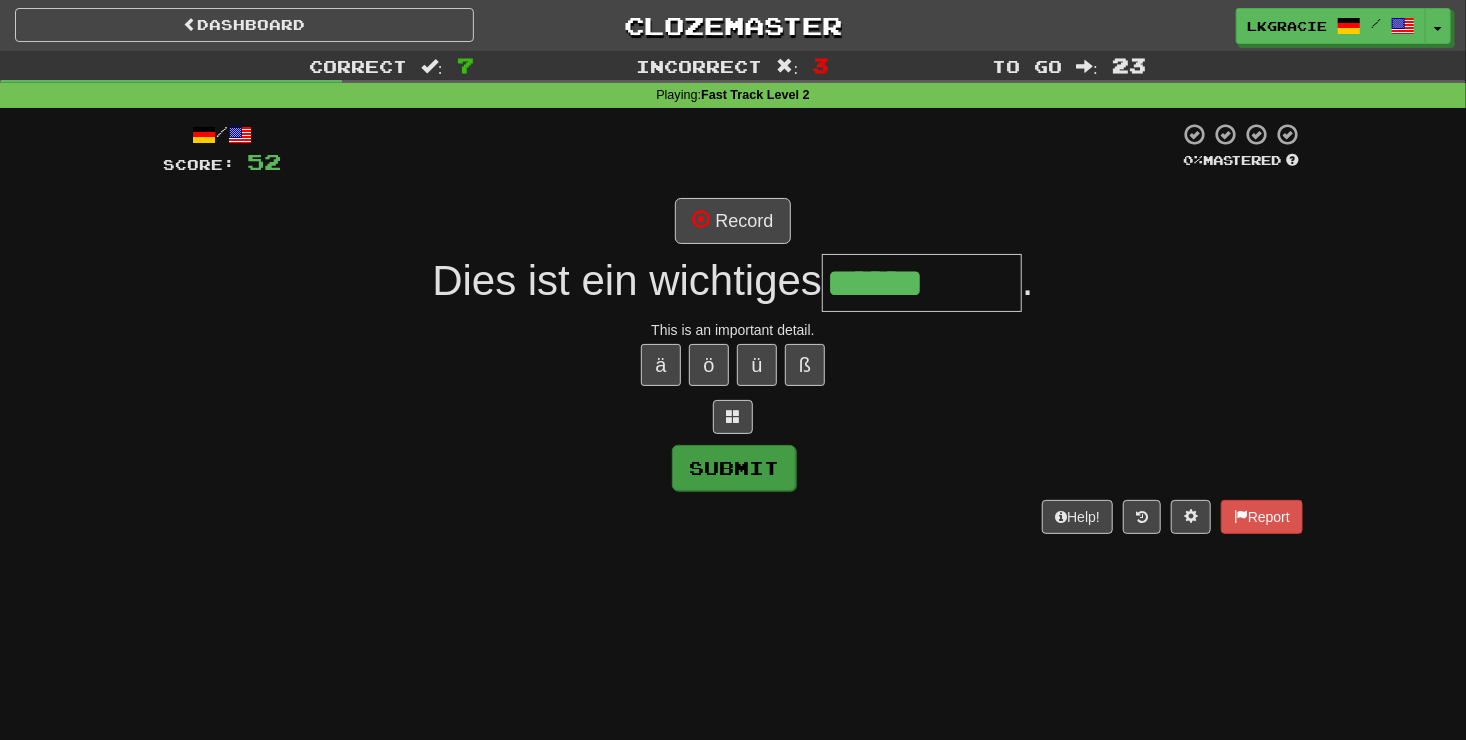 type on "******" 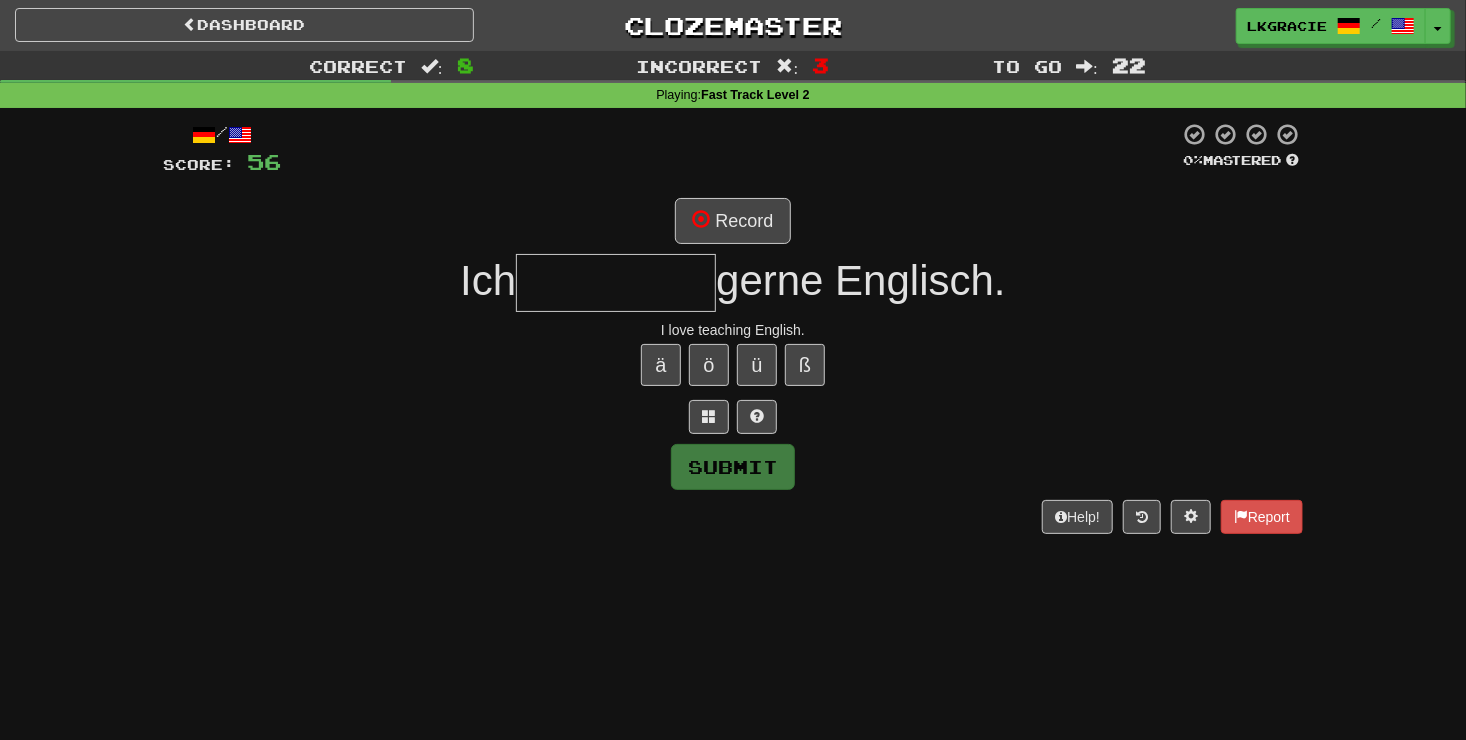type on "*" 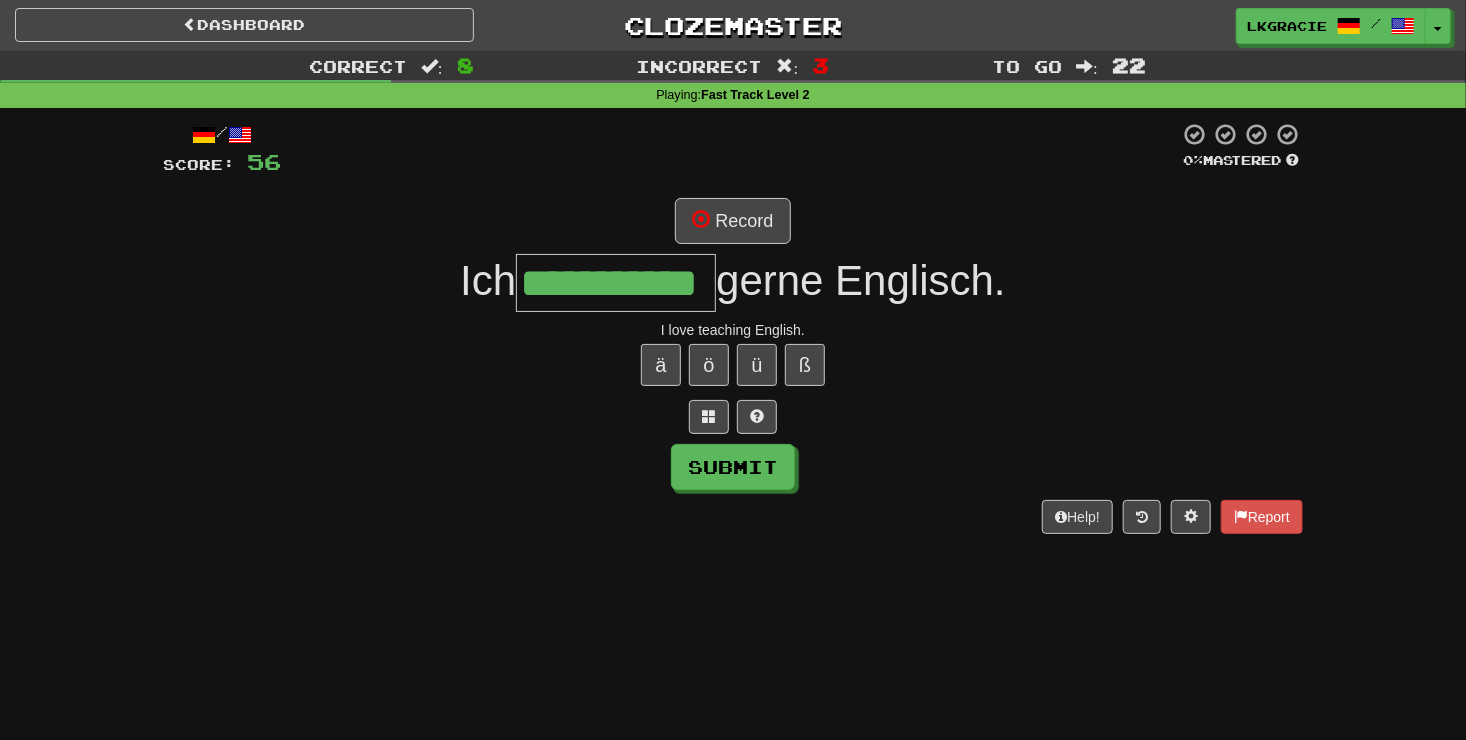 scroll, scrollTop: 0, scrollLeft: 5, axis: horizontal 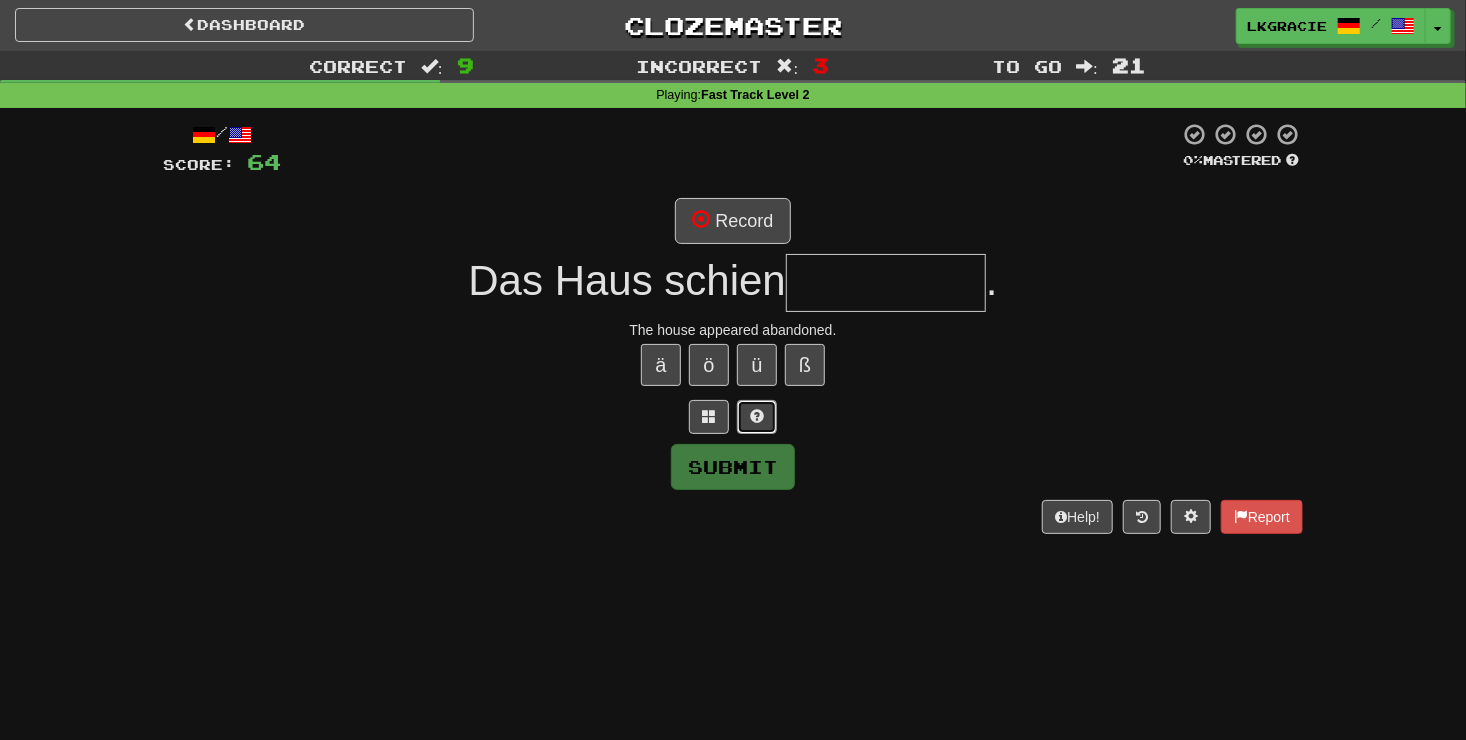 click at bounding box center [757, 416] 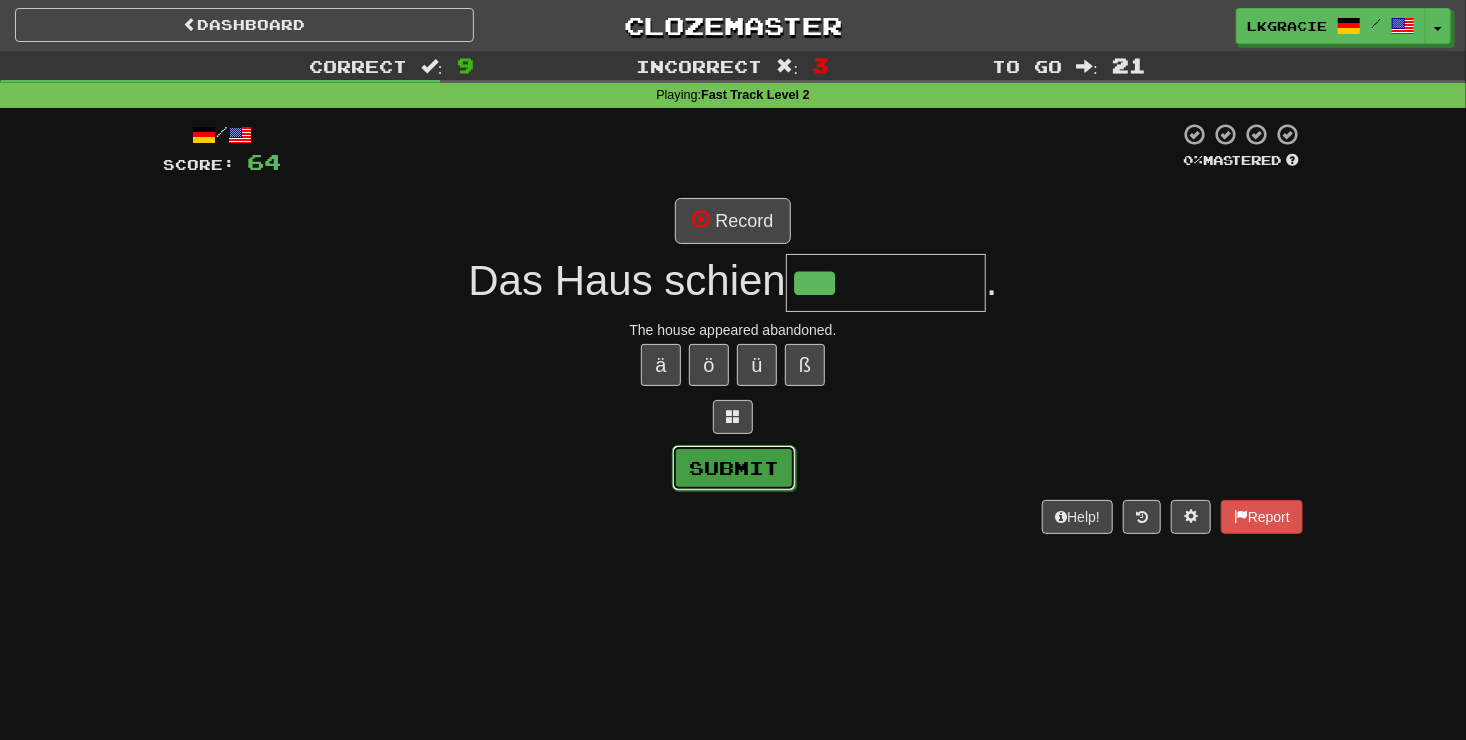 click on "Submit" at bounding box center (734, 468) 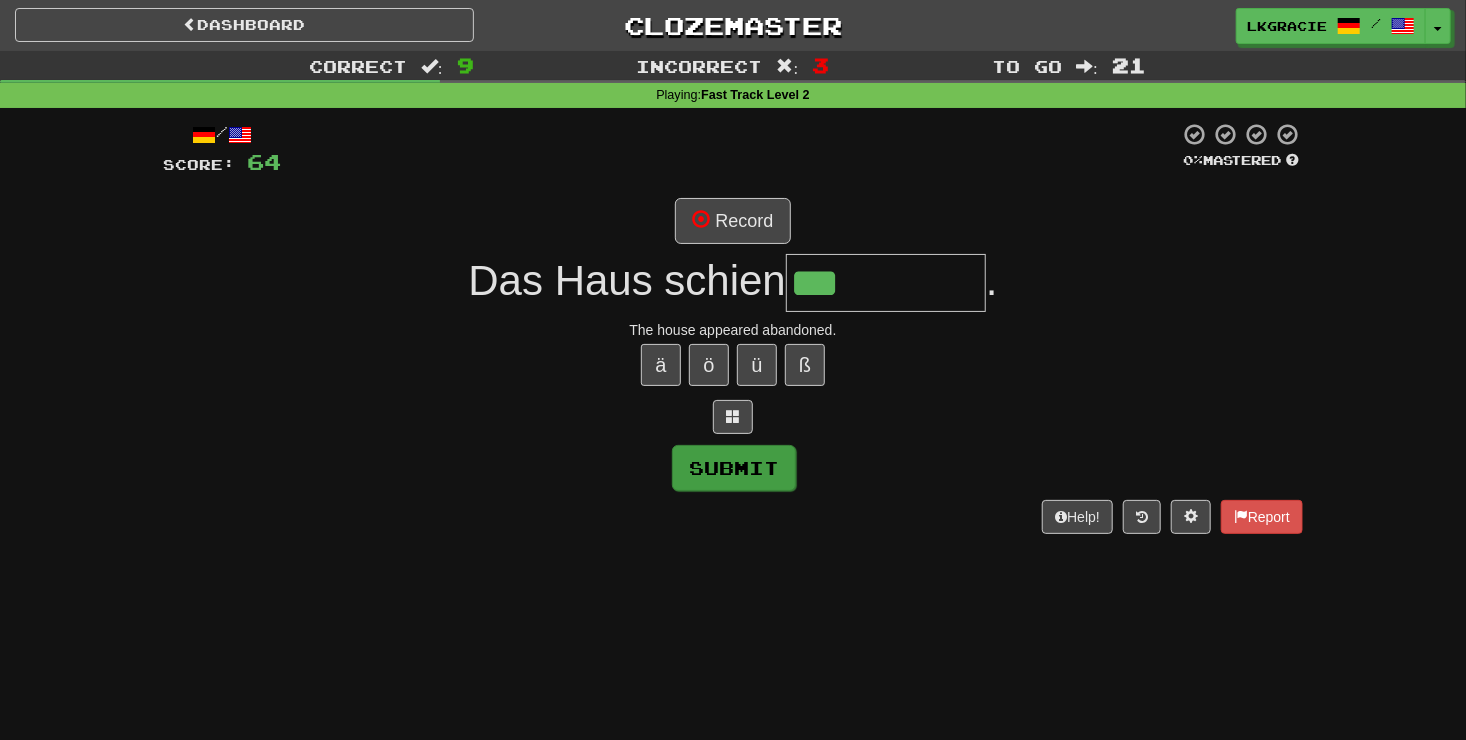 type on "*********" 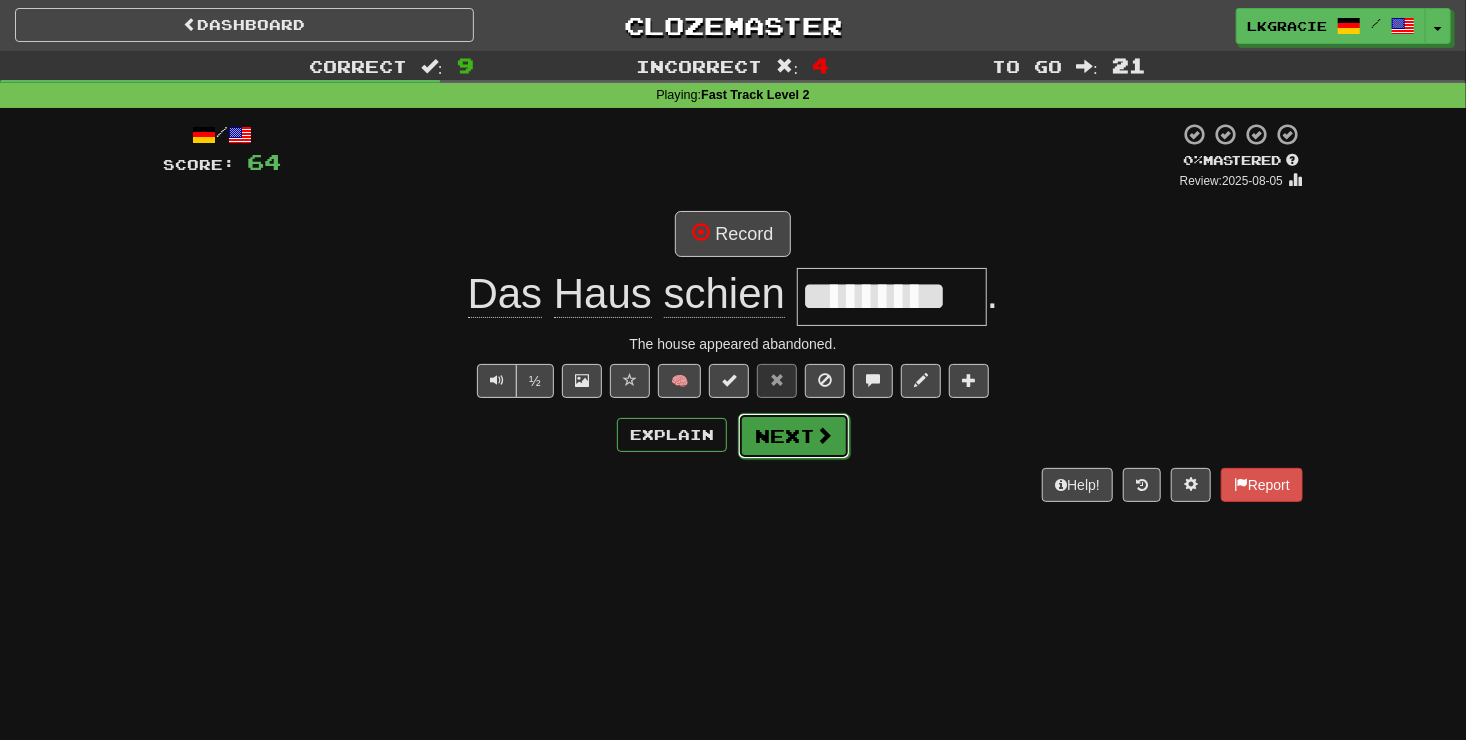 click at bounding box center [824, 435] 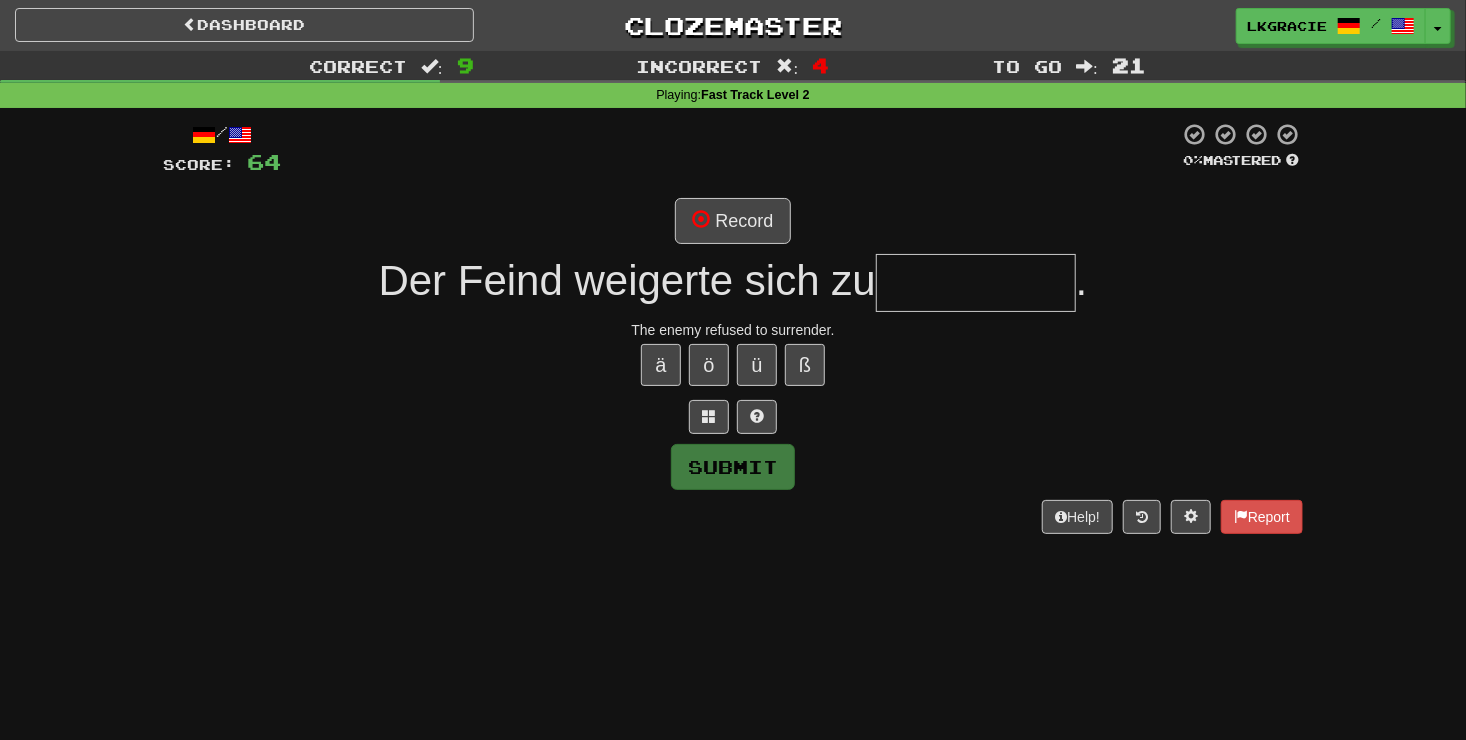 type on "*" 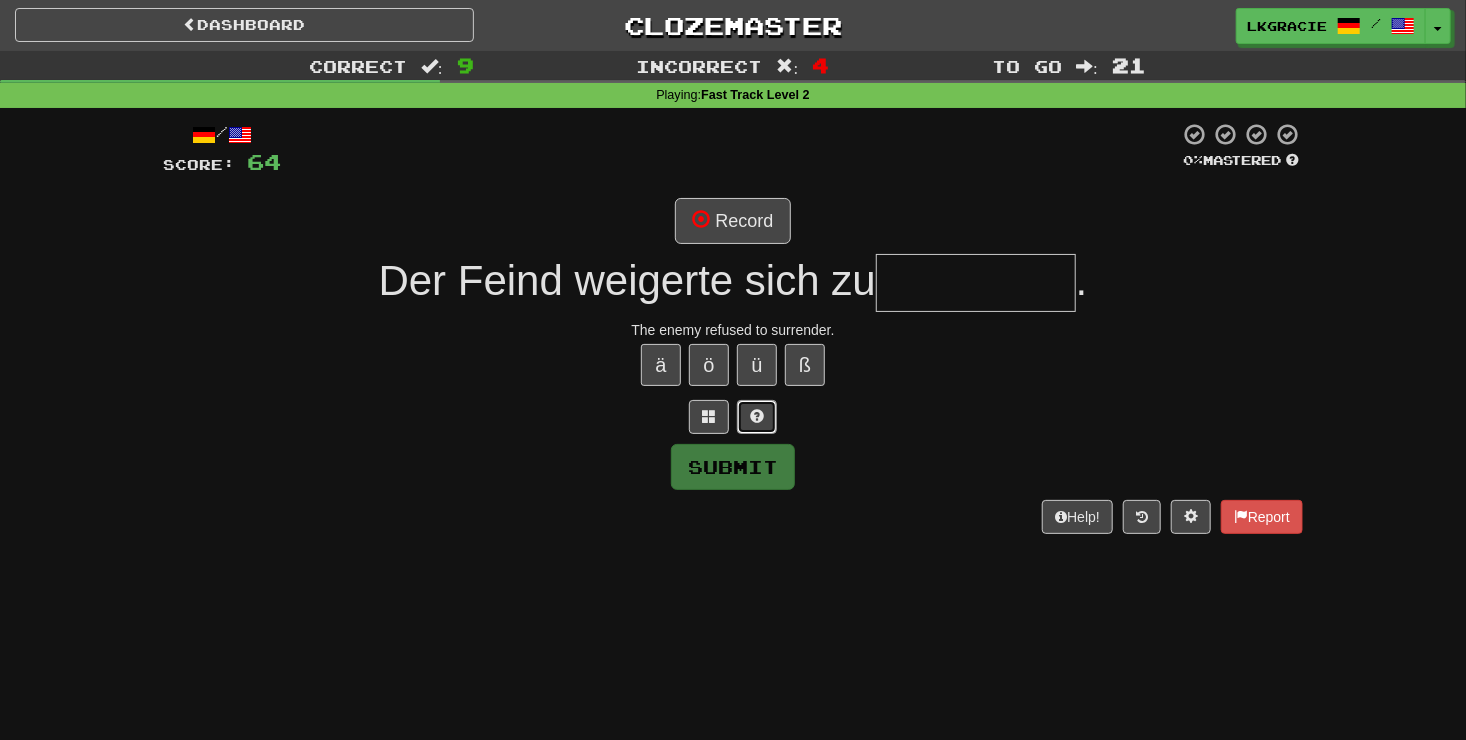 click at bounding box center (757, 417) 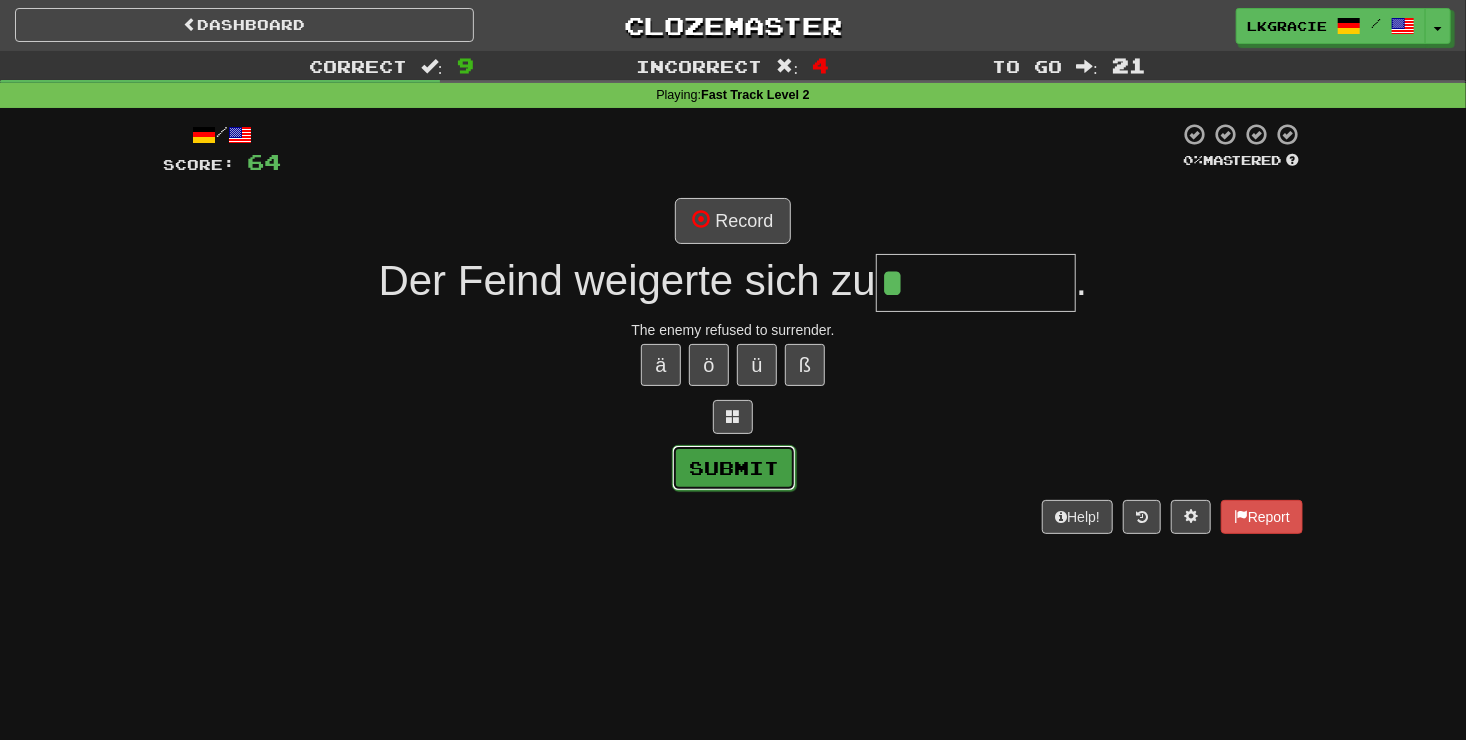 click on "Submit" at bounding box center [734, 468] 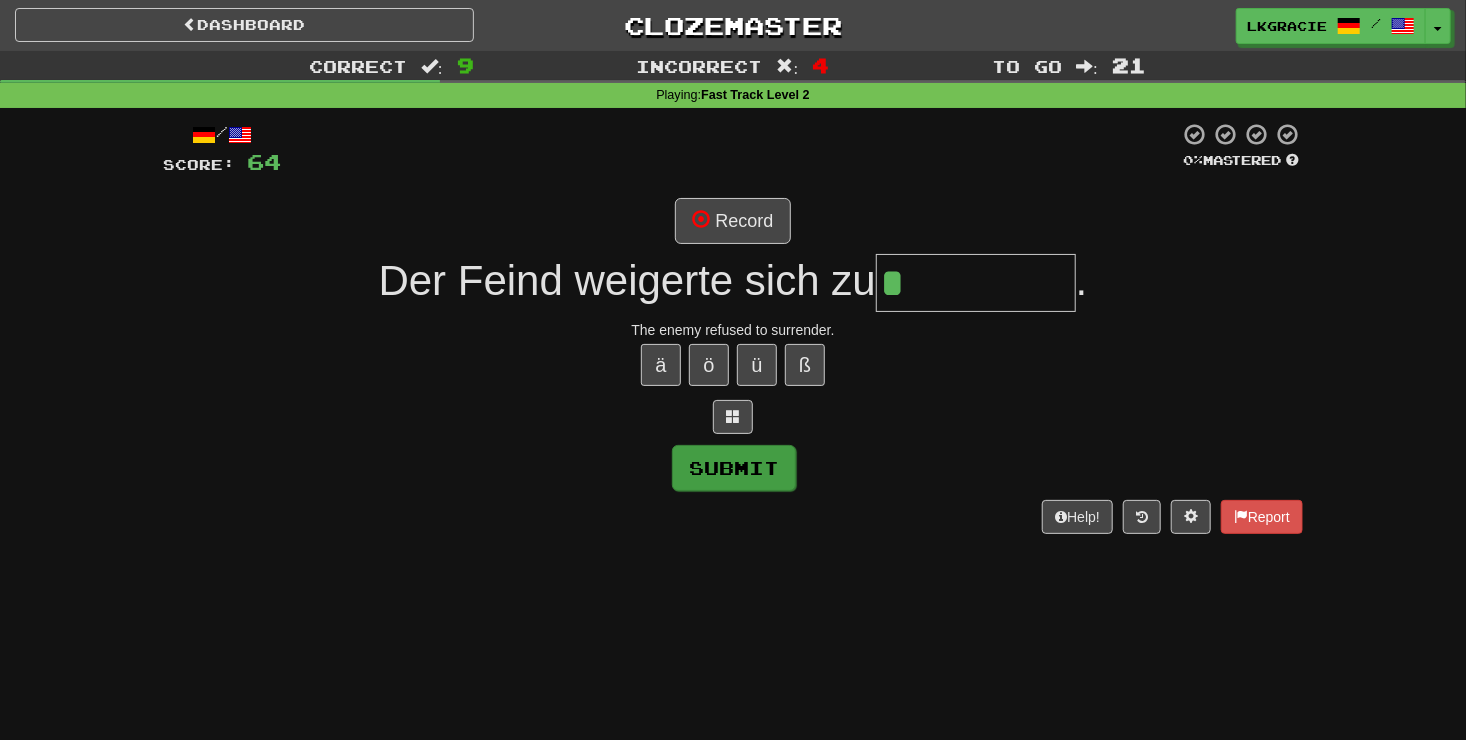 type on "**********" 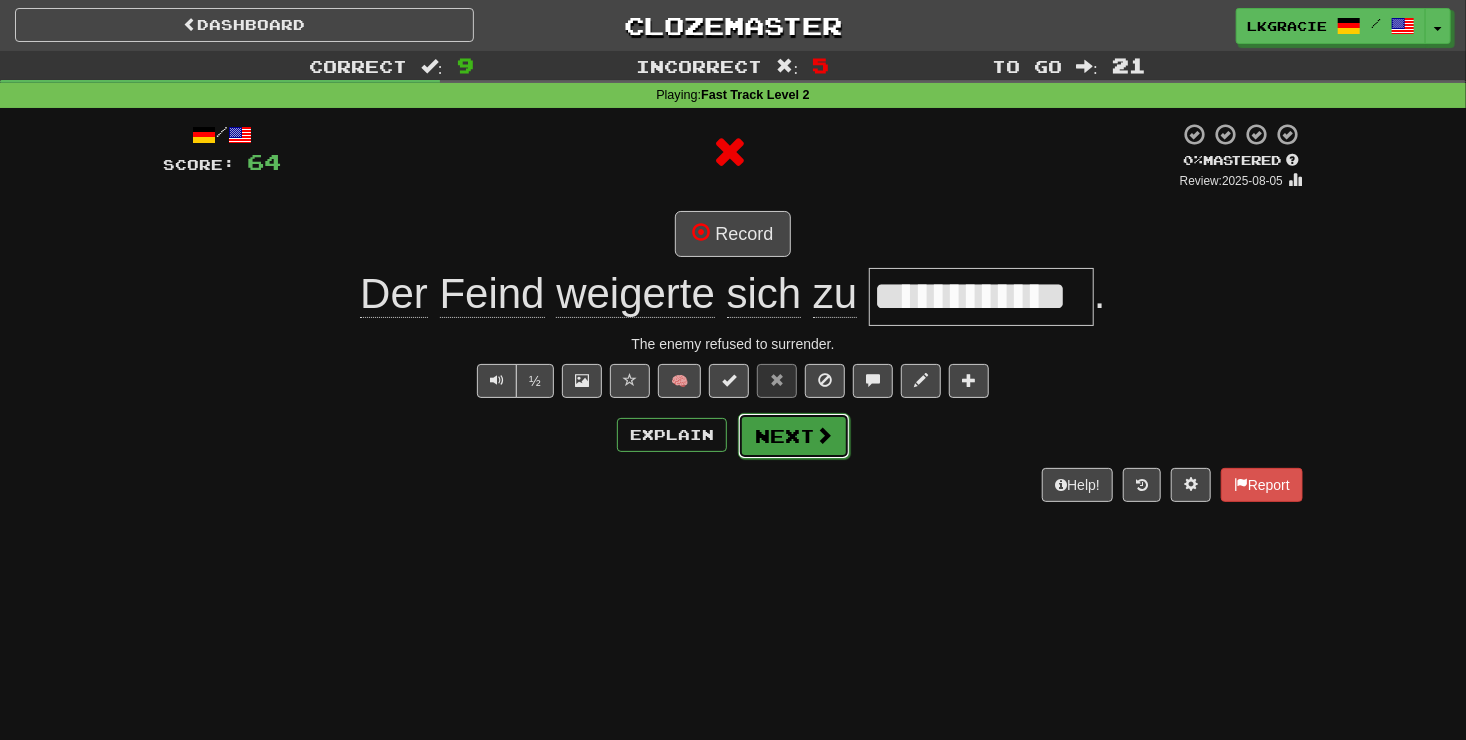 click at bounding box center [824, 435] 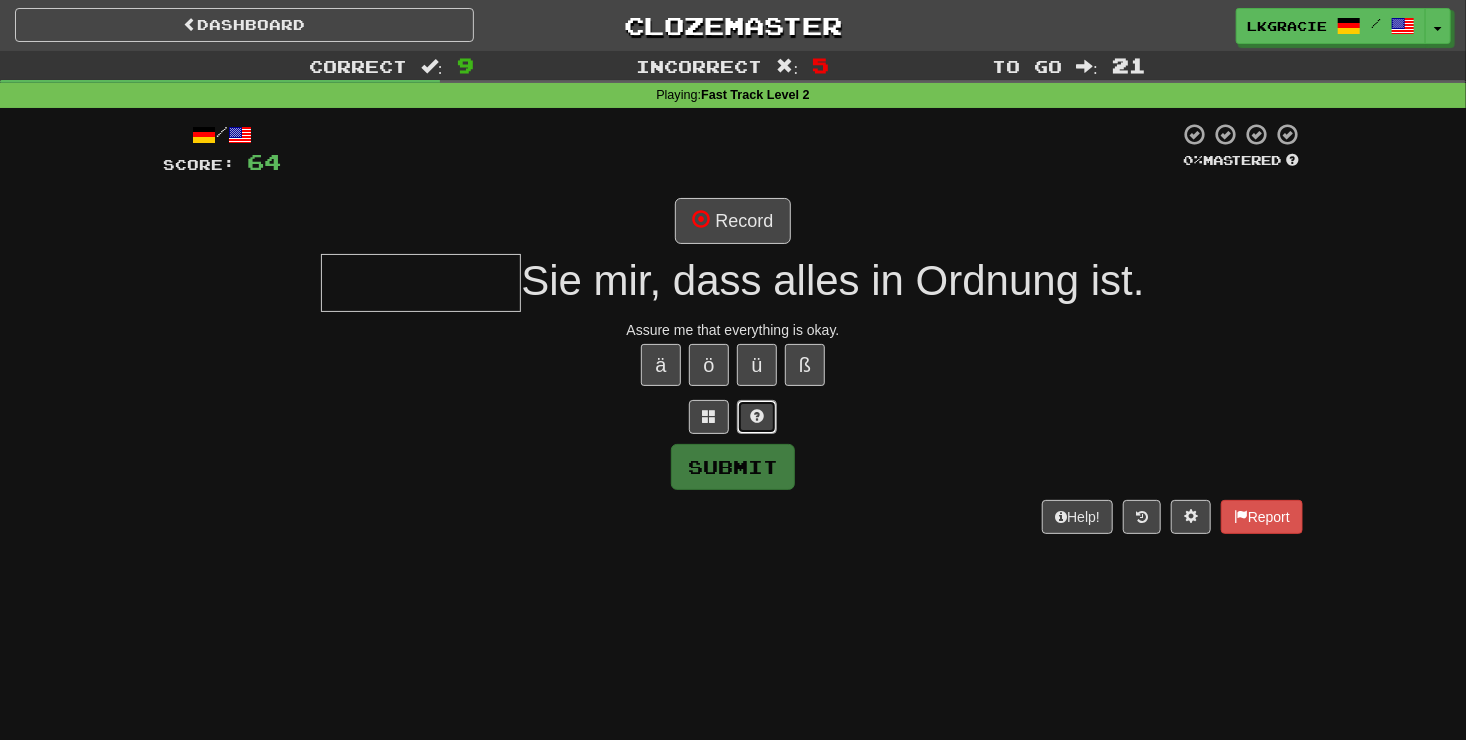 click at bounding box center (757, 417) 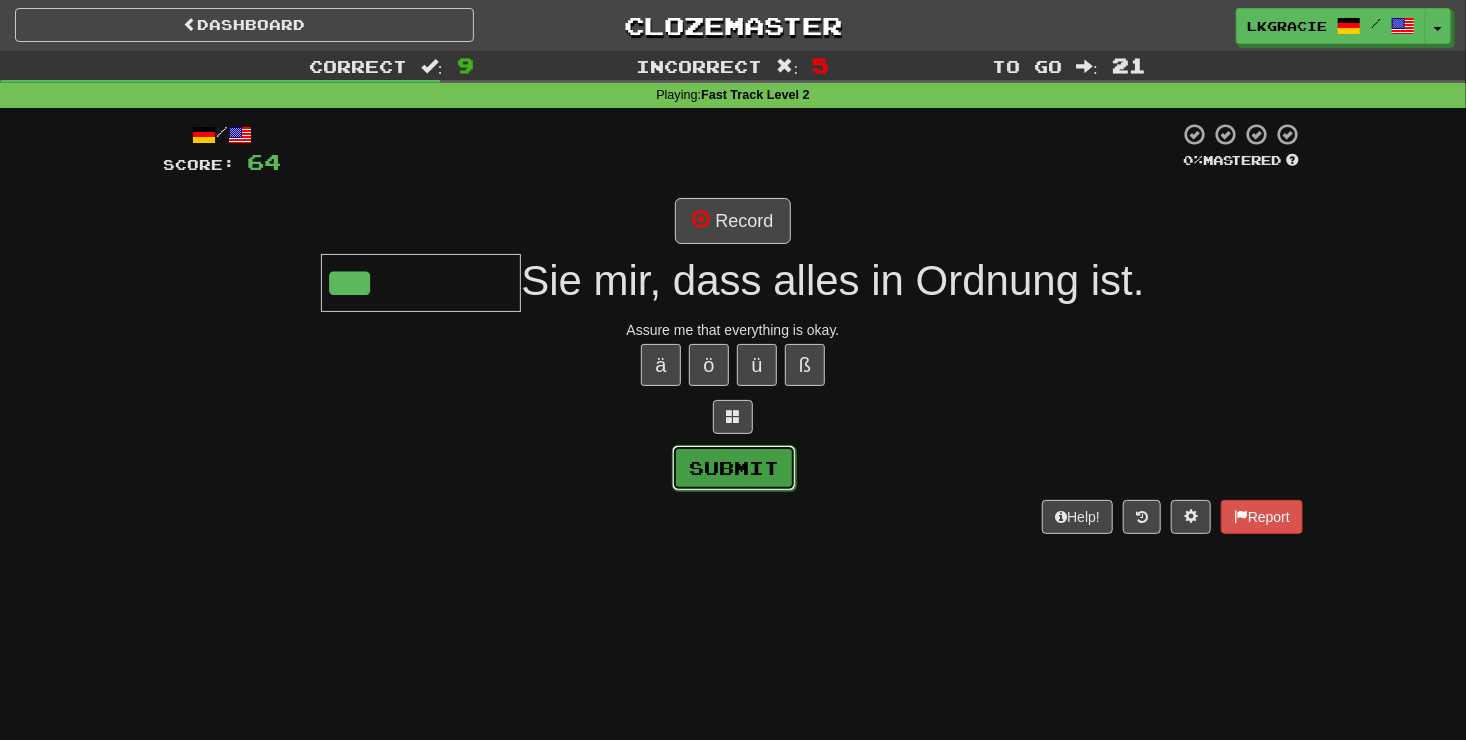 click on "Submit" at bounding box center (734, 468) 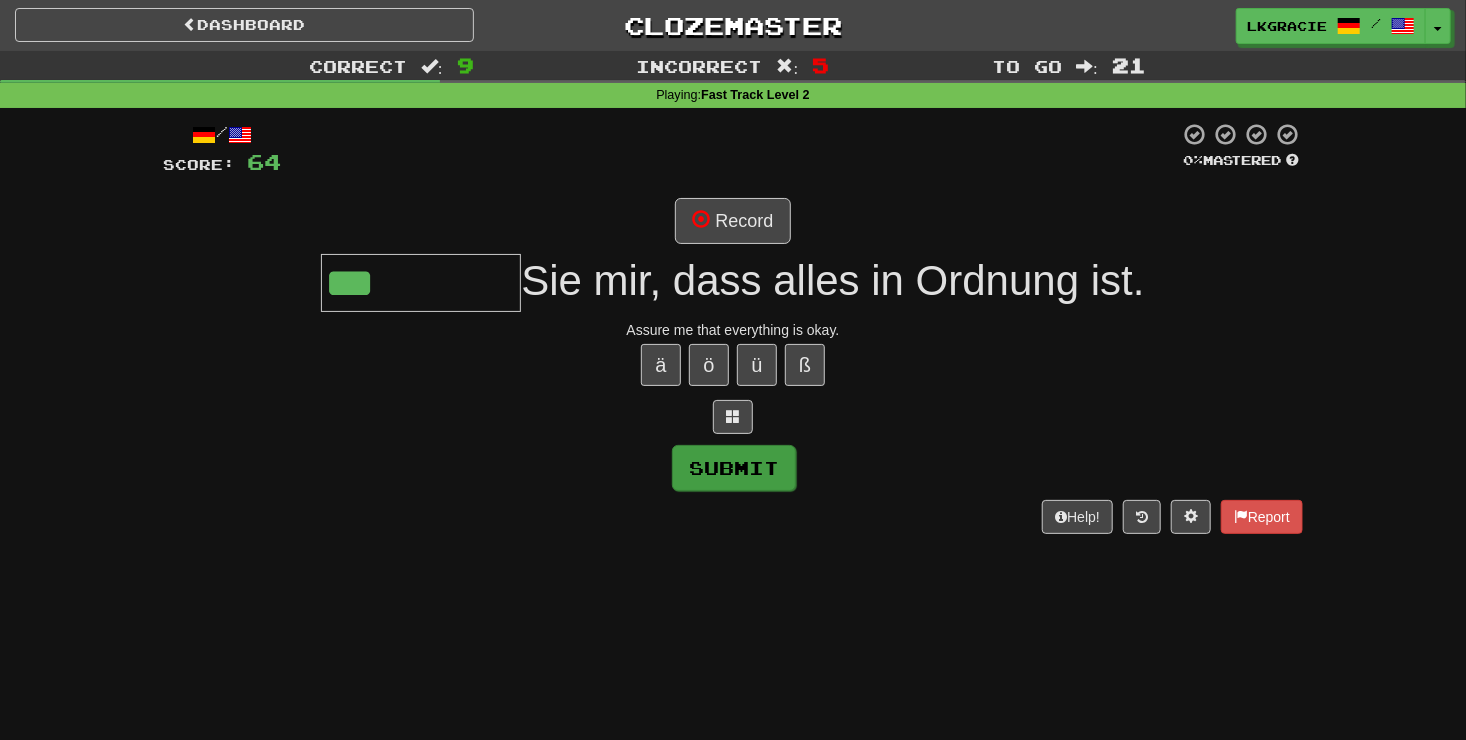 type on "**********" 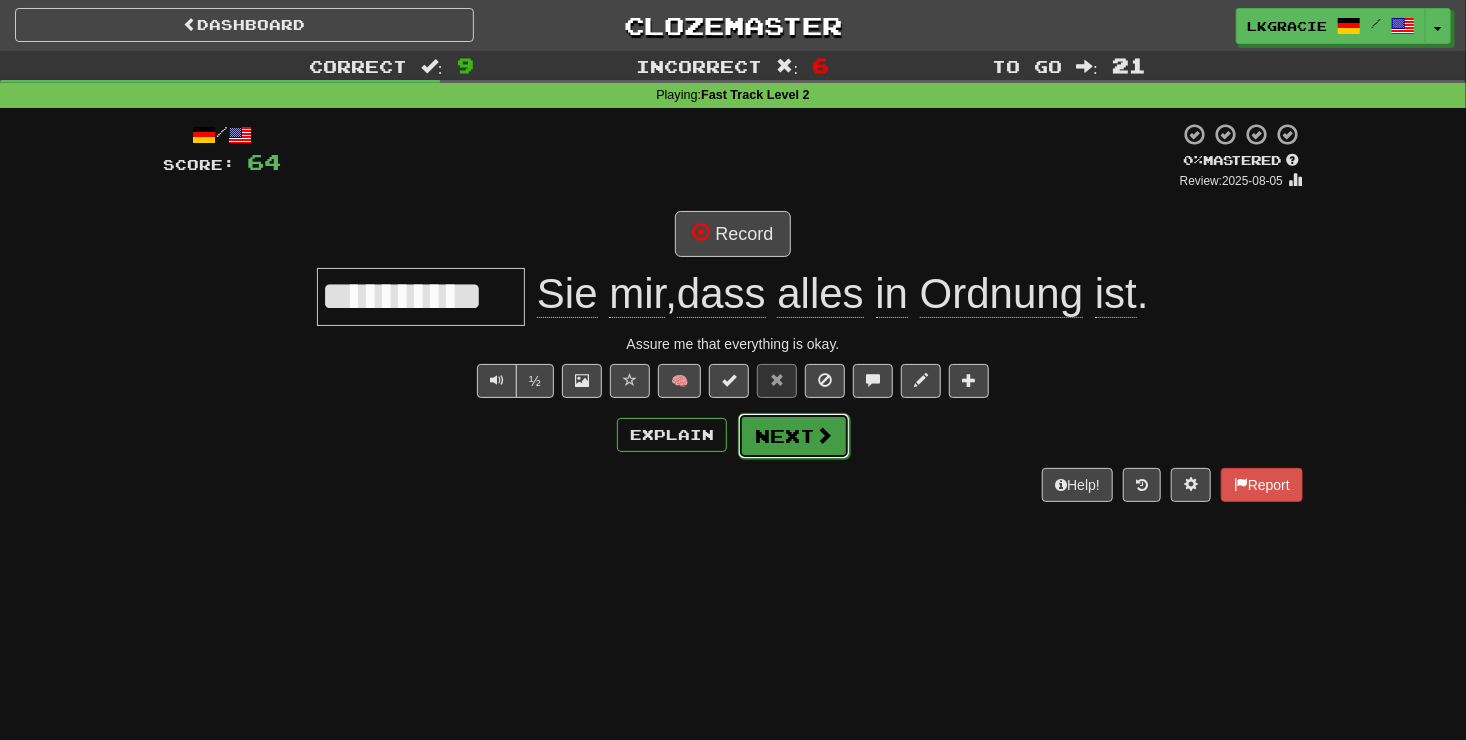 click on "Next" at bounding box center (794, 436) 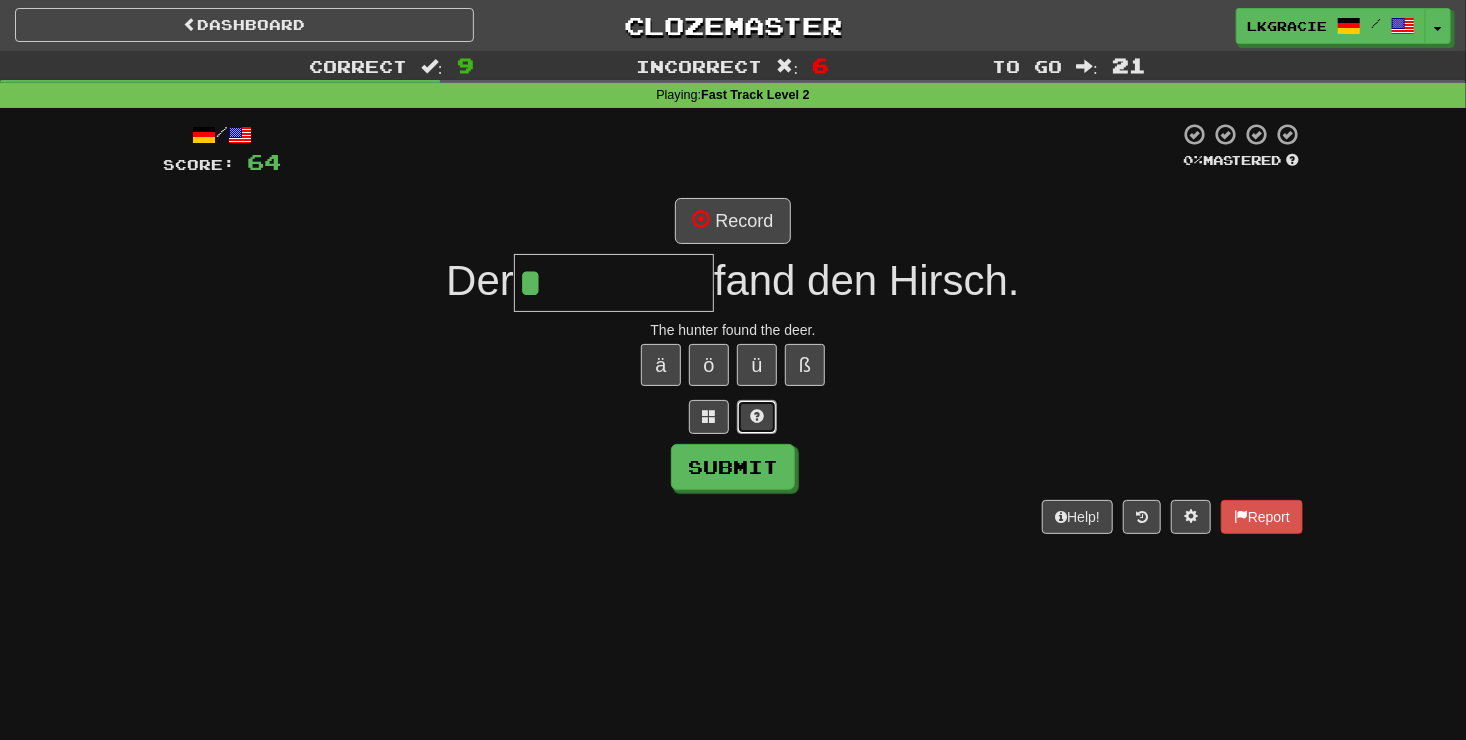 click at bounding box center (757, 417) 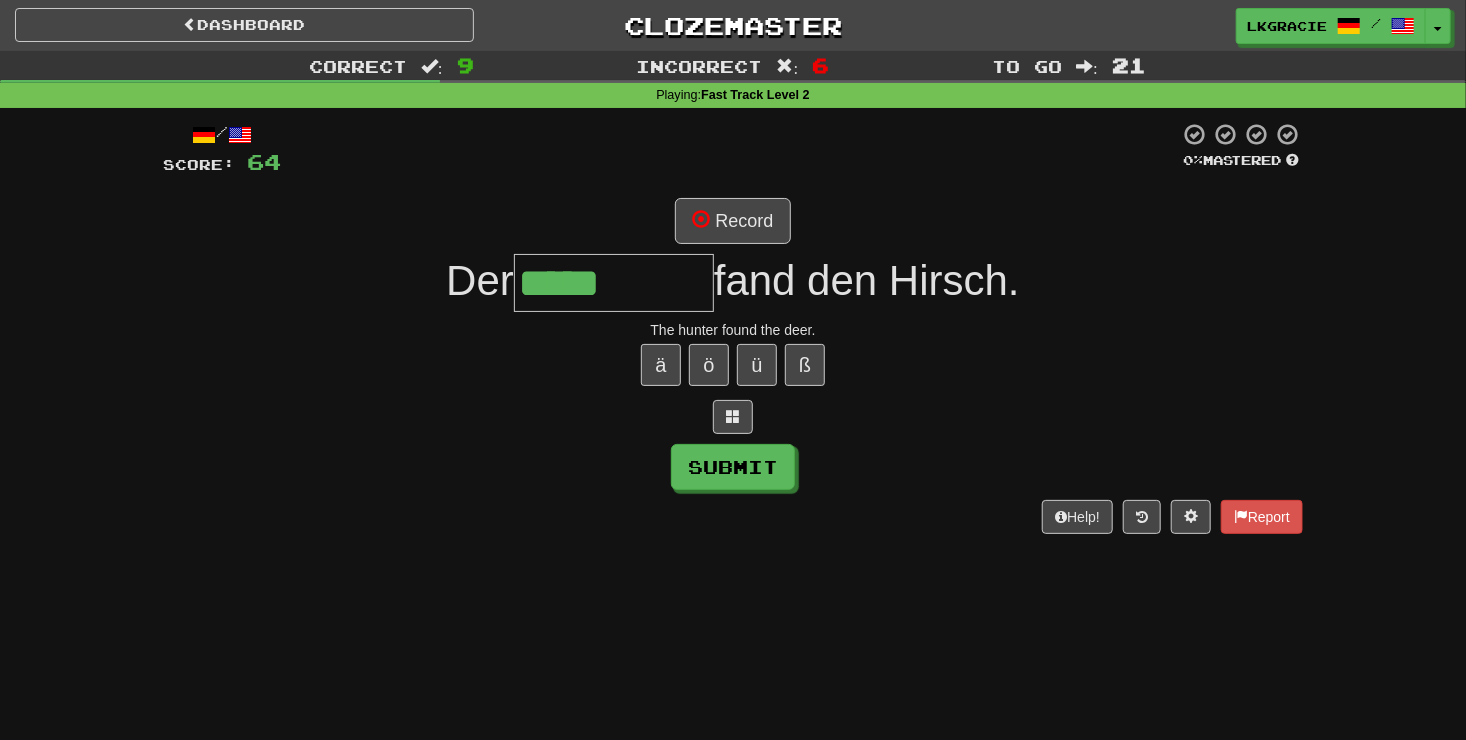 type on "*****" 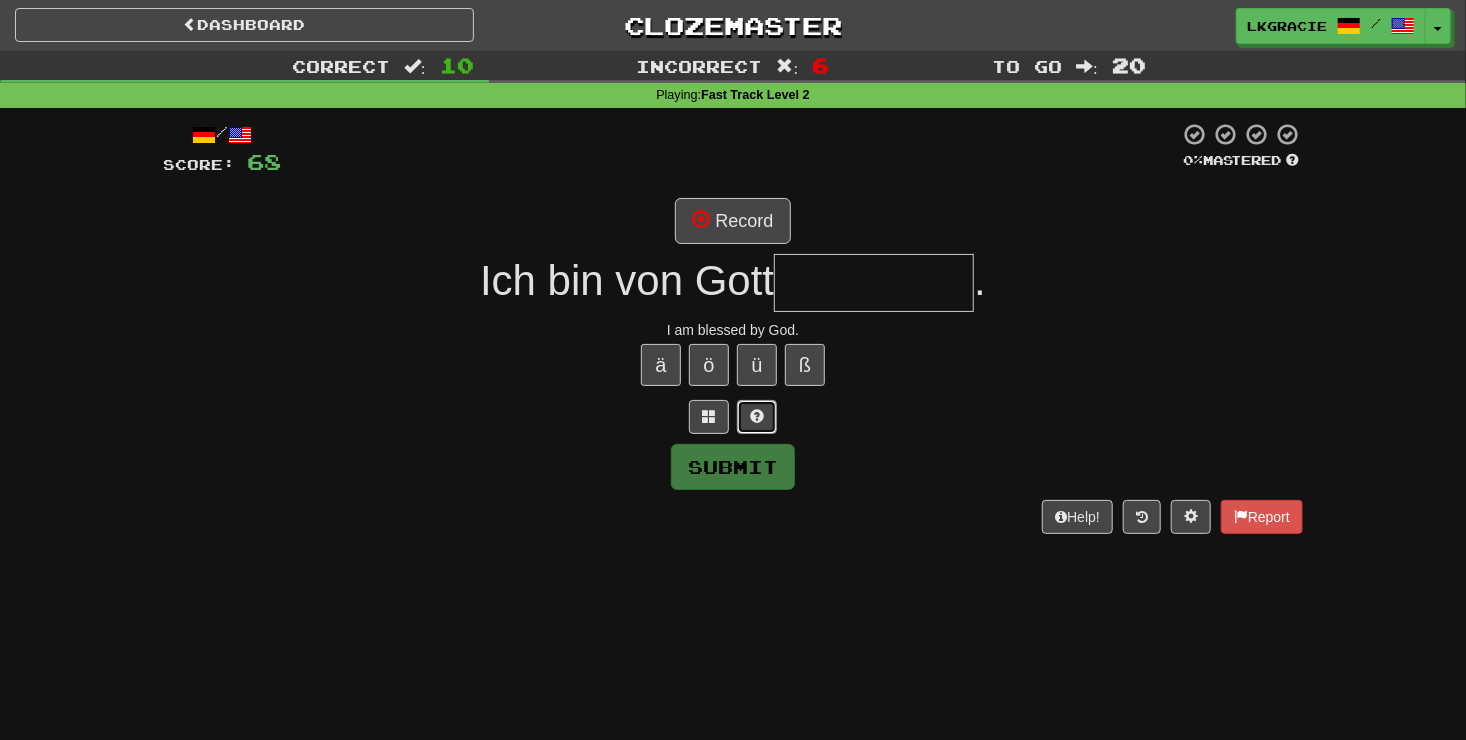 click at bounding box center [757, 417] 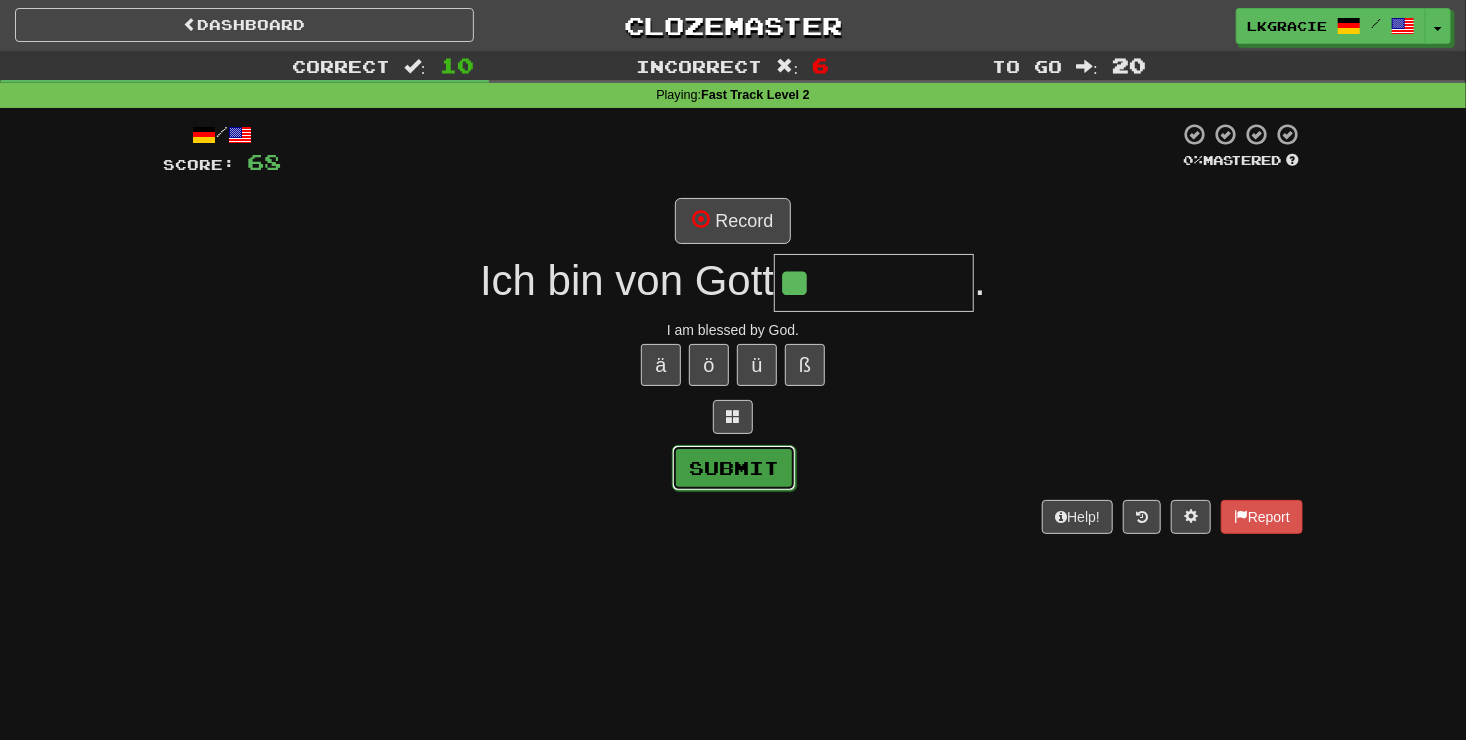 click on "Submit" at bounding box center [734, 468] 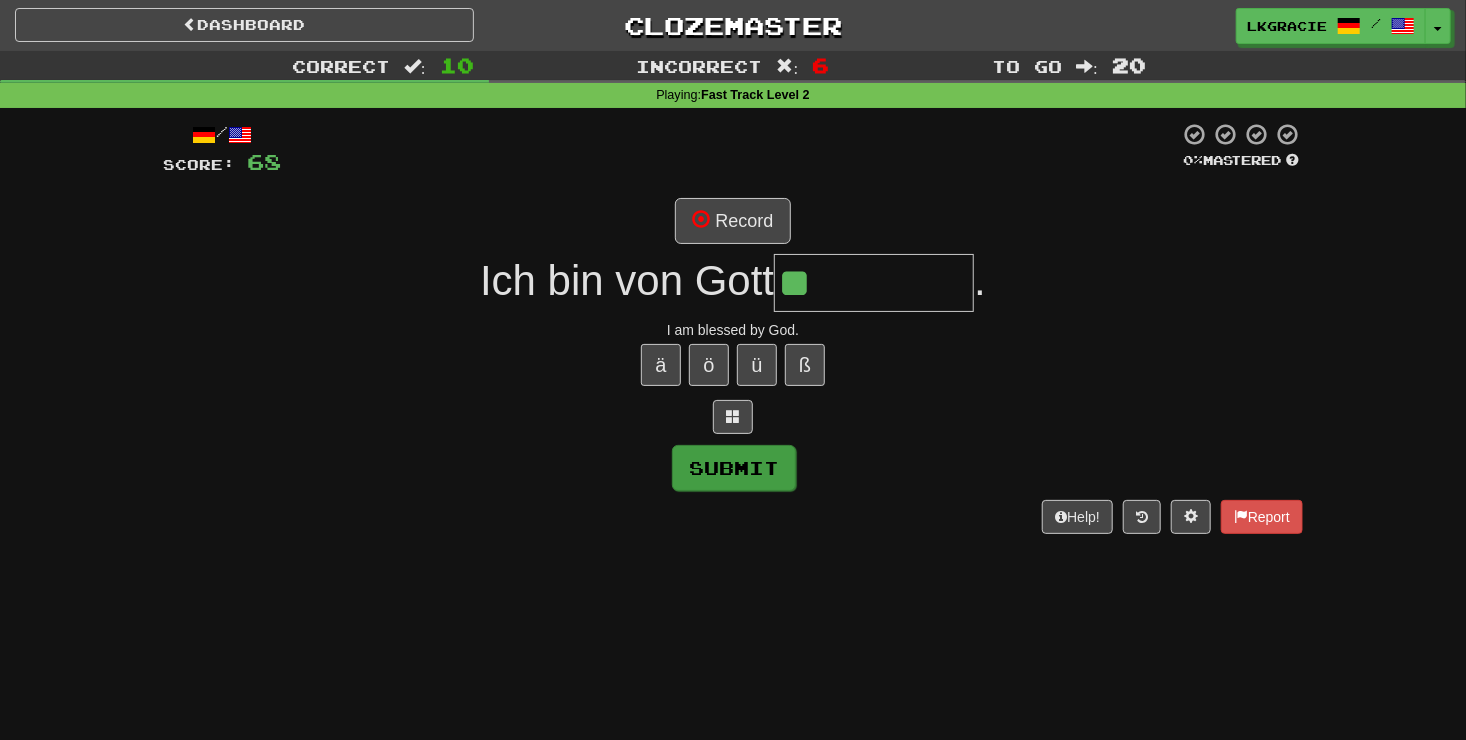 type on "********" 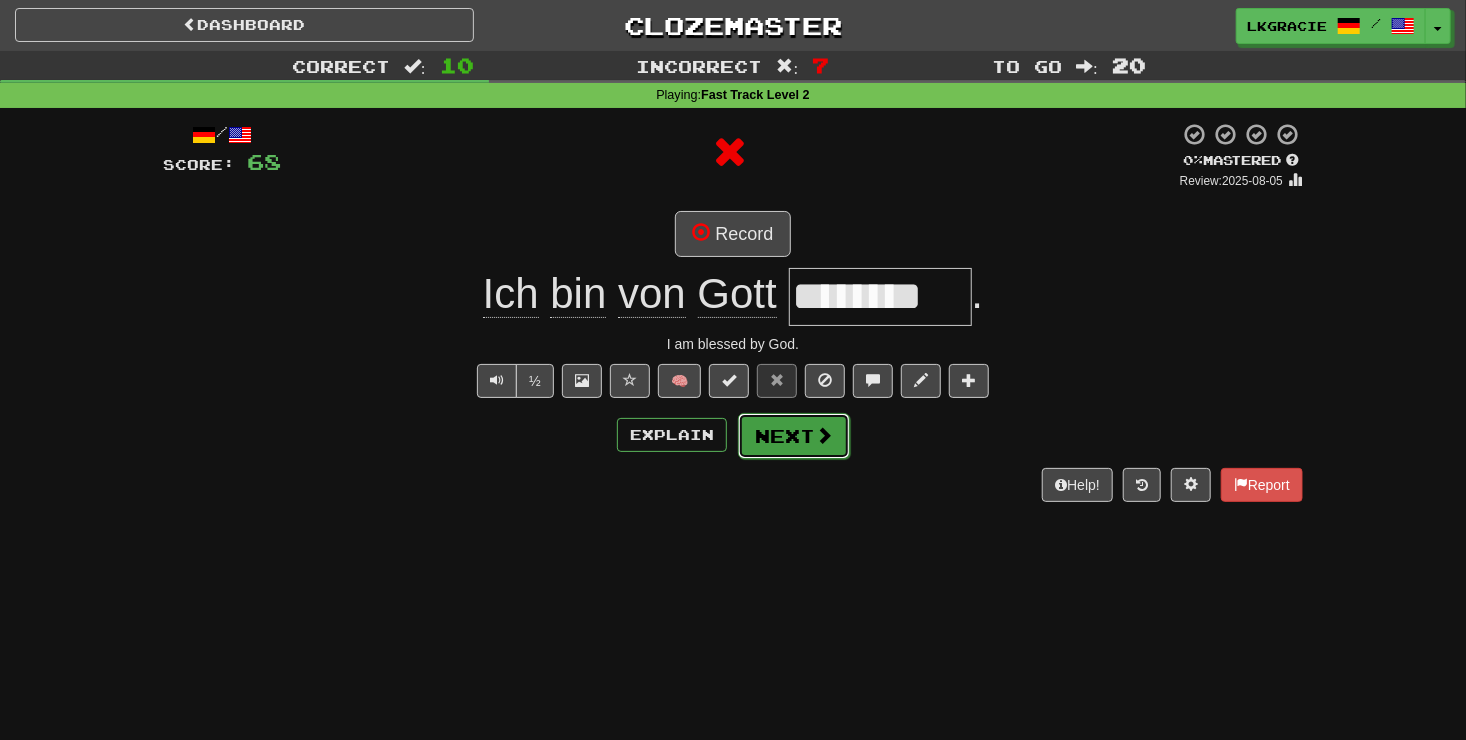 click on "Next" at bounding box center (794, 436) 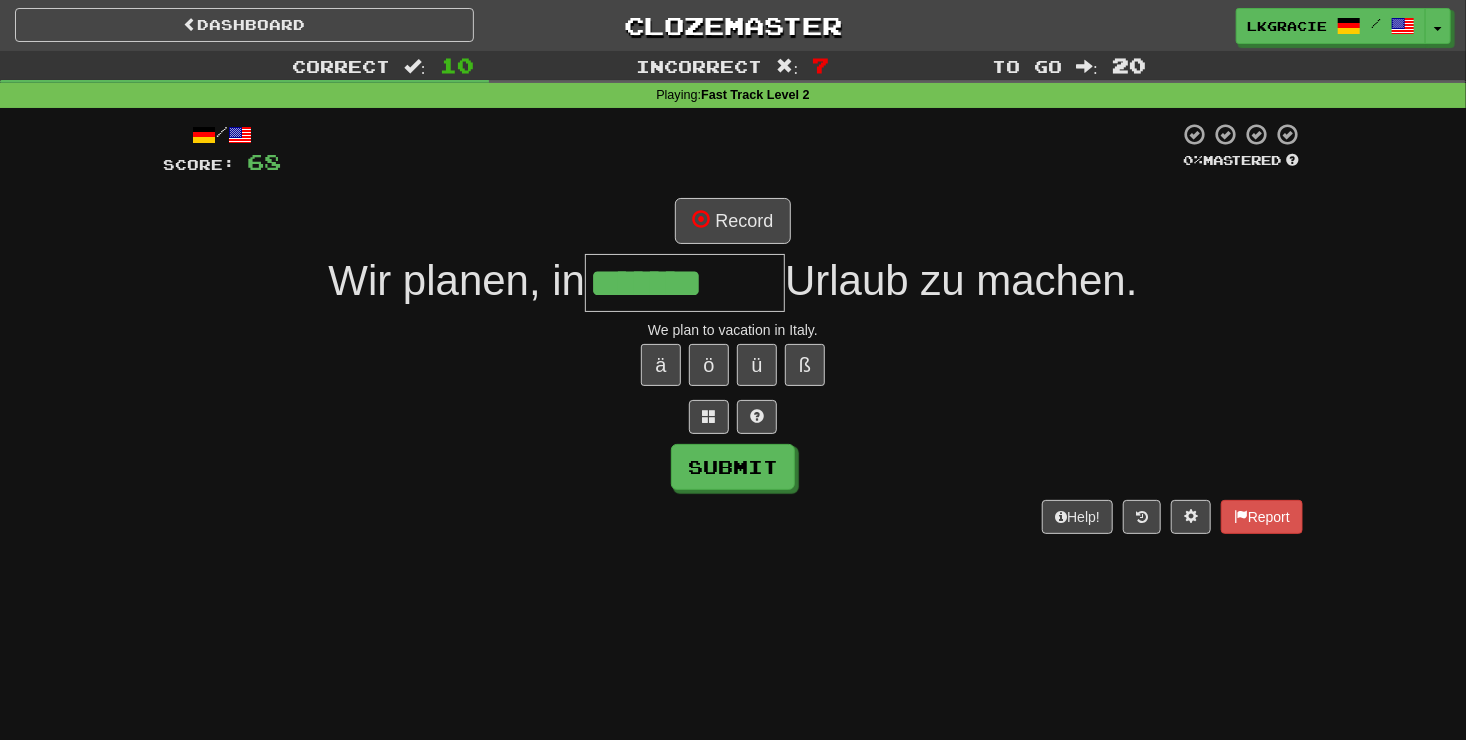 type on "*******" 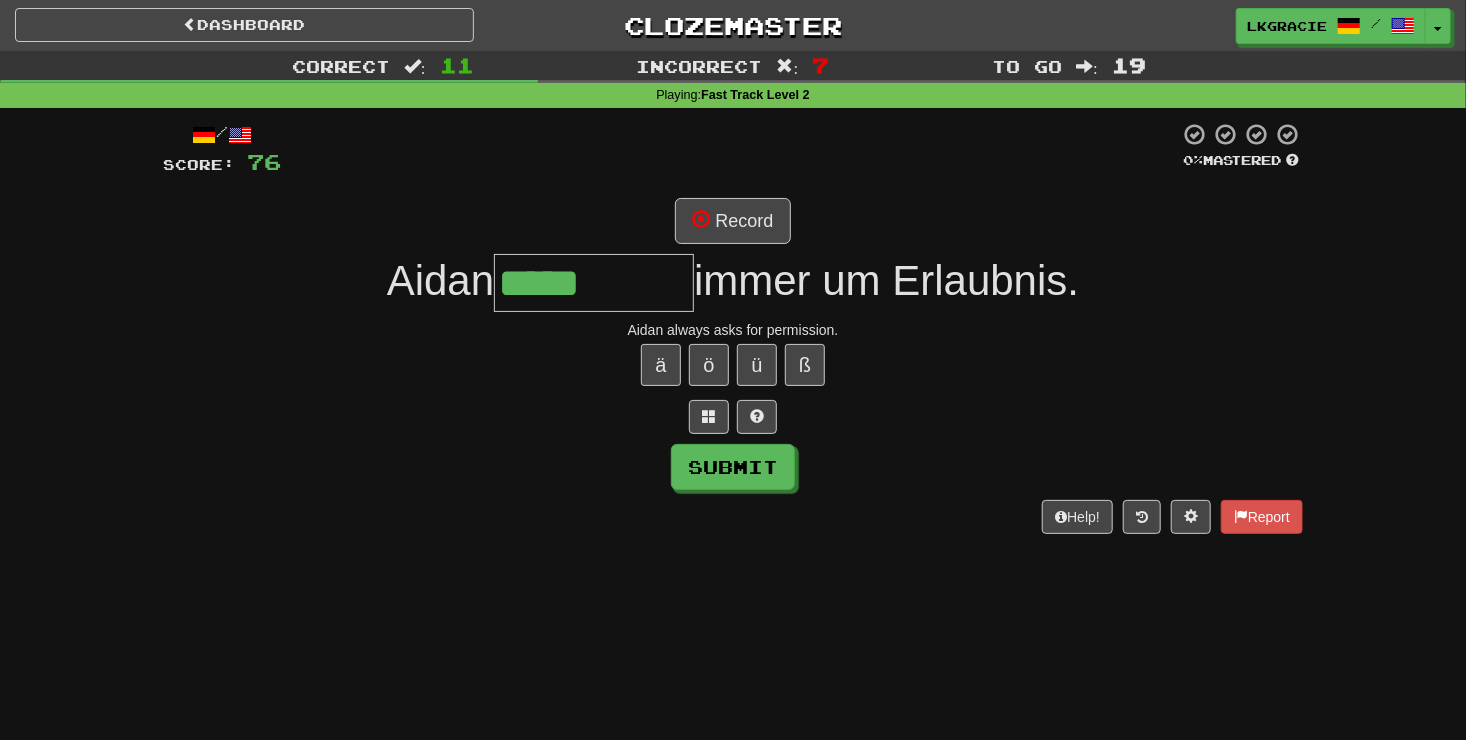 type on "*****" 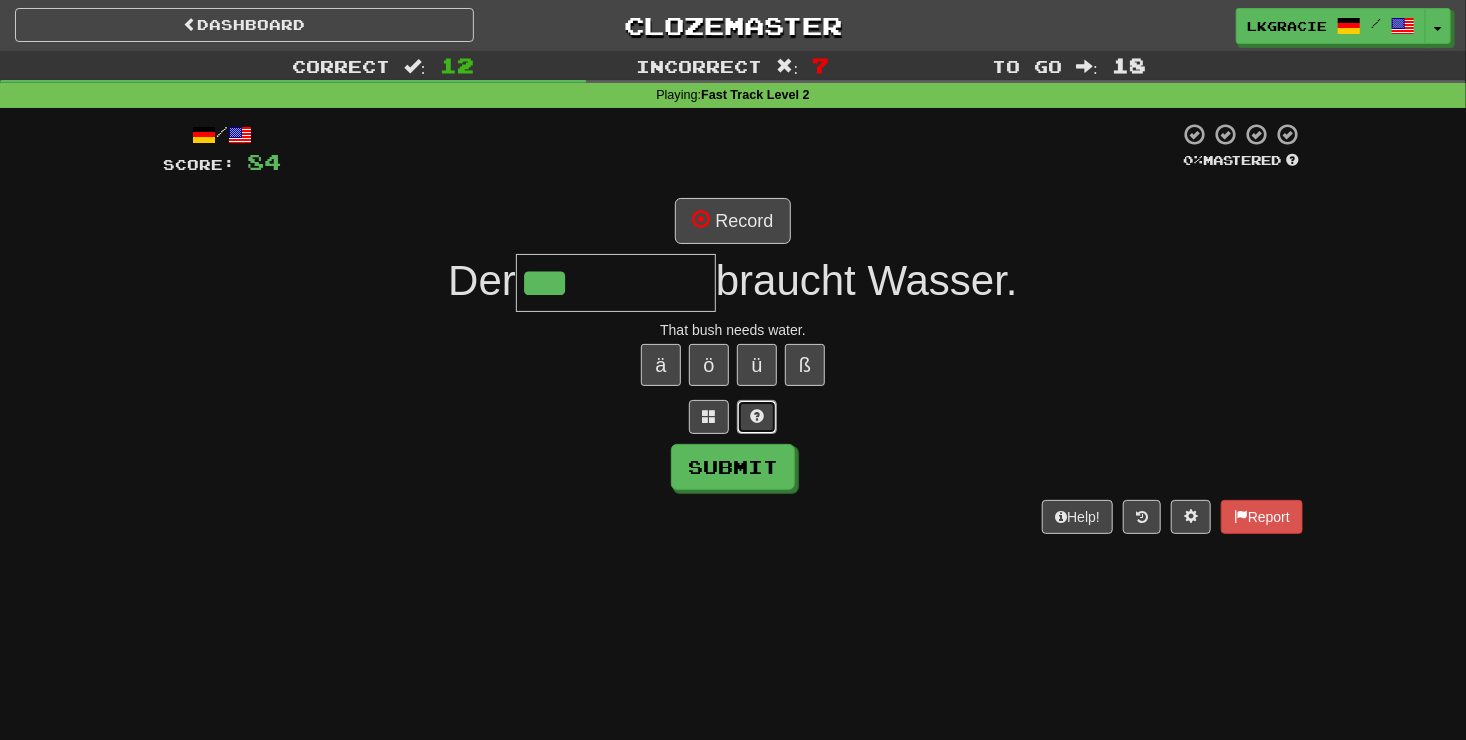 click at bounding box center (757, 417) 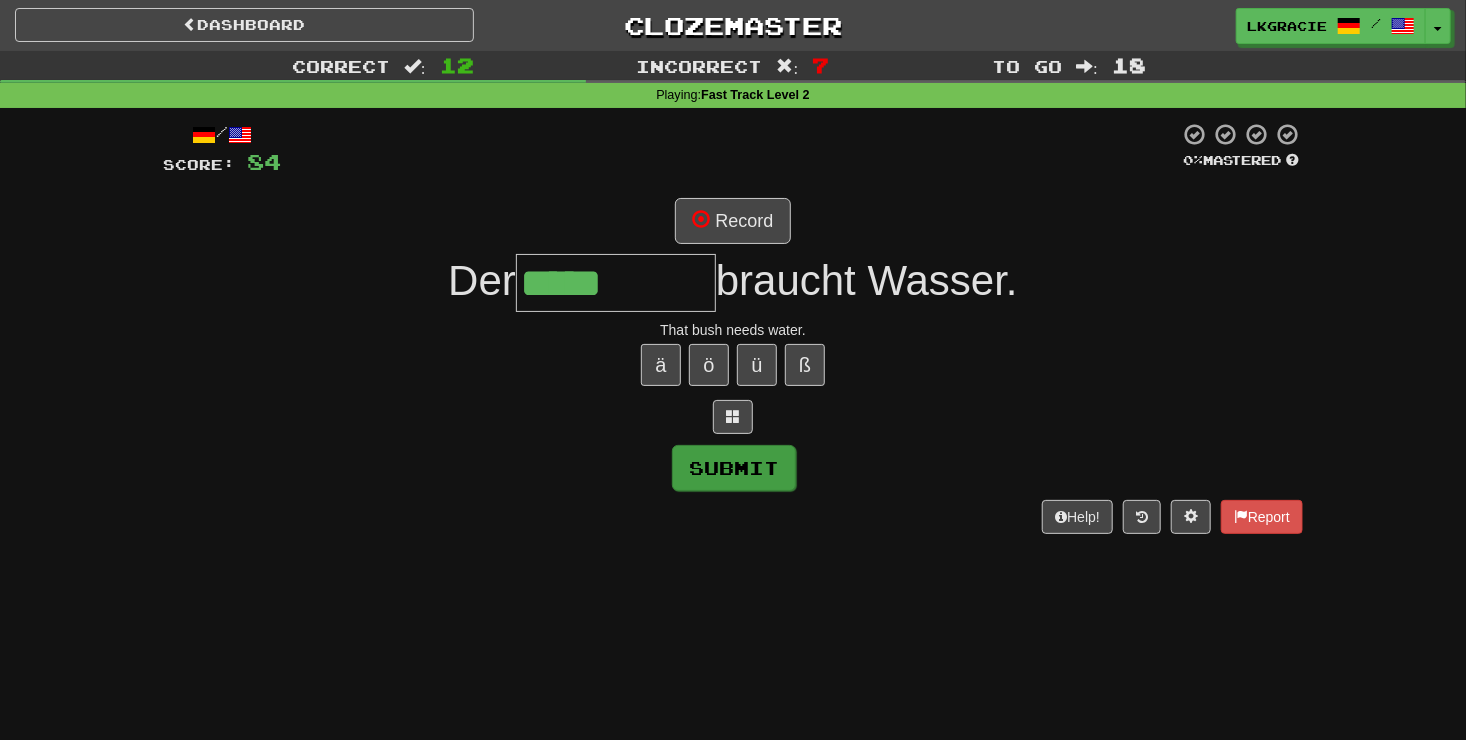 type on "*****" 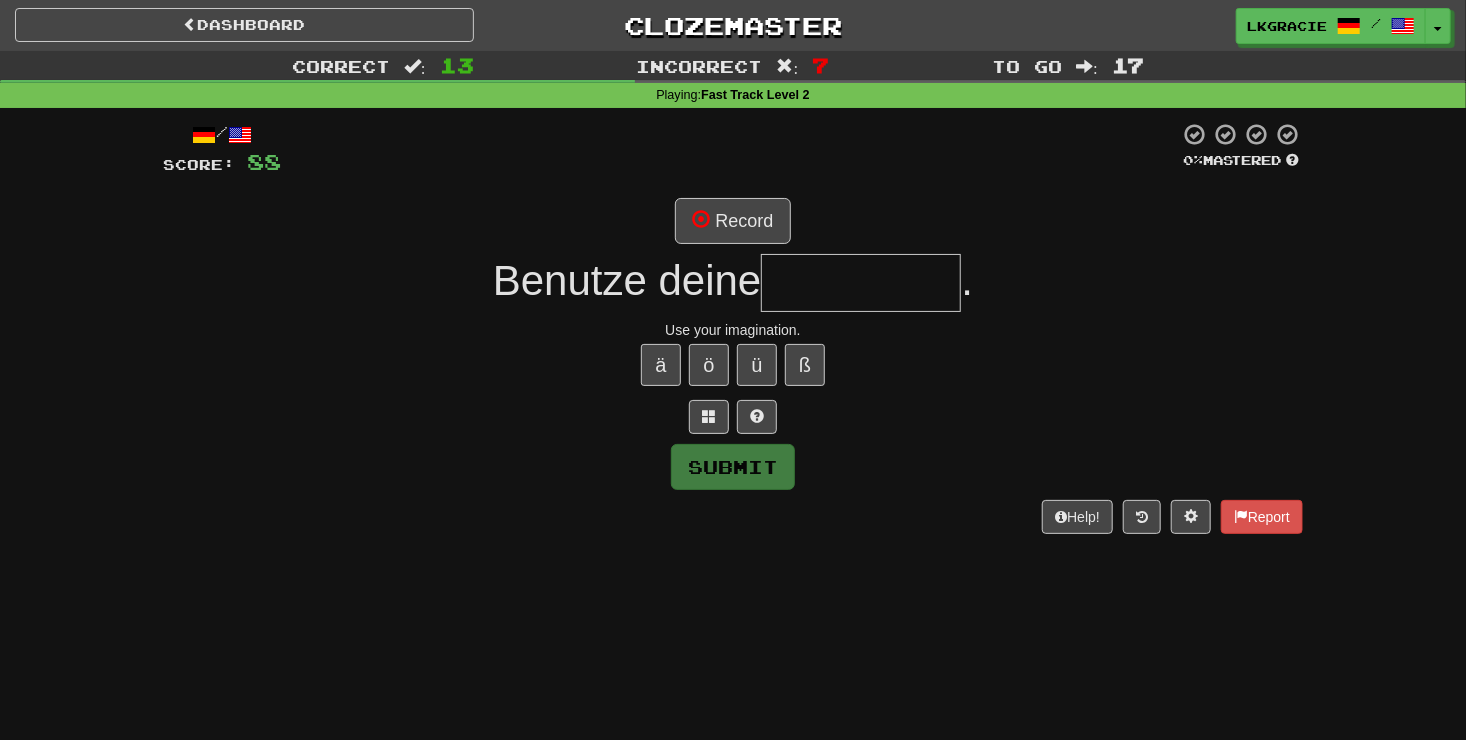 type on "*" 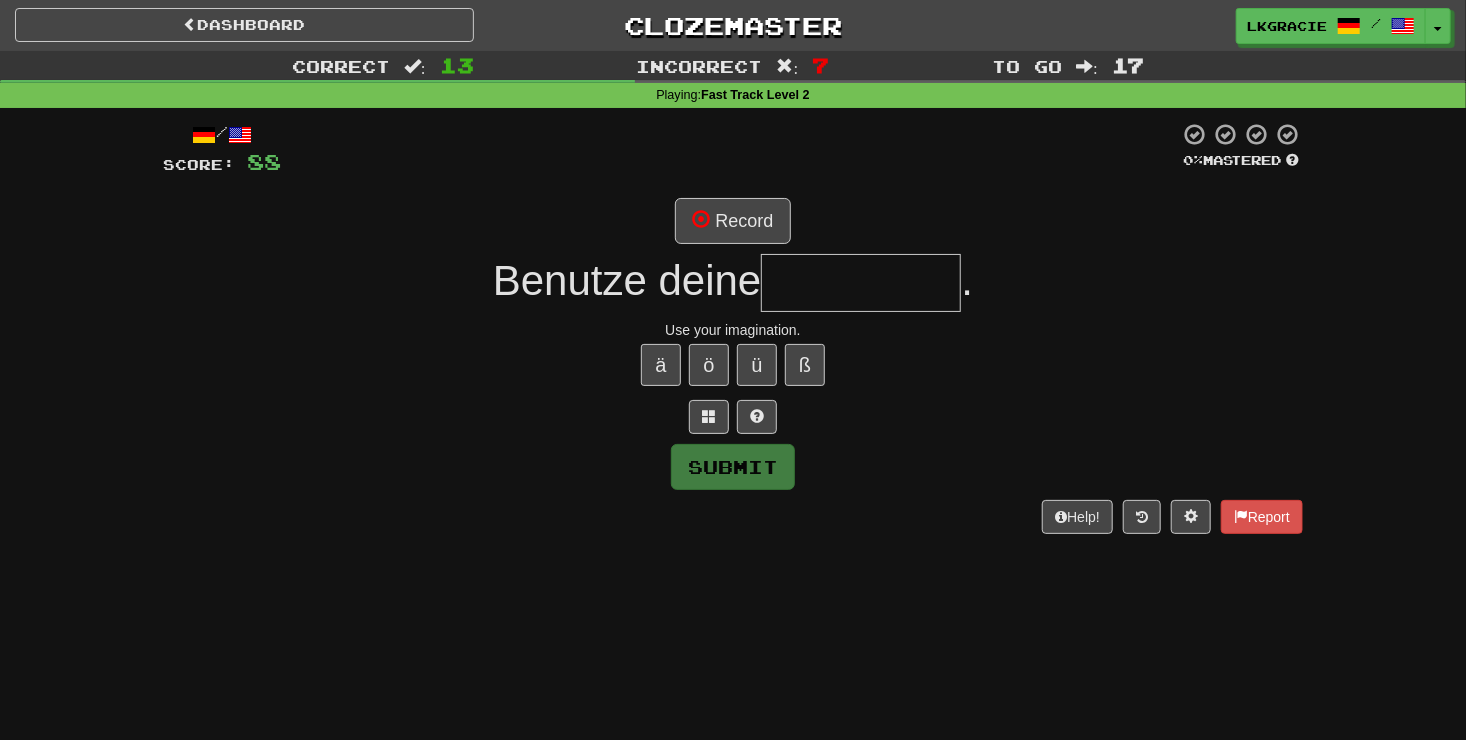 type on "*" 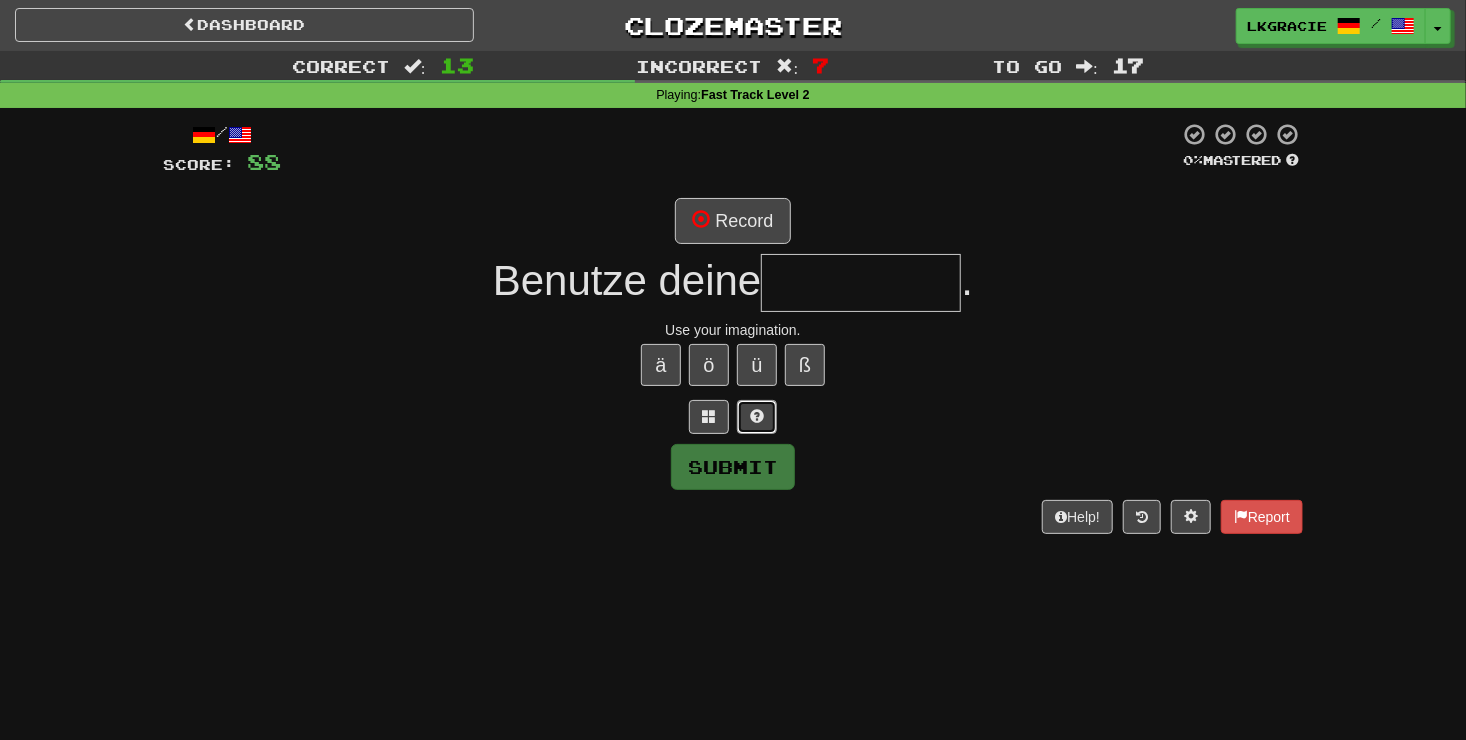 click at bounding box center (757, 416) 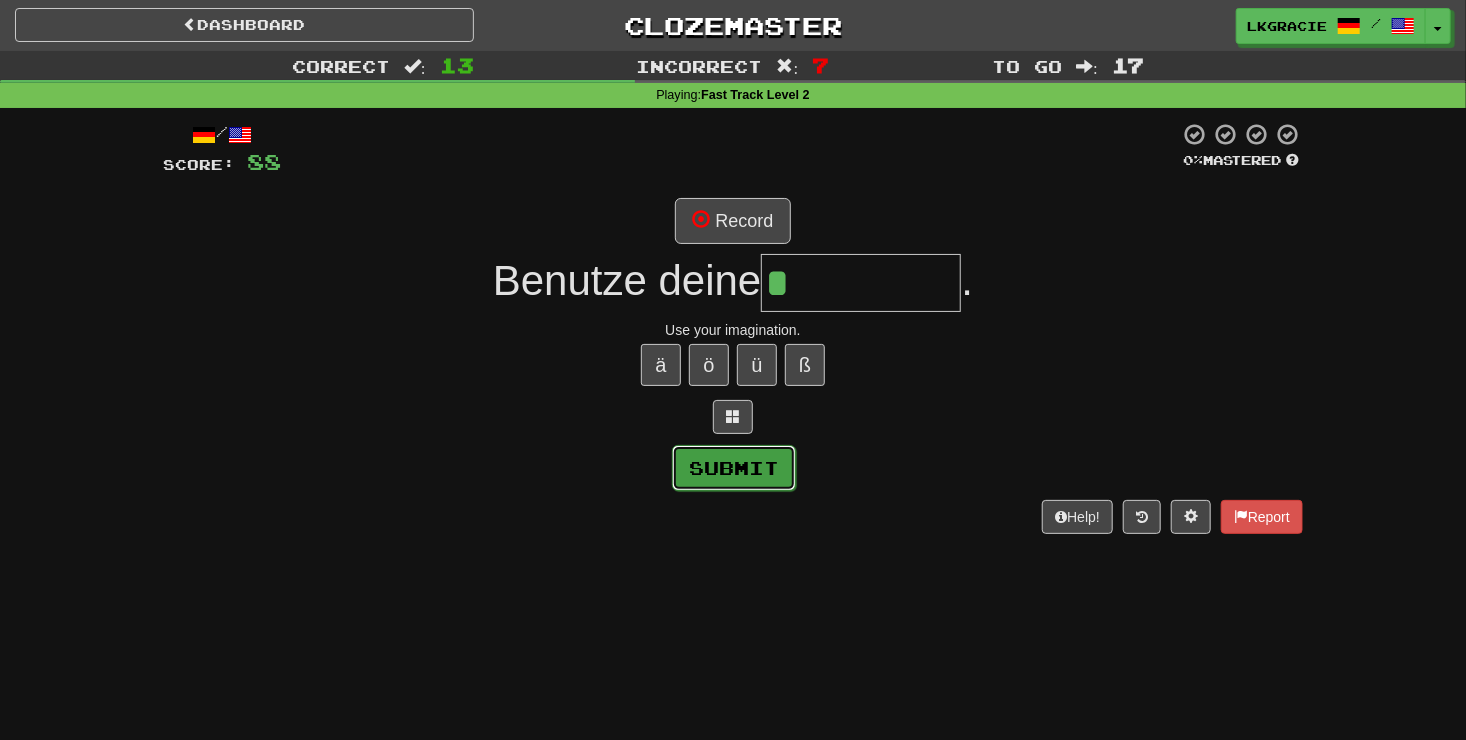click on "Submit" at bounding box center (734, 468) 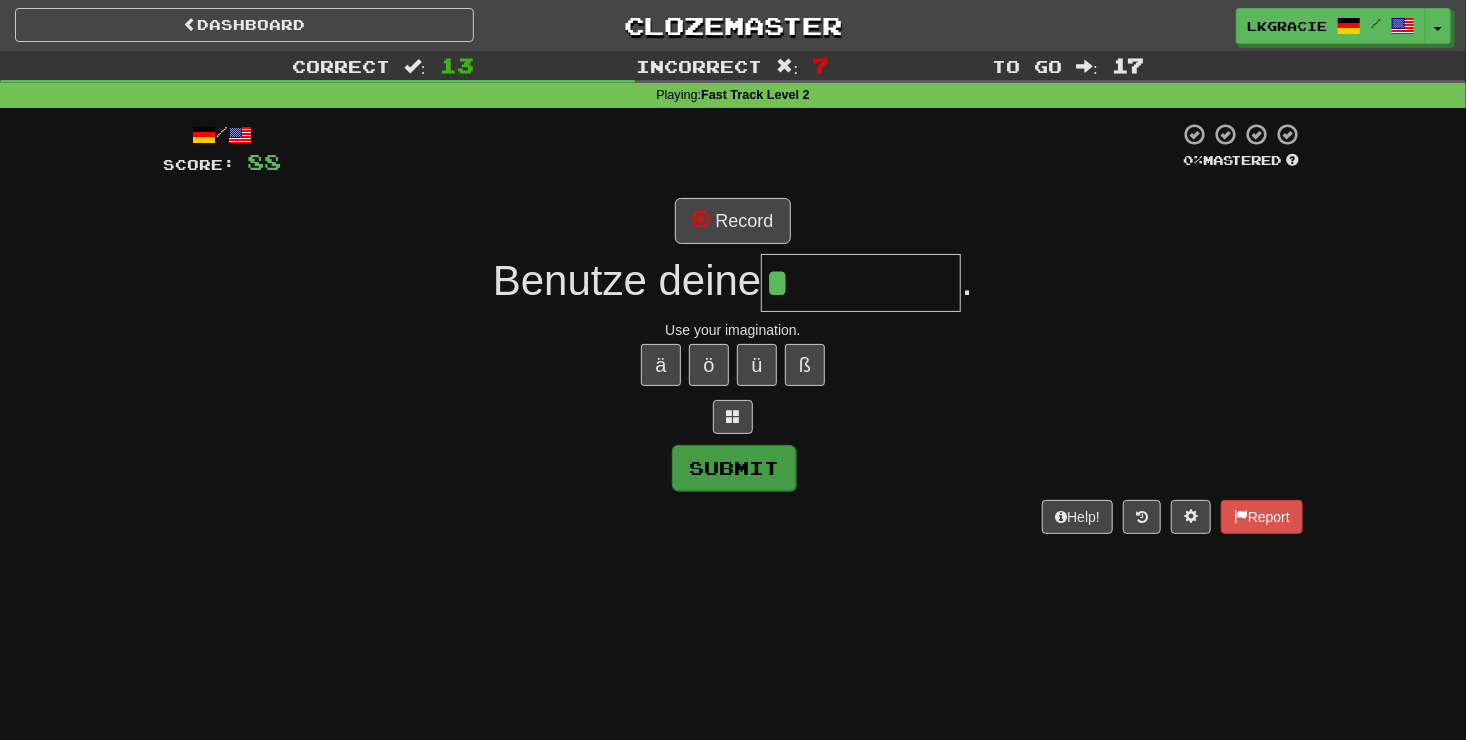 type on "********" 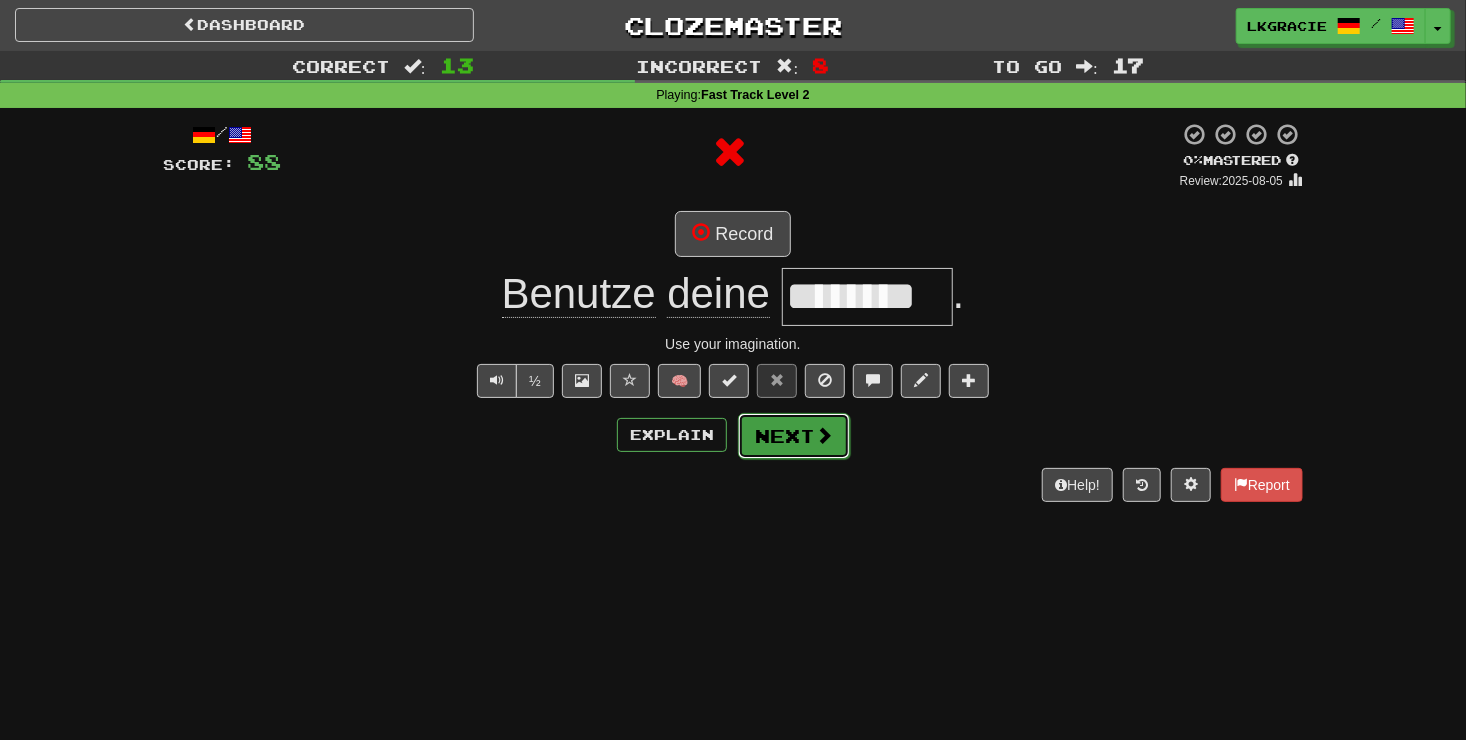 click on "Next" at bounding box center [794, 436] 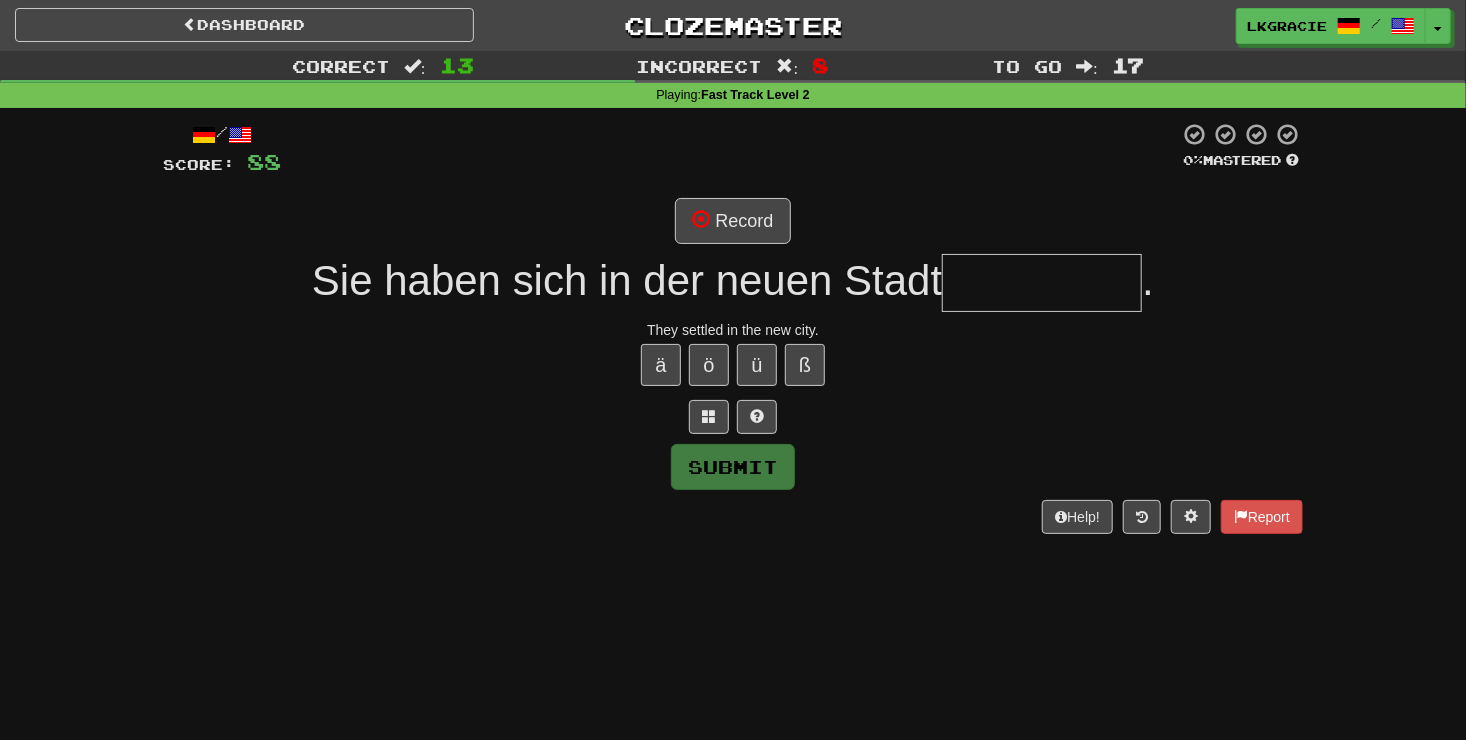 type on "*" 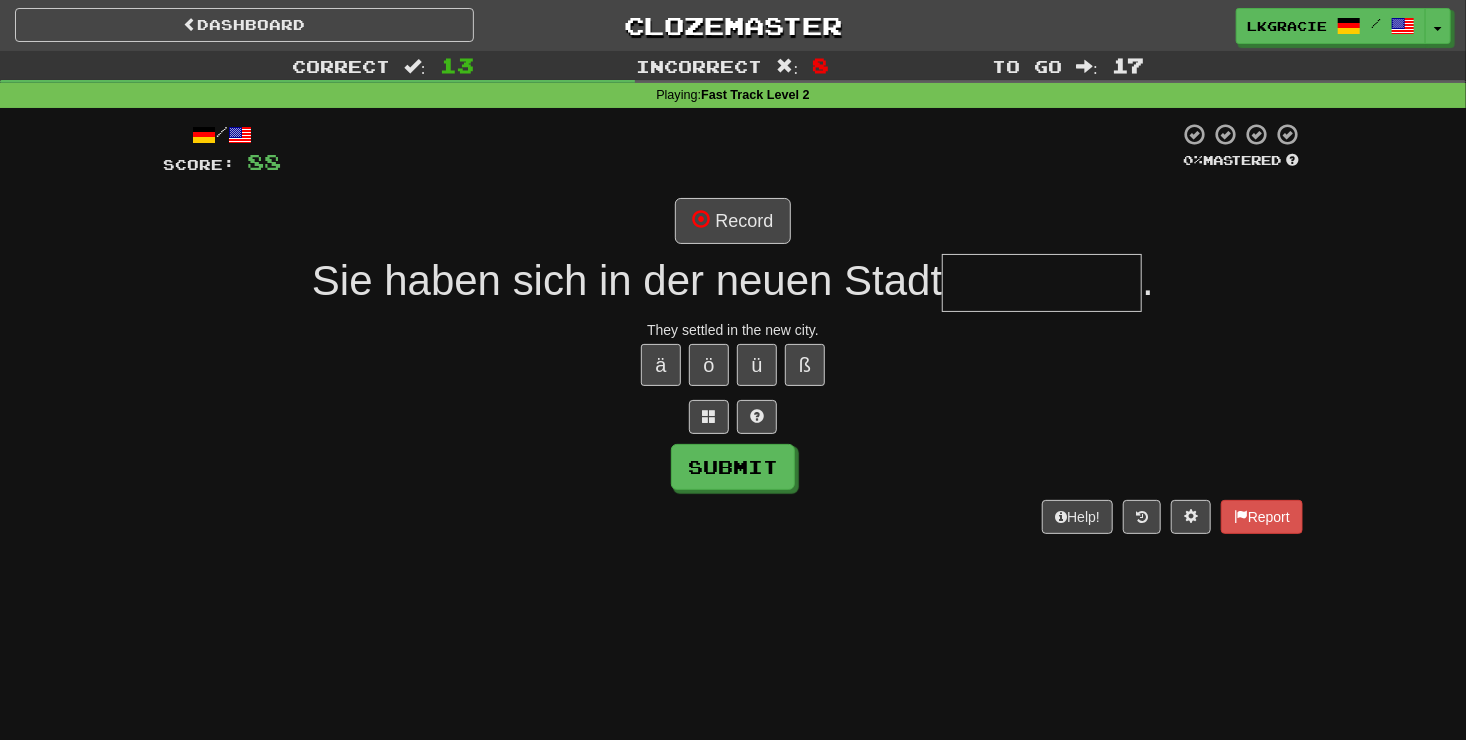 type on "*" 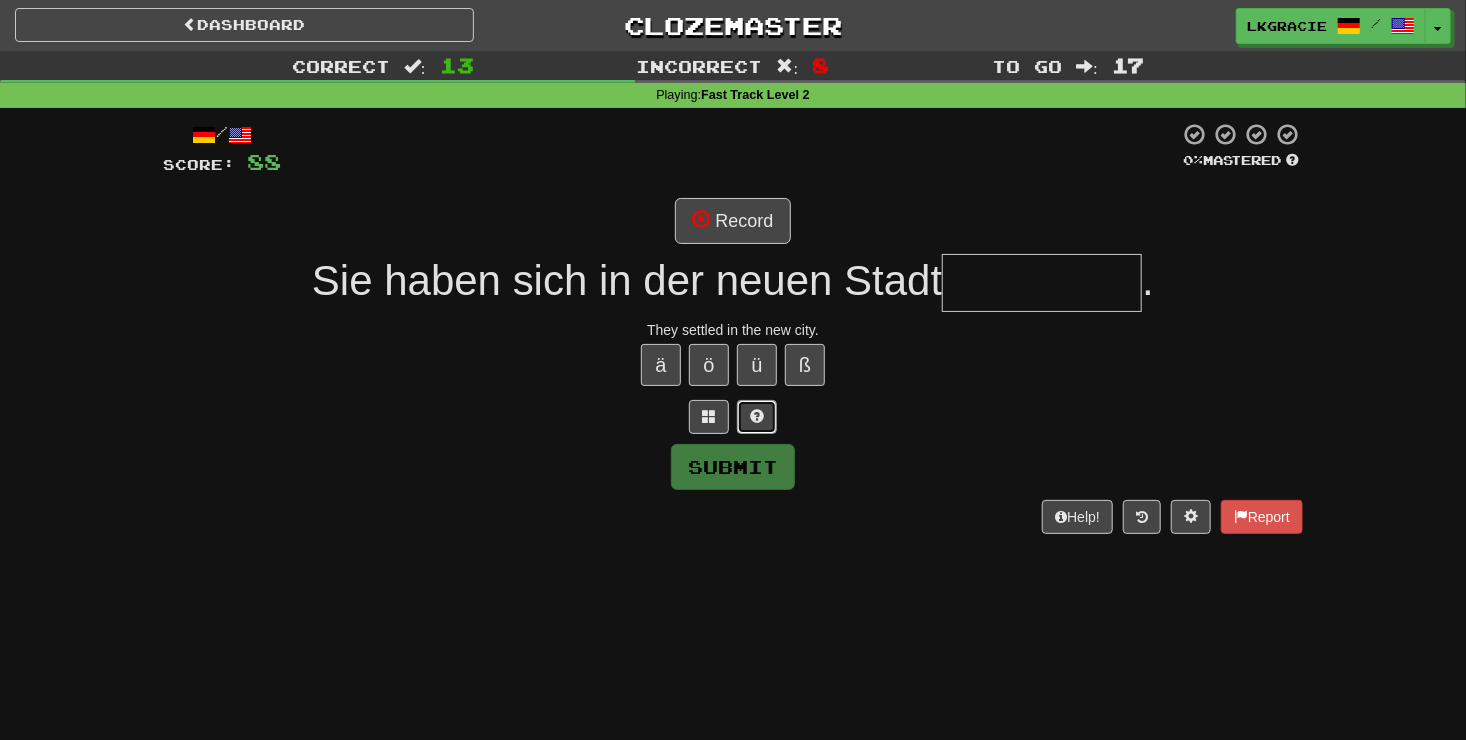 click at bounding box center (757, 416) 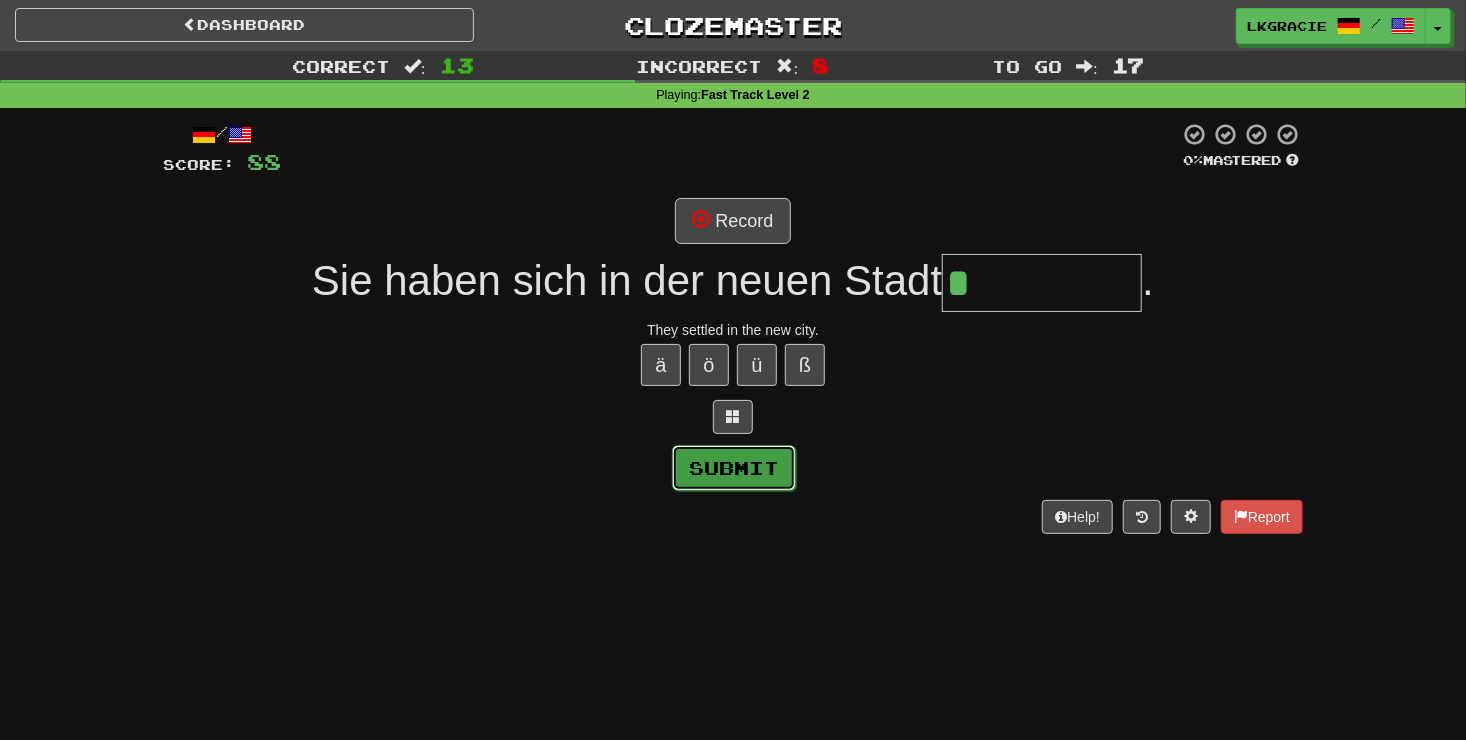 click on "Submit" at bounding box center (734, 468) 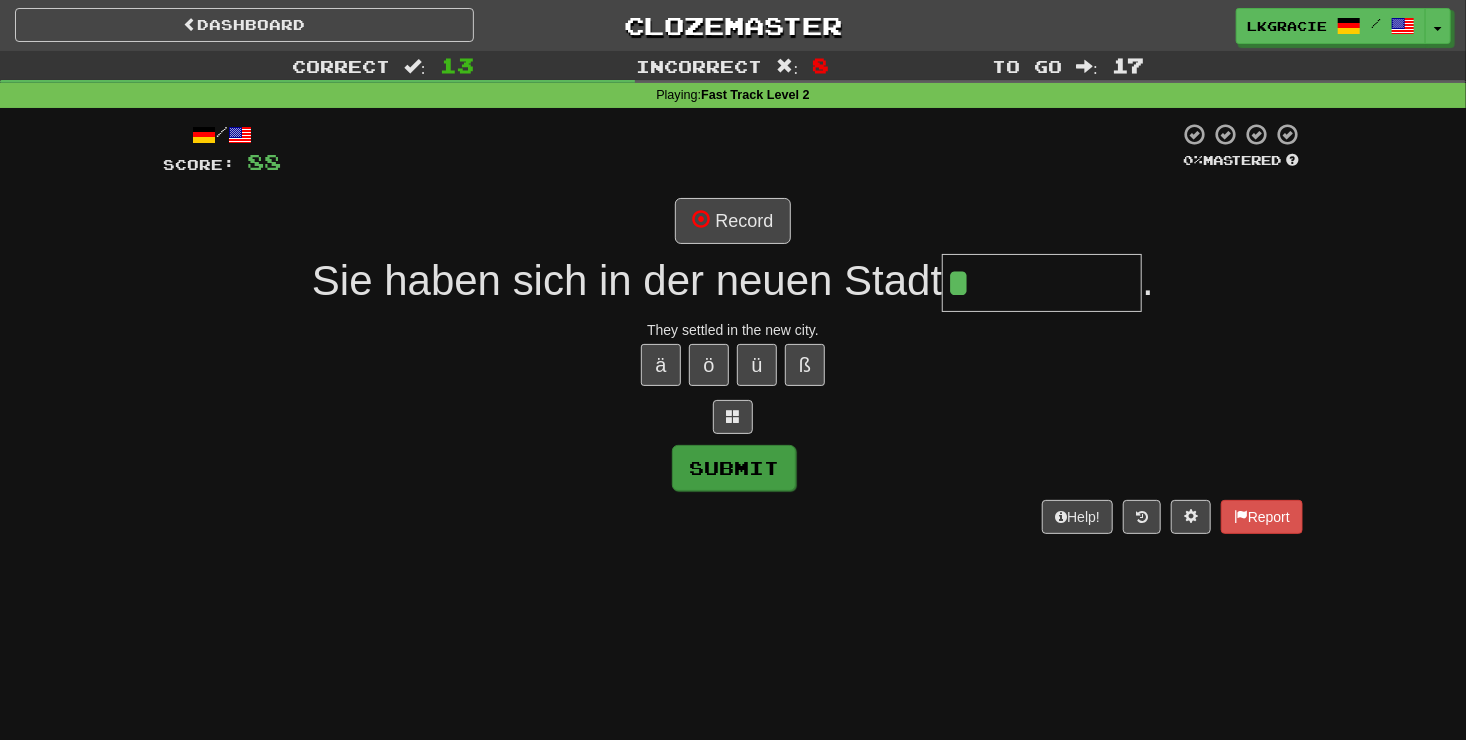 type on "**********" 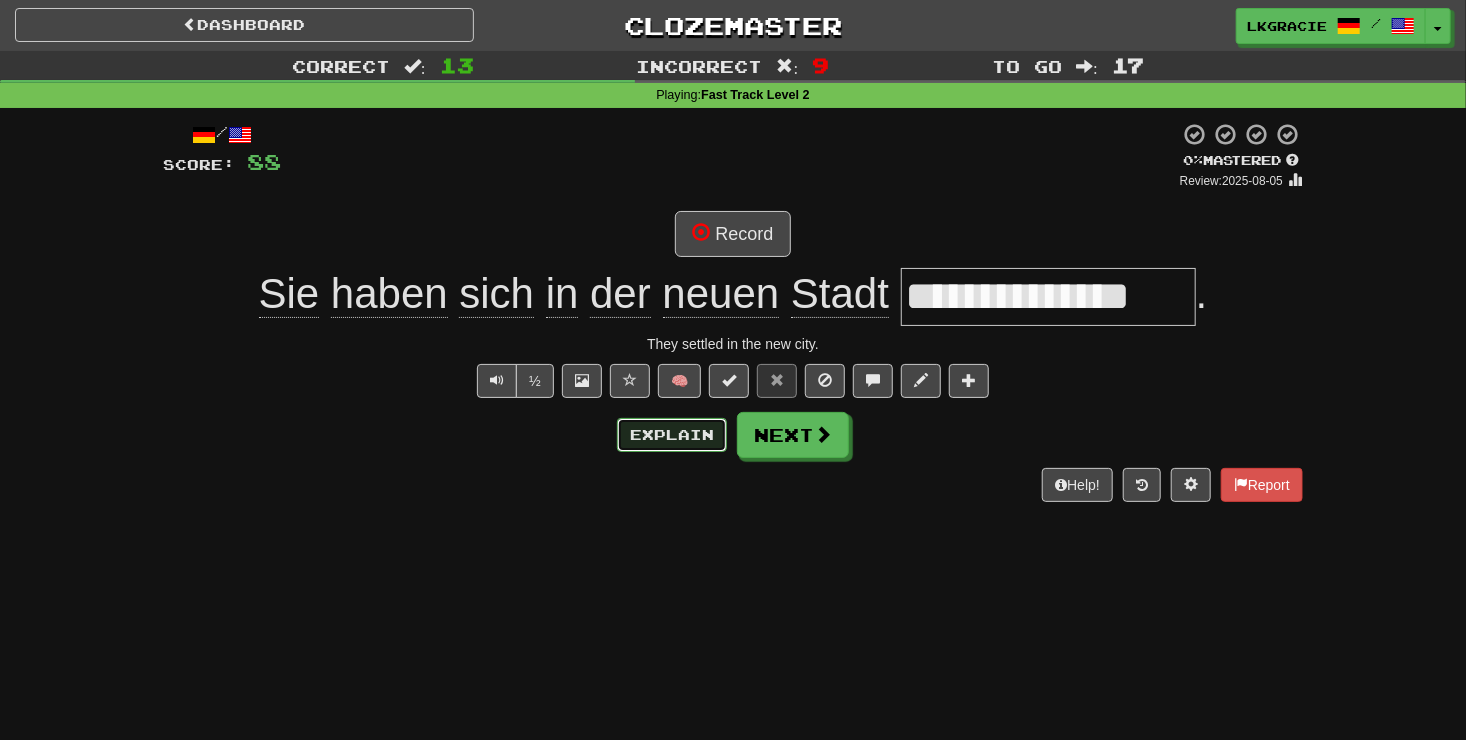 click on "Explain" at bounding box center [672, 435] 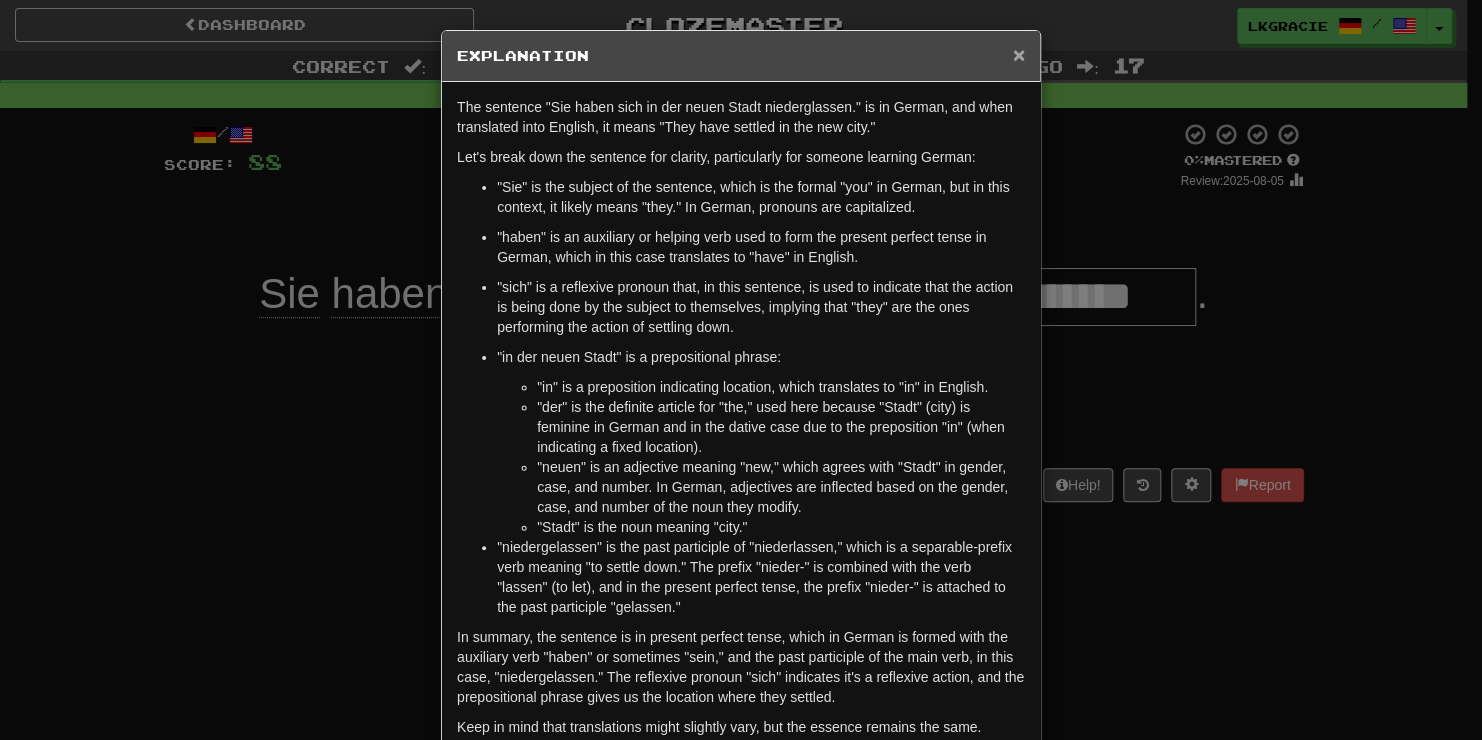 click on "×" at bounding box center (1019, 54) 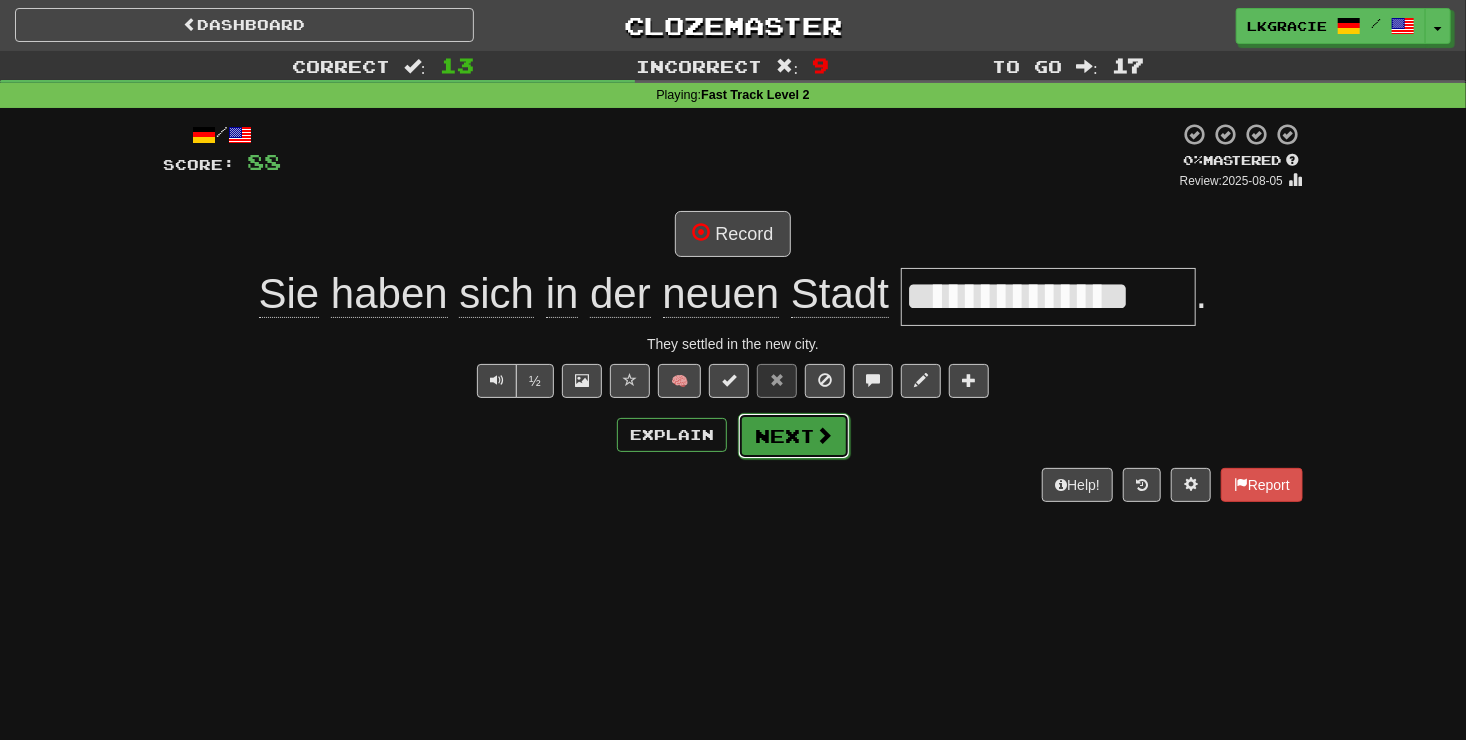 click on "Next" at bounding box center [794, 436] 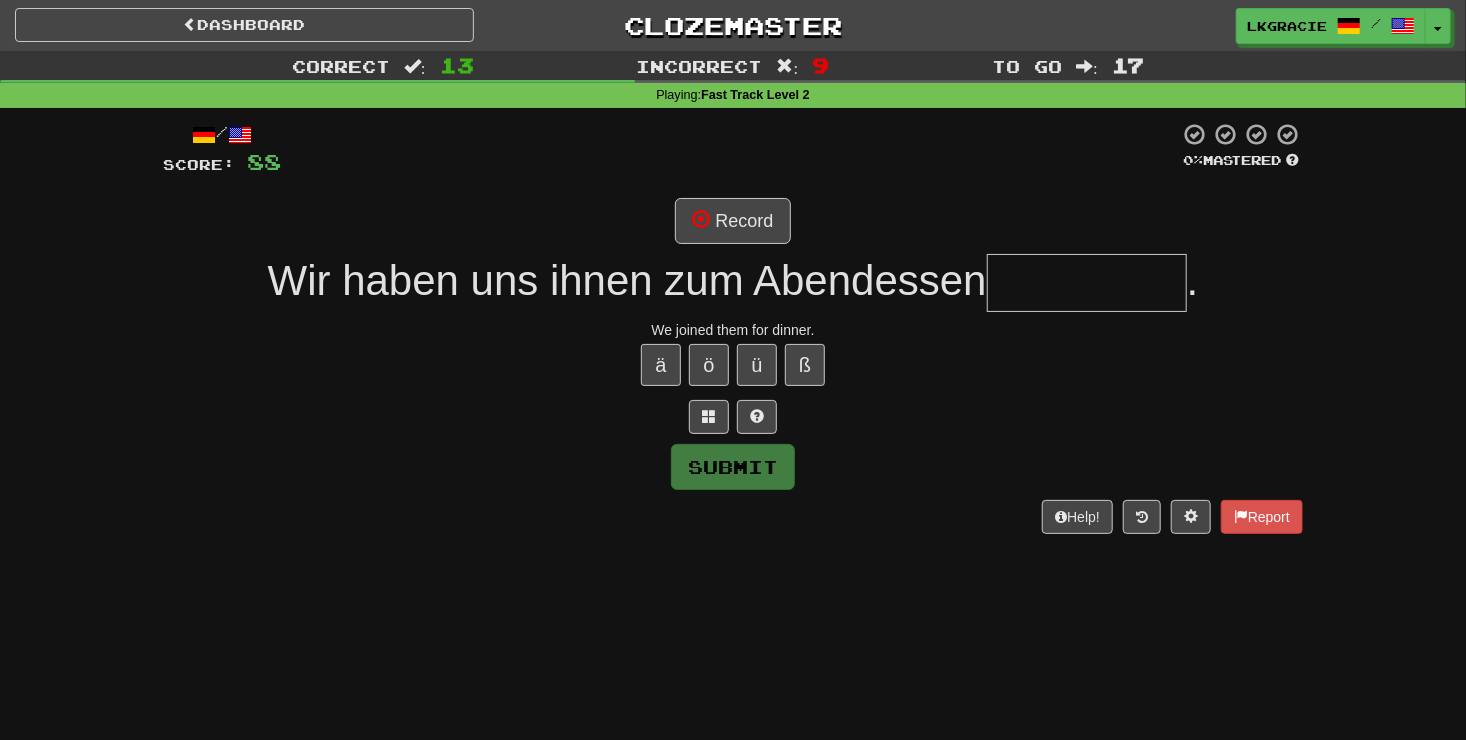 type on "*" 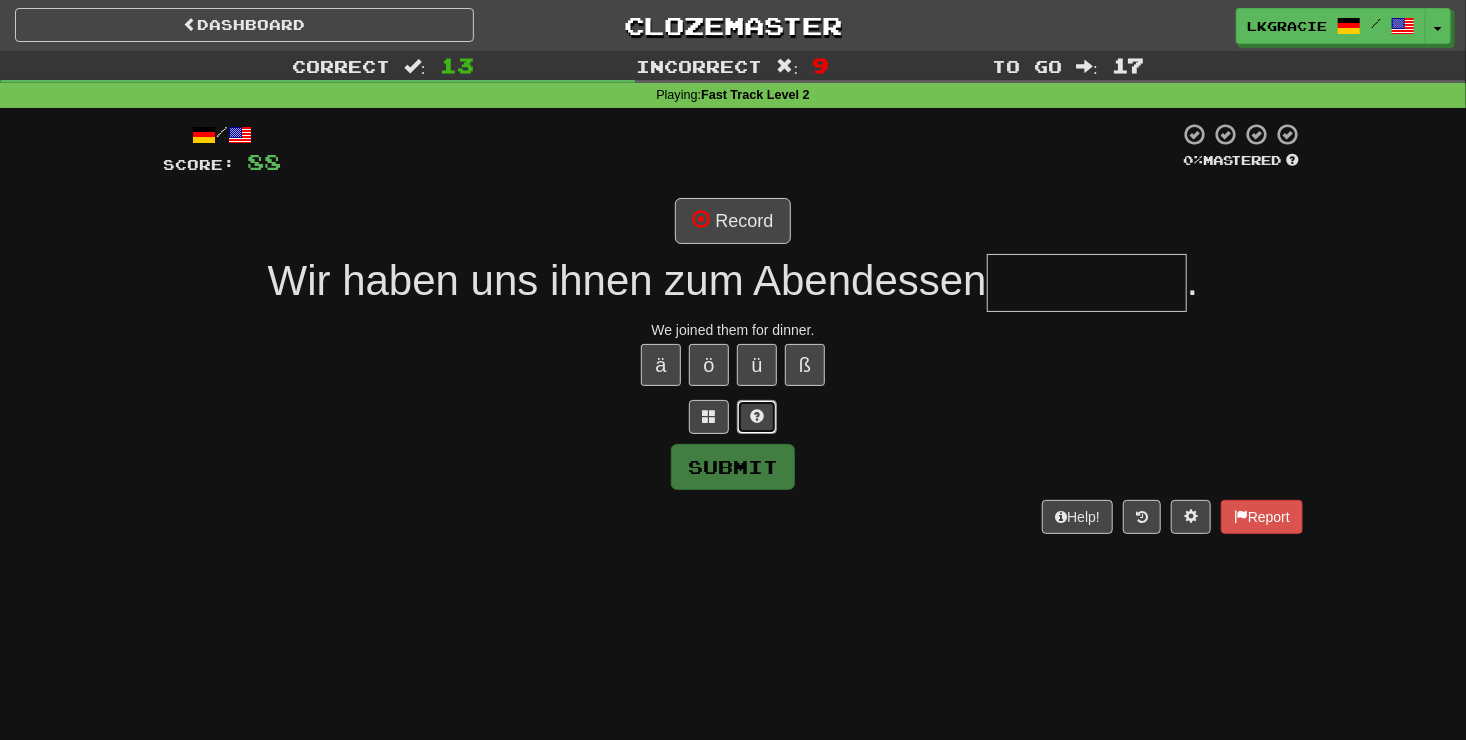 click at bounding box center [757, 417] 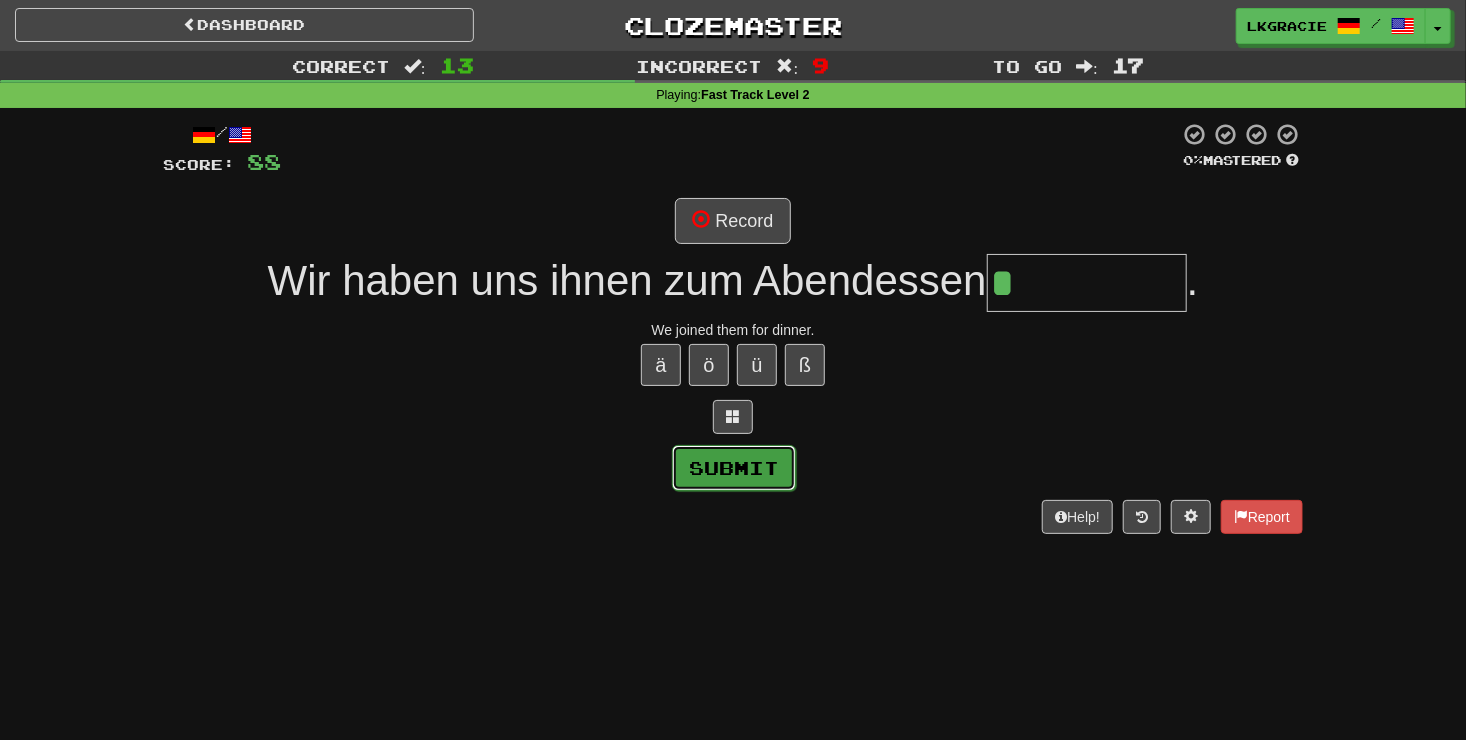 click on "Submit" at bounding box center (734, 468) 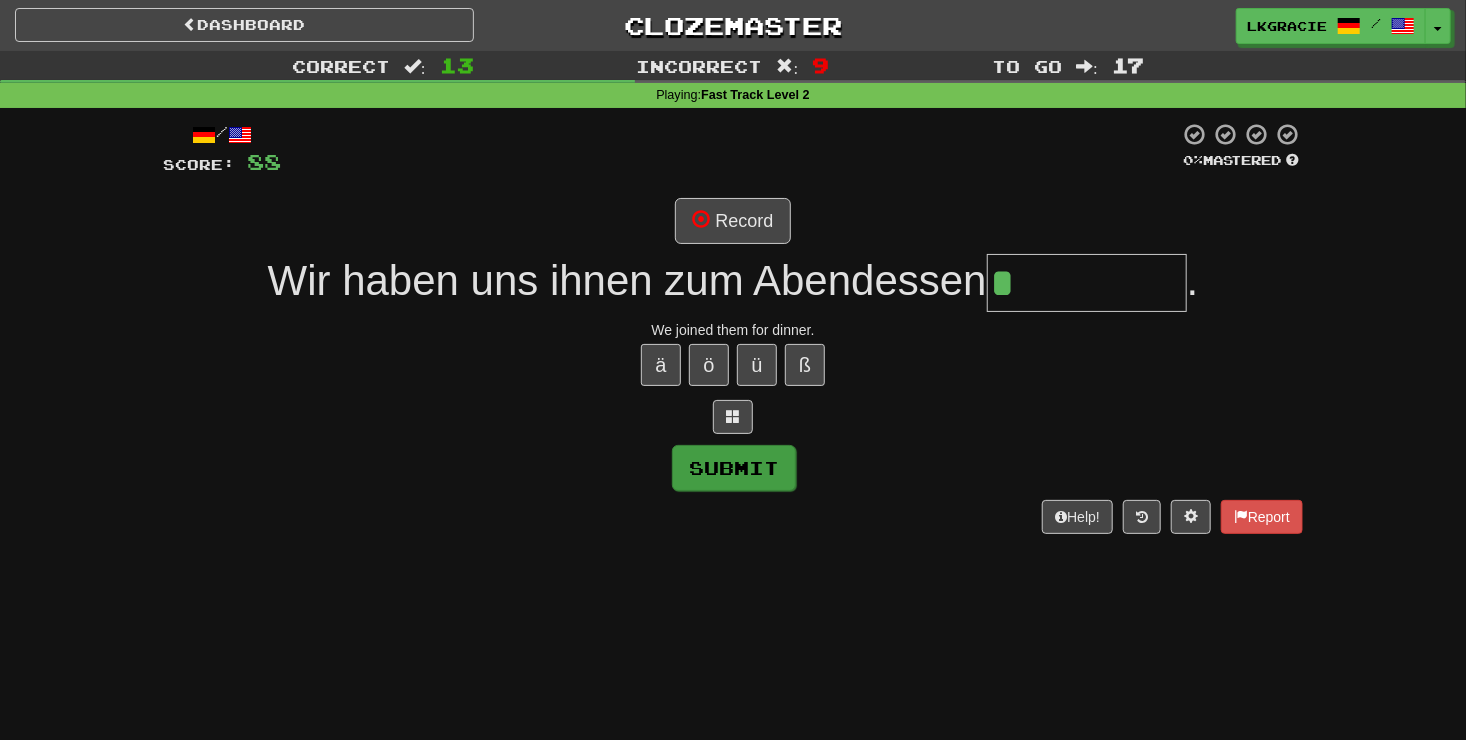 type on "**********" 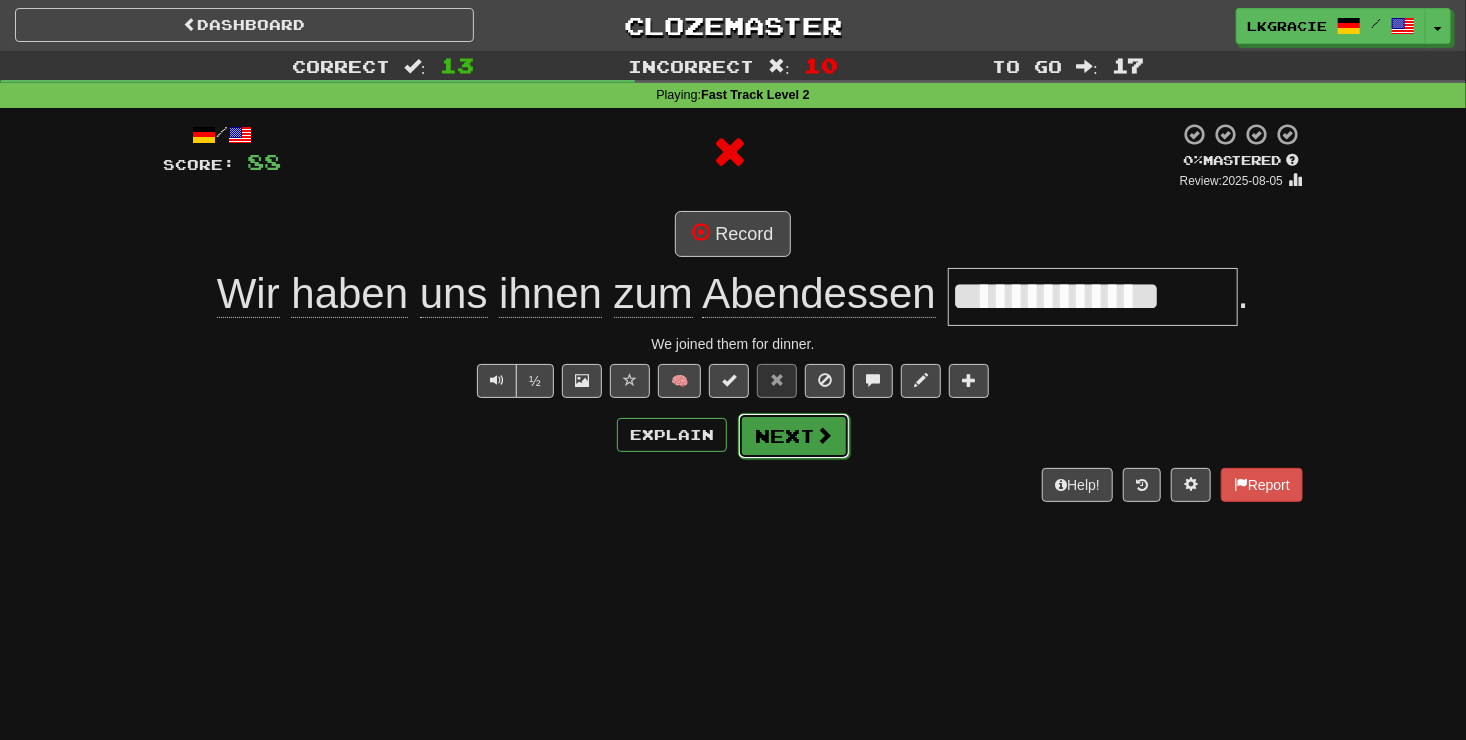 click on "Next" at bounding box center [794, 436] 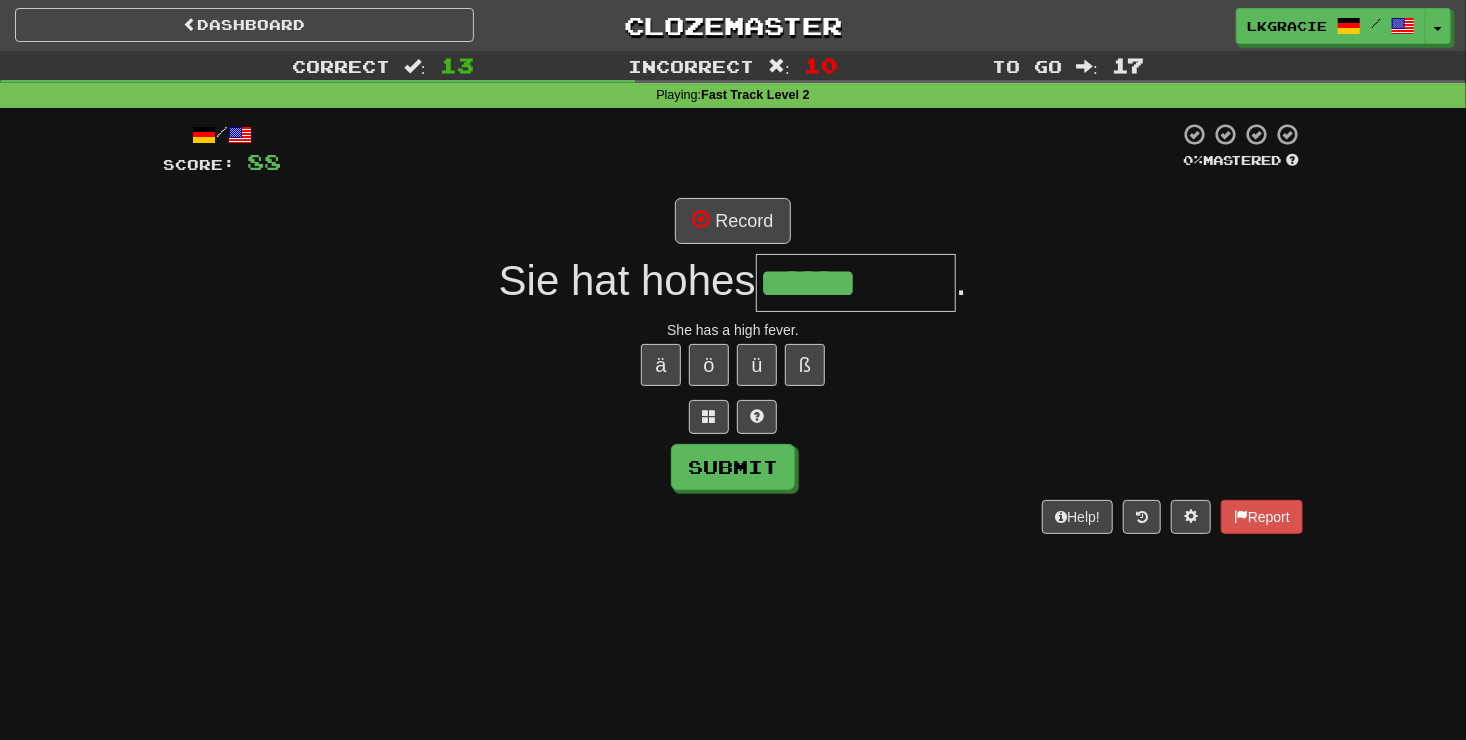 type on "******" 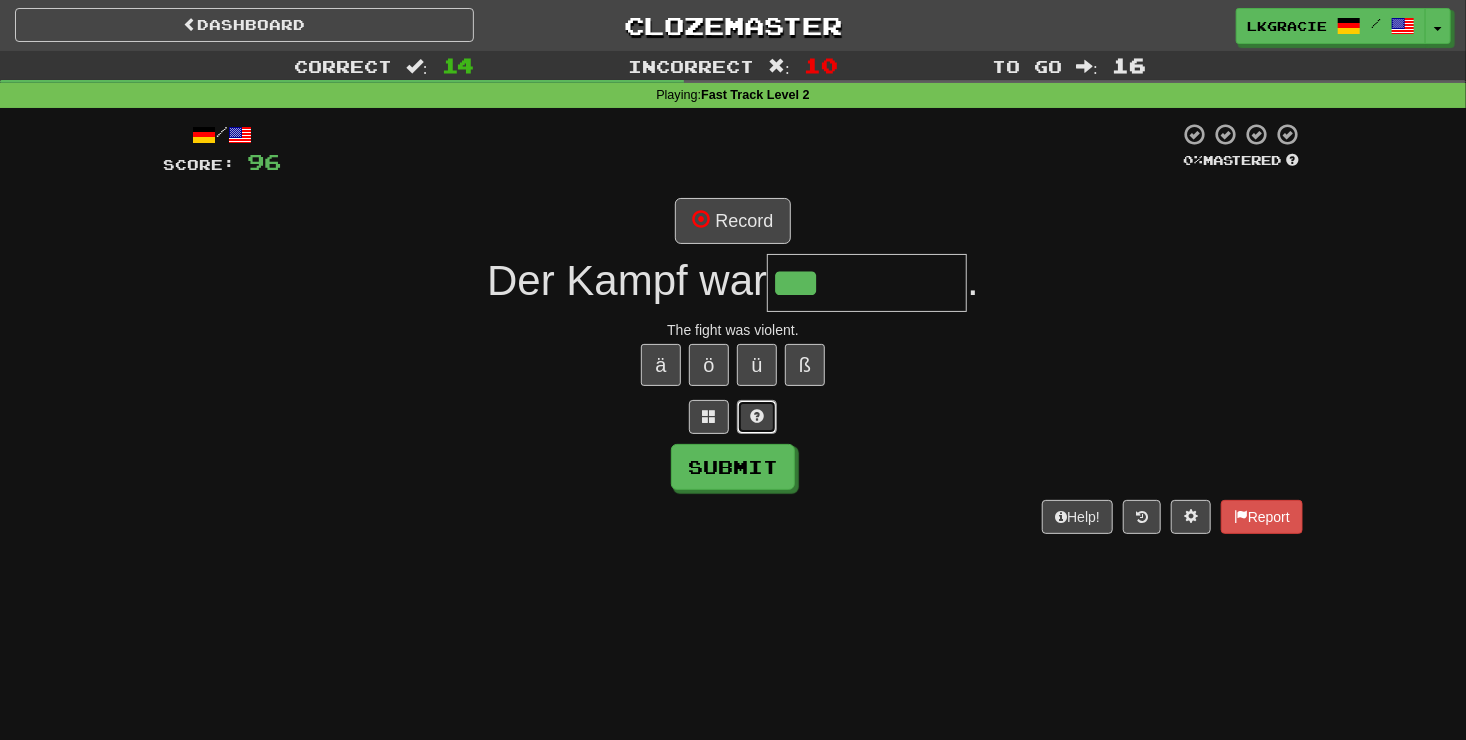 click at bounding box center [757, 416] 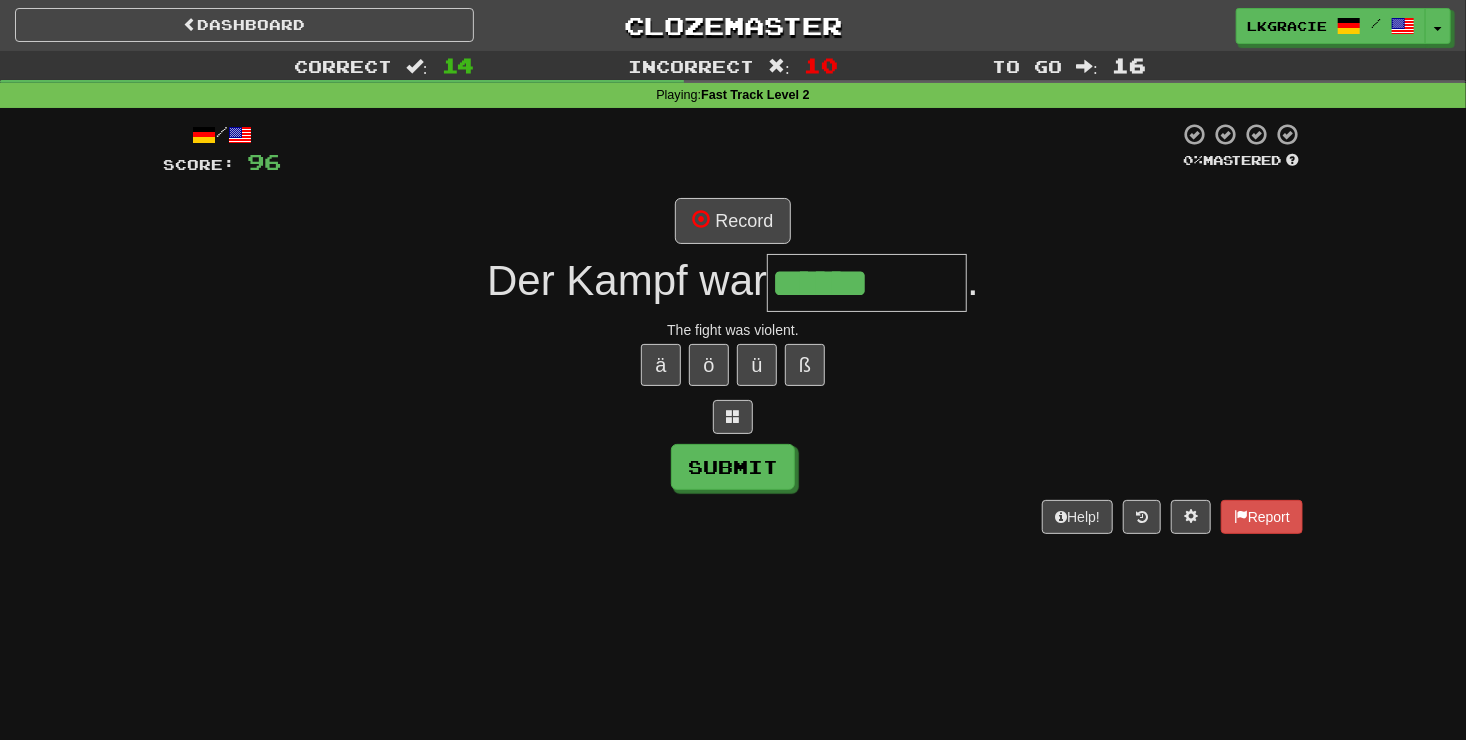 type on "*********" 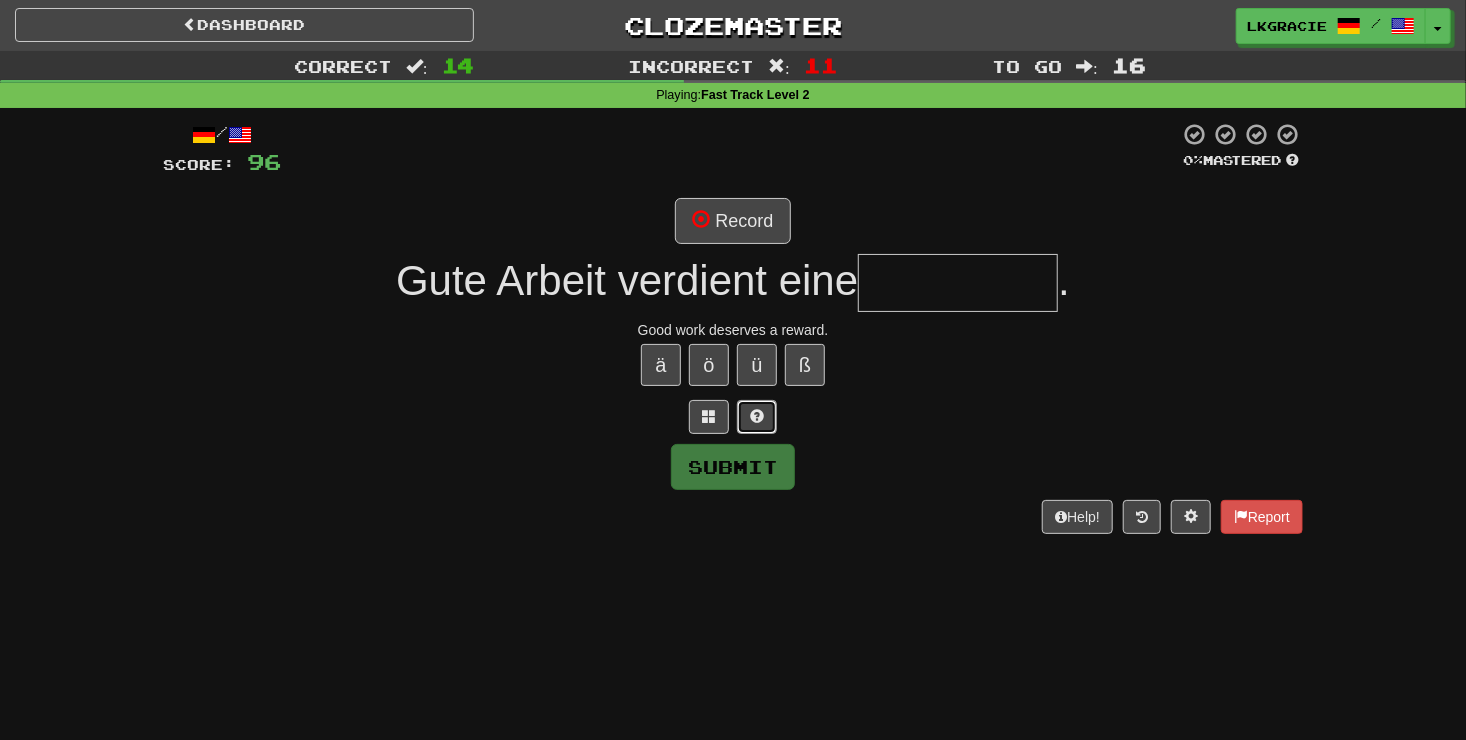 click at bounding box center (757, 417) 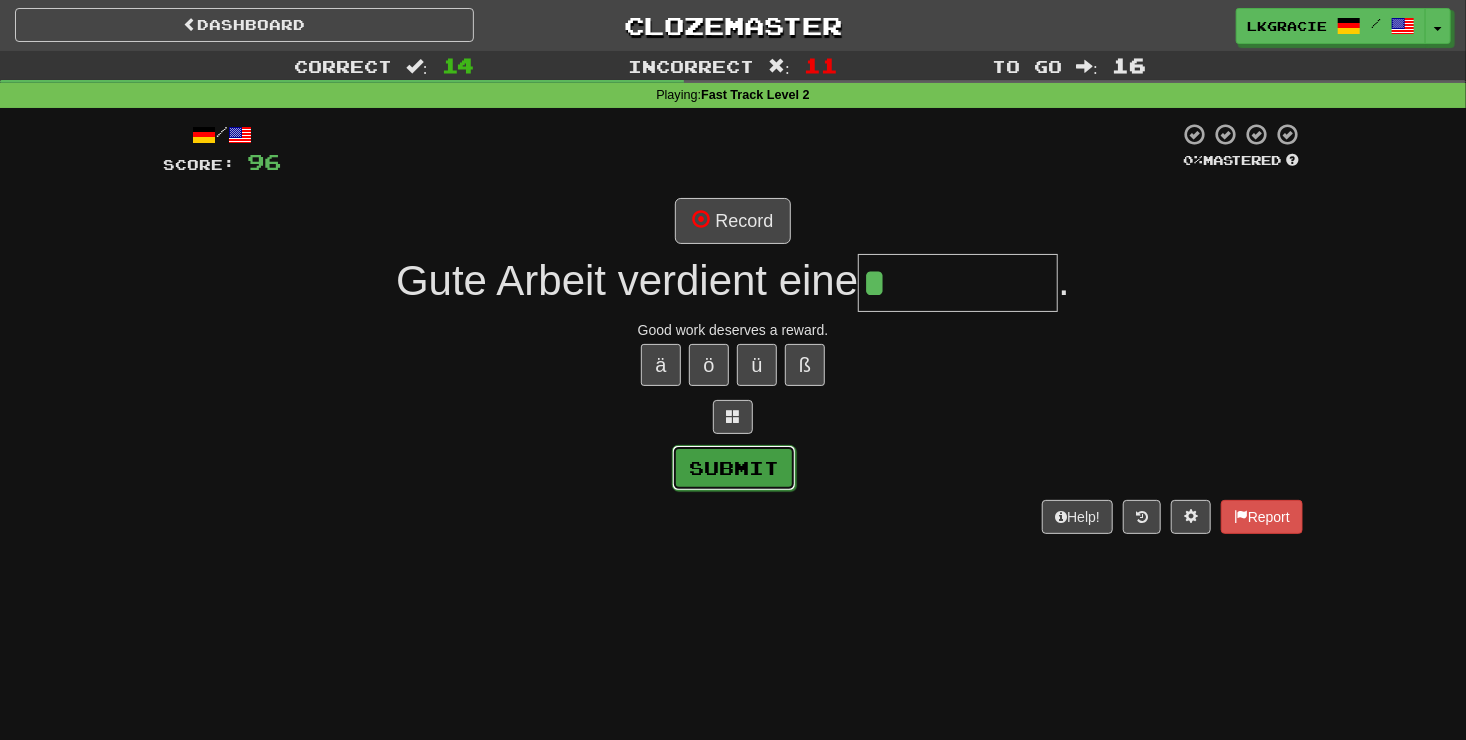 click on "Submit" at bounding box center (734, 468) 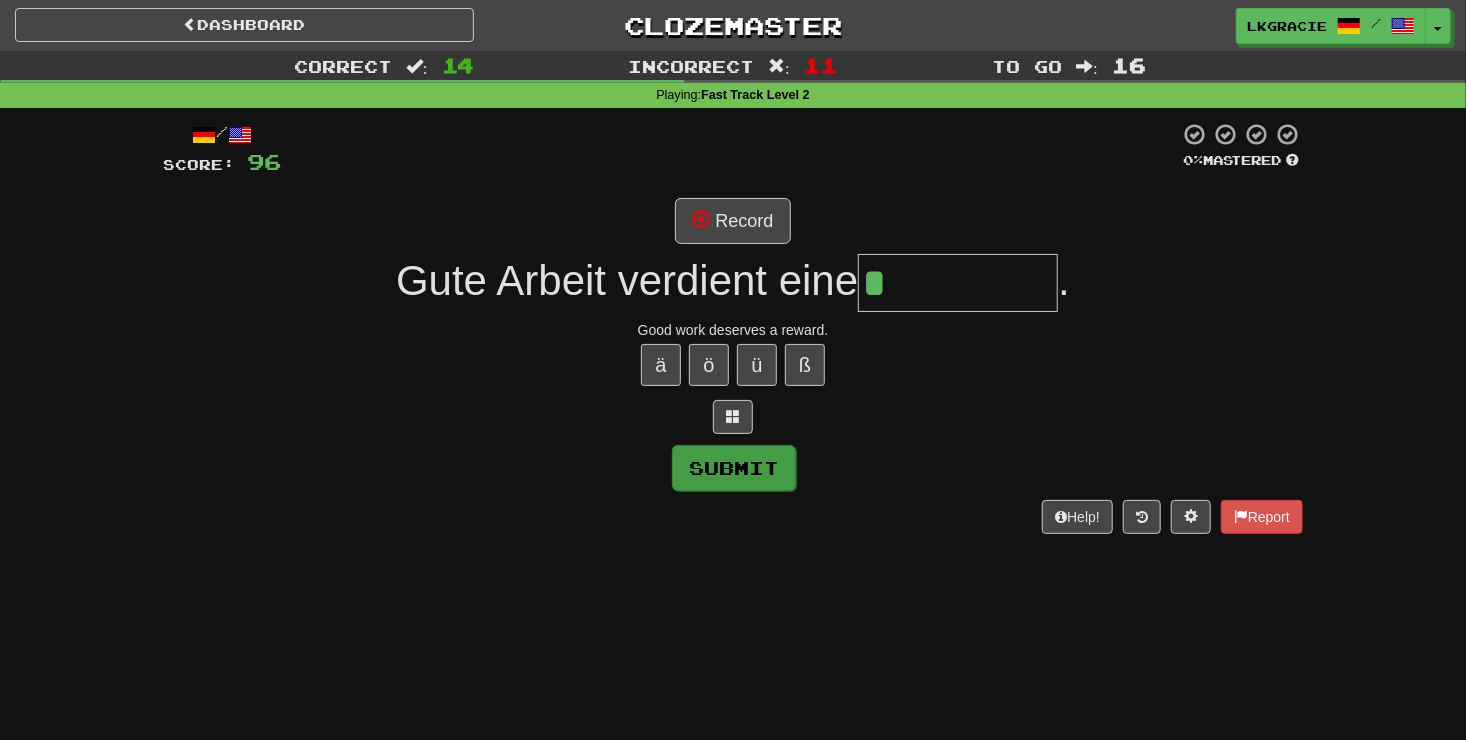 type on "*********" 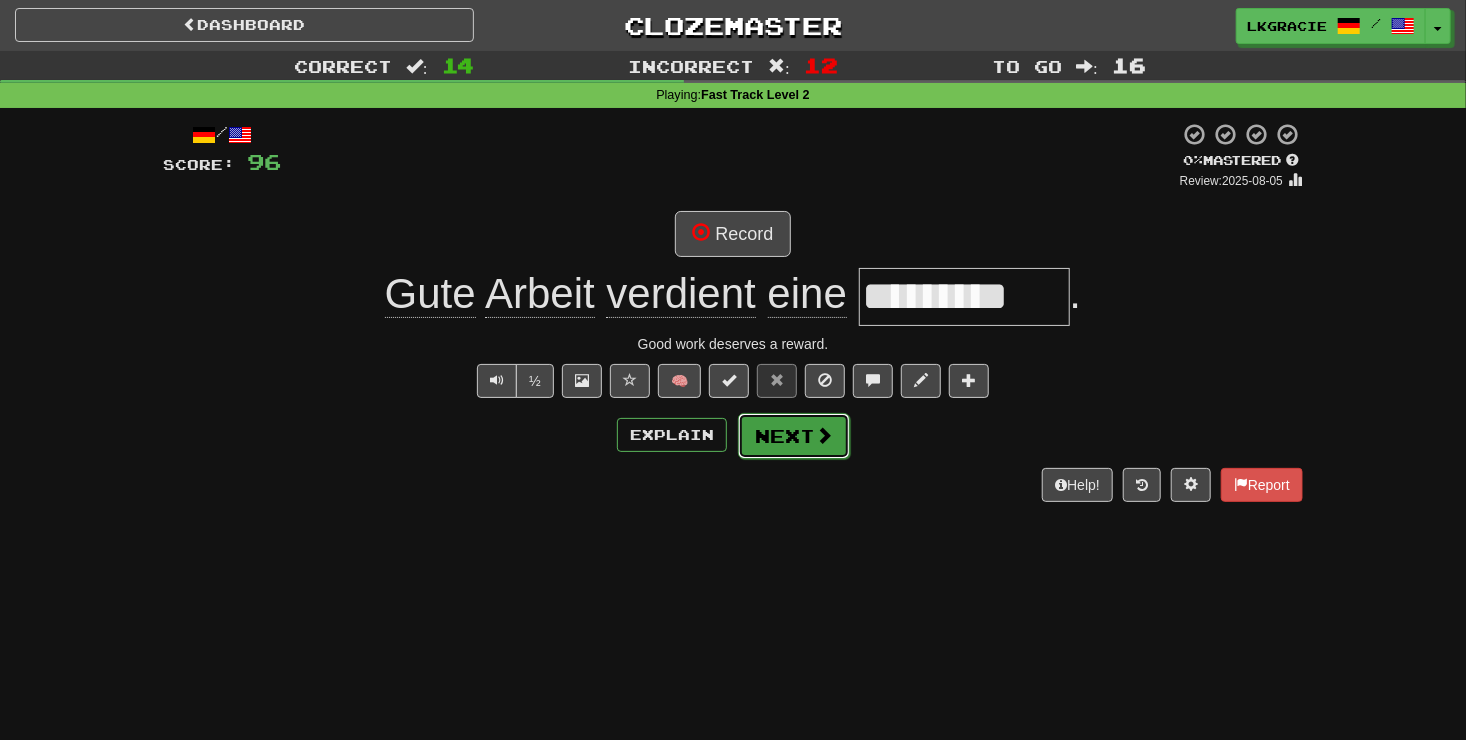 click on "Next" at bounding box center (794, 436) 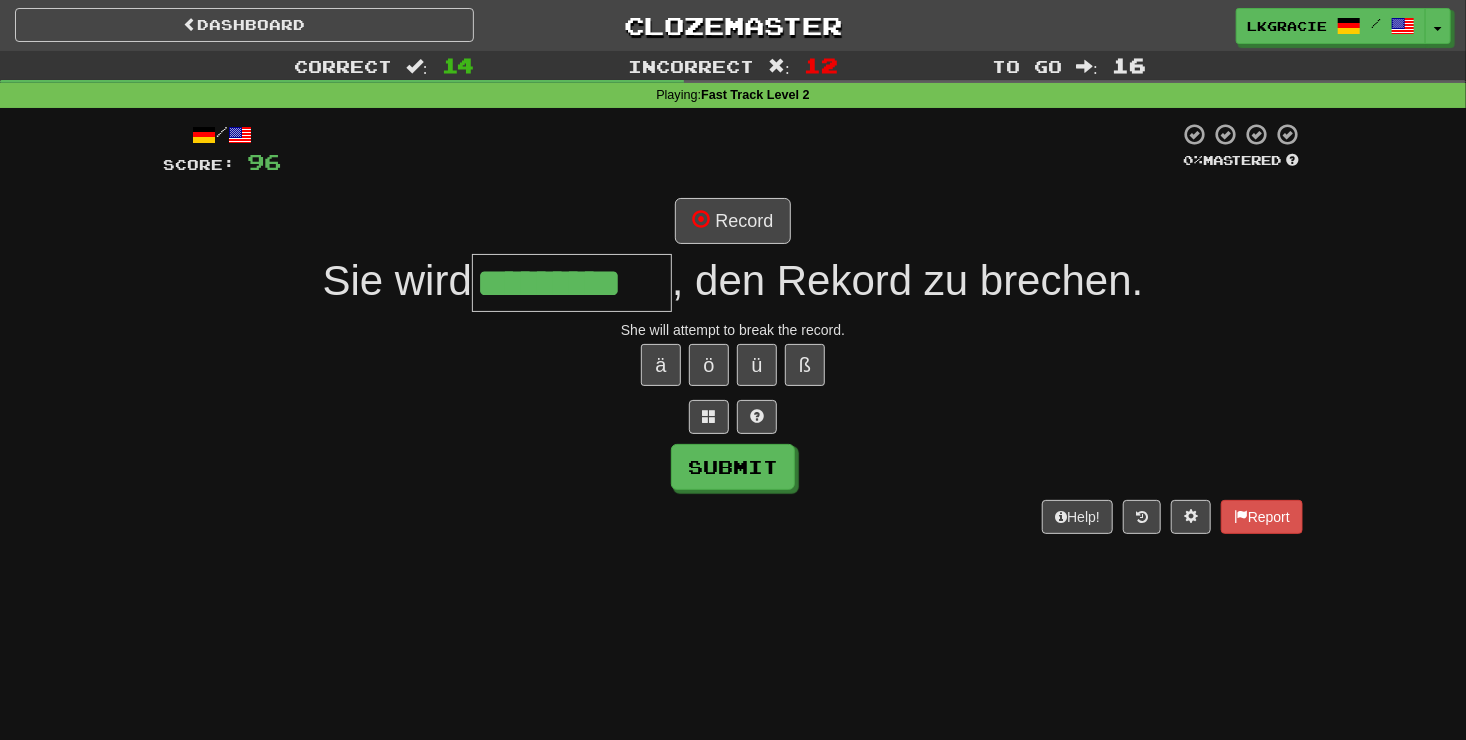 type on "*********" 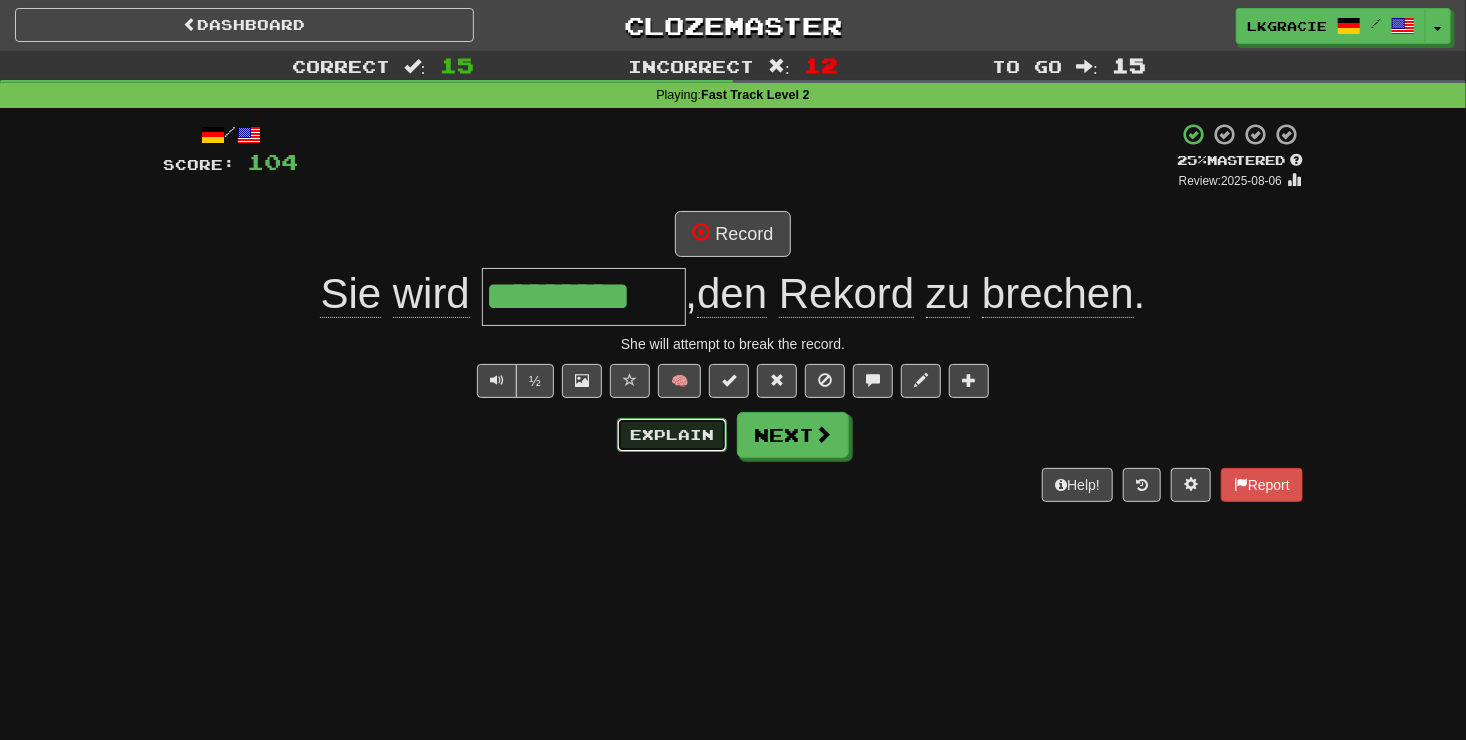click on "Explain" at bounding box center [672, 435] 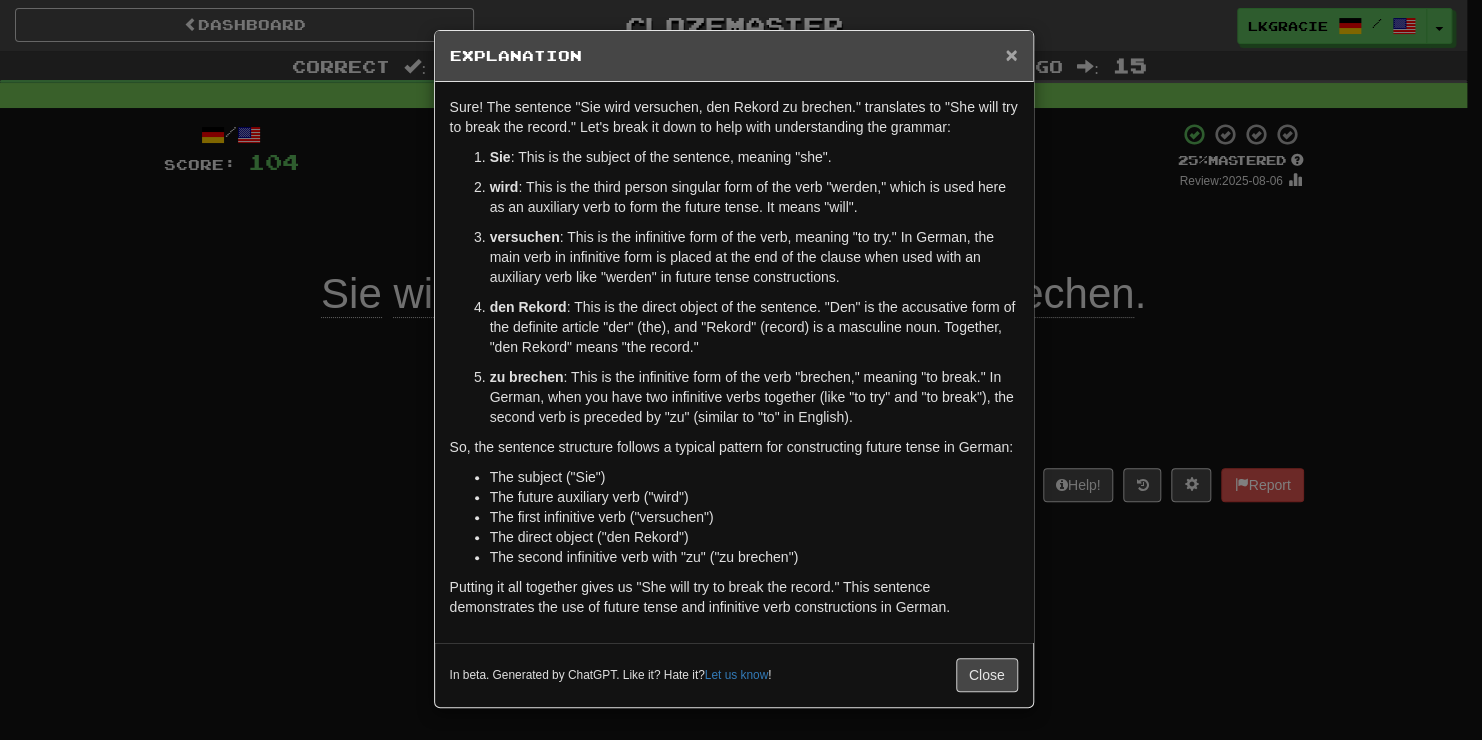 click on "×" at bounding box center [1011, 54] 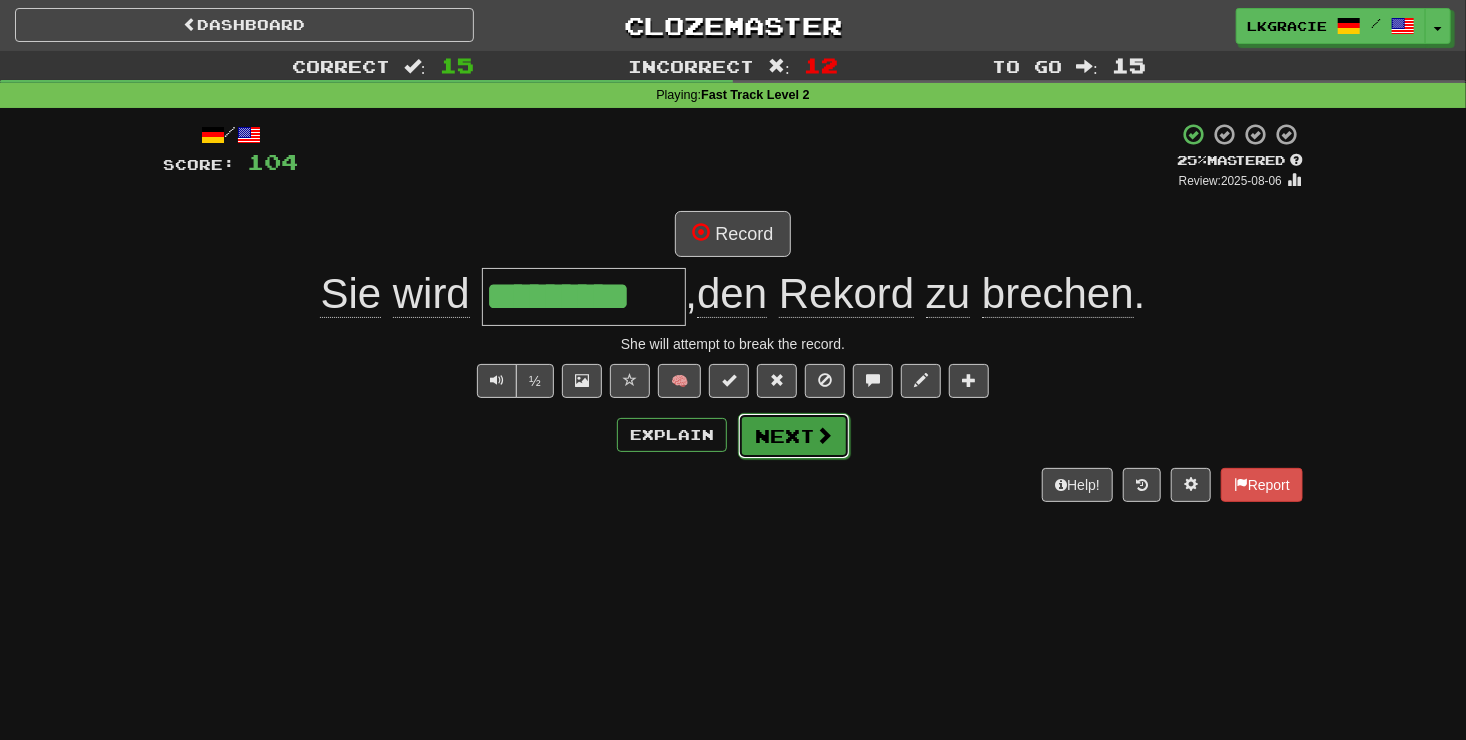click at bounding box center [824, 435] 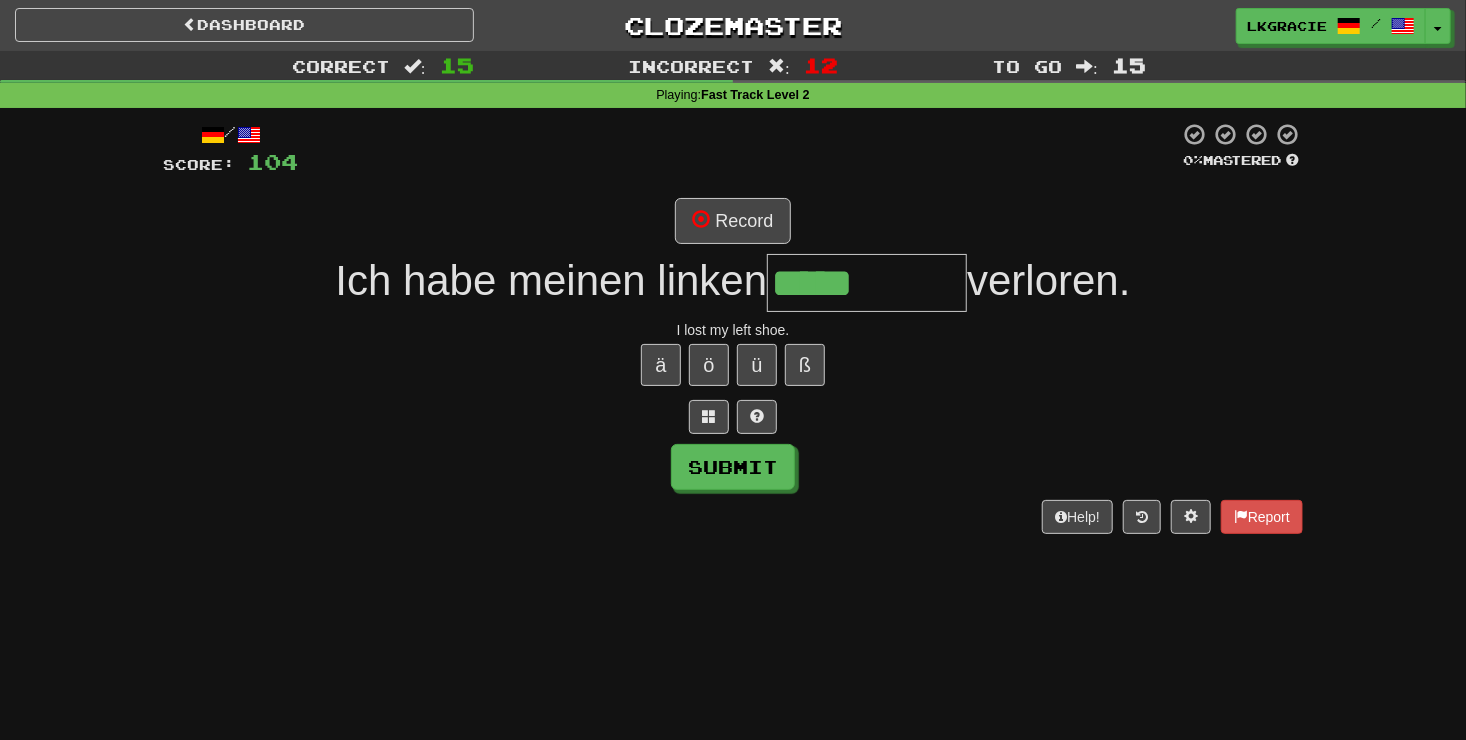 type on "*****" 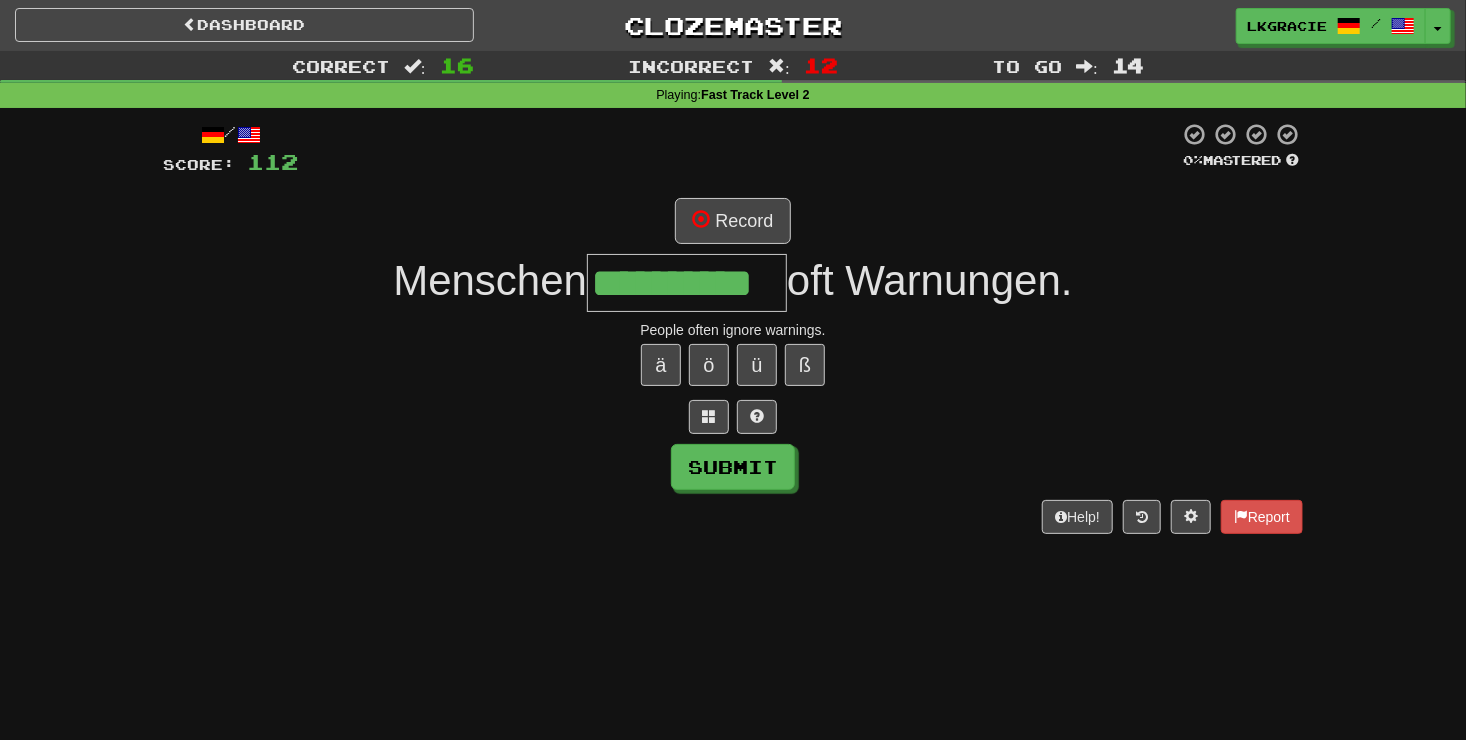 type on "**********" 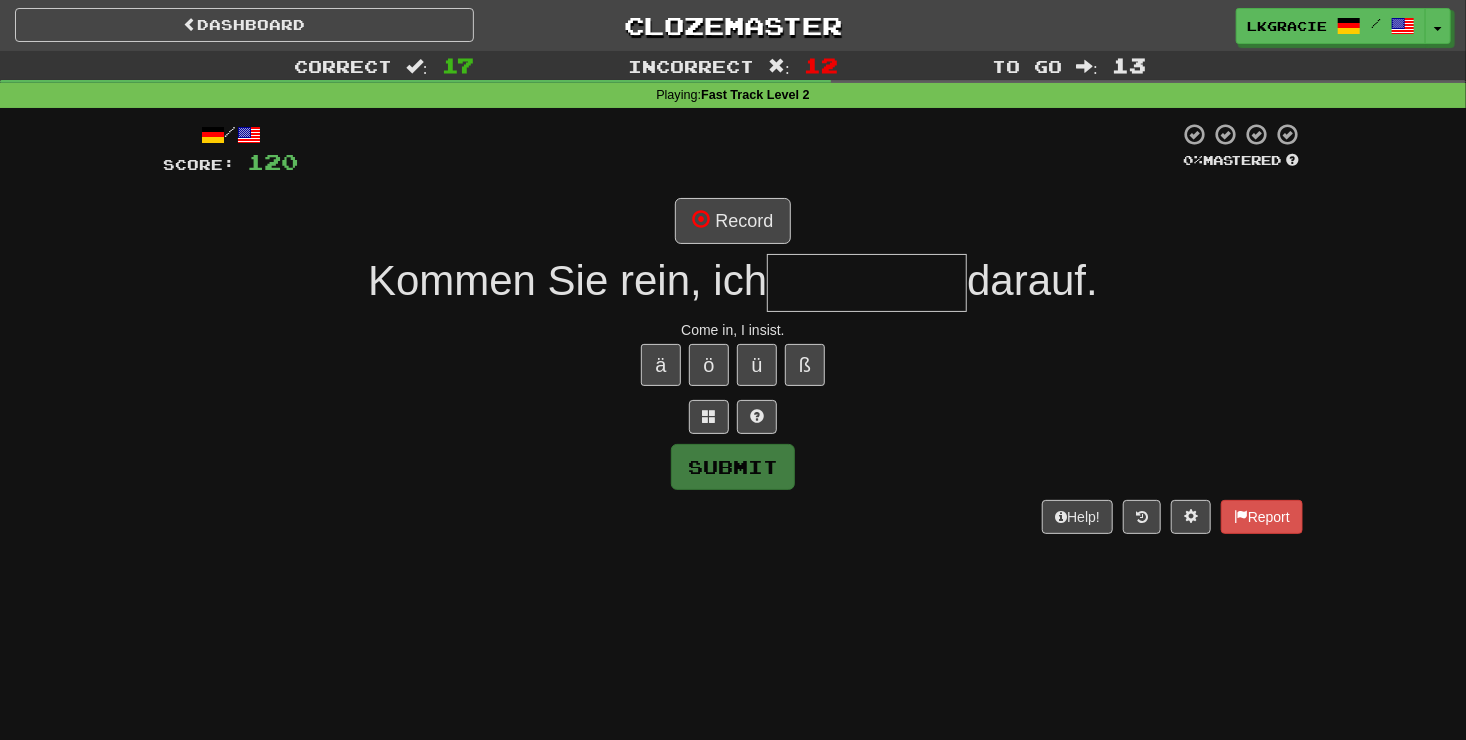 type on "*" 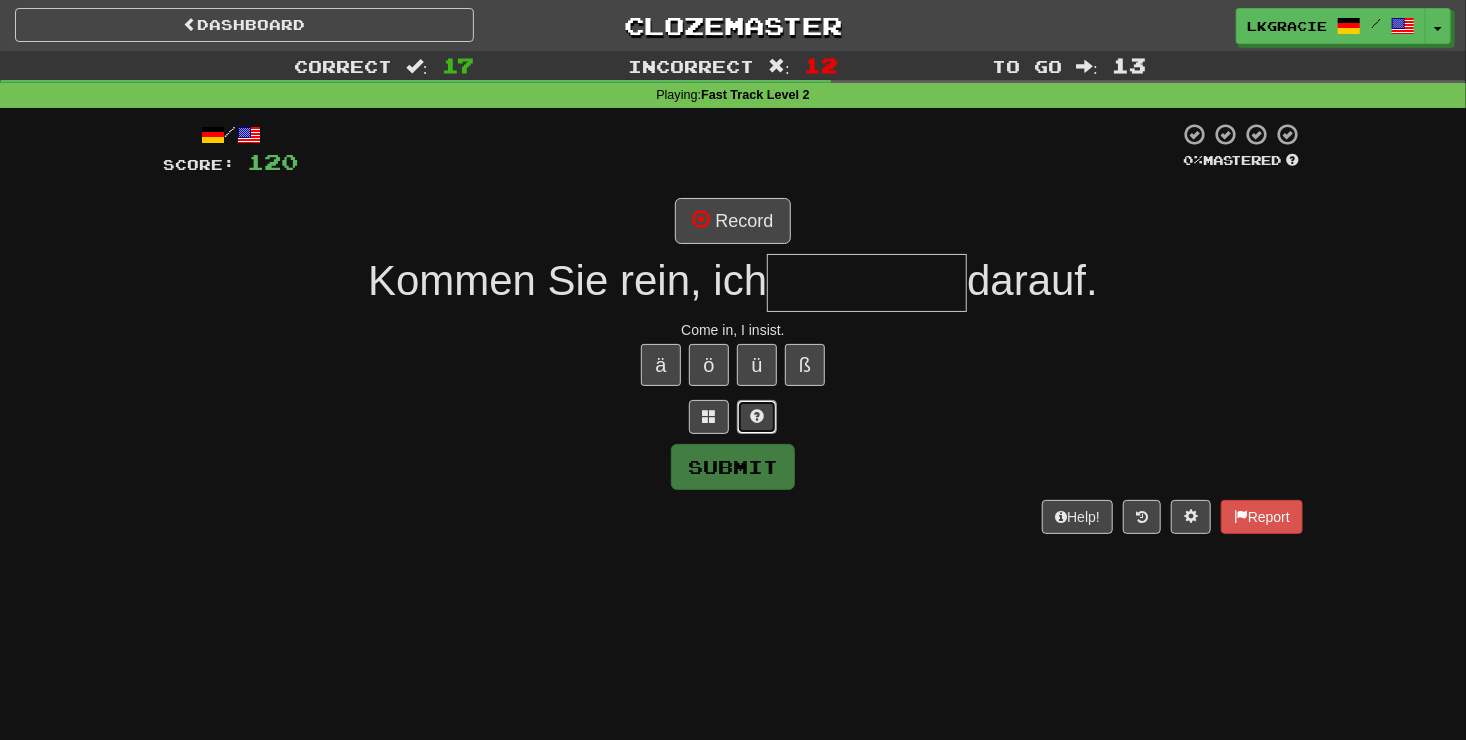 click at bounding box center [757, 416] 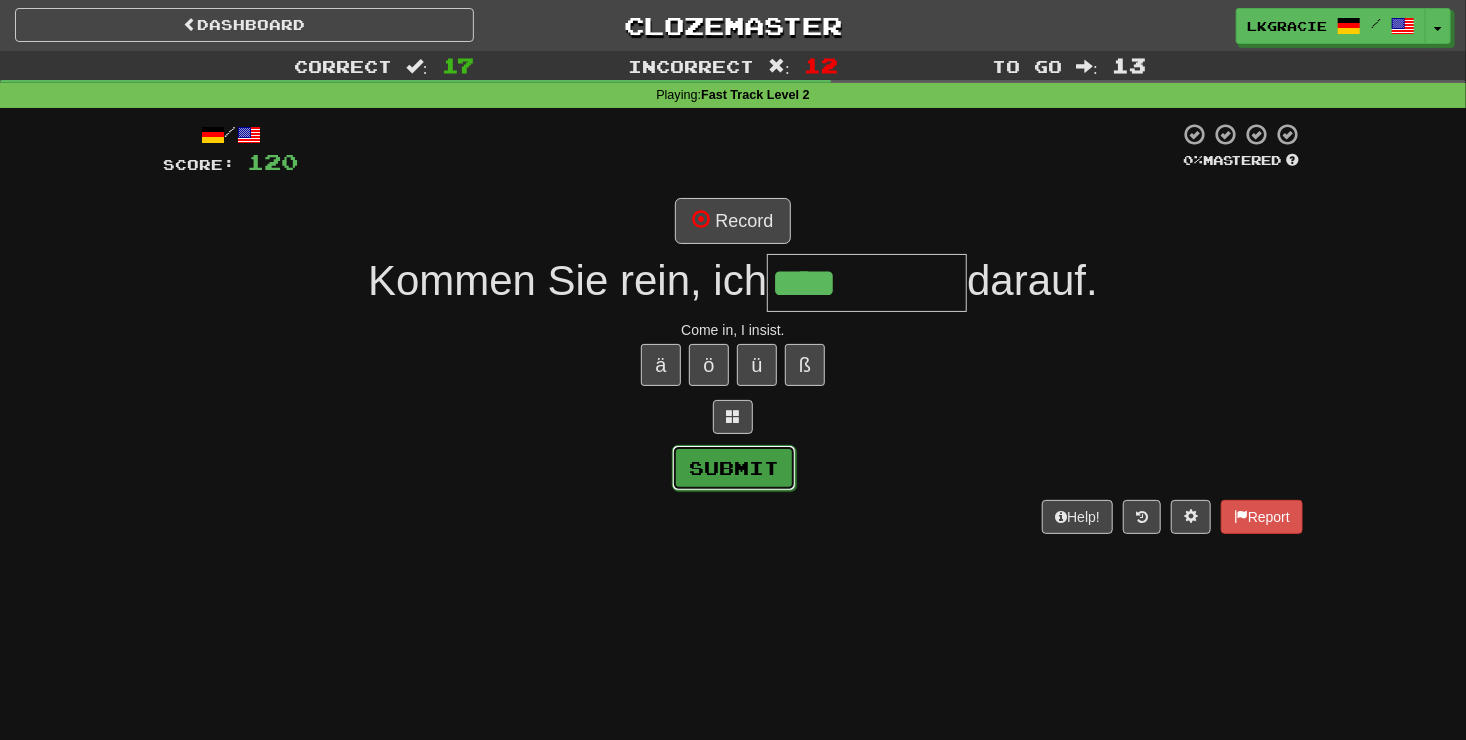 click on "Submit" at bounding box center (734, 468) 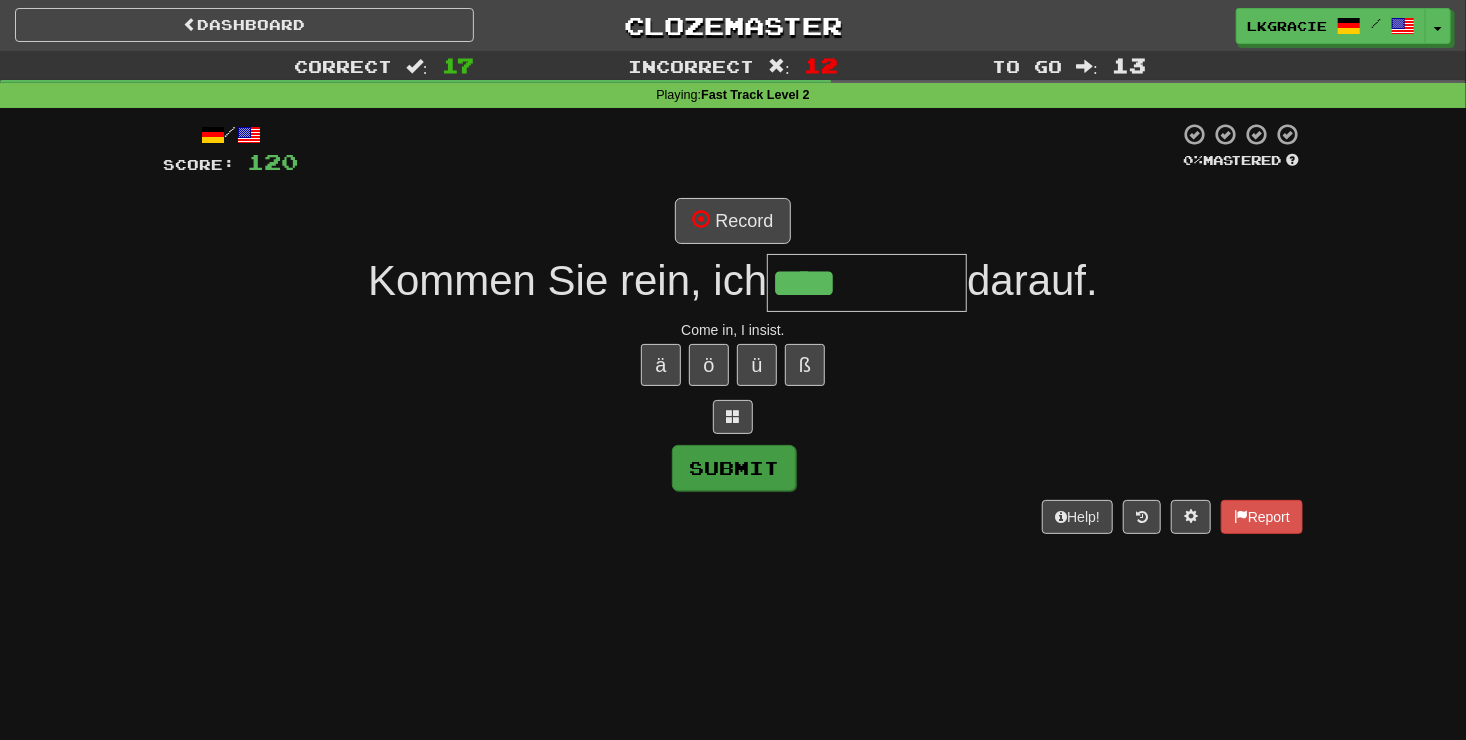 type on "*******" 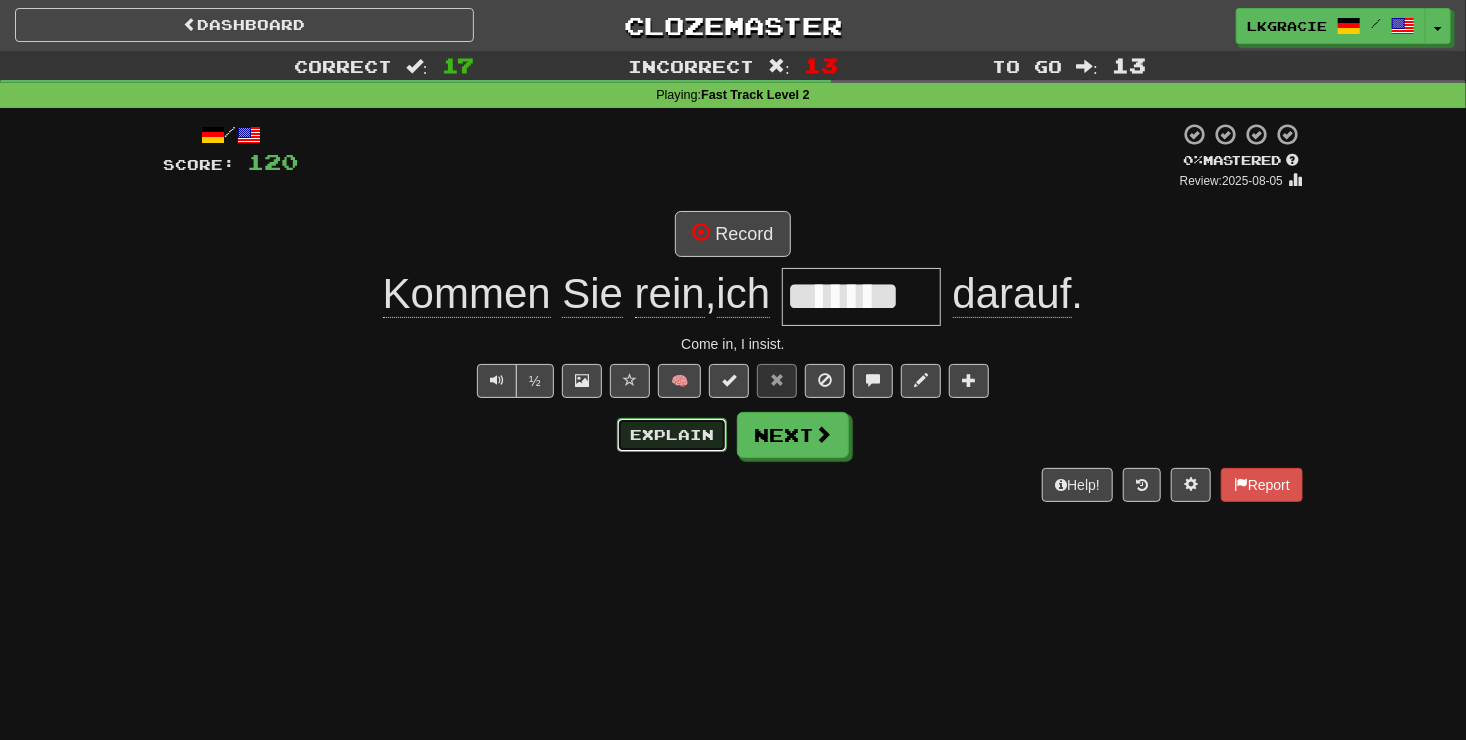 click on "Explain" at bounding box center (672, 435) 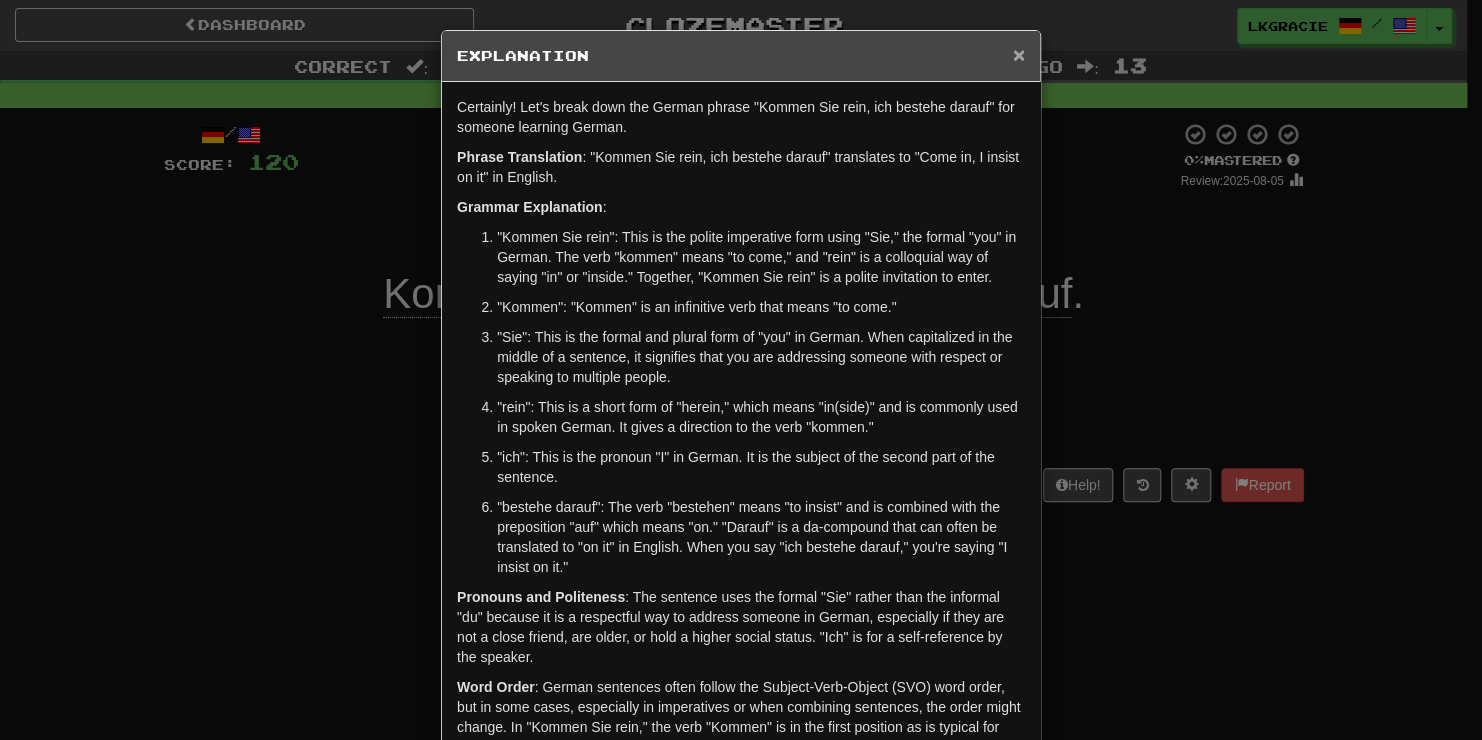click on "×" at bounding box center (1019, 54) 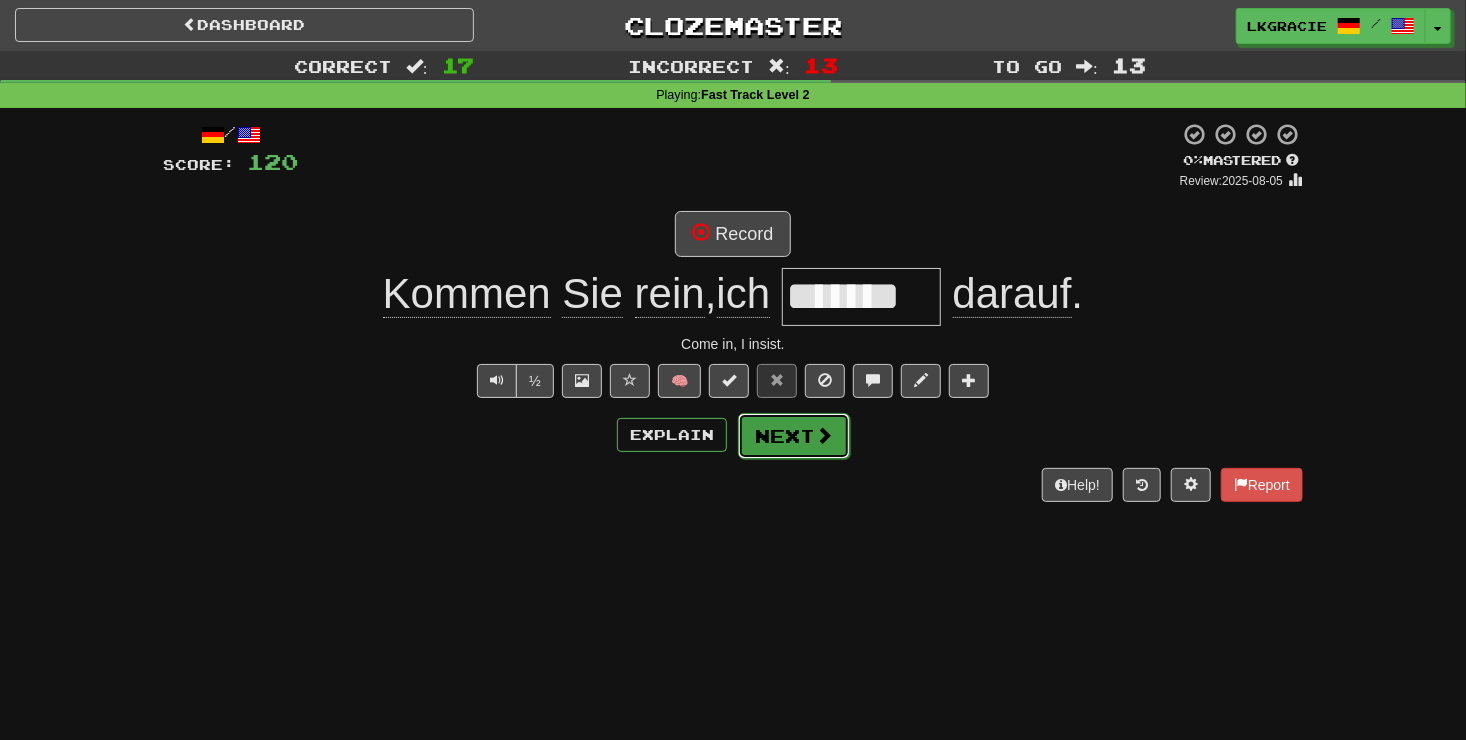 click on "Next" at bounding box center [794, 436] 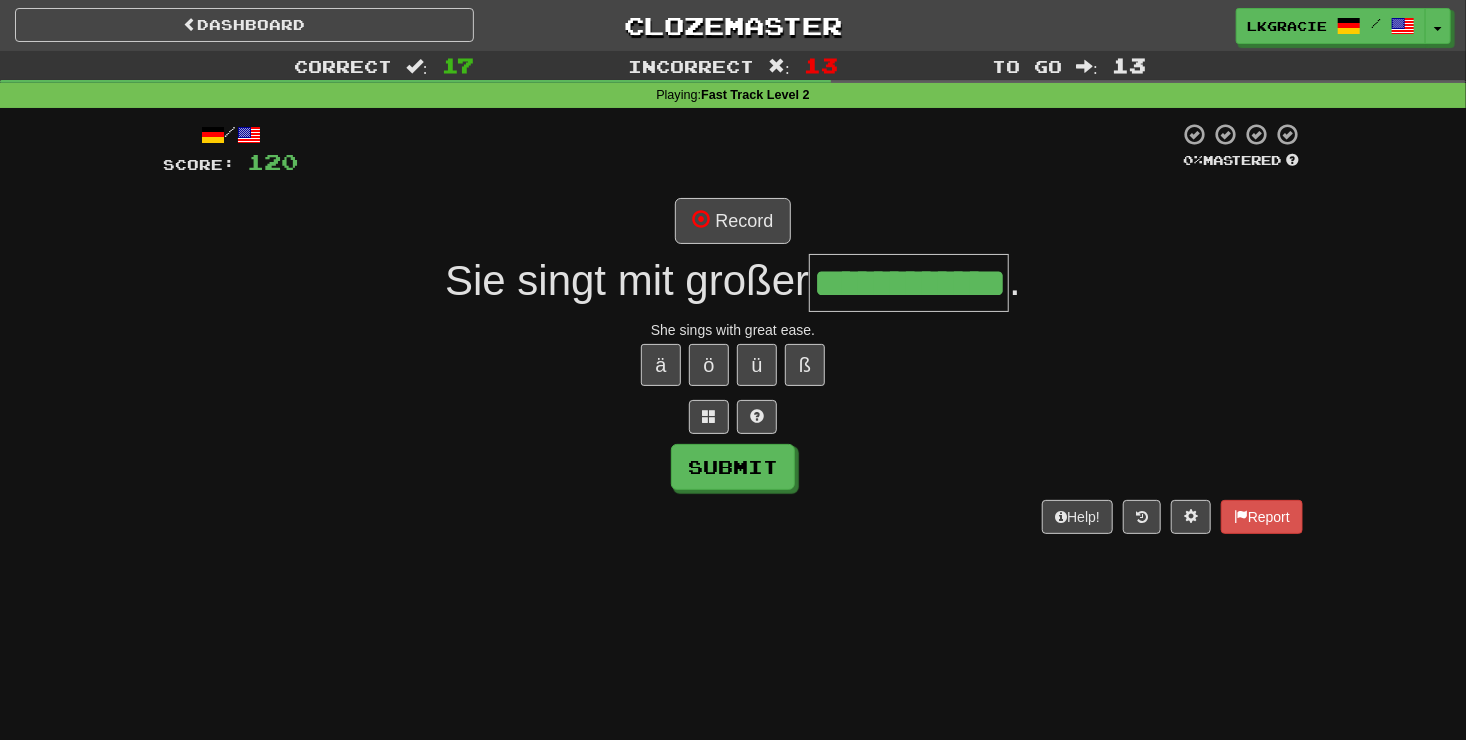 scroll, scrollTop: 0, scrollLeft: 3, axis: horizontal 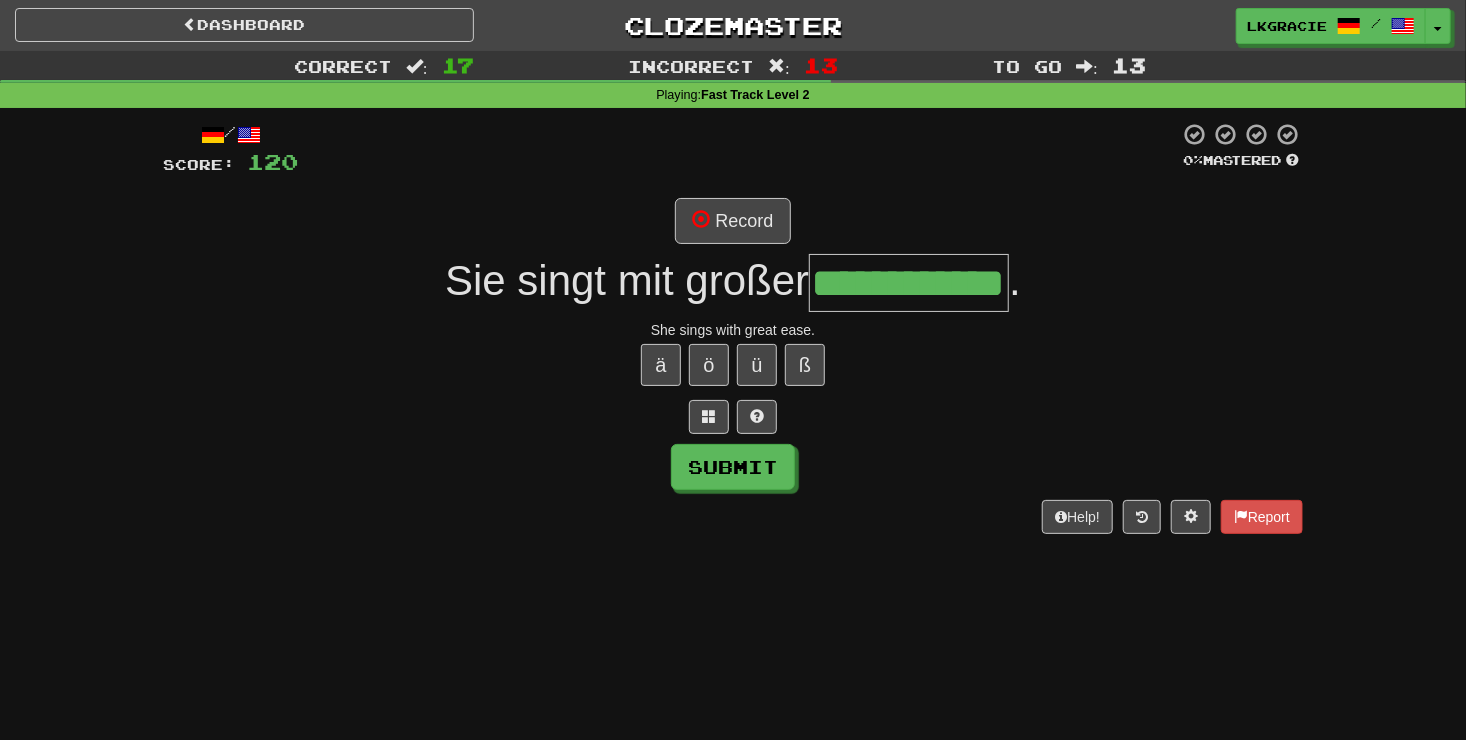 type on "**********" 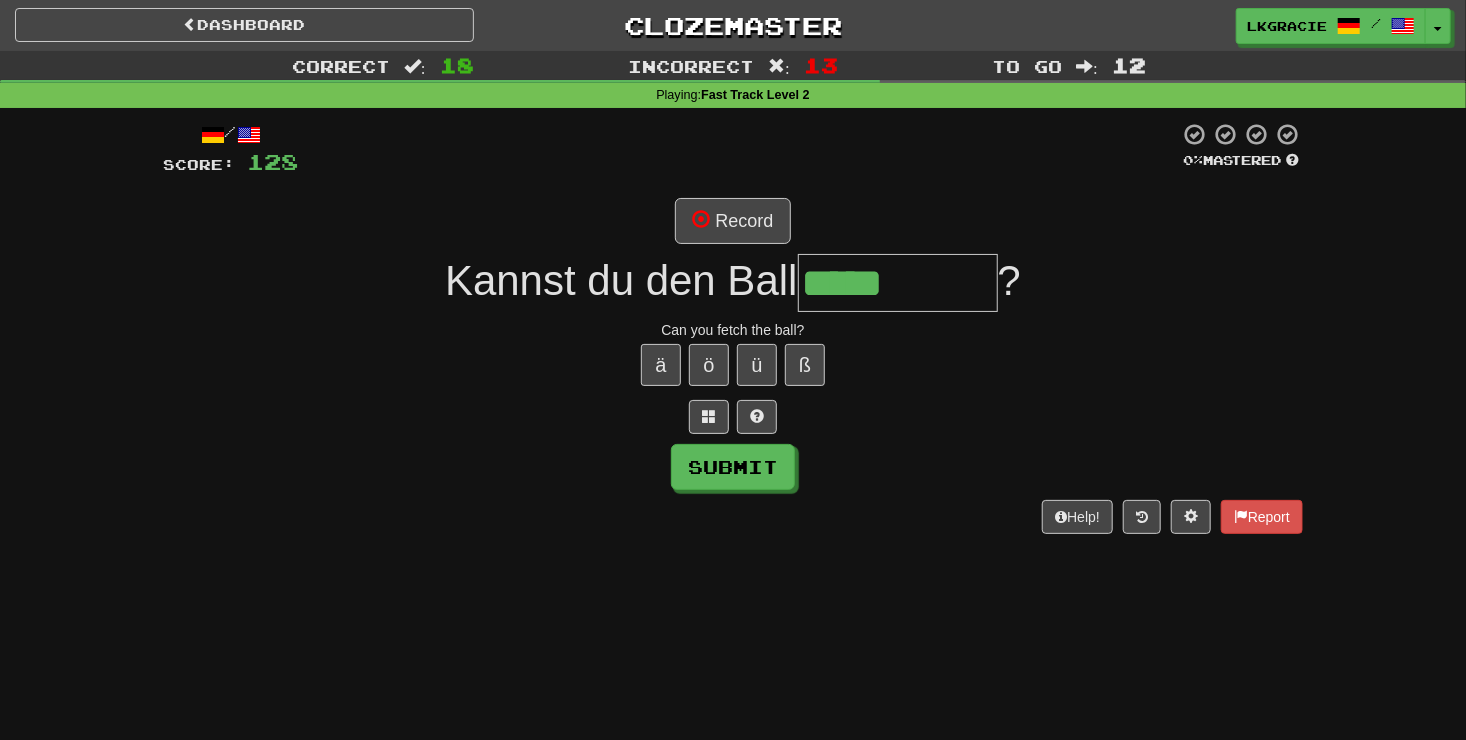 type on "*****" 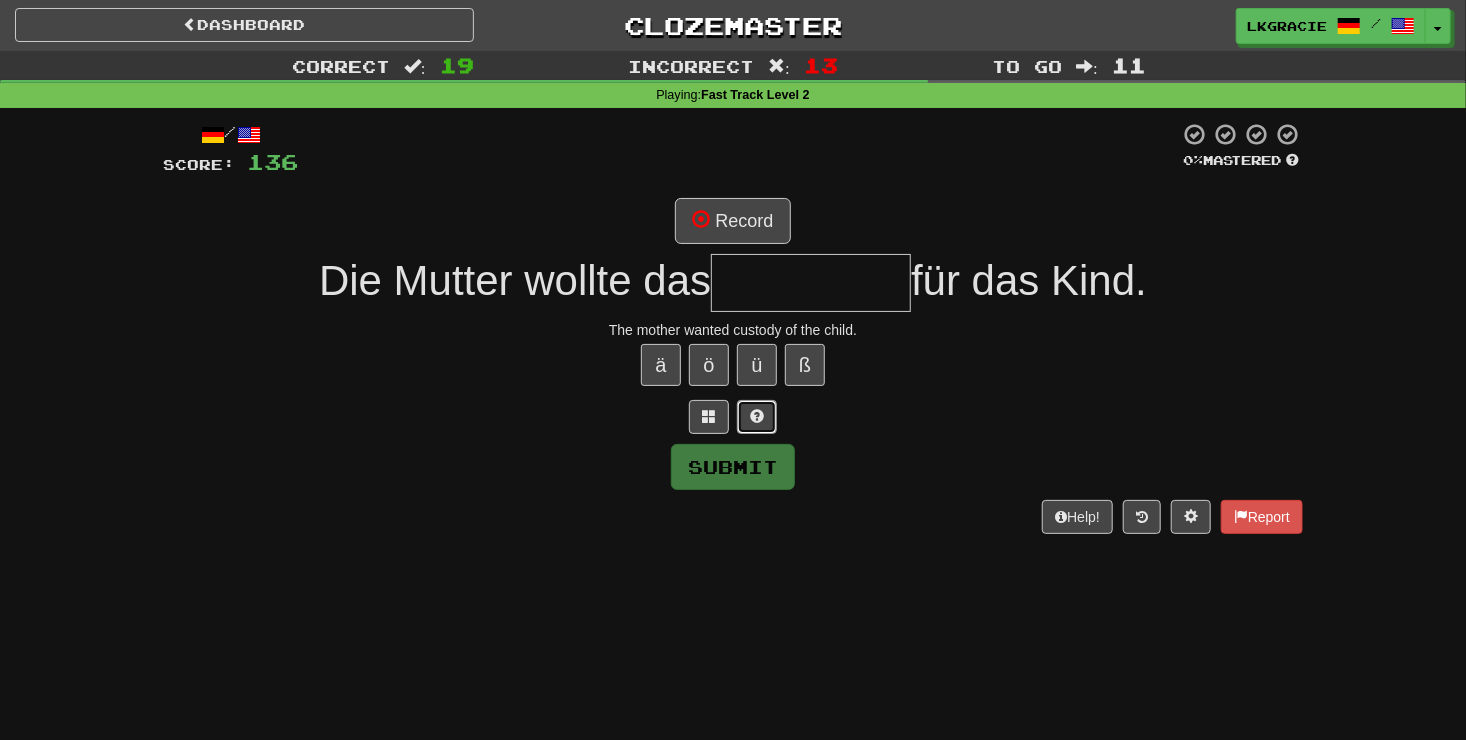 click at bounding box center (757, 417) 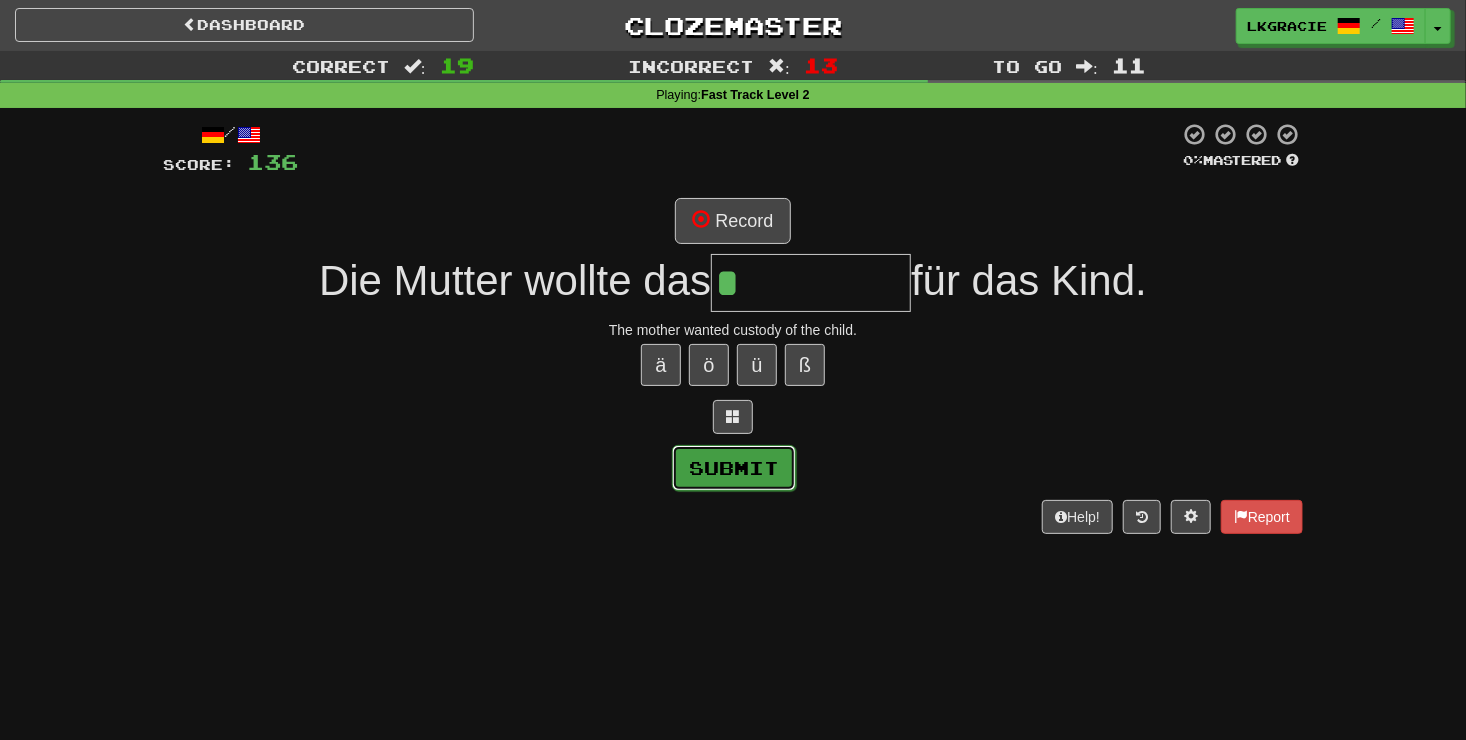 click on "Submit" at bounding box center (734, 468) 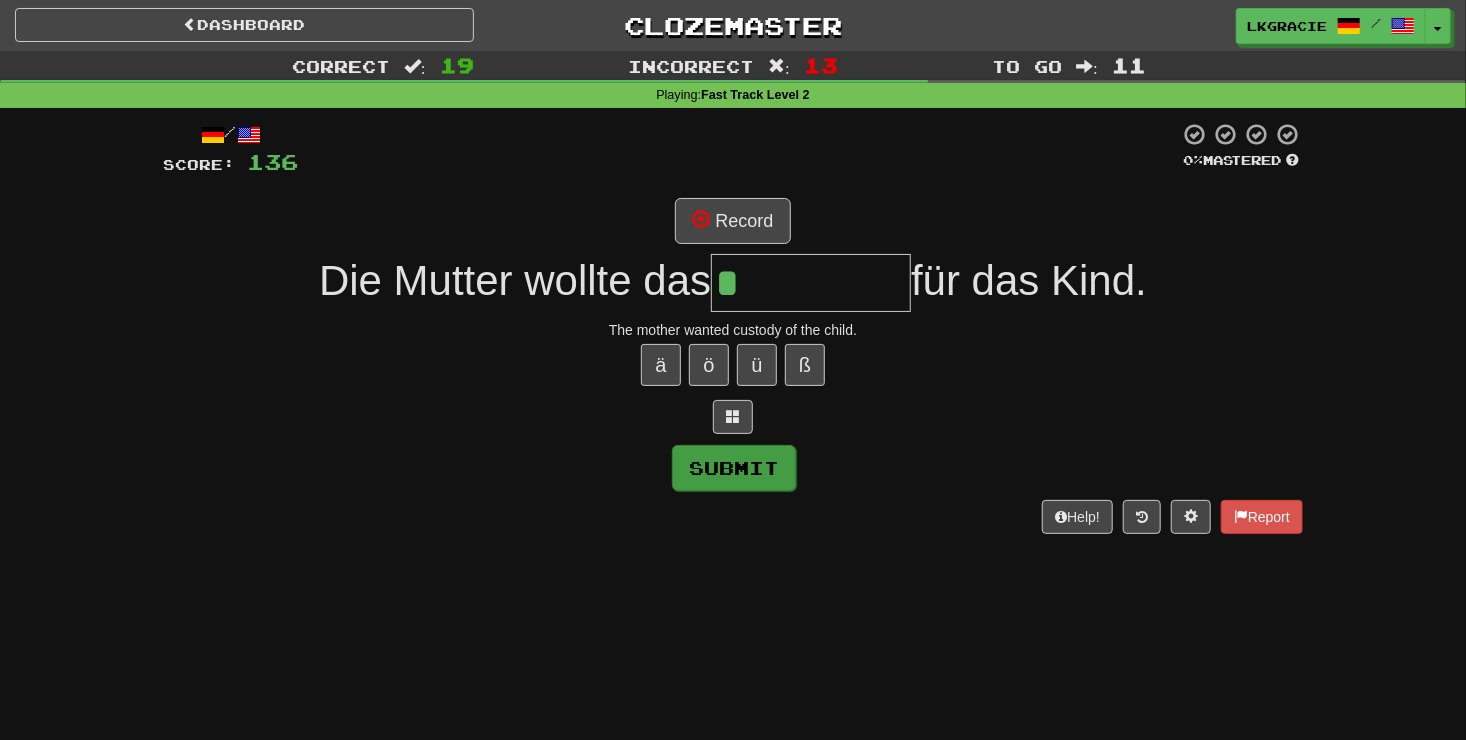 type on "**********" 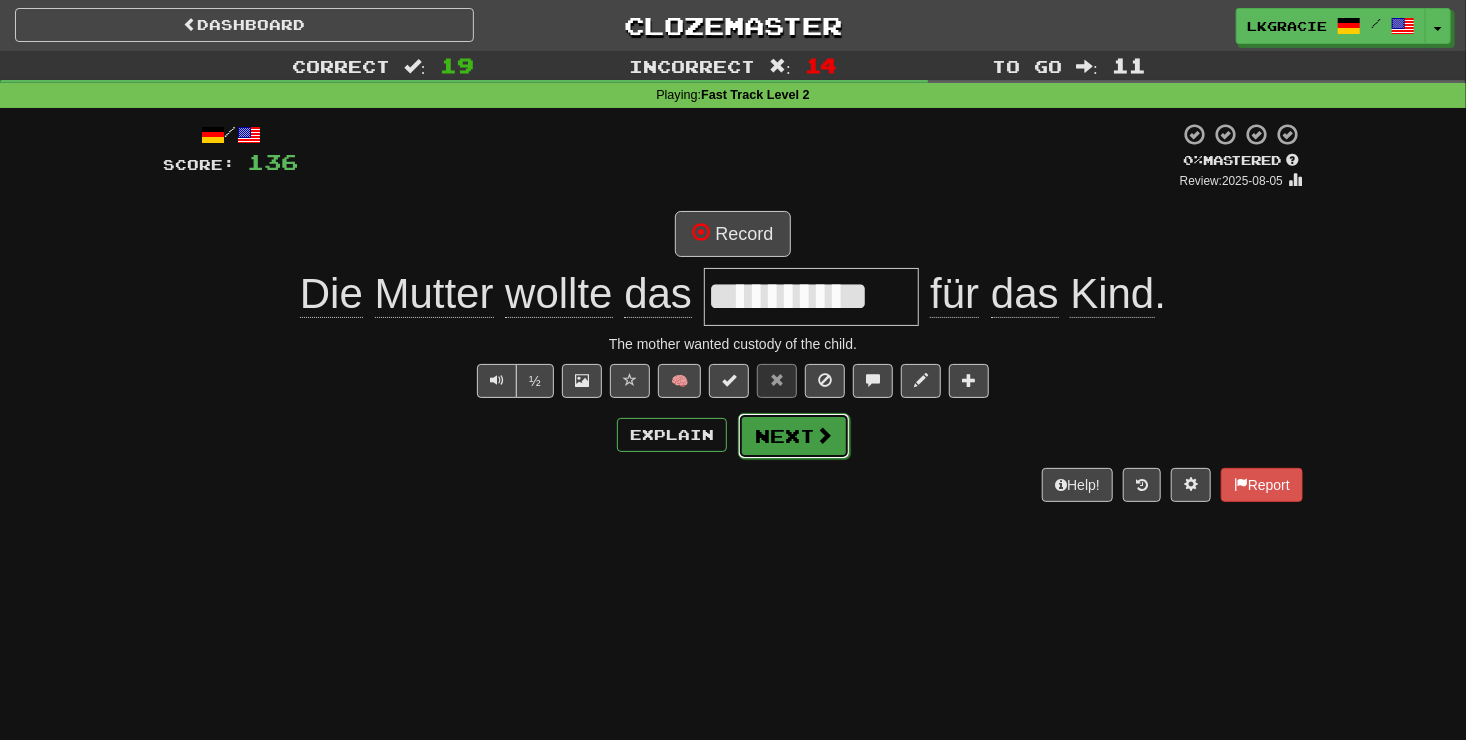 click at bounding box center (824, 435) 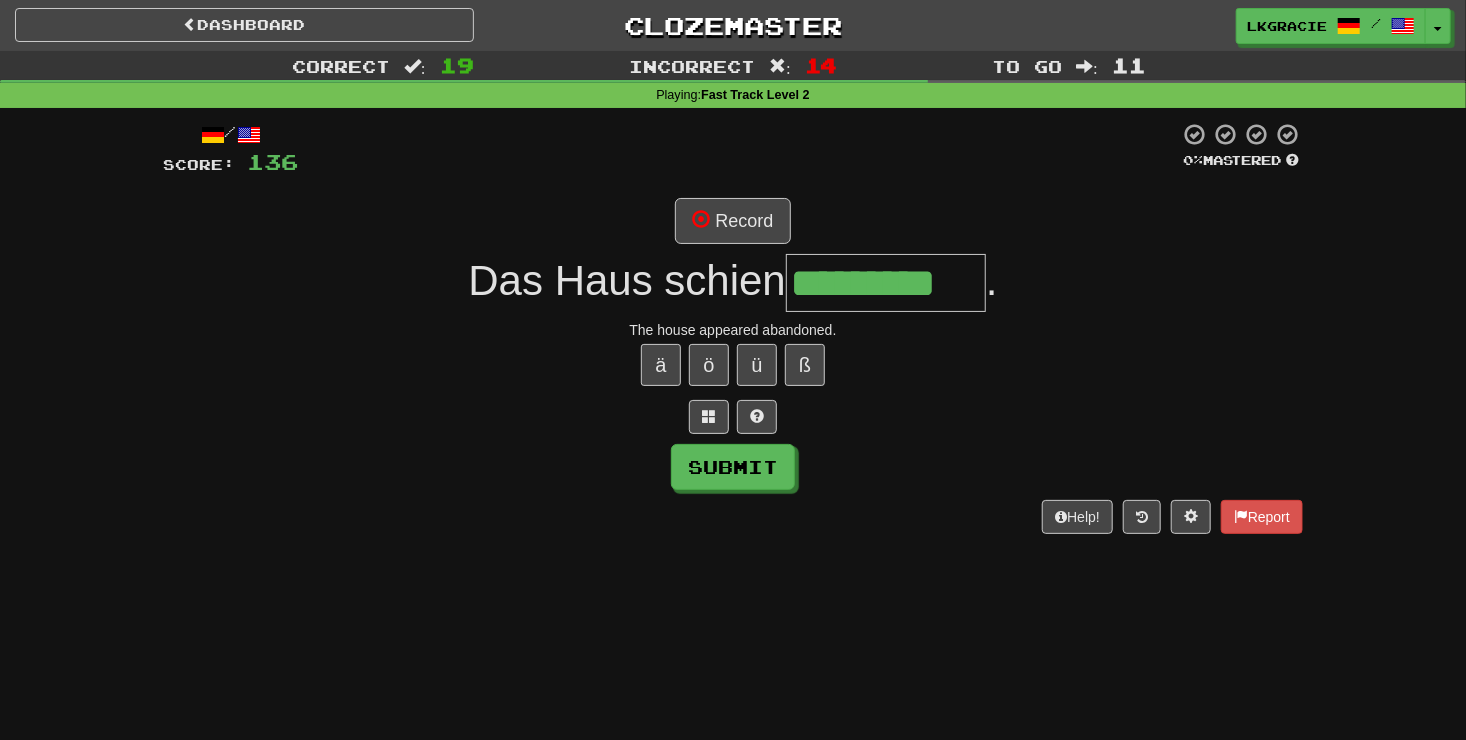 type on "*********" 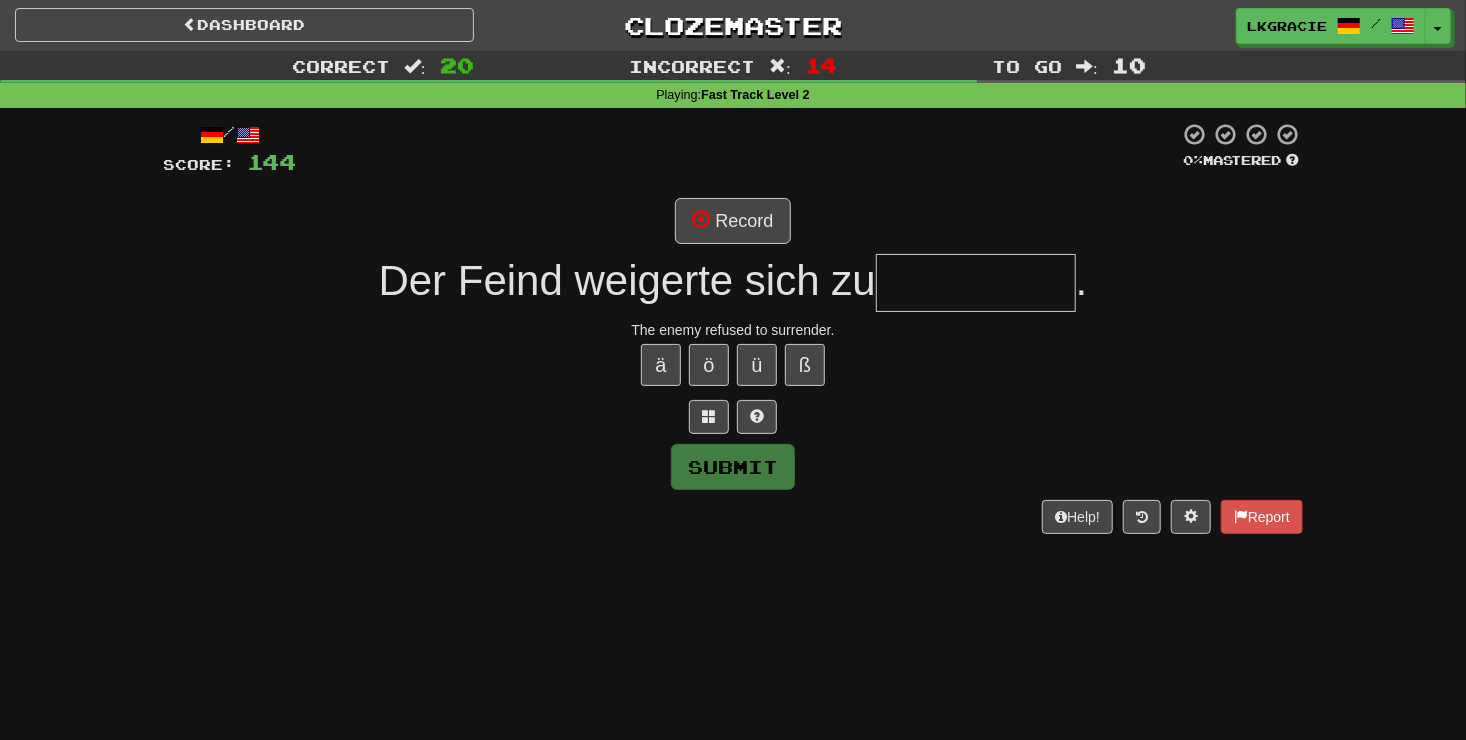 type on "*" 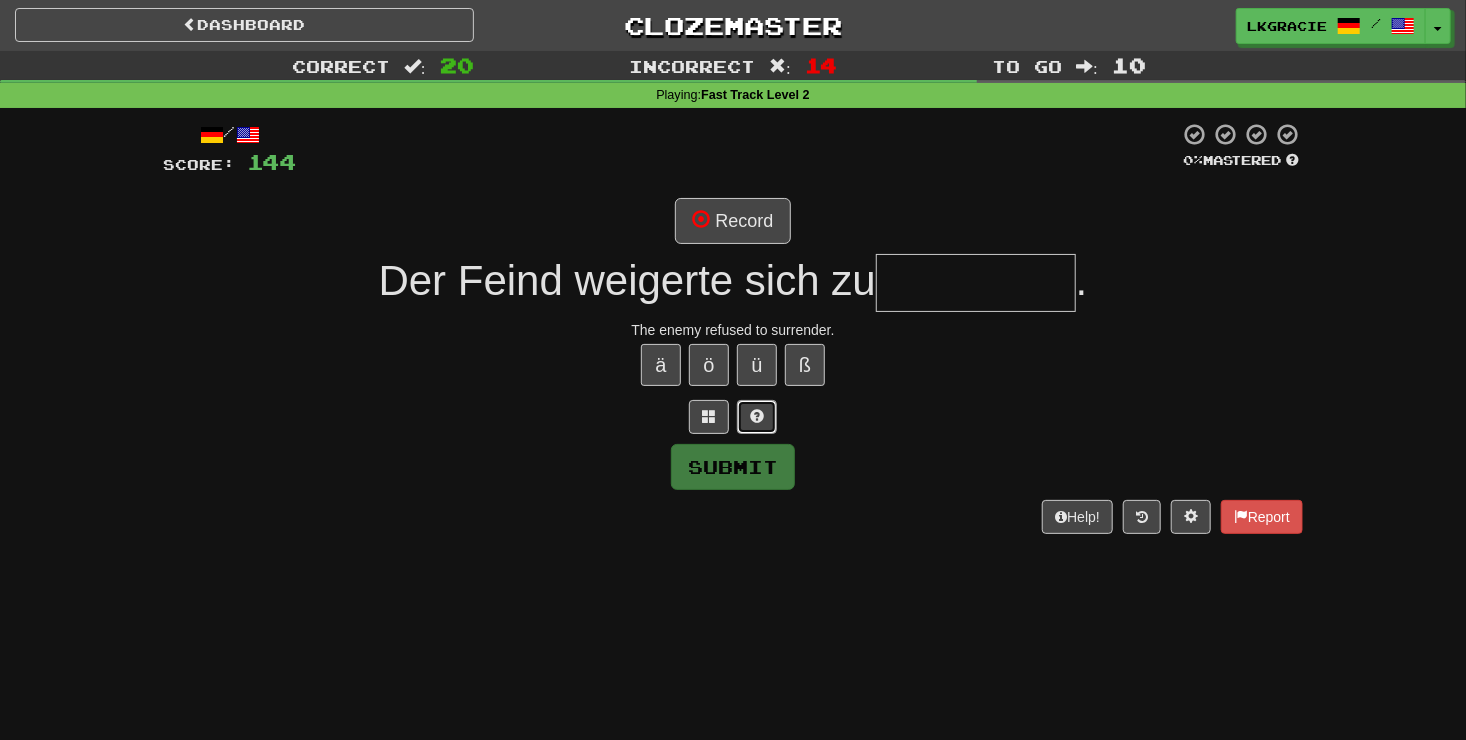 click at bounding box center (757, 416) 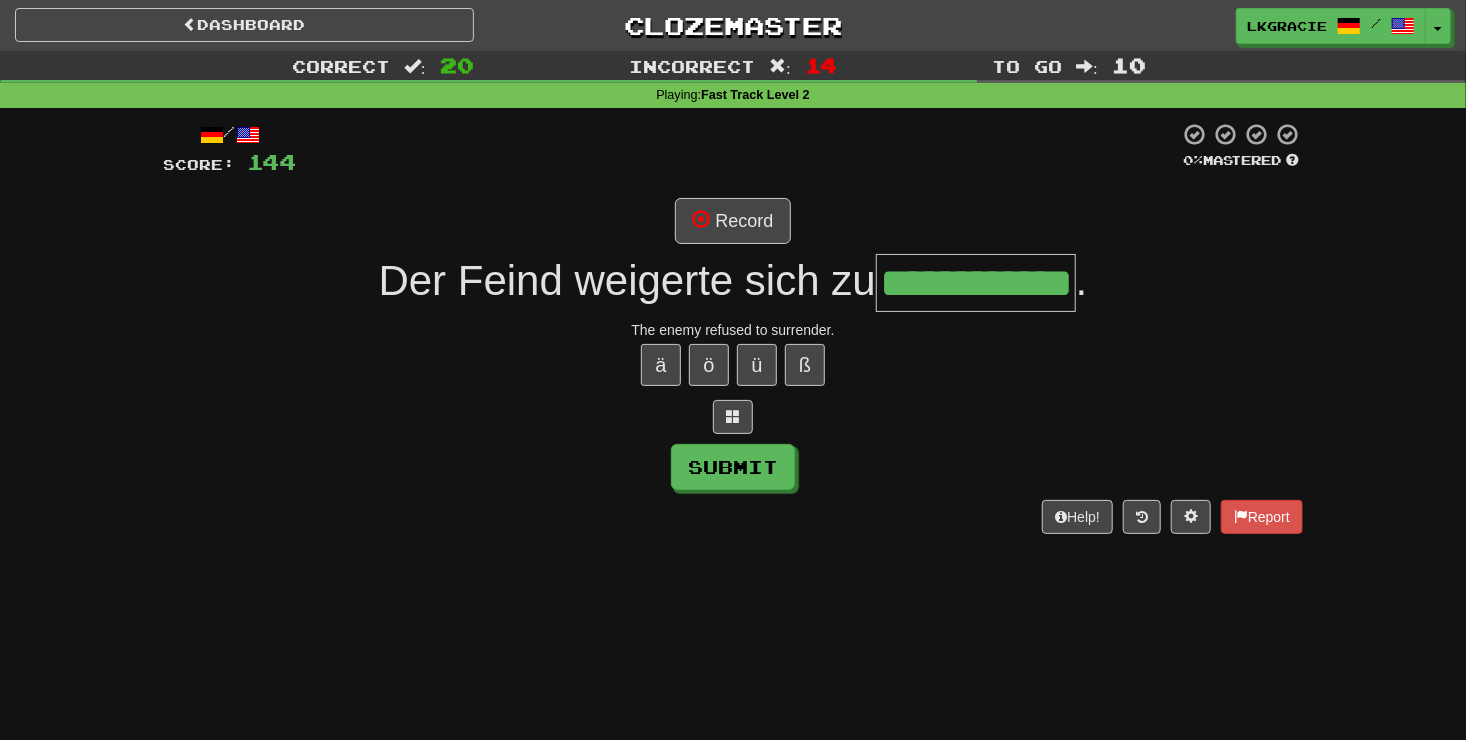 scroll, scrollTop: 0, scrollLeft: 22, axis: horizontal 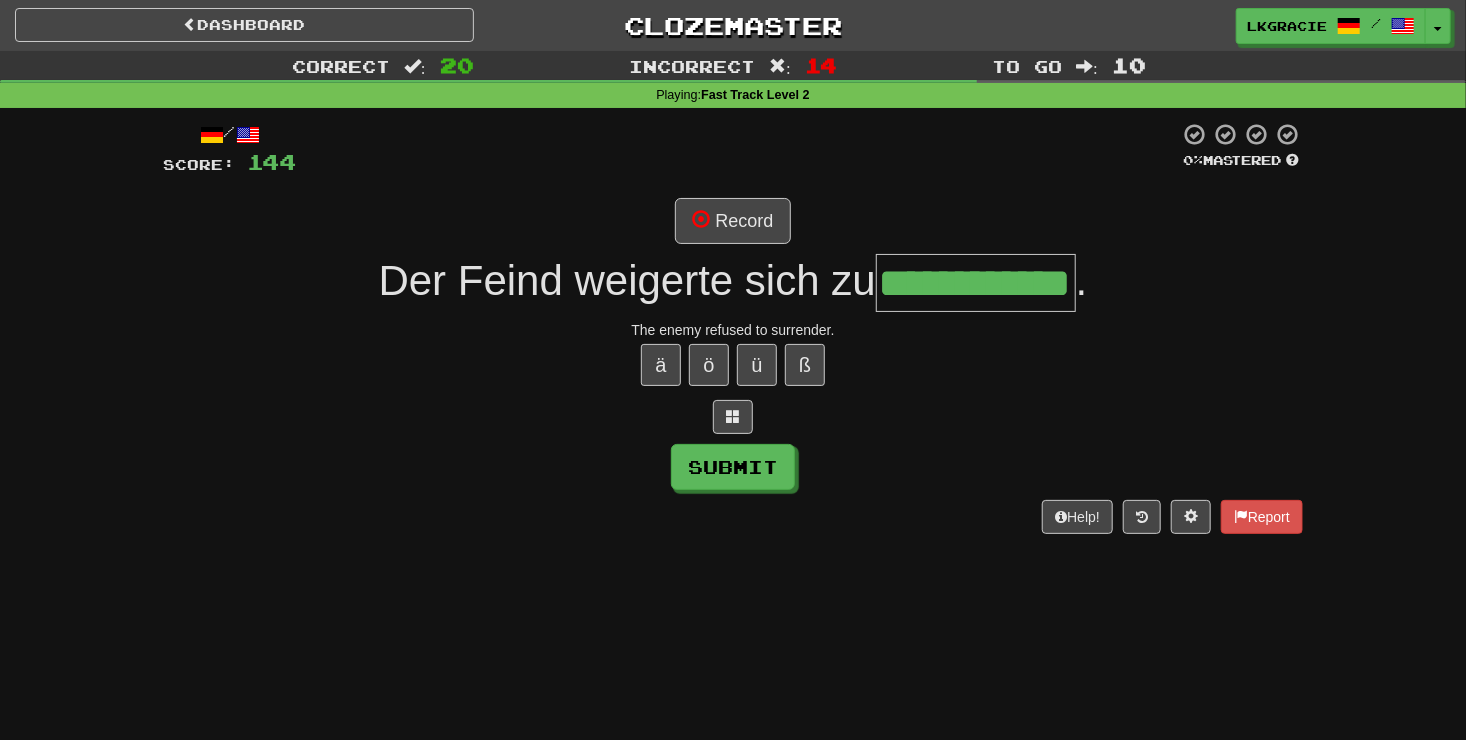 type on "**********" 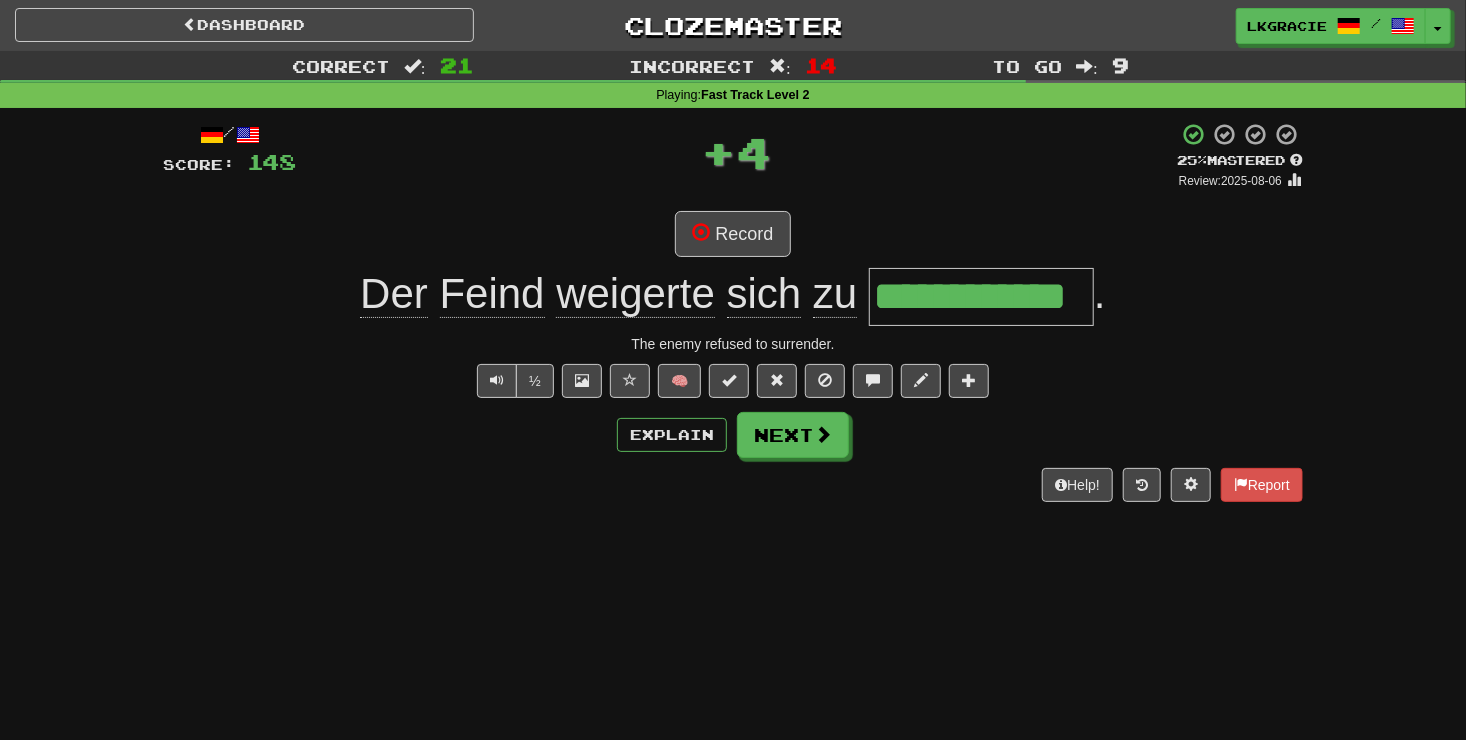 scroll, scrollTop: 0, scrollLeft: 0, axis: both 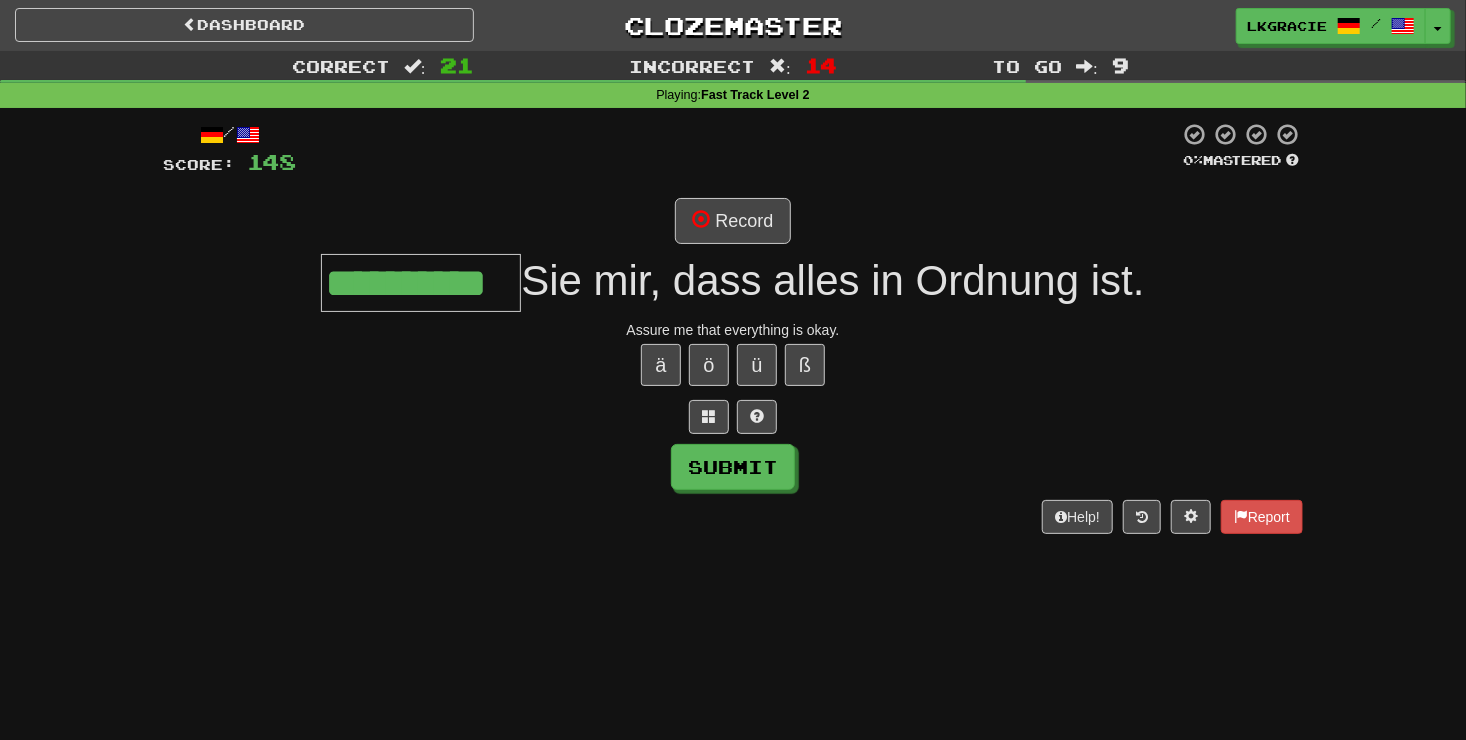 type on "**********" 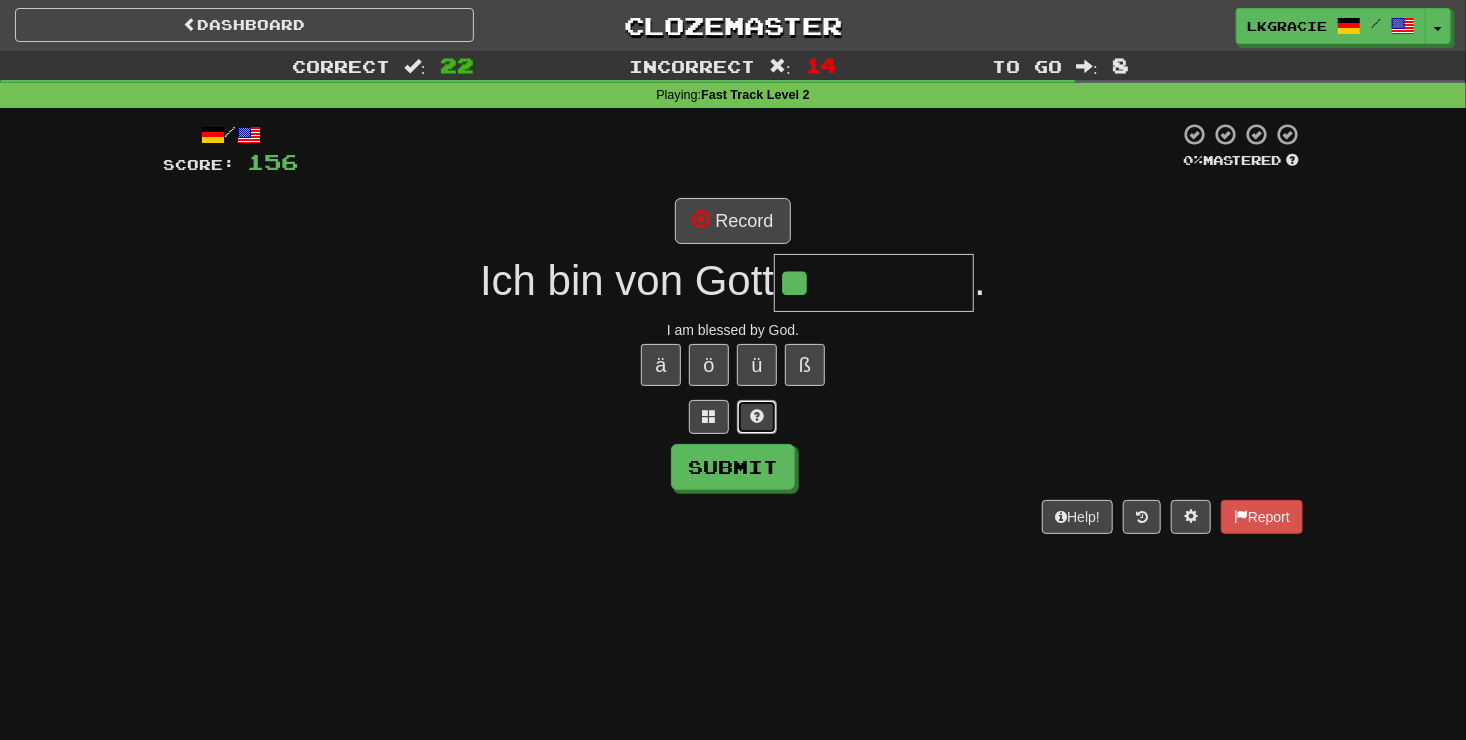 click at bounding box center (757, 417) 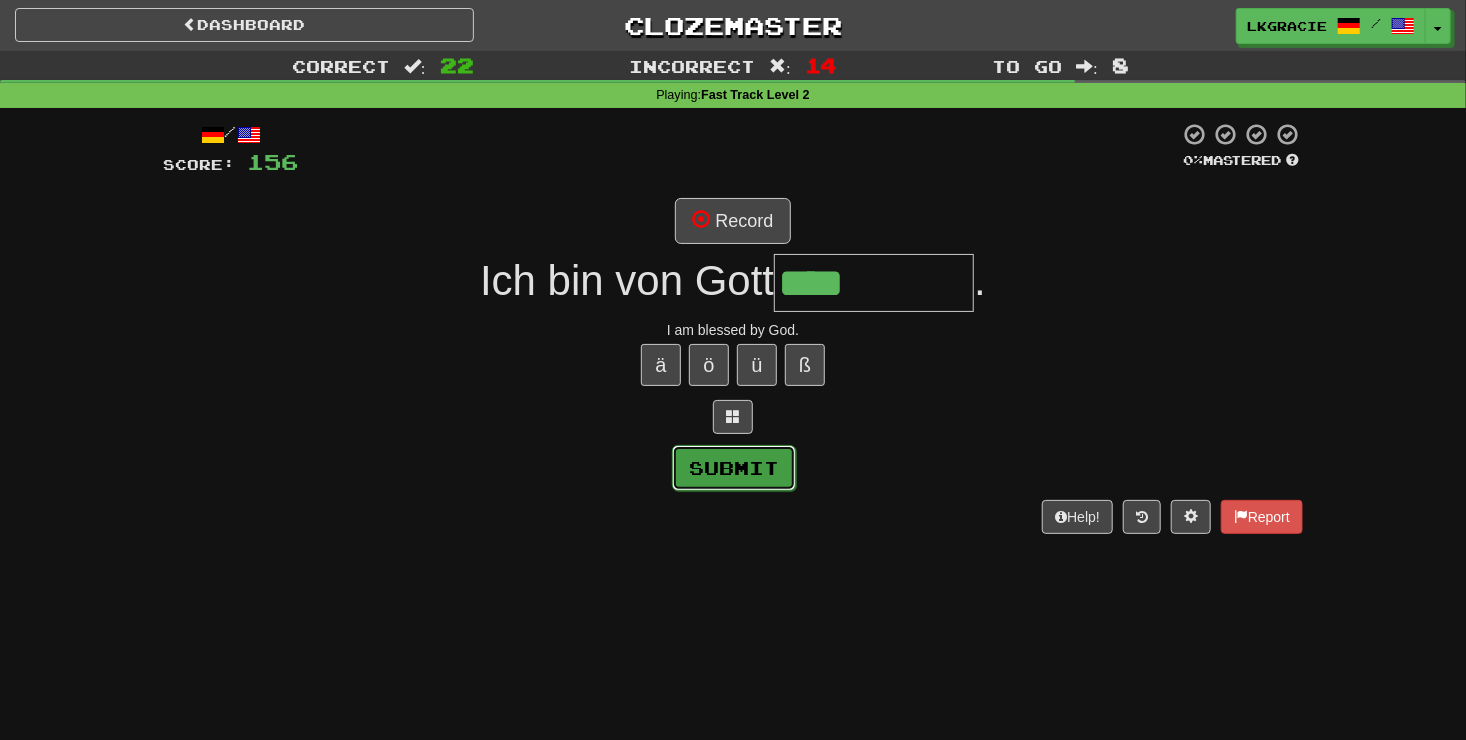 click on "Submit" at bounding box center (734, 468) 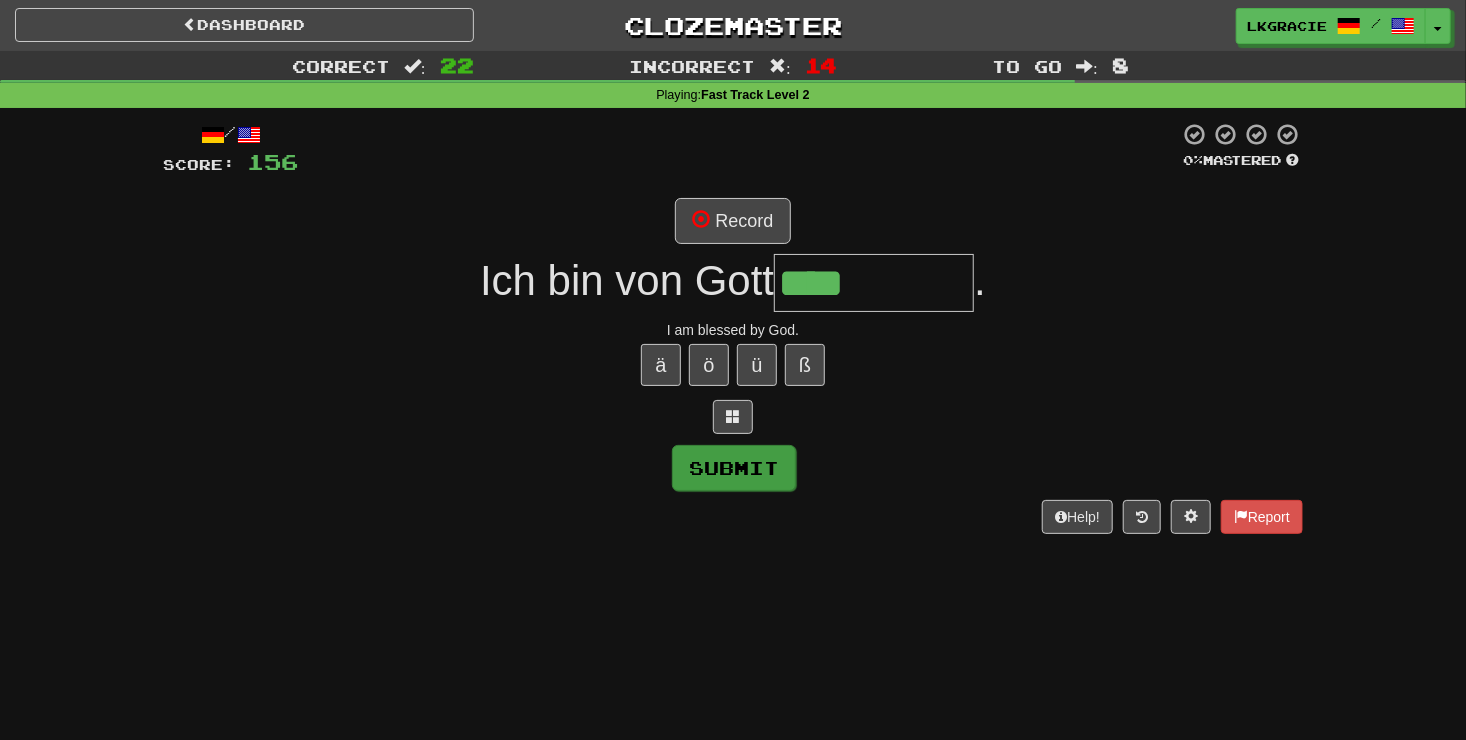type on "********" 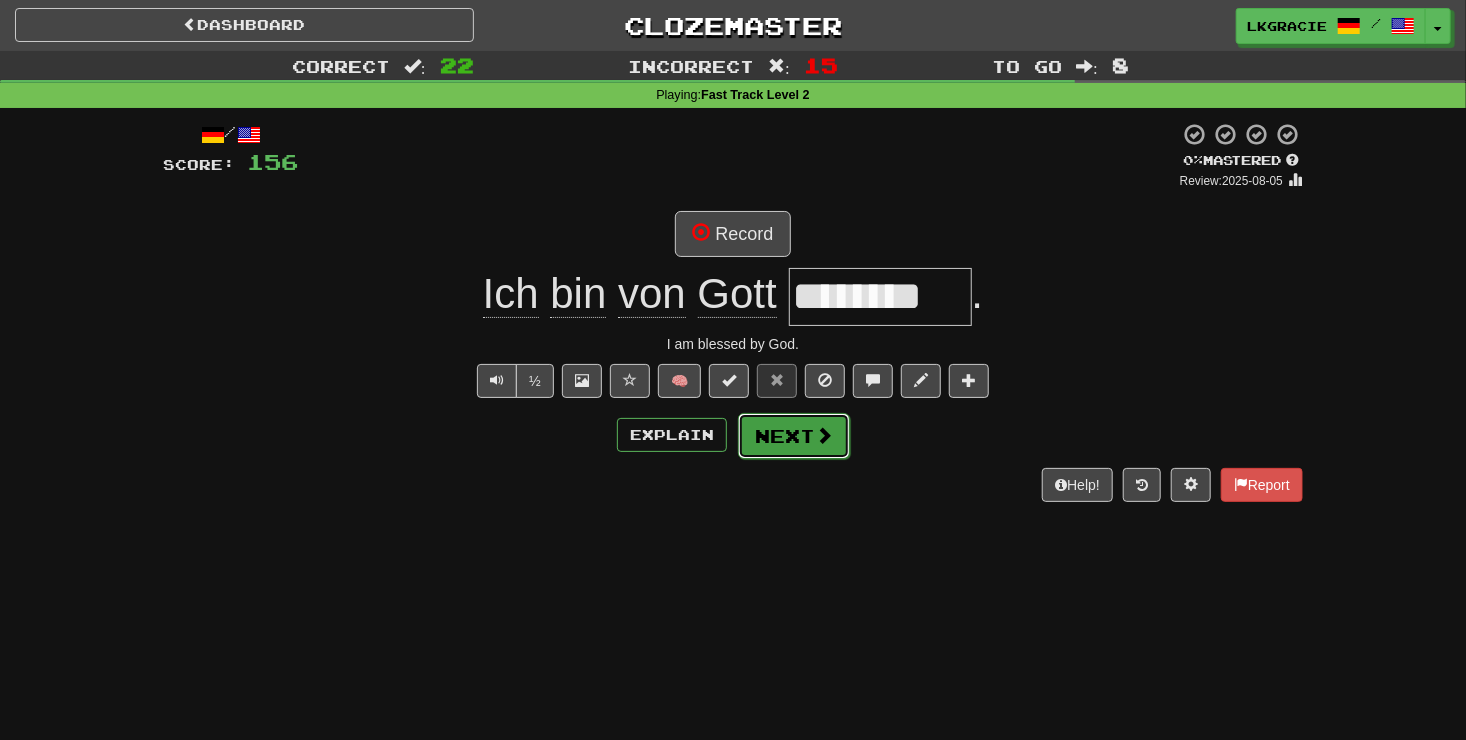 click on "Next" at bounding box center (794, 436) 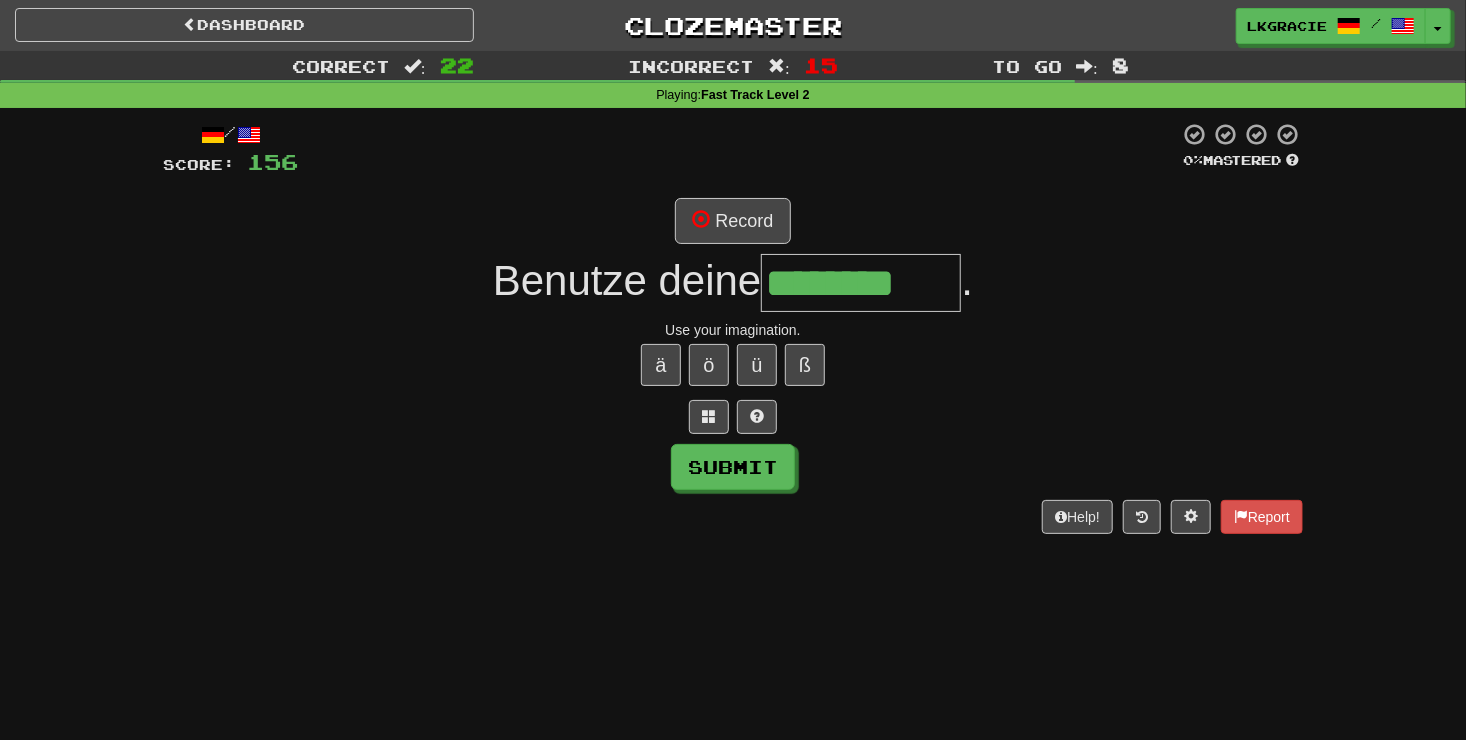 type on "********" 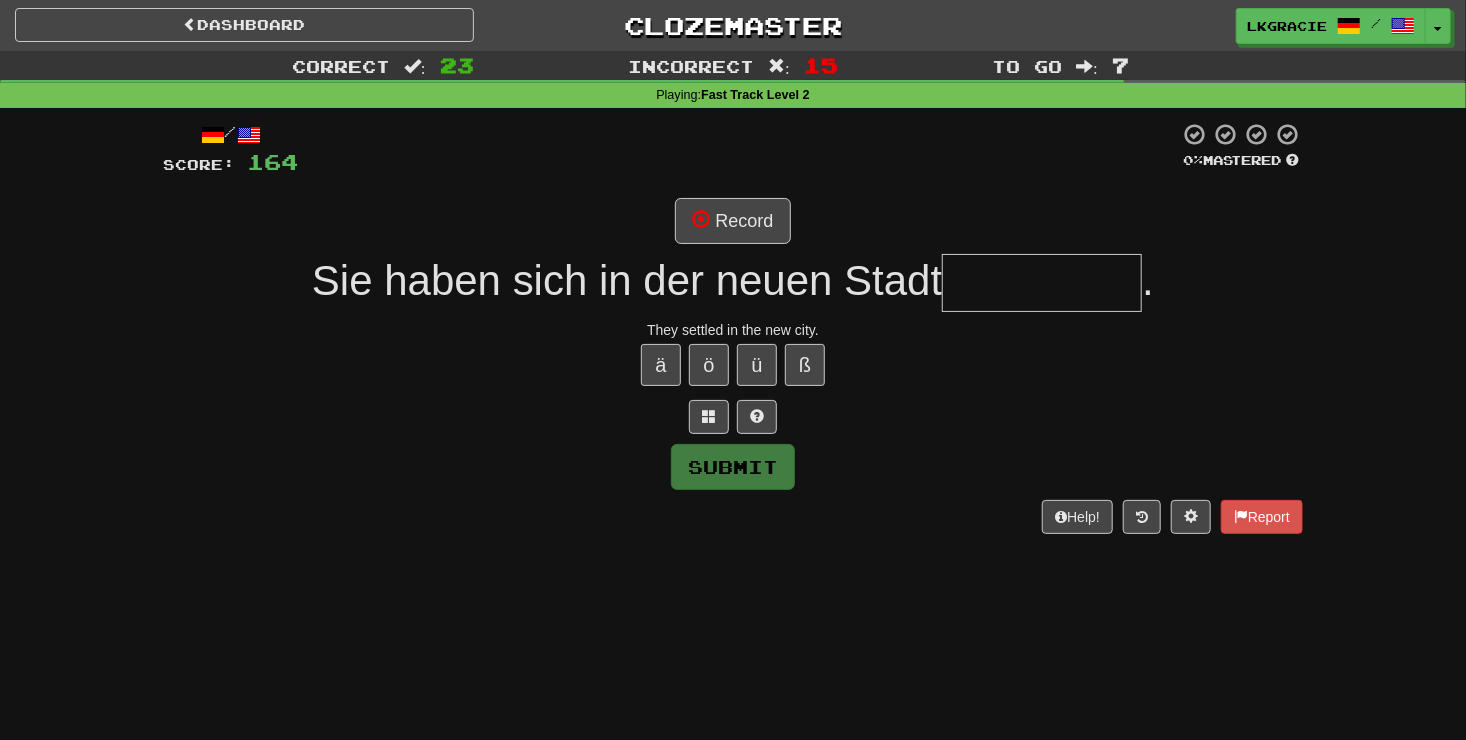type on "*" 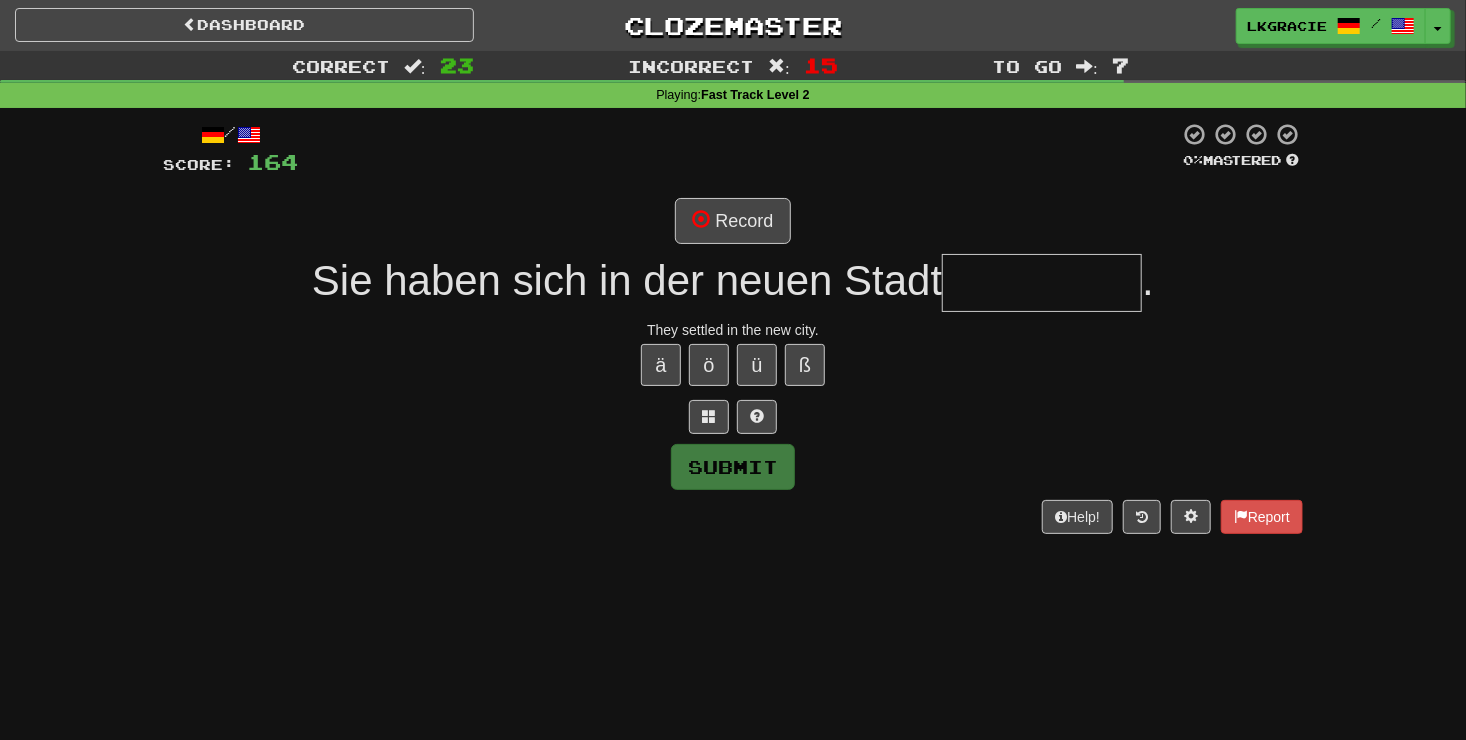 type on "*" 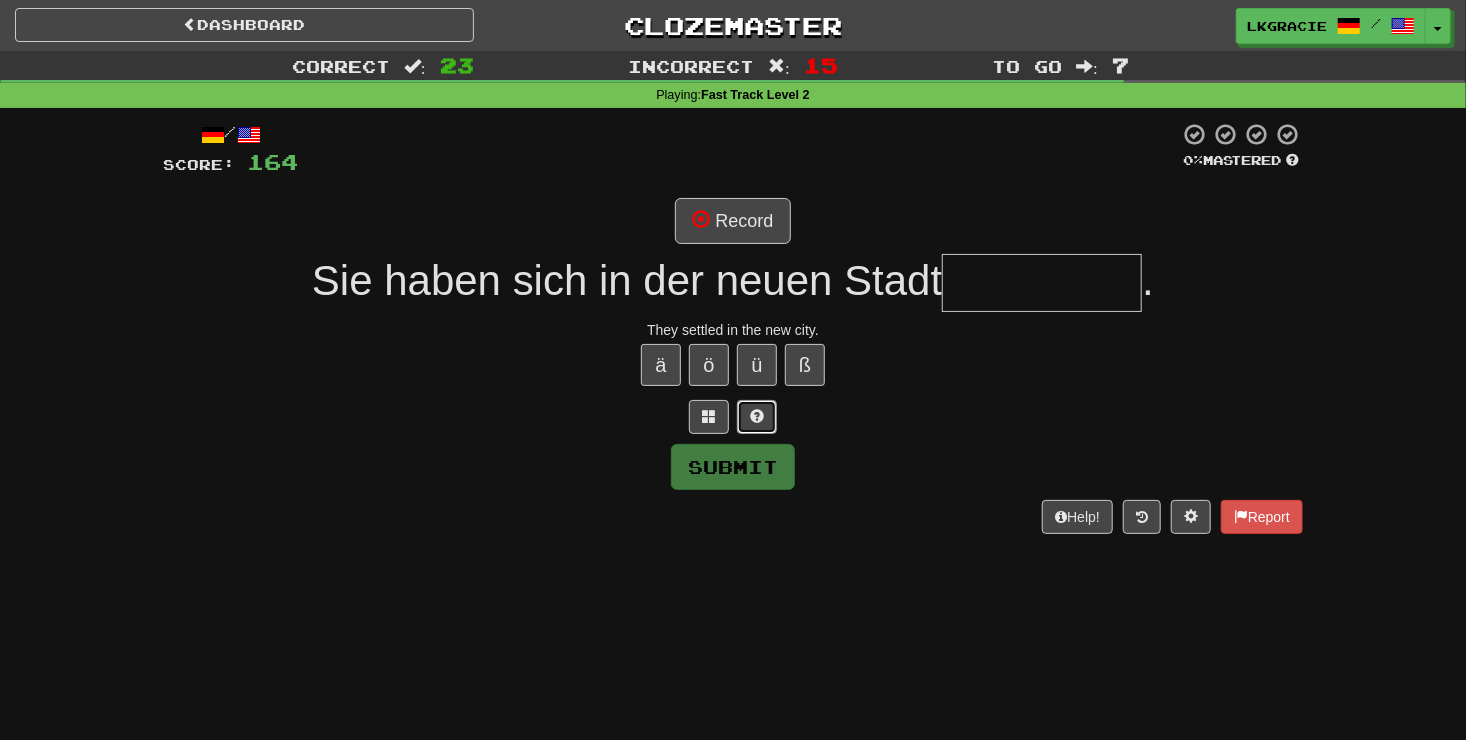 click at bounding box center (757, 417) 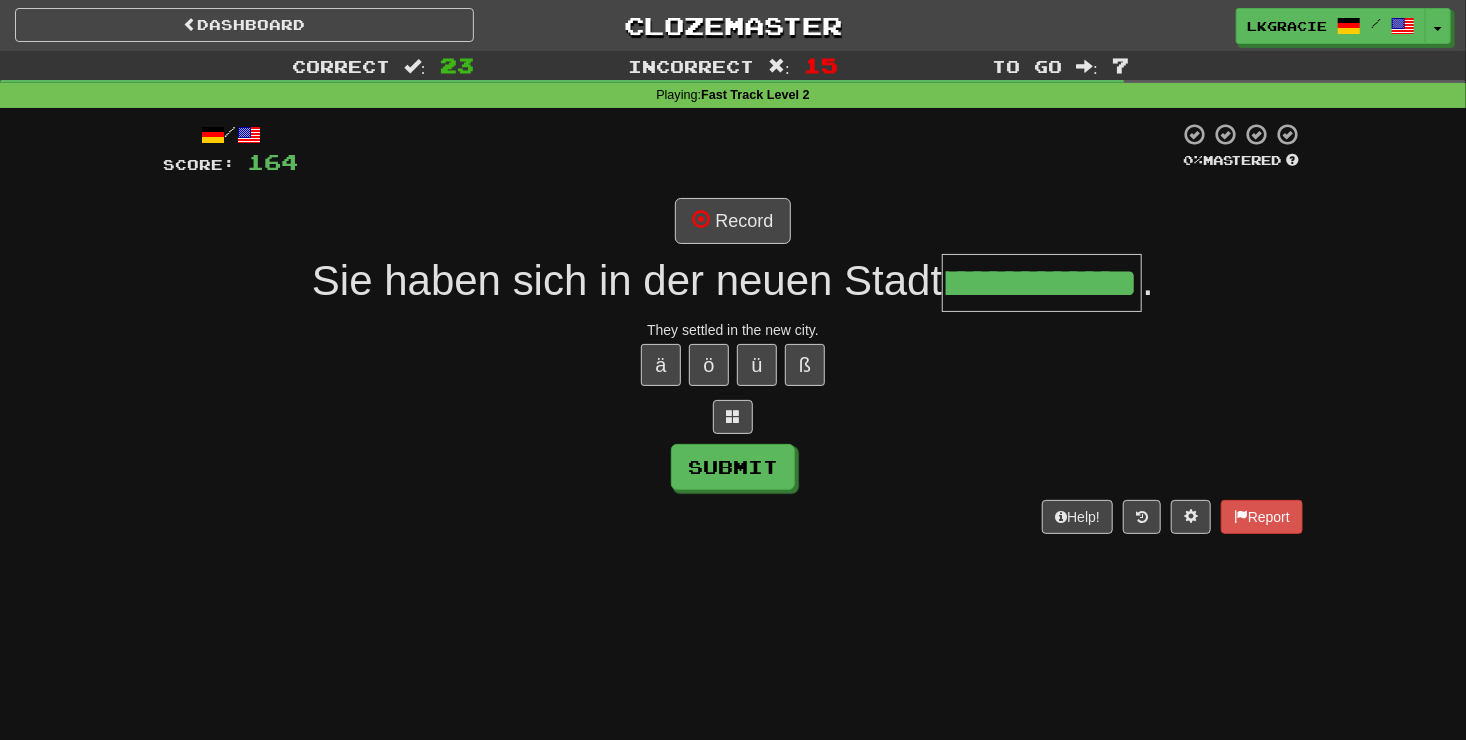 scroll, scrollTop: 0, scrollLeft: 92, axis: horizontal 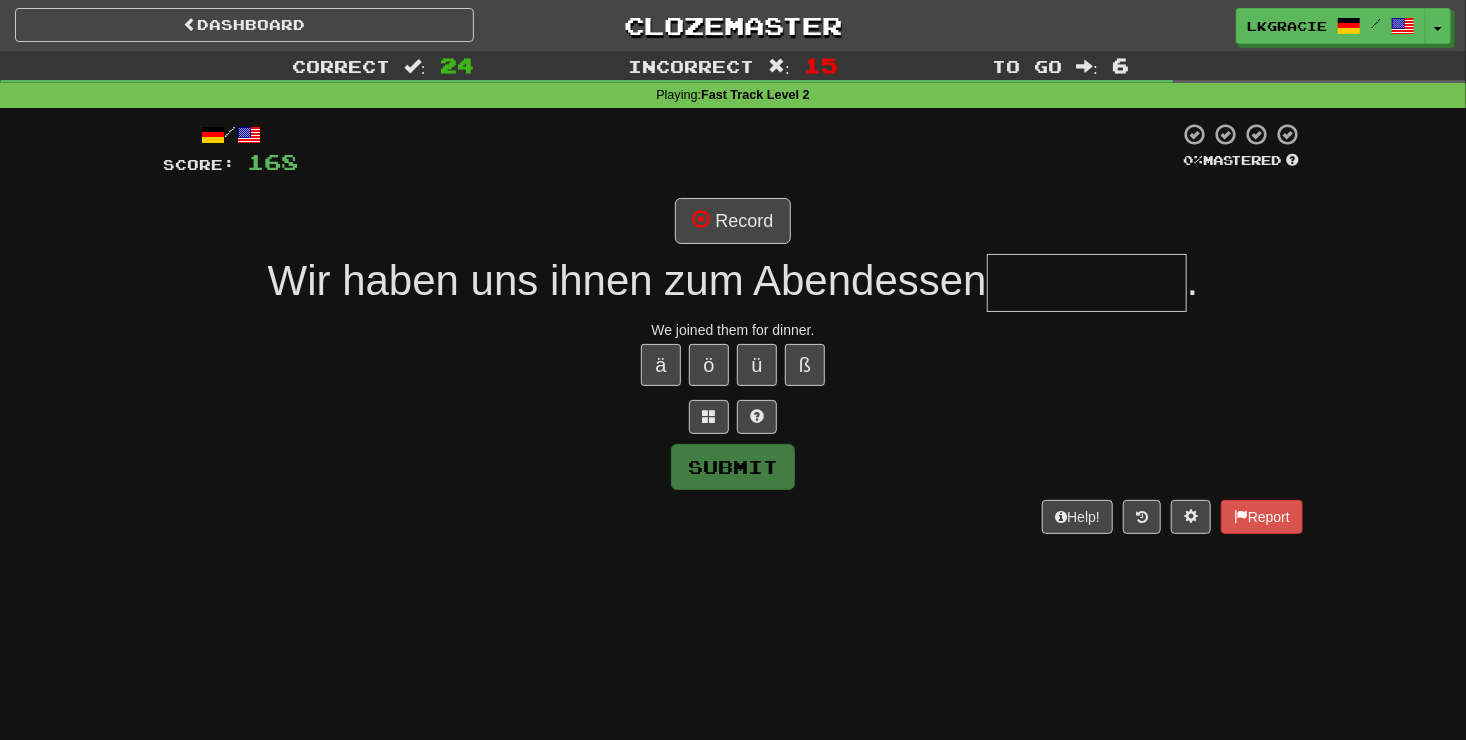 type on "*" 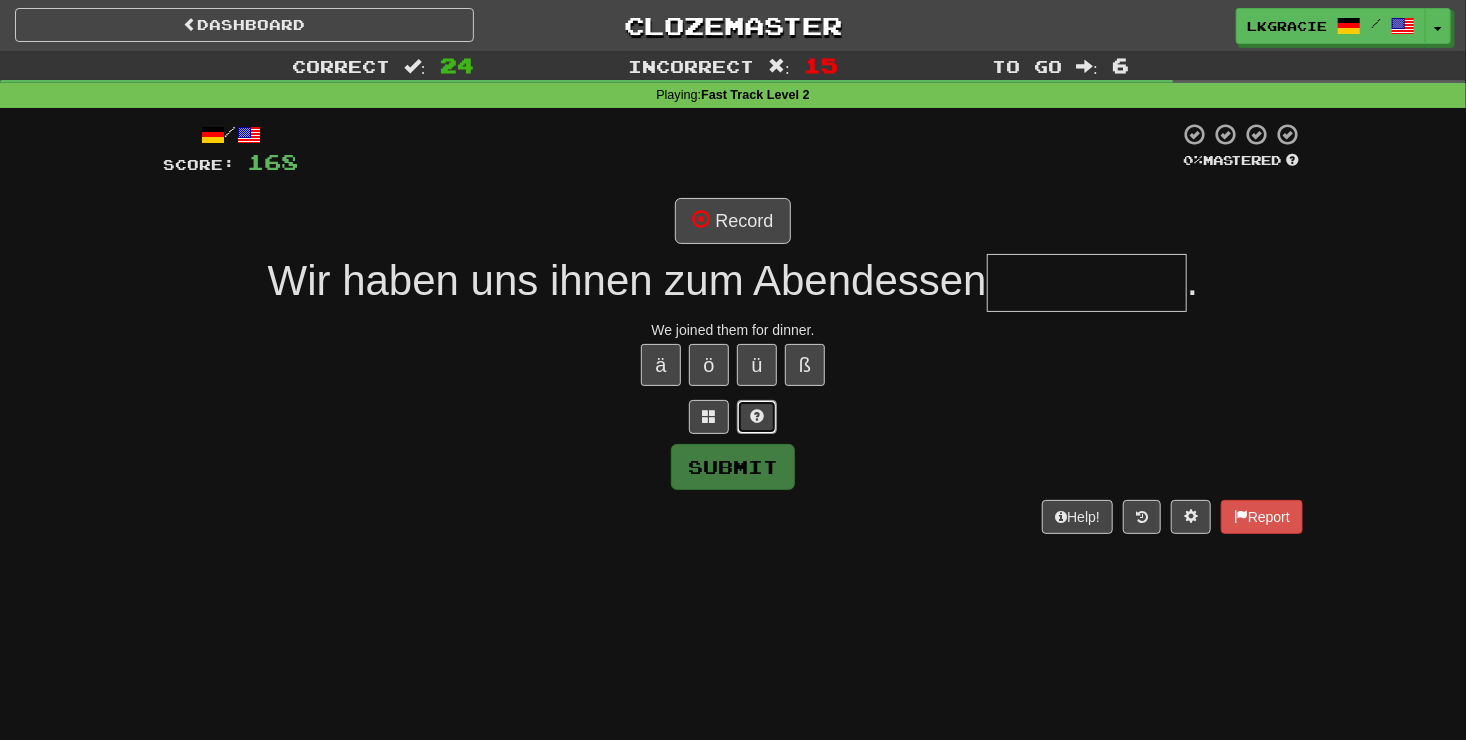click at bounding box center (757, 417) 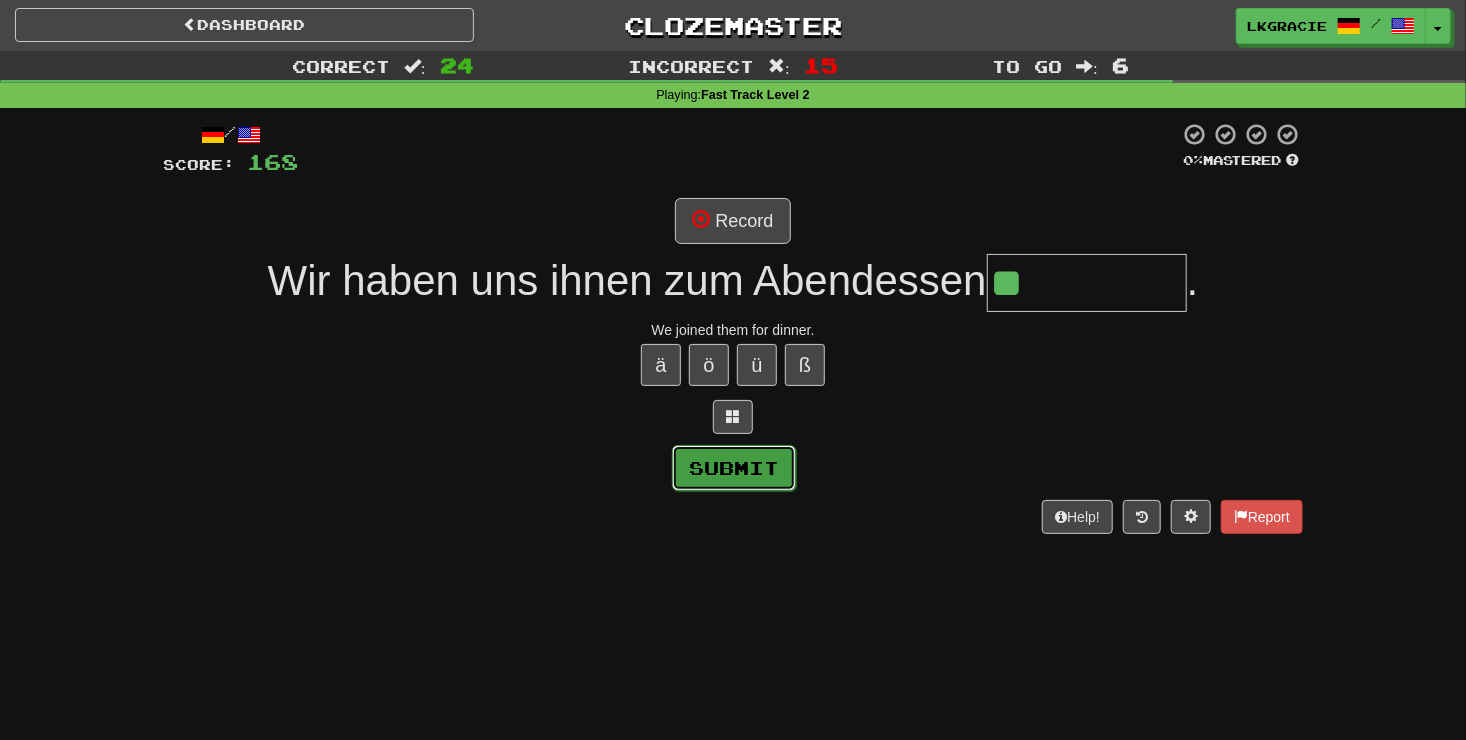 click on "Submit" at bounding box center [734, 468] 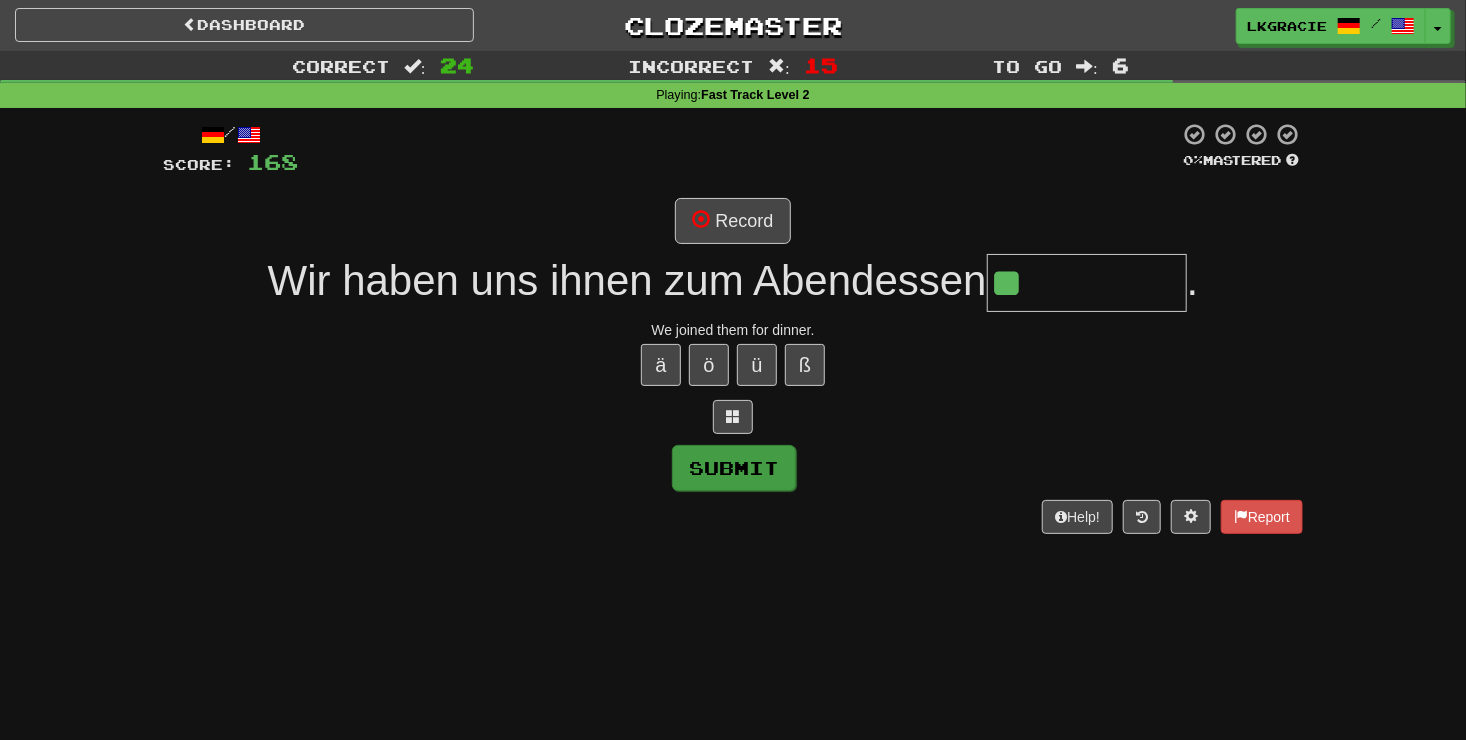 type on "**********" 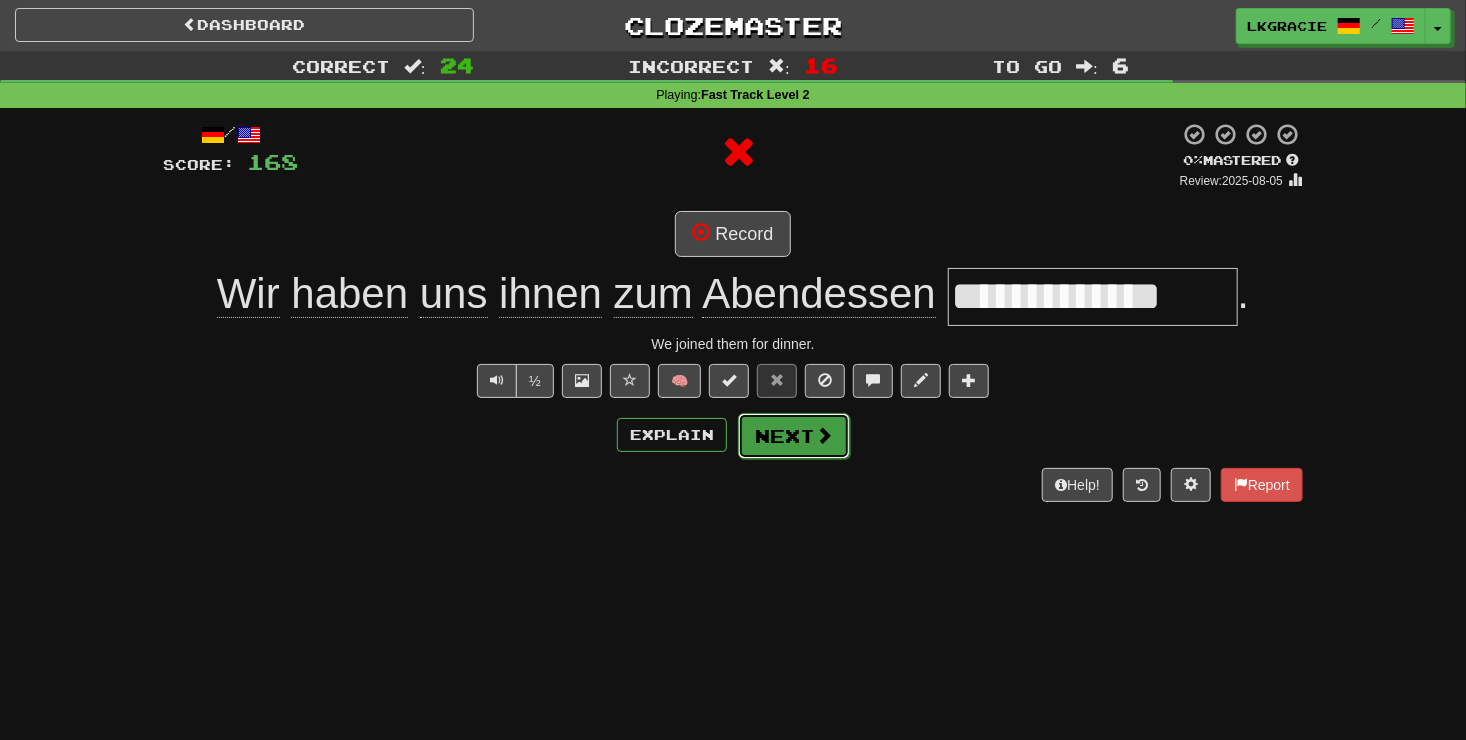 click on "Next" at bounding box center (794, 436) 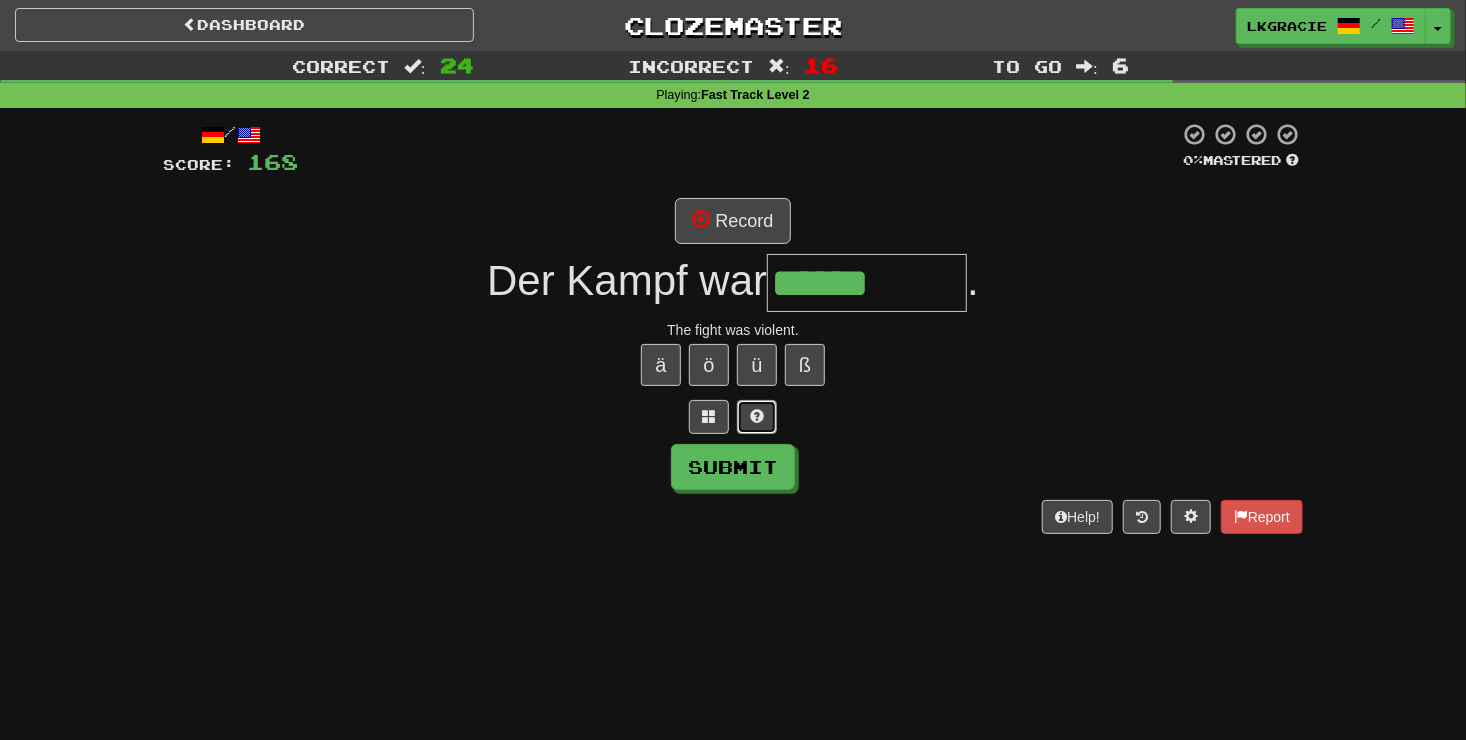 click at bounding box center (757, 417) 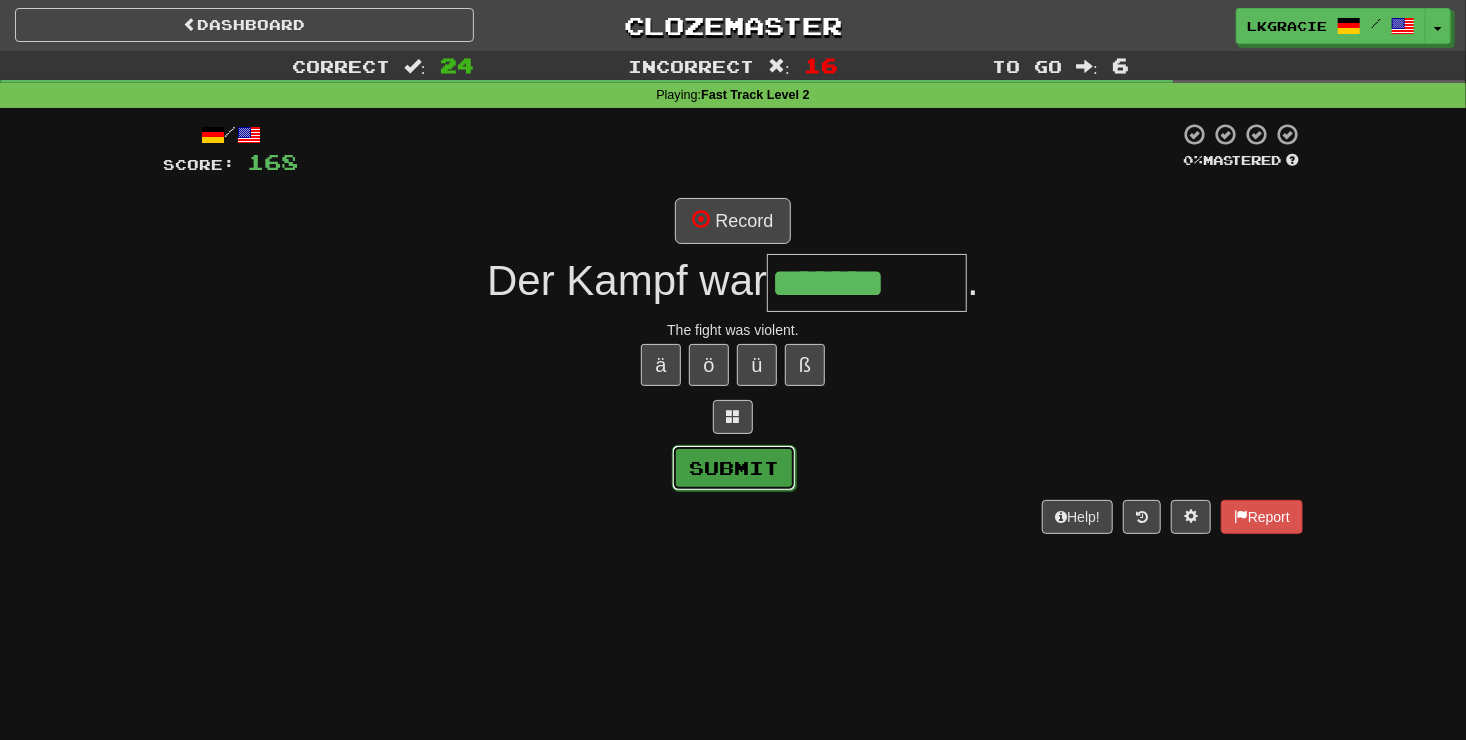 click on "Submit" at bounding box center [734, 468] 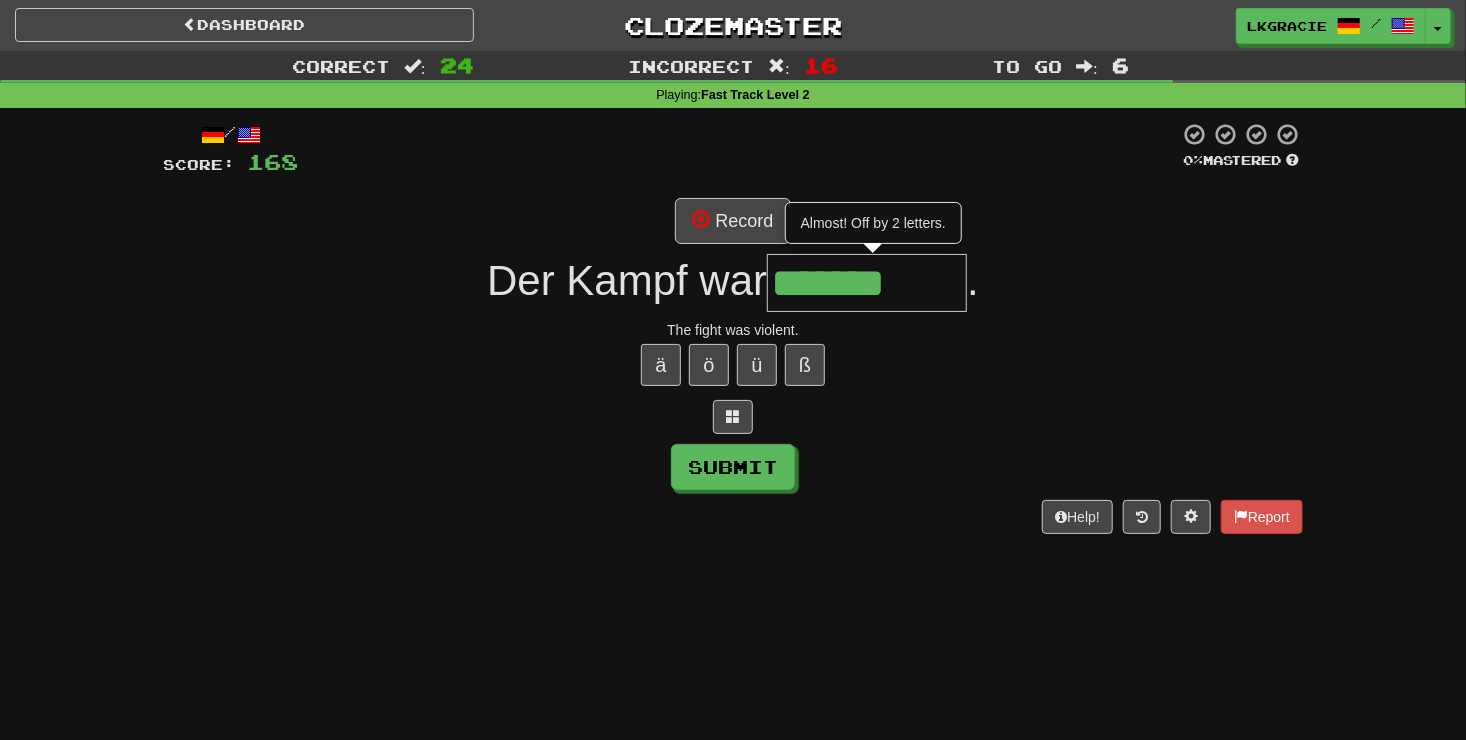 click on "*******" at bounding box center (867, 283) 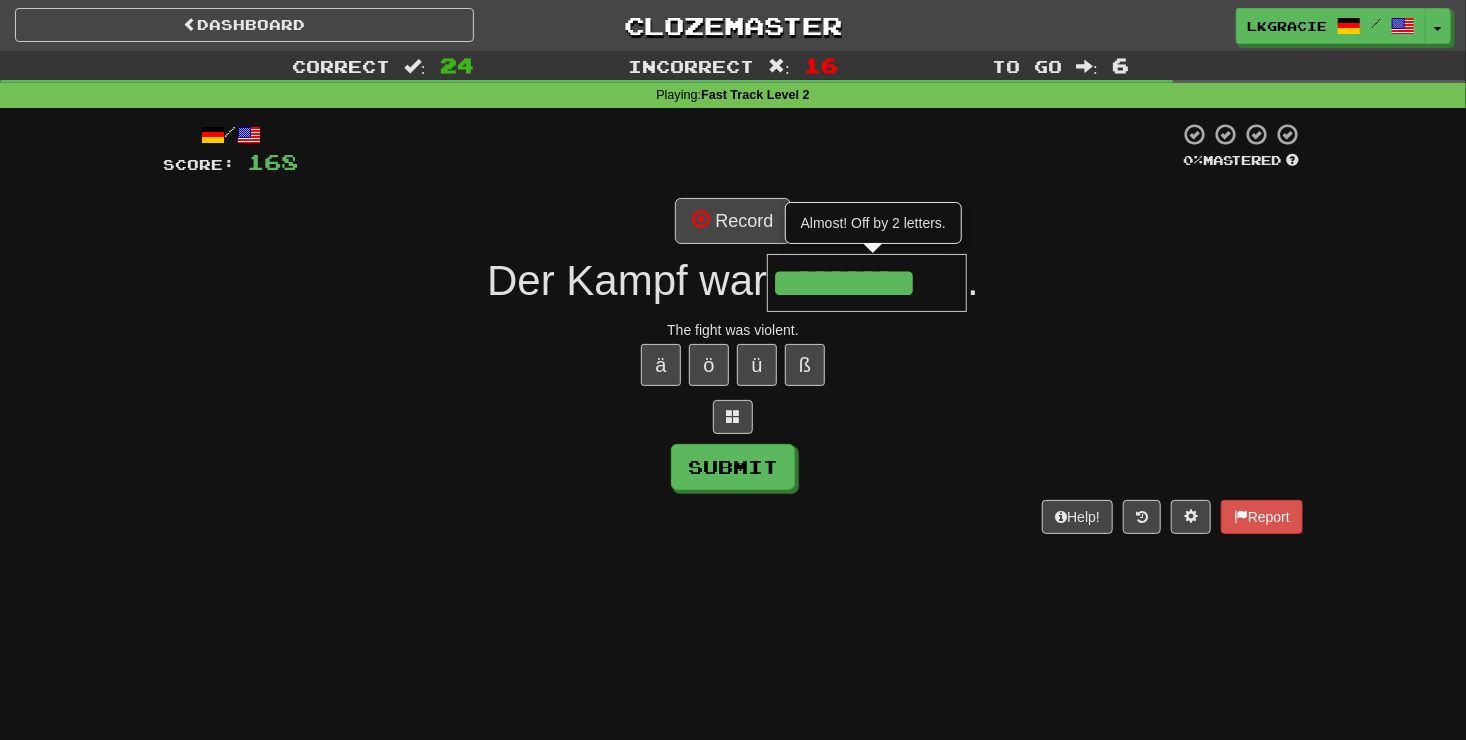 scroll, scrollTop: 0, scrollLeft: 8, axis: horizontal 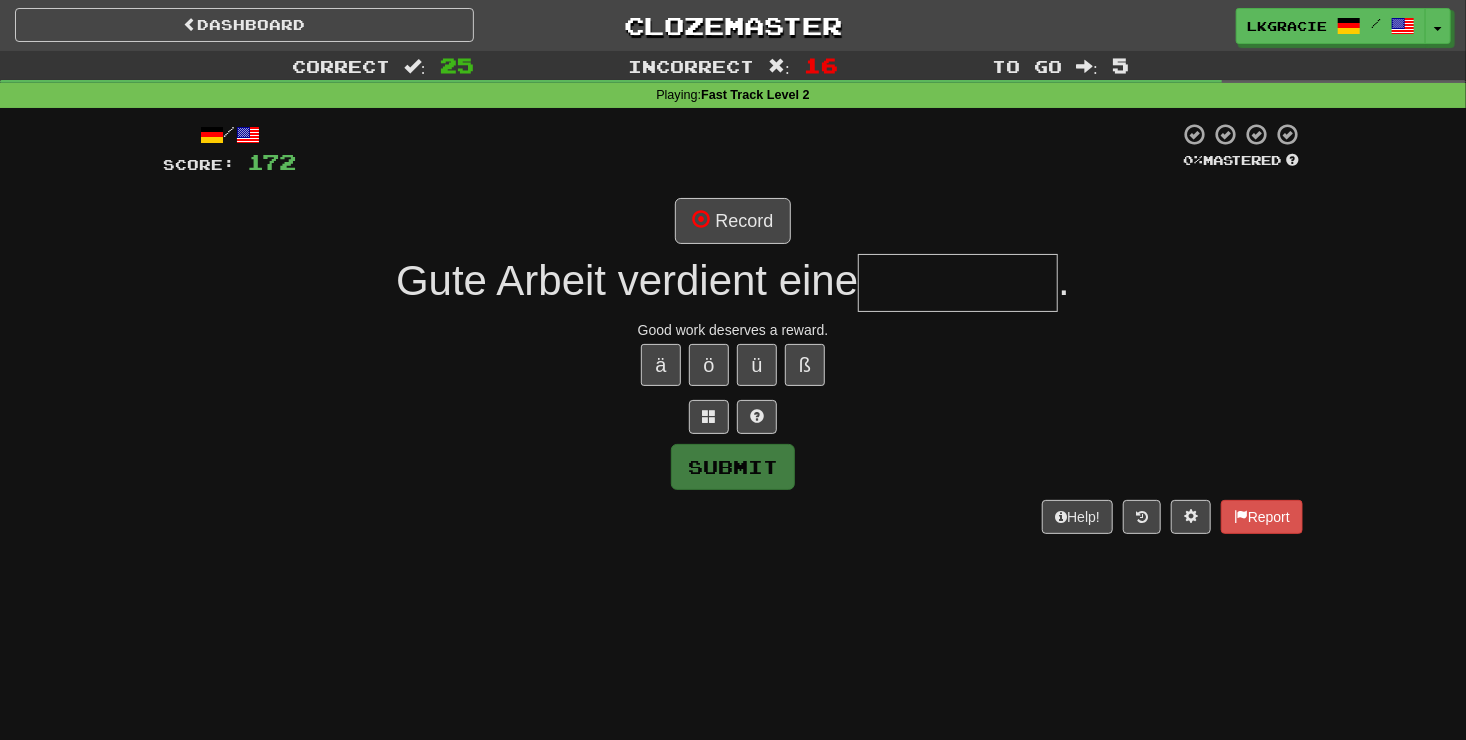 type on "*" 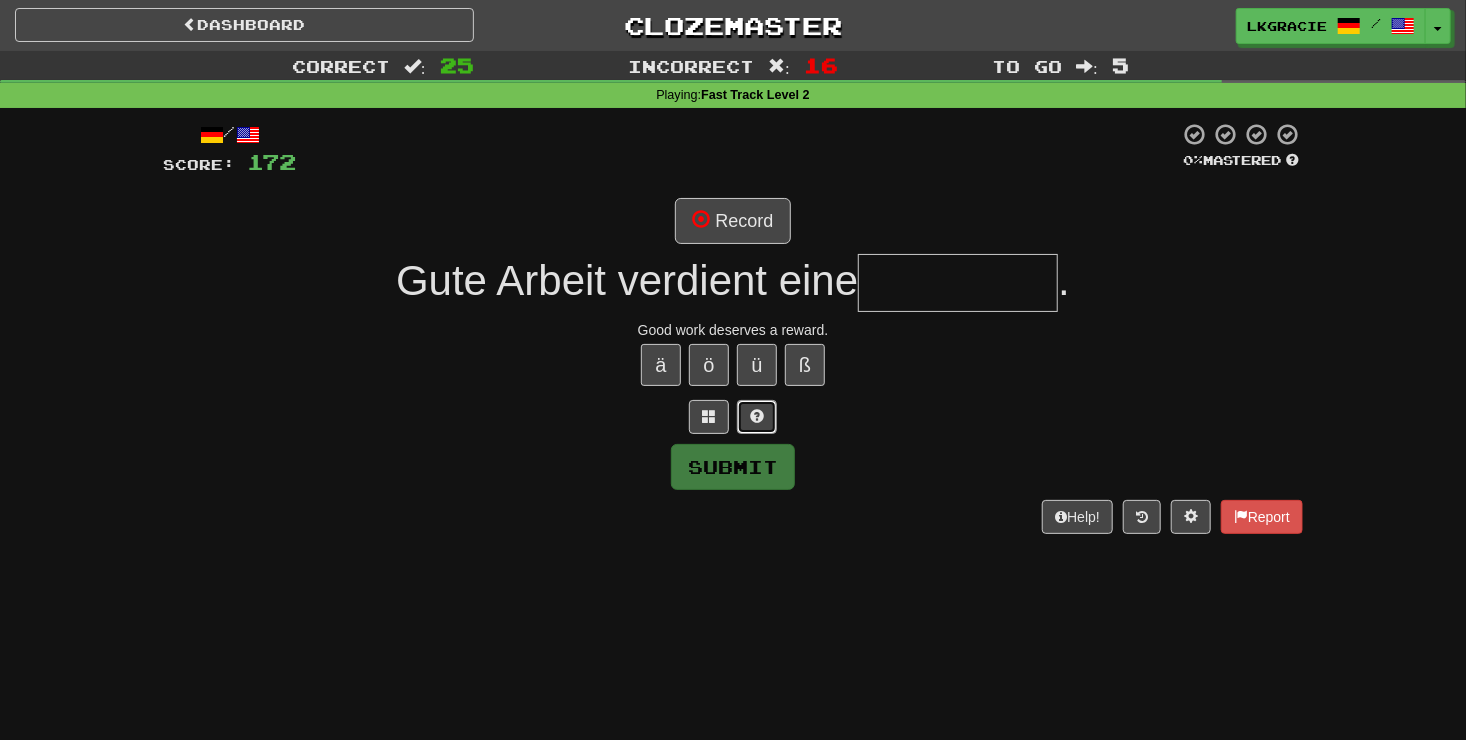 click at bounding box center (757, 416) 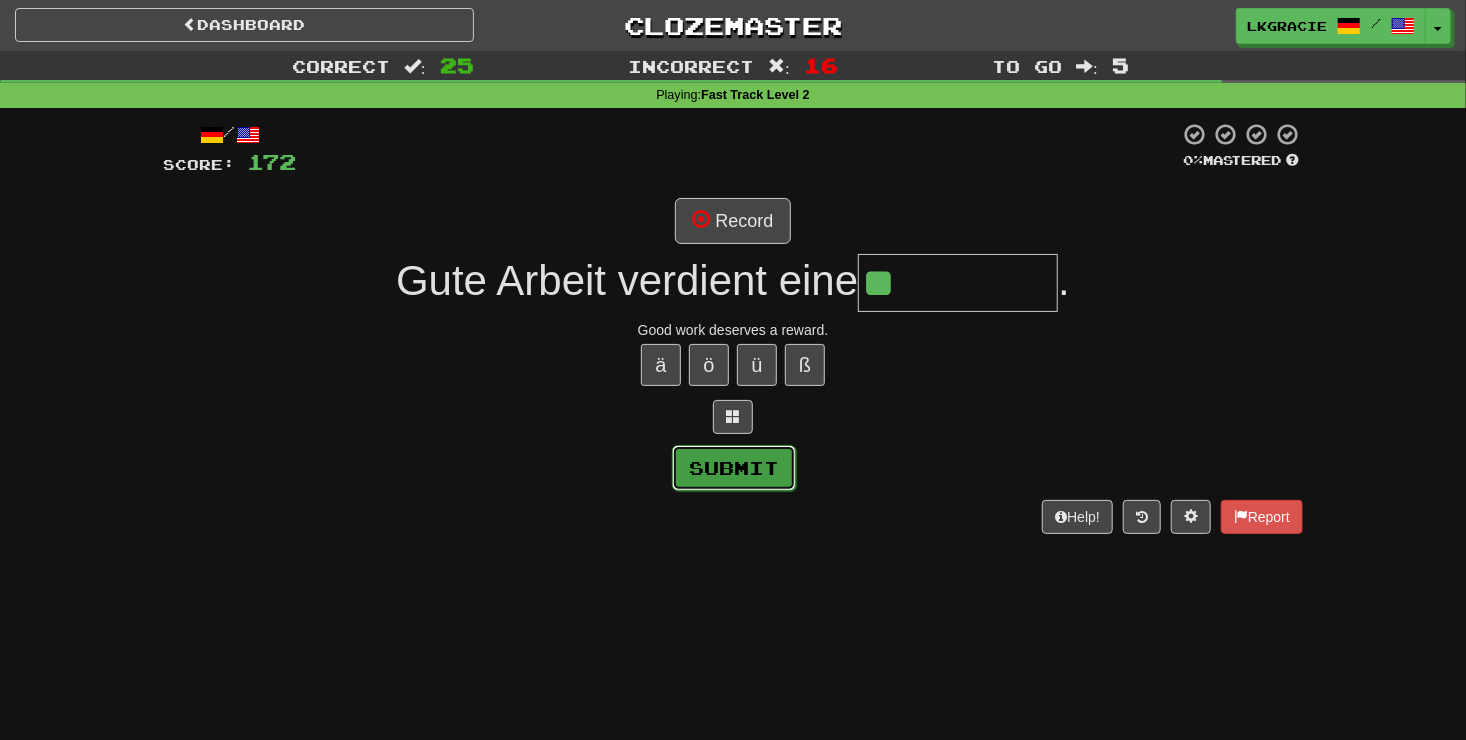 click on "Submit" at bounding box center (734, 468) 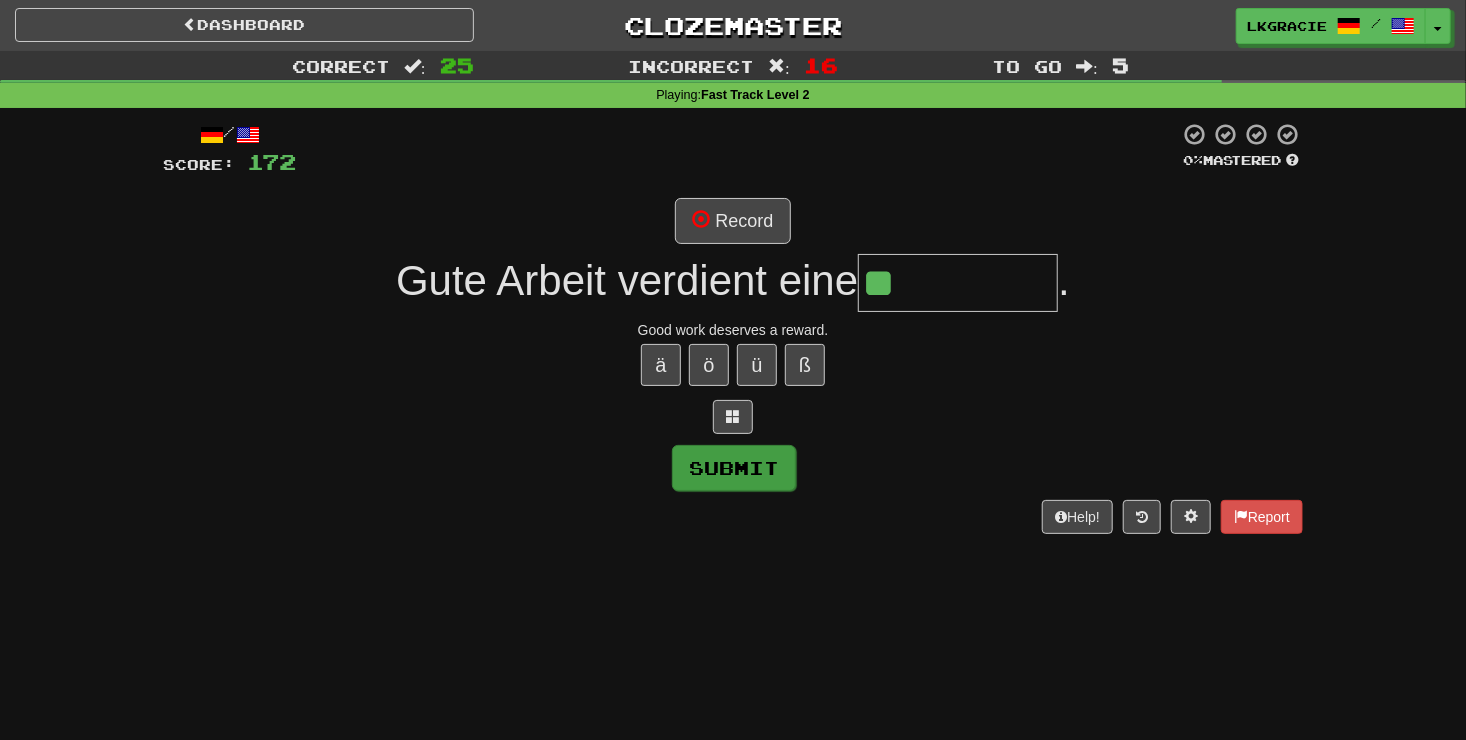type on "*********" 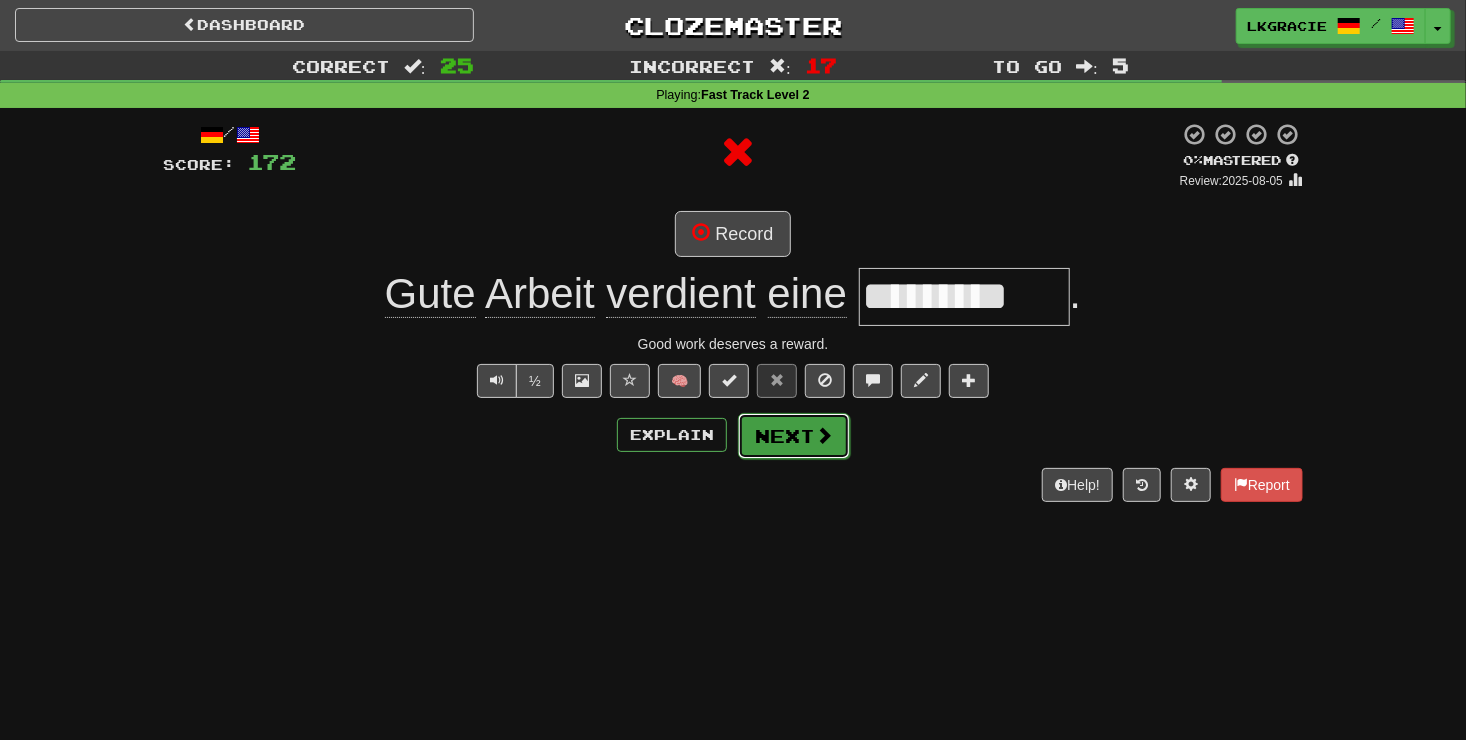 click on "Next" at bounding box center (794, 436) 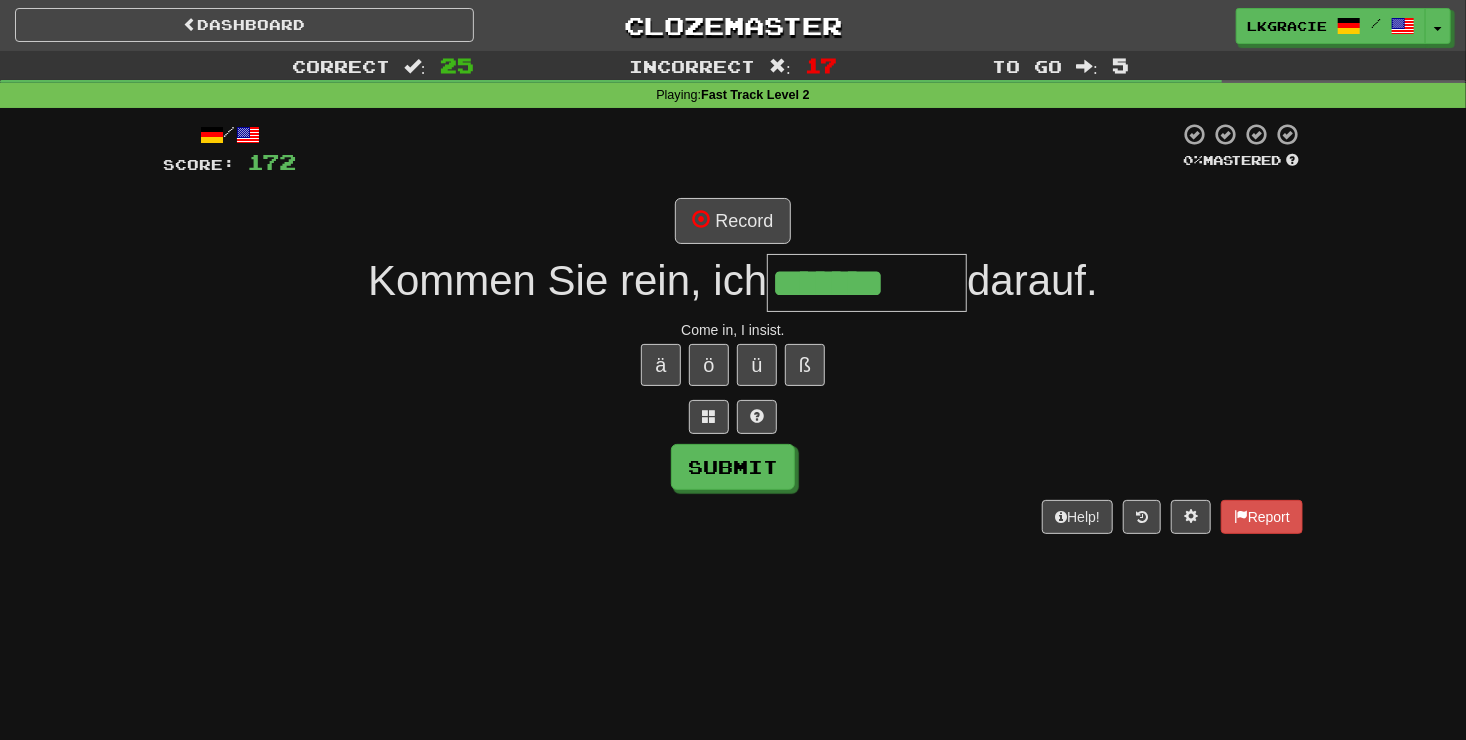 type on "*******" 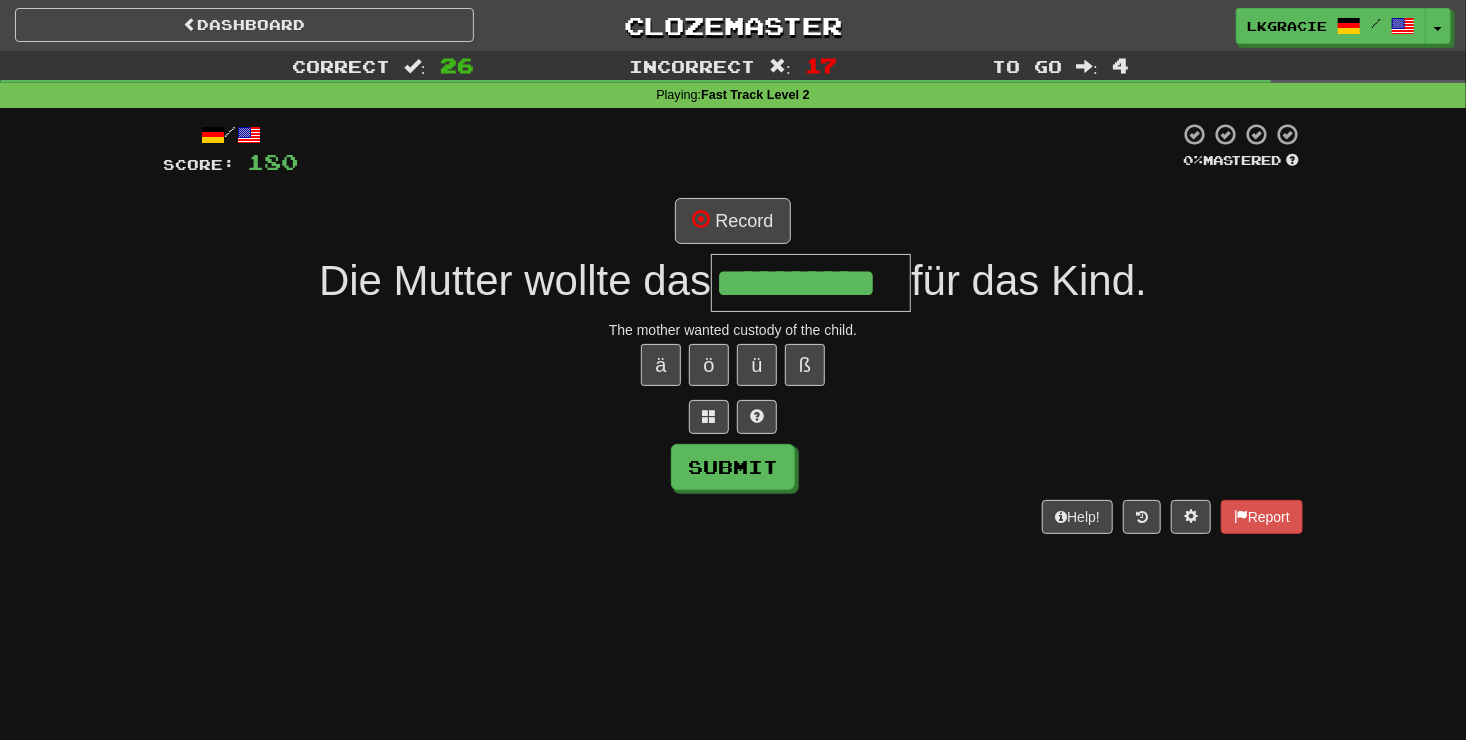 scroll, scrollTop: 0, scrollLeft: 5, axis: horizontal 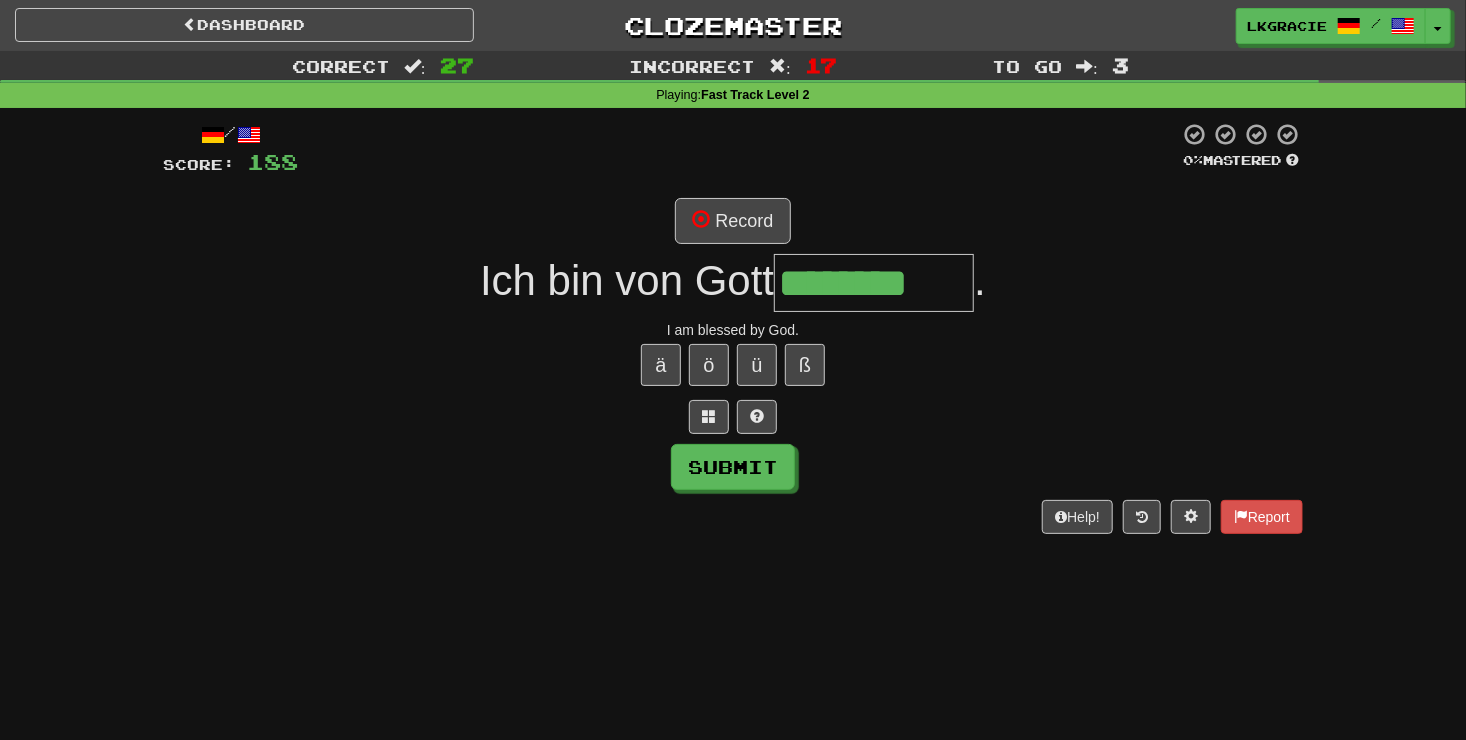 type on "********" 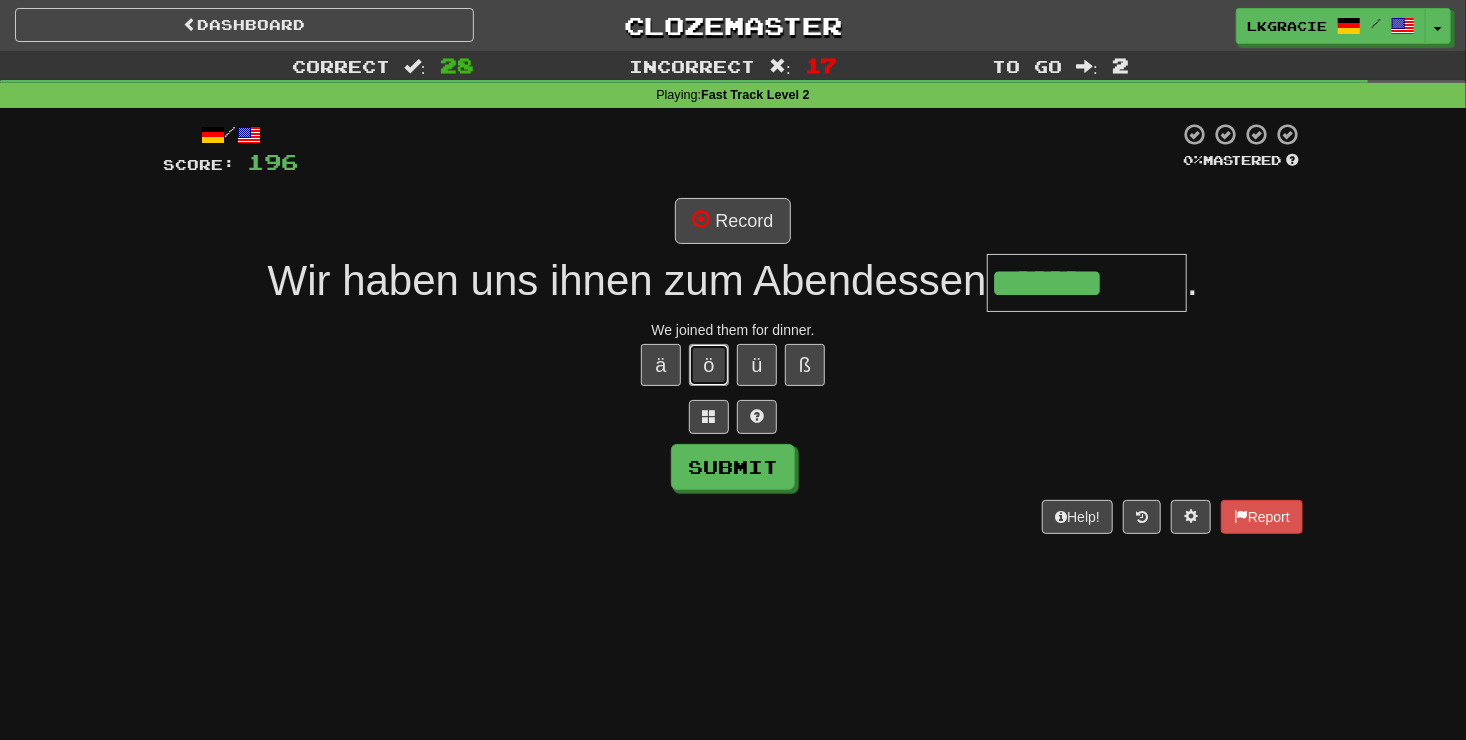 click on "ö" at bounding box center [709, 365] 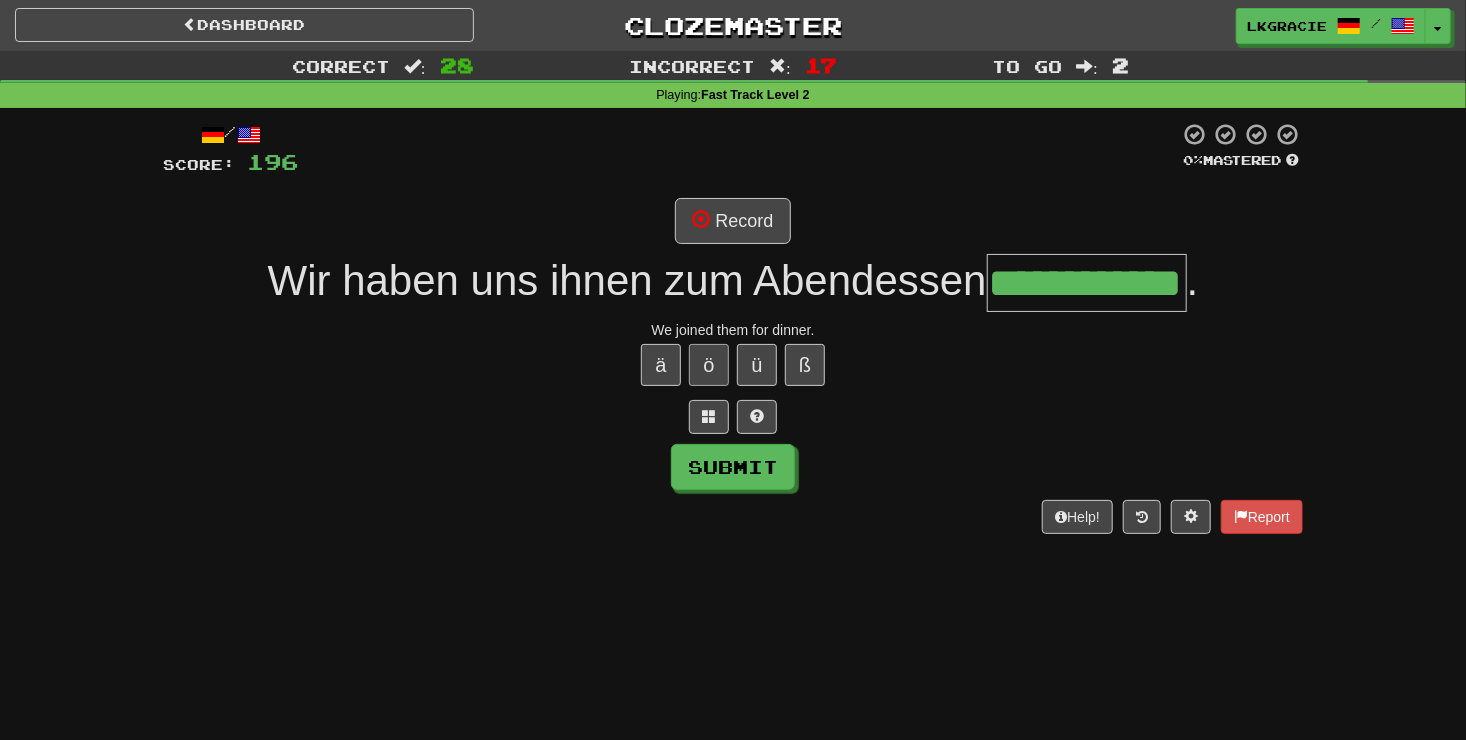 scroll, scrollTop: 0, scrollLeft: 87, axis: horizontal 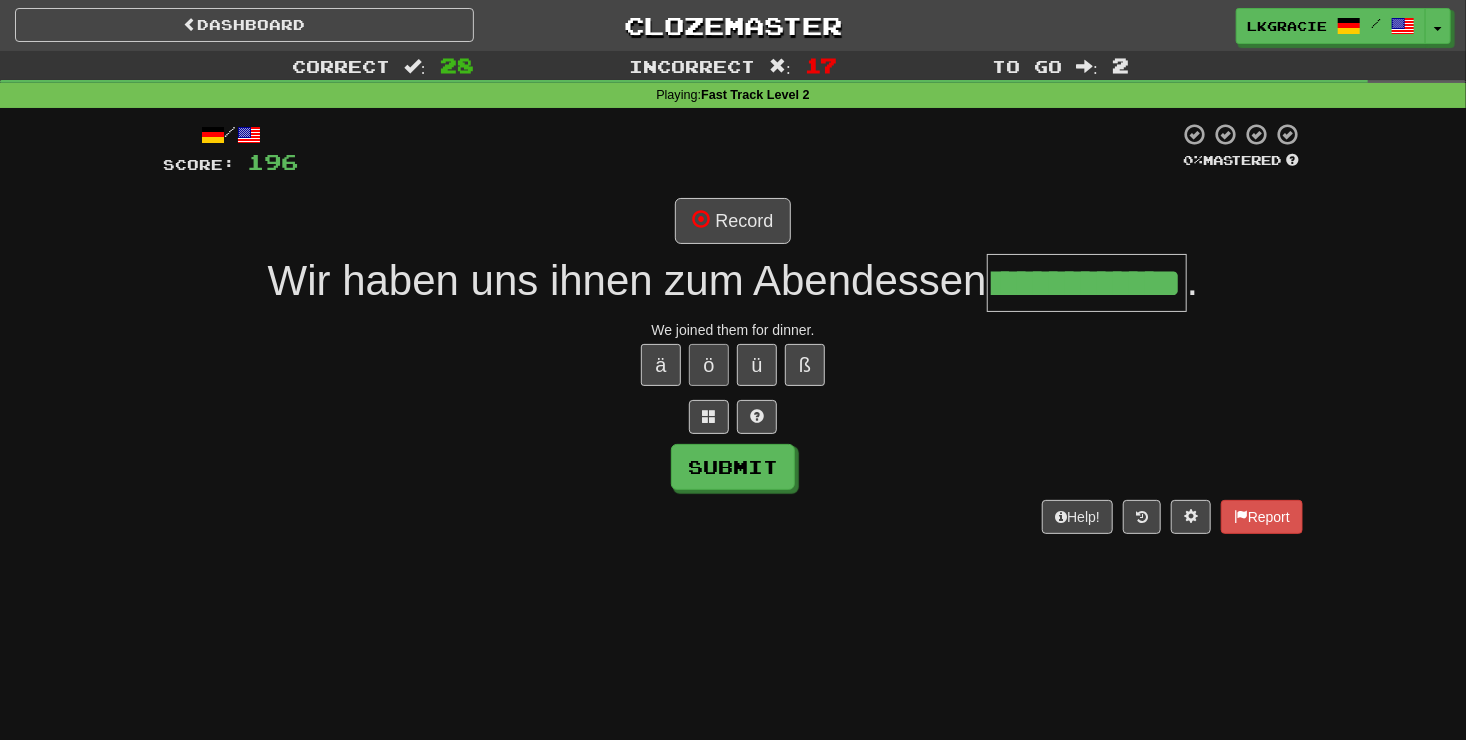 type on "**********" 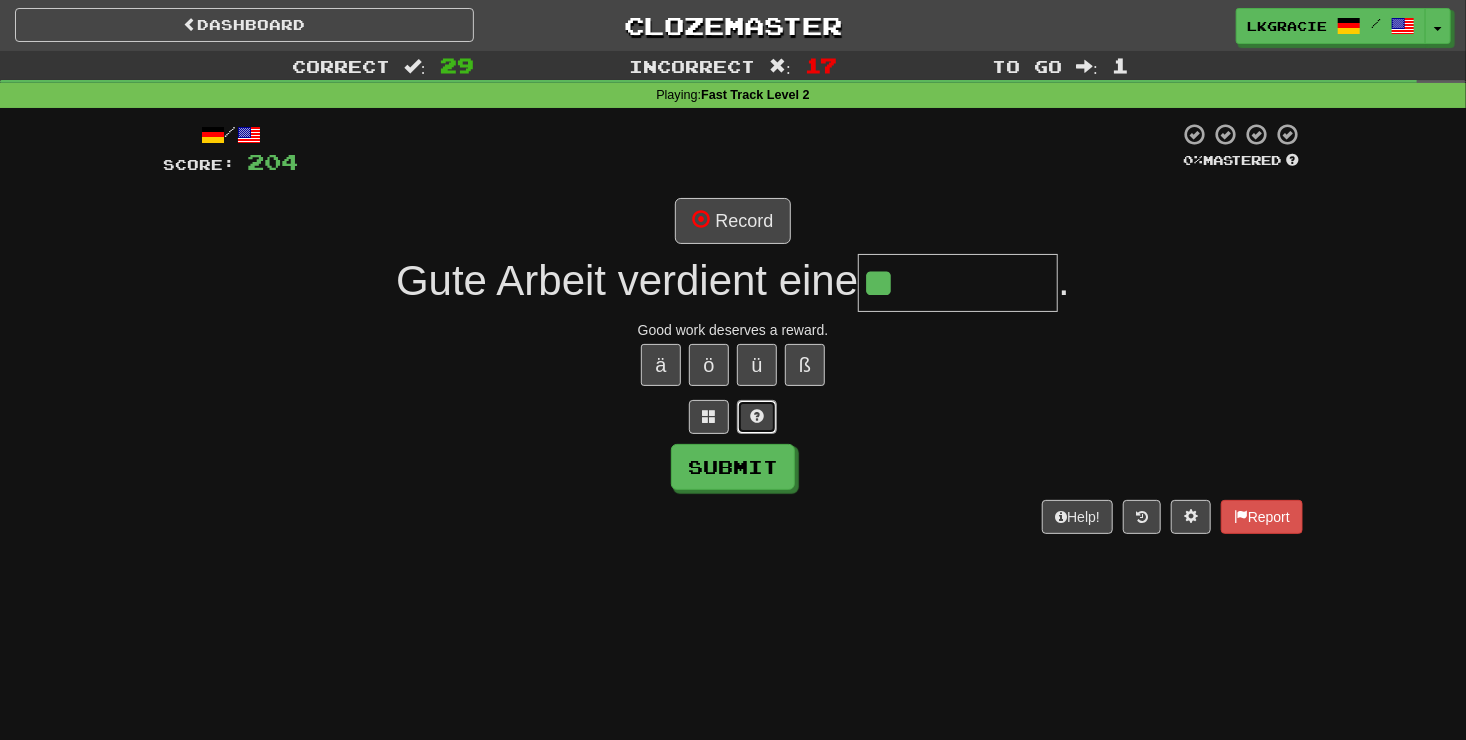 click at bounding box center (757, 416) 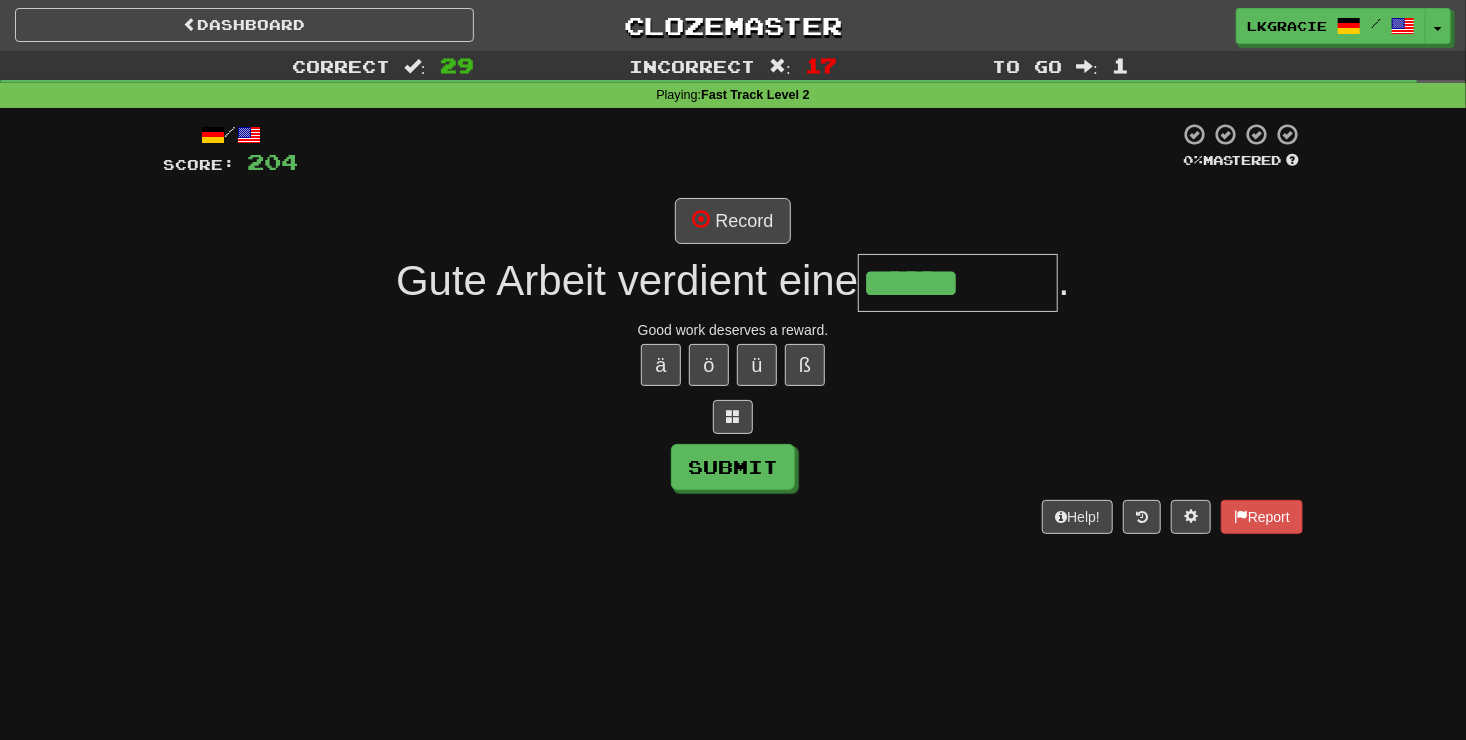 type on "*********" 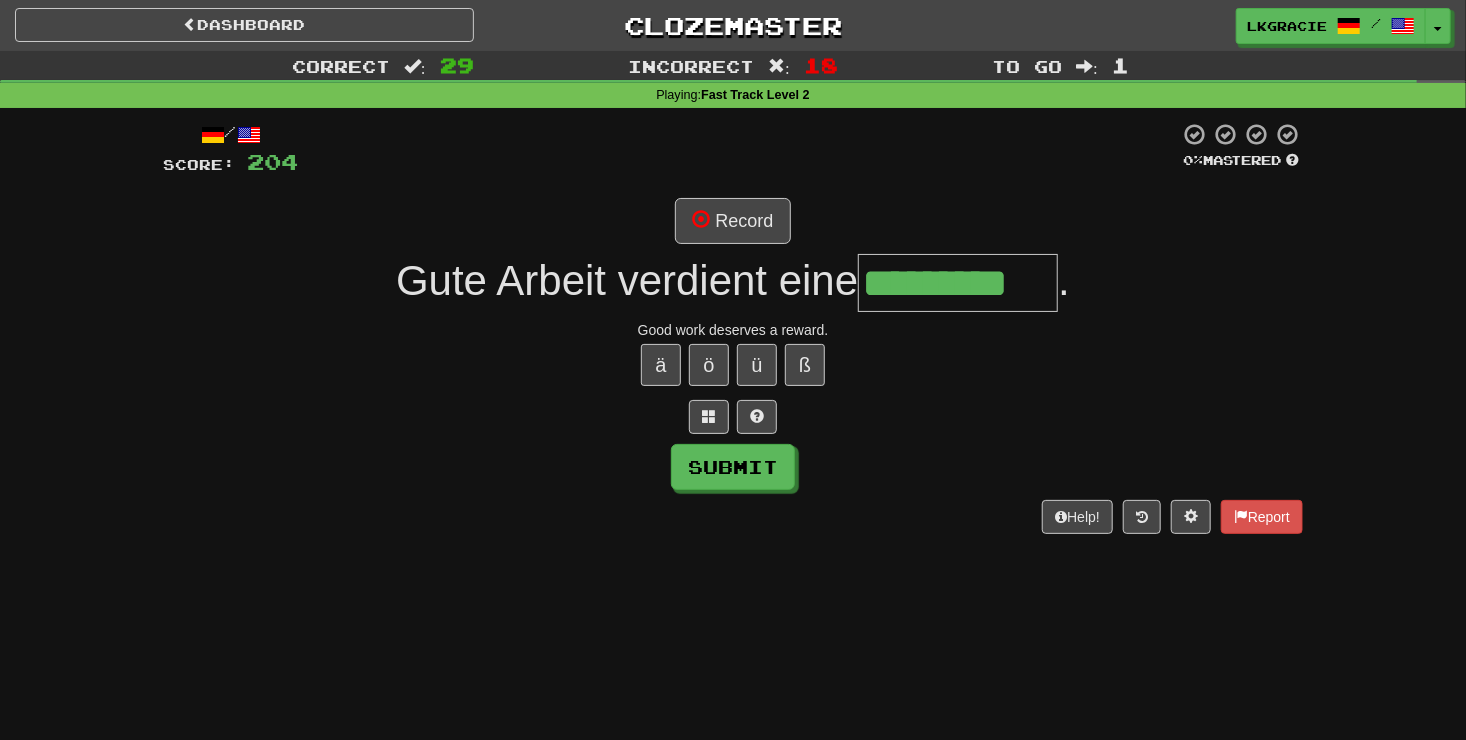 scroll, scrollTop: 0, scrollLeft: 3, axis: horizontal 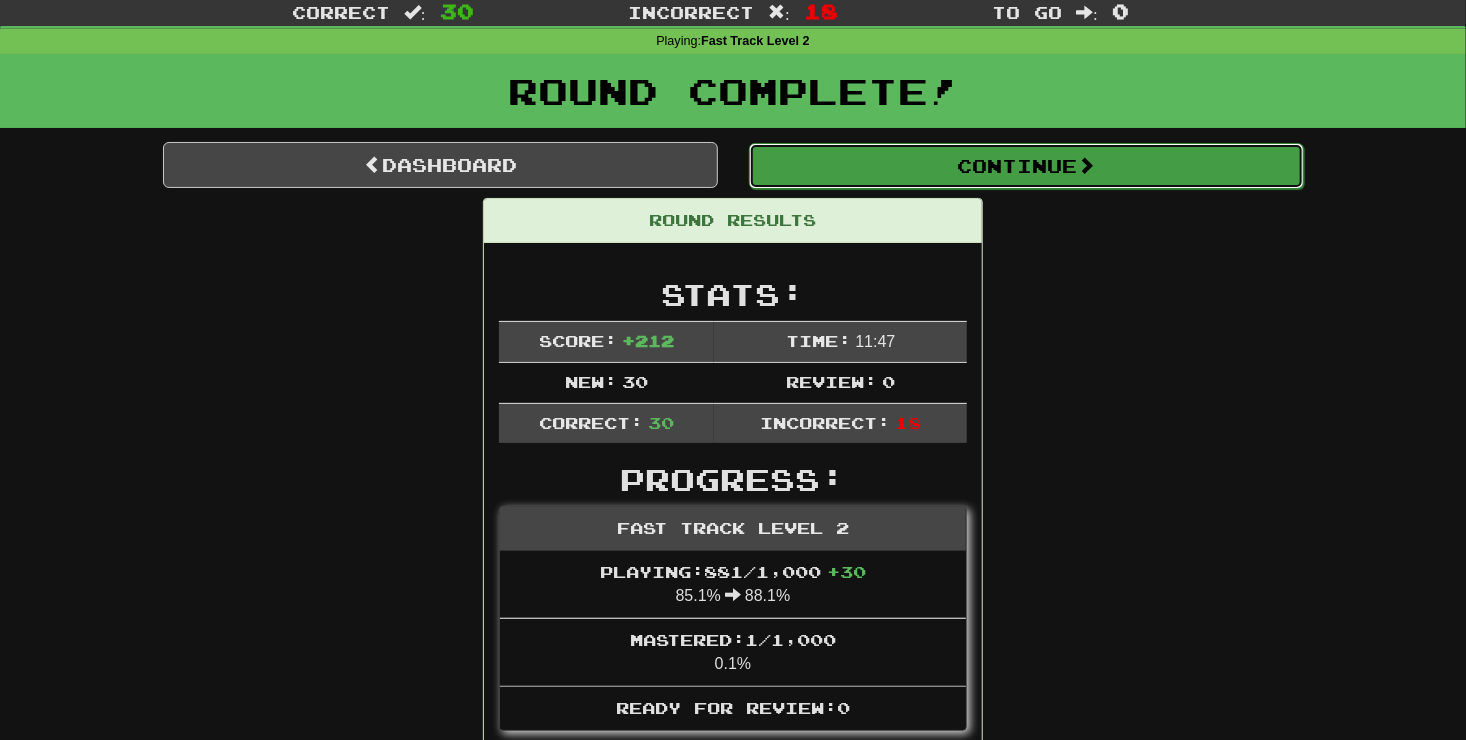 click on "Continue" at bounding box center [1026, 166] 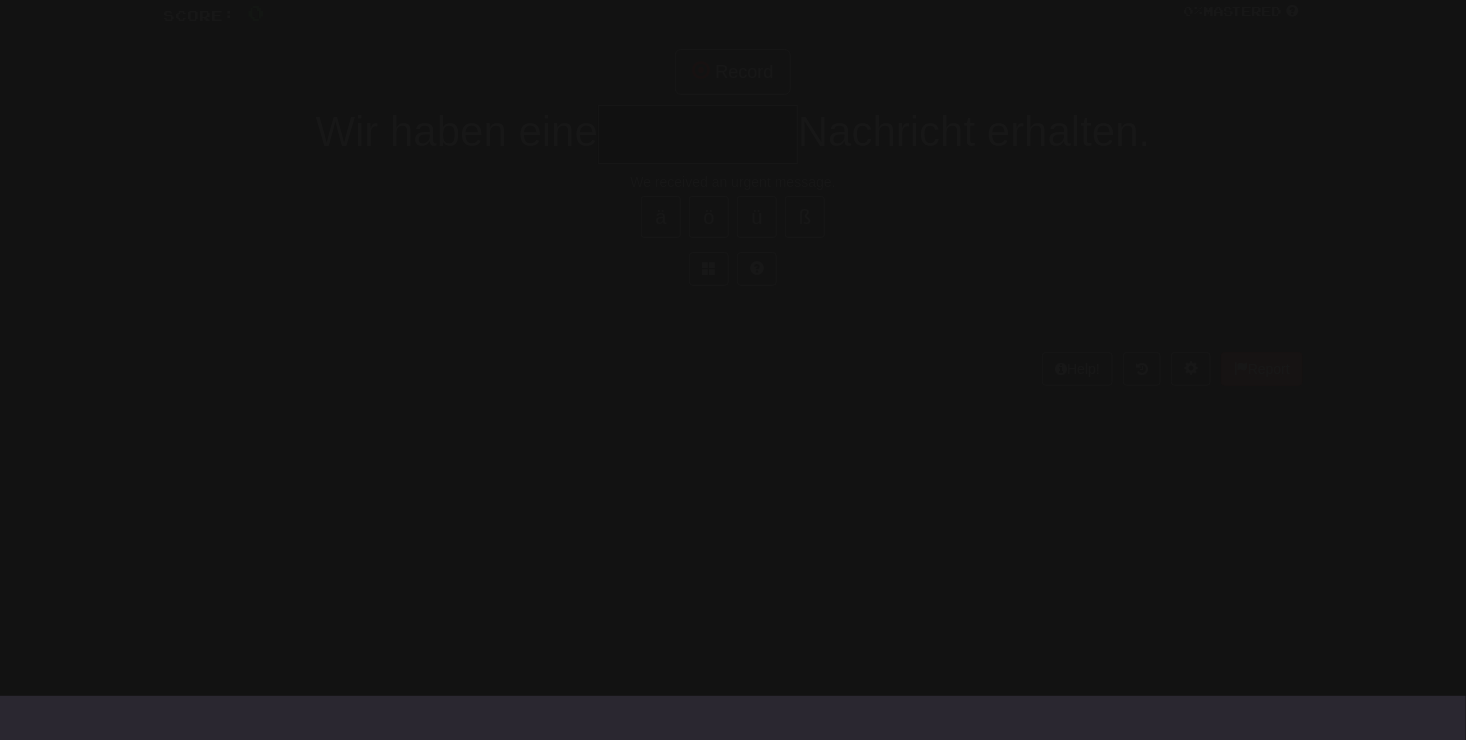 scroll, scrollTop: 54, scrollLeft: 0, axis: vertical 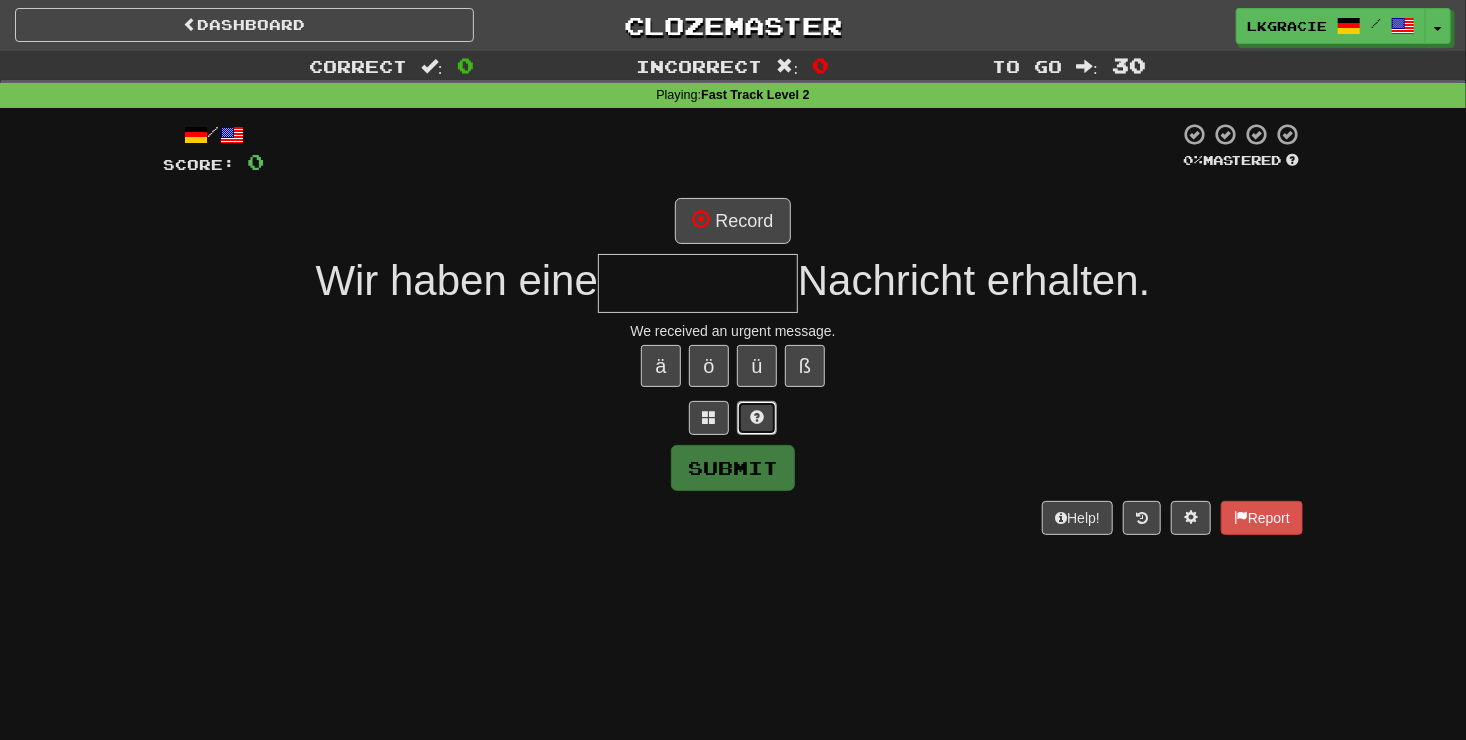 click at bounding box center (757, 417) 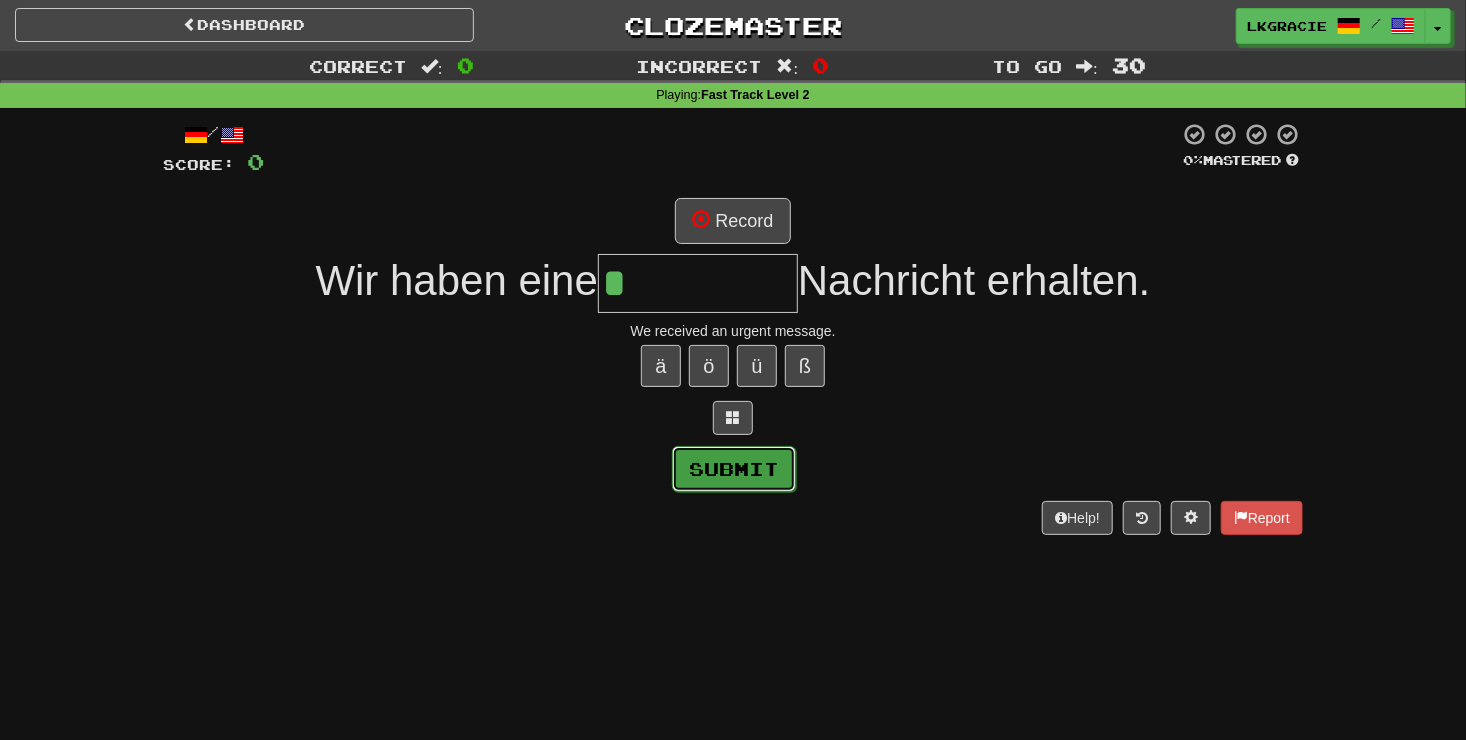 click on "Submit" at bounding box center [734, 469] 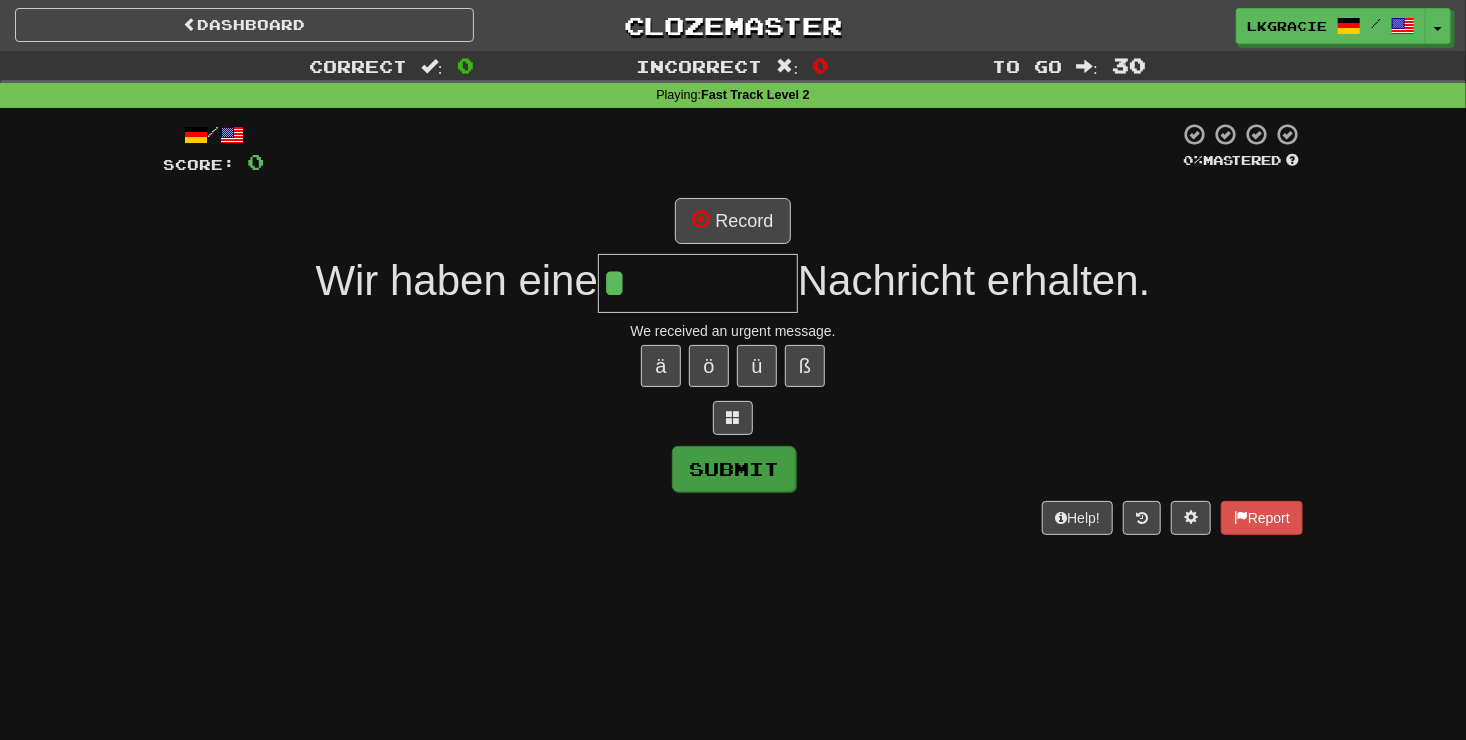 type on "*********" 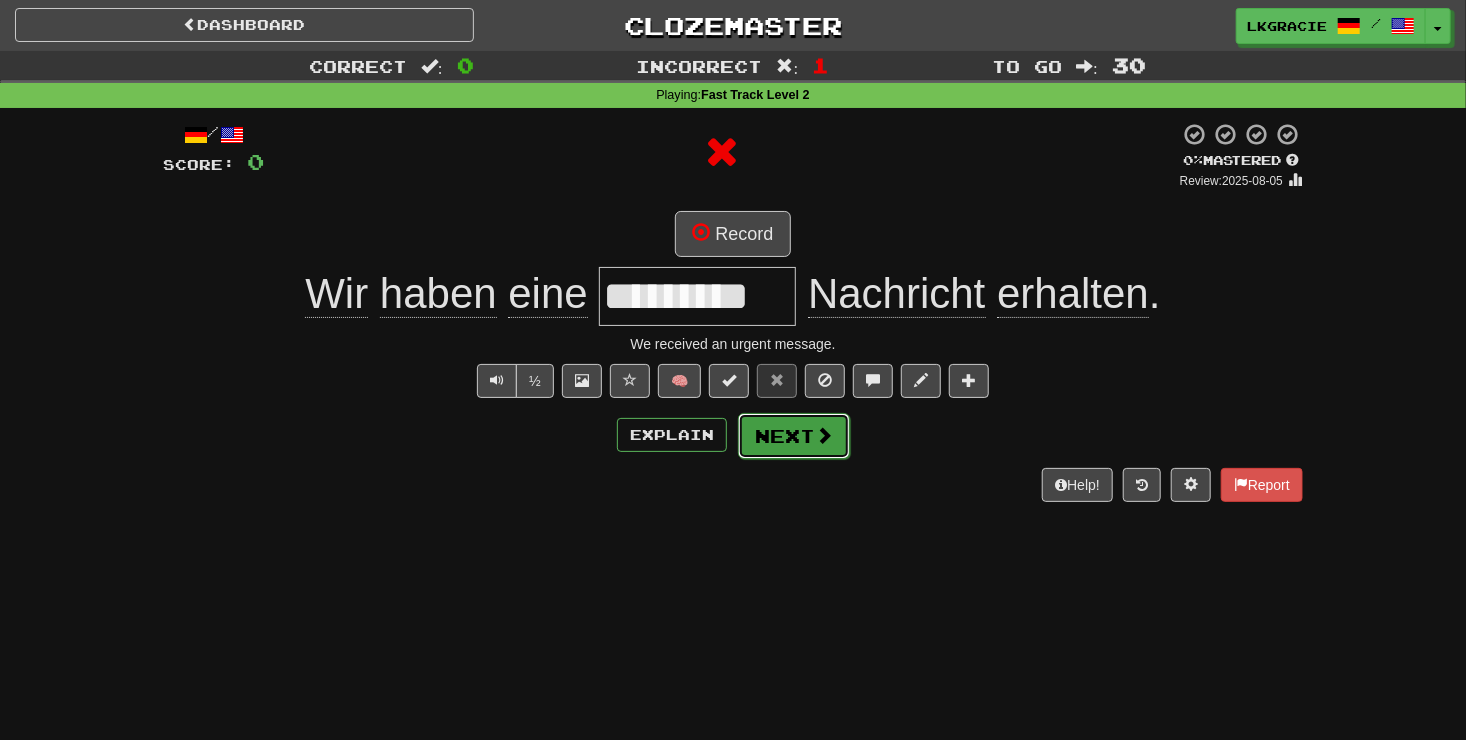 click on "Next" at bounding box center [794, 436] 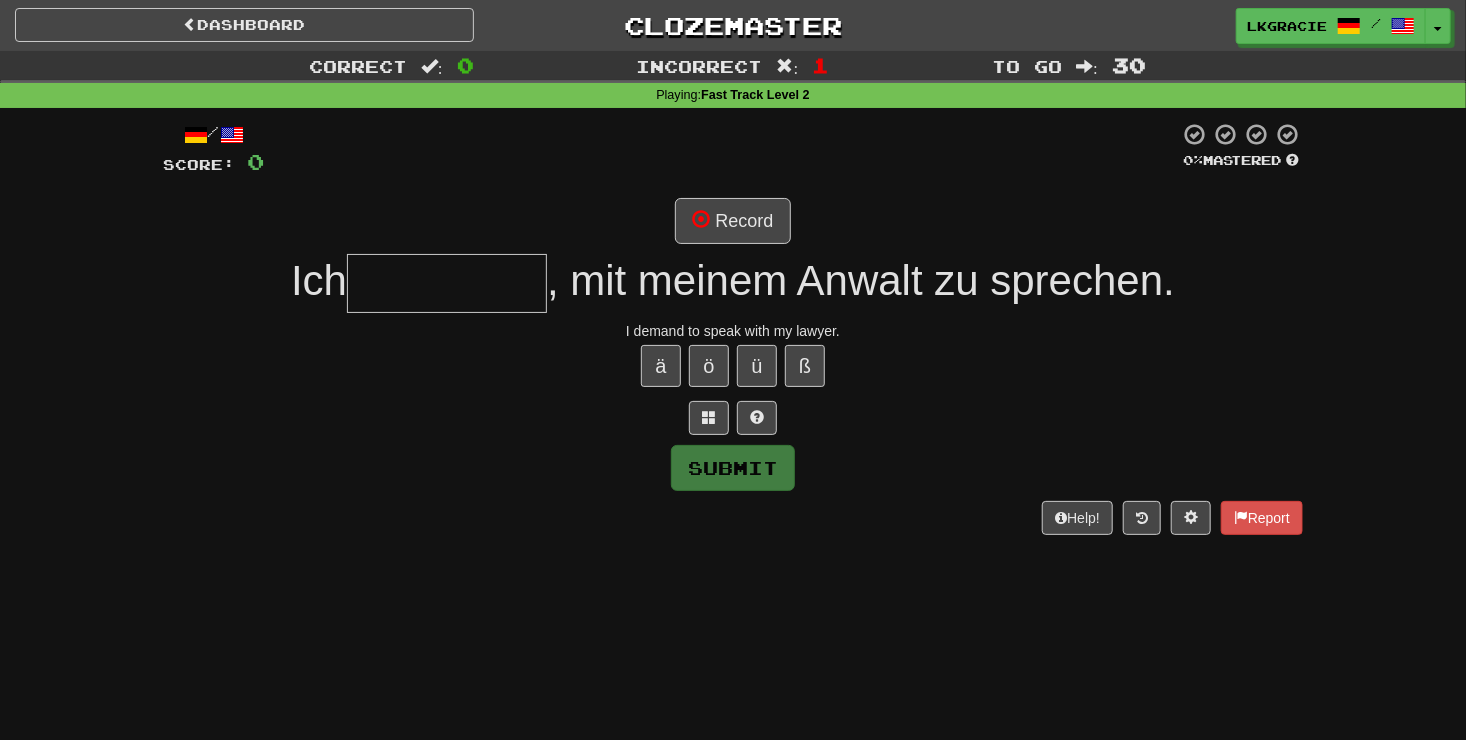 type on "*" 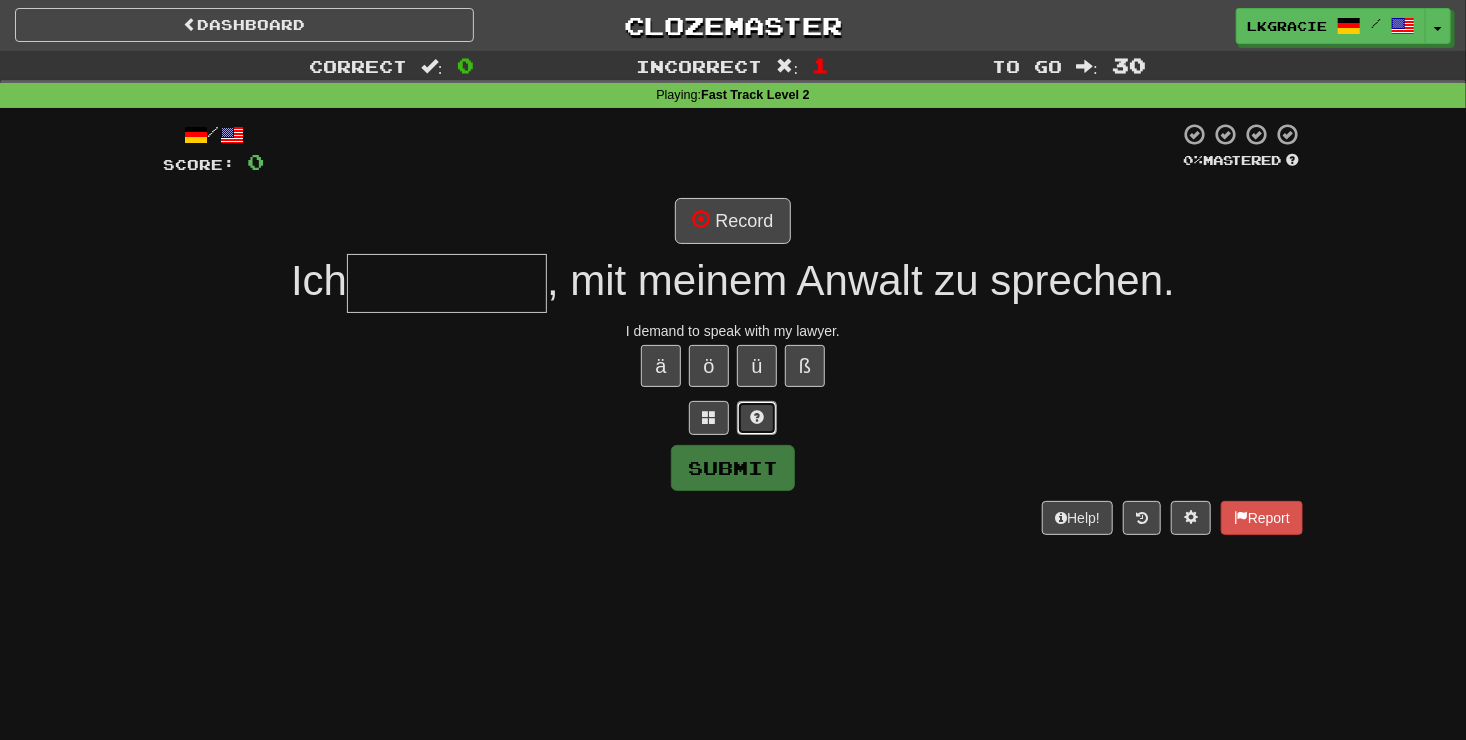 click at bounding box center (757, 418) 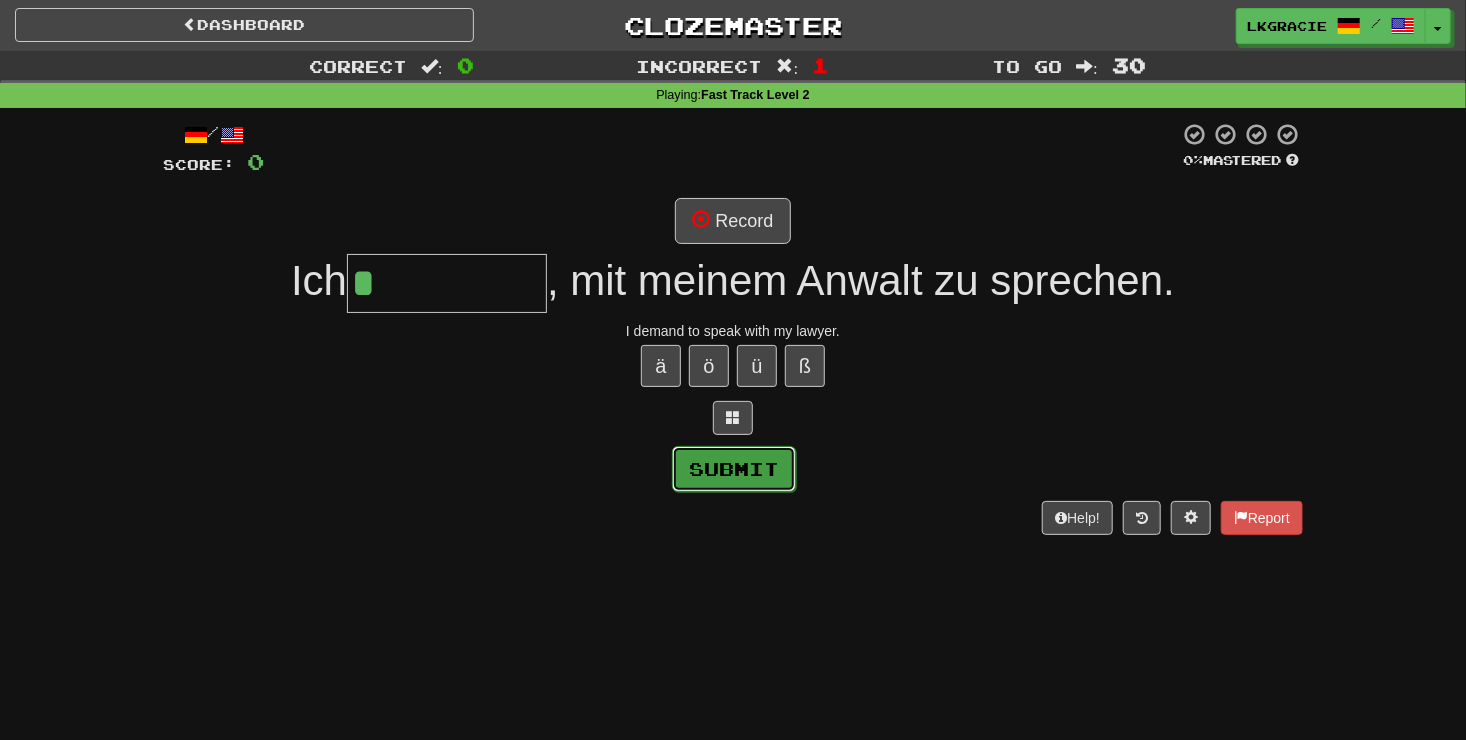 click on "Submit" at bounding box center [734, 469] 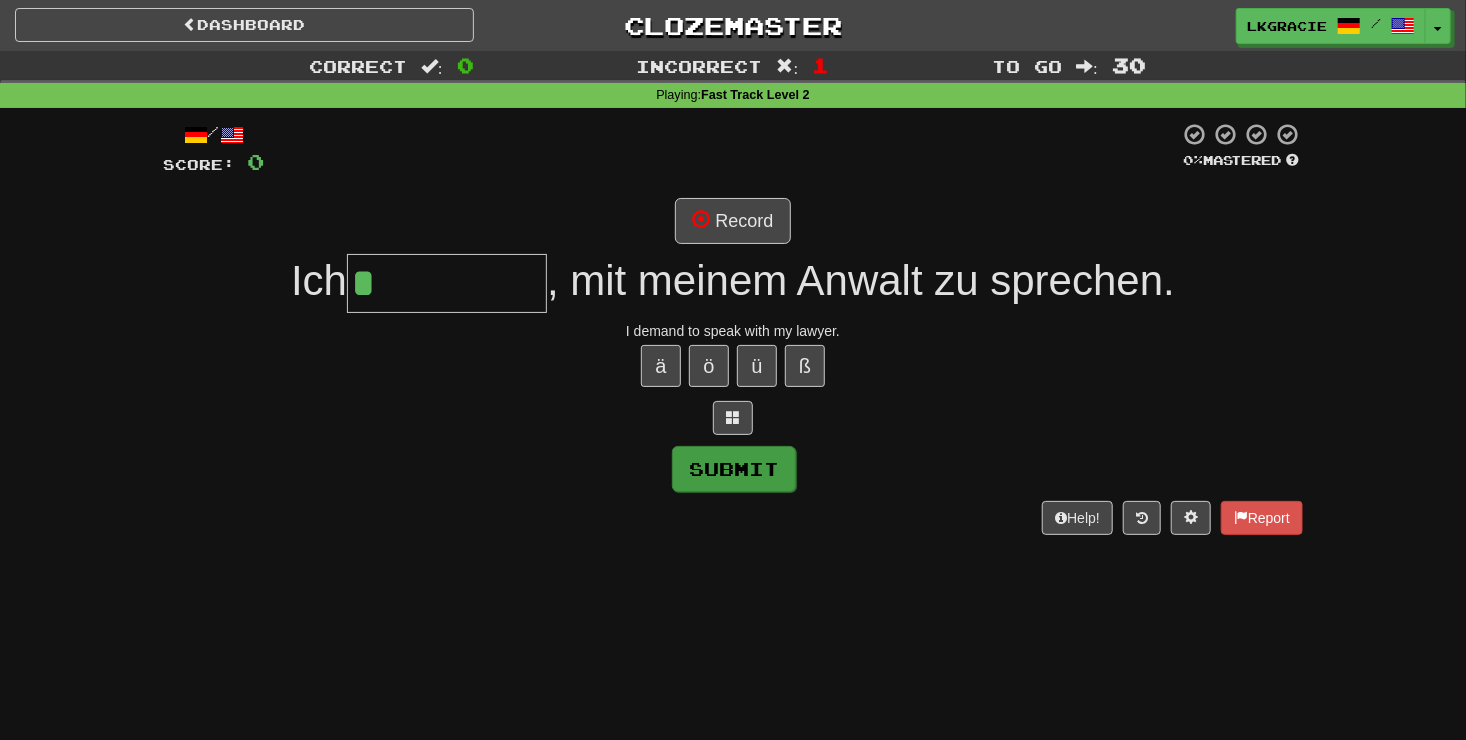 type on "********" 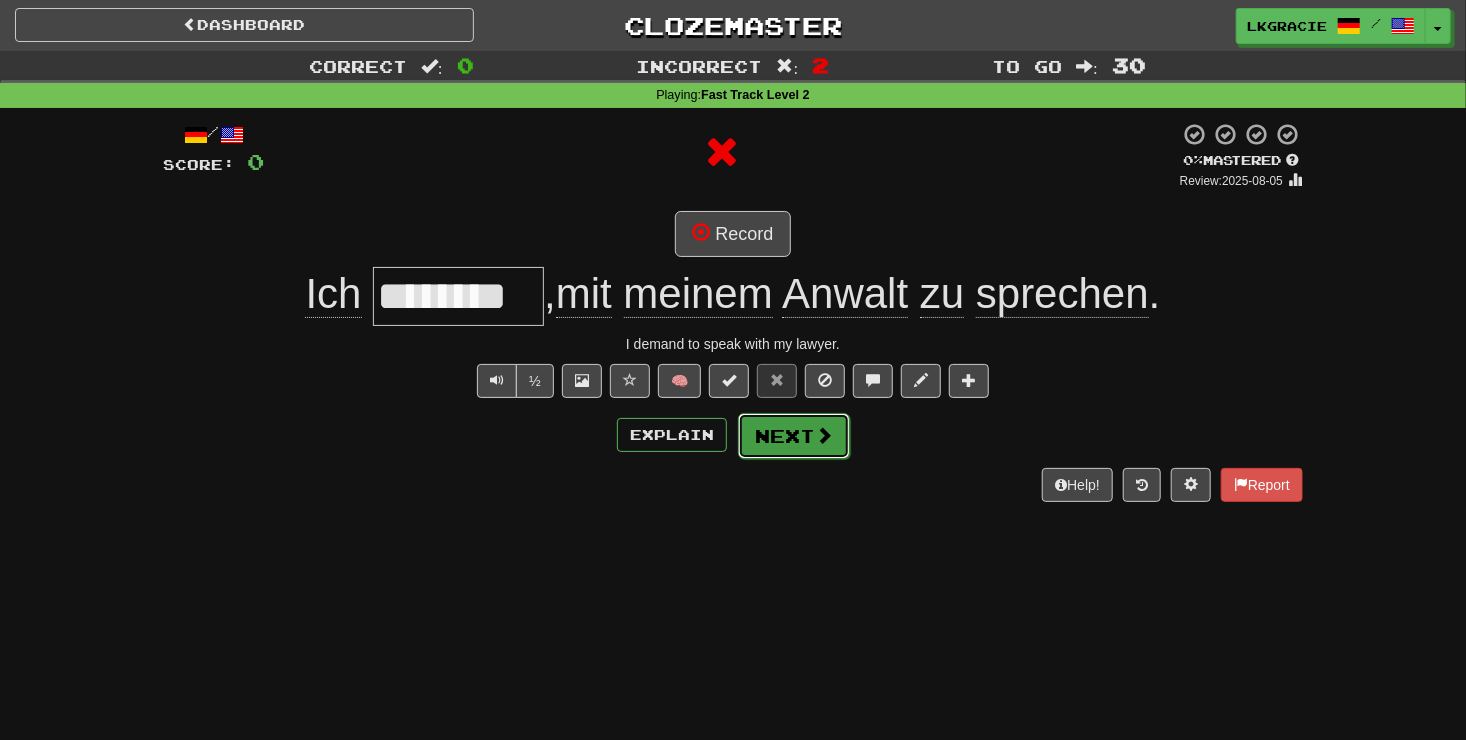 click on "Next" at bounding box center (794, 436) 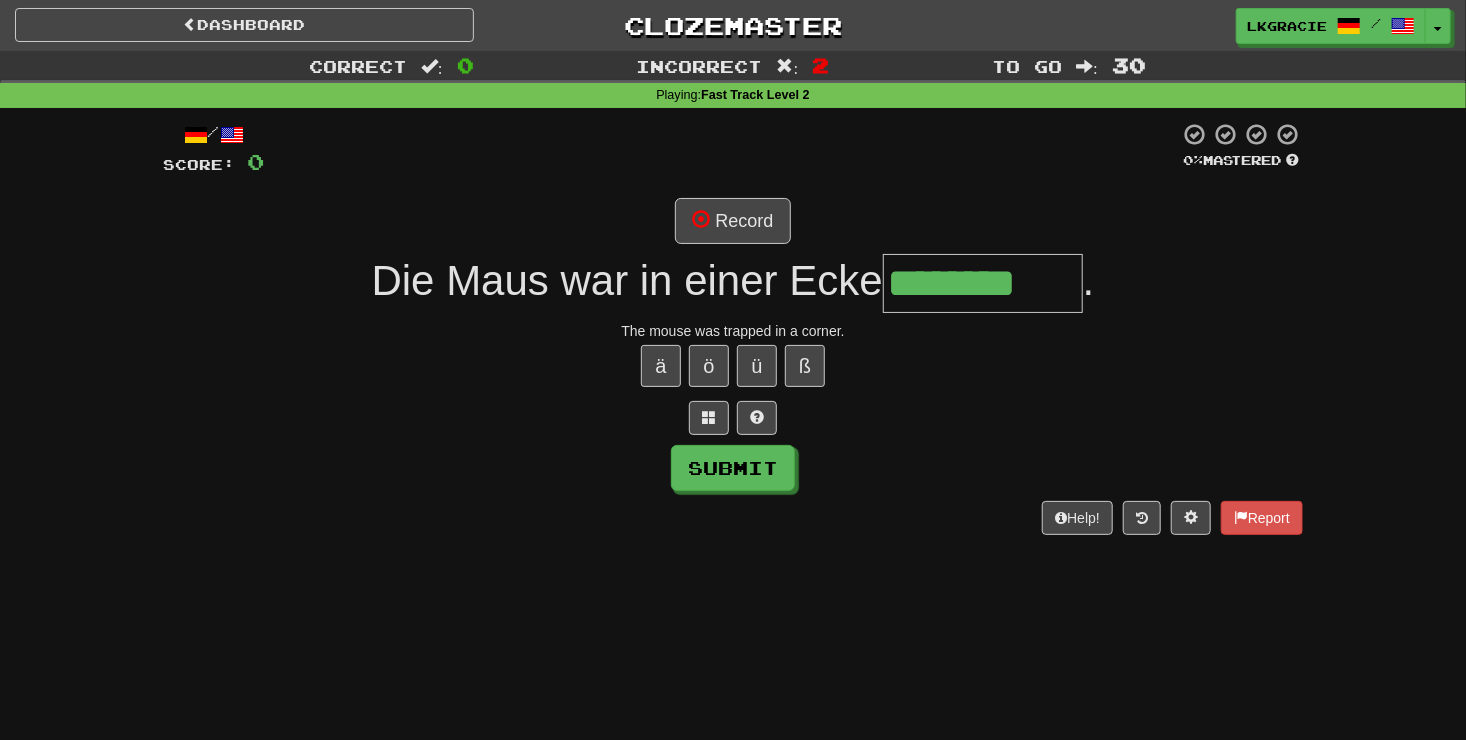 type on "********" 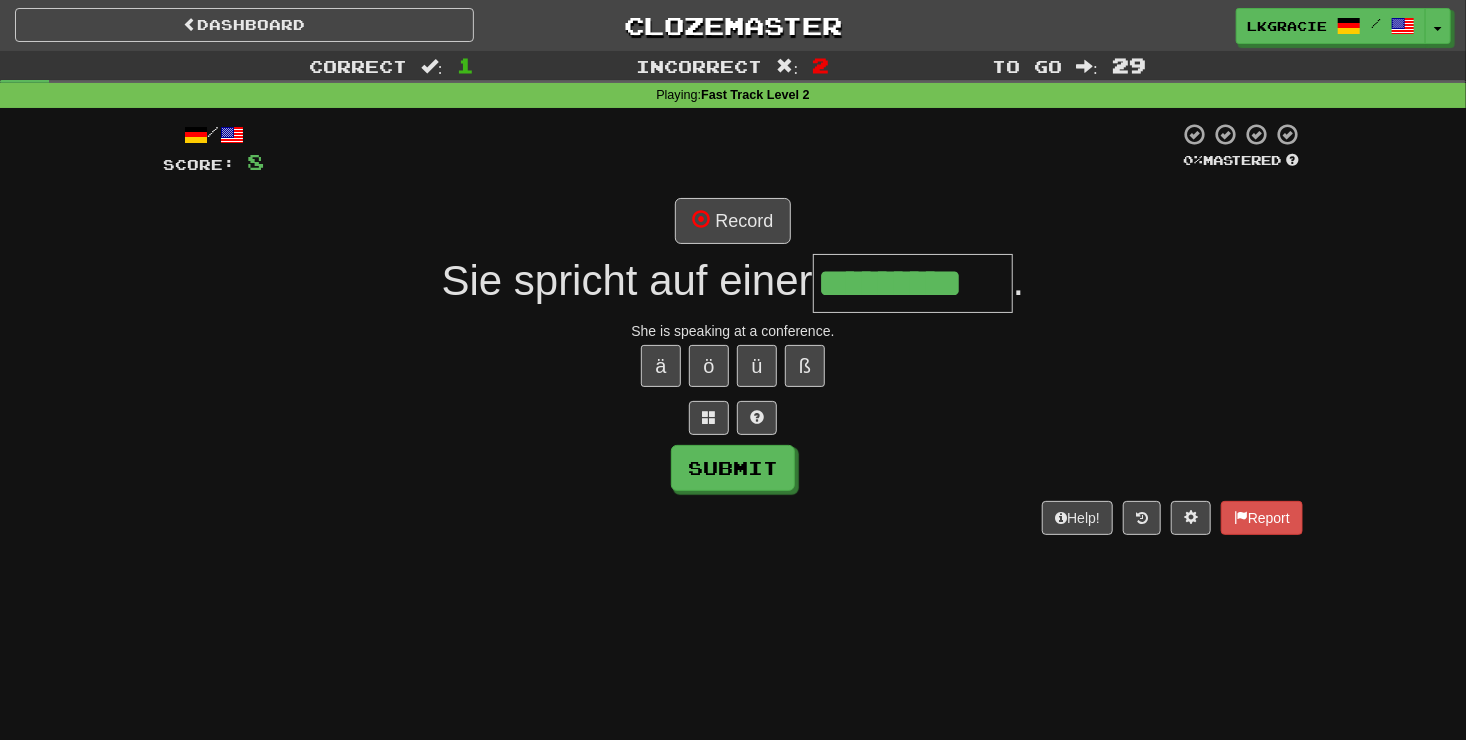 type on "*********" 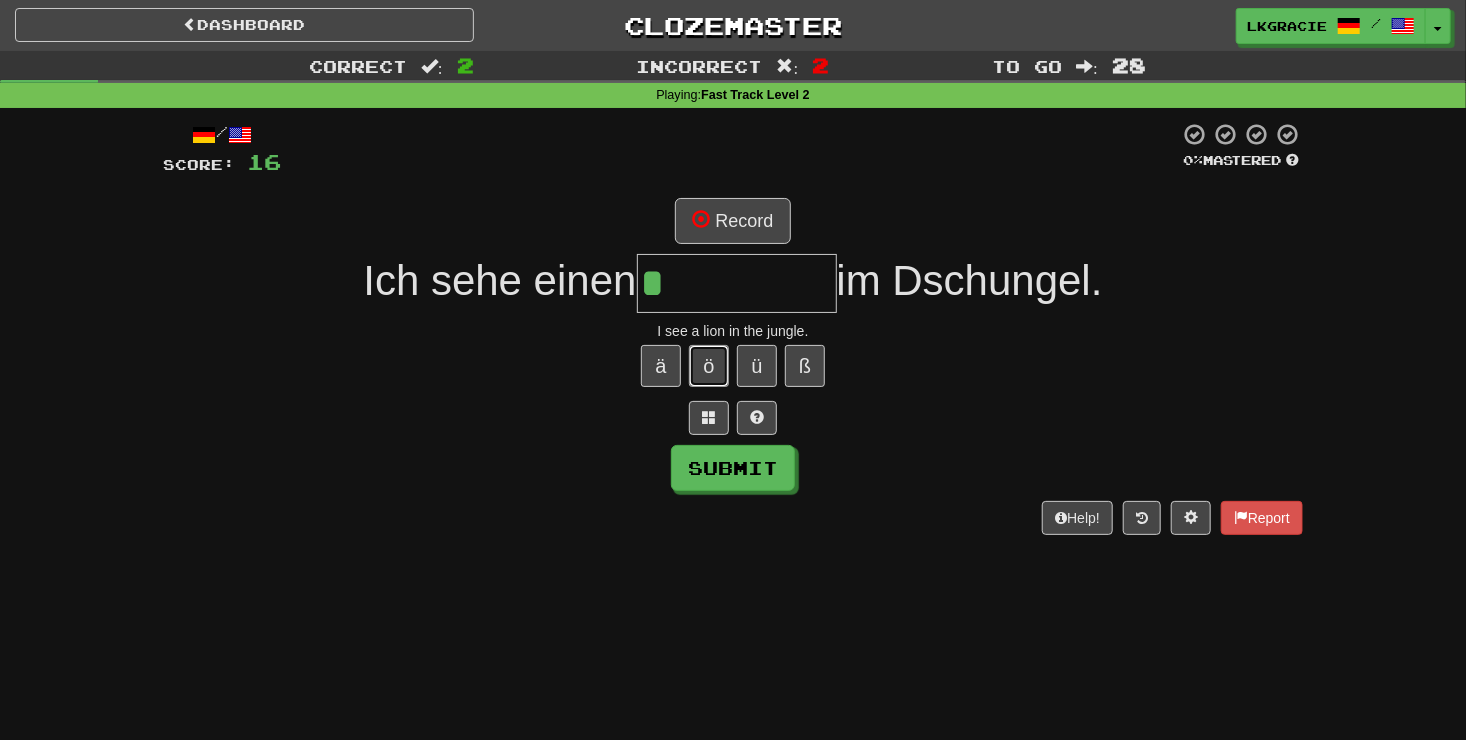 click on "ö" at bounding box center [709, 366] 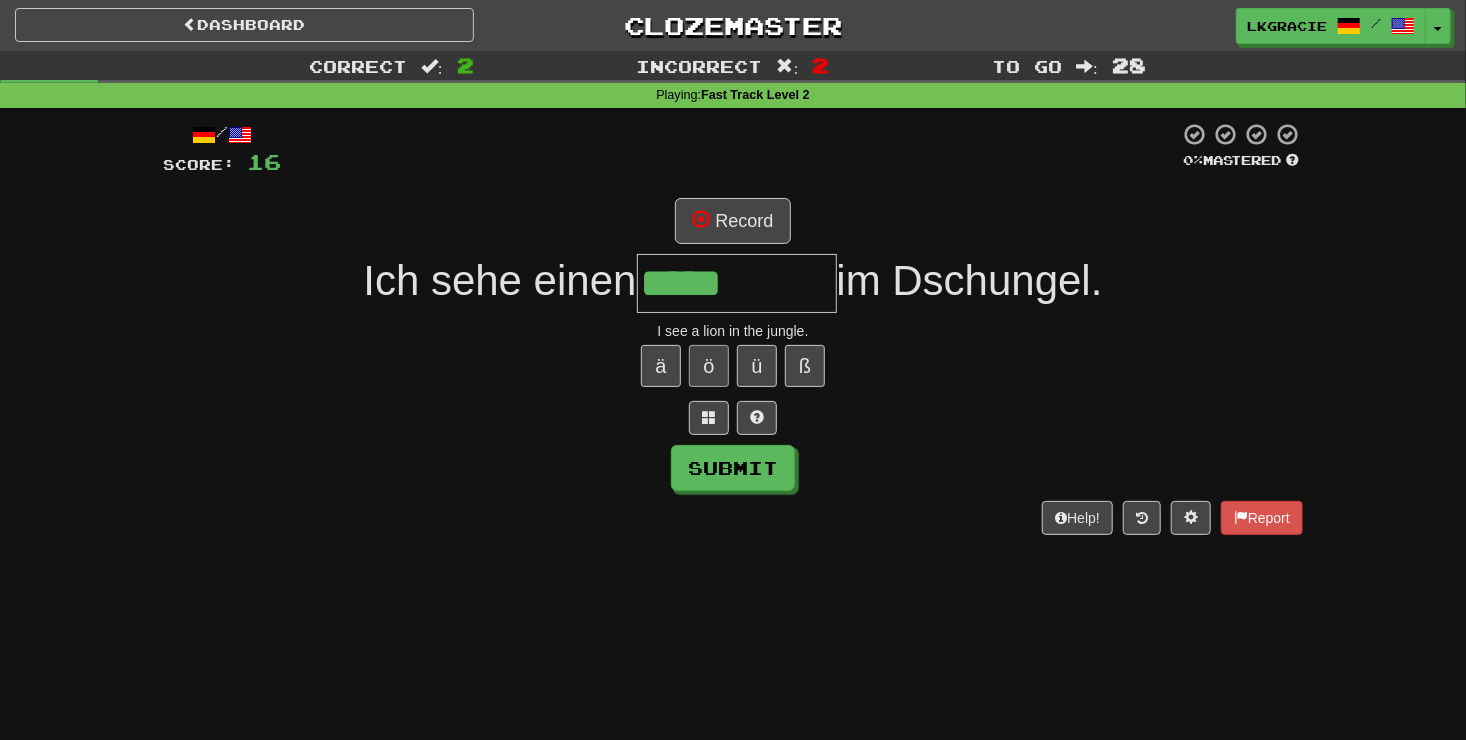 type on "*****" 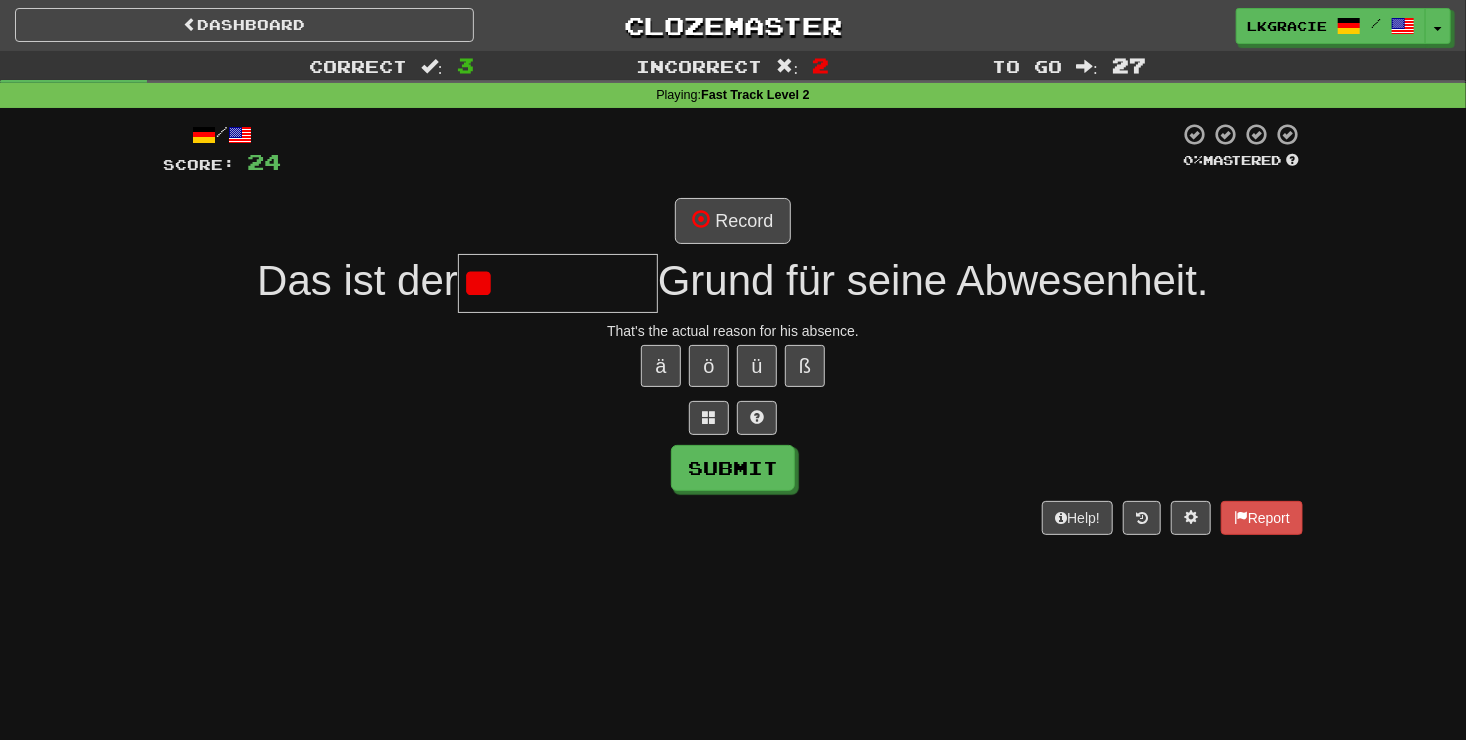 type on "*" 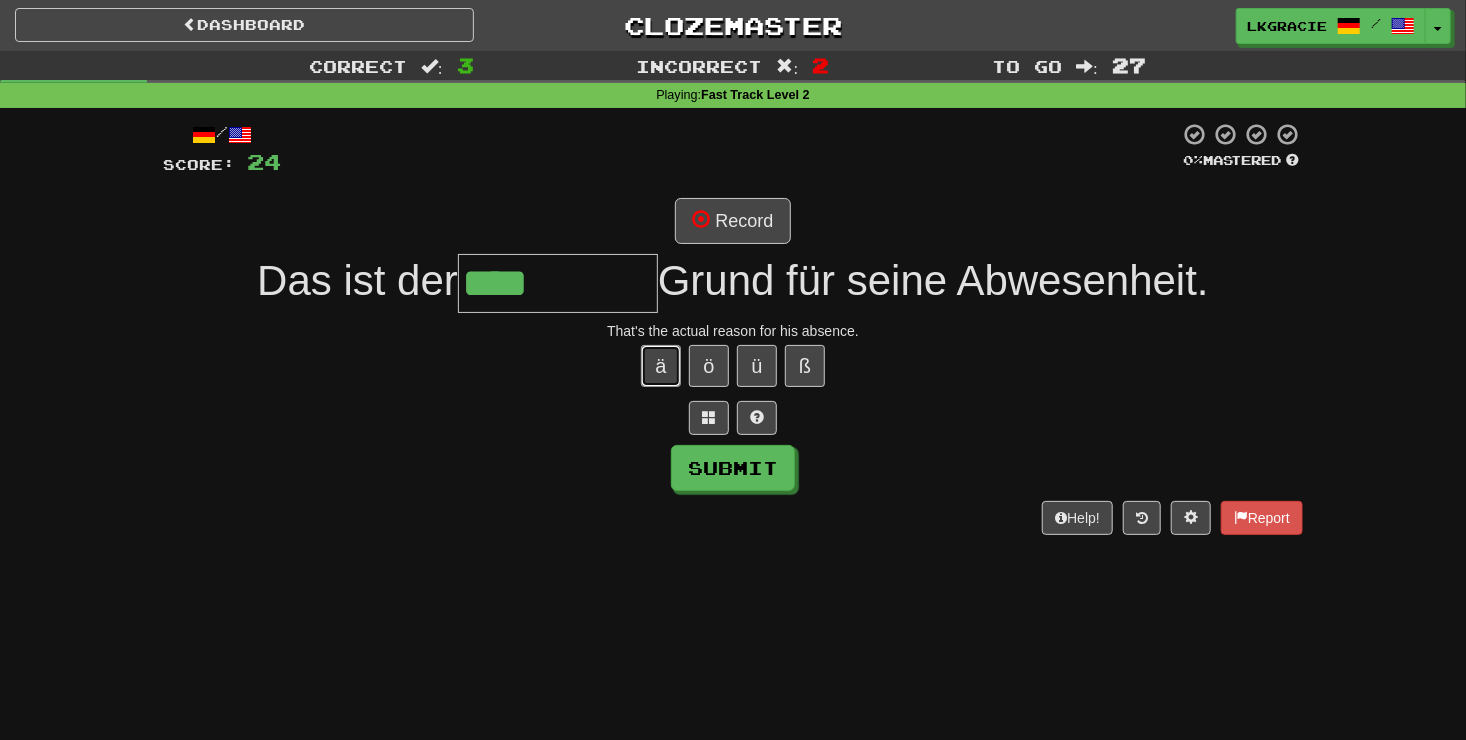 click on "ä" at bounding box center (661, 366) 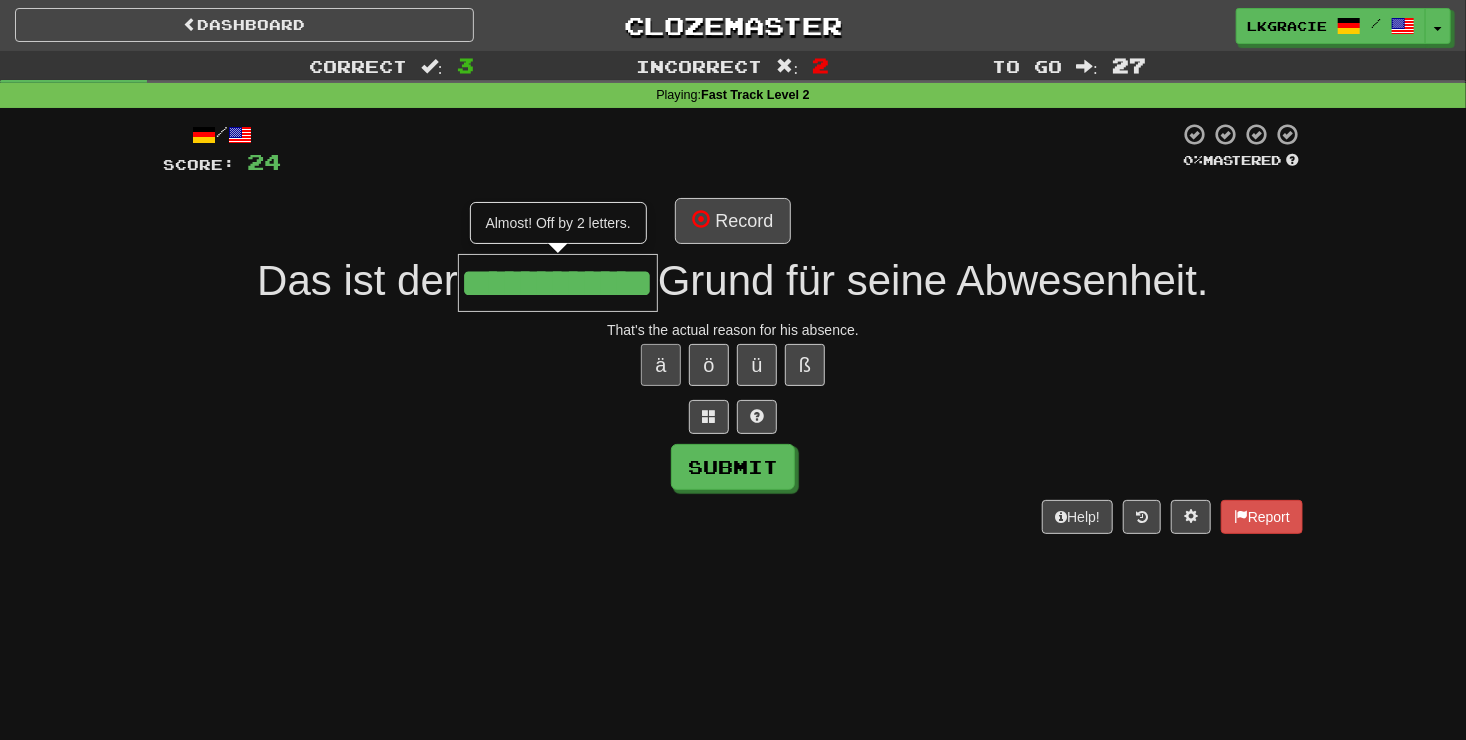 scroll, scrollTop: 0, scrollLeft: 28, axis: horizontal 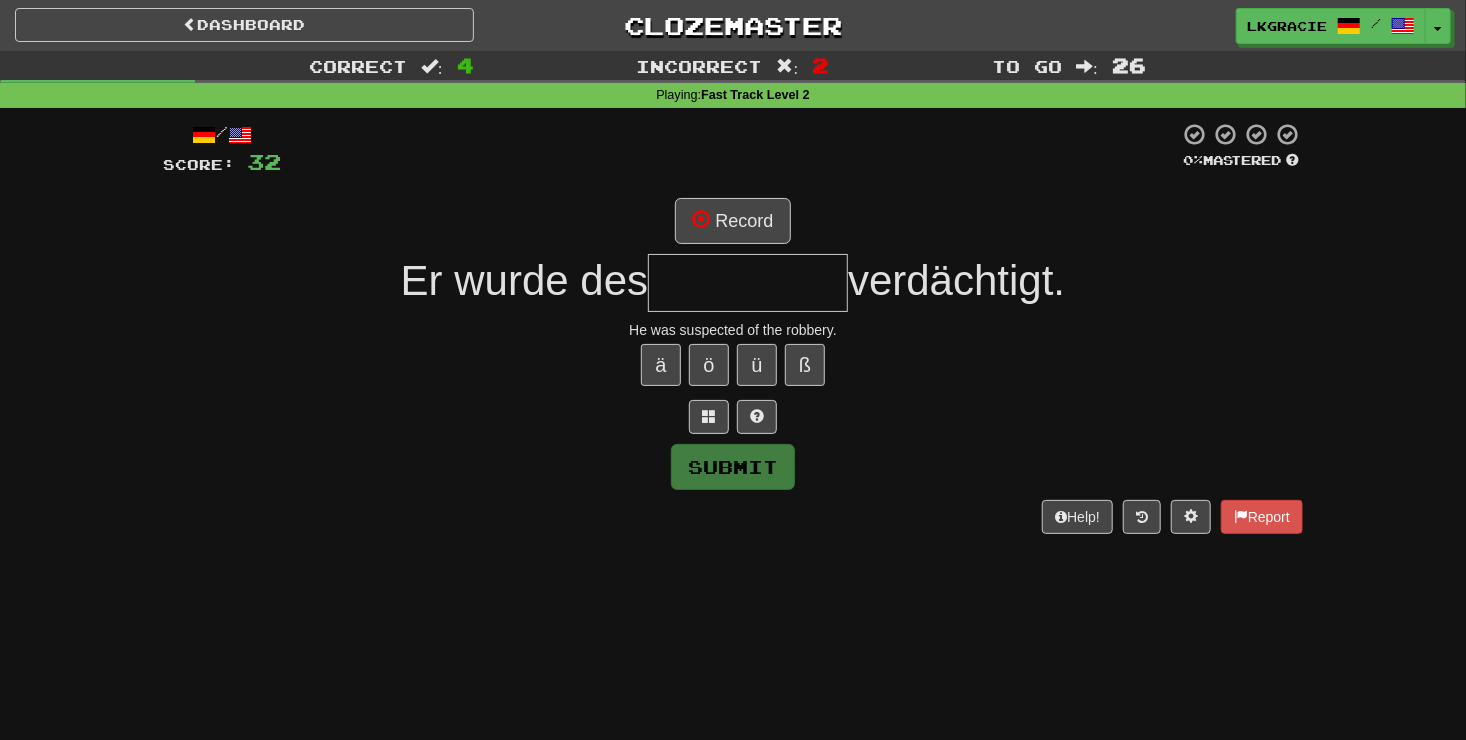 type on "*" 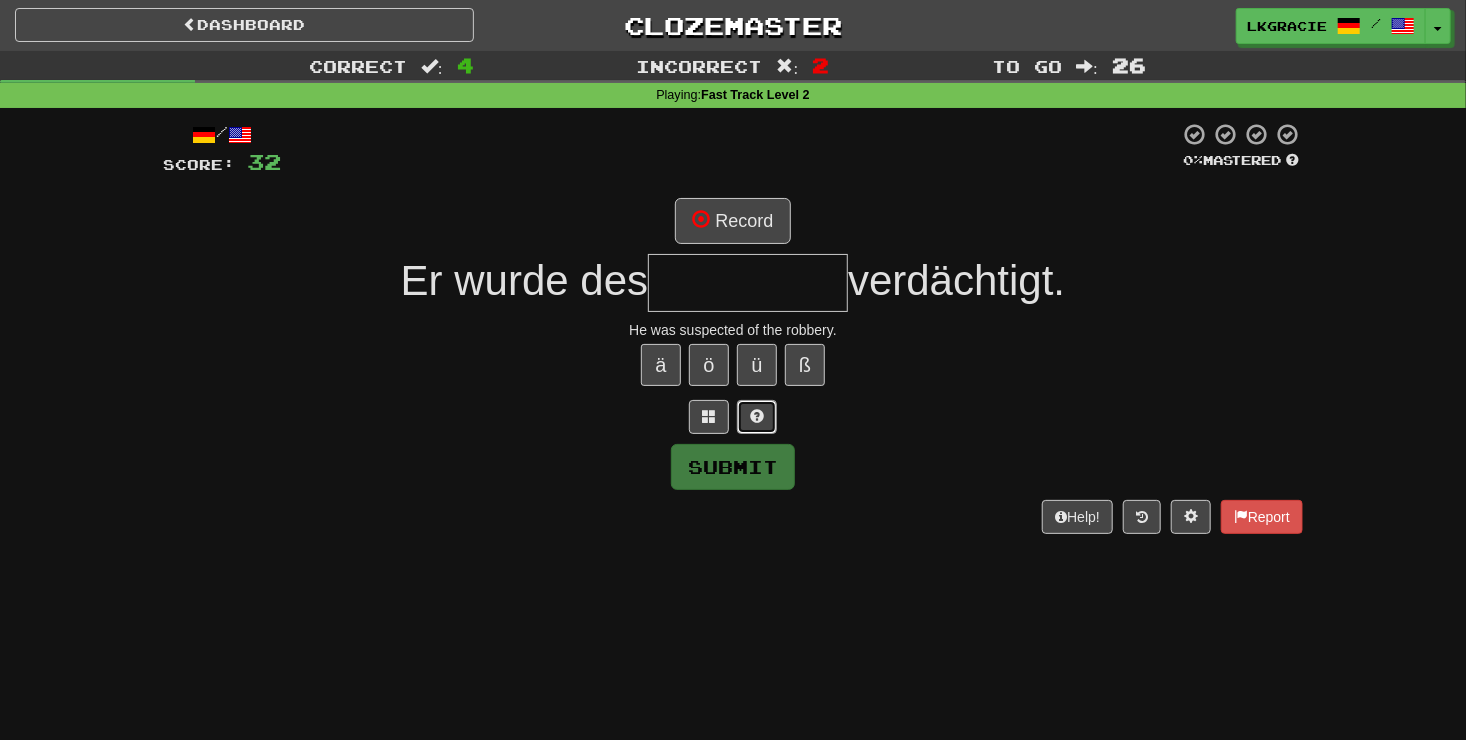 click at bounding box center (757, 417) 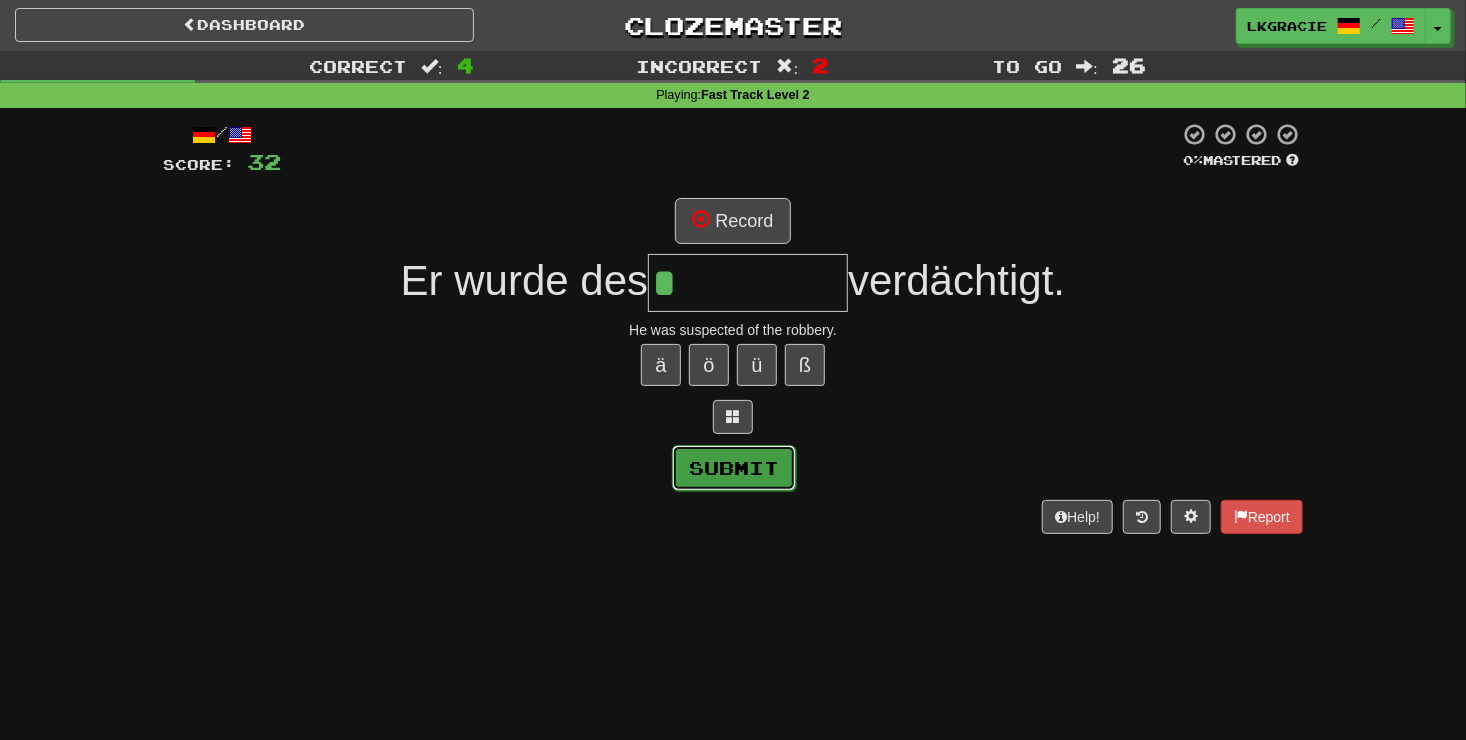 click on "Submit" at bounding box center (734, 468) 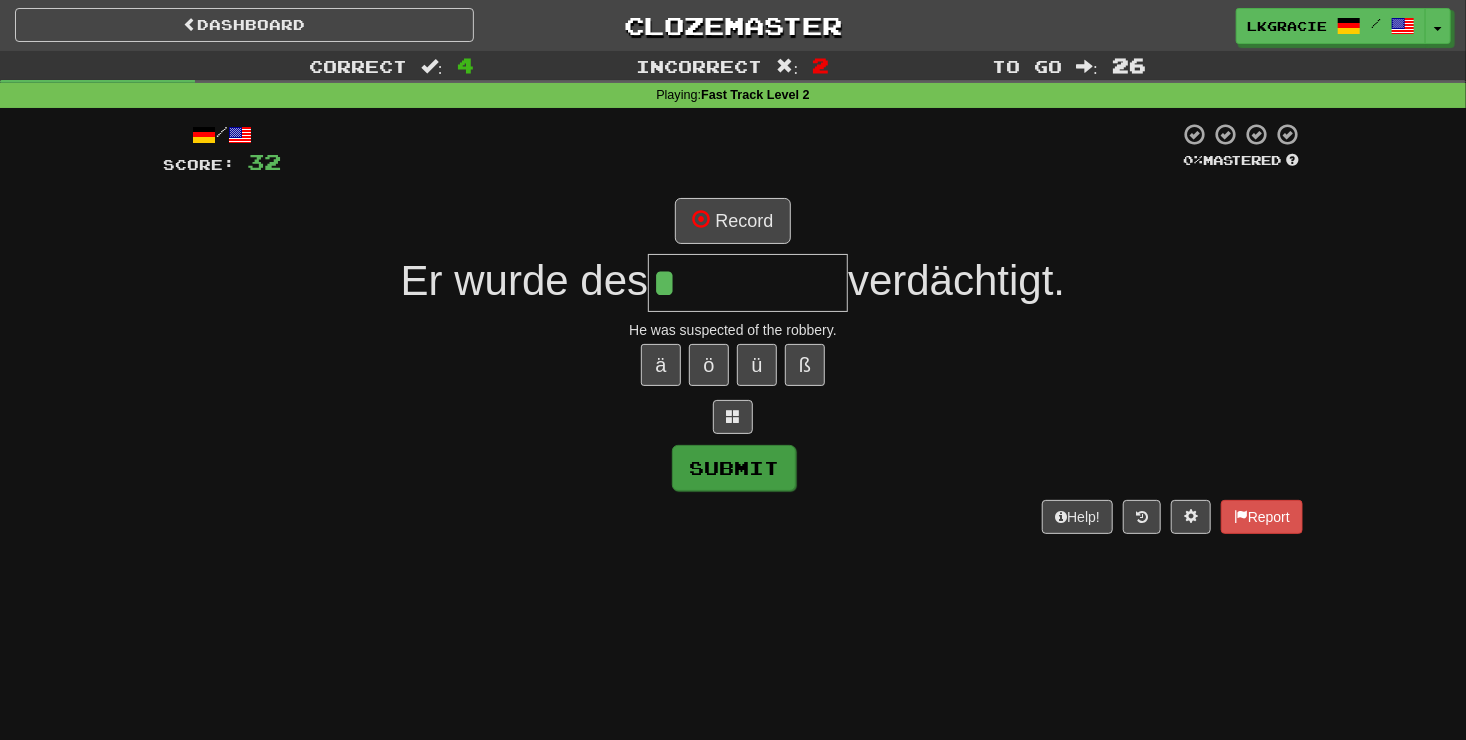 type on "**********" 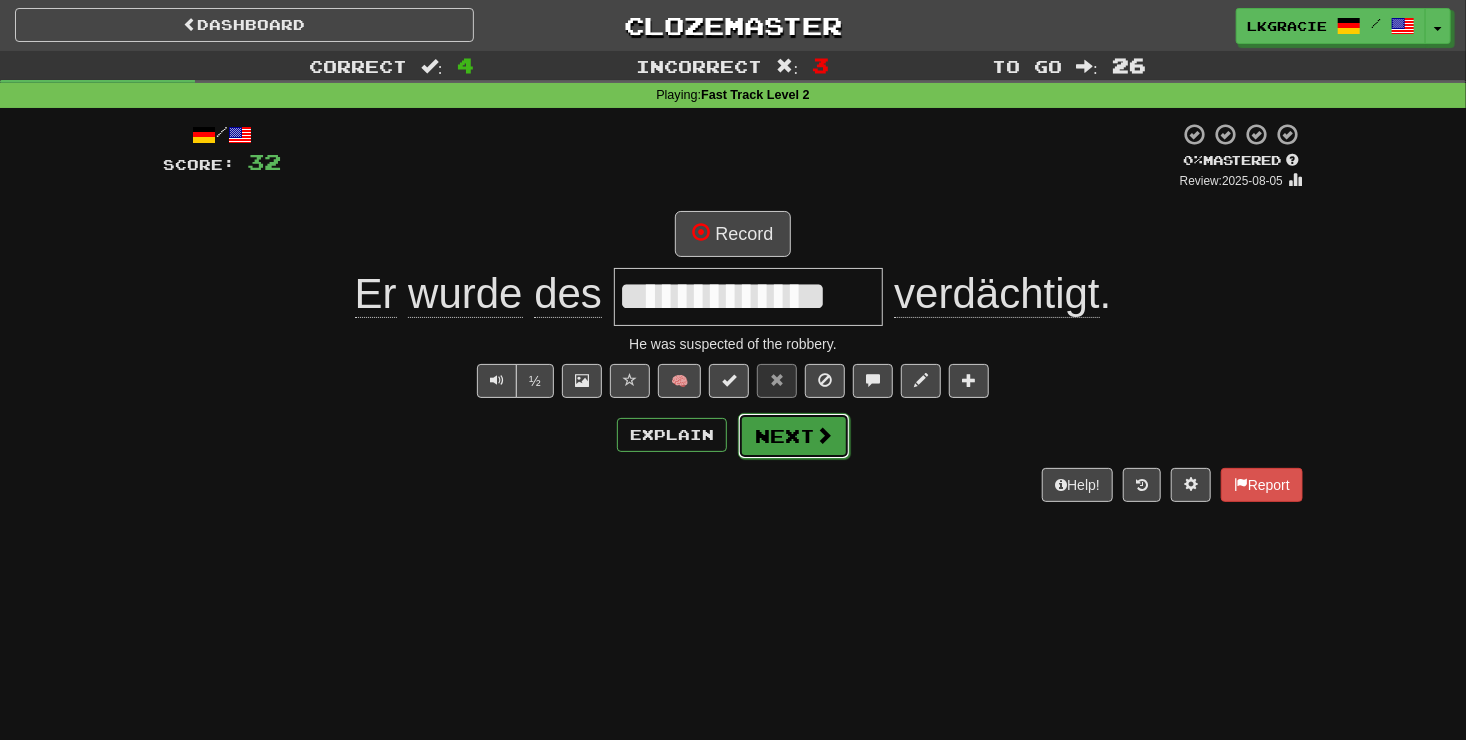 click on "Next" at bounding box center [794, 436] 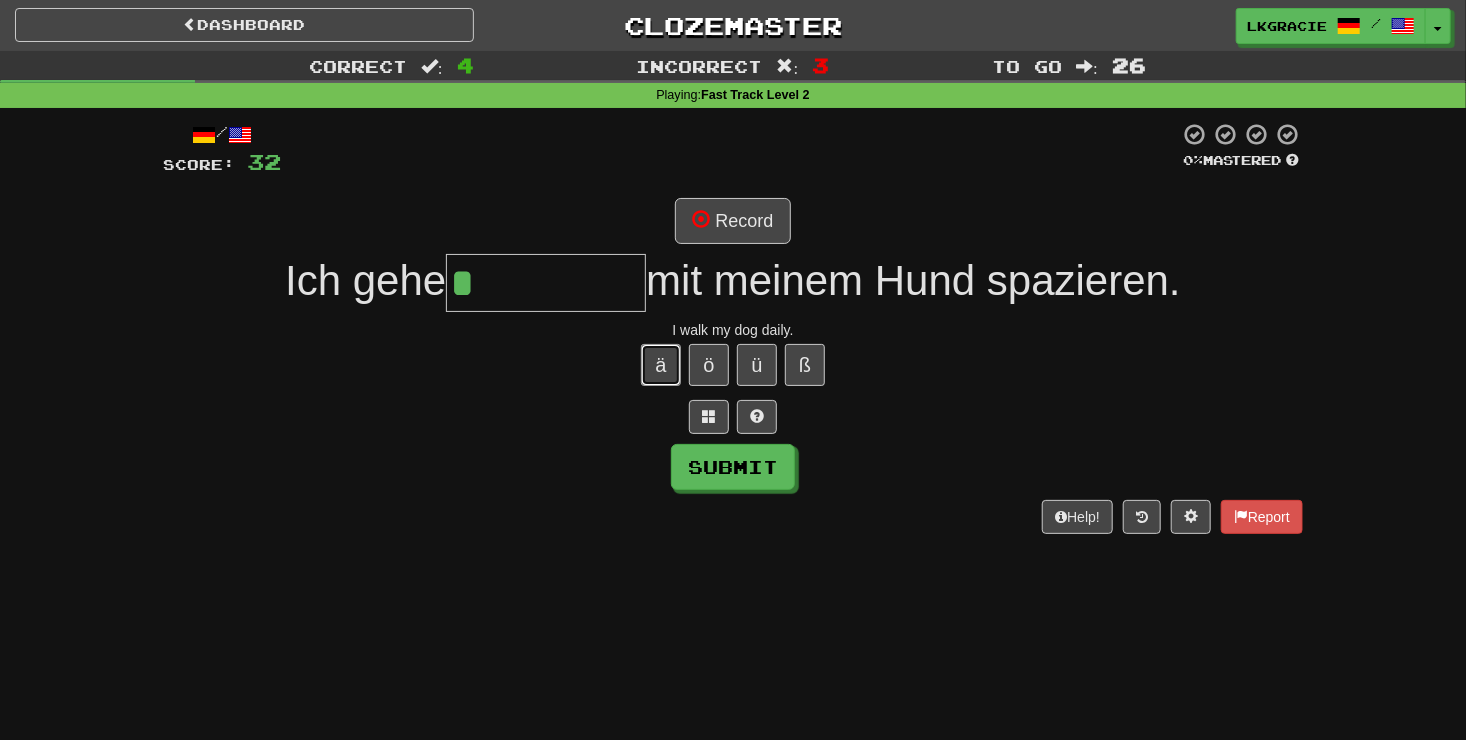 click on "ä" at bounding box center (661, 365) 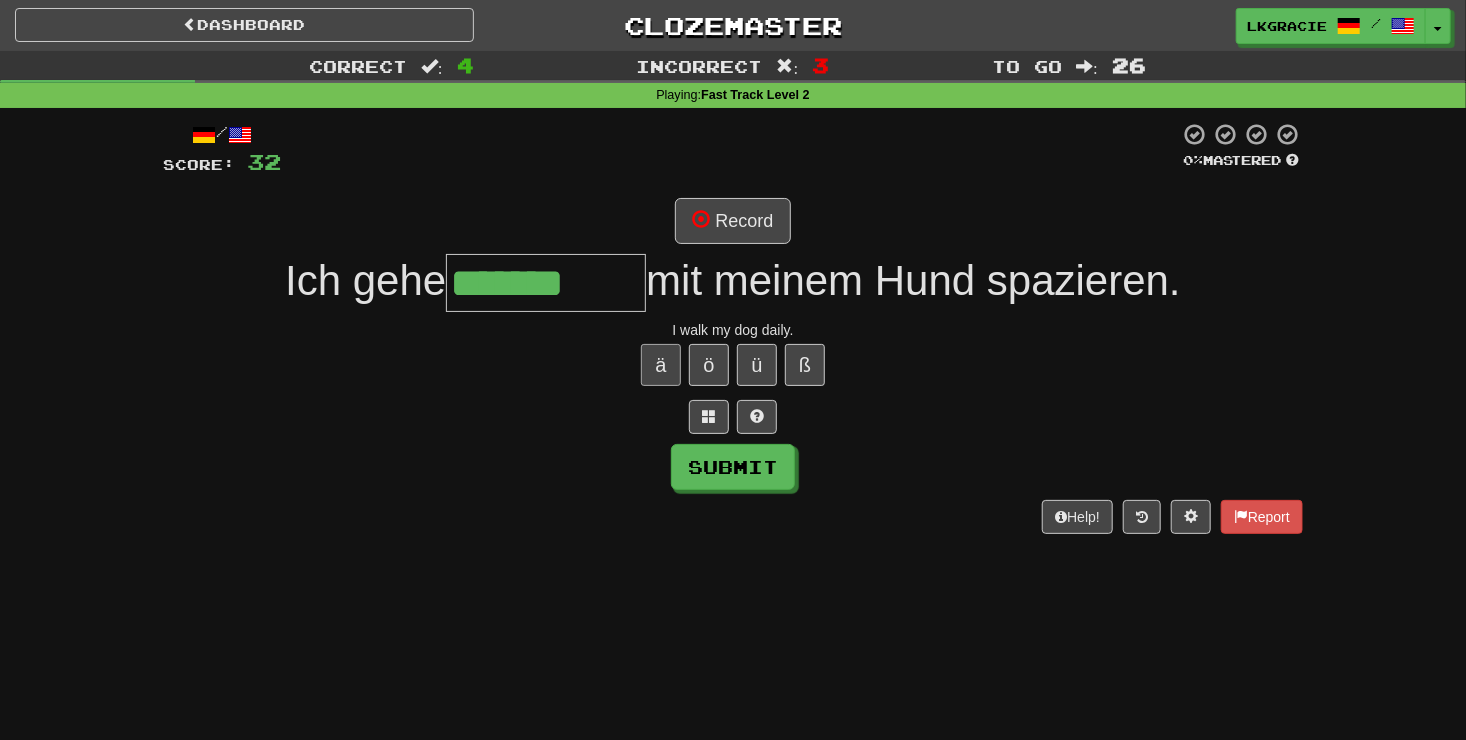type on "*******" 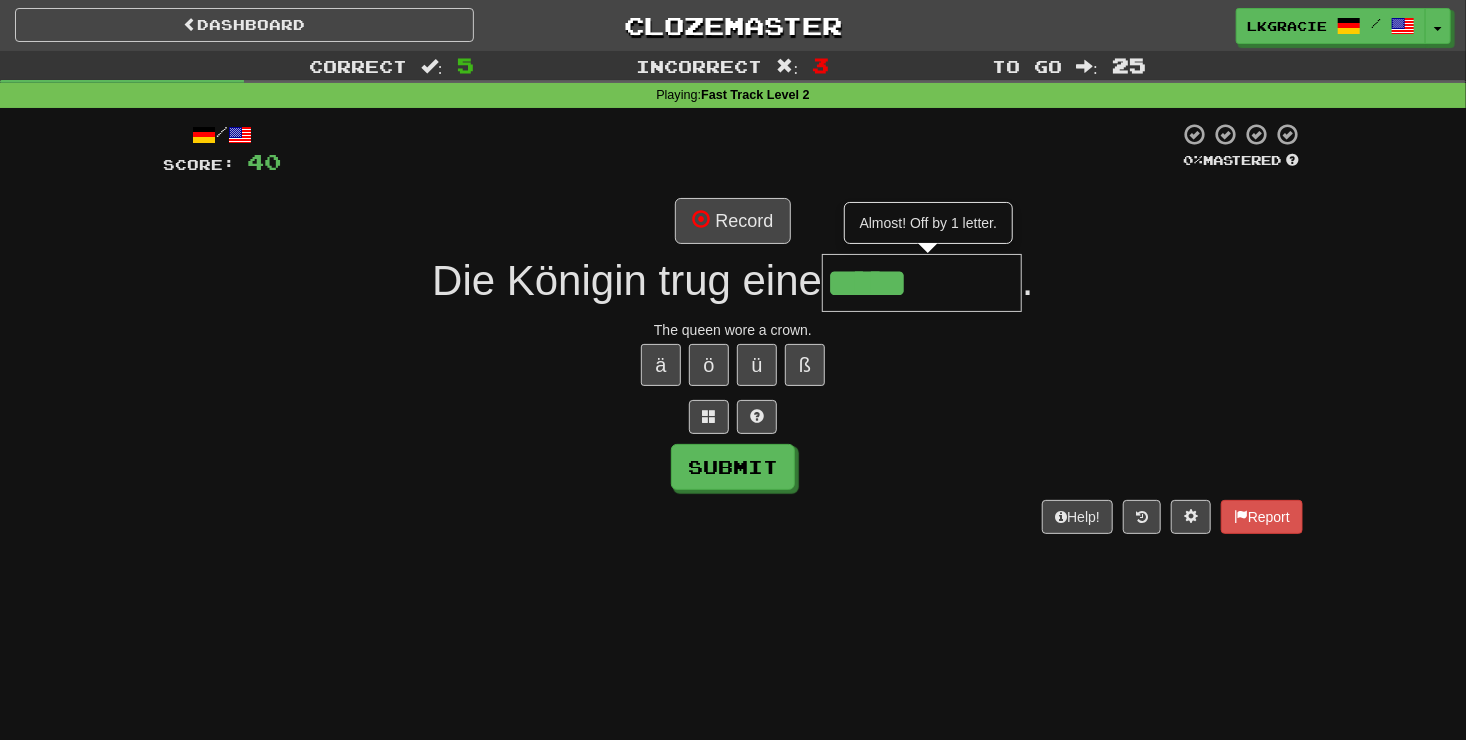 type on "*****" 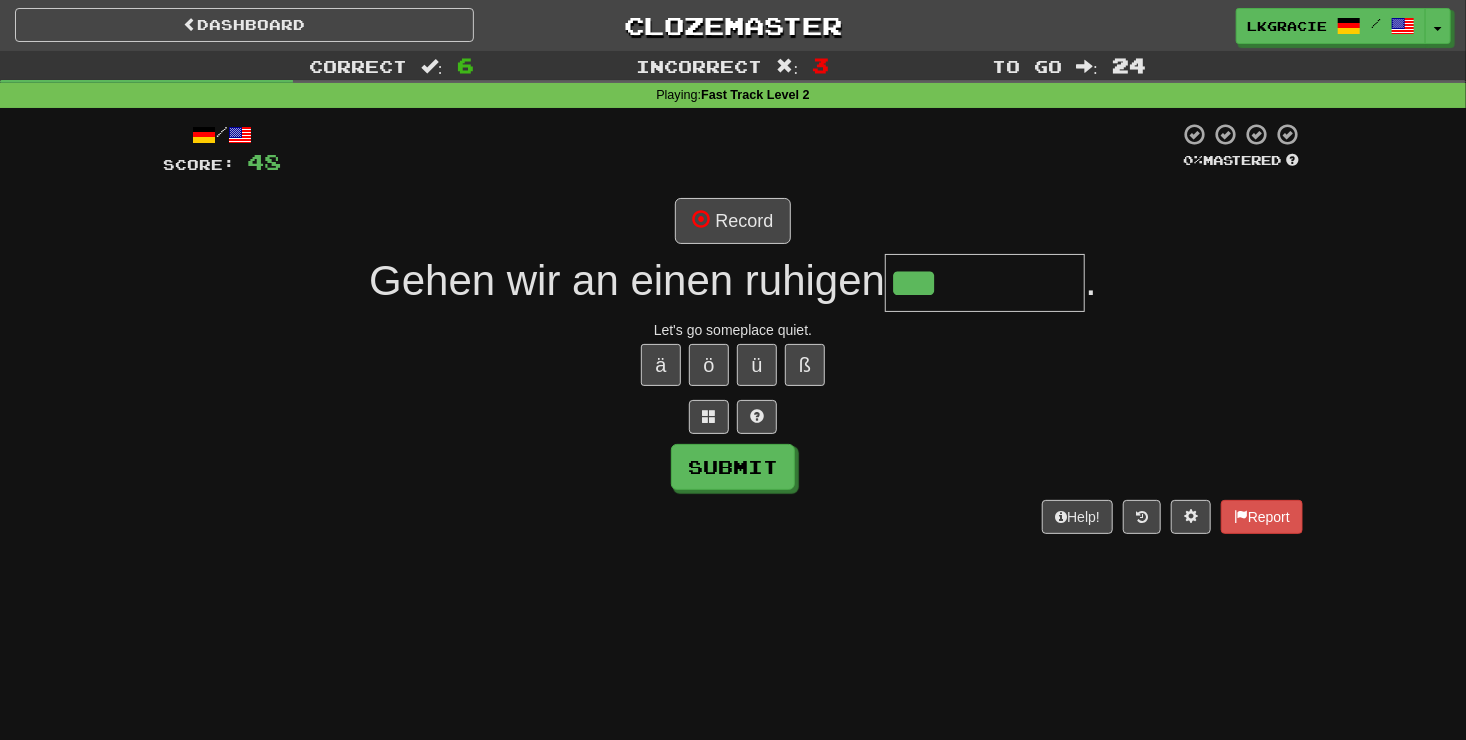 type on "***" 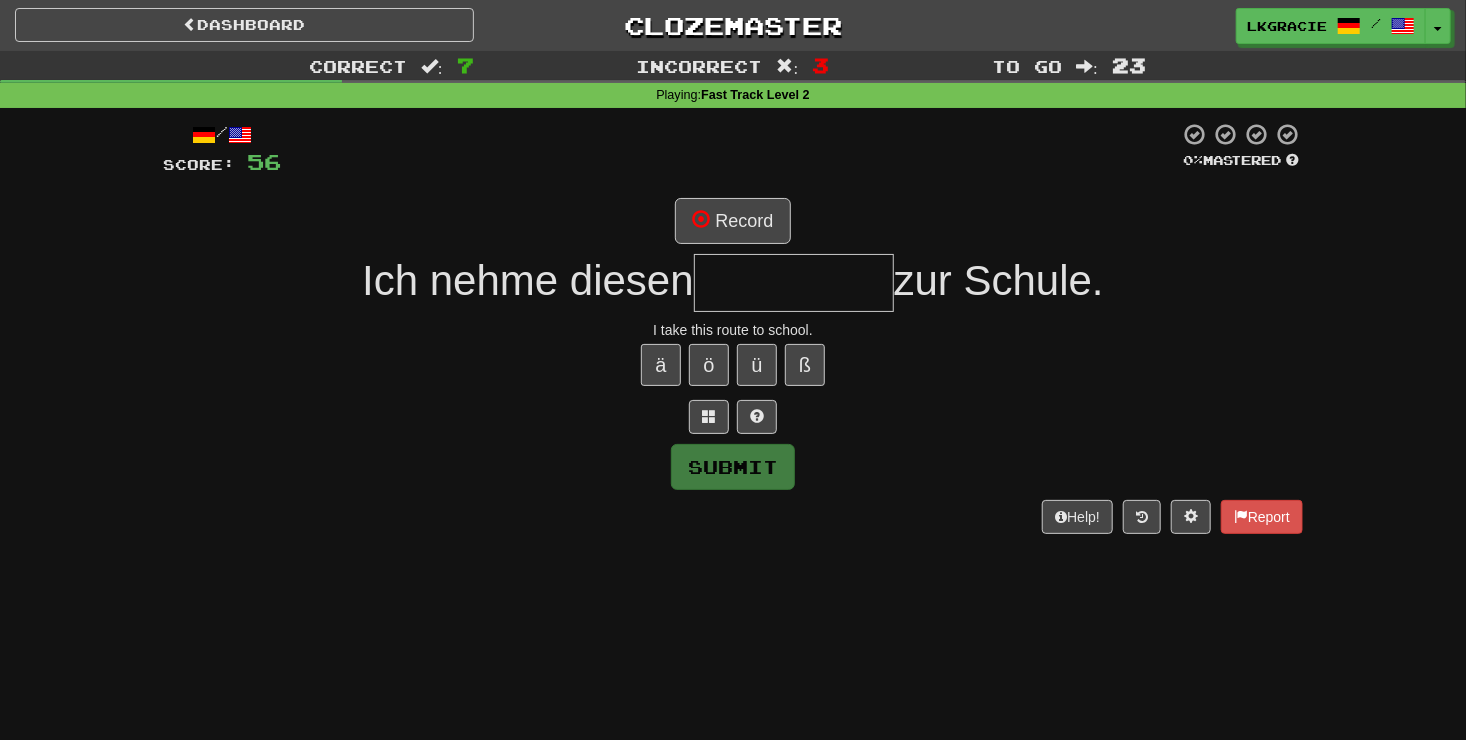 type on "*" 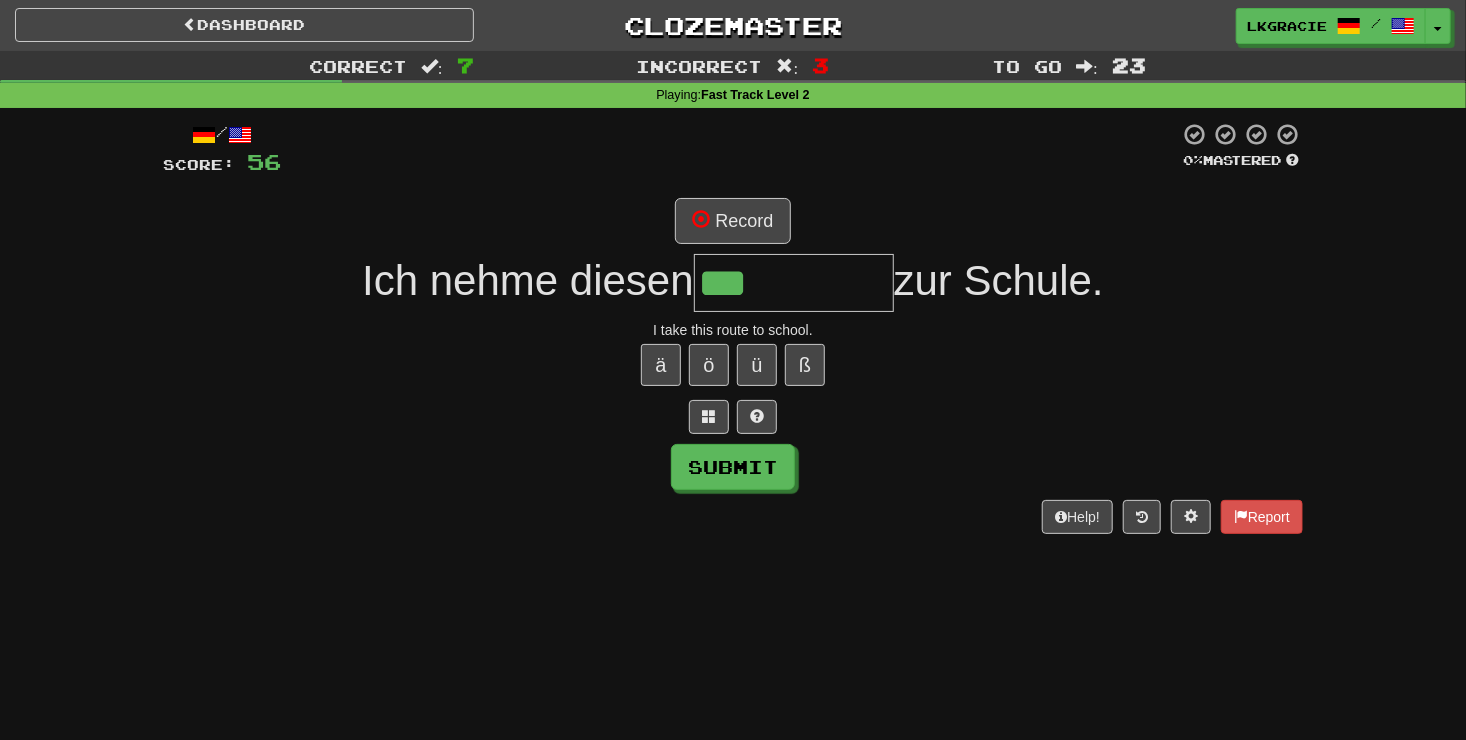 type on "***" 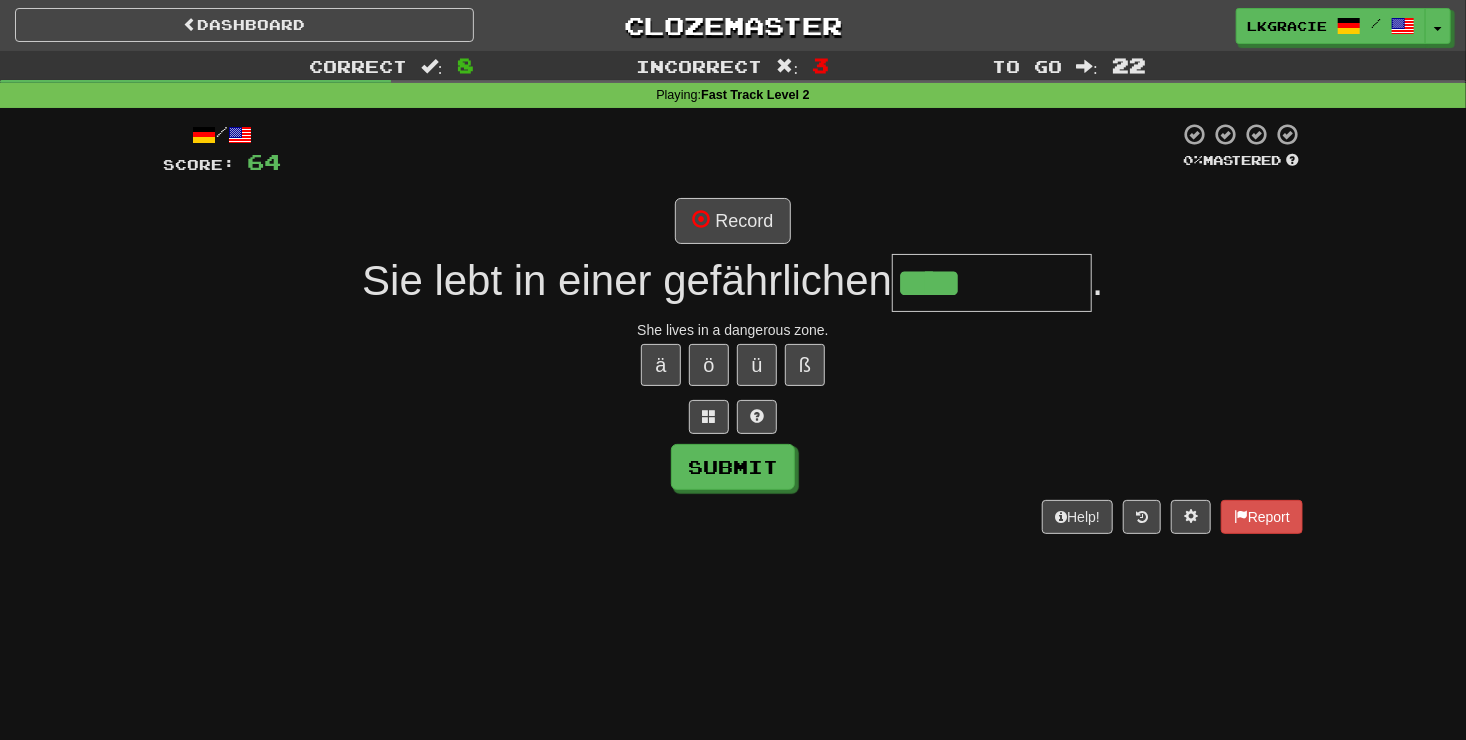 type on "****" 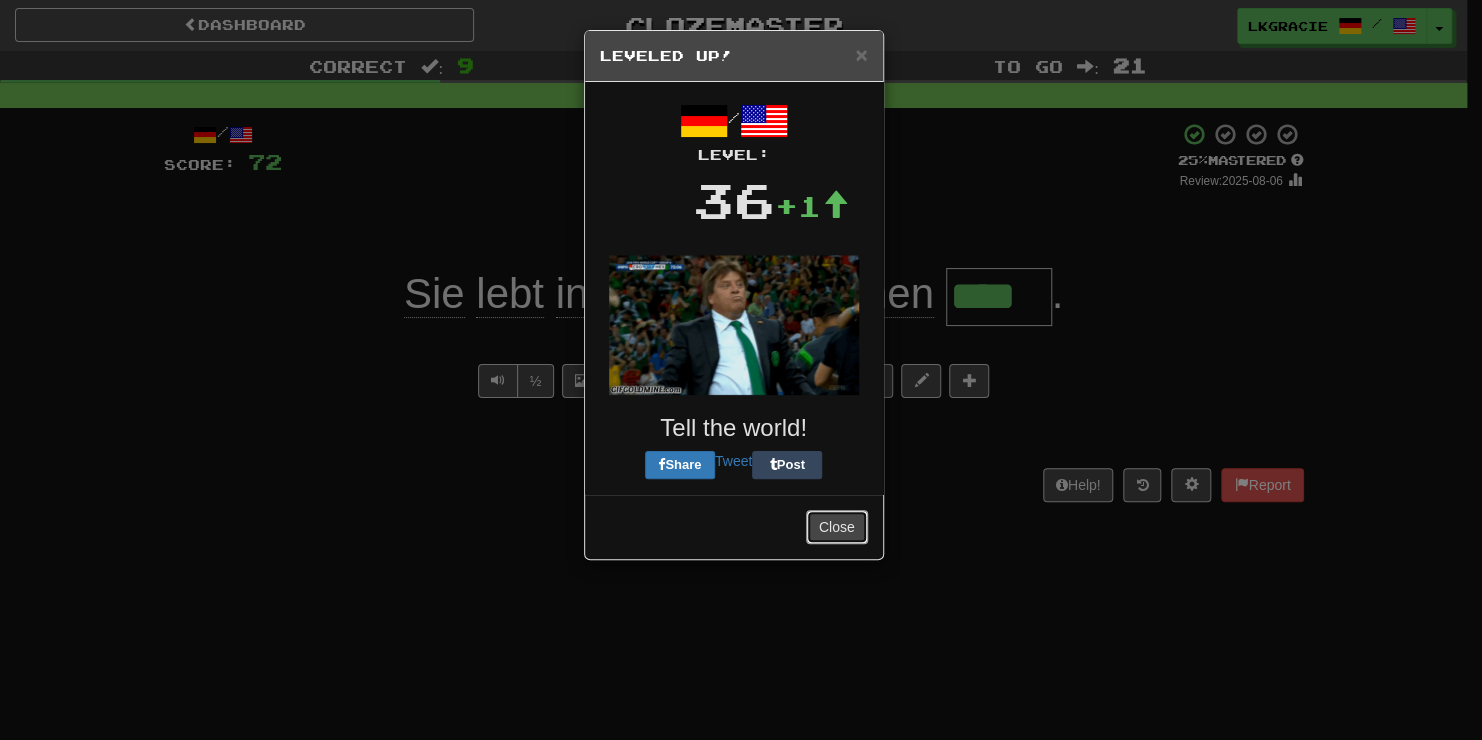 click on "Close" at bounding box center [837, 527] 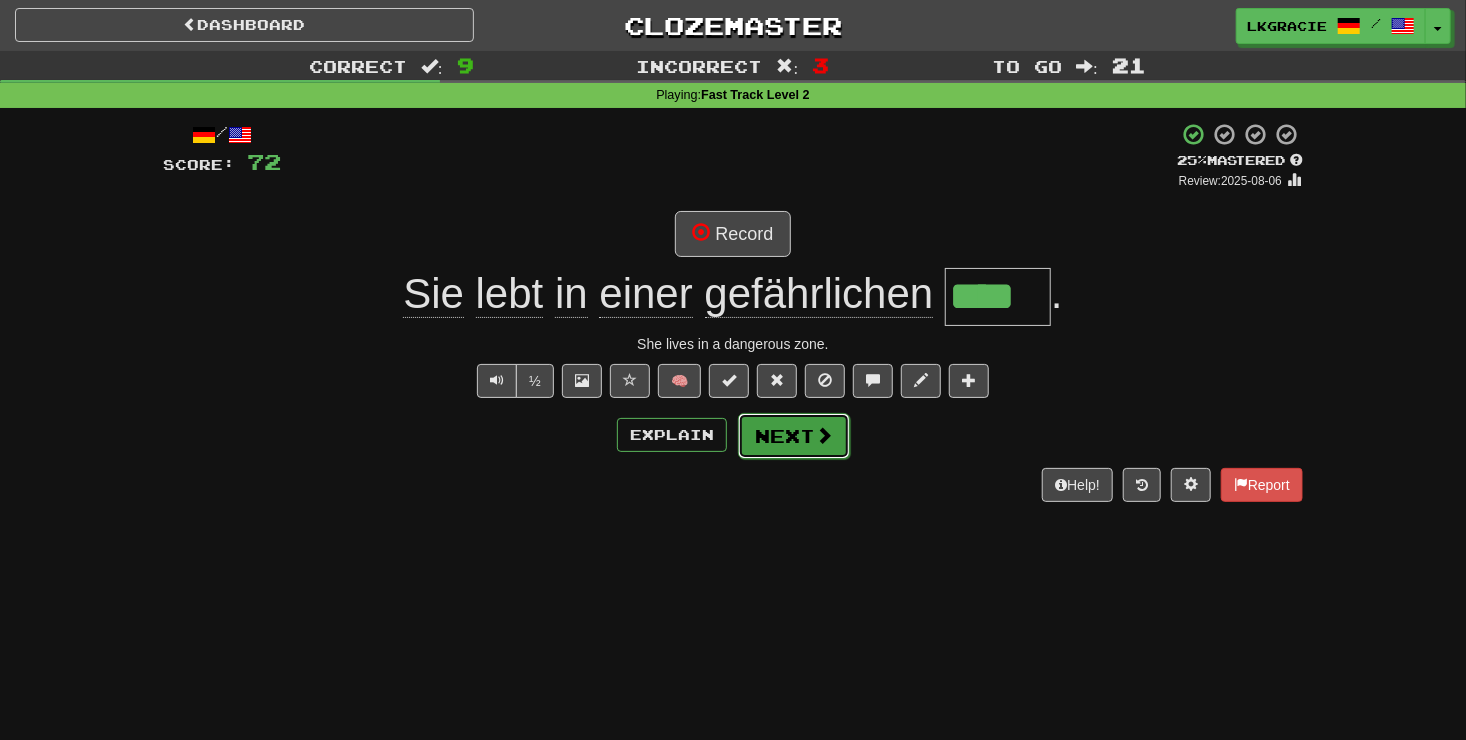 click on "Next" at bounding box center (794, 436) 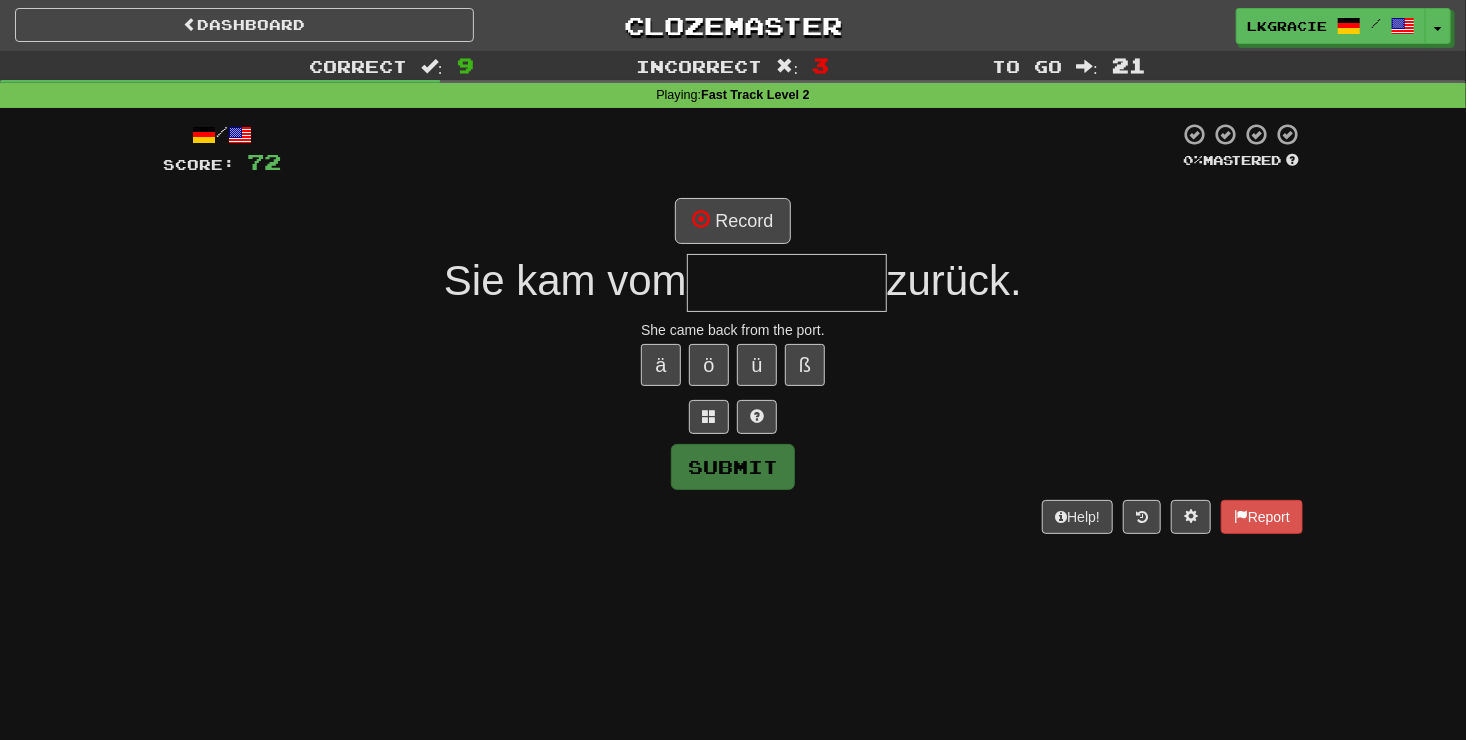 type on "*" 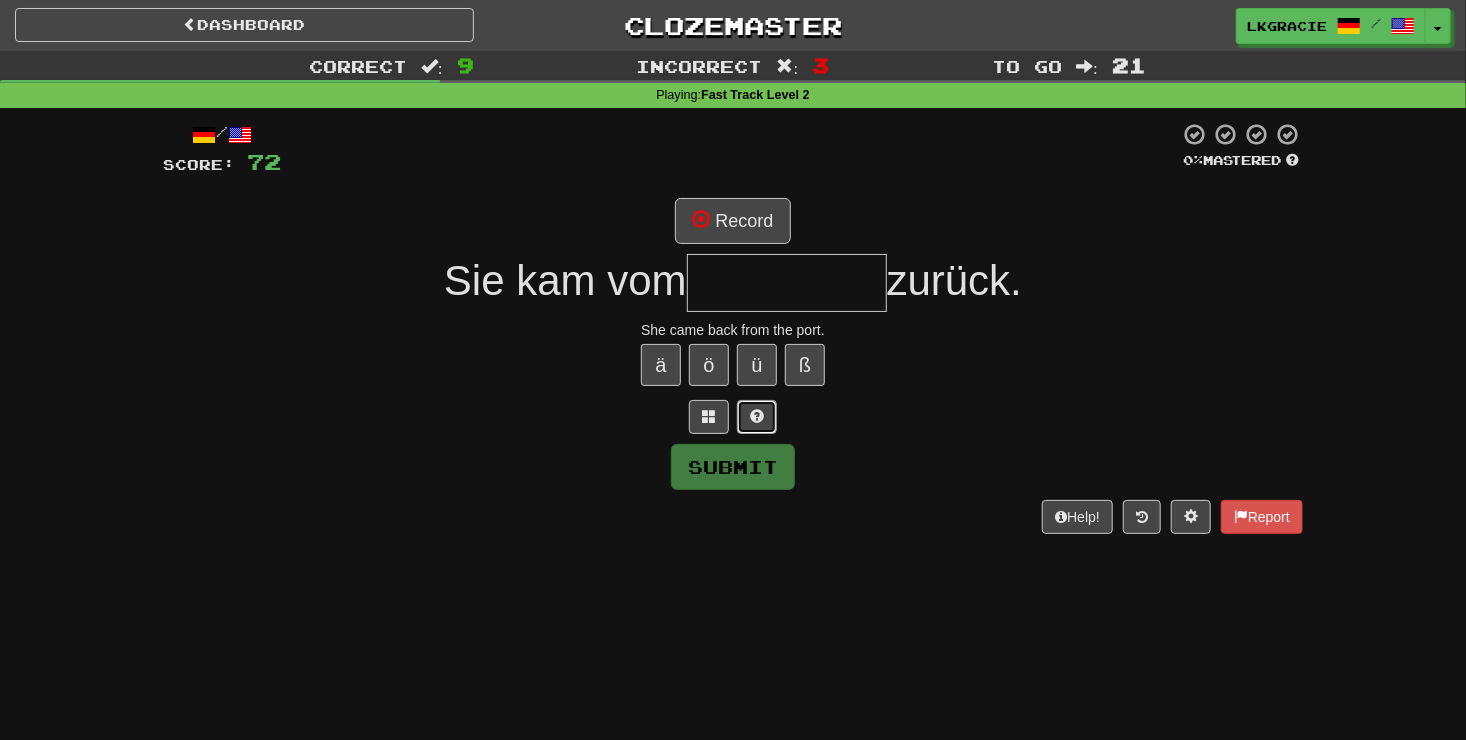 click at bounding box center (757, 417) 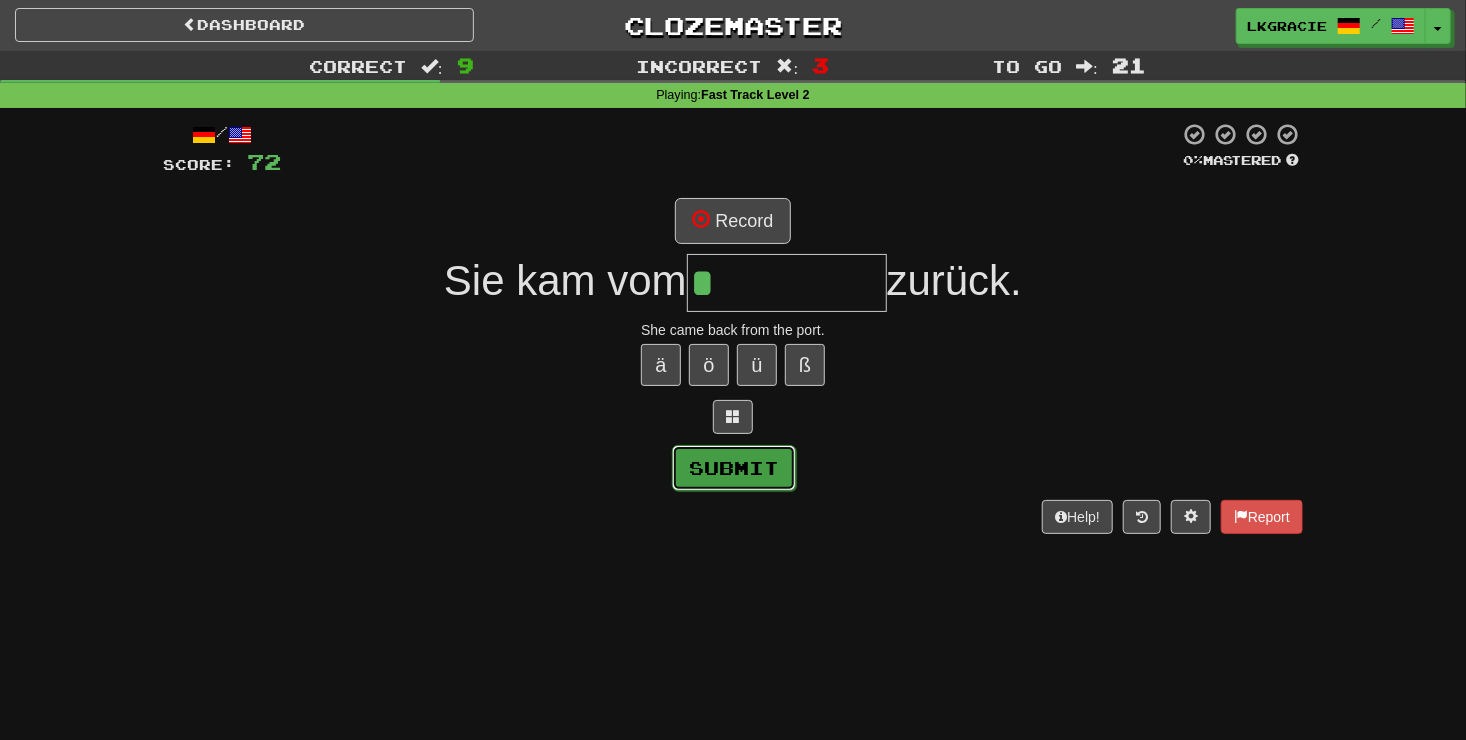 click on "Submit" at bounding box center (734, 468) 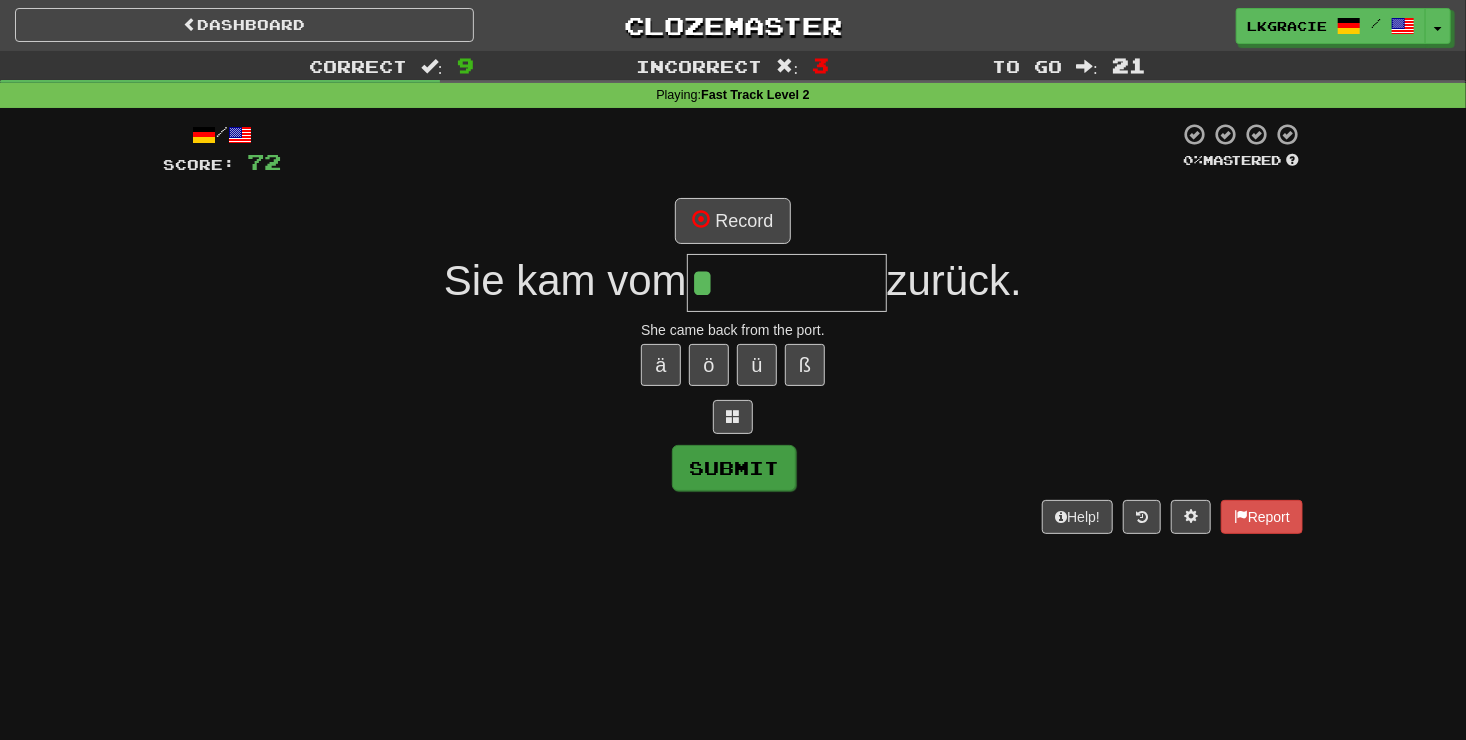 type on "*****" 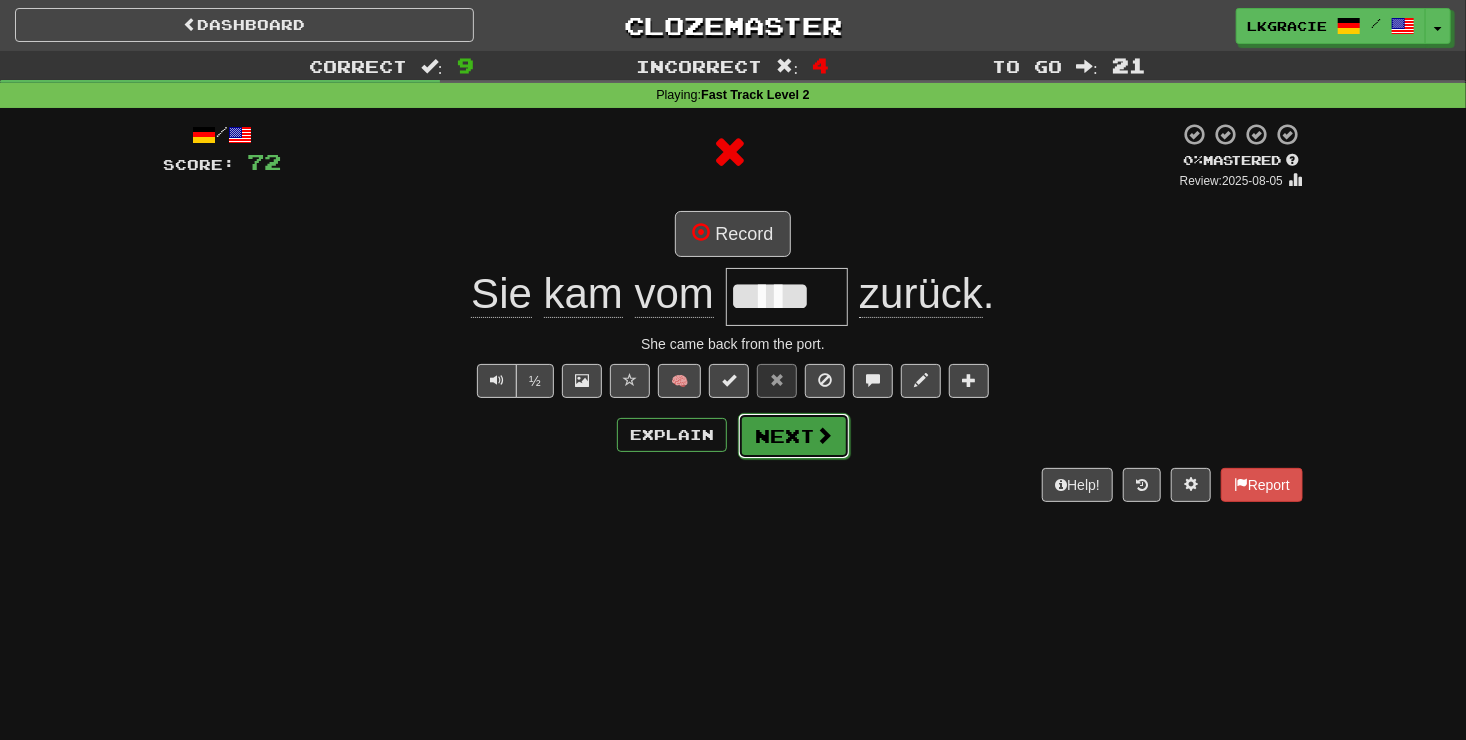 click at bounding box center (824, 435) 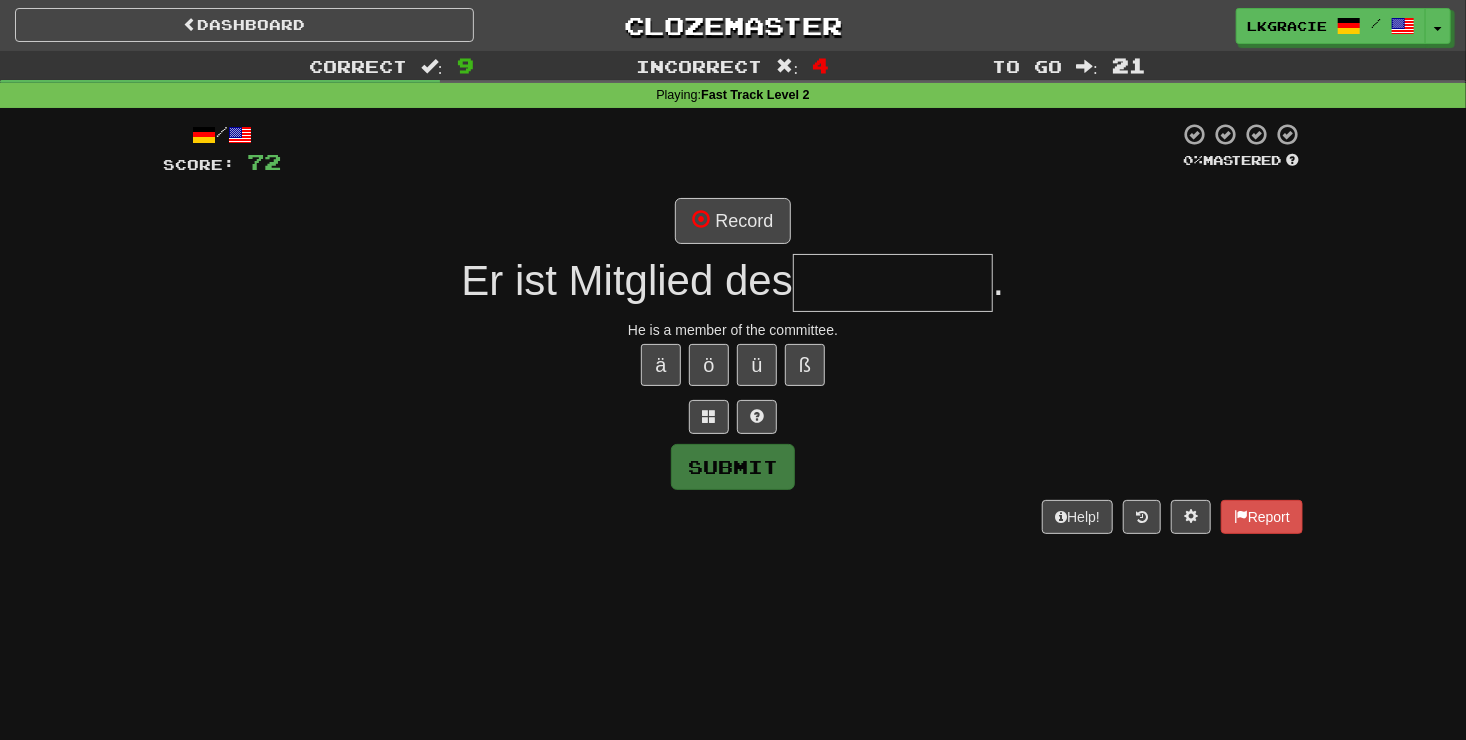 type on "*" 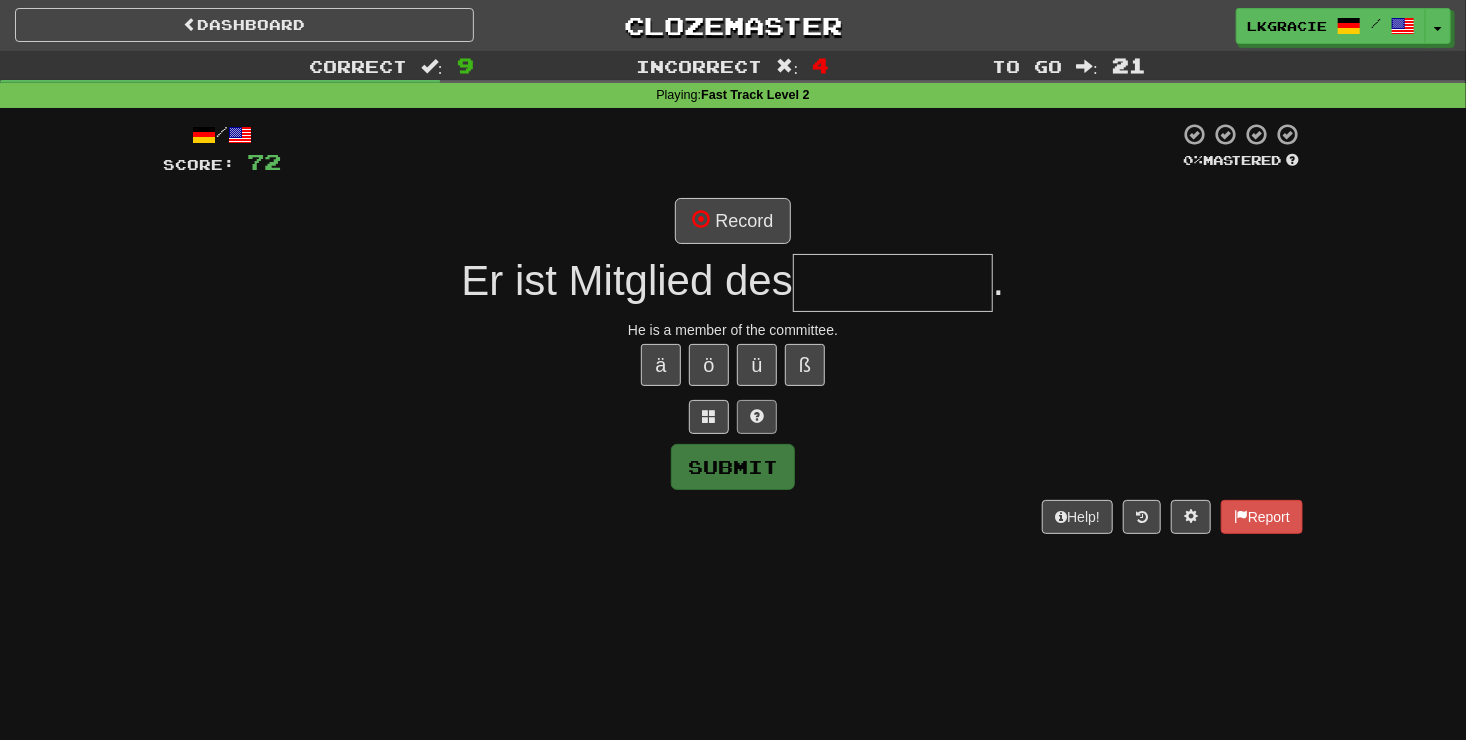 type on "*" 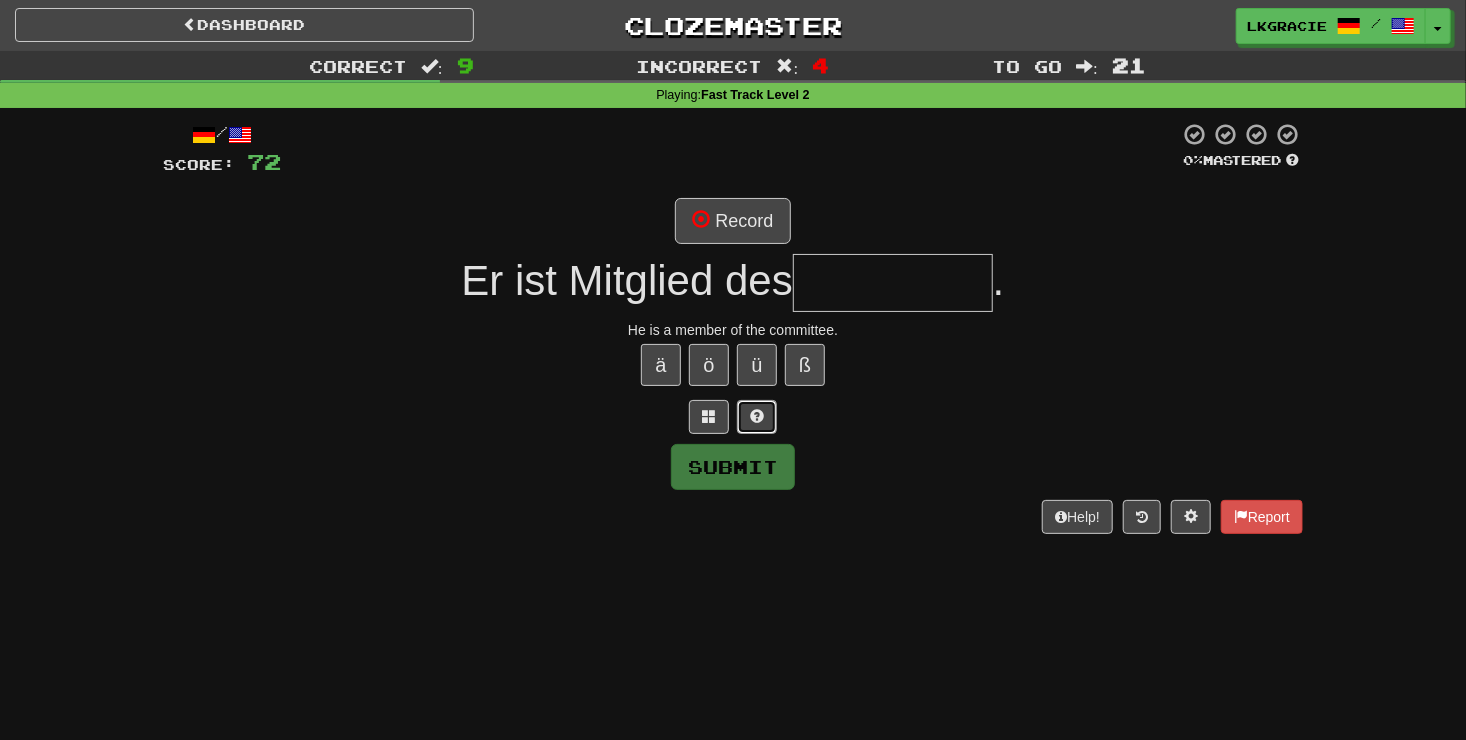 click at bounding box center [757, 417] 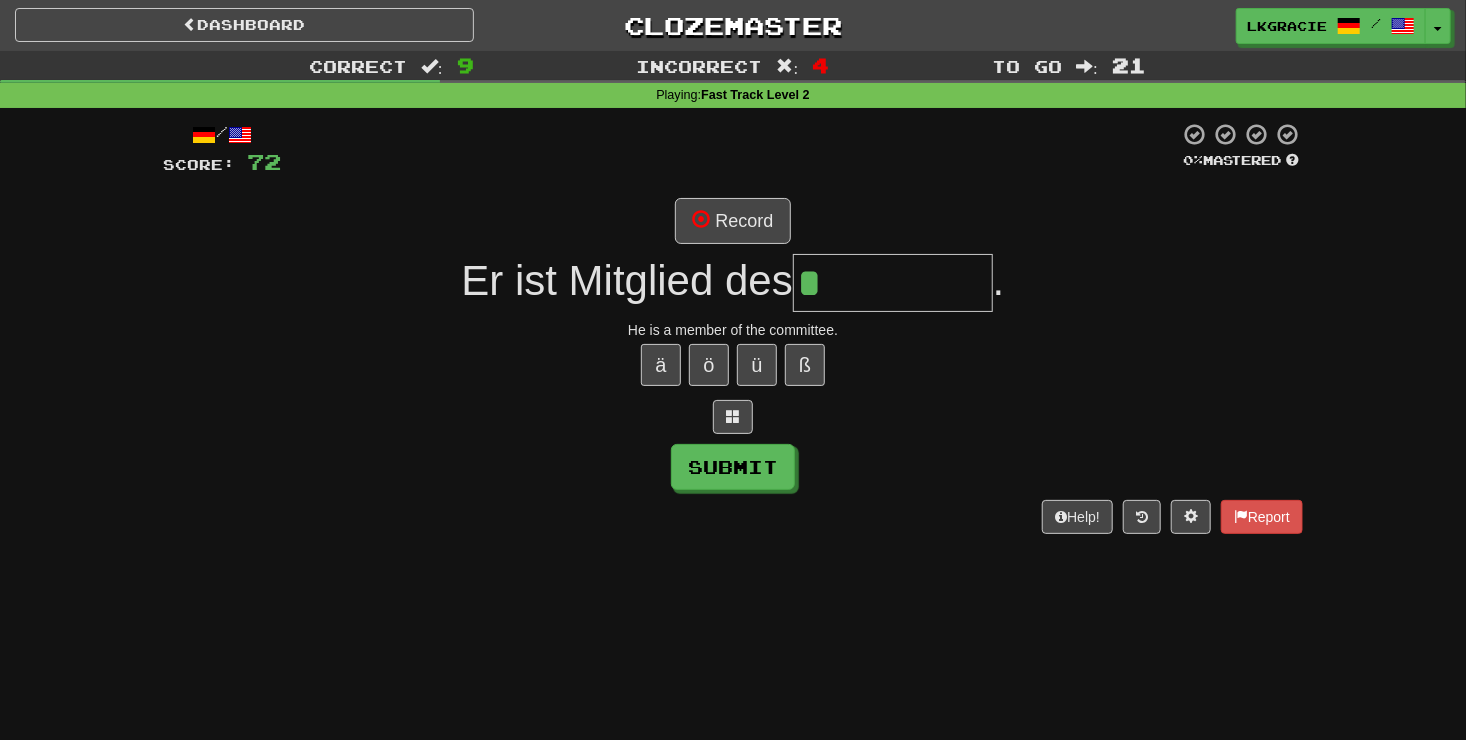 click at bounding box center [733, 417] 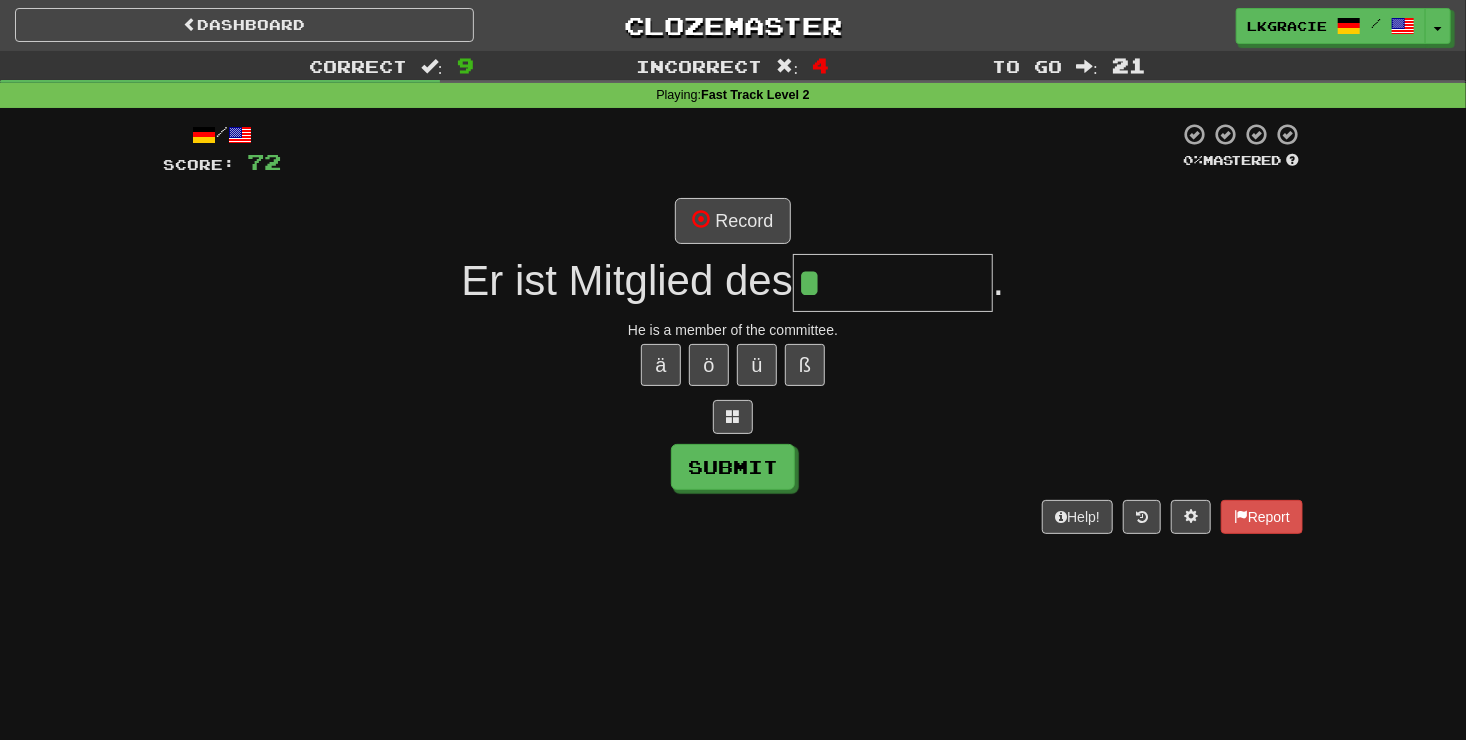 drag, startPoint x: 763, startPoint y: 424, endPoint x: 867, endPoint y: 447, distance: 106.51291 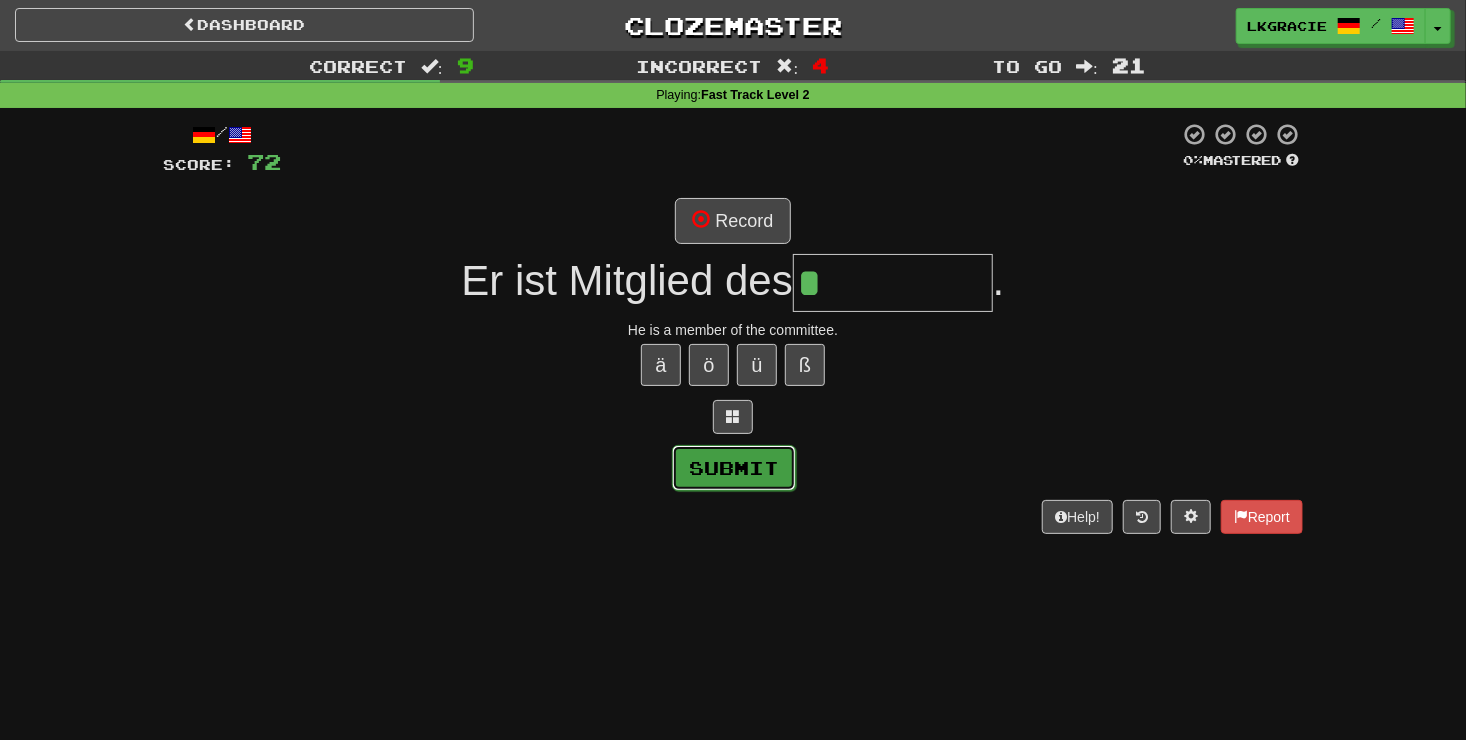 click on "Submit" at bounding box center [734, 468] 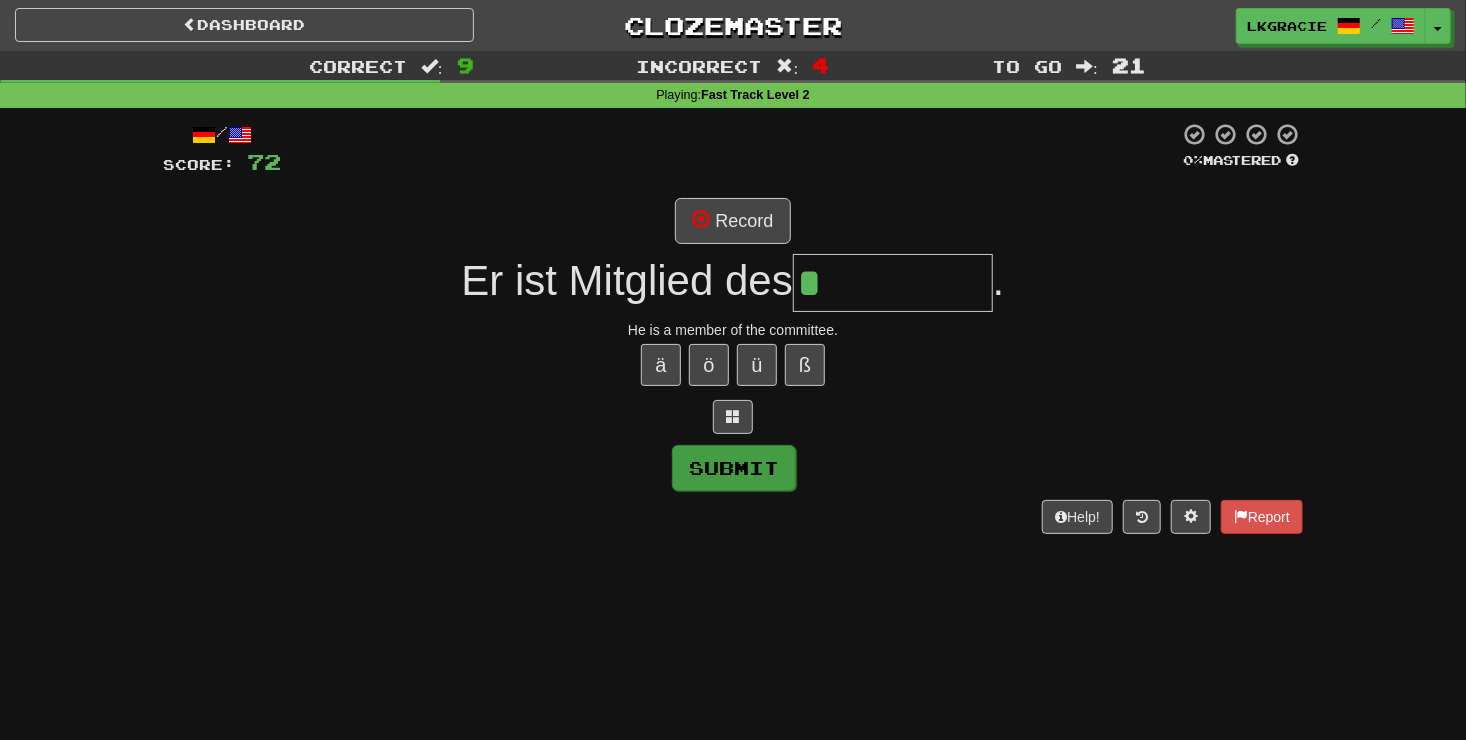 type on "**********" 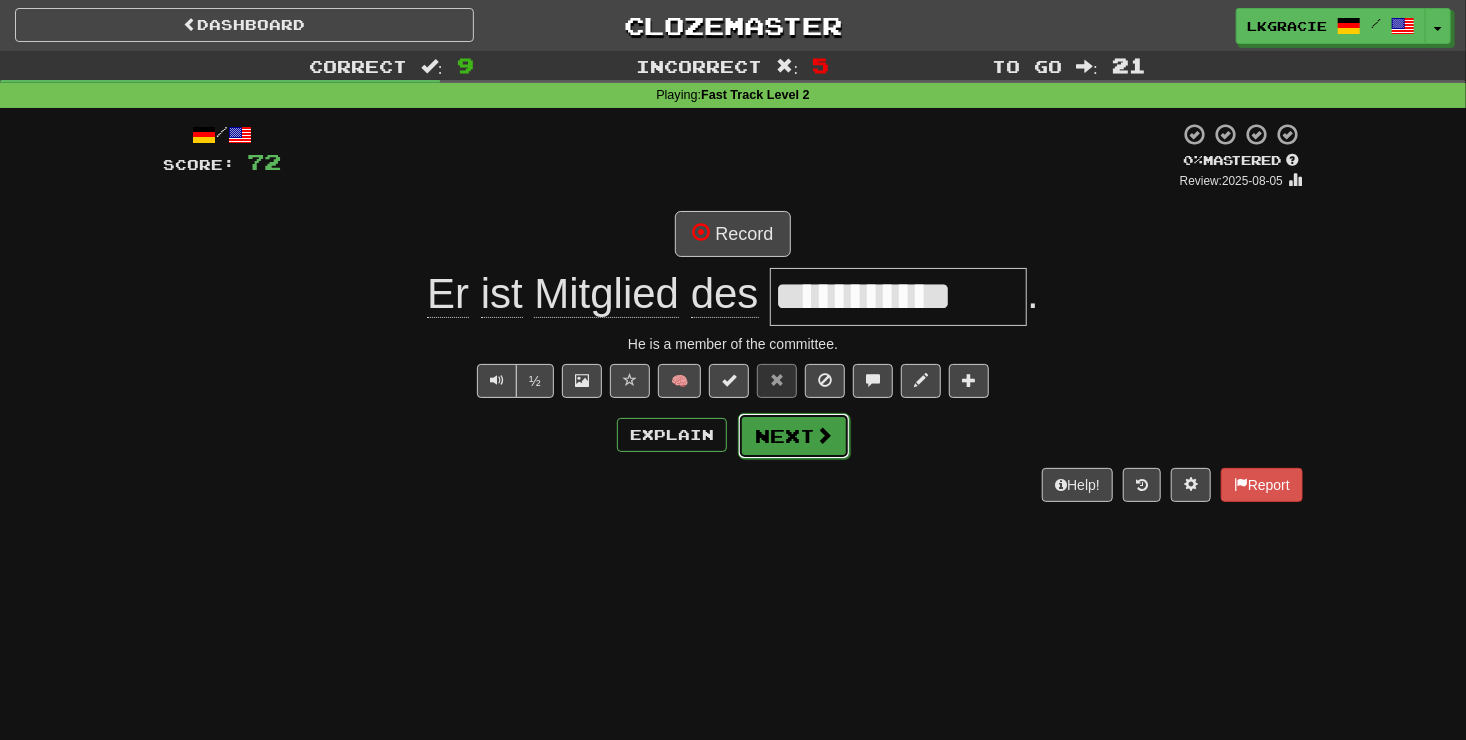 click on "Next" at bounding box center (794, 436) 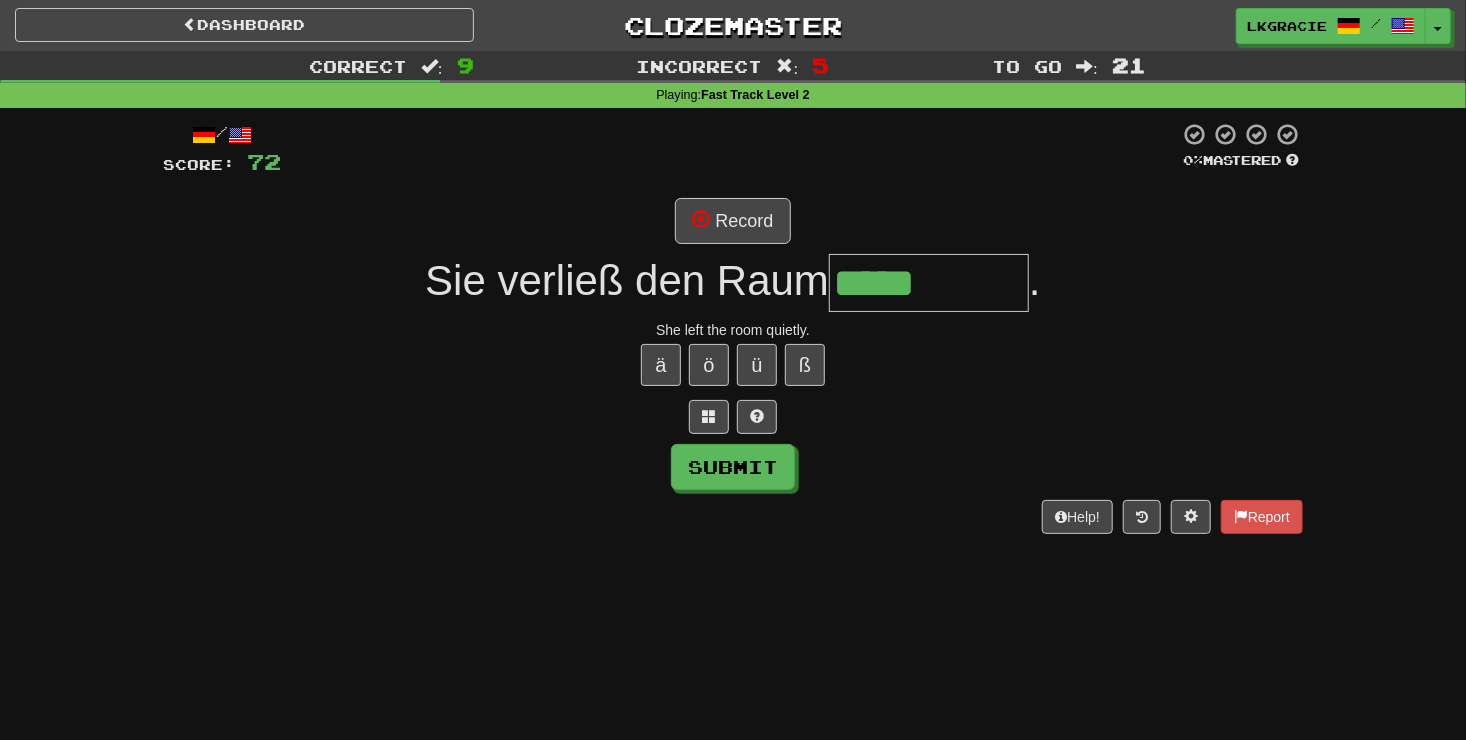type on "*****" 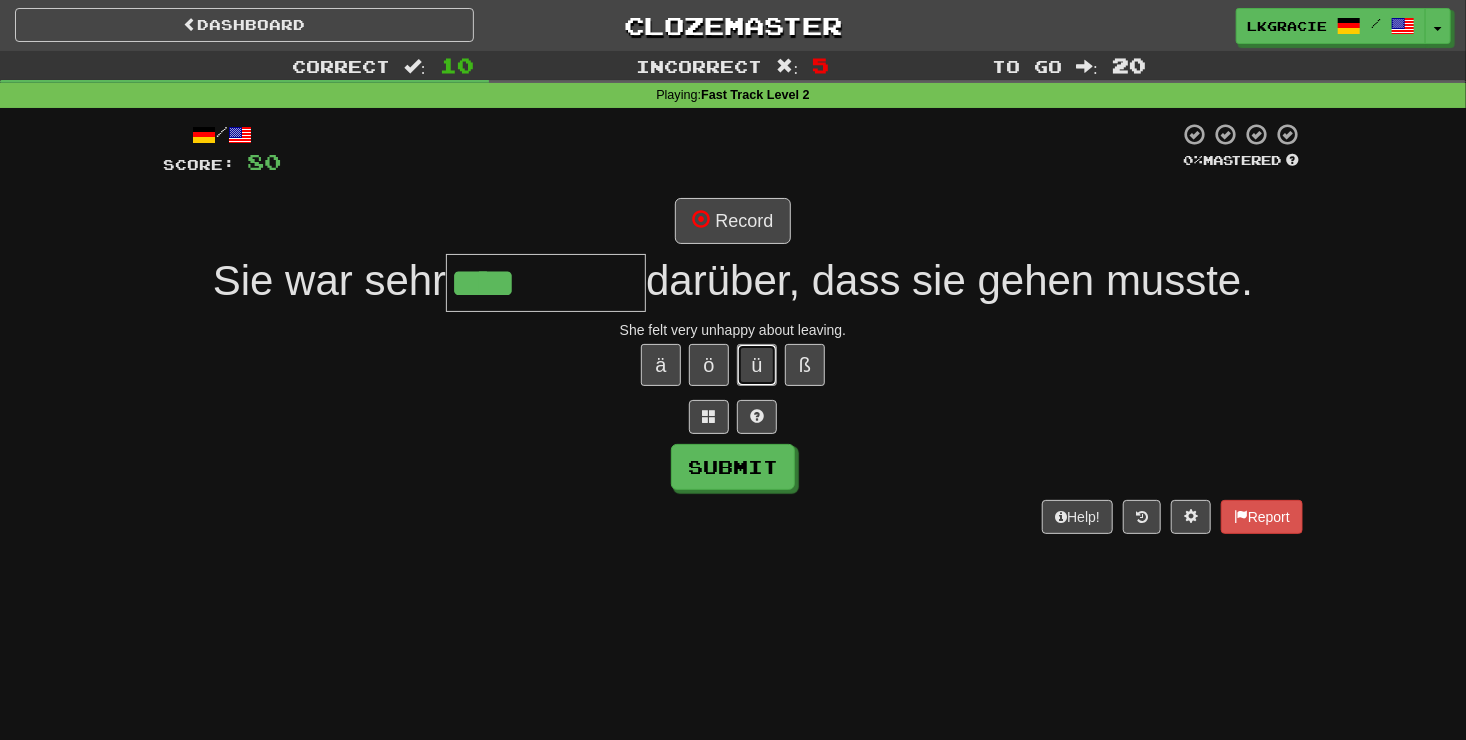 click on "ü" at bounding box center (757, 365) 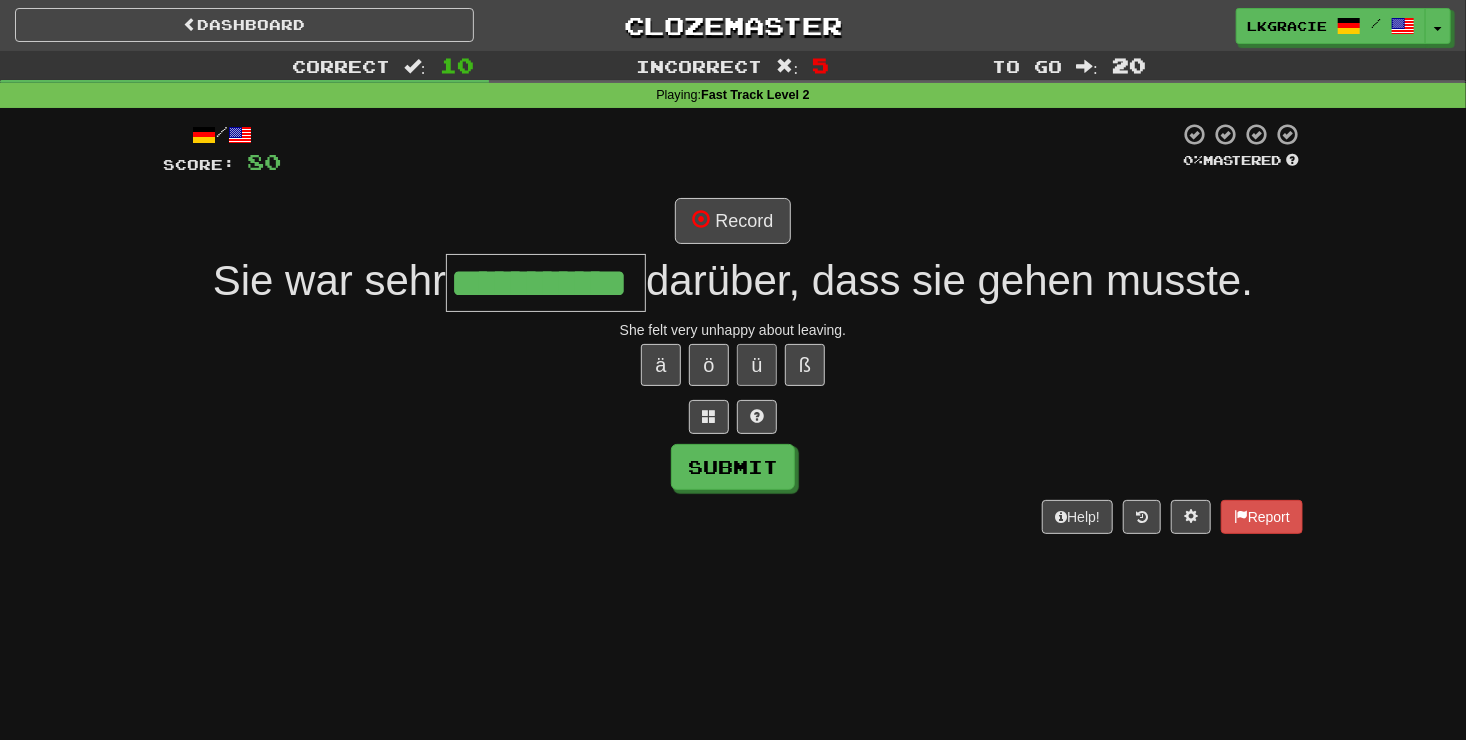 scroll, scrollTop: 0, scrollLeft: 15, axis: horizontal 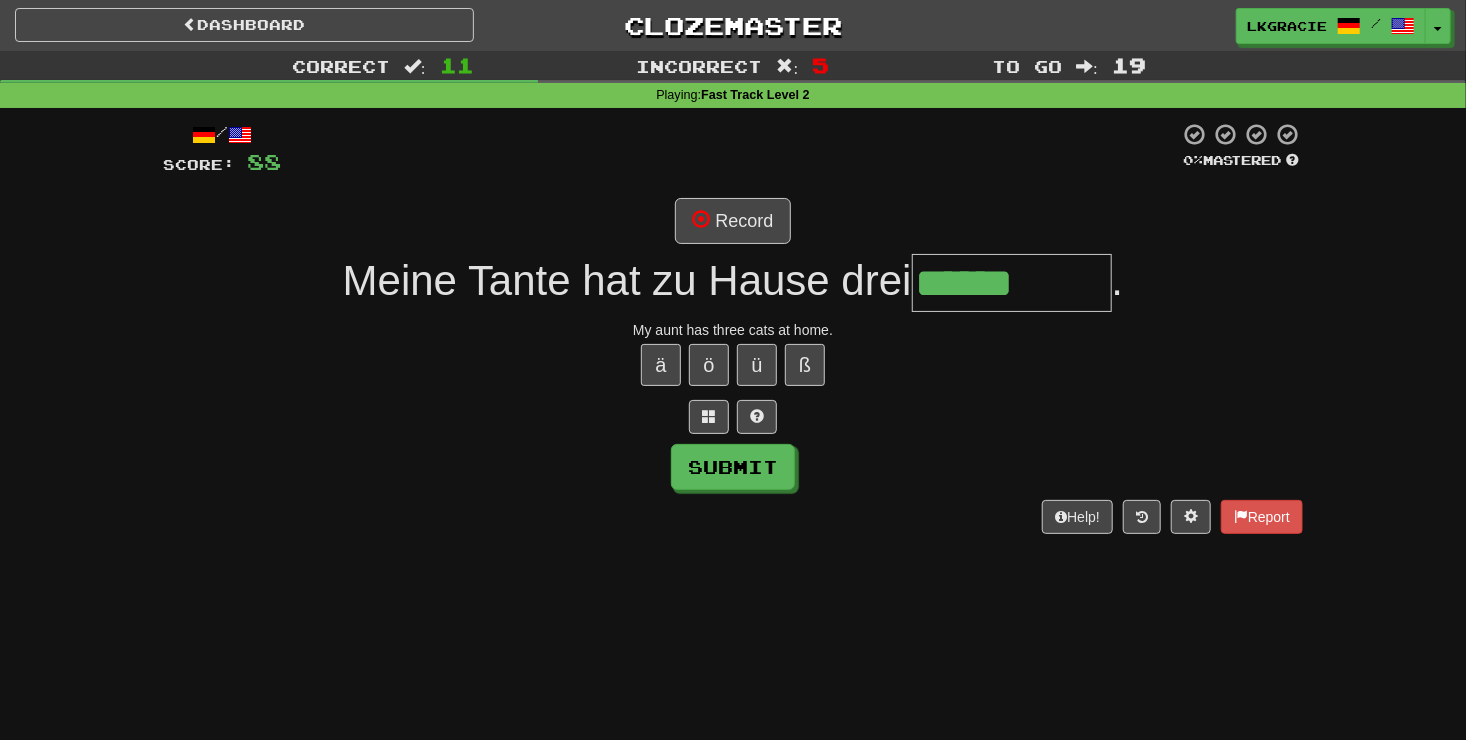 type on "******" 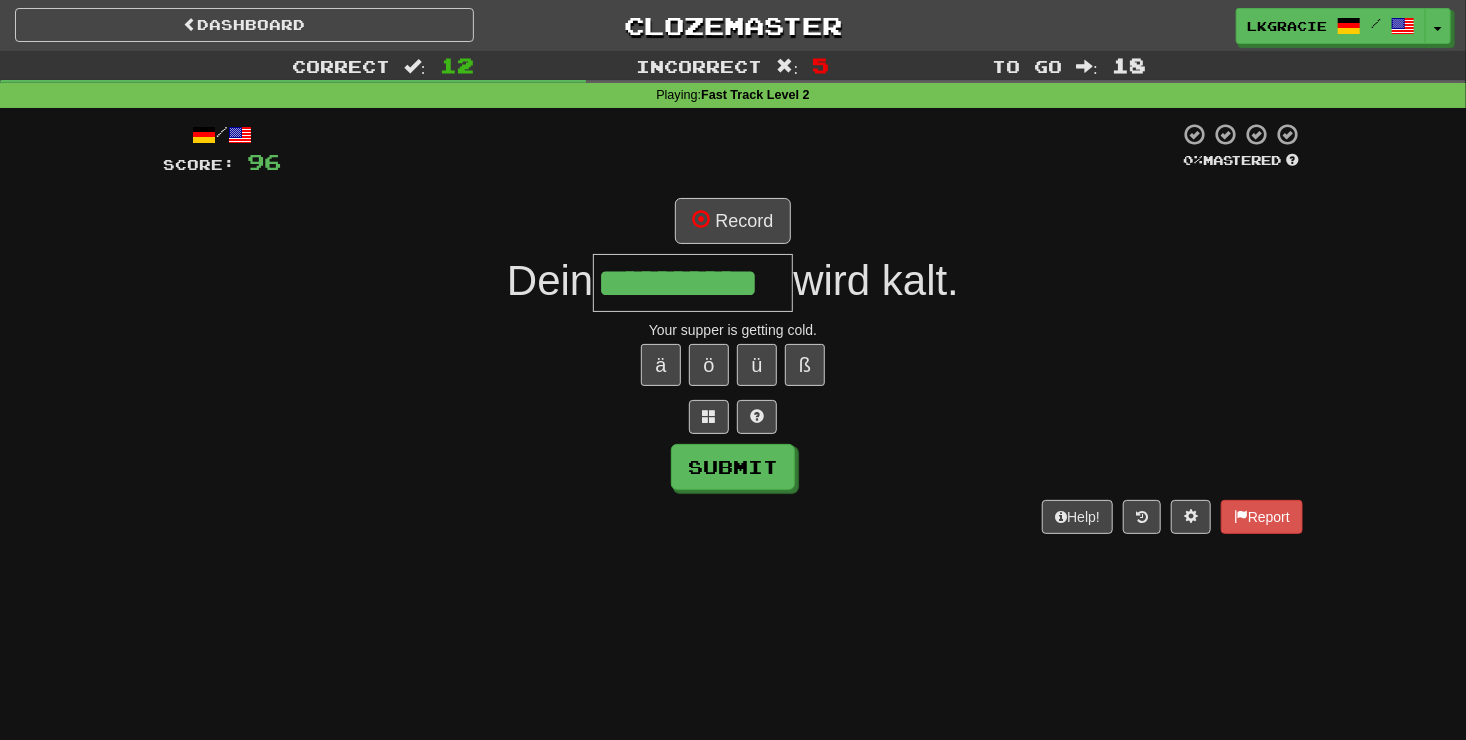 scroll, scrollTop: 0, scrollLeft: 36, axis: horizontal 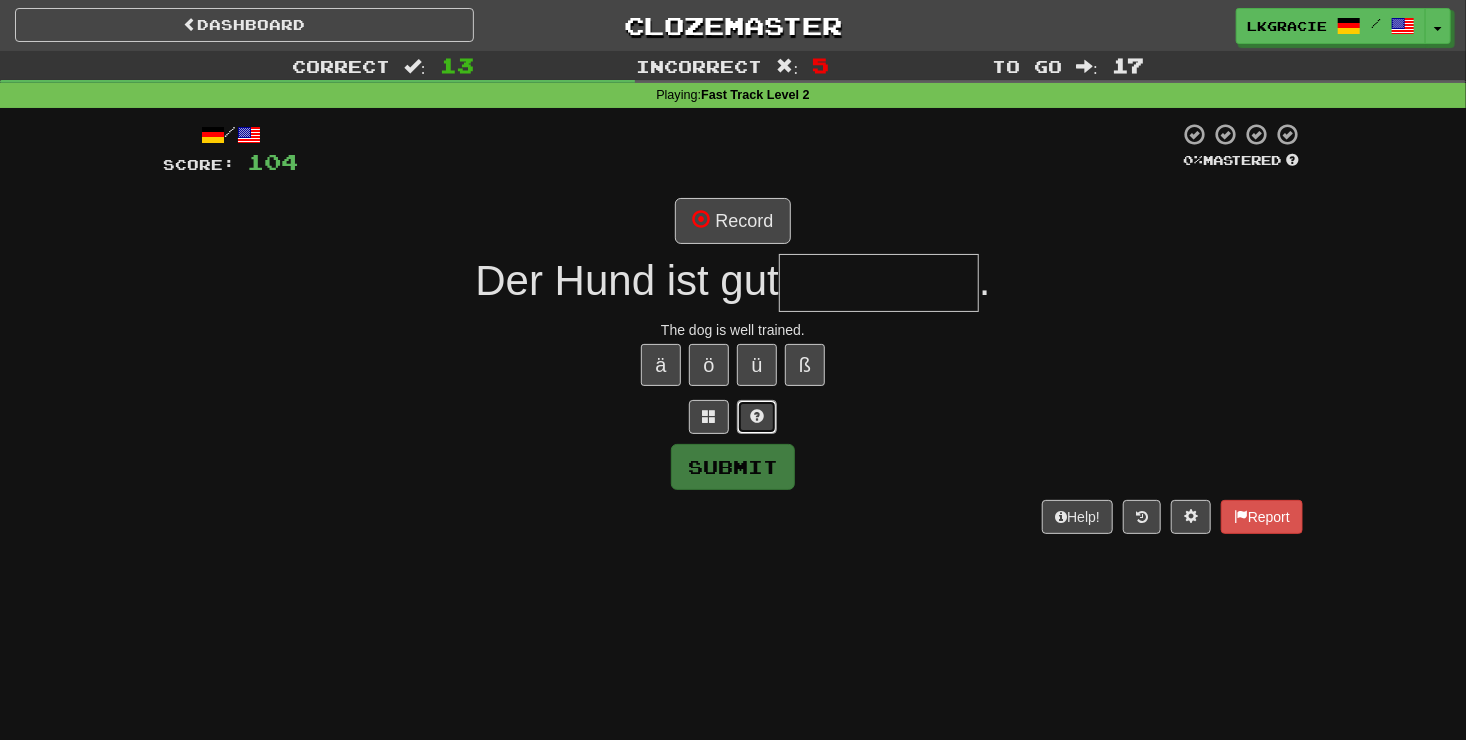 click at bounding box center (757, 416) 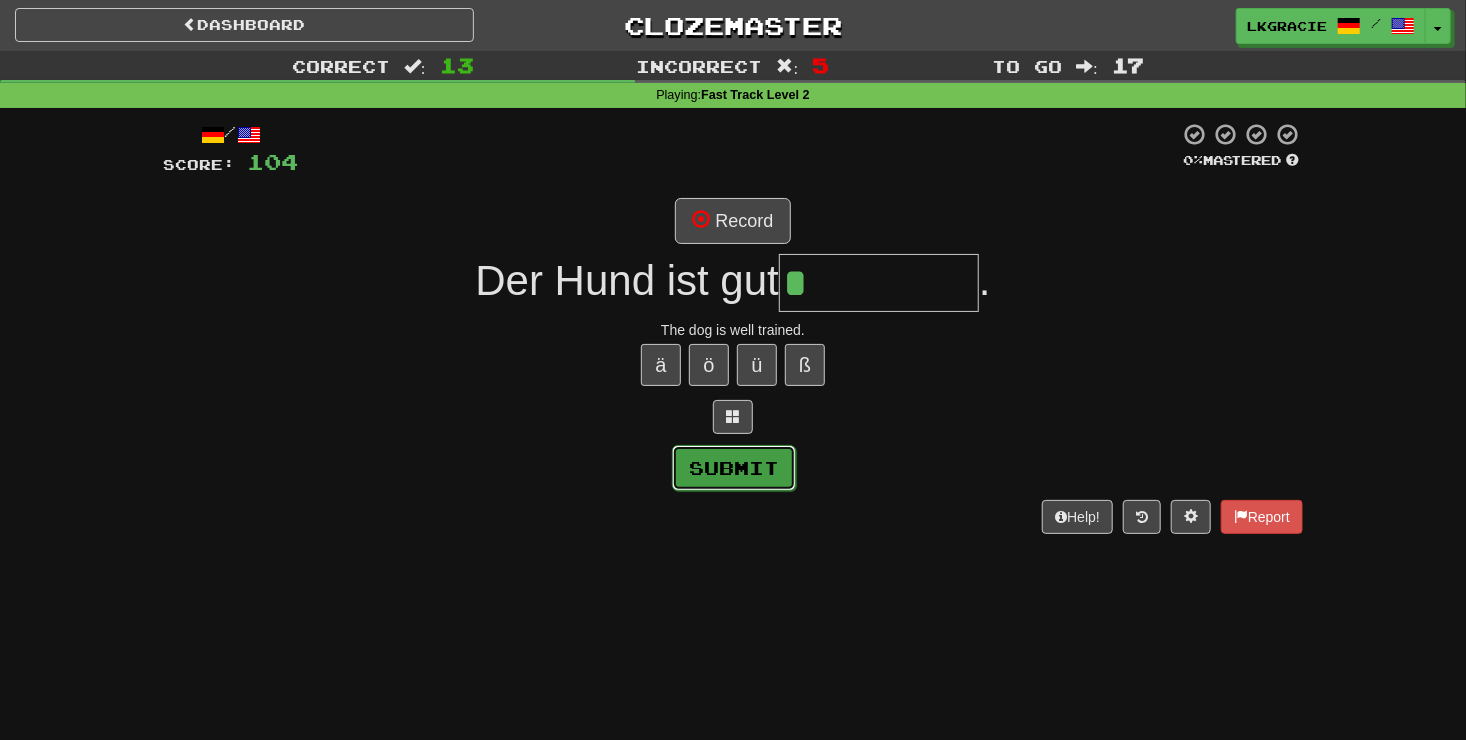 click on "Submit" at bounding box center (734, 468) 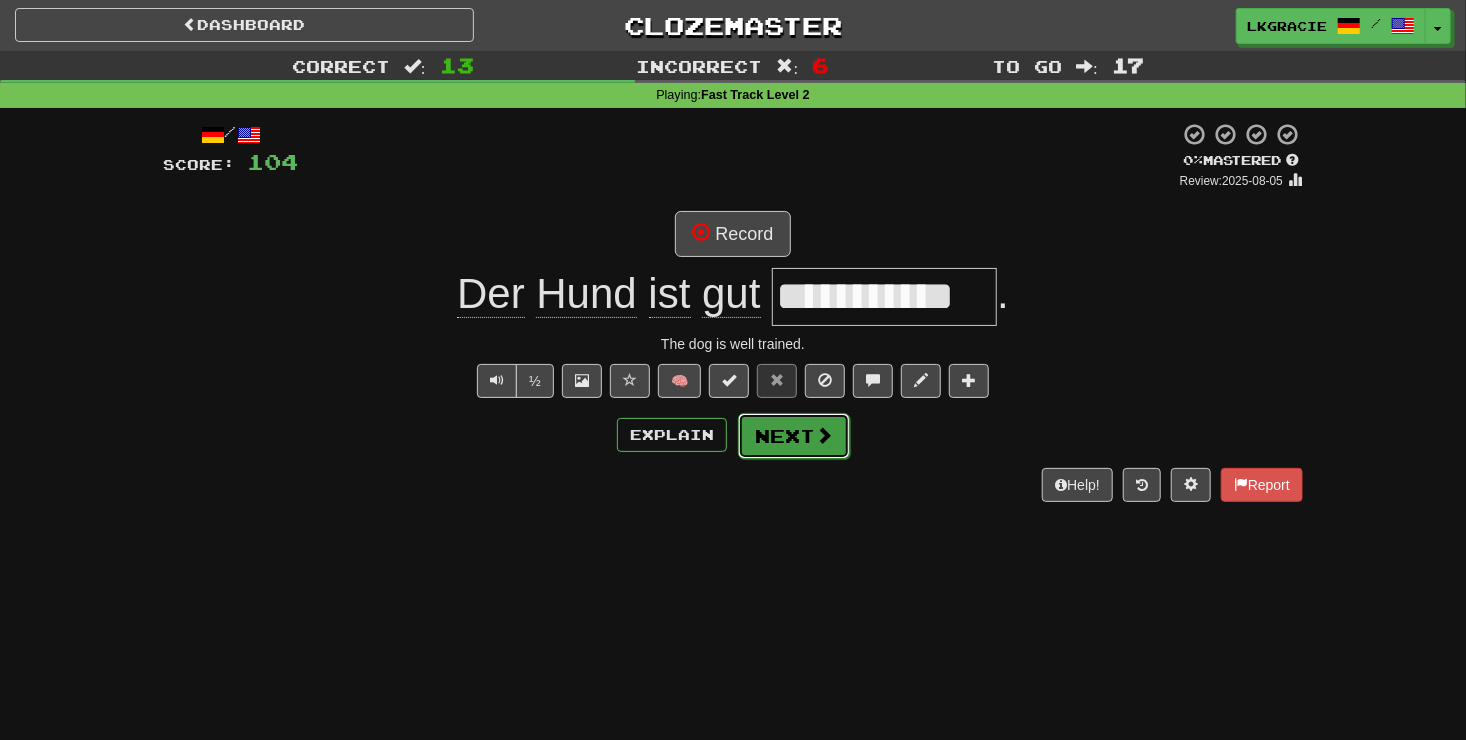 click on "Next" at bounding box center (794, 436) 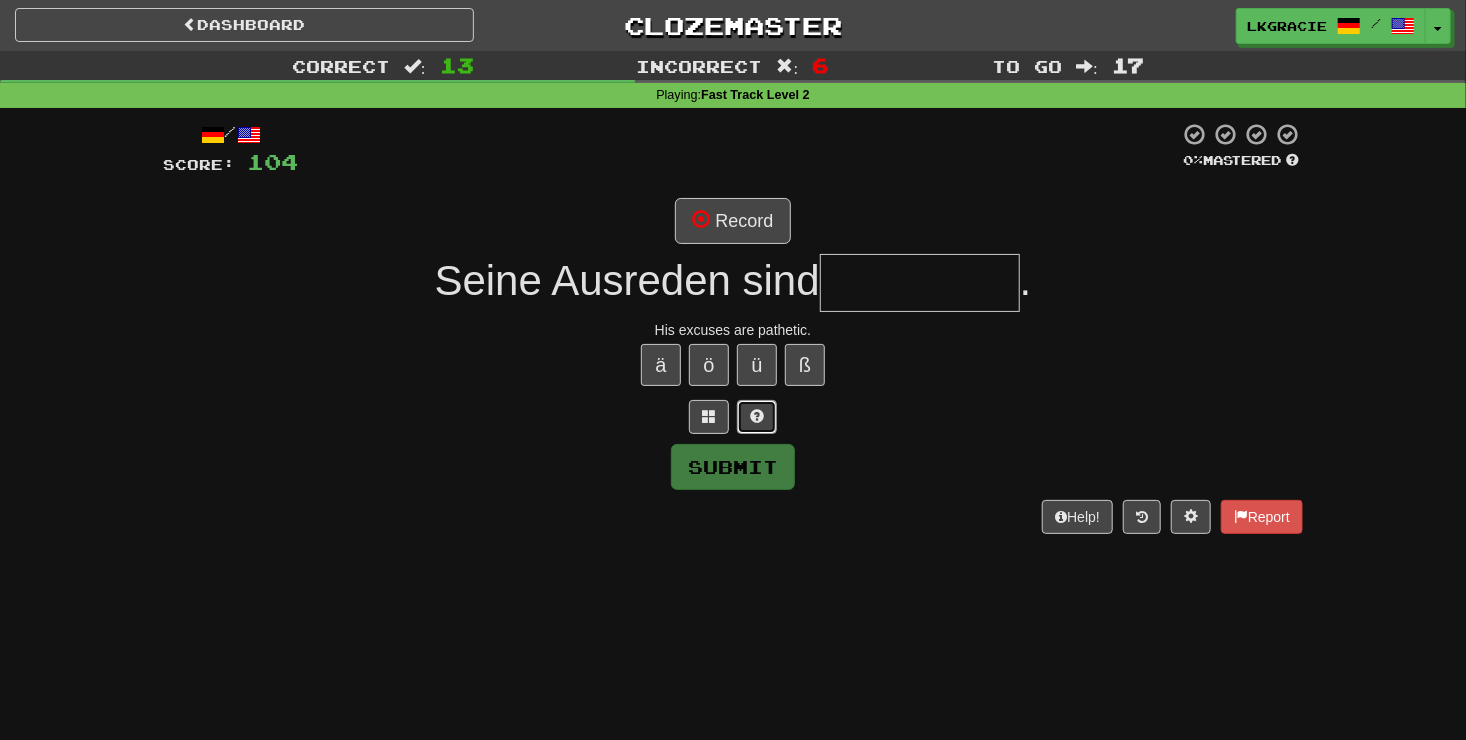 click at bounding box center (757, 416) 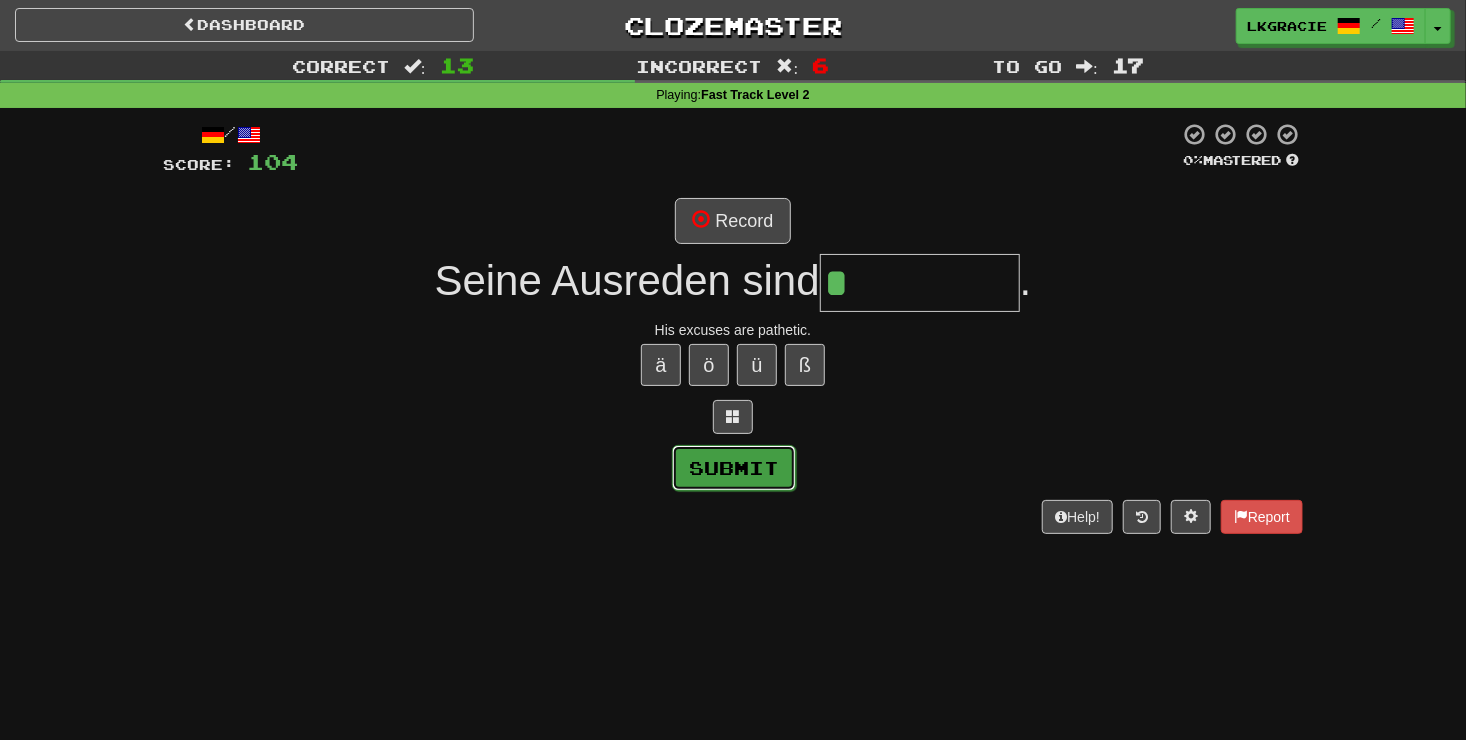 click on "Submit" at bounding box center [734, 468] 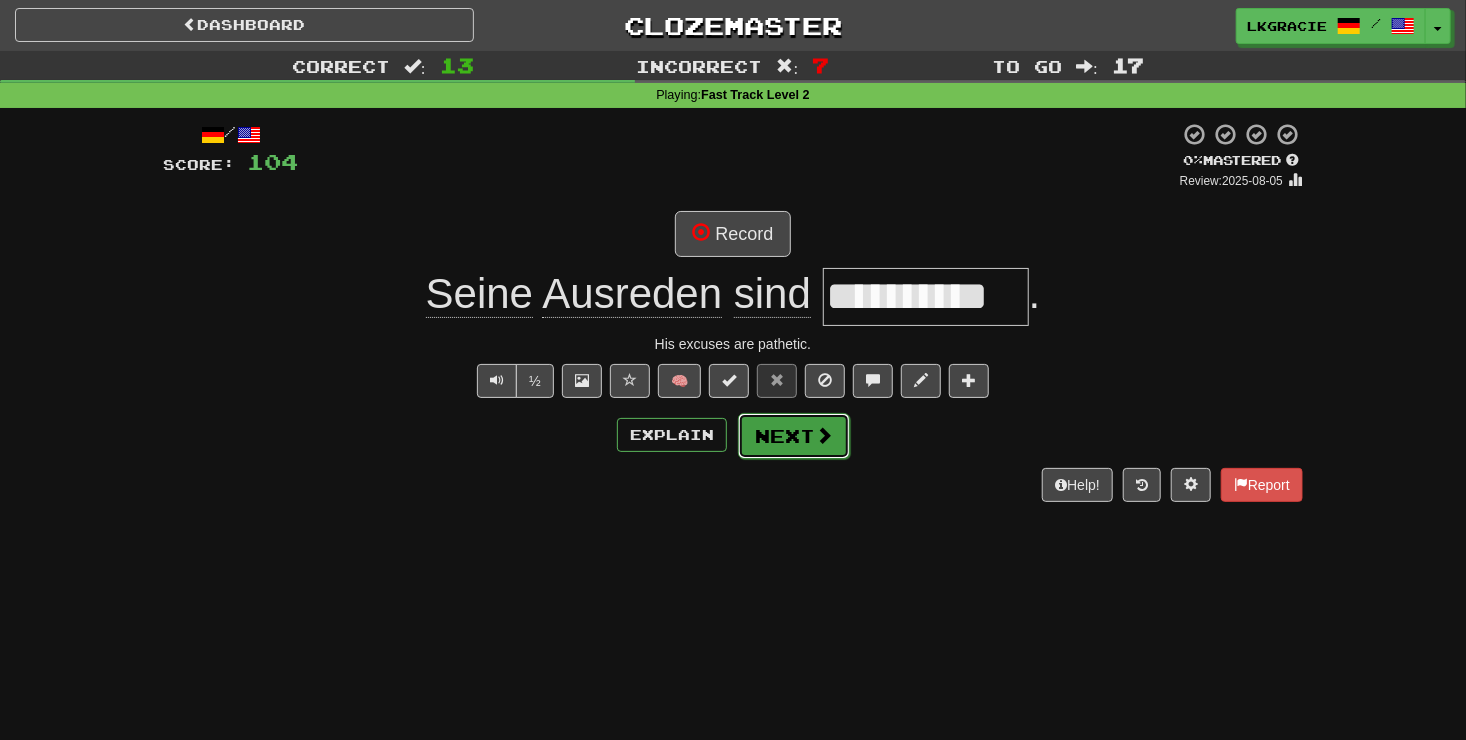 click on "Next" at bounding box center (794, 436) 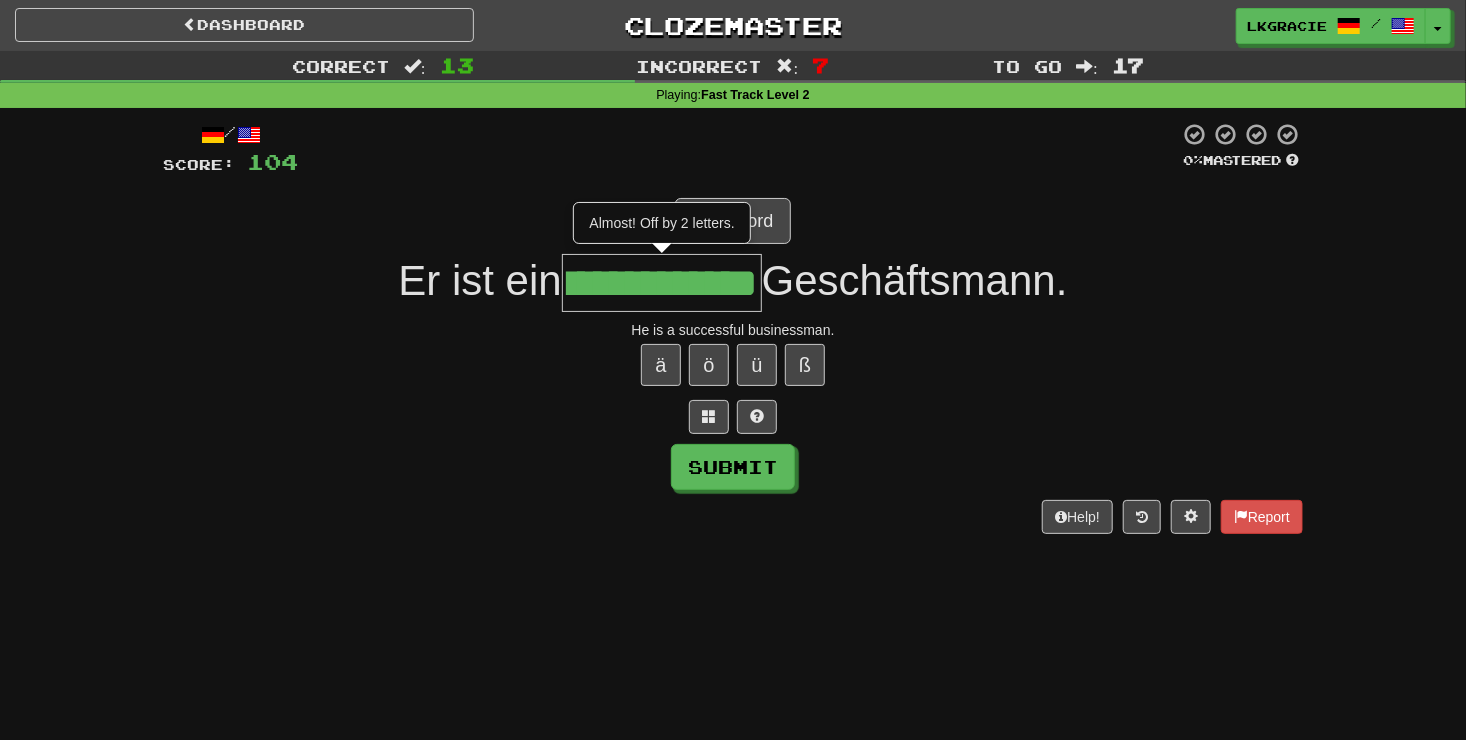 scroll, scrollTop: 0, scrollLeft: 0, axis: both 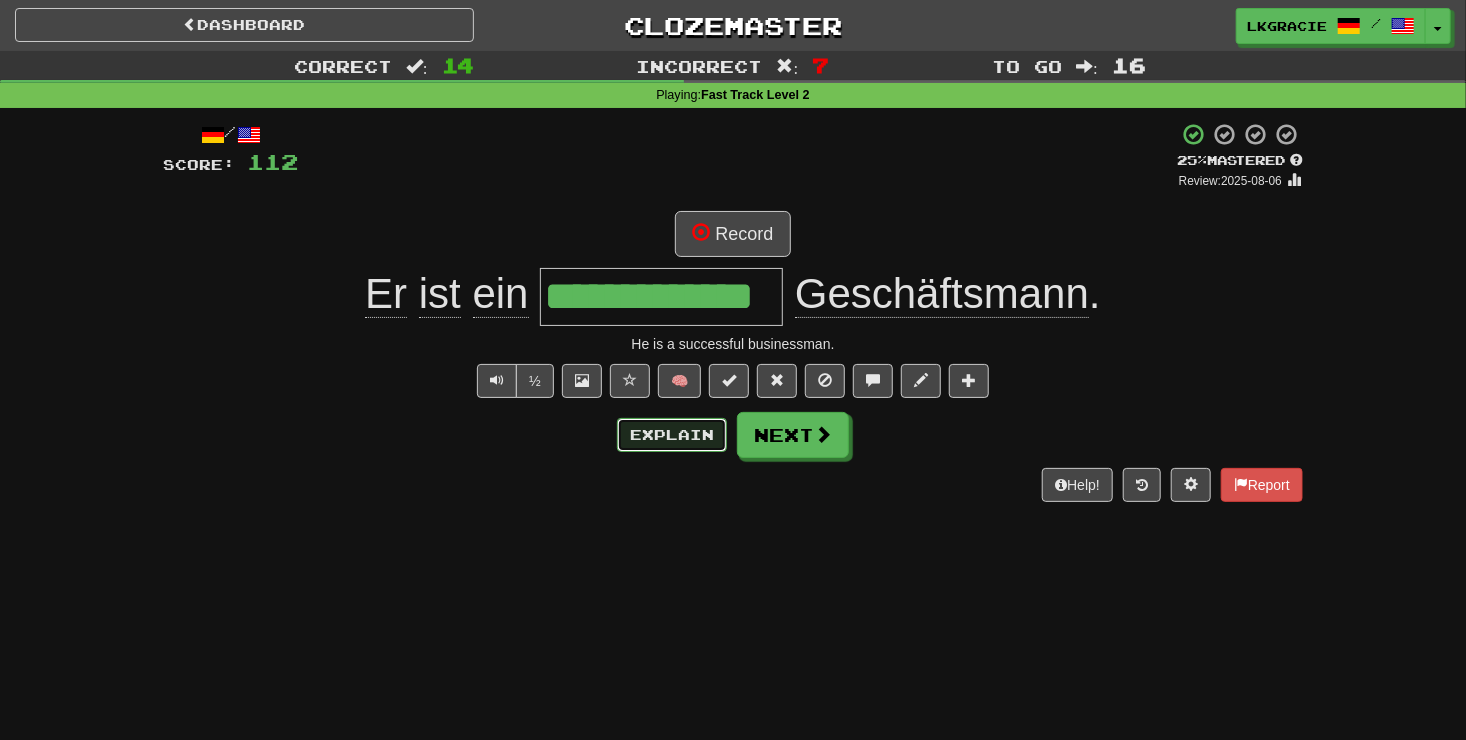 click on "Explain" at bounding box center [672, 435] 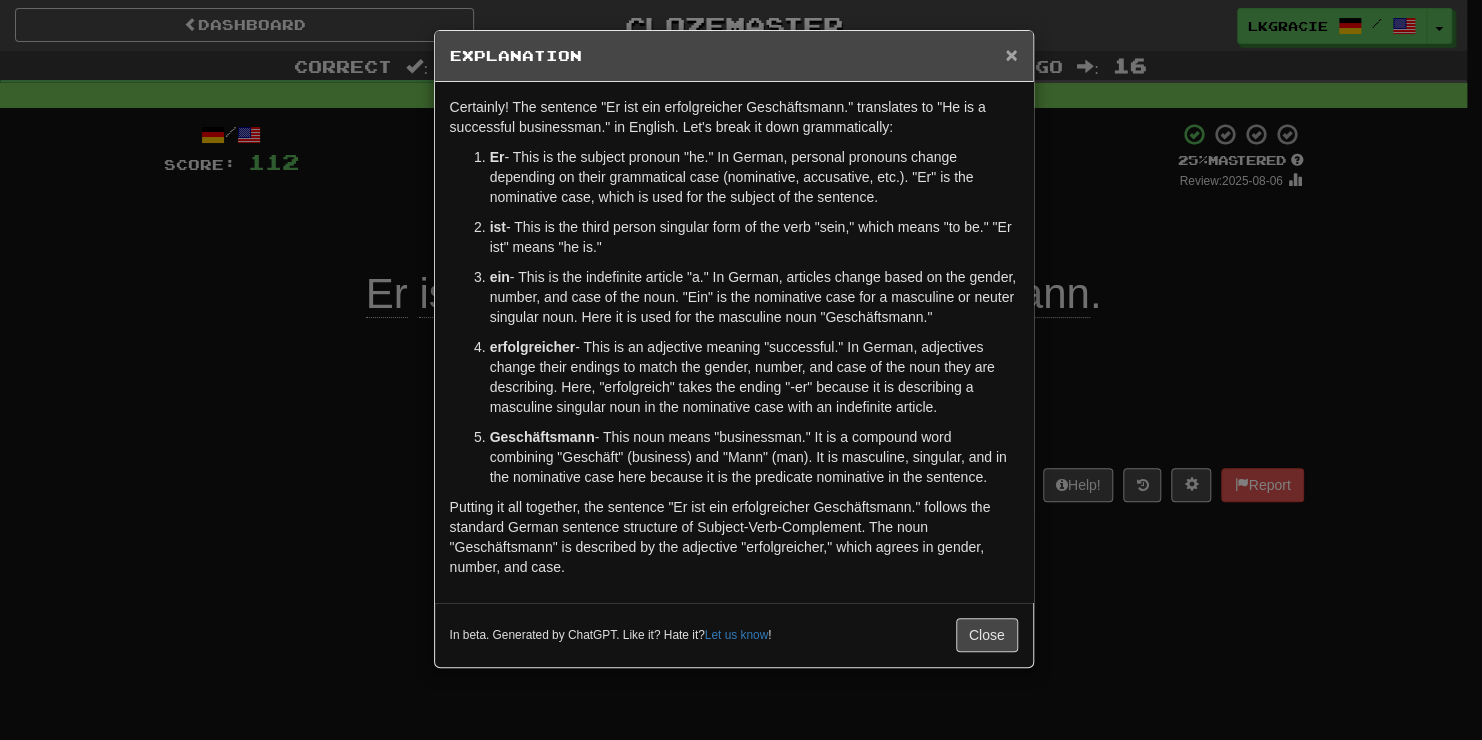 click on "×" at bounding box center [1011, 54] 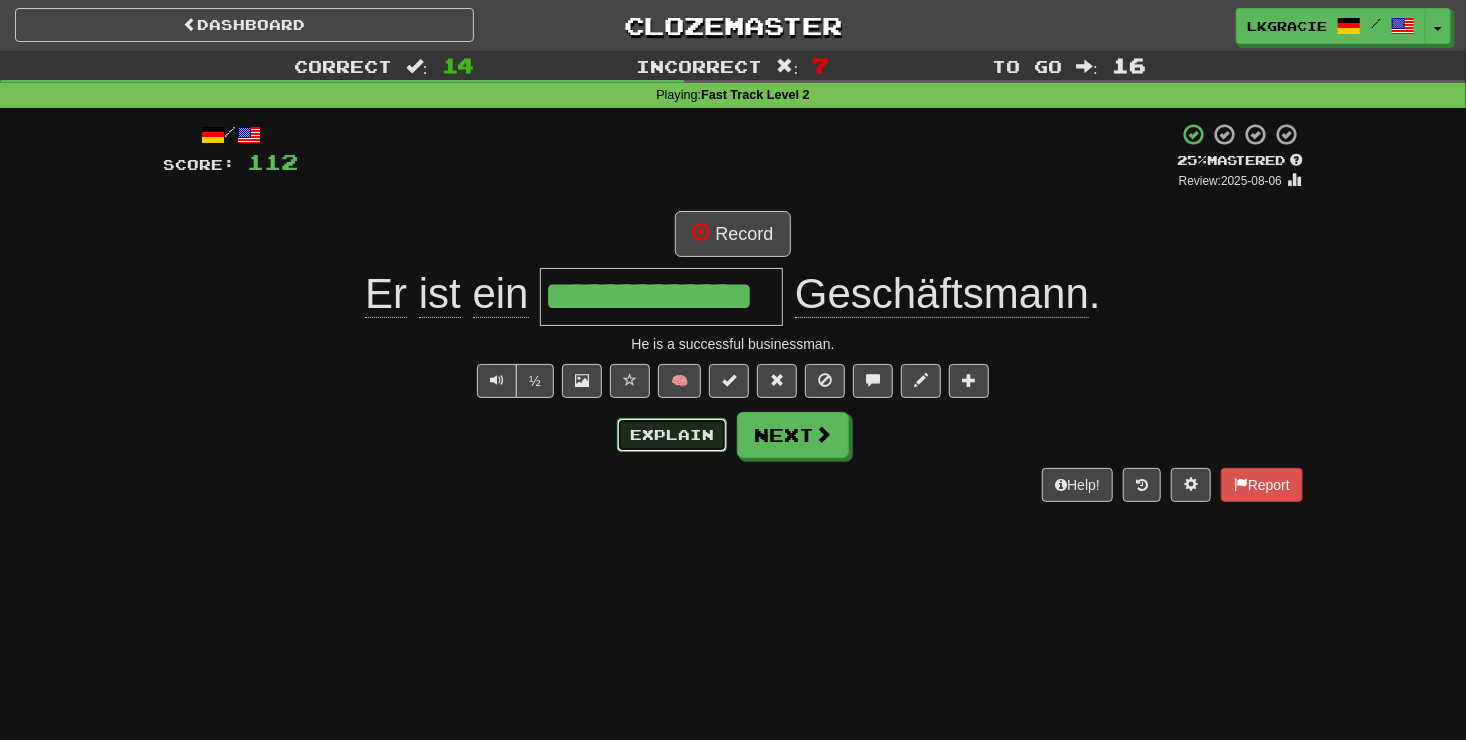 click on "Explain" at bounding box center (672, 435) 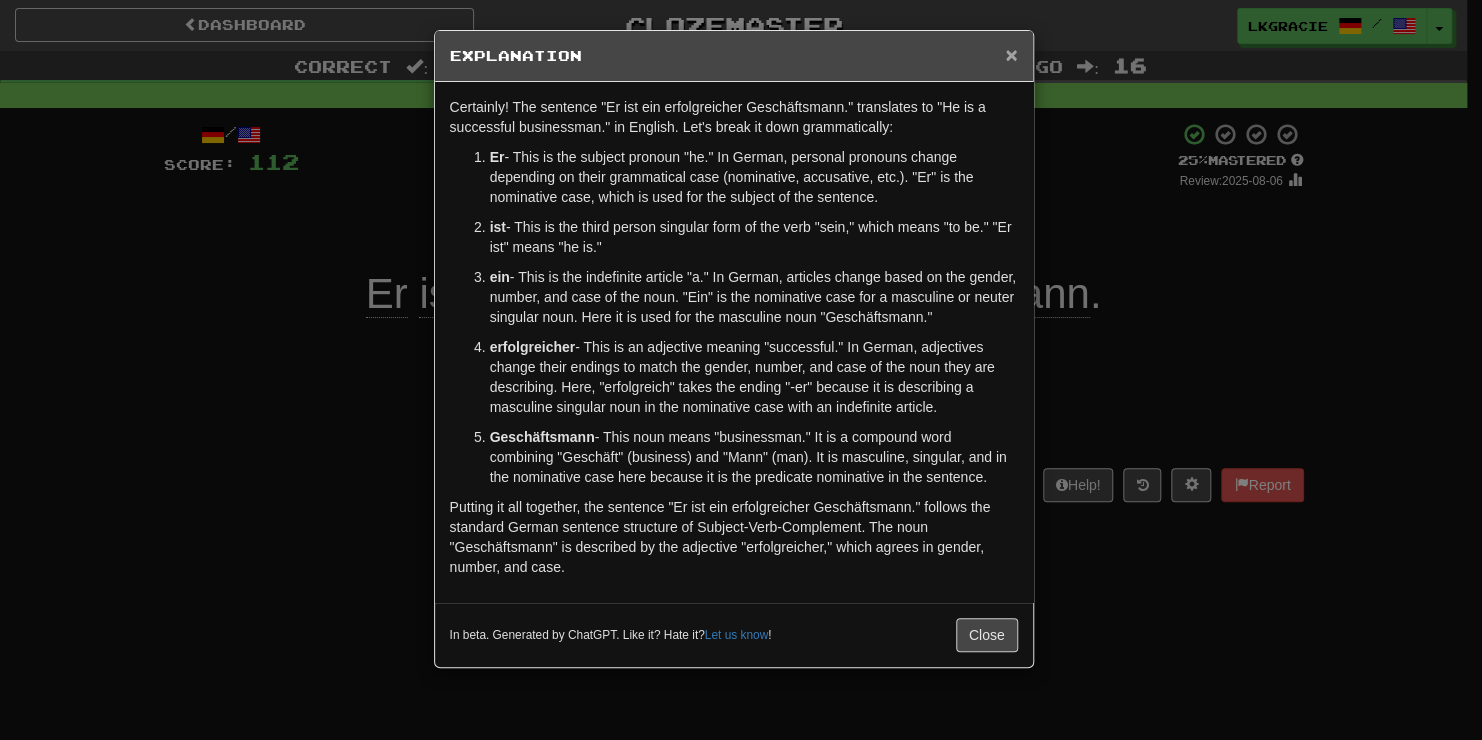 click on "×" at bounding box center (1011, 54) 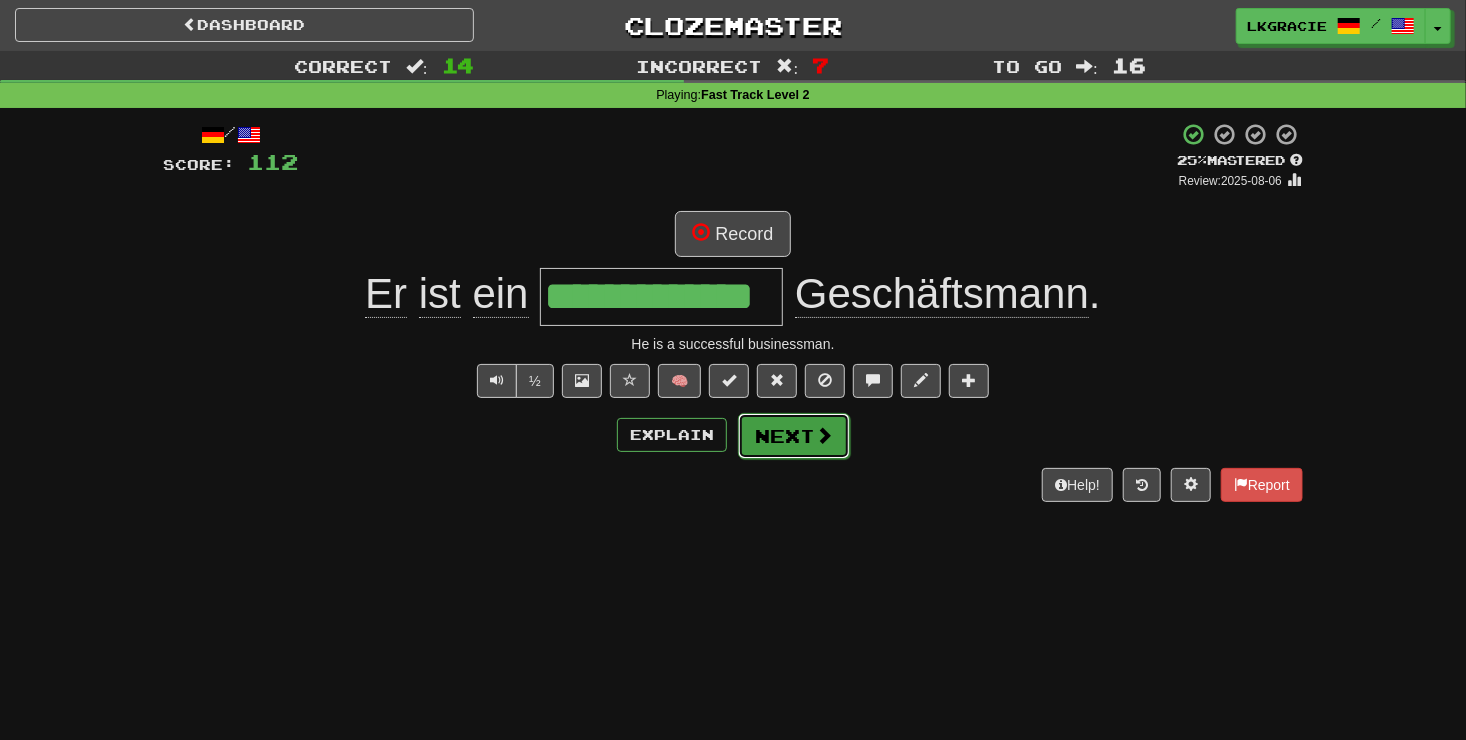 click on "Next" at bounding box center [794, 436] 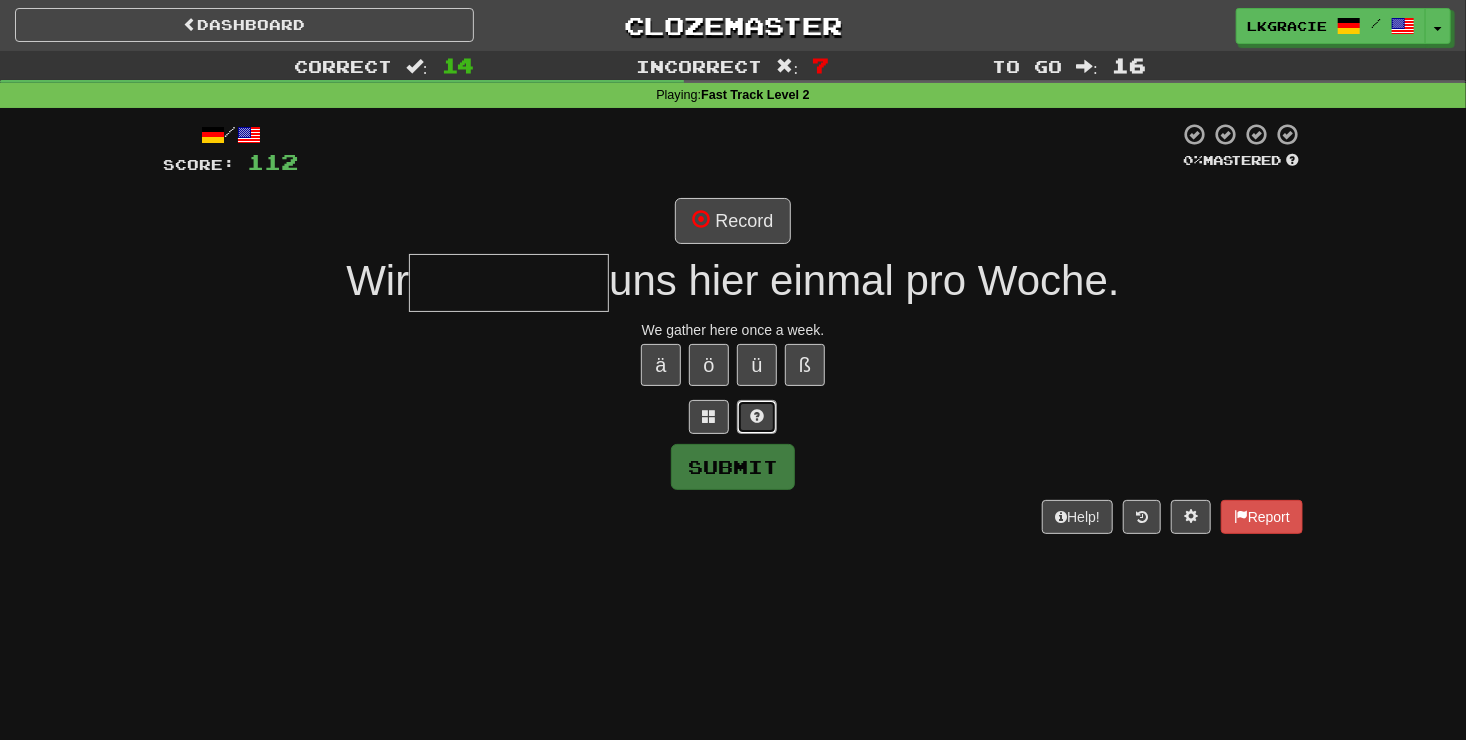 click at bounding box center (757, 416) 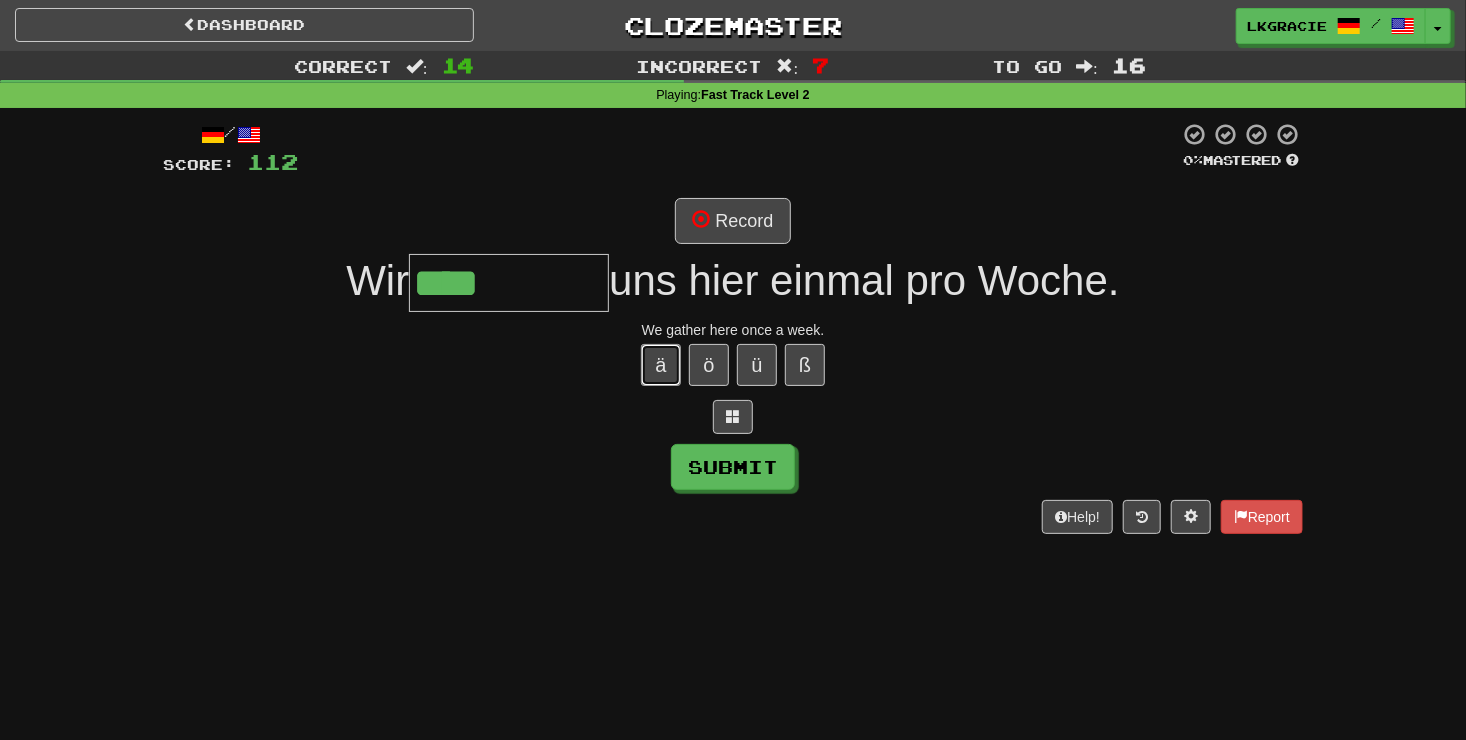 click on "ä" at bounding box center (661, 365) 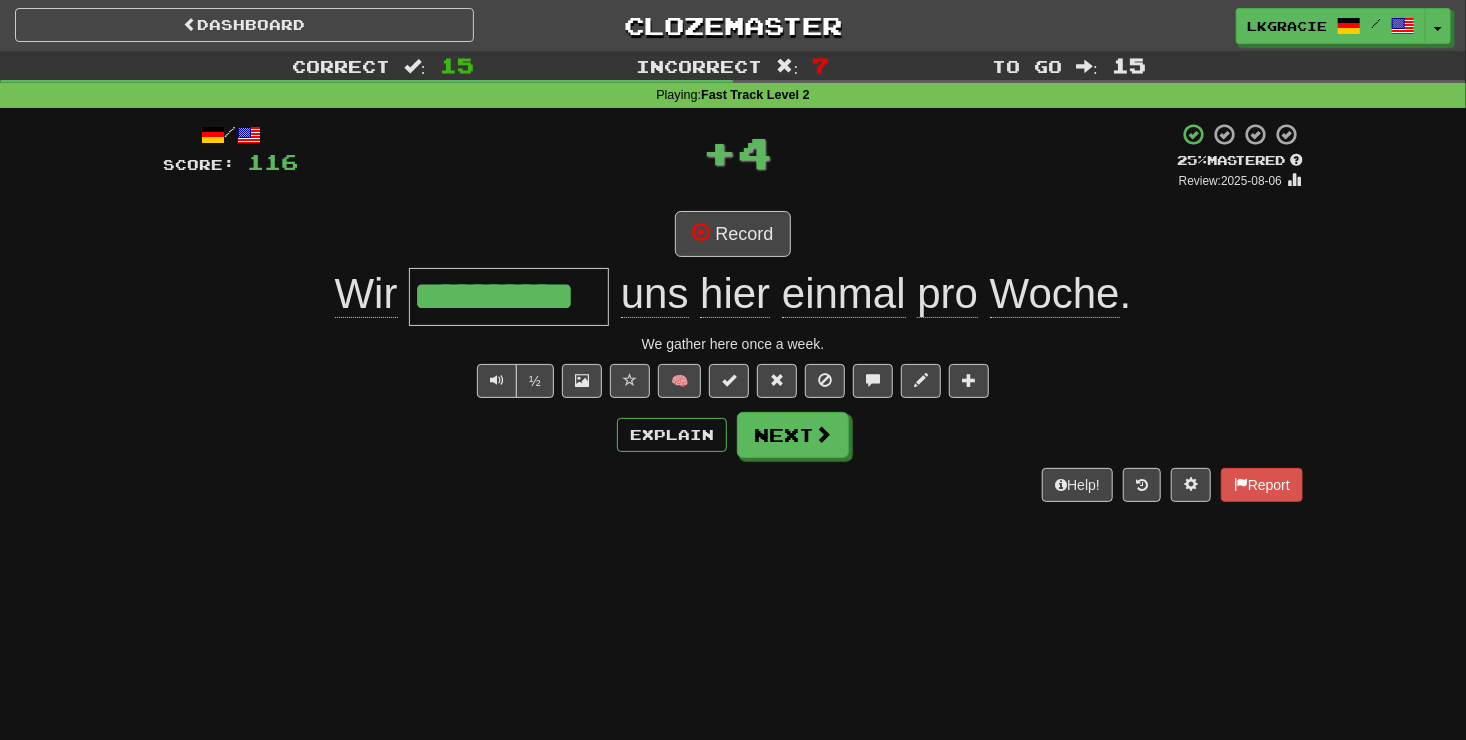 scroll, scrollTop: 0, scrollLeft: 0, axis: both 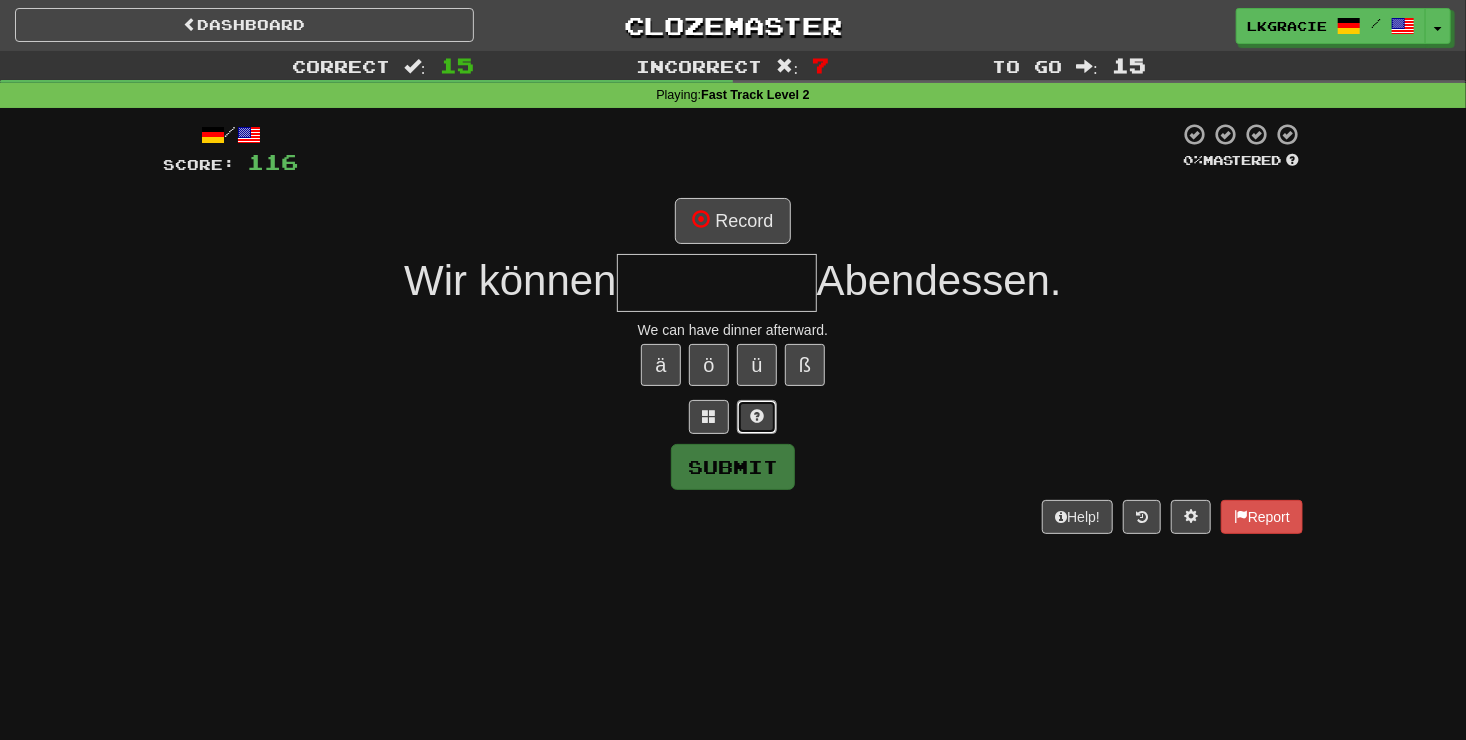 click at bounding box center (757, 417) 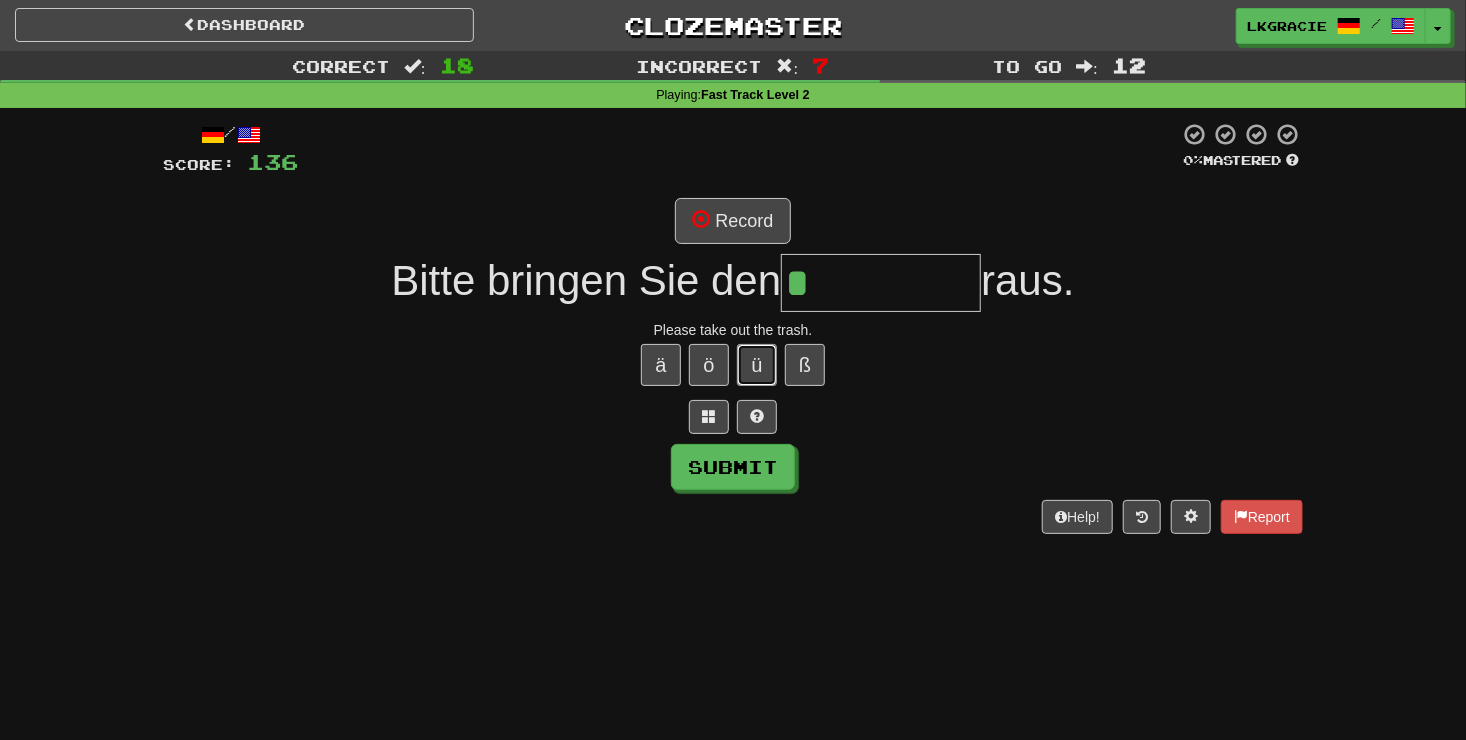 click on "ü" at bounding box center [757, 365] 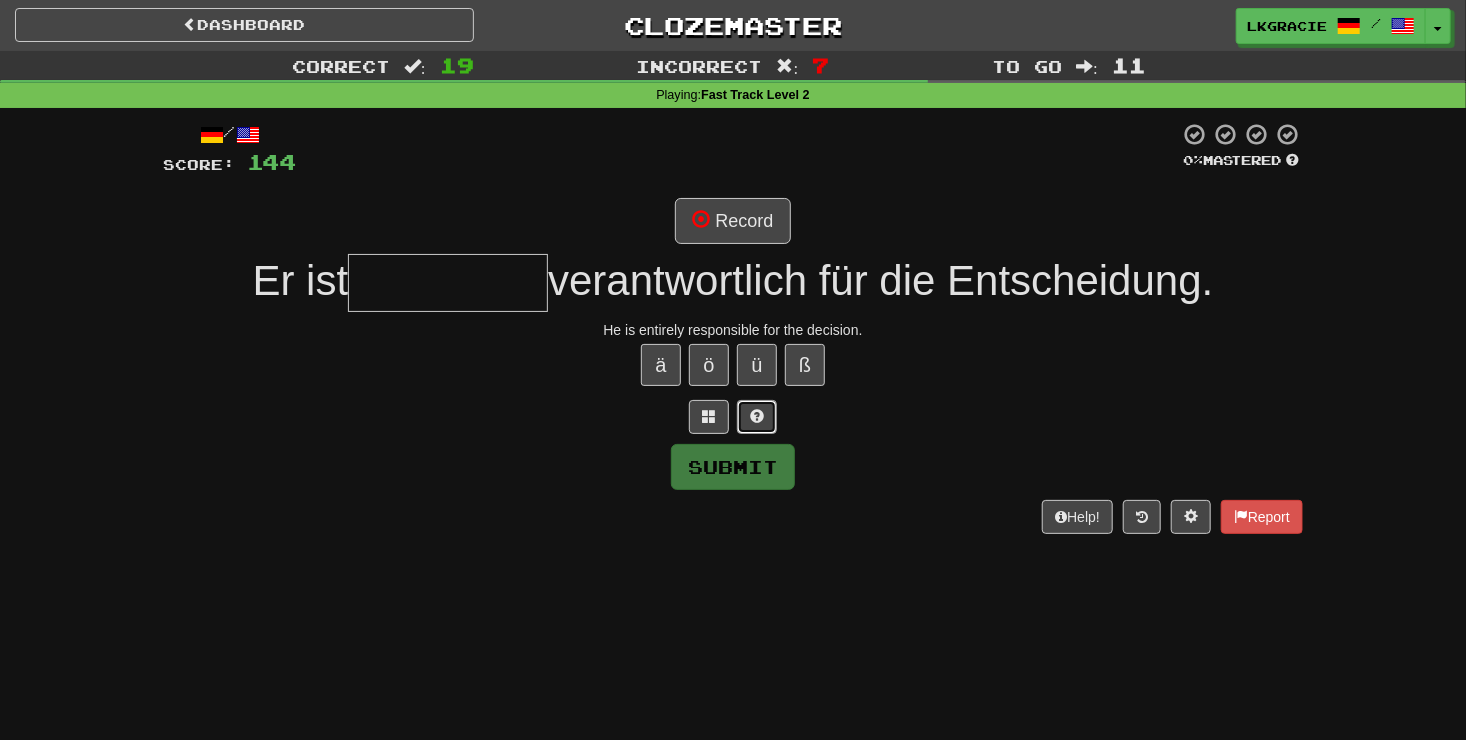 click at bounding box center (757, 417) 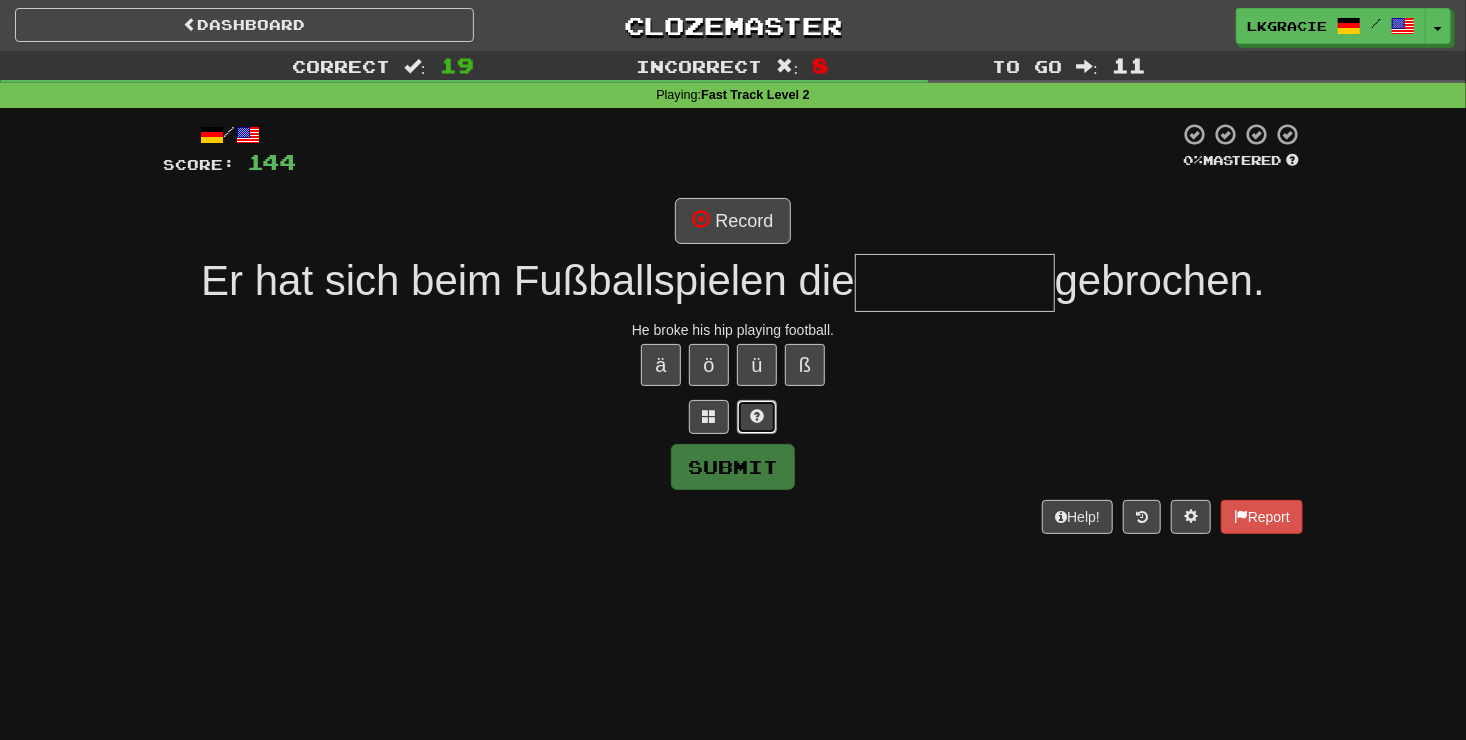 click at bounding box center (757, 417) 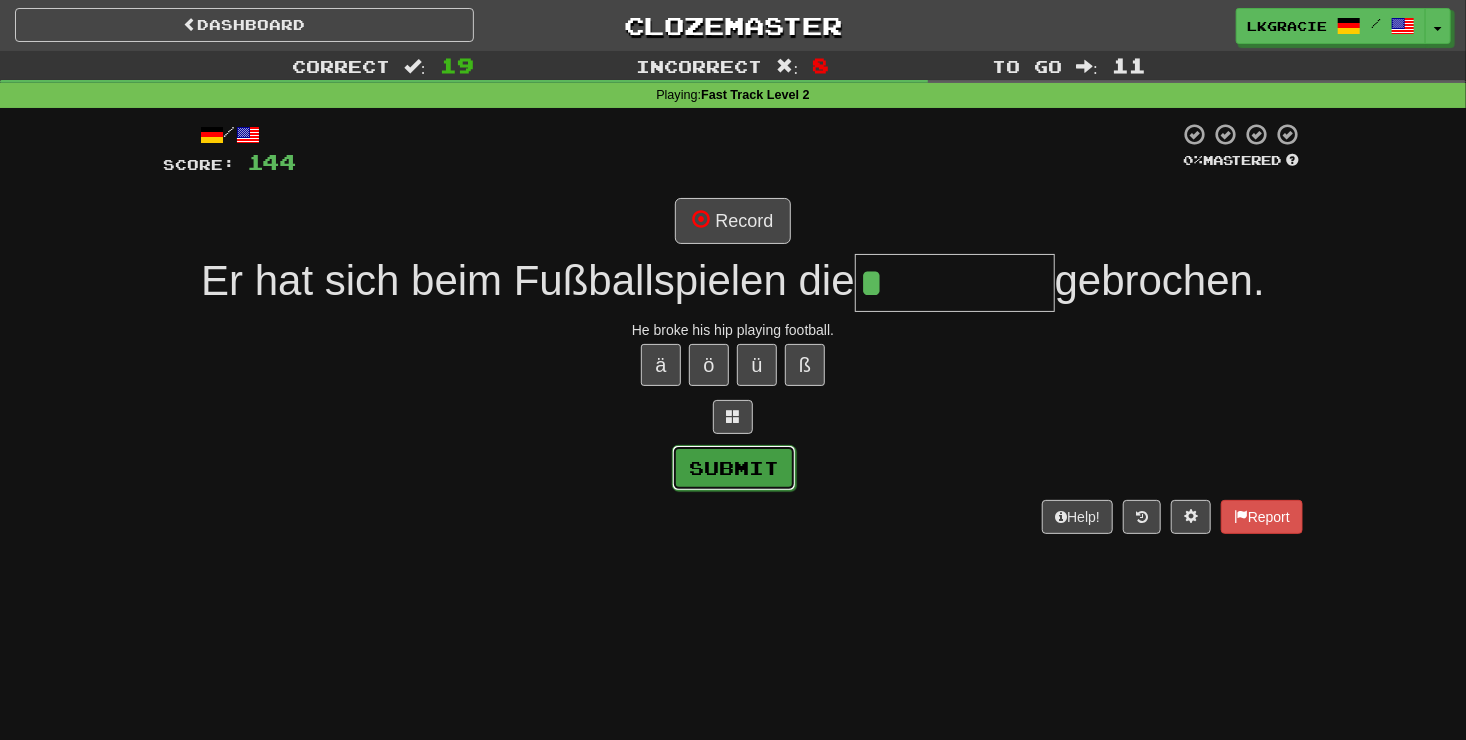 click on "Submit" at bounding box center [734, 468] 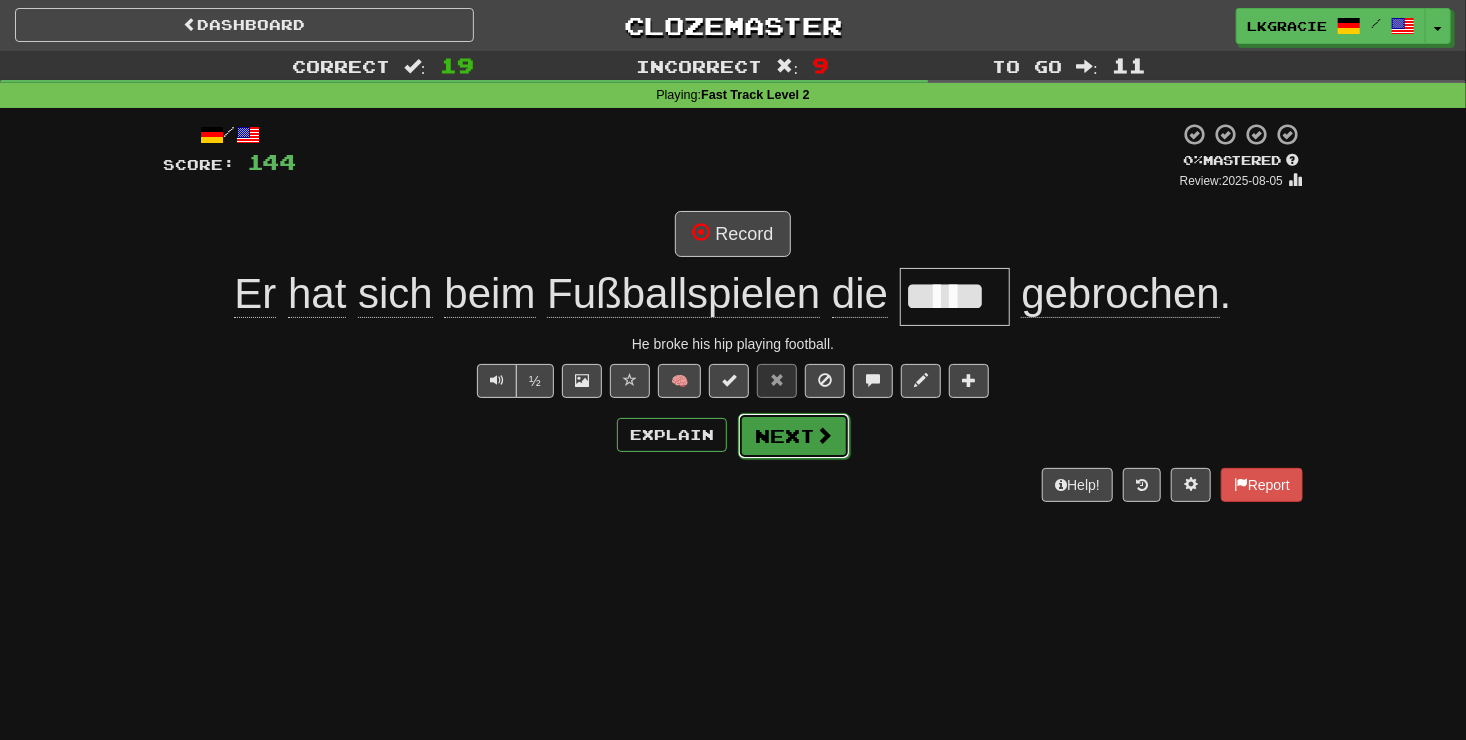 click on "Next" at bounding box center [794, 436] 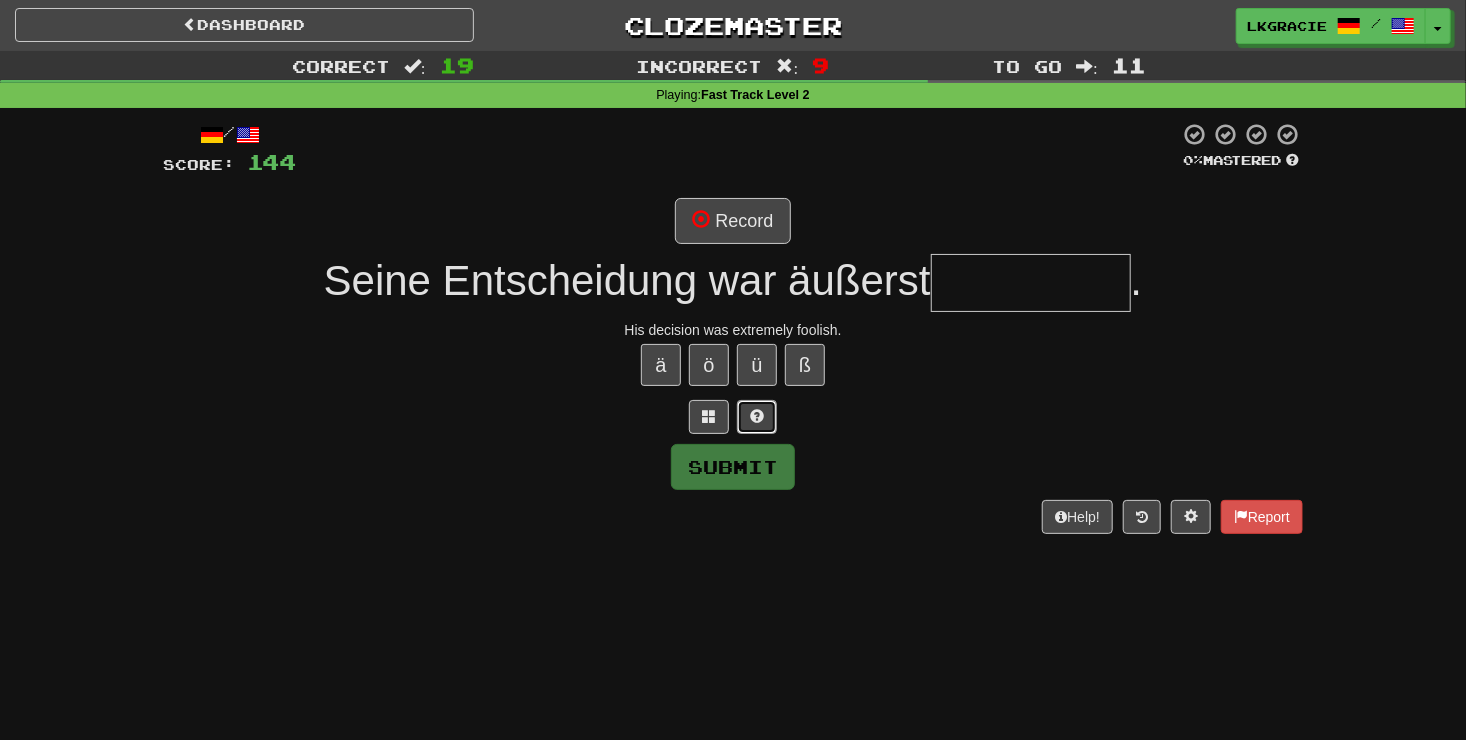 click at bounding box center (757, 416) 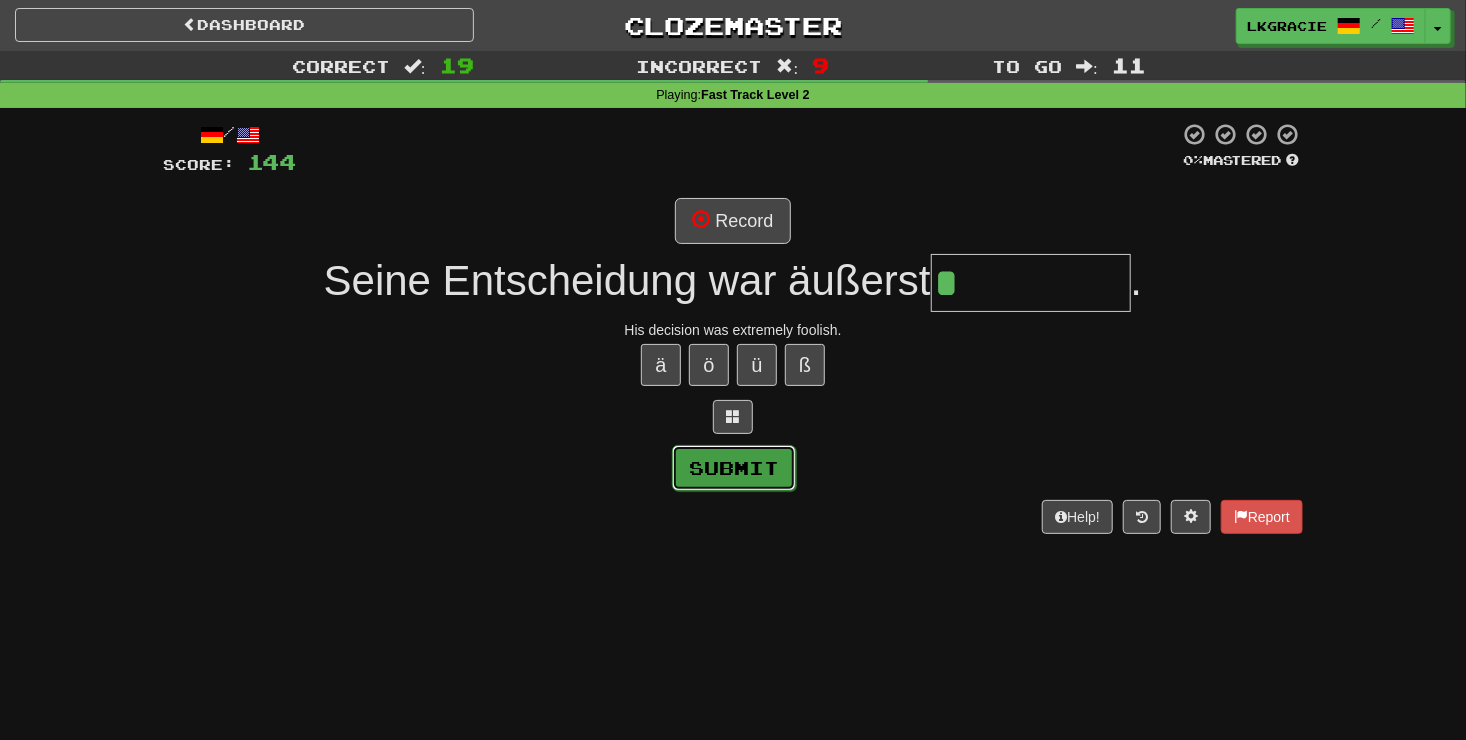 click on "Submit" at bounding box center [734, 468] 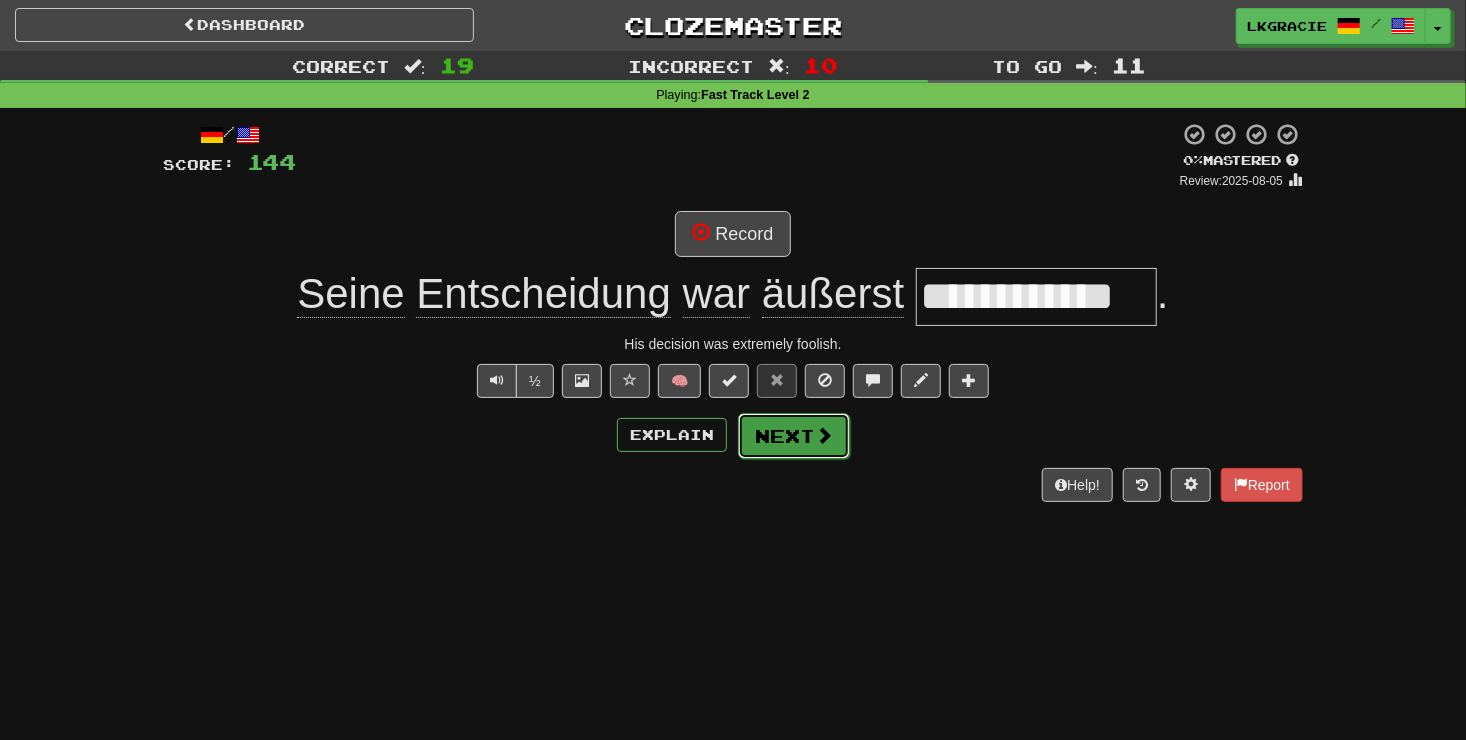 click on "Next" at bounding box center [794, 436] 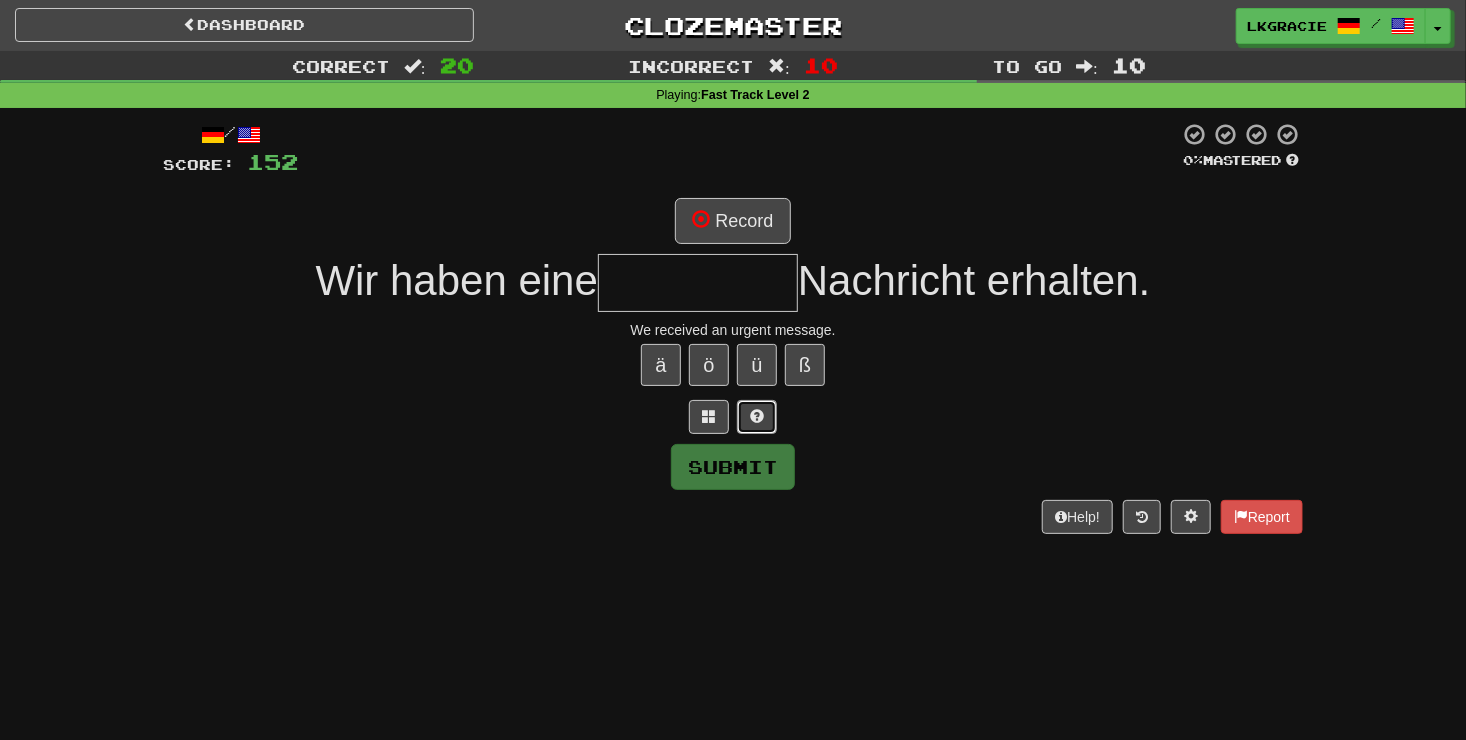 click at bounding box center [757, 416] 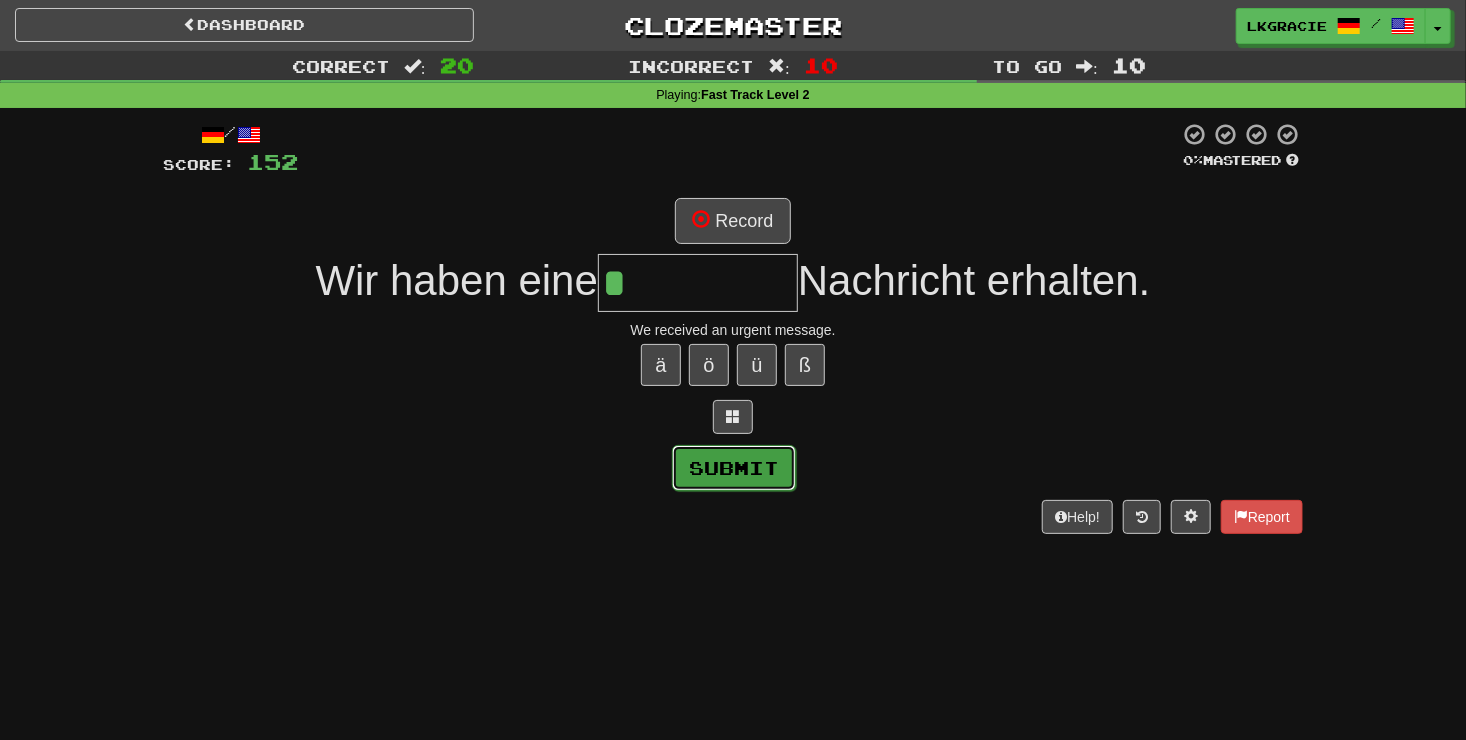 click on "Submit" at bounding box center (734, 468) 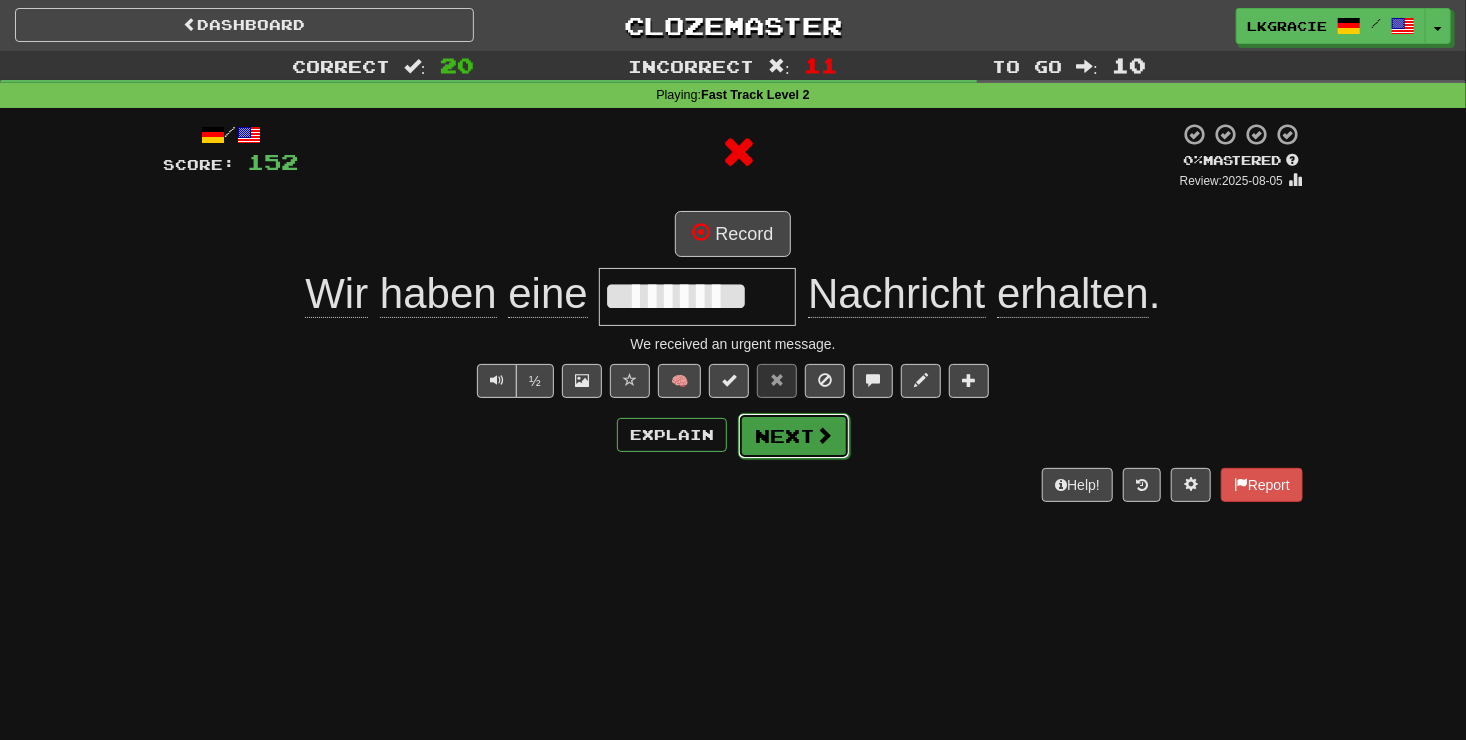 click at bounding box center [824, 435] 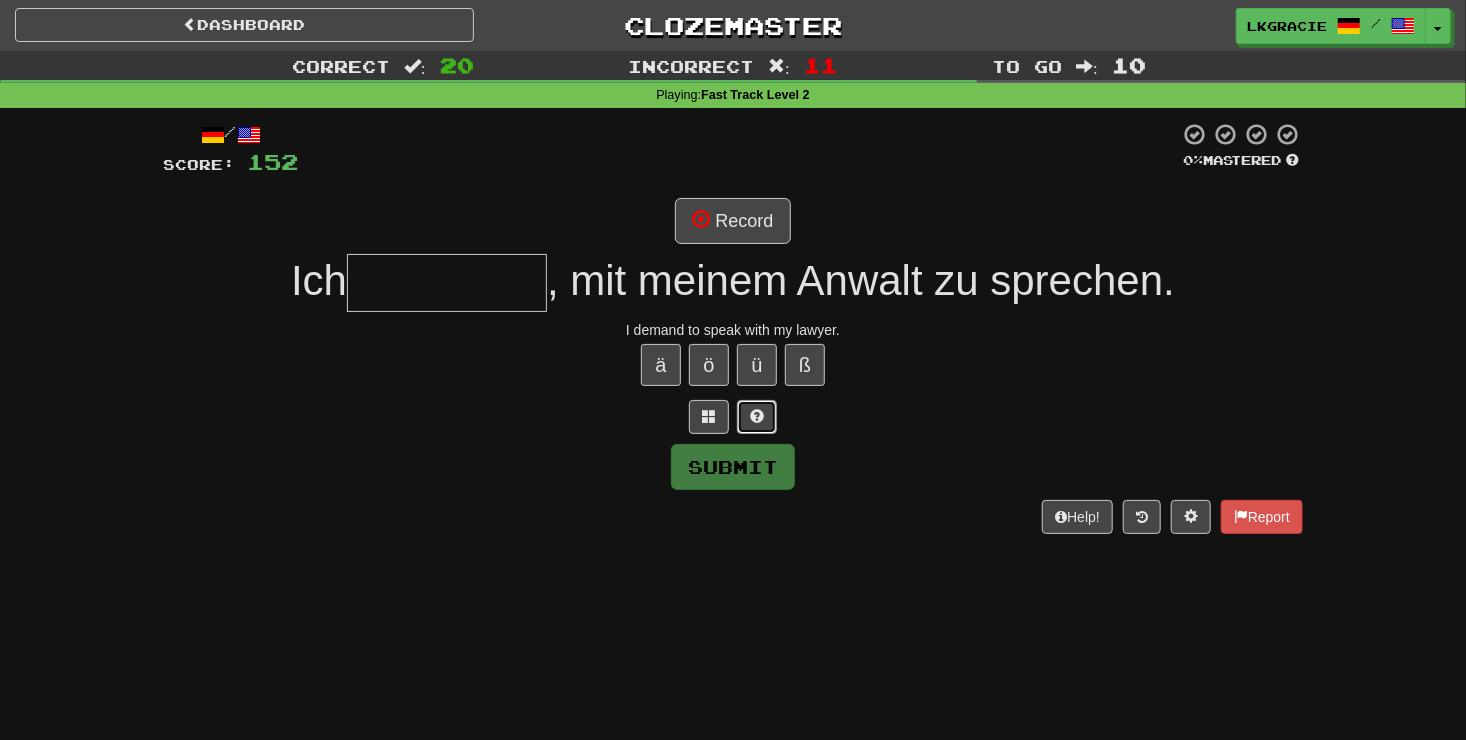 click at bounding box center (757, 416) 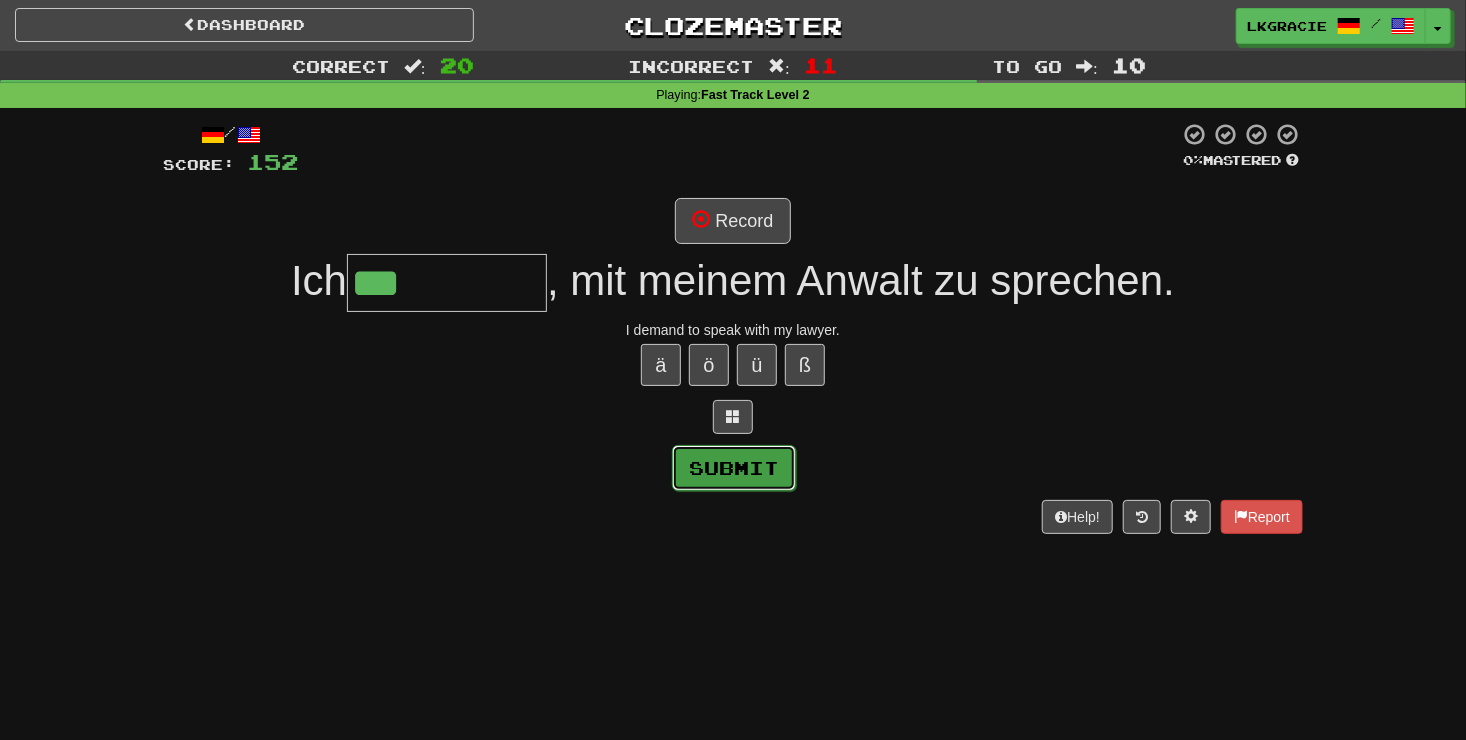 click on "Submit" at bounding box center [734, 468] 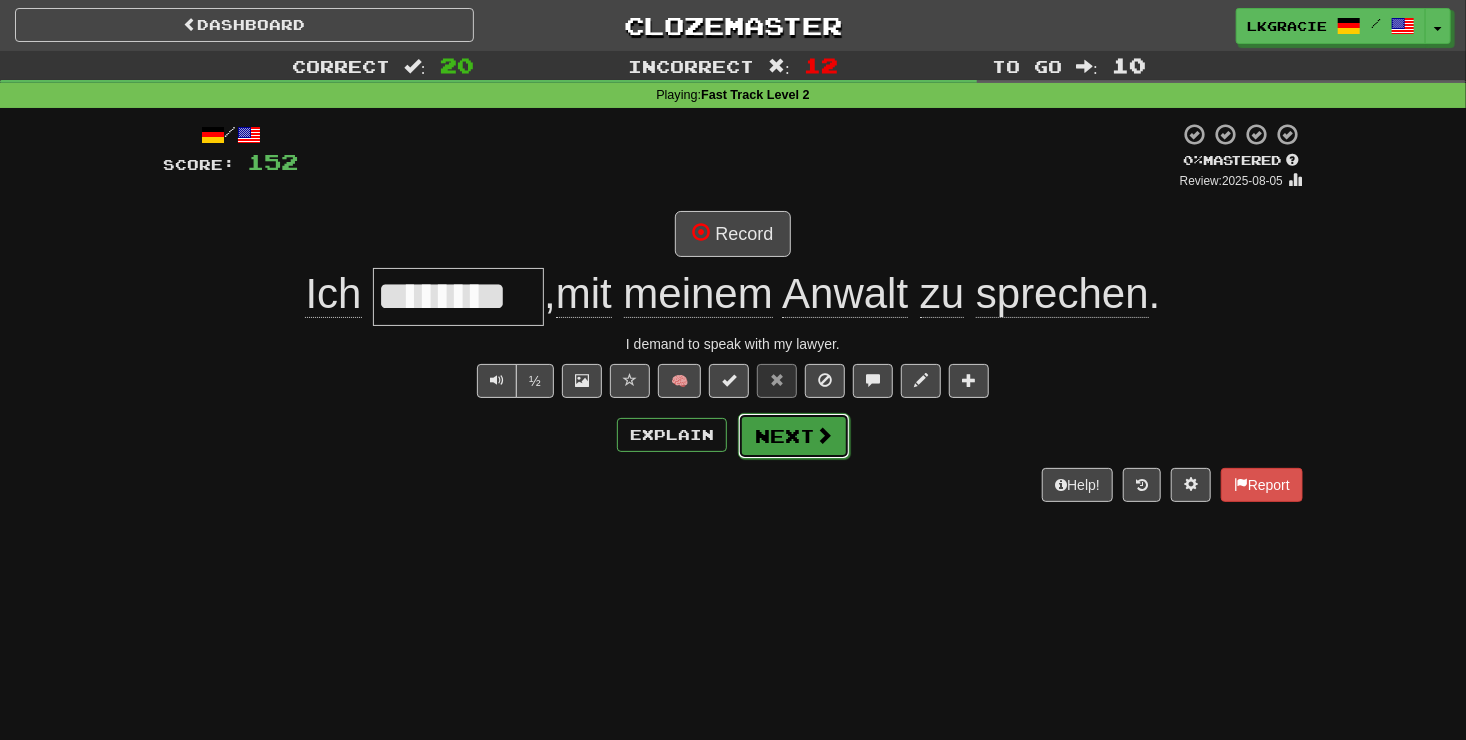 click on "Next" at bounding box center [794, 436] 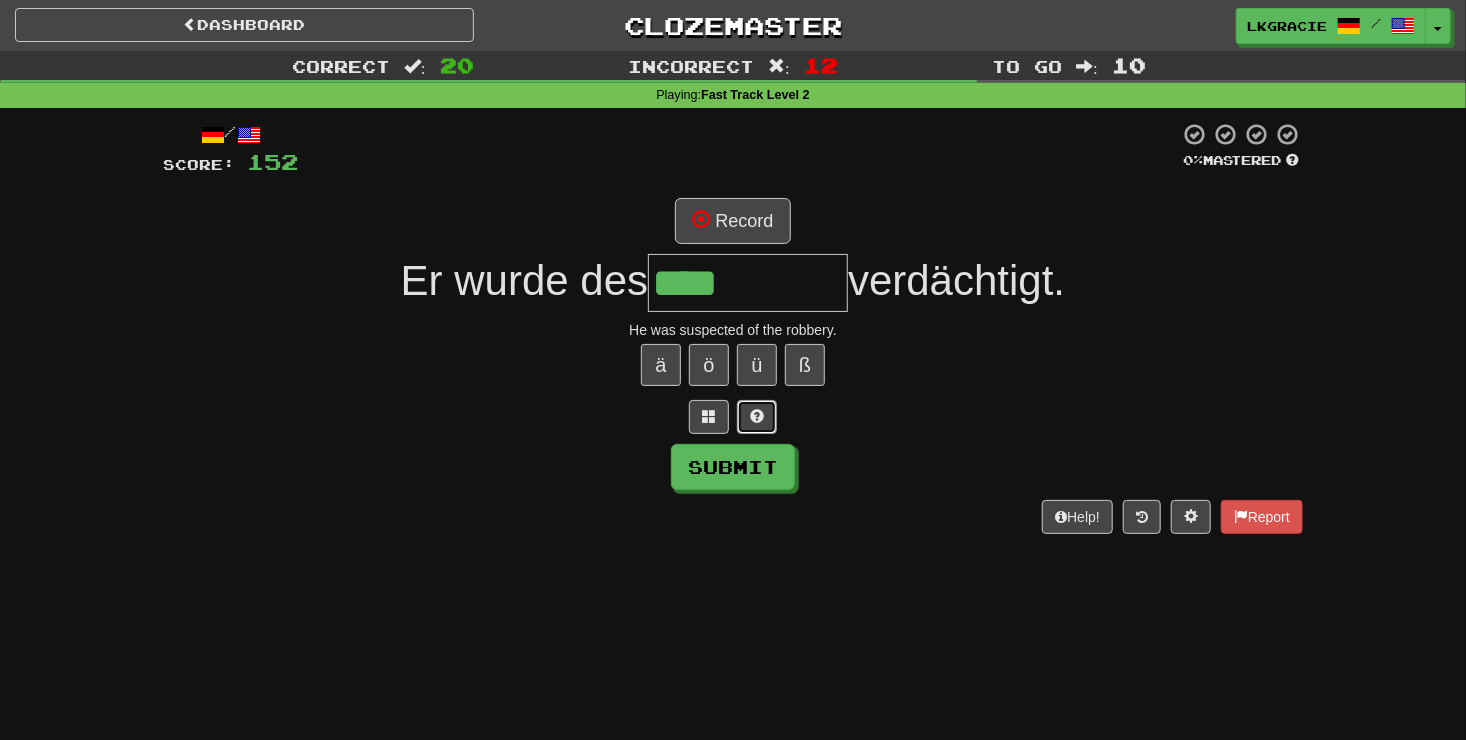 click at bounding box center [757, 417] 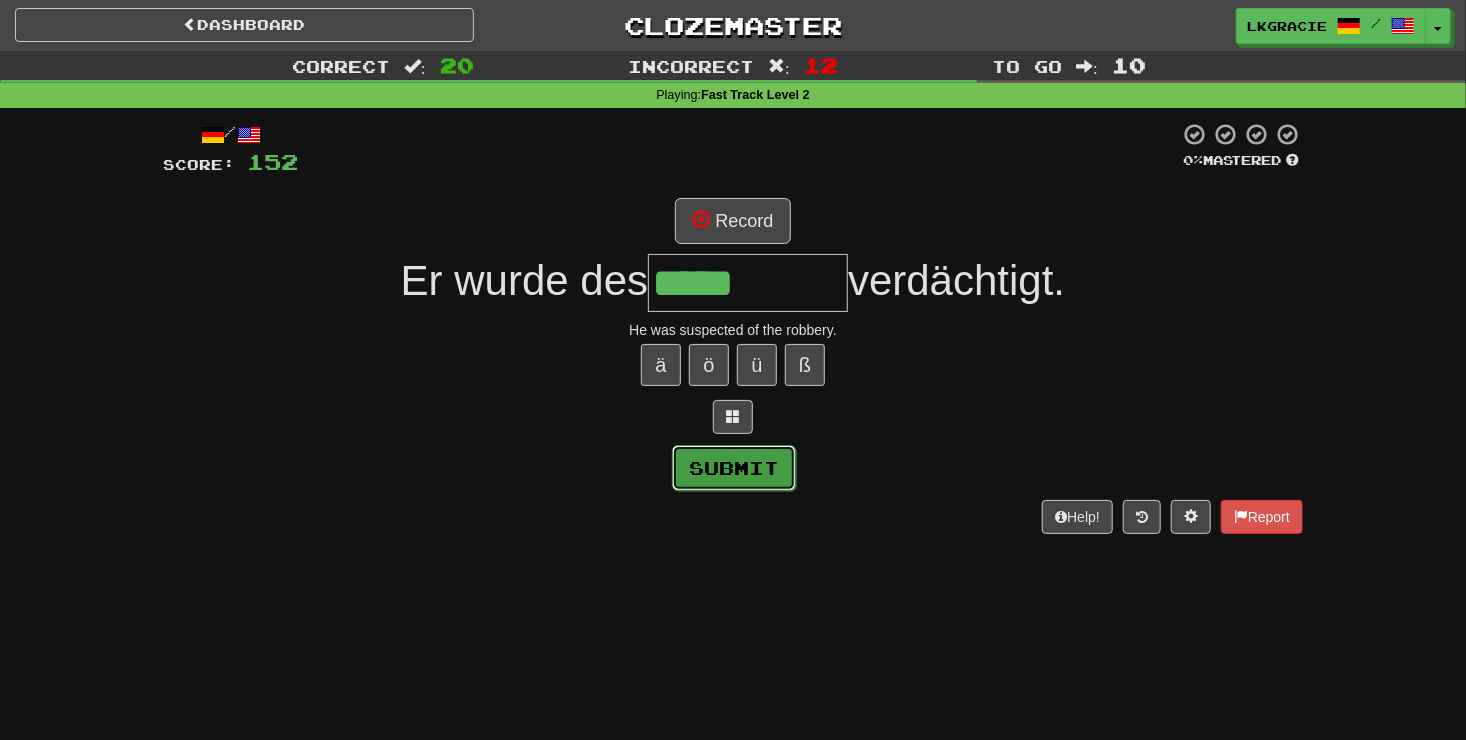 click on "Submit" at bounding box center [734, 468] 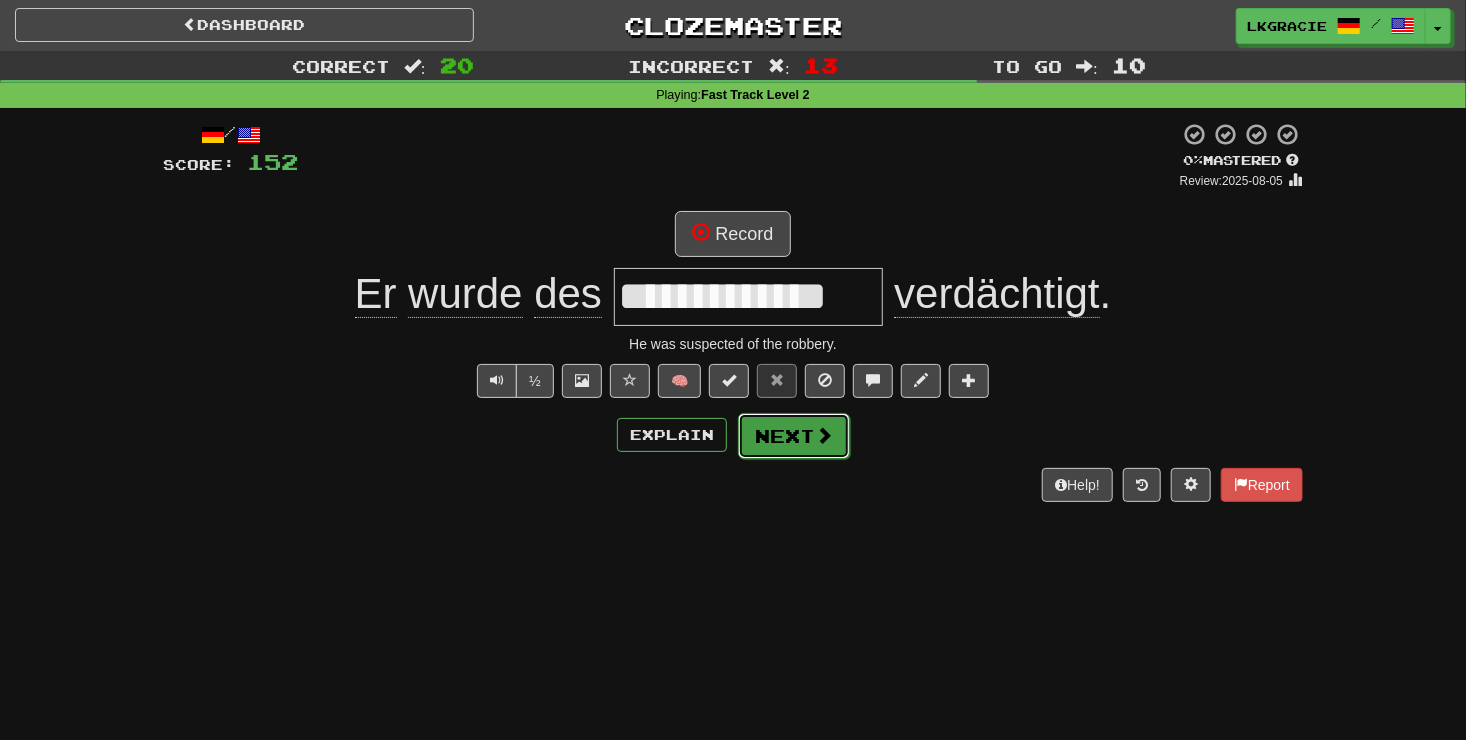 click at bounding box center (824, 435) 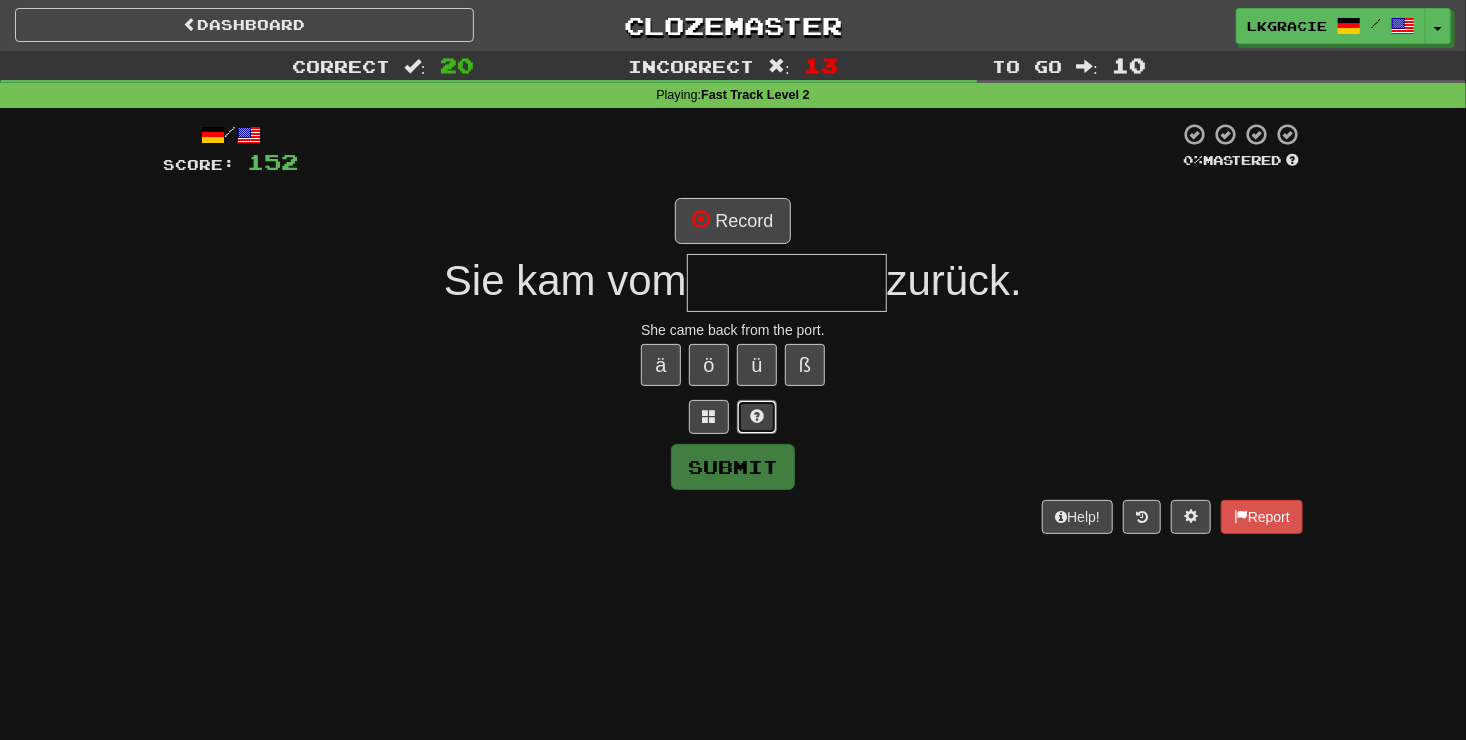 click at bounding box center [757, 417] 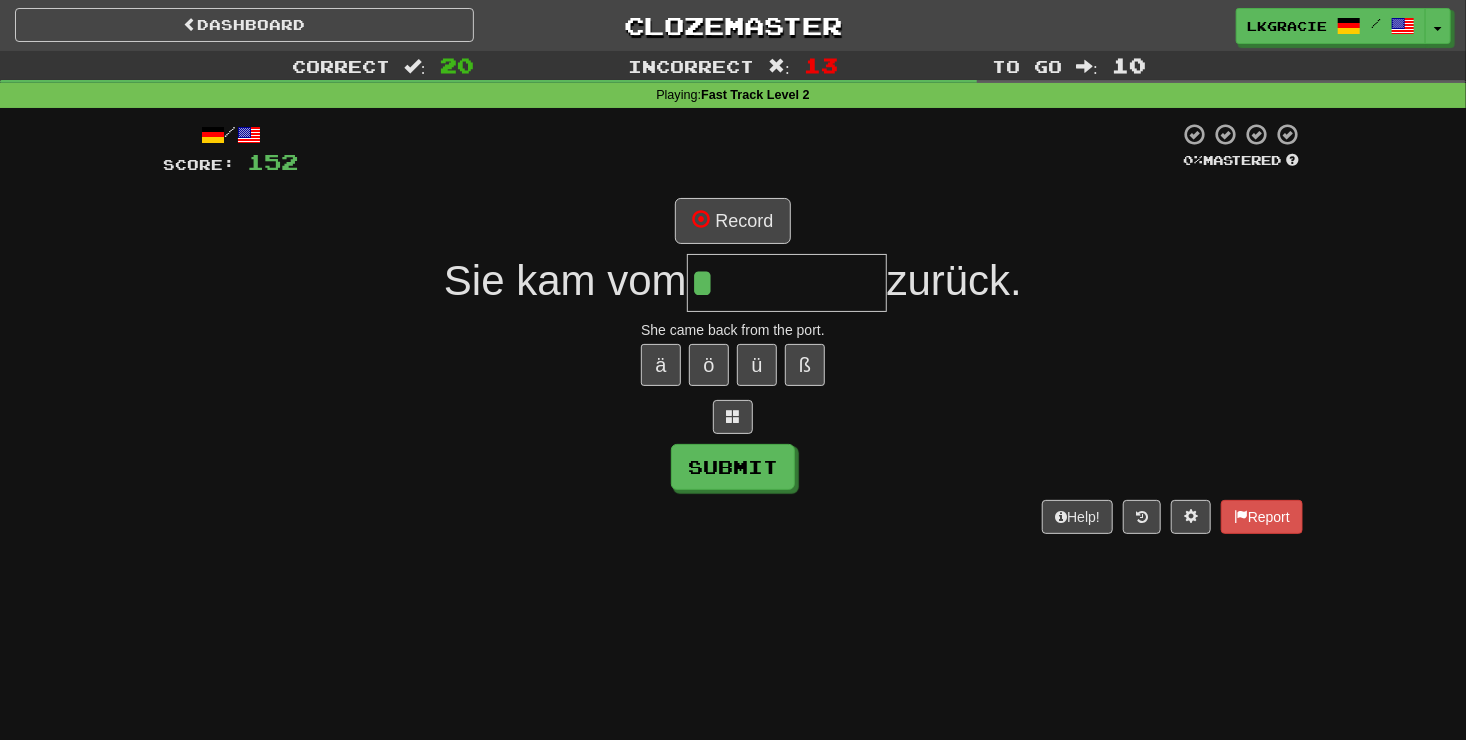 click at bounding box center [733, 417] 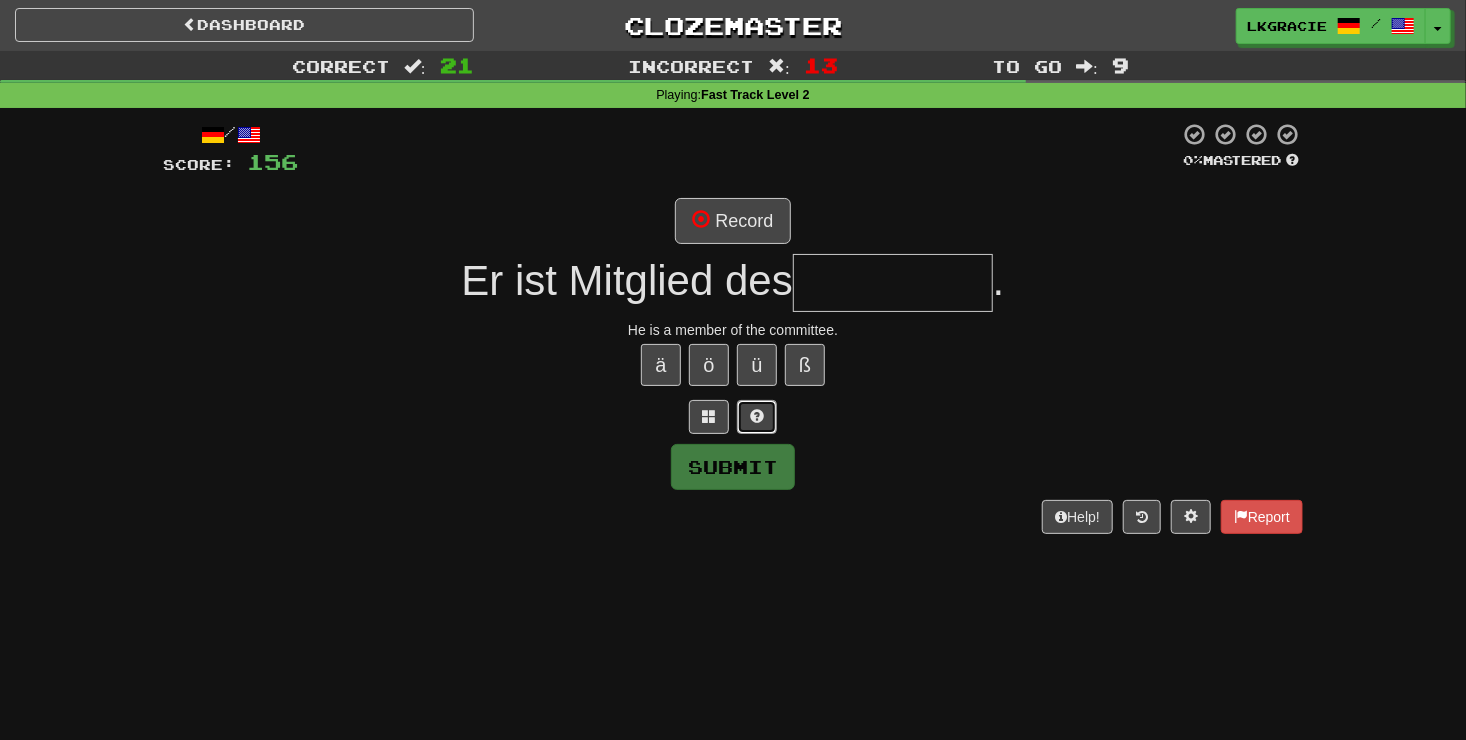 click at bounding box center (757, 417) 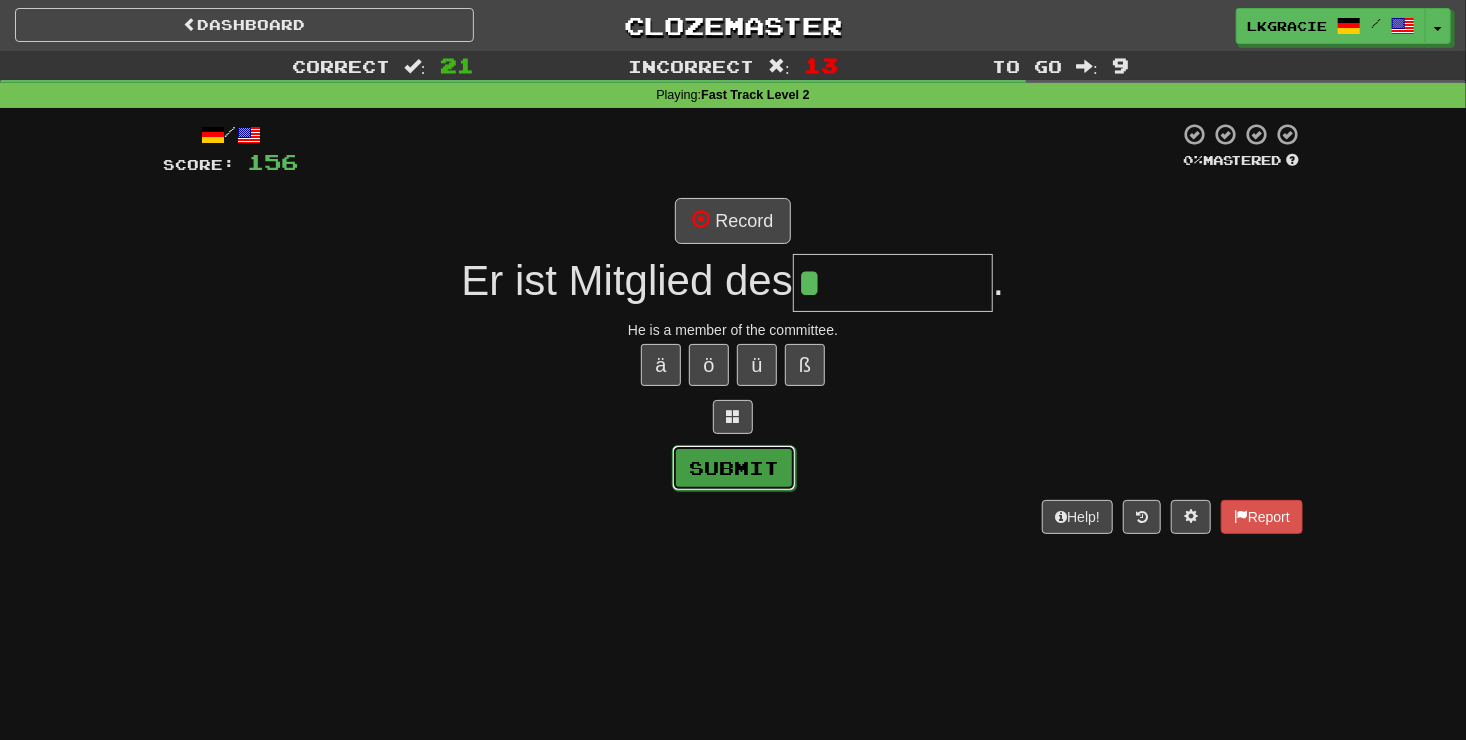click on "Submit" at bounding box center [734, 468] 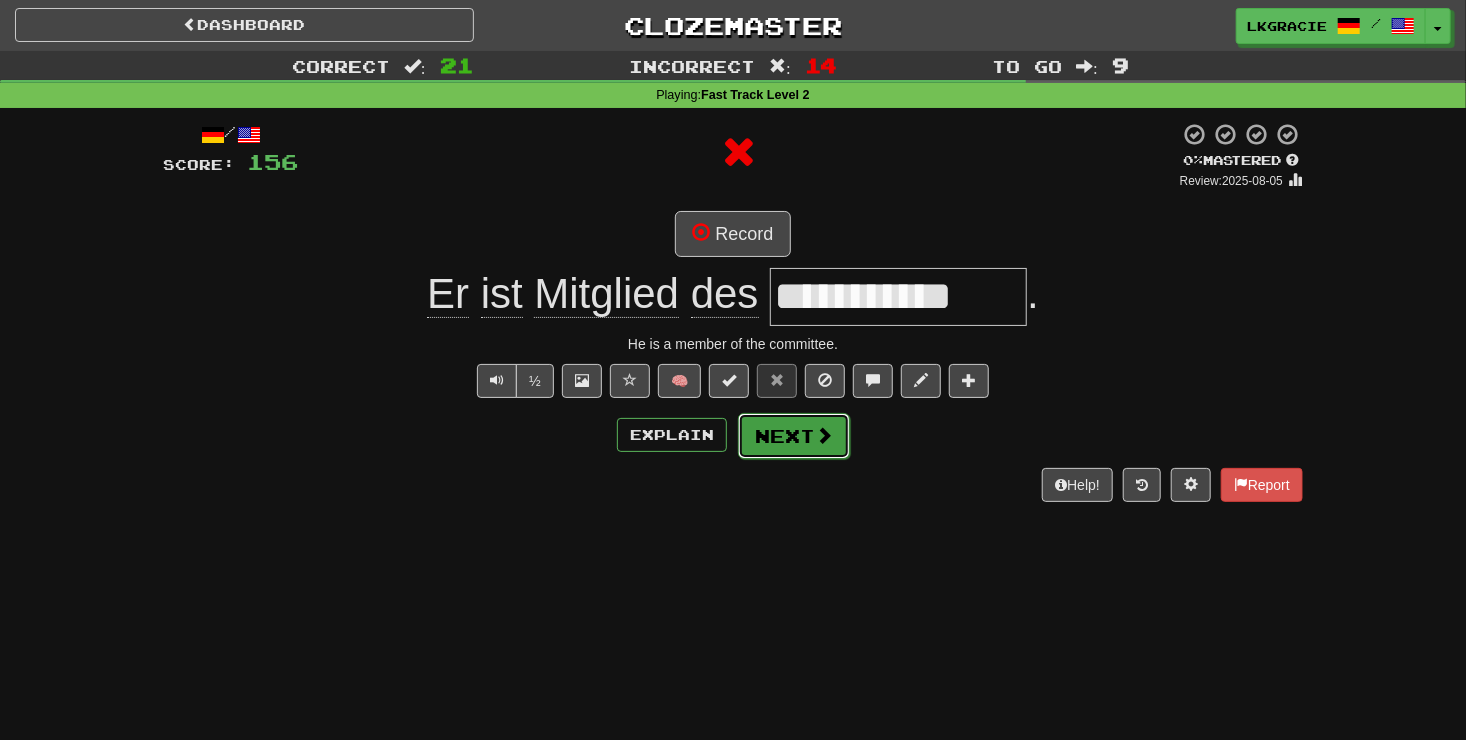click on "Next" at bounding box center [794, 436] 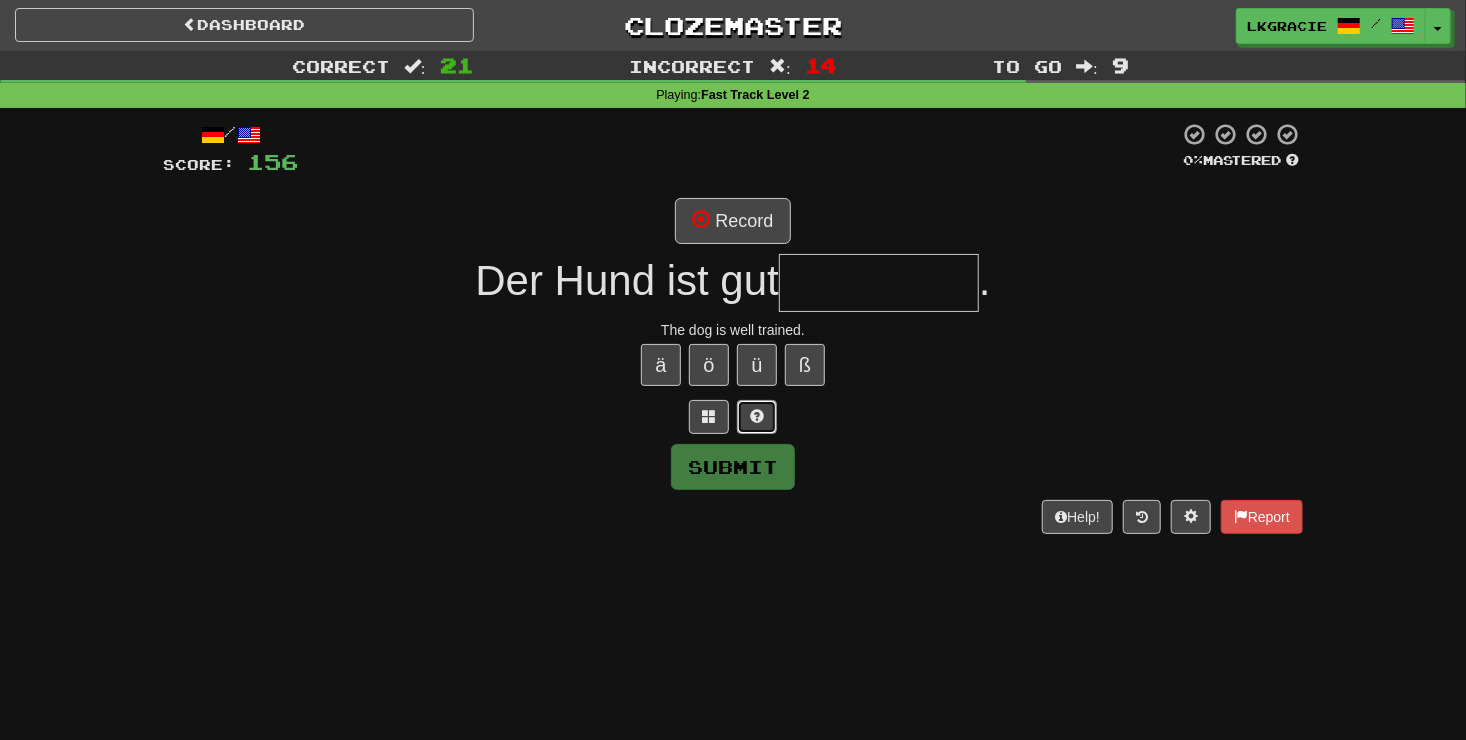 click at bounding box center [757, 417] 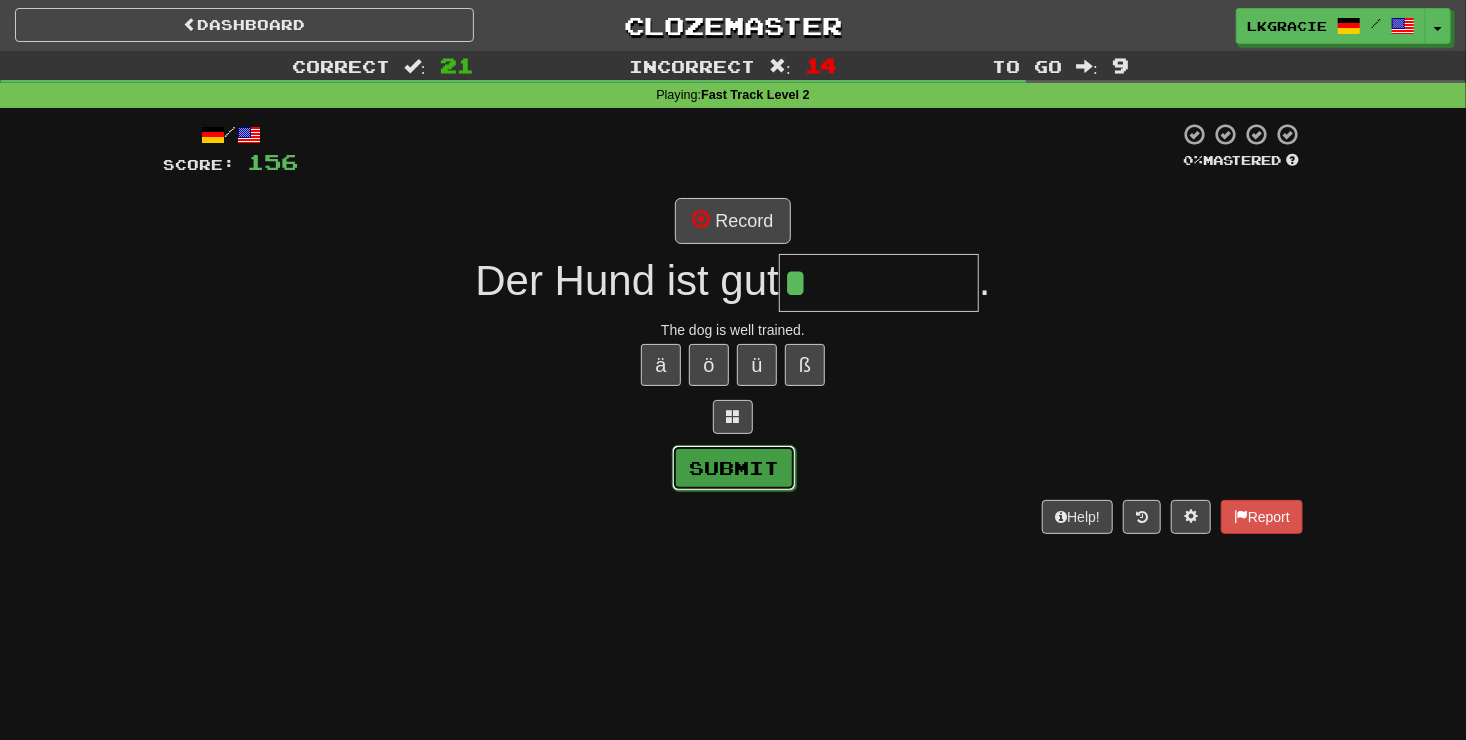 click on "Submit" at bounding box center (734, 468) 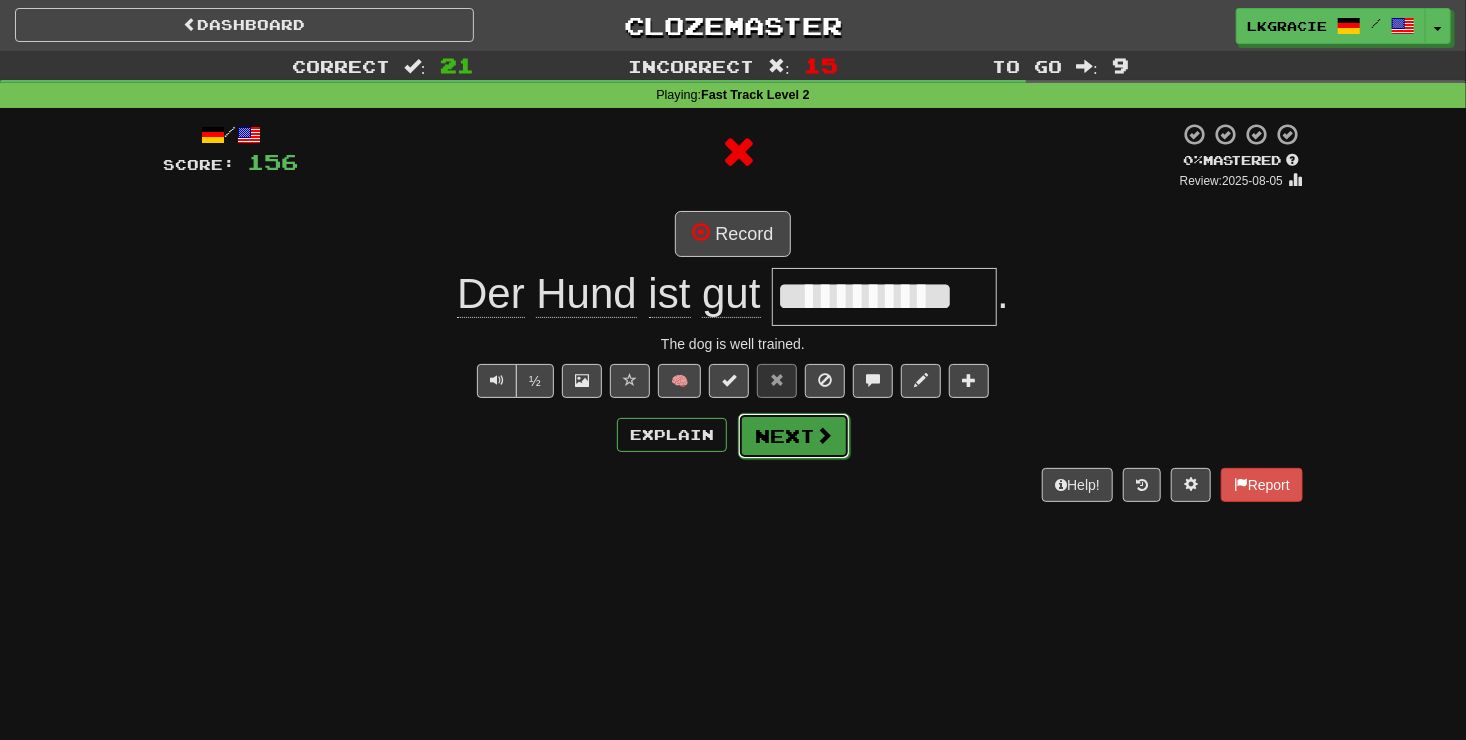 click at bounding box center (824, 435) 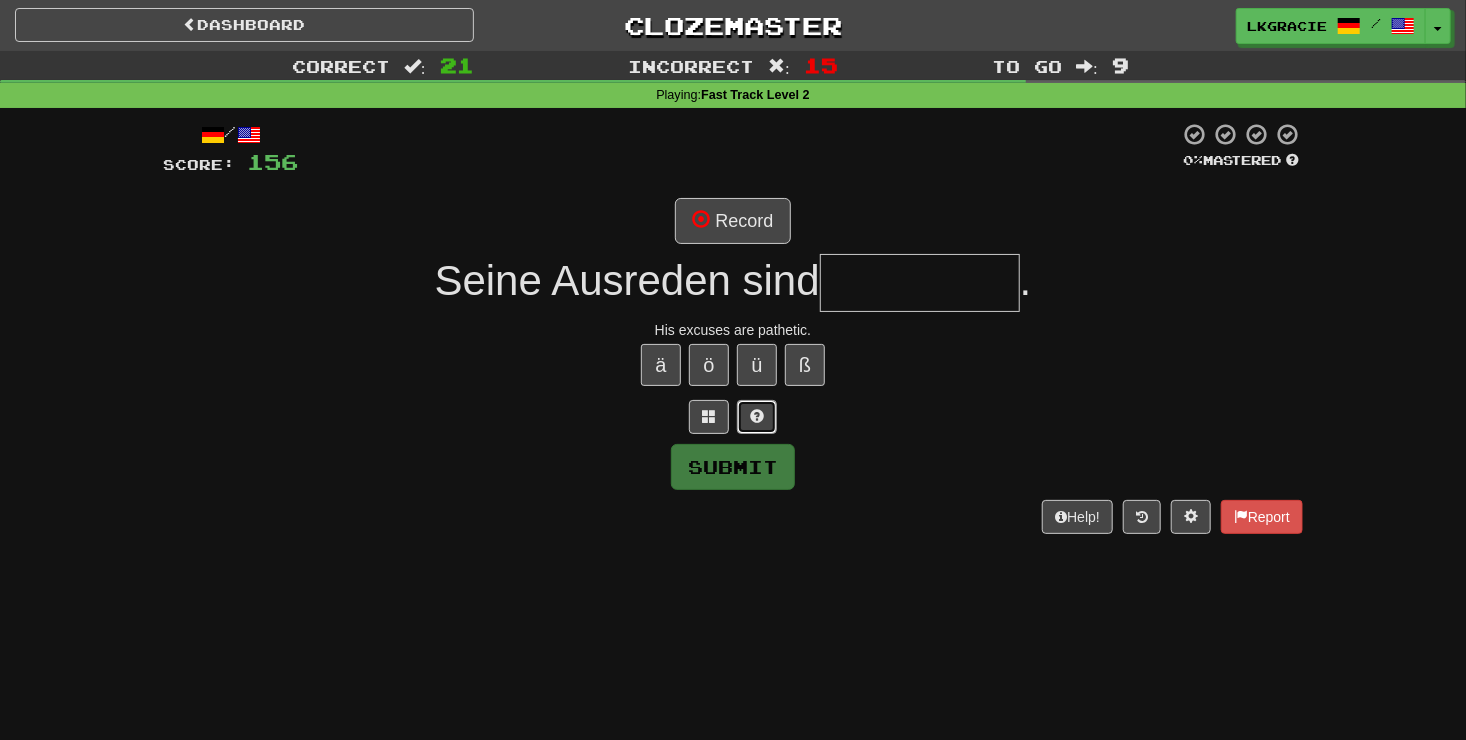 click at bounding box center (757, 417) 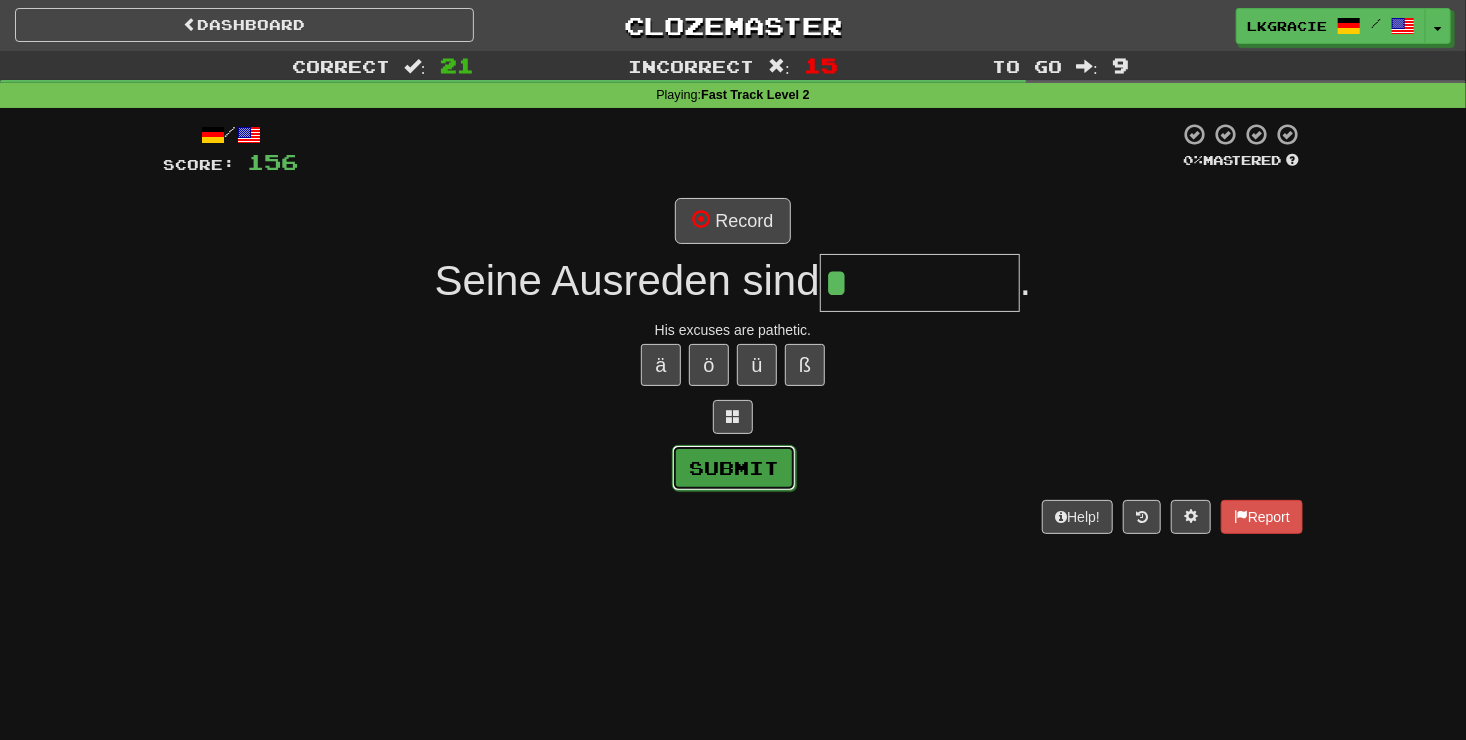 click on "Submit" at bounding box center (734, 468) 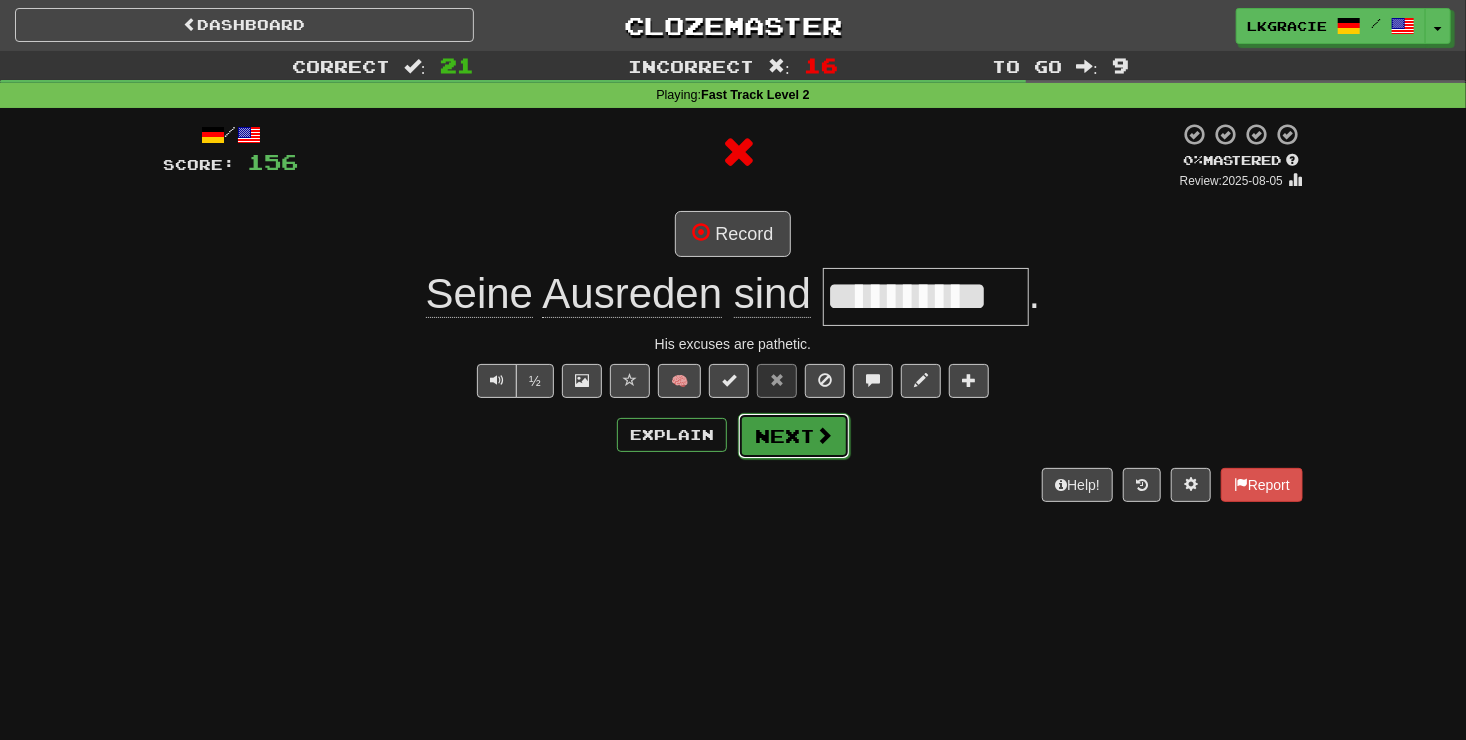 click on "Next" at bounding box center [794, 436] 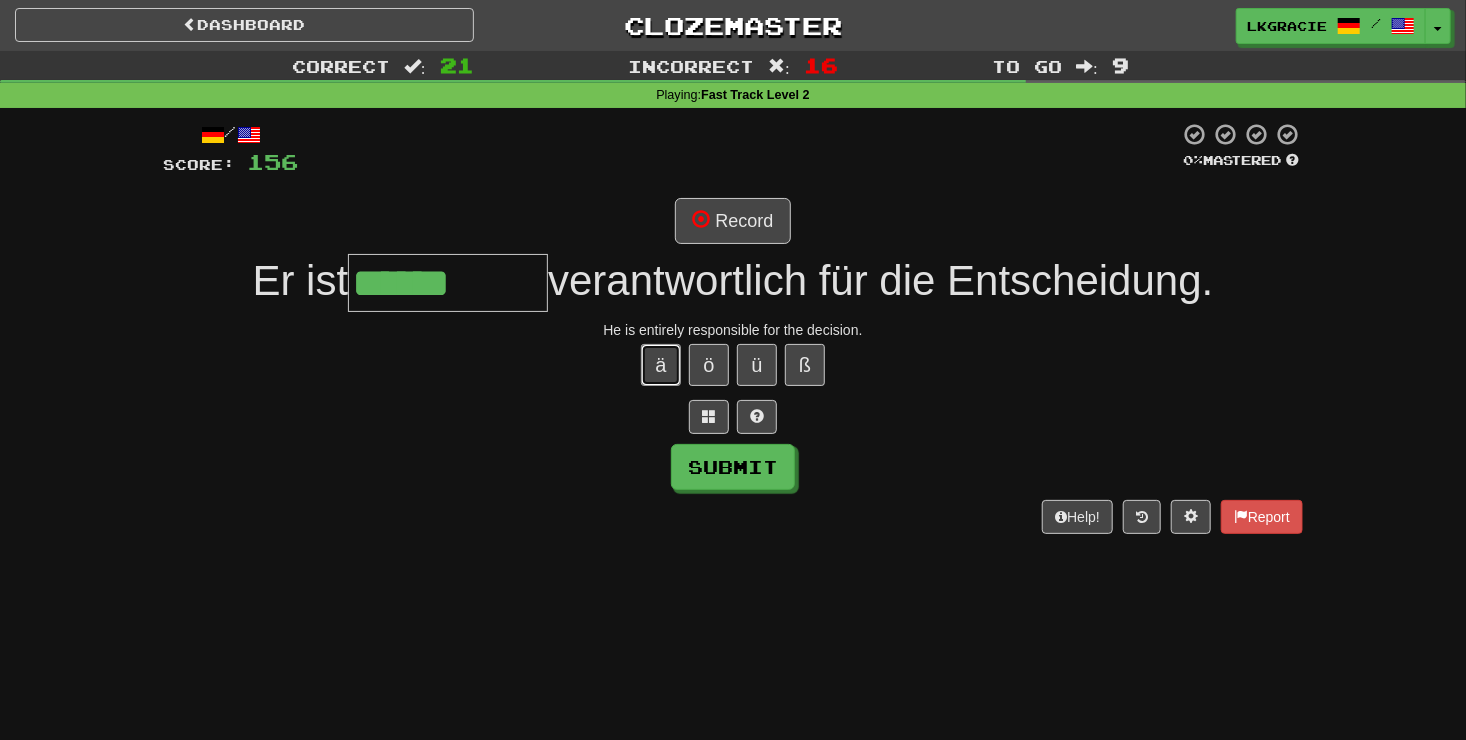 click on "ä" at bounding box center [661, 365] 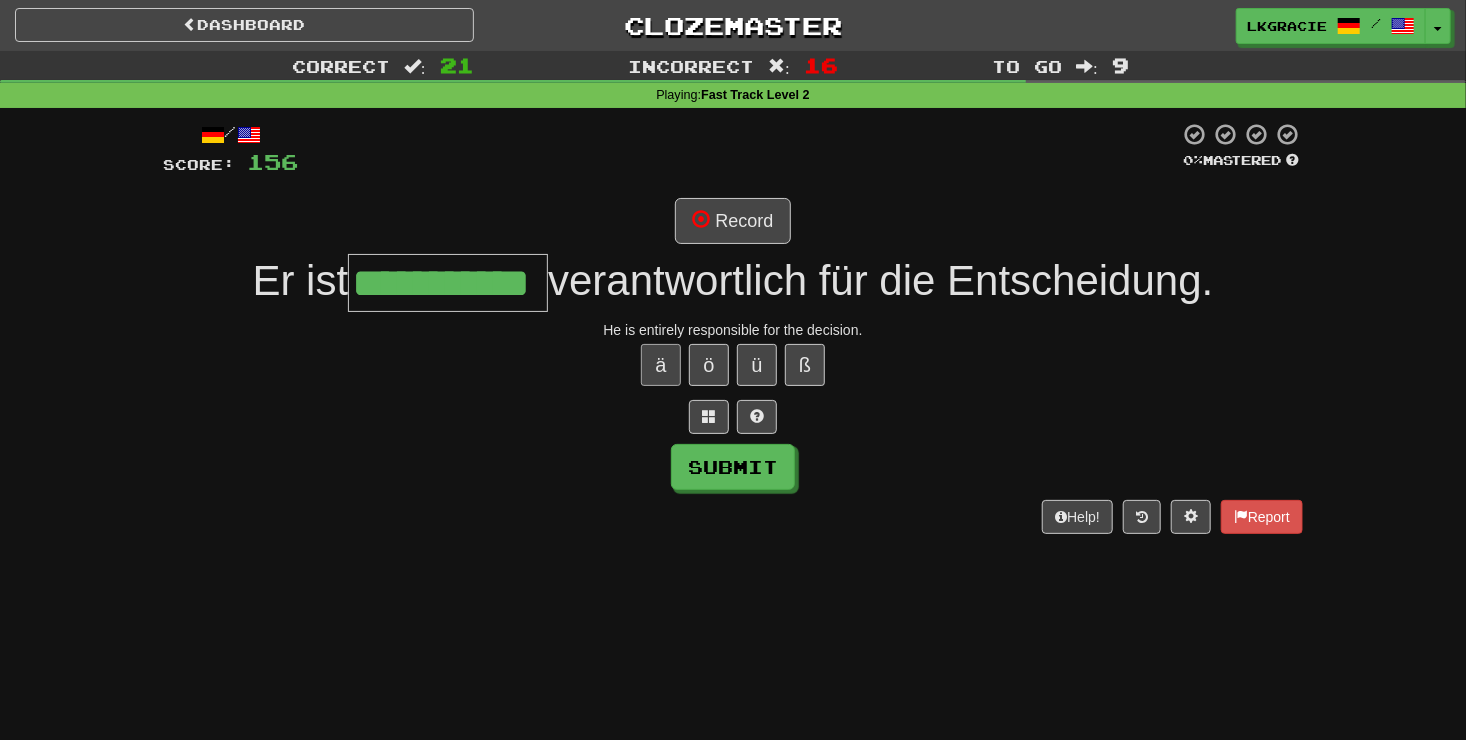 scroll, scrollTop: 0, scrollLeft: 0, axis: both 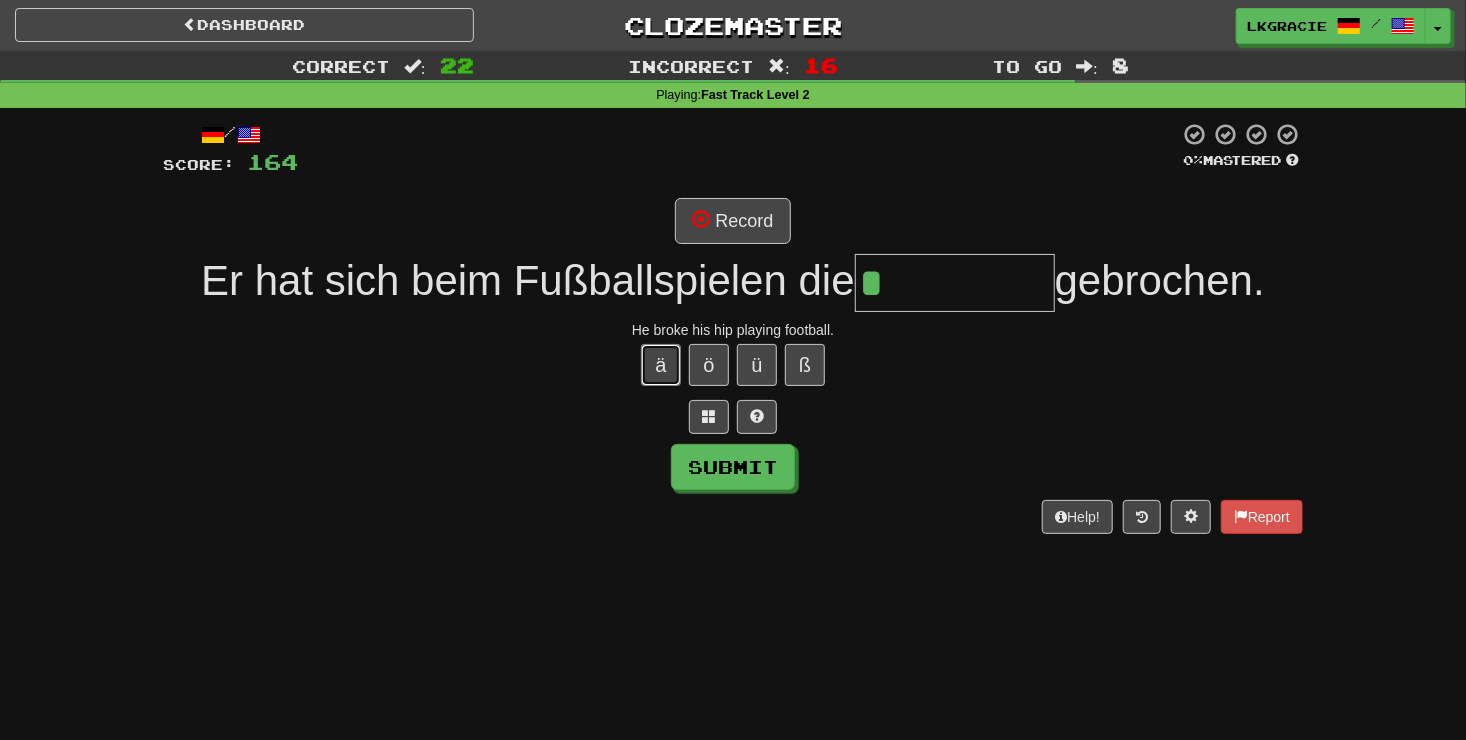 click on "ä" at bounding box center (661, 365) 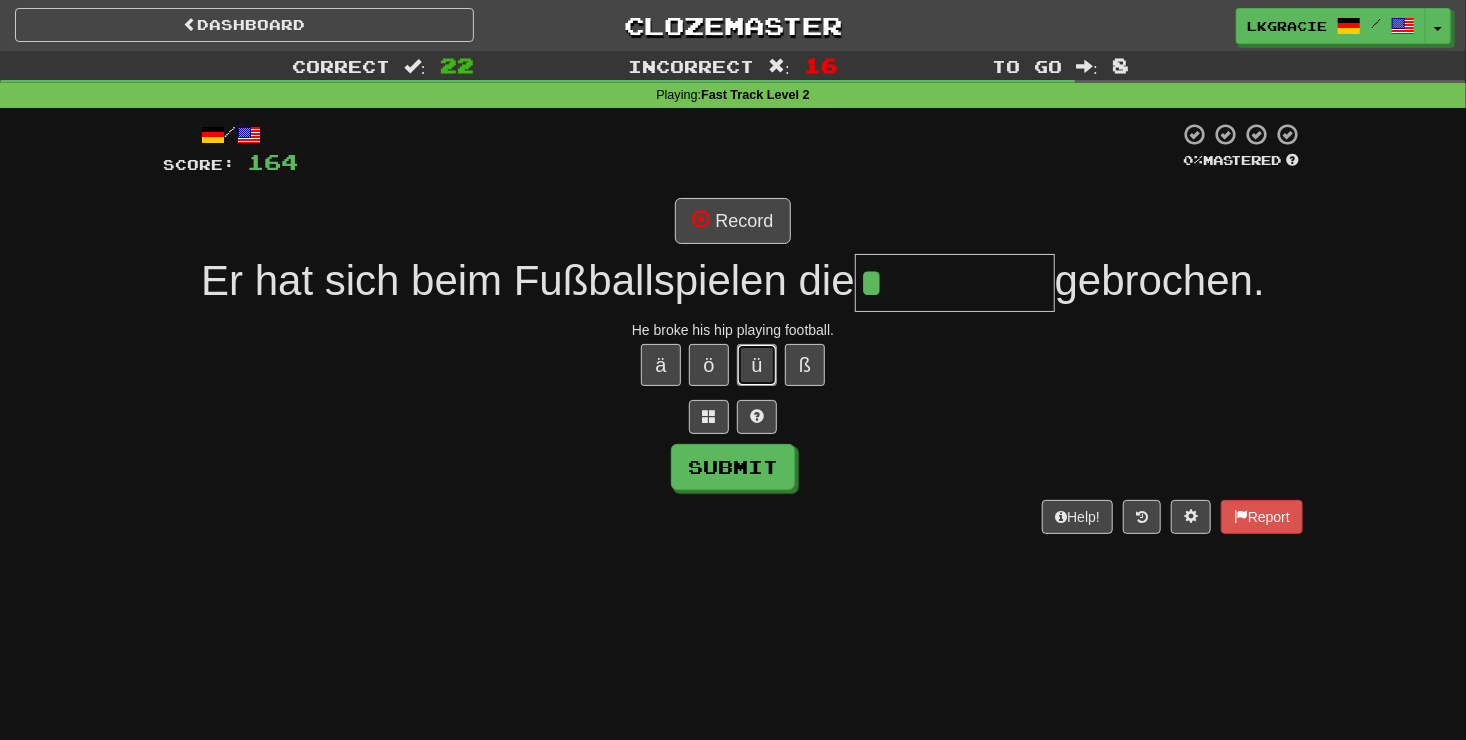 click on "ü" at bounding box center [757, 365] 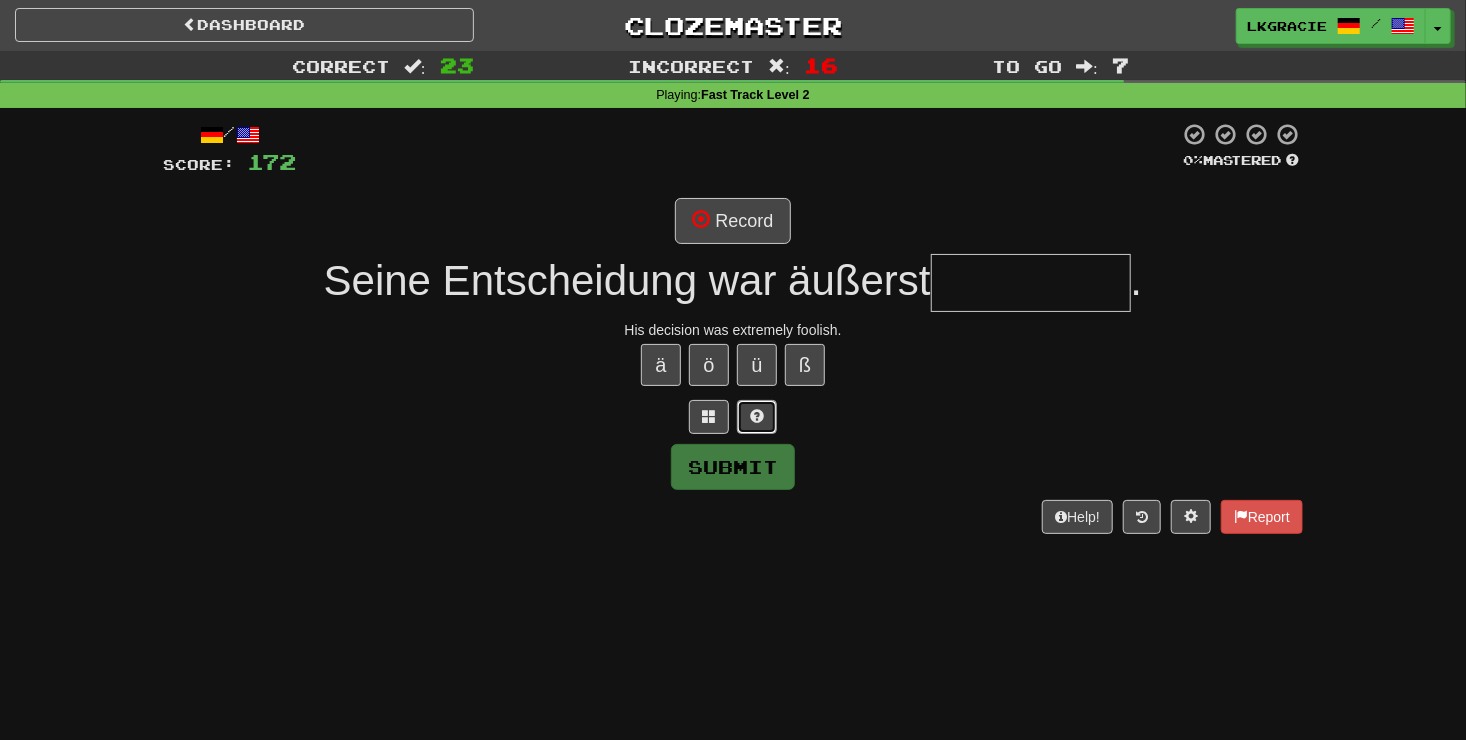 click at bounding box center (757, 417) 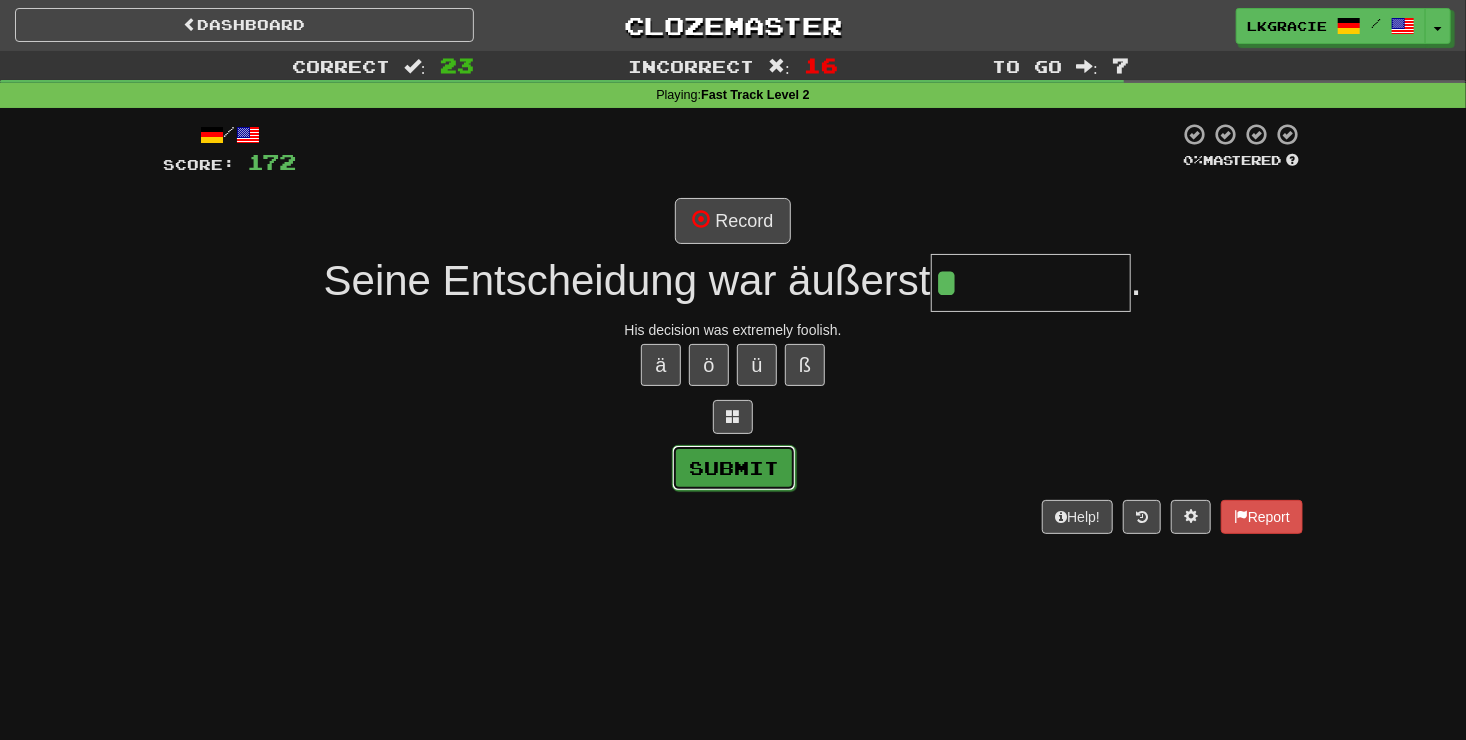 click on "Submit" at bounding box center (734, 468) 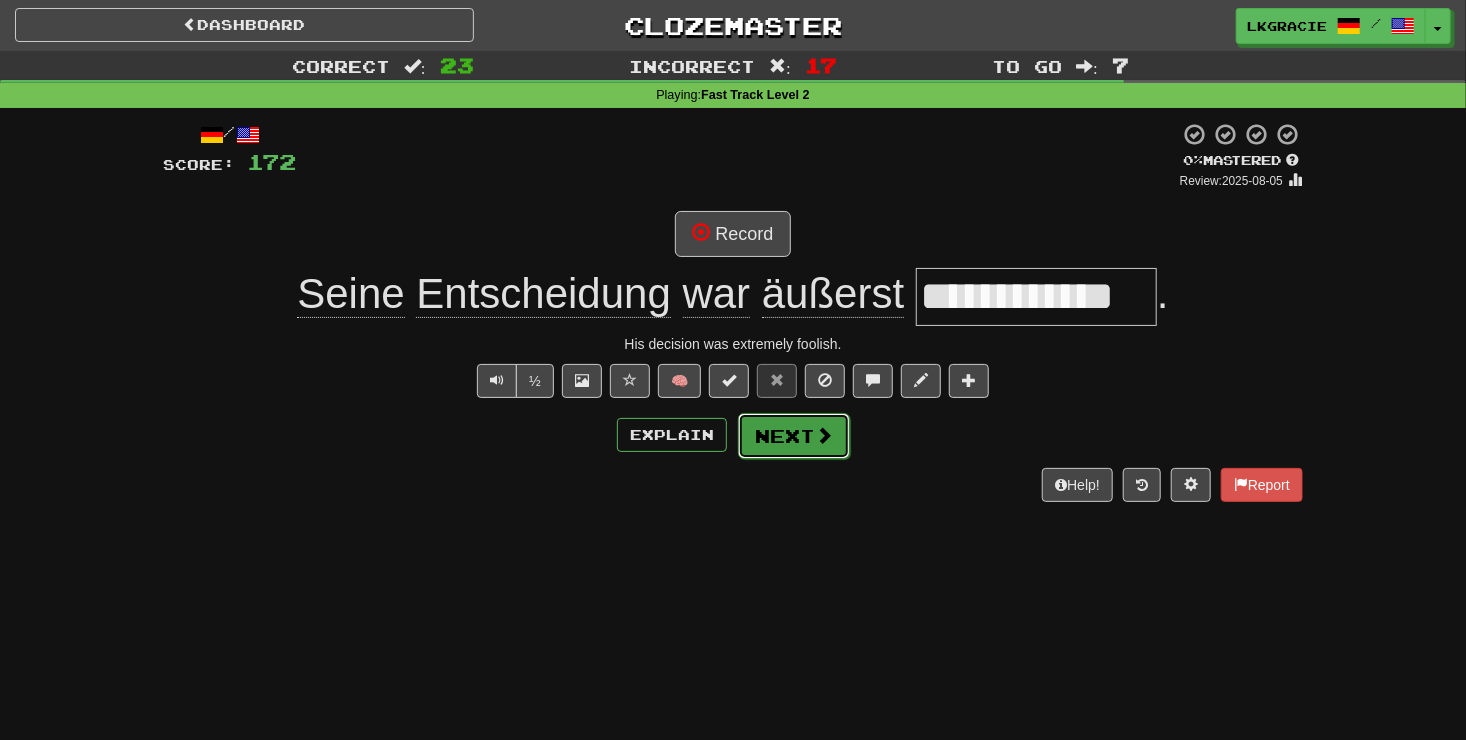 click on "Next" at bounding box center [794, 436] 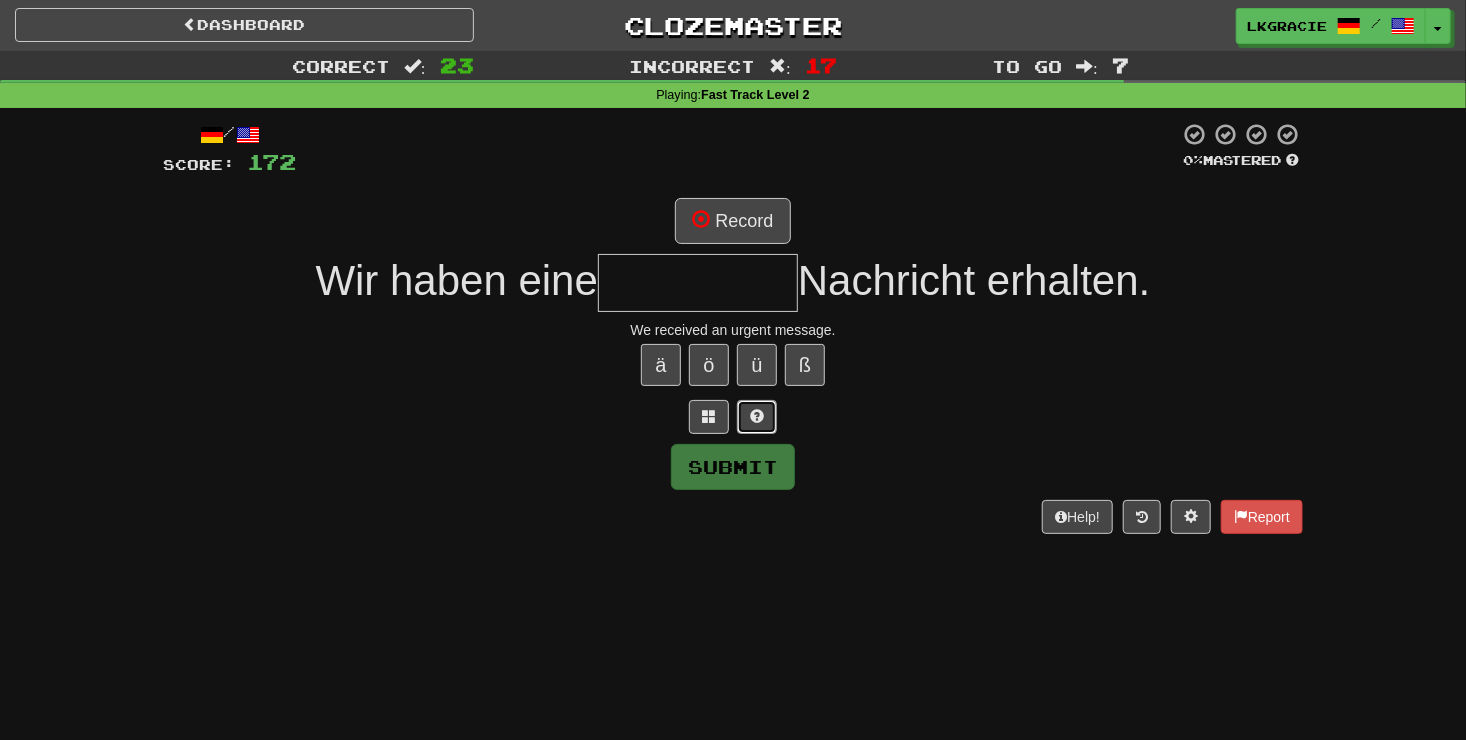 click at bounding box center (757, 417) 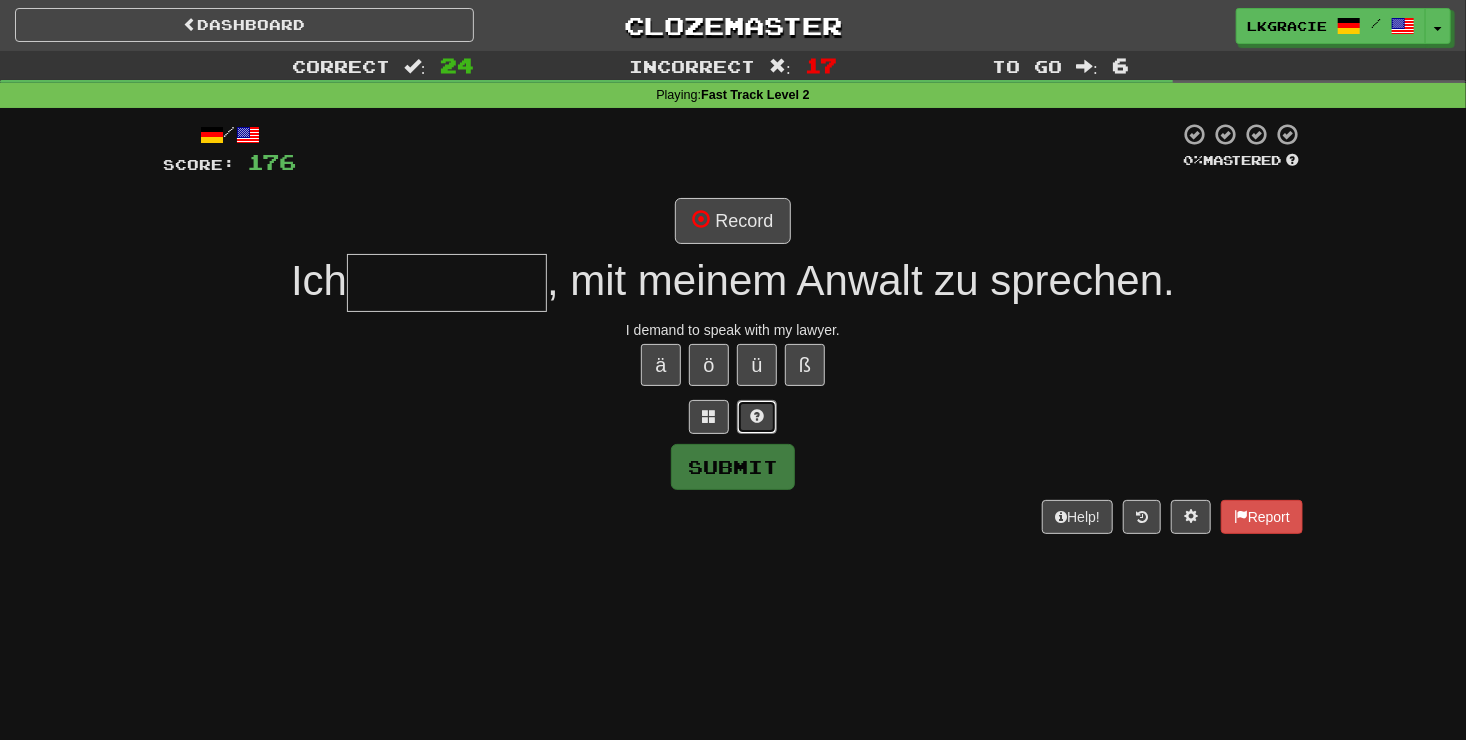 click at bounding box center [757, 417] 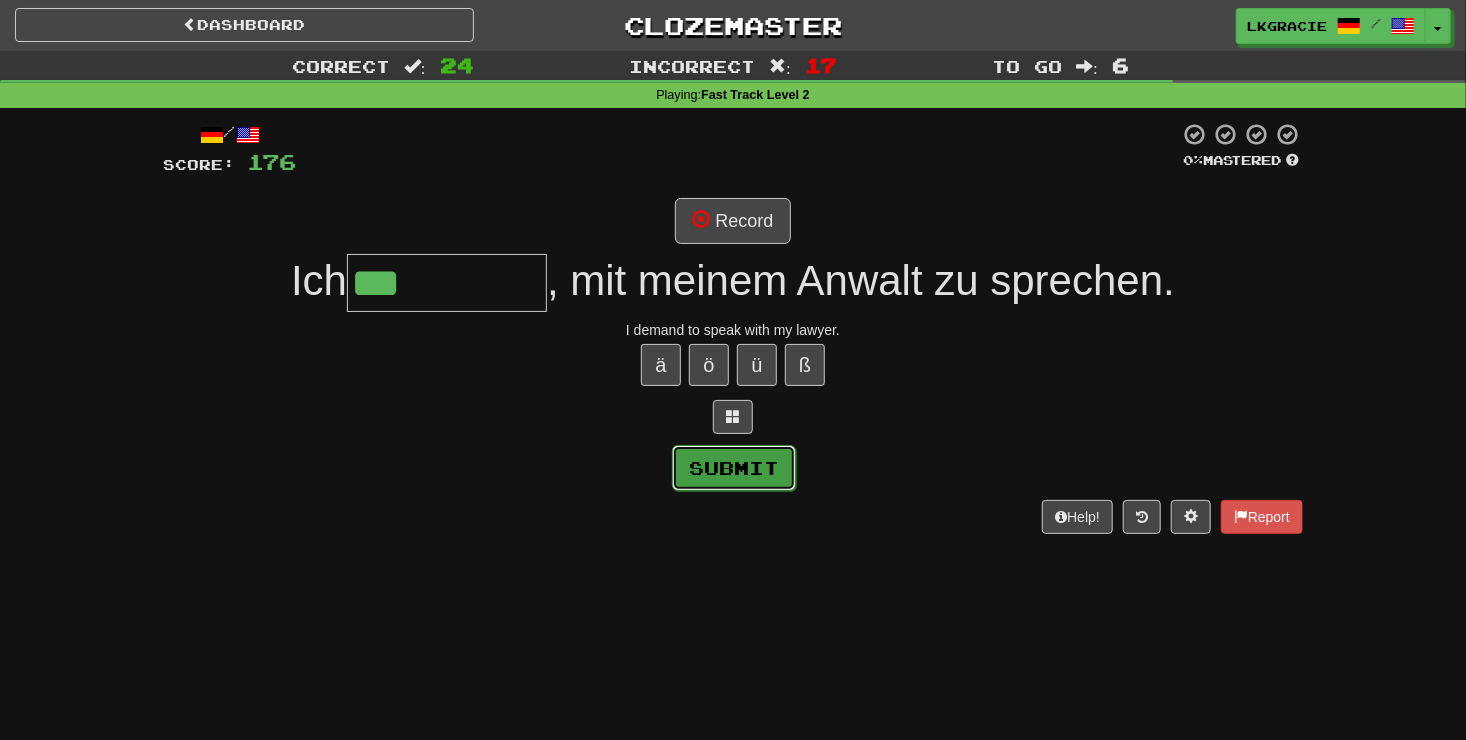click on "Submit" at bounding box center (734, 468) 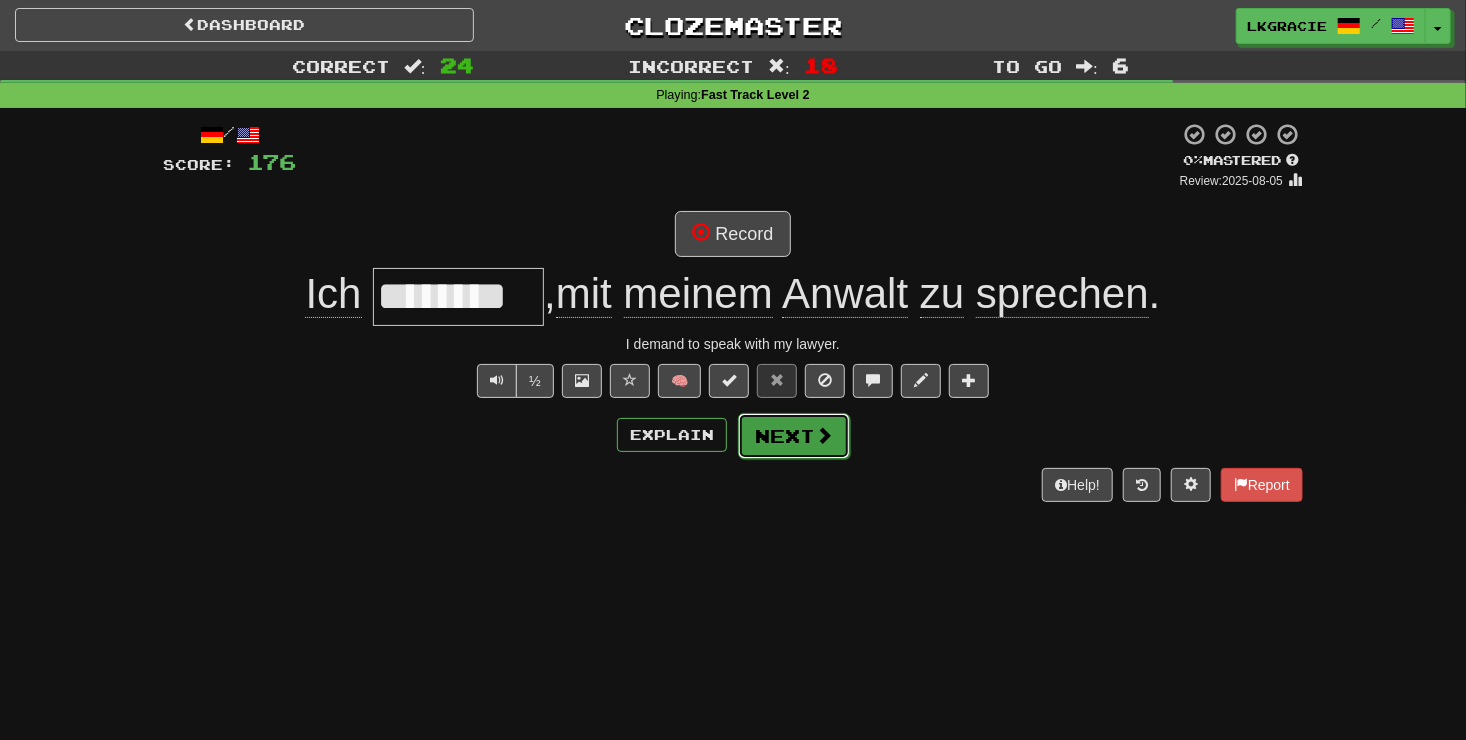 click on "Next" at bounding box center (794, 436) 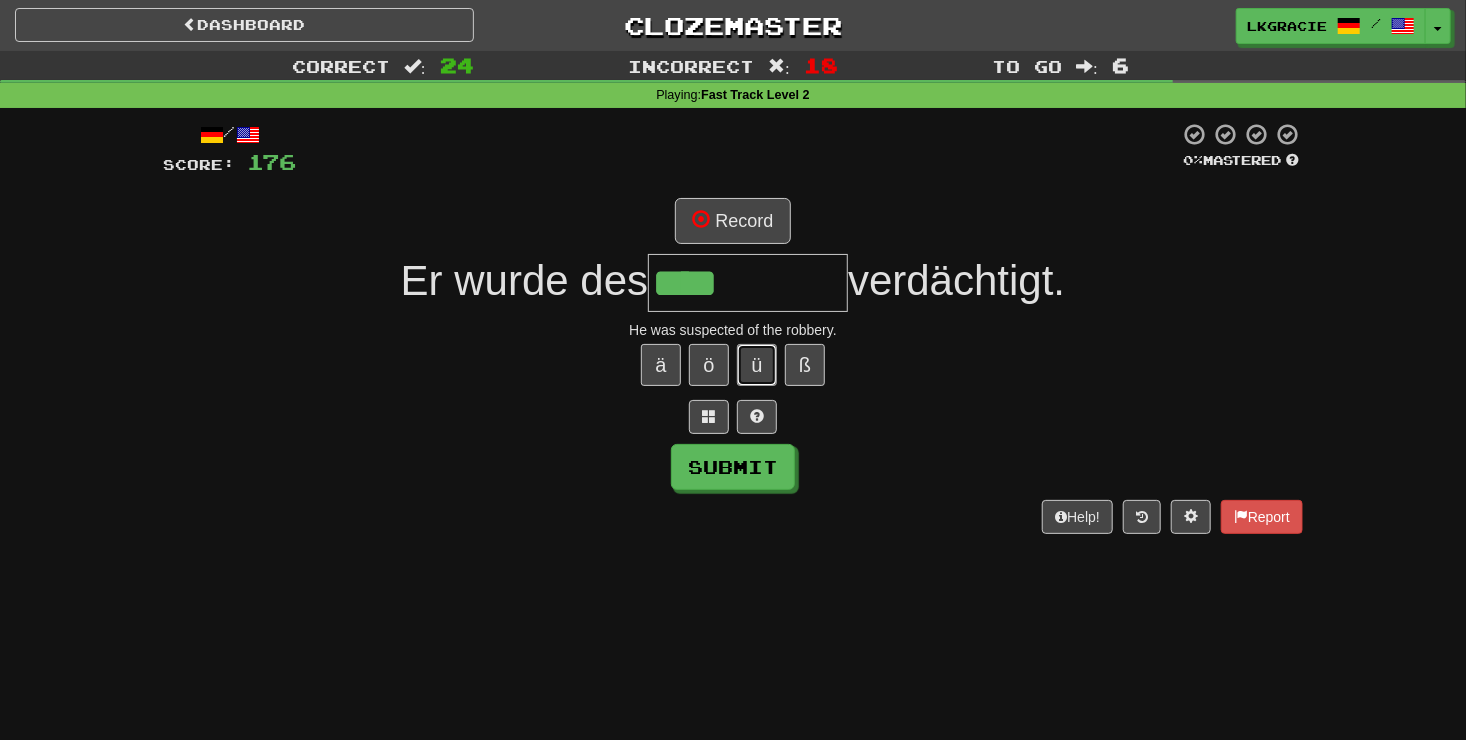 click on "ü" at bounding box center [757, 365] 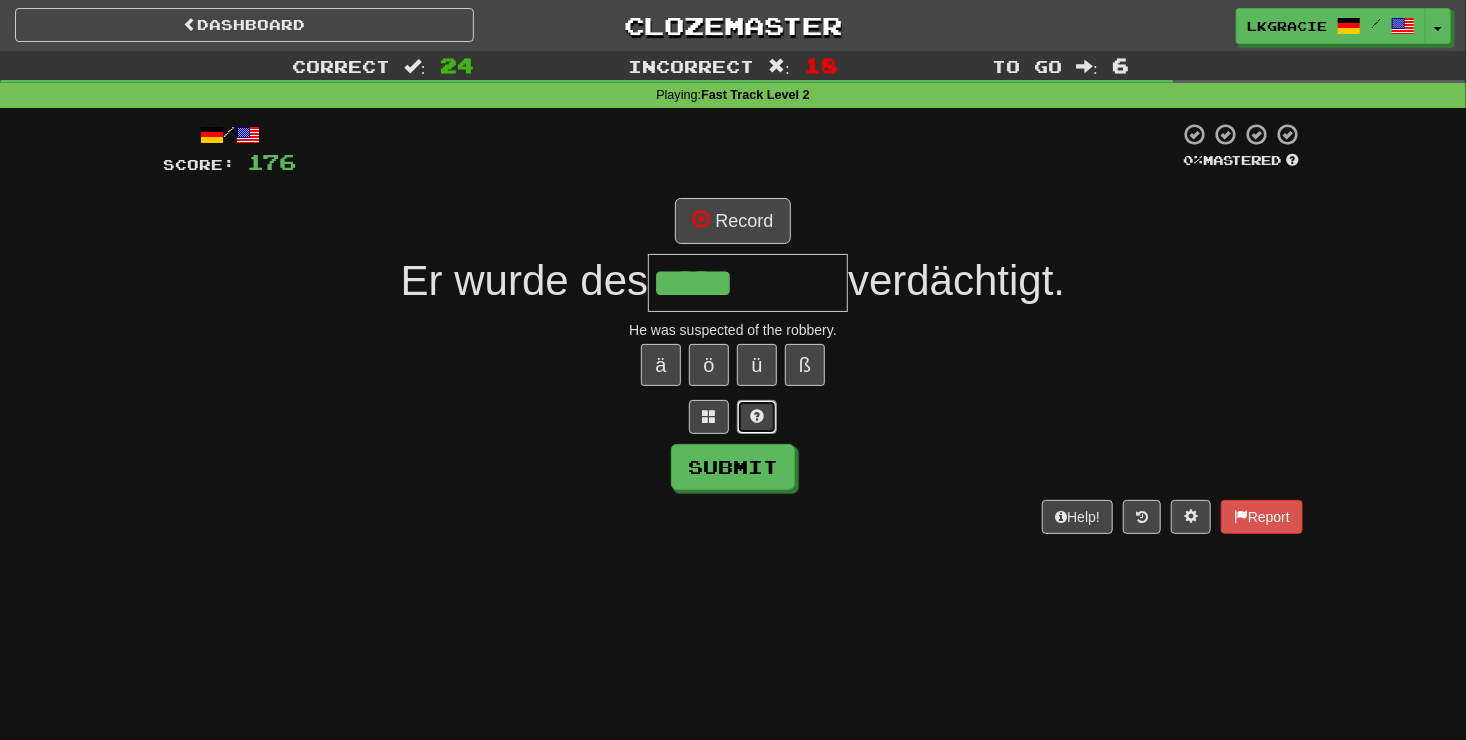 click at bounding box center [757, 416] 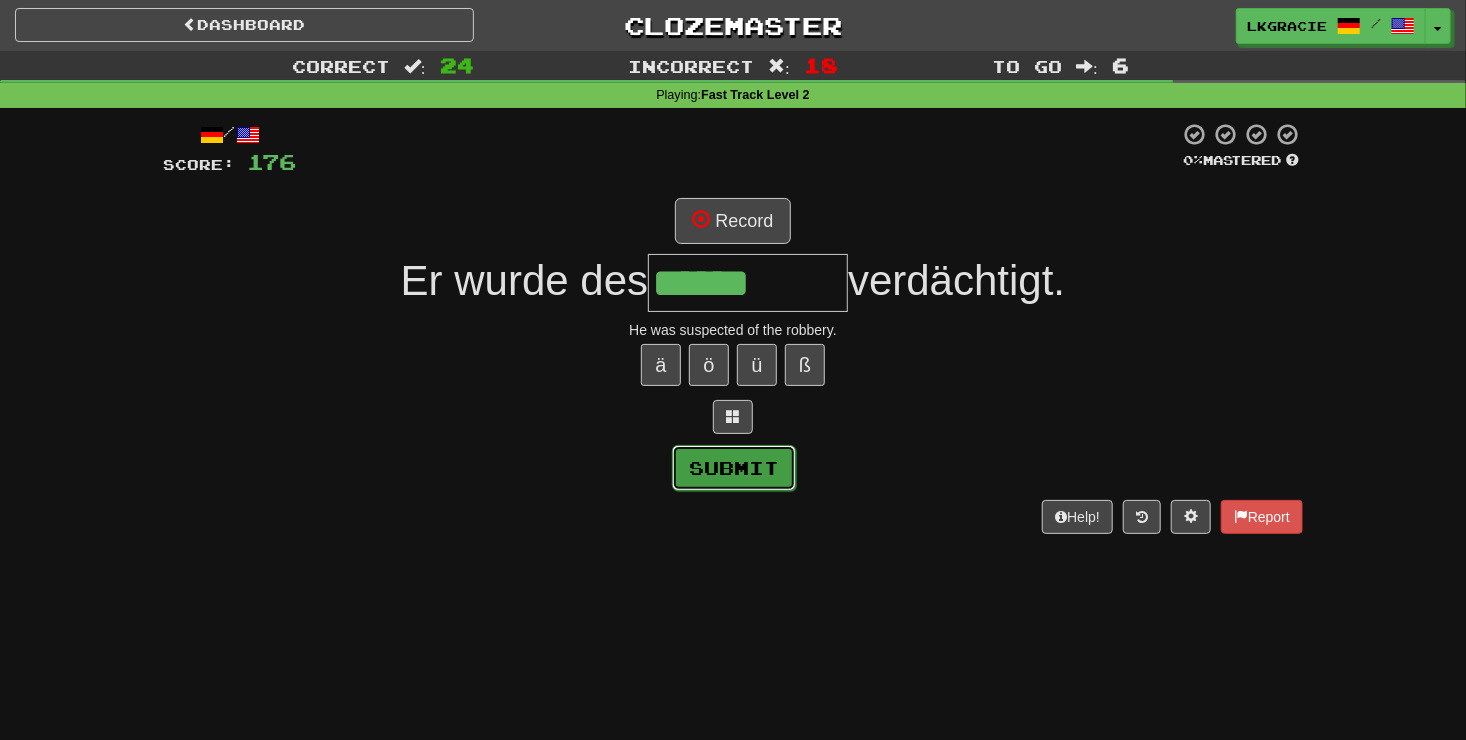click on "Submit" at bounding box center (734, 468) 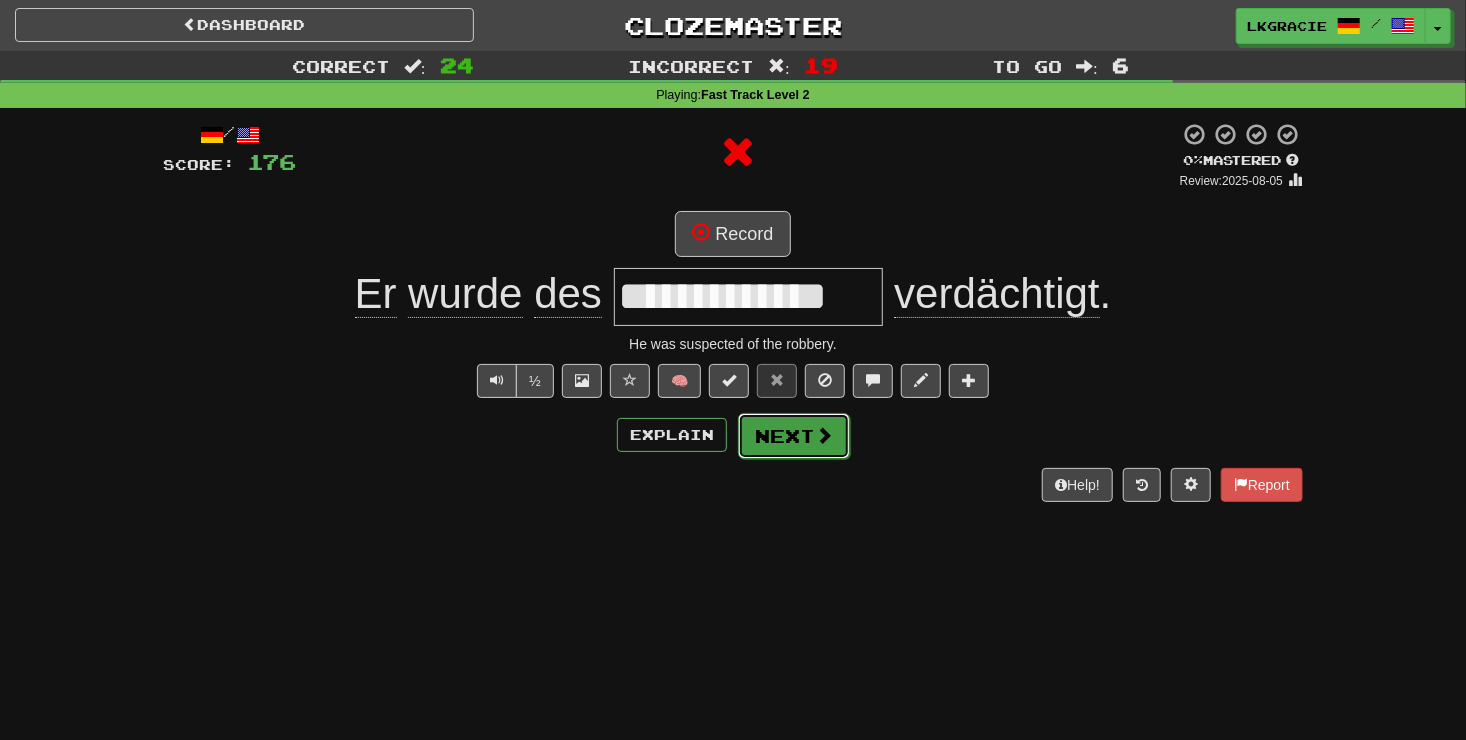 click on "Next" at bounding box center (794, 436) 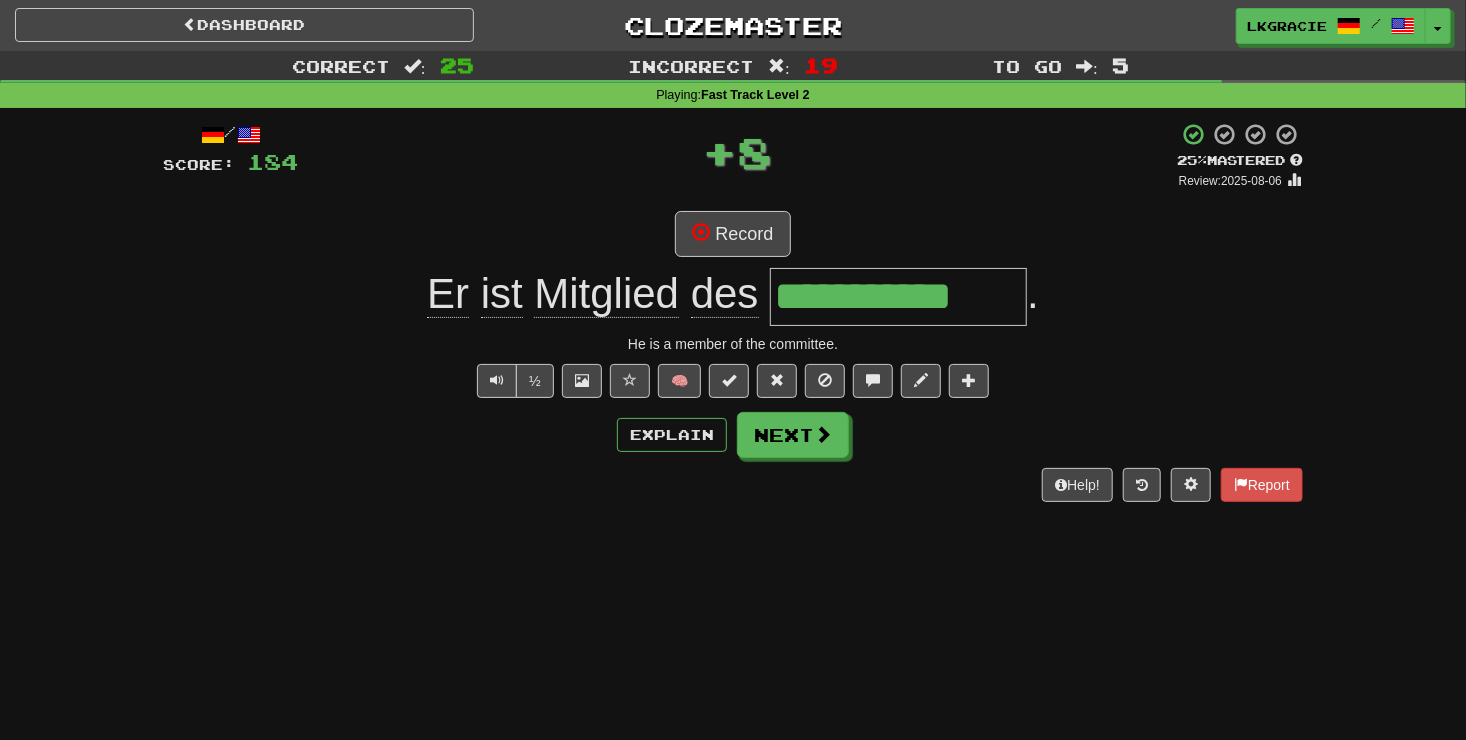 scroll, scrollTop: 0, scrollLeft: 0, axis: both 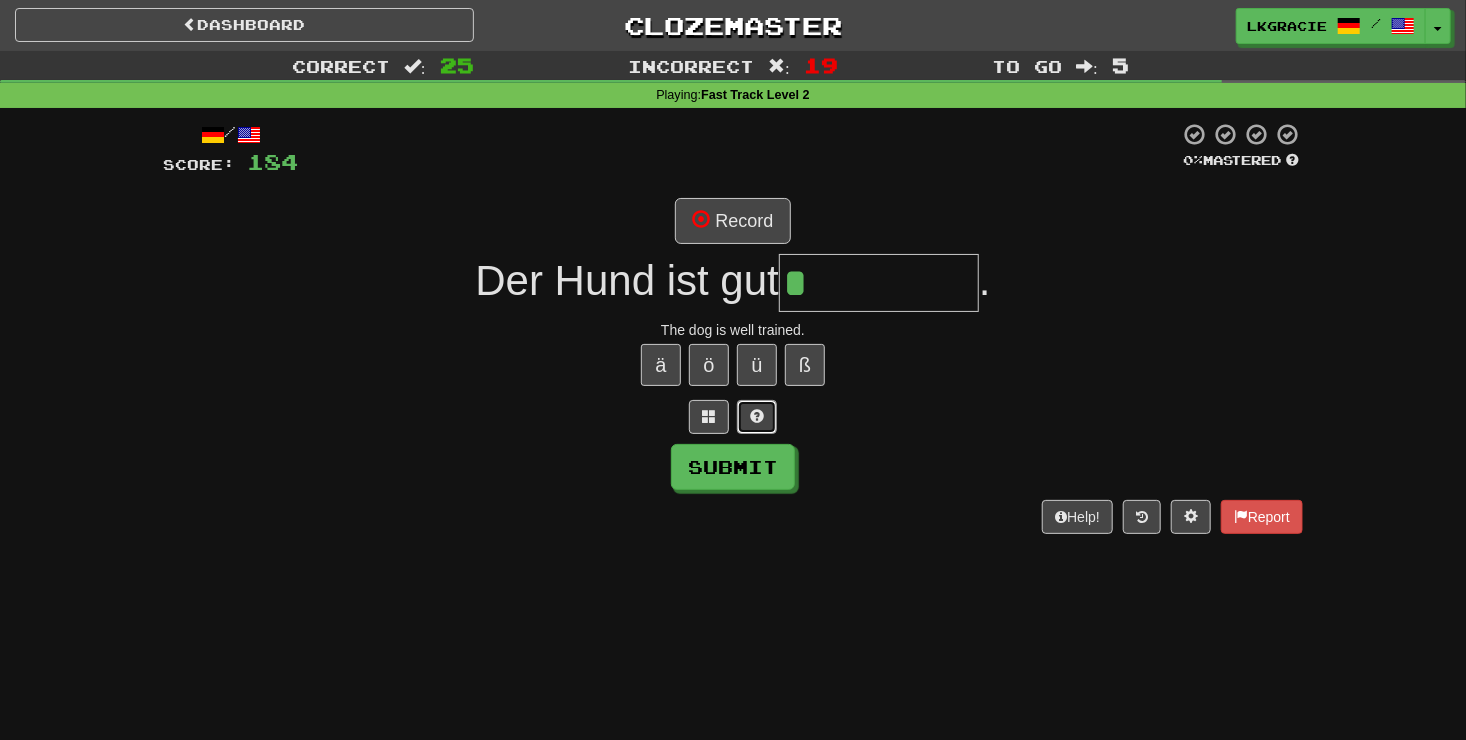 click at bounding box center [757, 417] 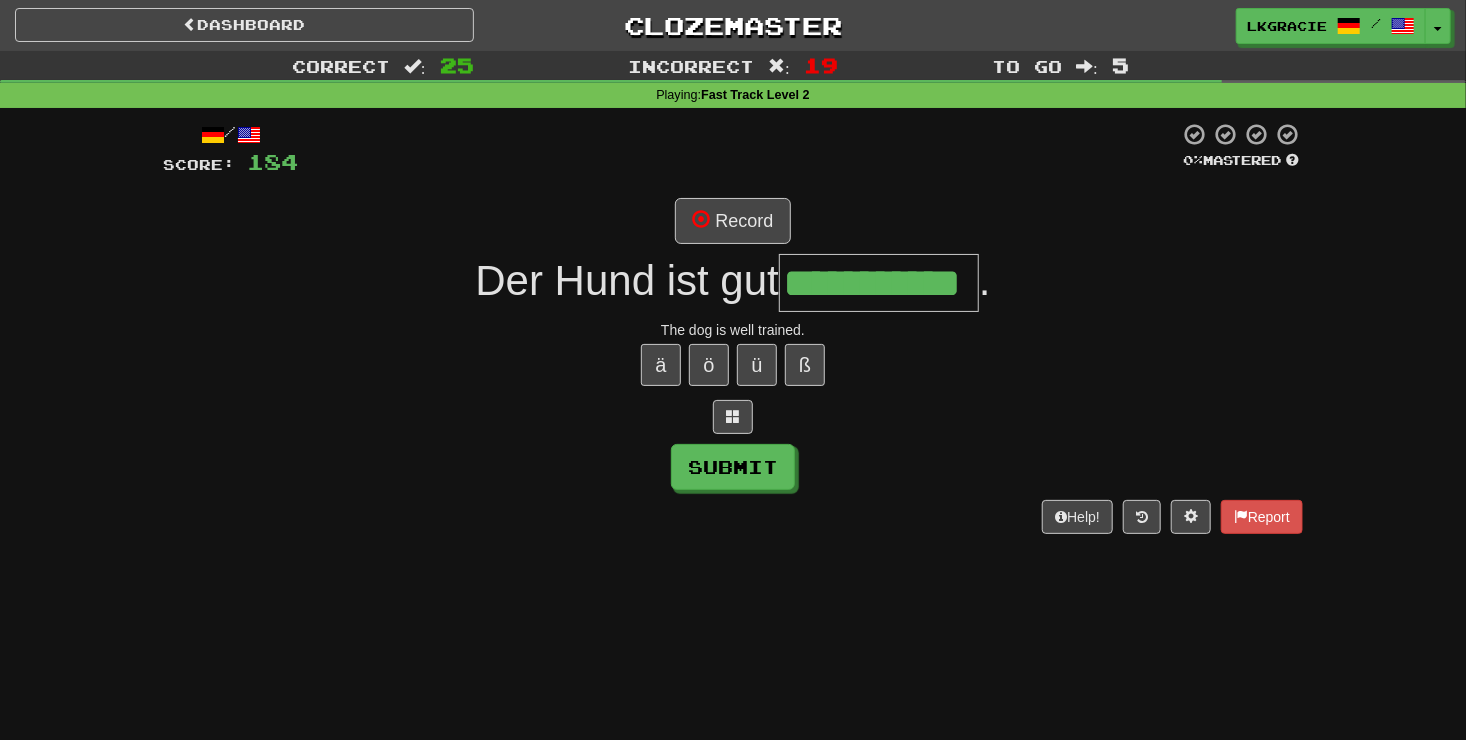 scroll, scrollTop: 0, scrollLeft: 0, axis: both 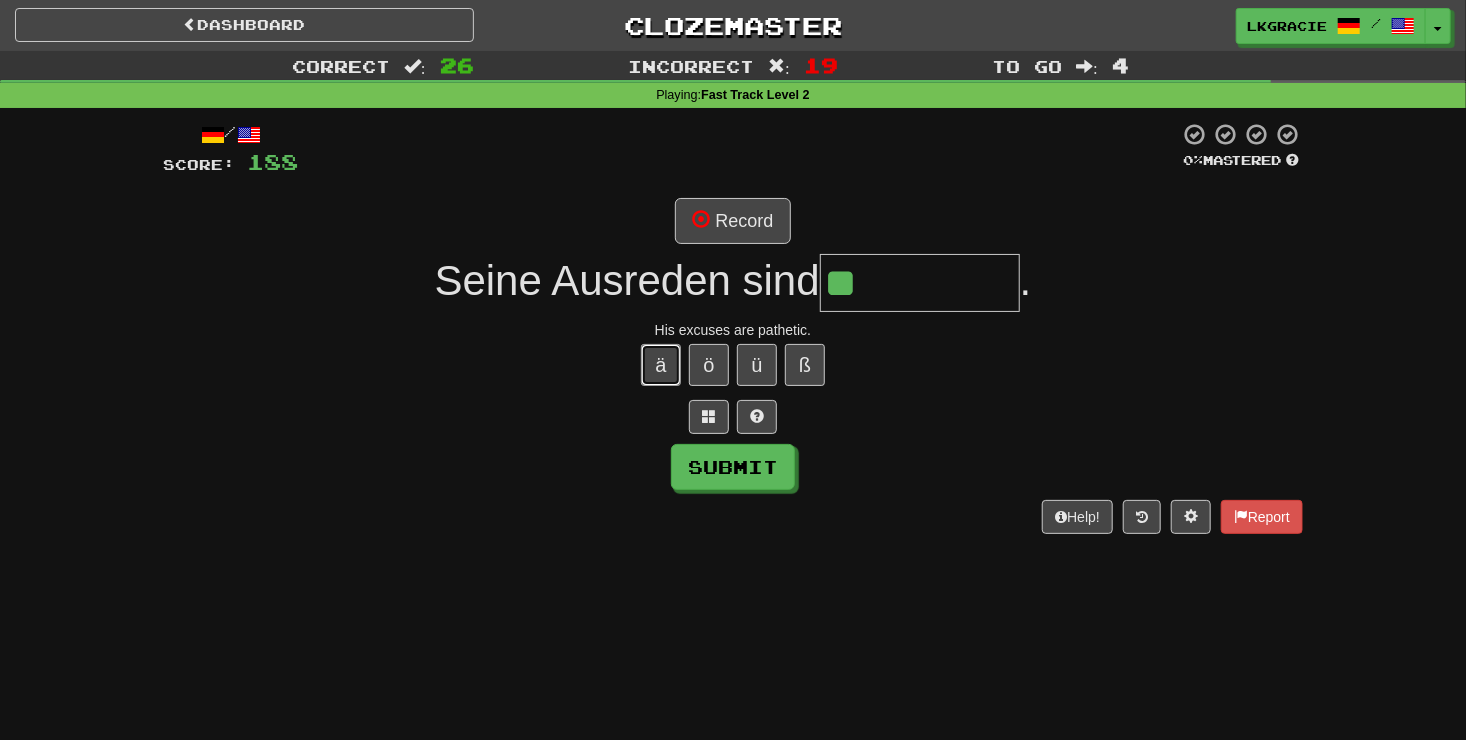 click on "ä" at bounding box center [661, 365] 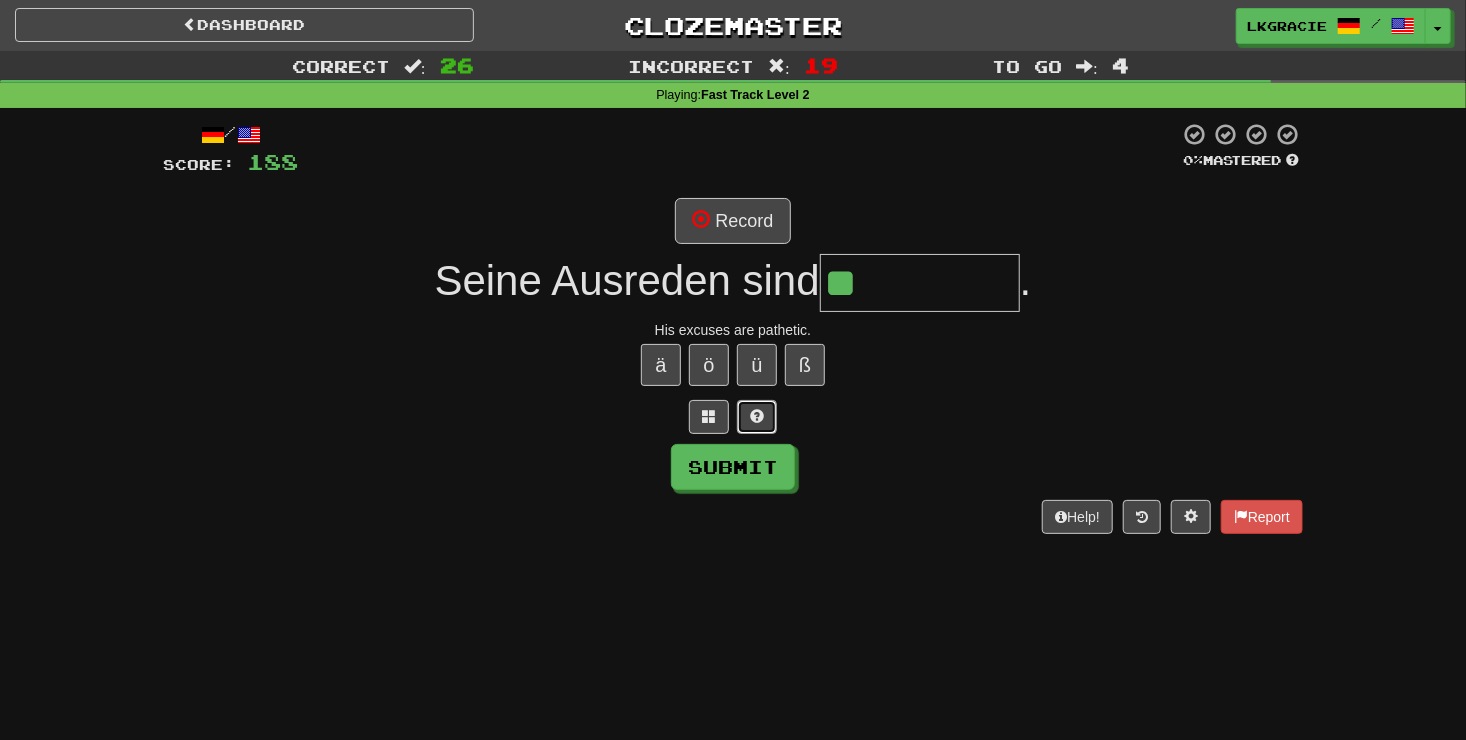 click at bounding box center (757, 417) 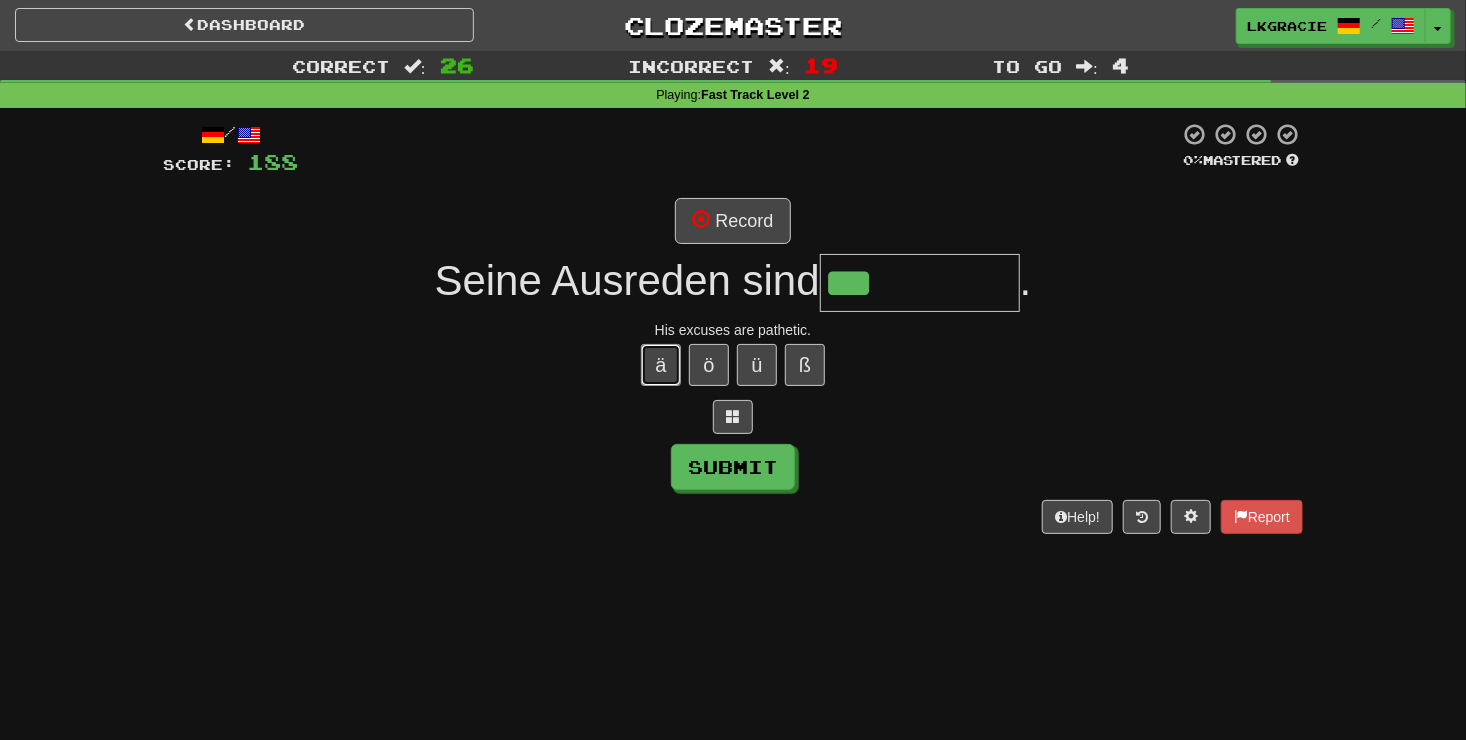 click on "ä" at bounding box center [661, 365] 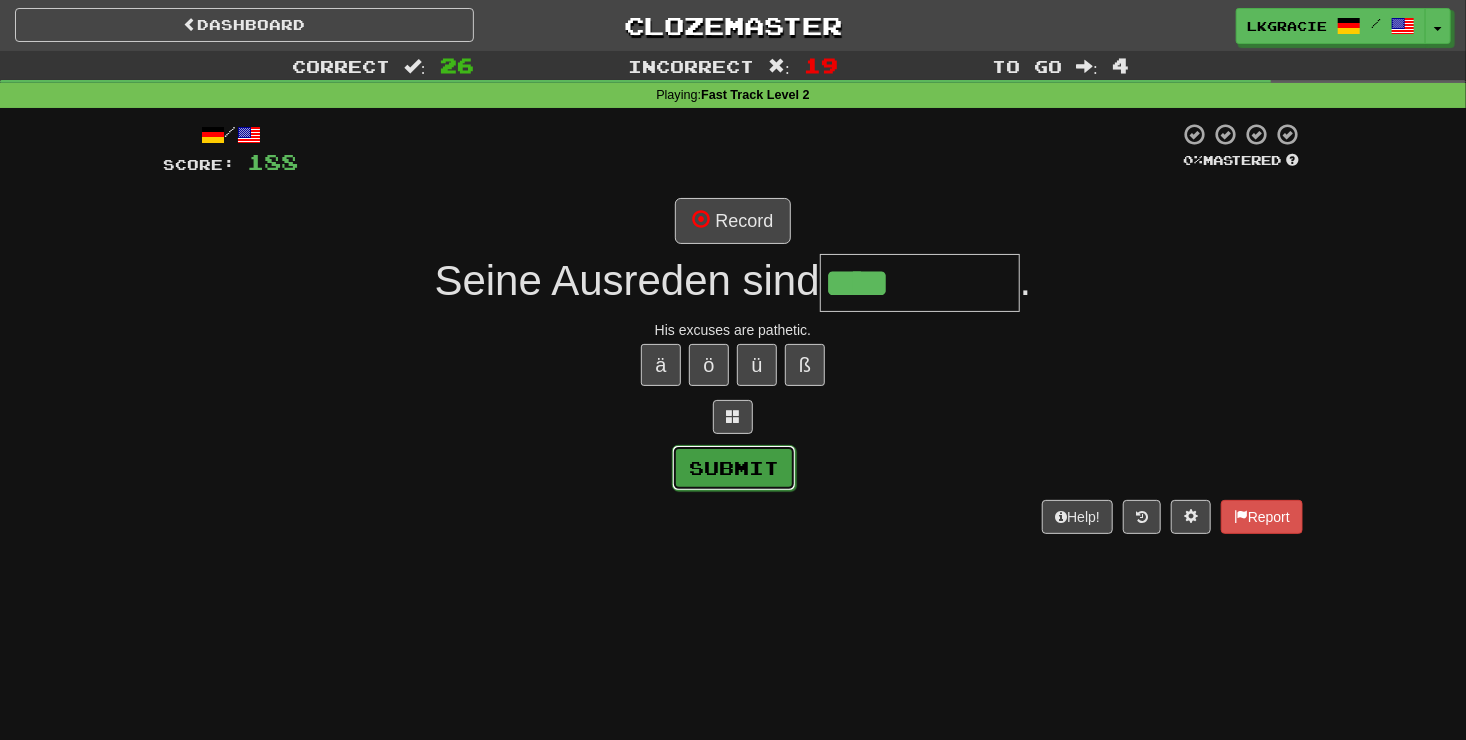 click on "Submit" at bounding box center (734, 468) 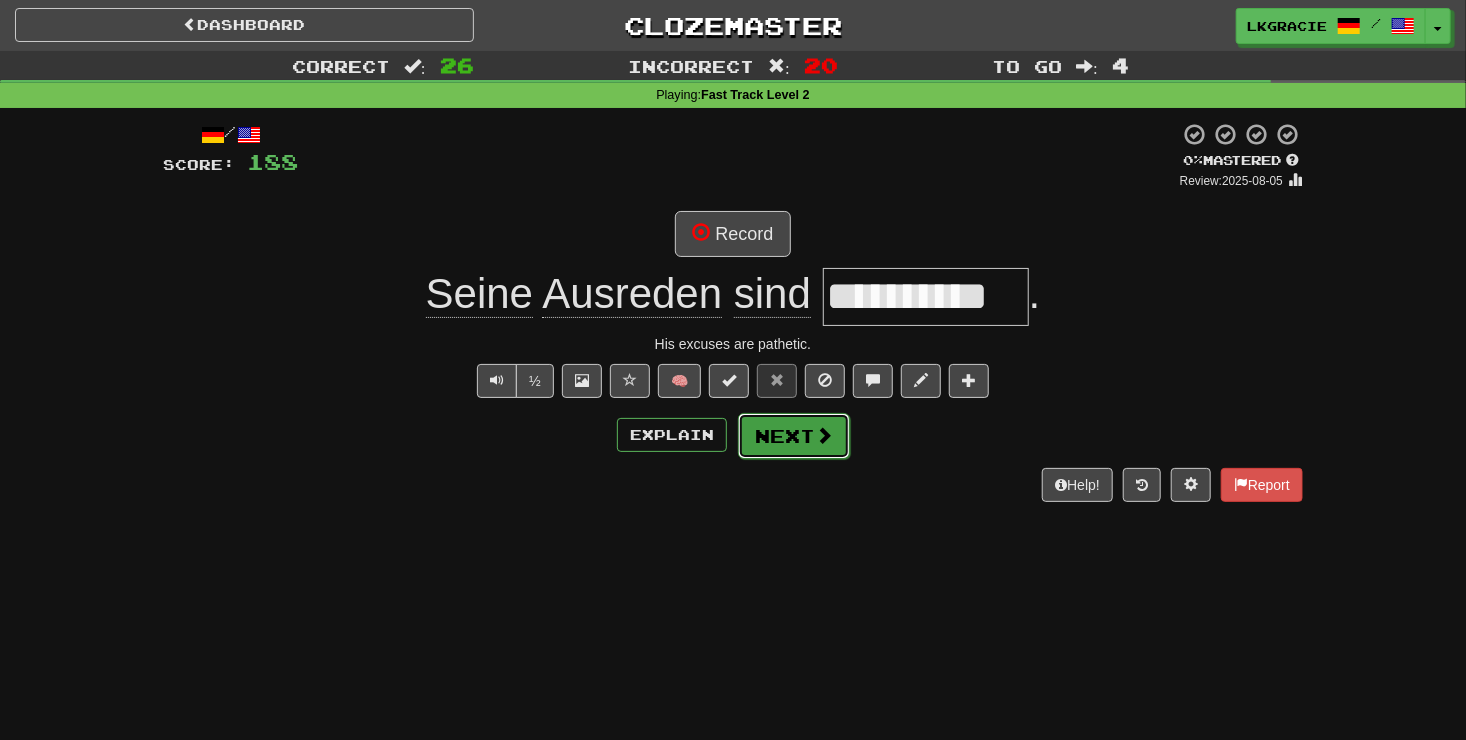 click on "Next" at bounding box center (794, 436) 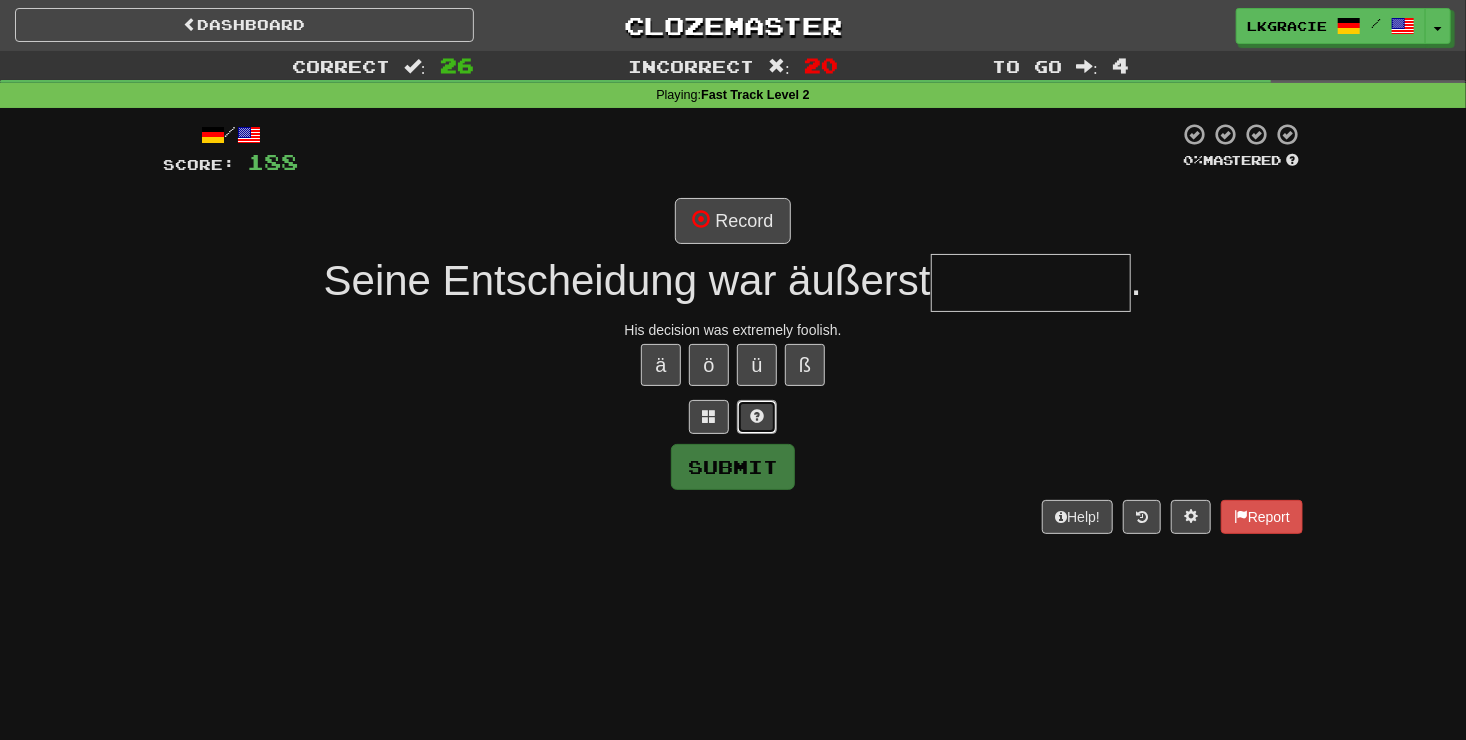 click at bounding box center [757, 416] 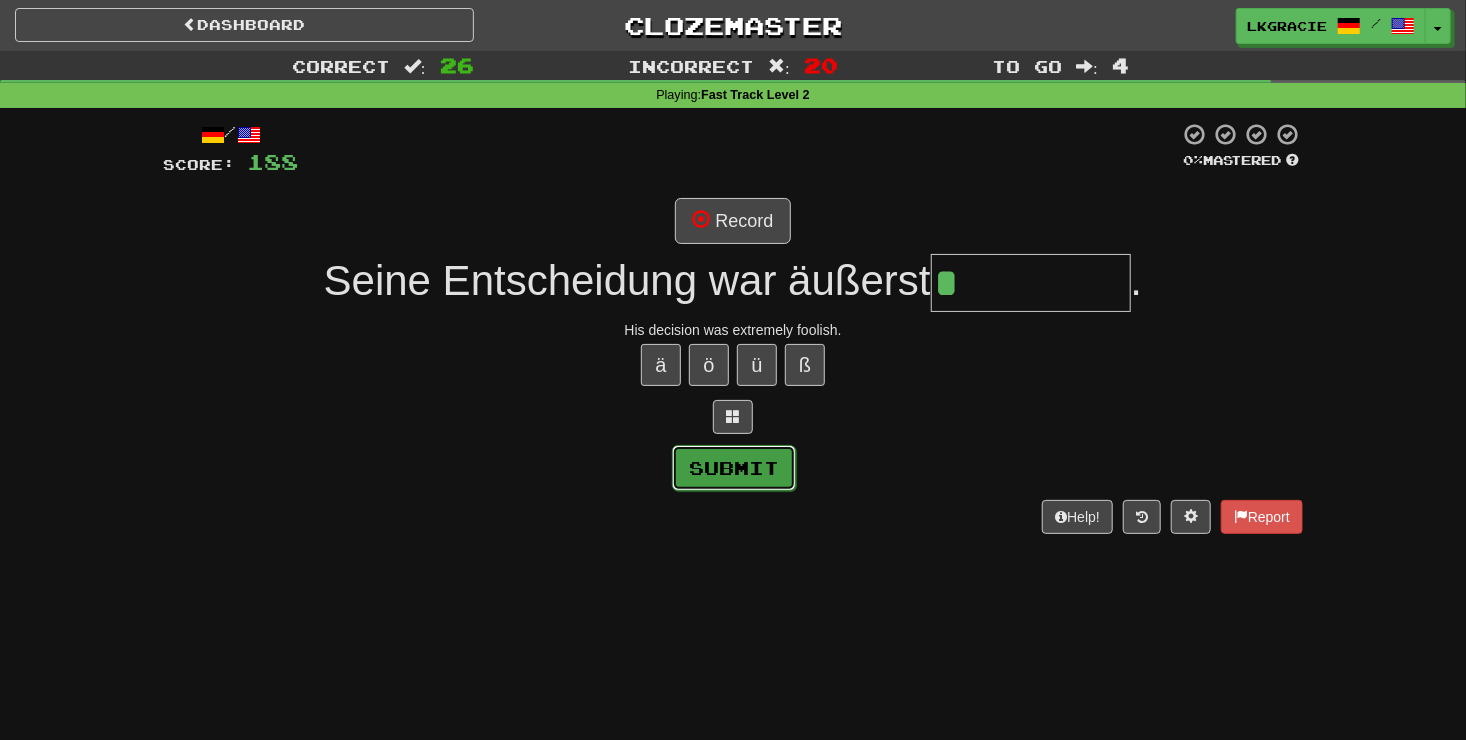 click on "Submit" at bounding box center [734, 468] 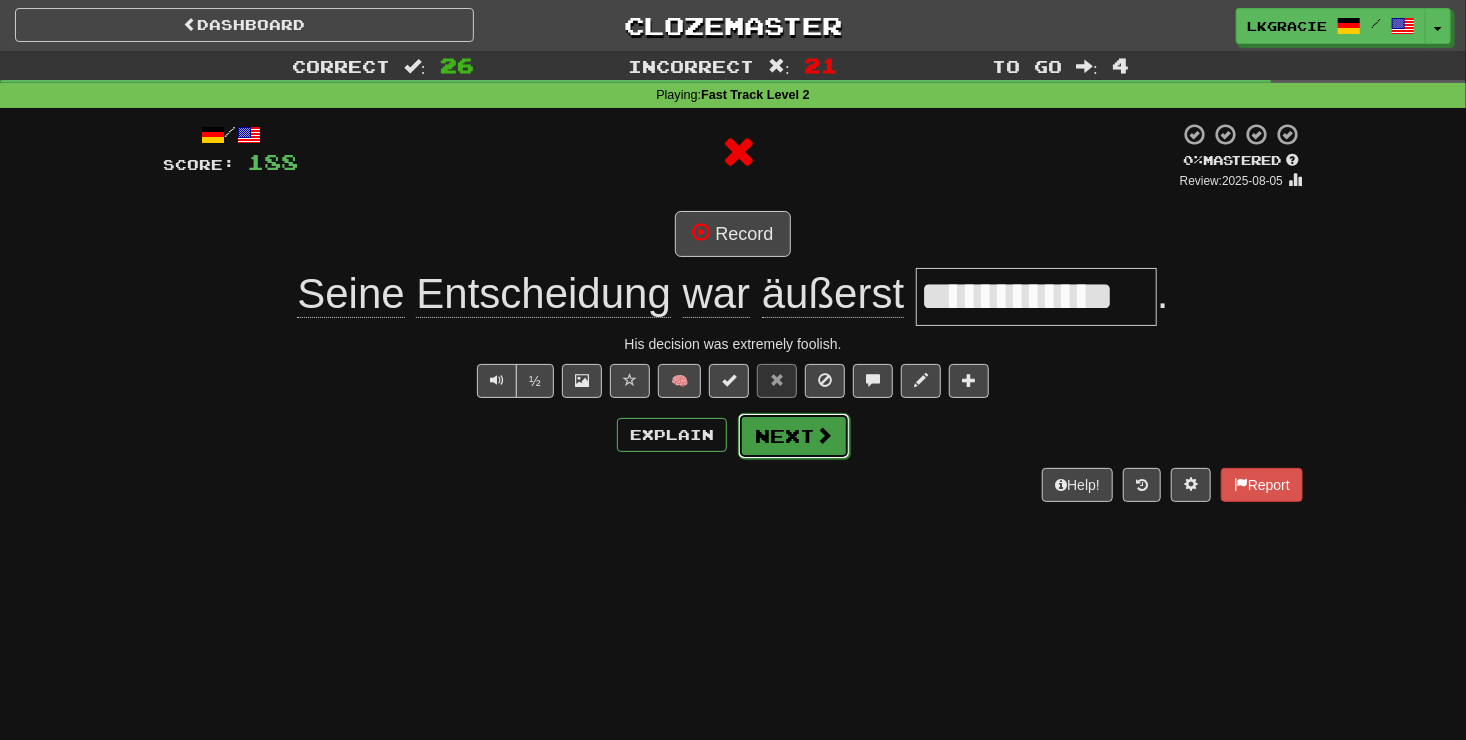 click at bounding box center [824, 435] 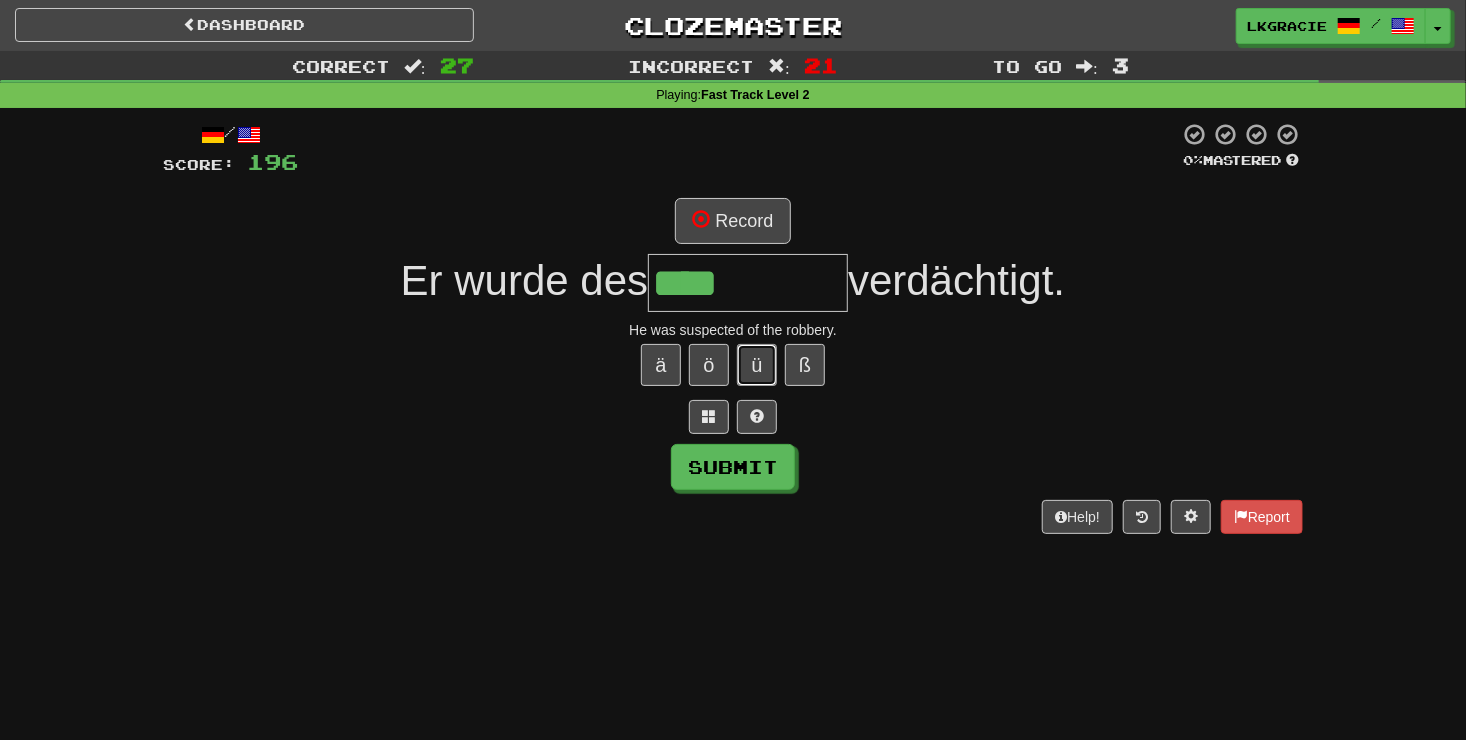 click on "ü" at bounding box center [757, 365] 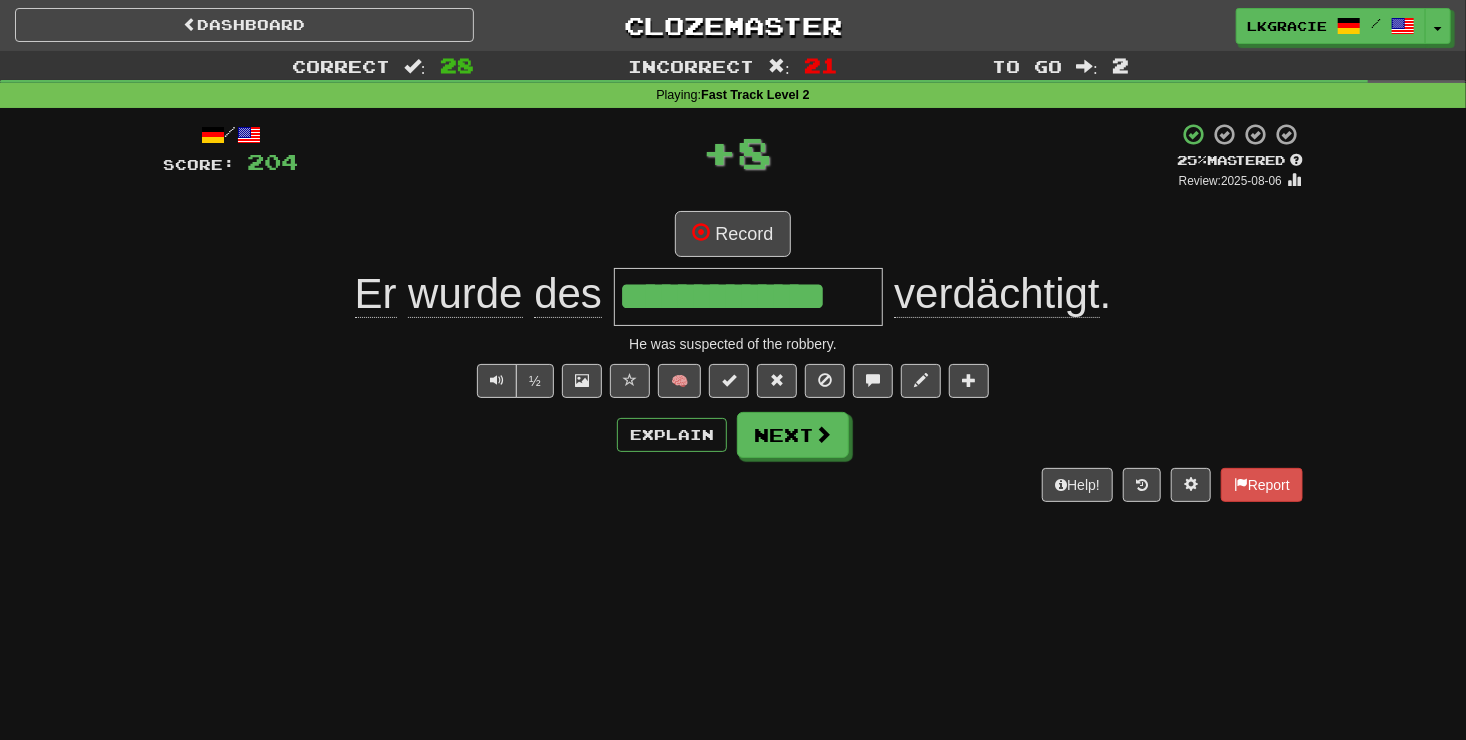scroll, scrollTop: 0, scrollLeft: 0, axis: both 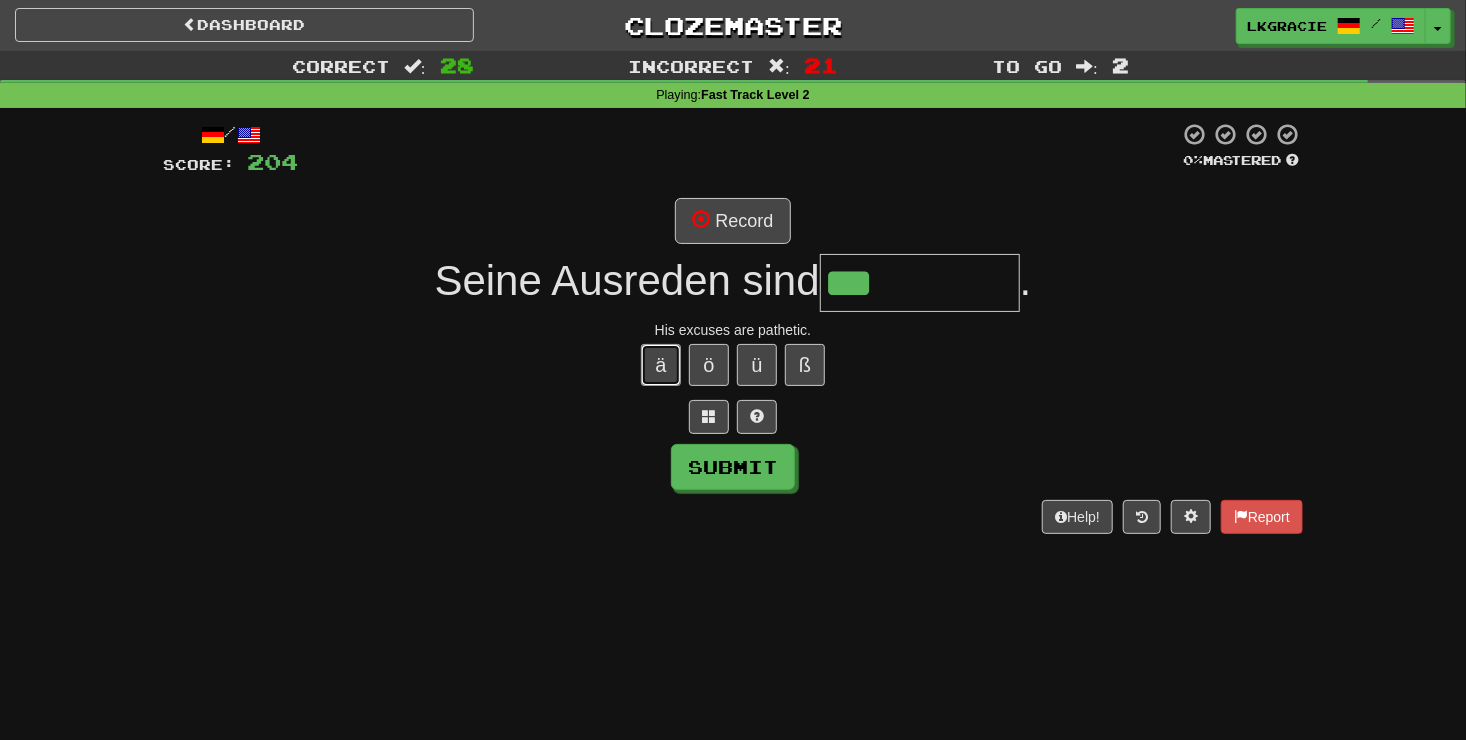 click on "ä" at bounding box center [661, 365] 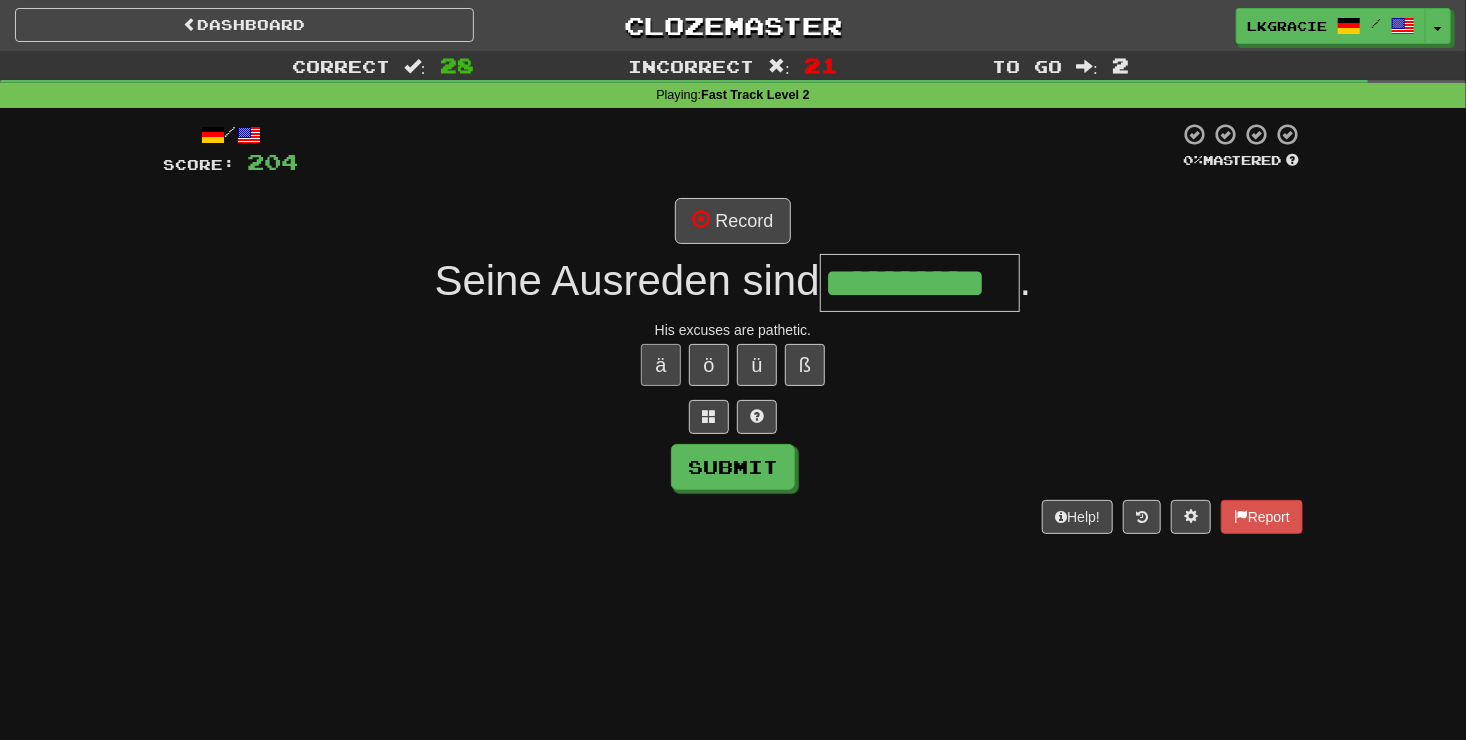 scroll, scrollTop: 0, scrollLeft: 0, axis: both 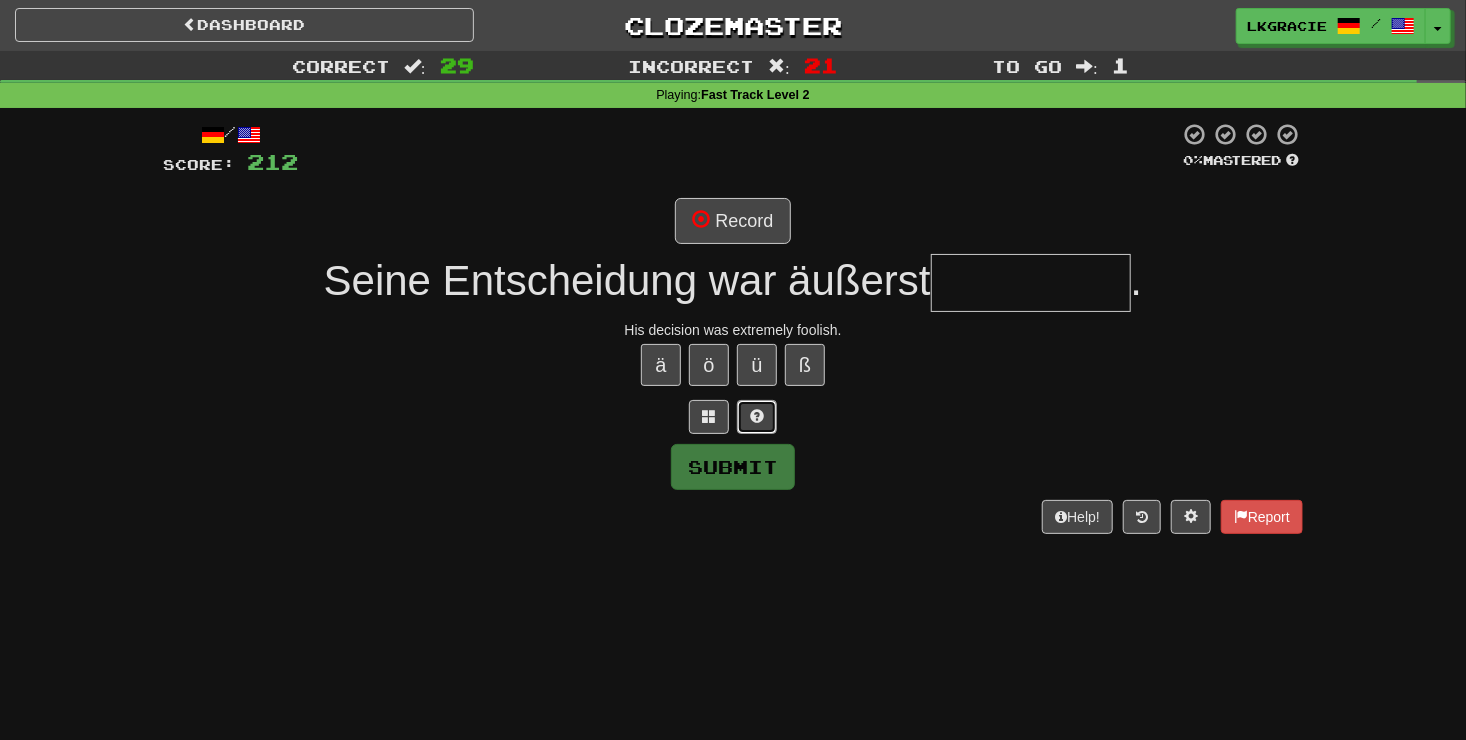 click at bounding box center [757, 417] 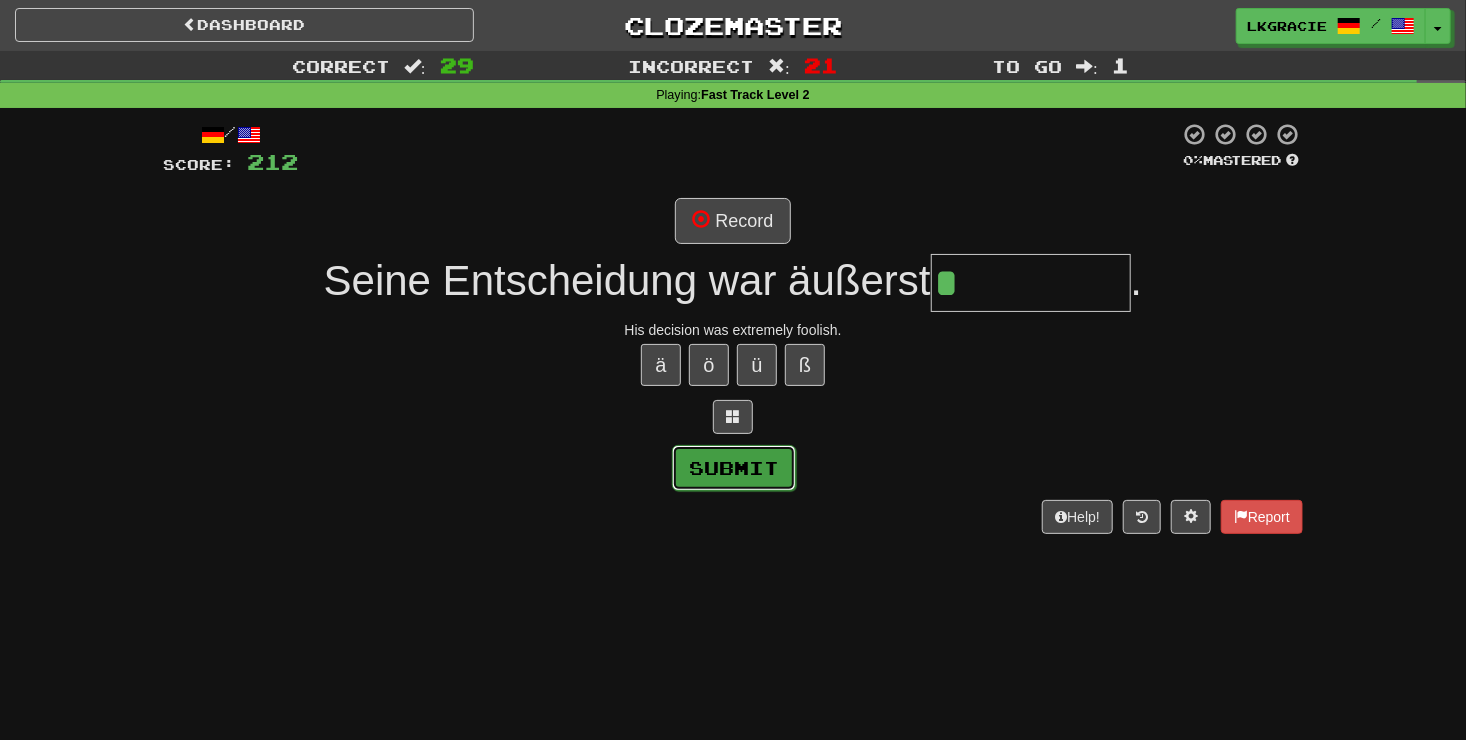 click on "Submit" at bounding box center [734, 468] 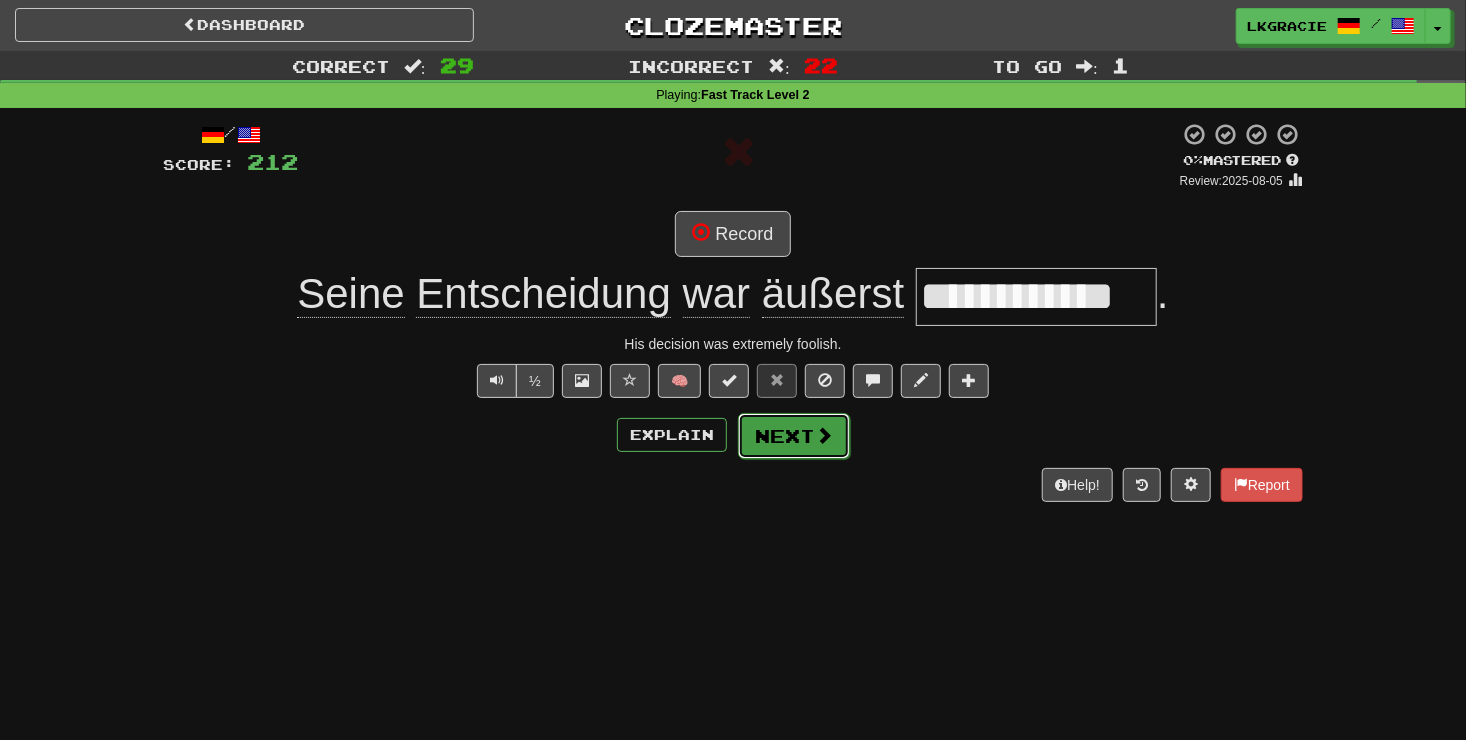 click on "Next" at bounding box center (794, 436) 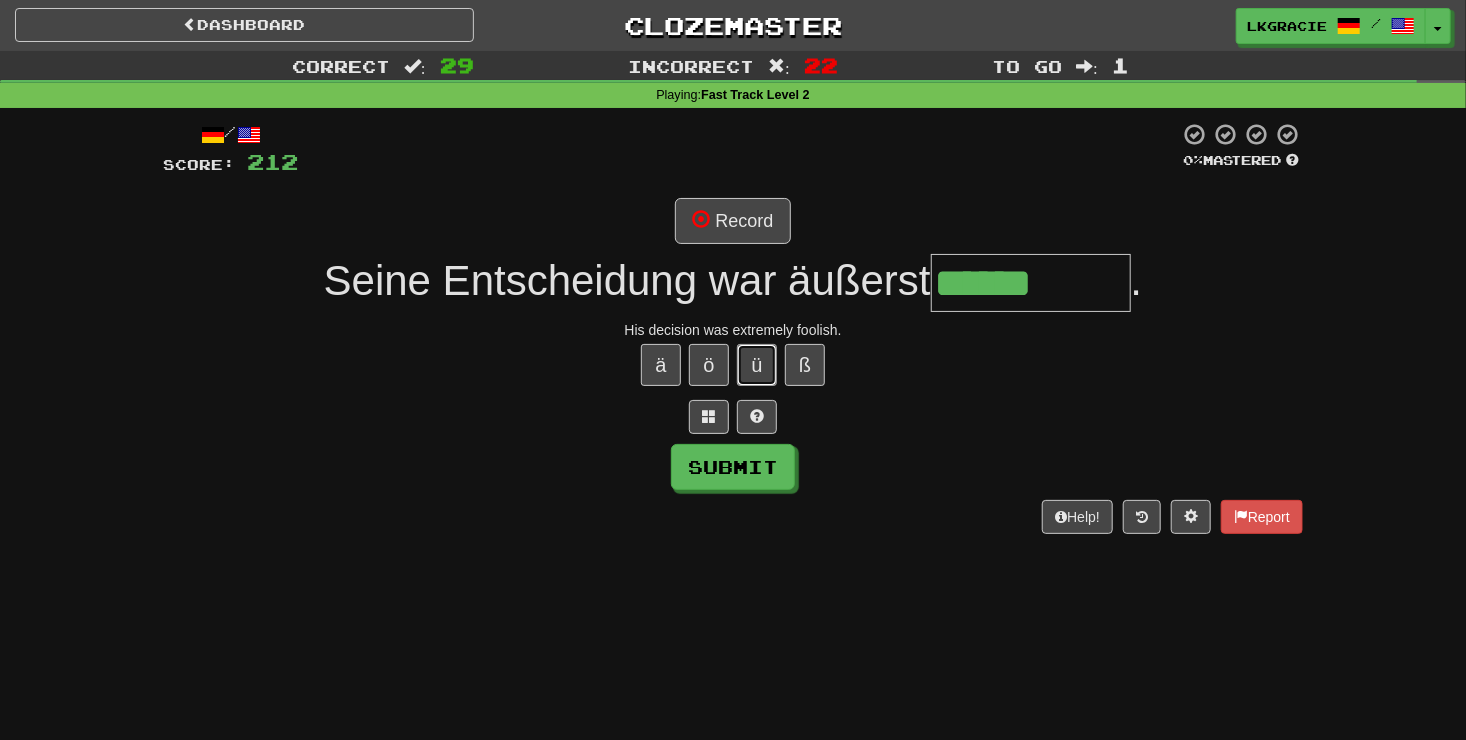 click on "ü" at bounding box center [757, 365] 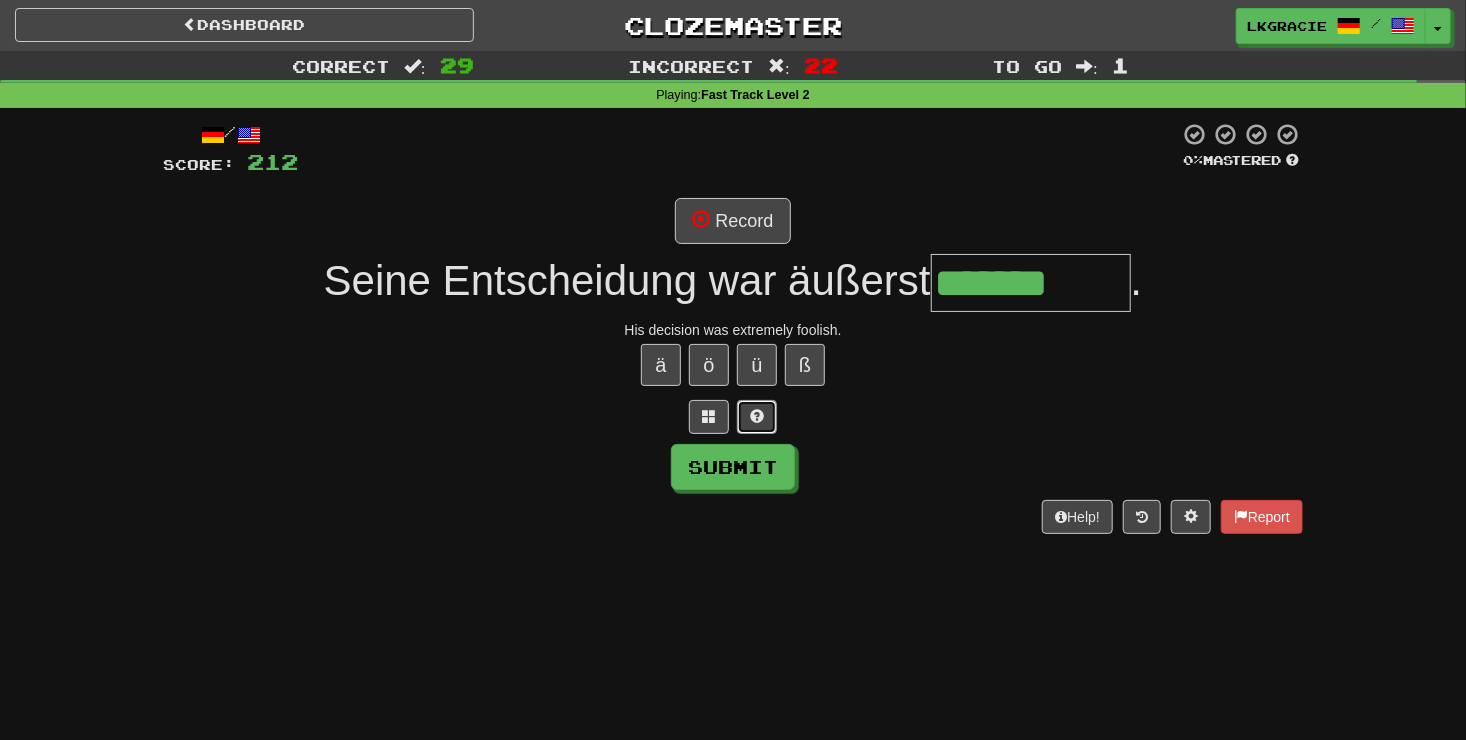 click at bounding box center (757, 416) 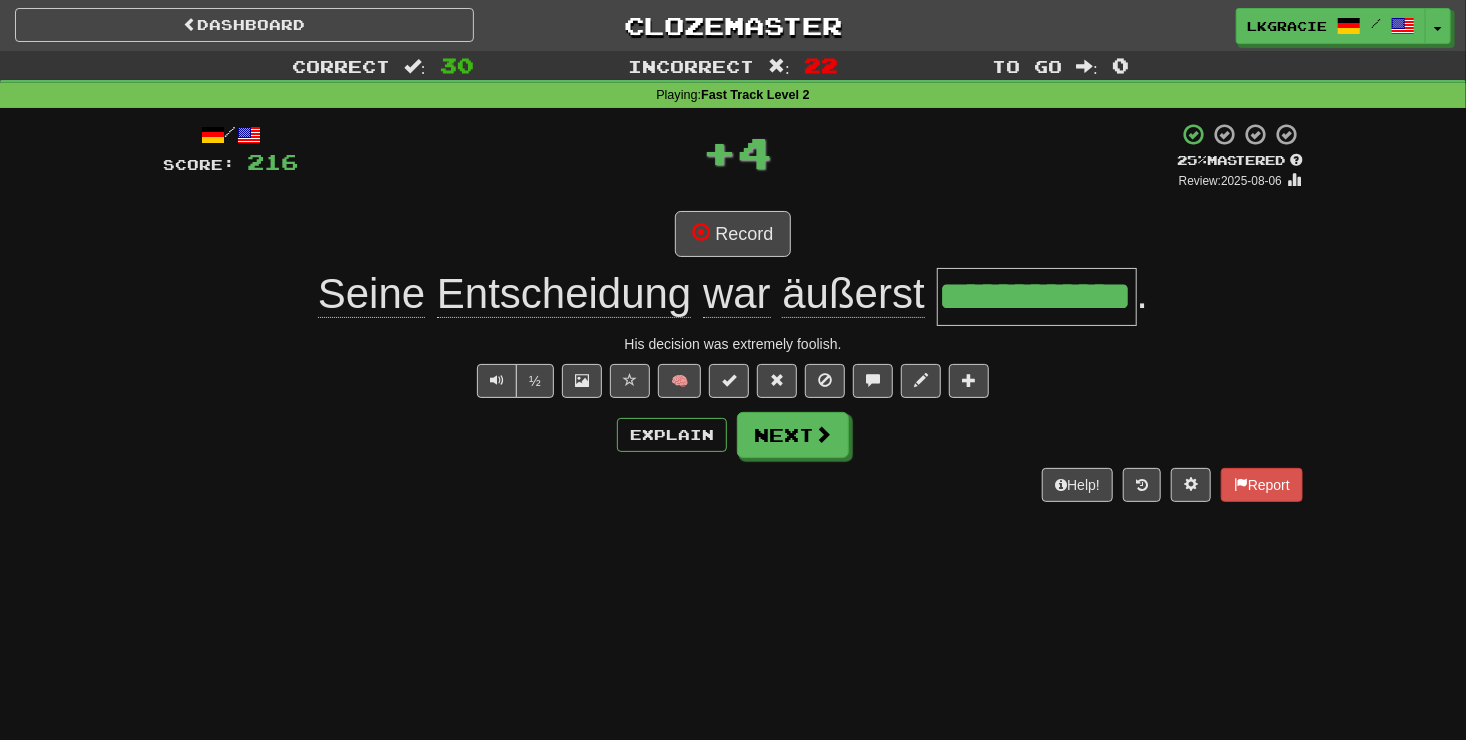 scroll, scrollTop: 0, scrollLeft: 0, axis: both 